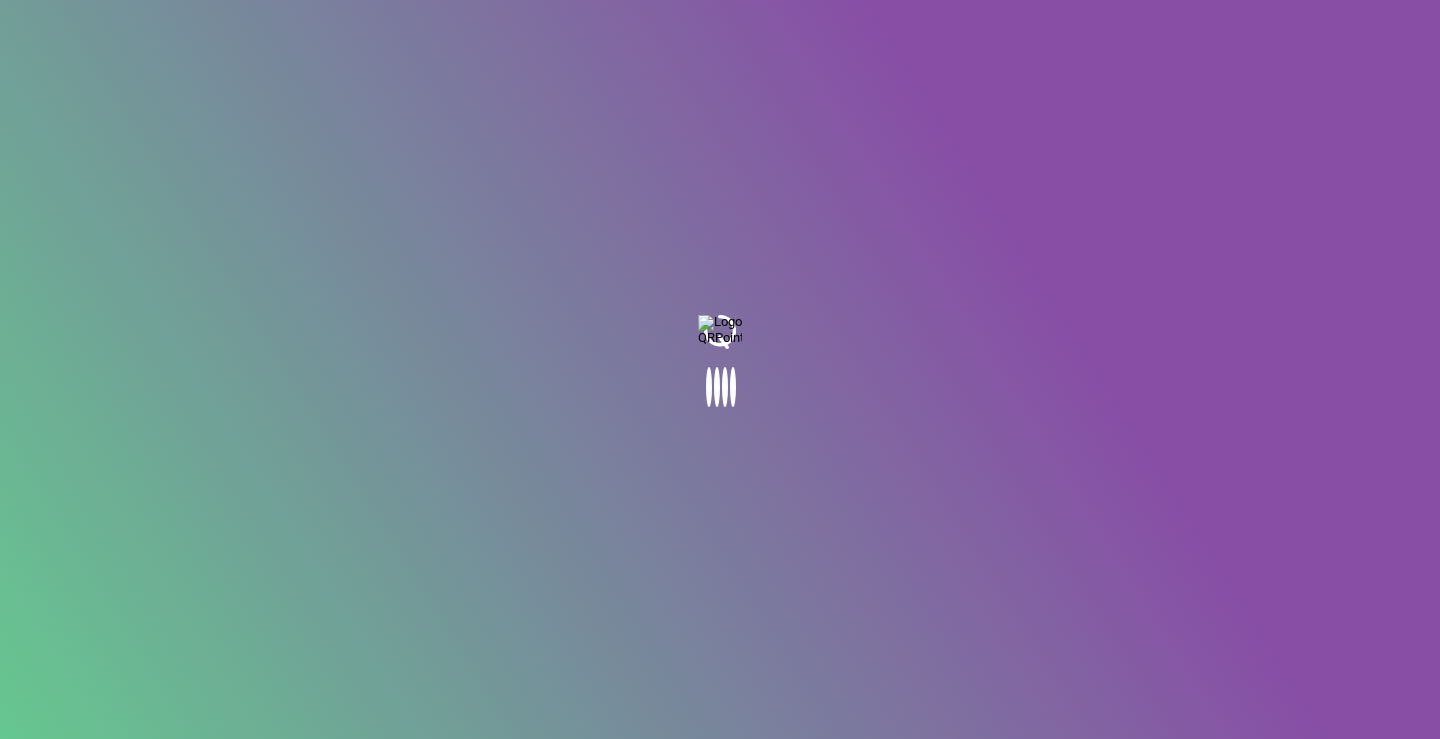 scroll, scrollTop: 0, scrollLeft: 0, axis: both 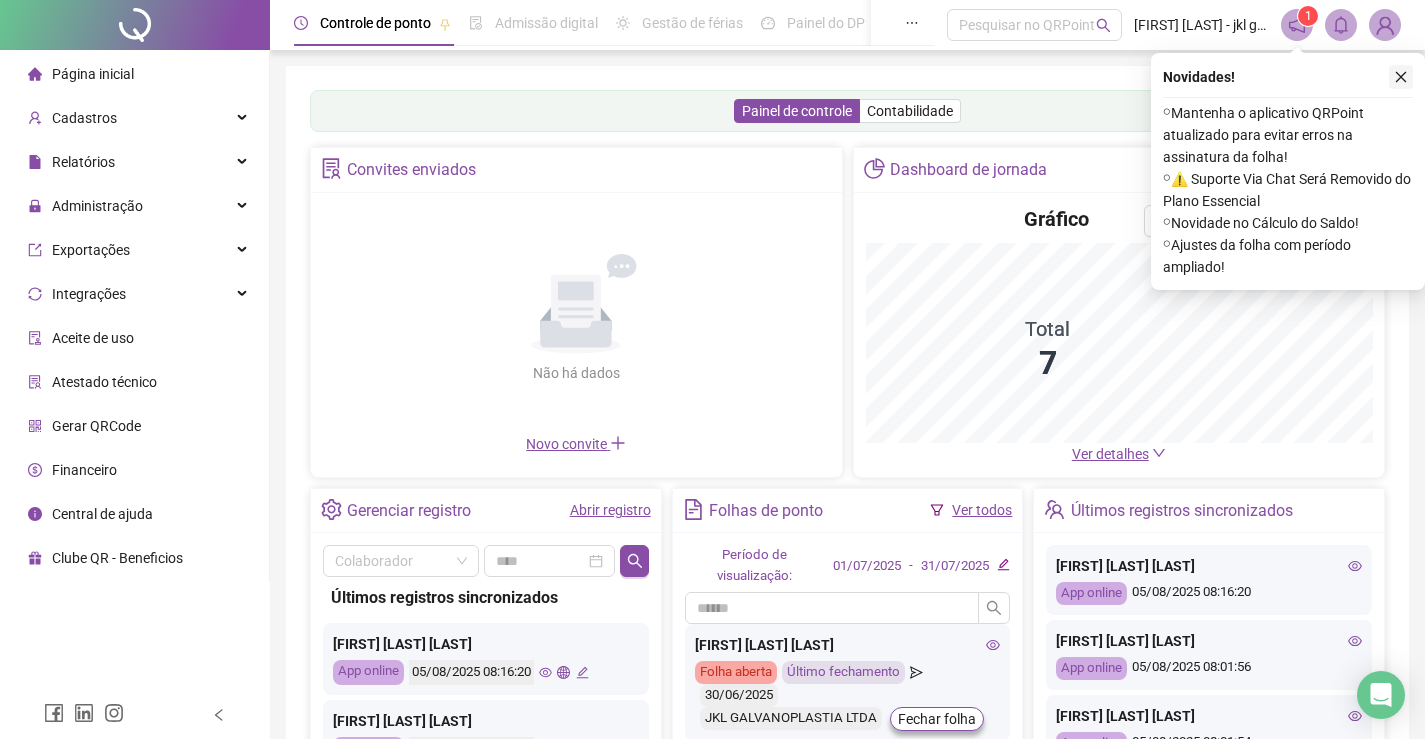 click at bounding box center [1401, 77] 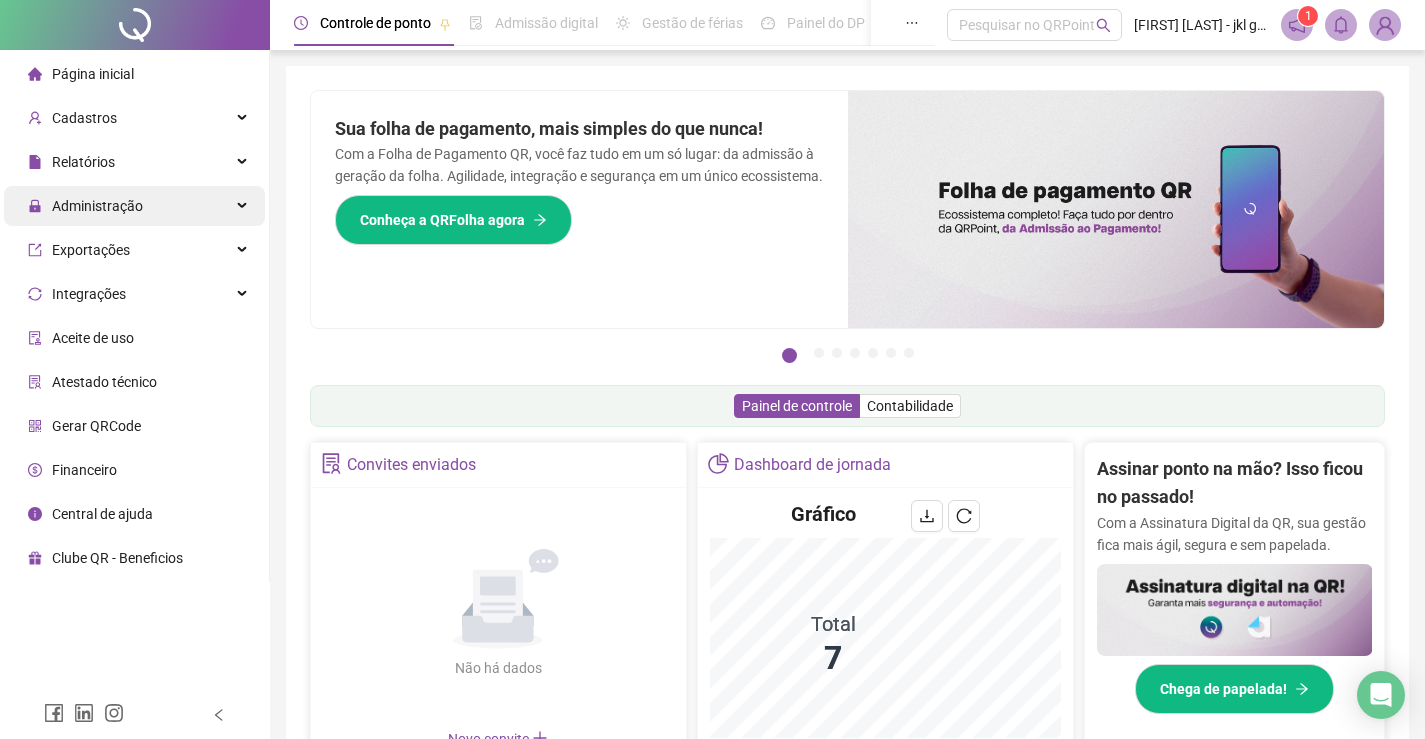 click on "Administração" at bounding box center (97, 206) 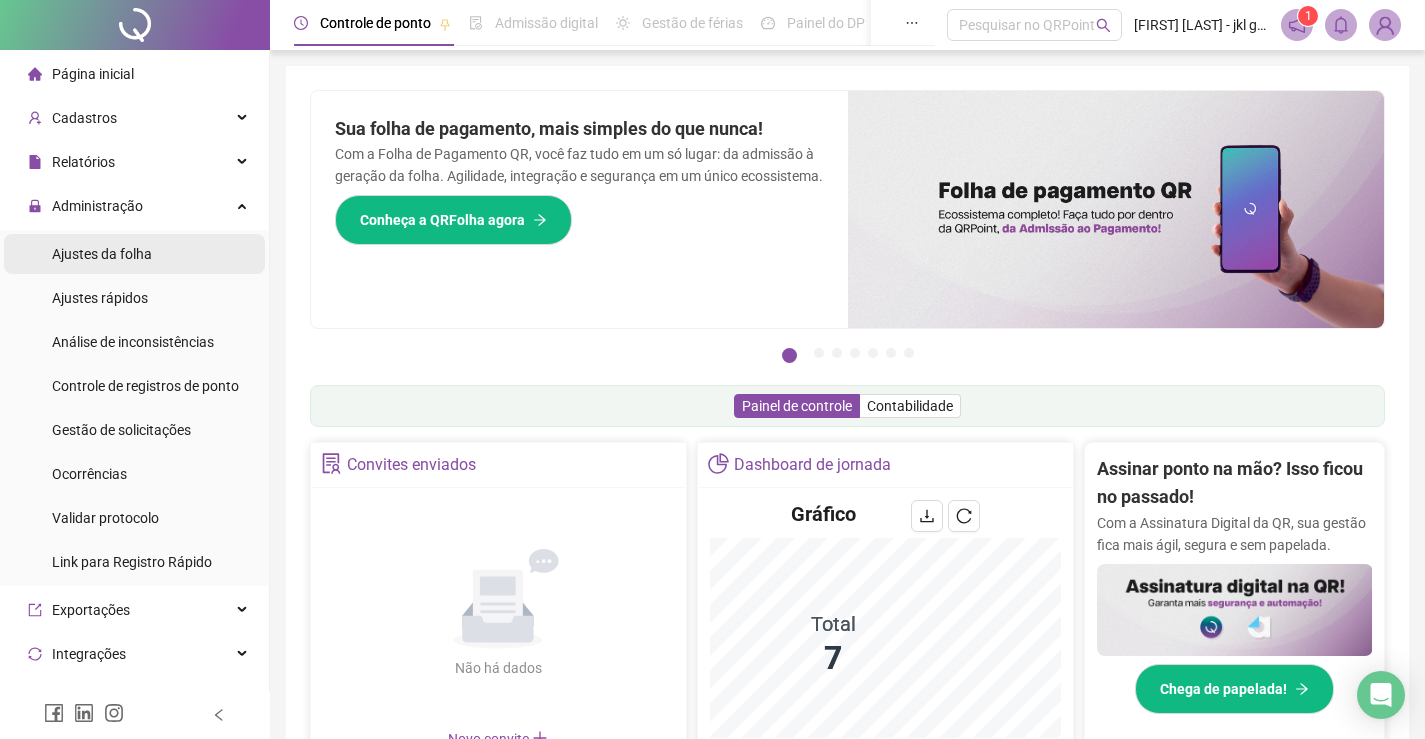 click on "Ajustes da folha" at bounding box center [102, 254] 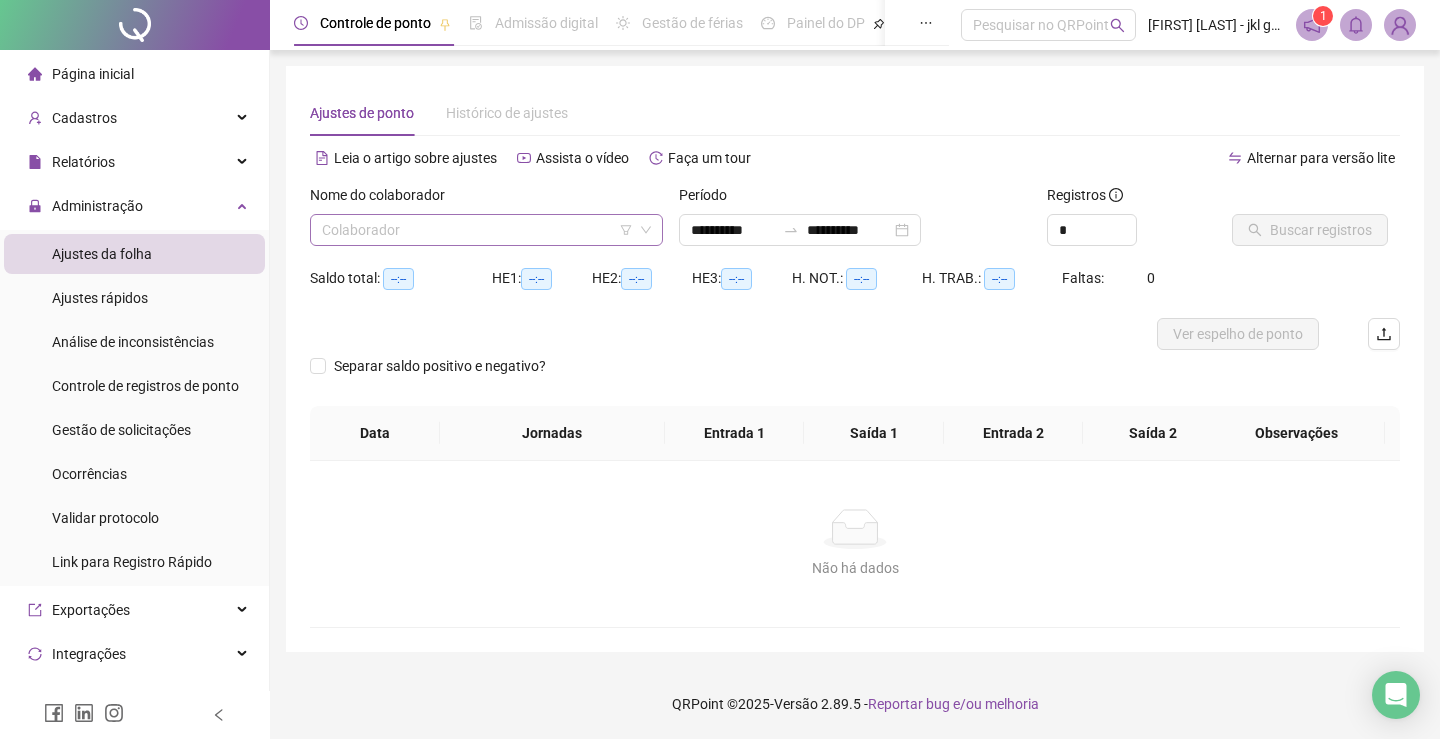 click at bounding box center (477, 230) 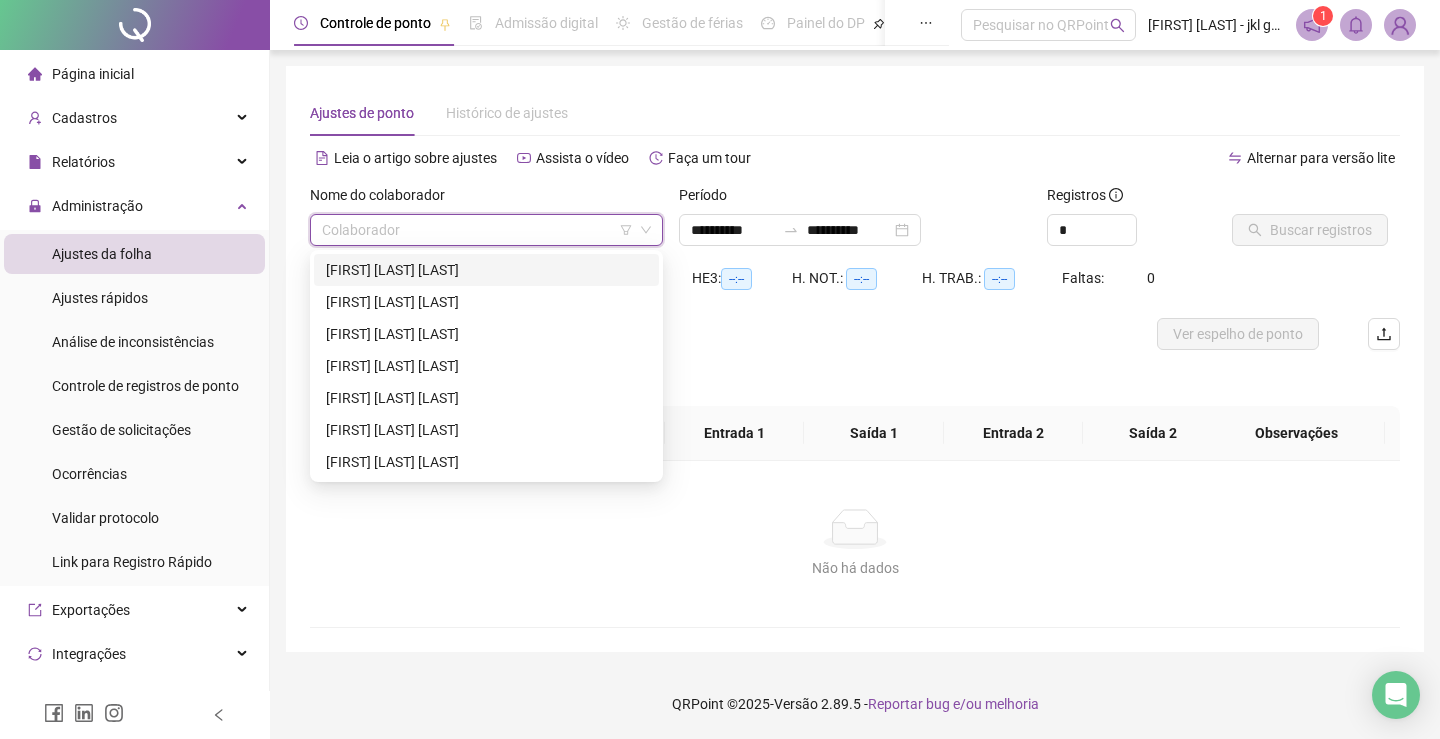 click on "[FIRST] [LAST] [LAST]" at bounding box center (486, 270) 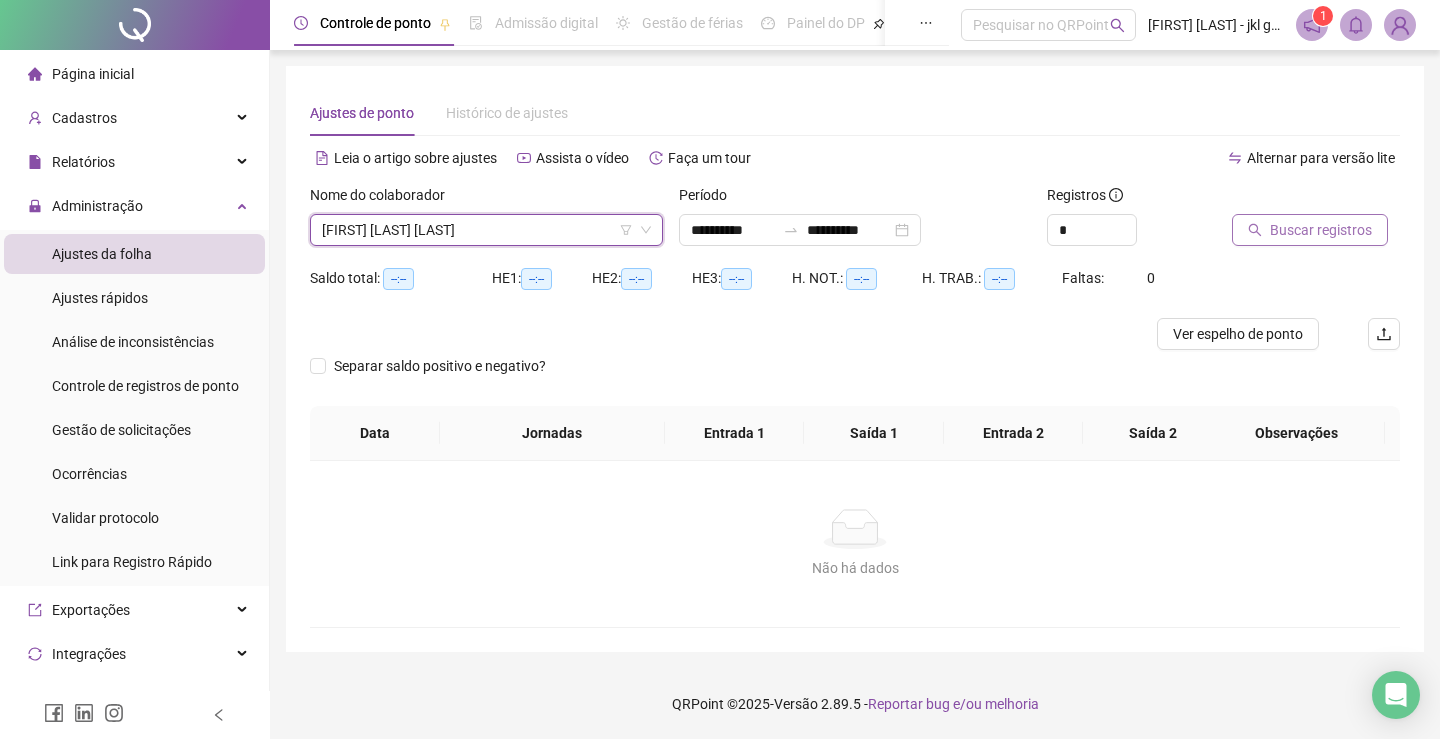 click on "Buscar registros" at bounding box center (1321, 230) 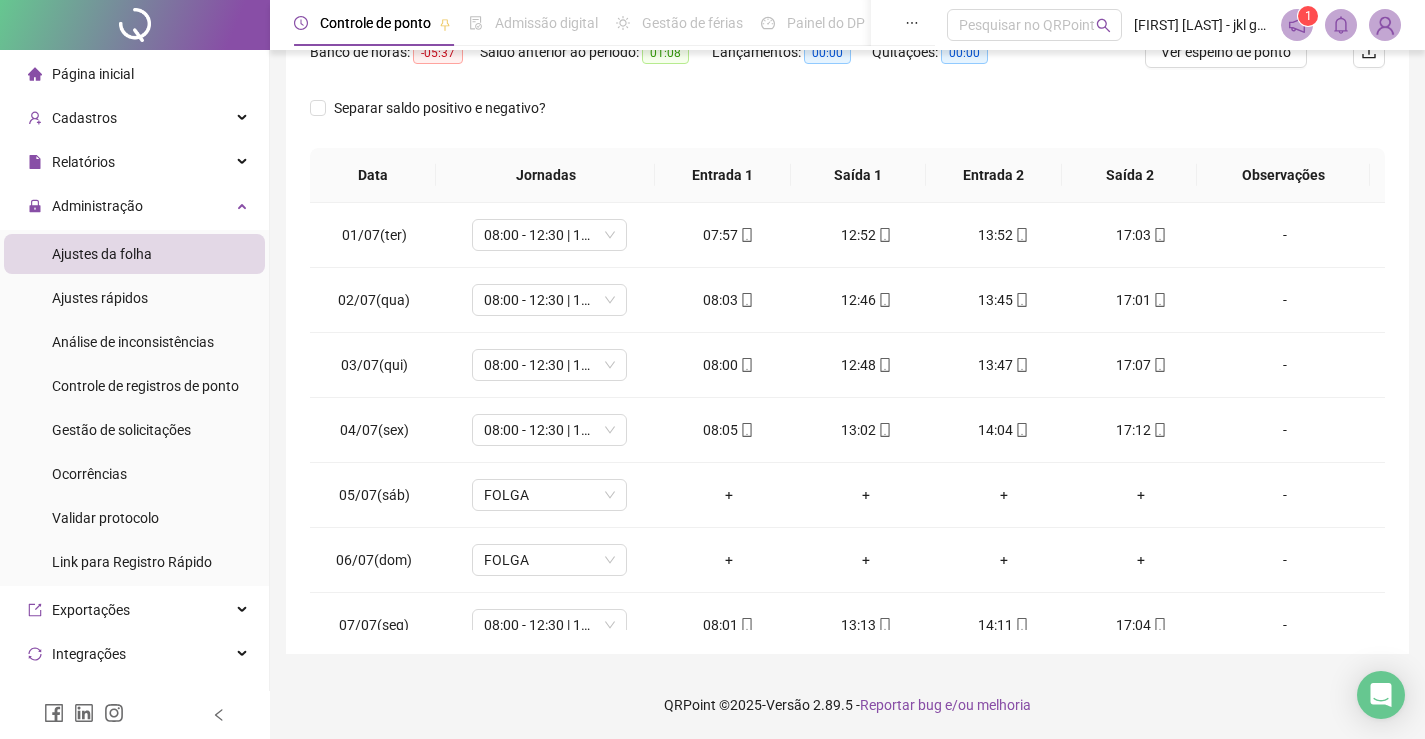 scroll, scrollTop: 283, scrollLeft: 0, axis: vertical 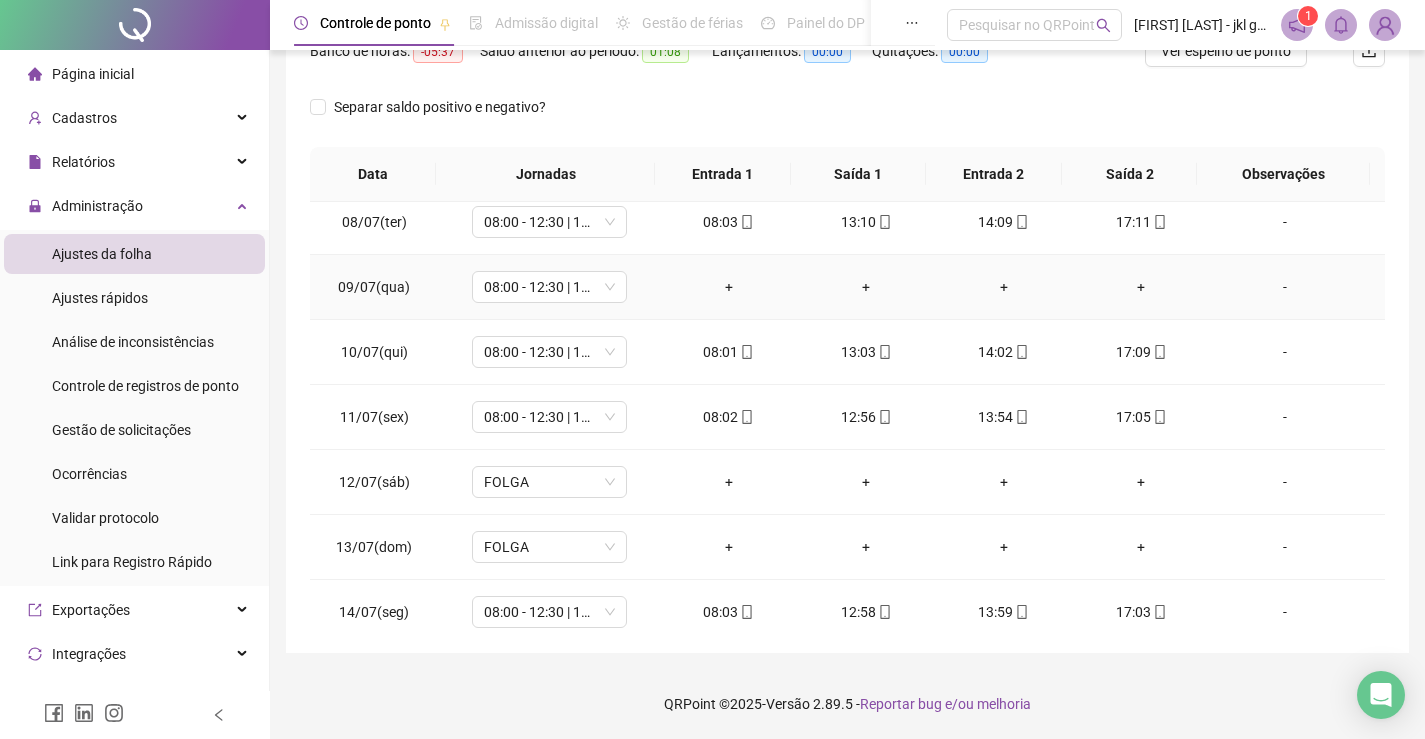 click on "-" at bounding box center [1285, 287] 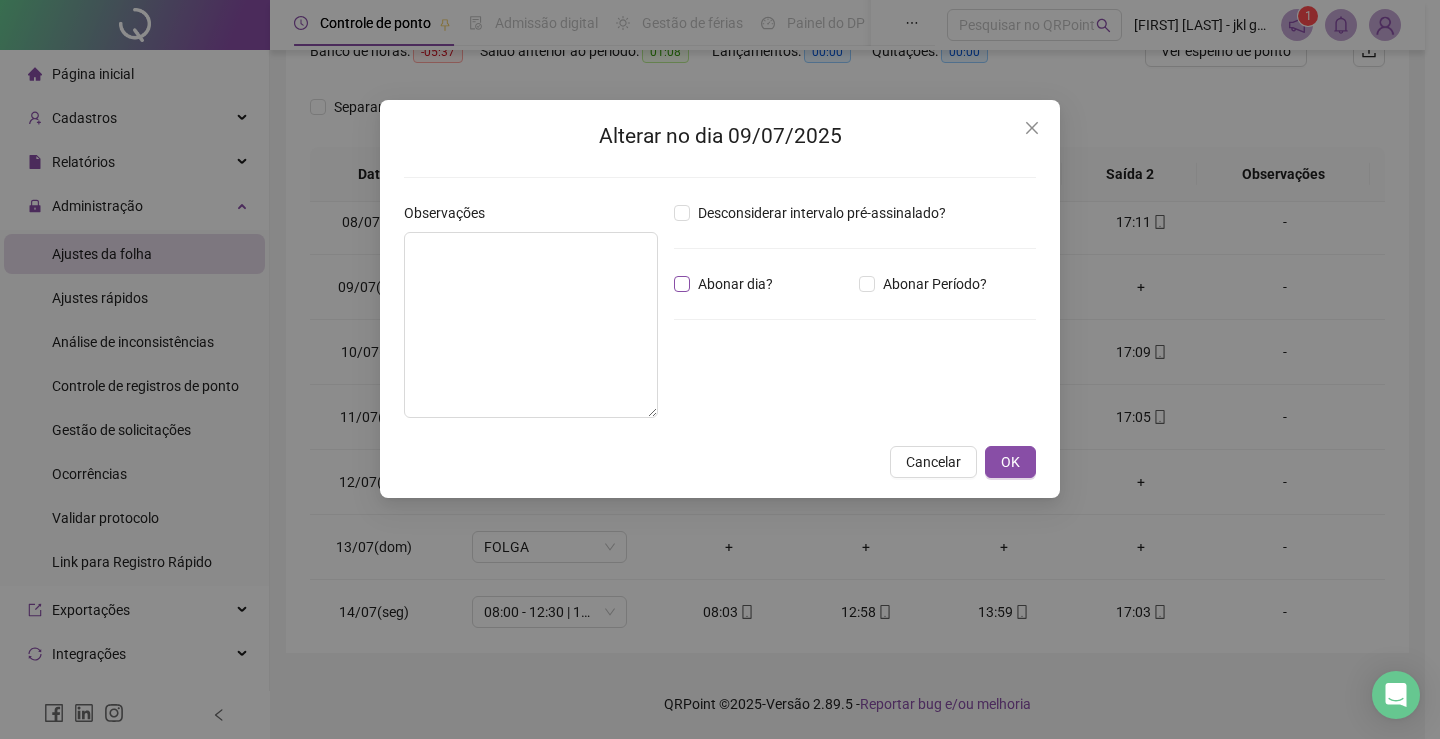 click on "Abonar dia?" at bounding box center (735, 284) 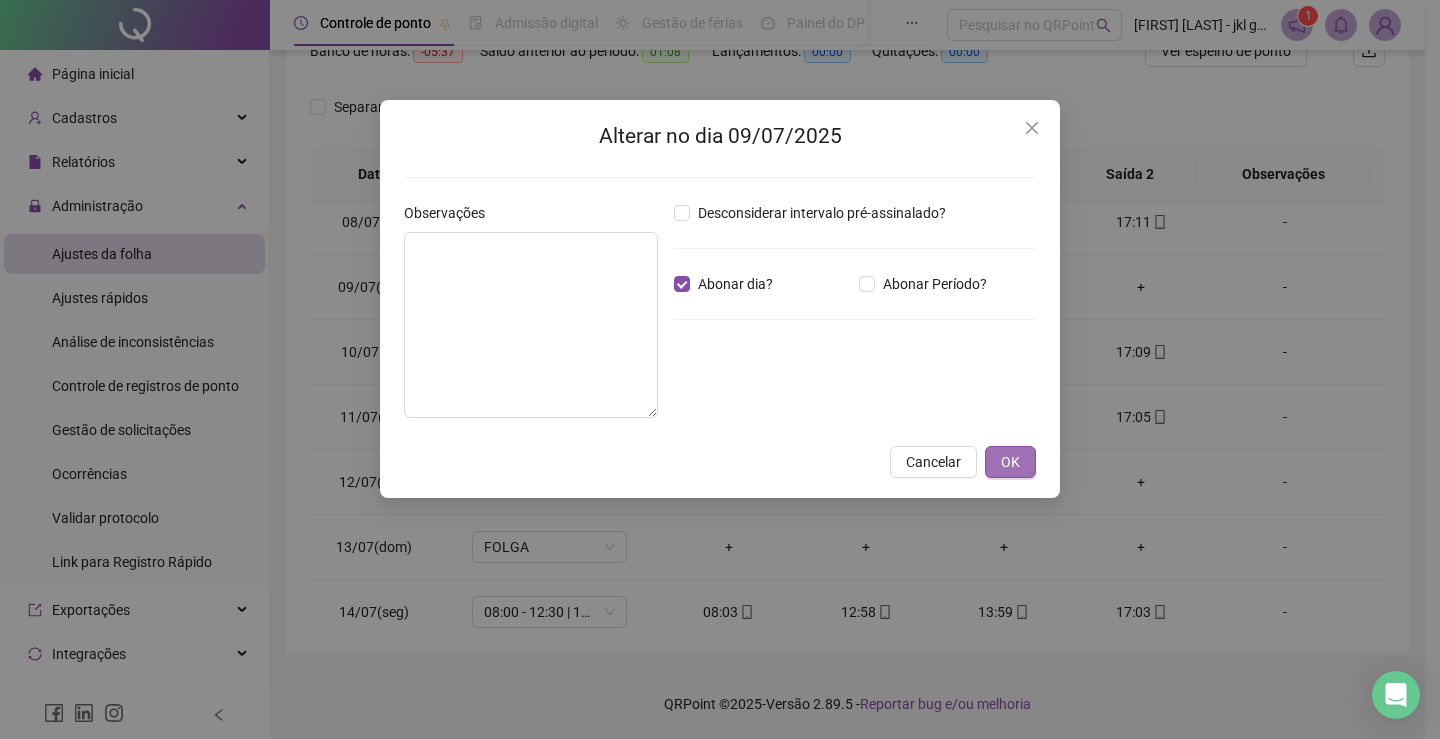 click on "OK" at bounding box center [1010, 462] 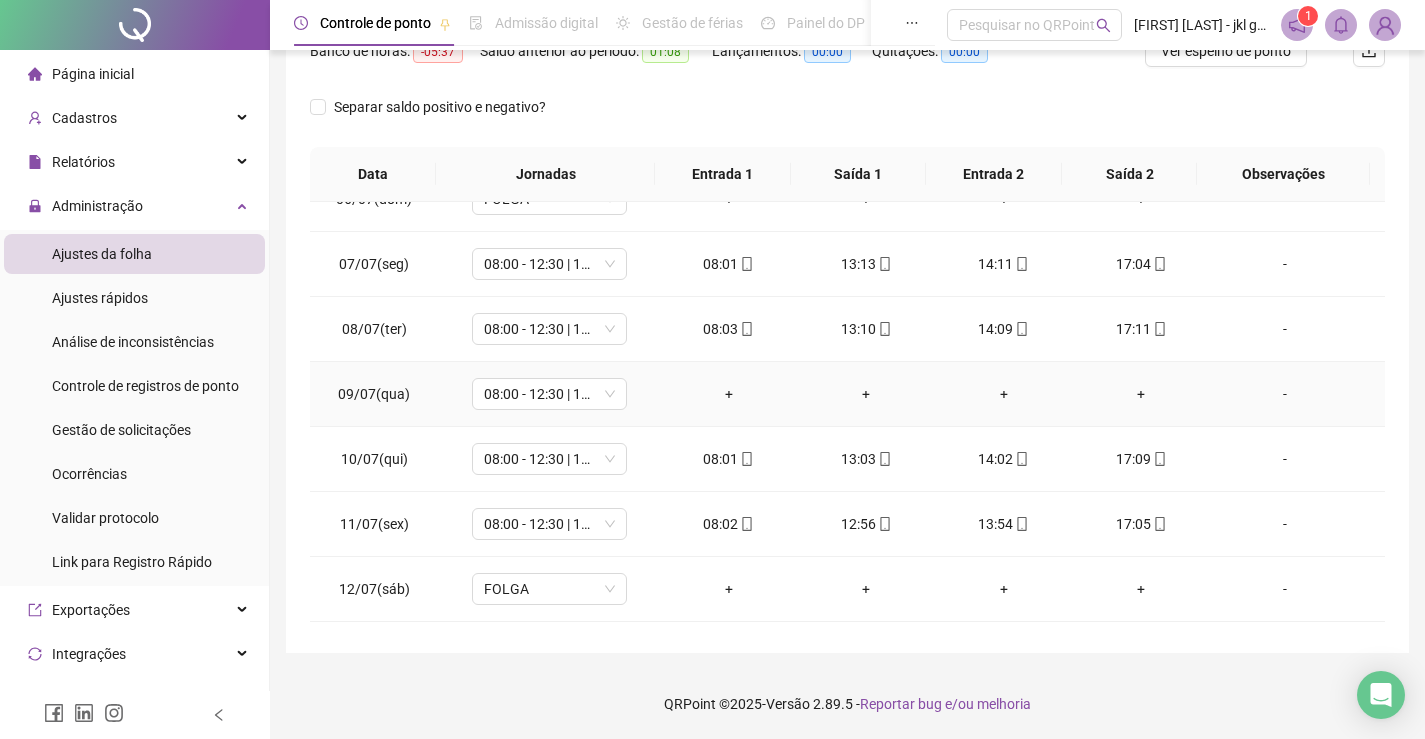 scroll, scrollTop: 200, scrollLeft: 0, axis: vertical 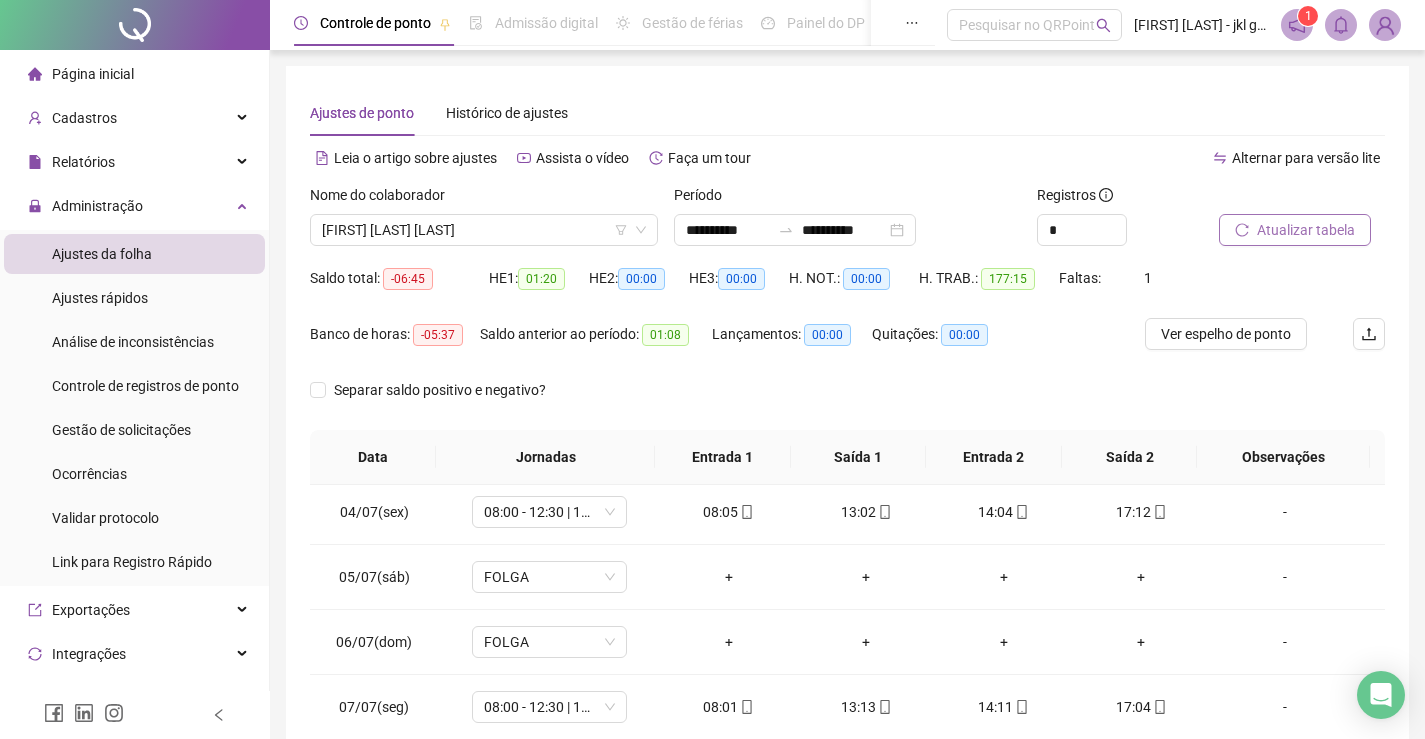 click on "Atualizar tabela" at bounding box center [1306, 230] 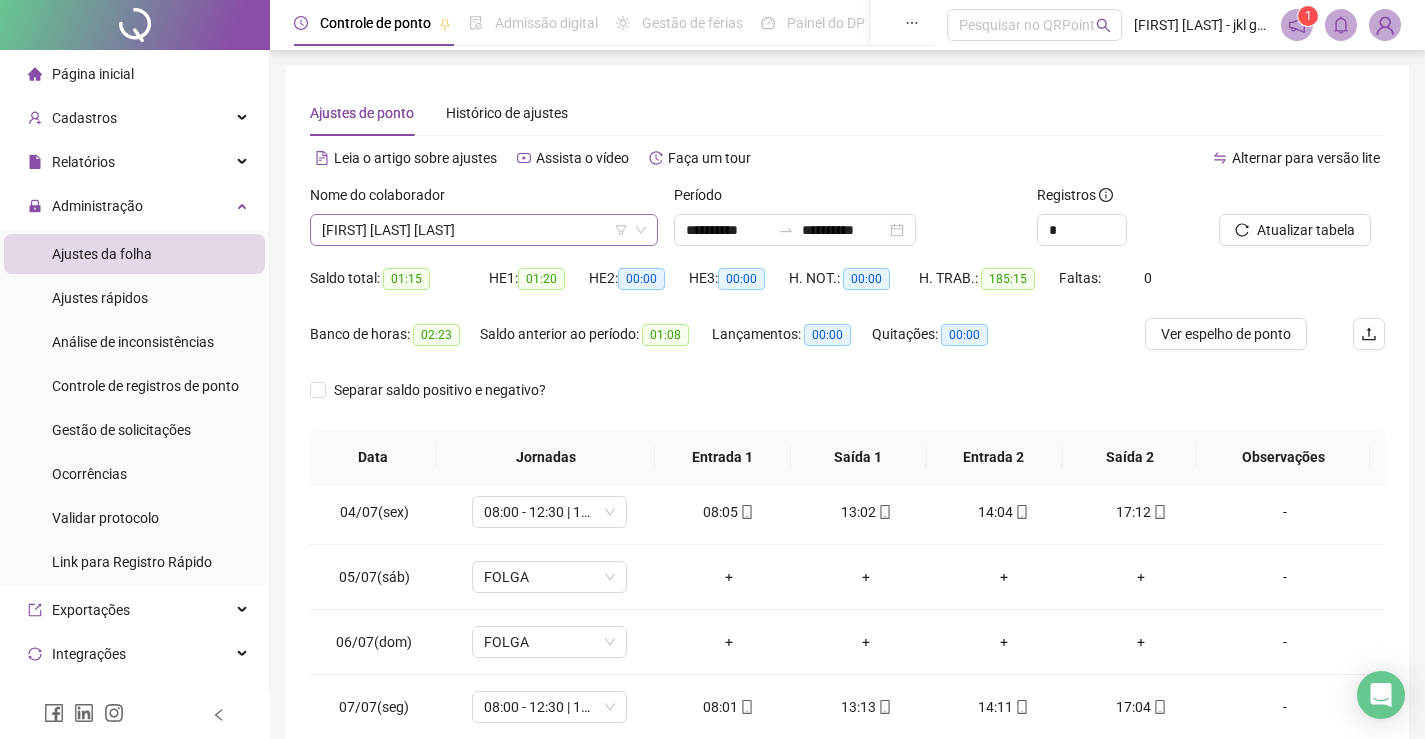 click on "[FIRST] [LAST] [LAST]" at bounding box center (484, 230) 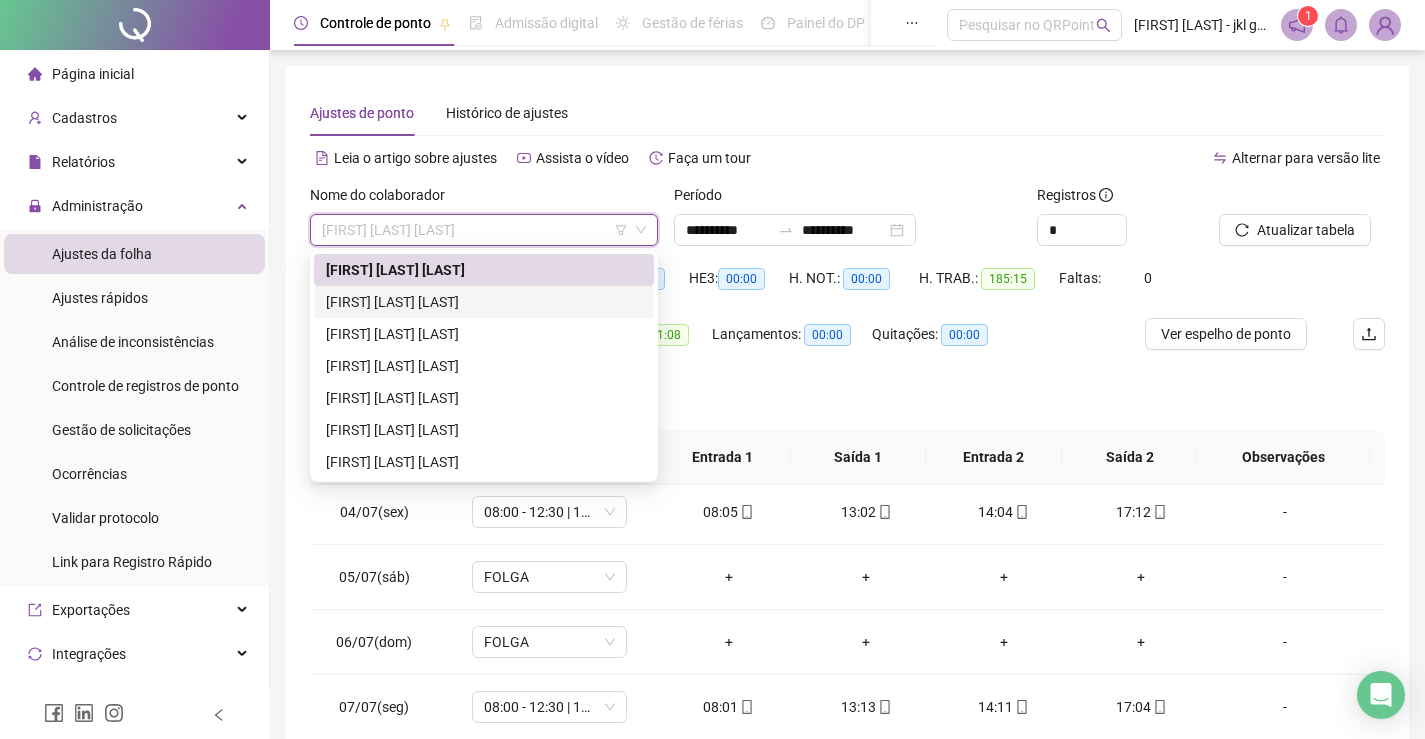 click on "[FIRST] [LAST] [LAST]" at bounding box center [484, 302] 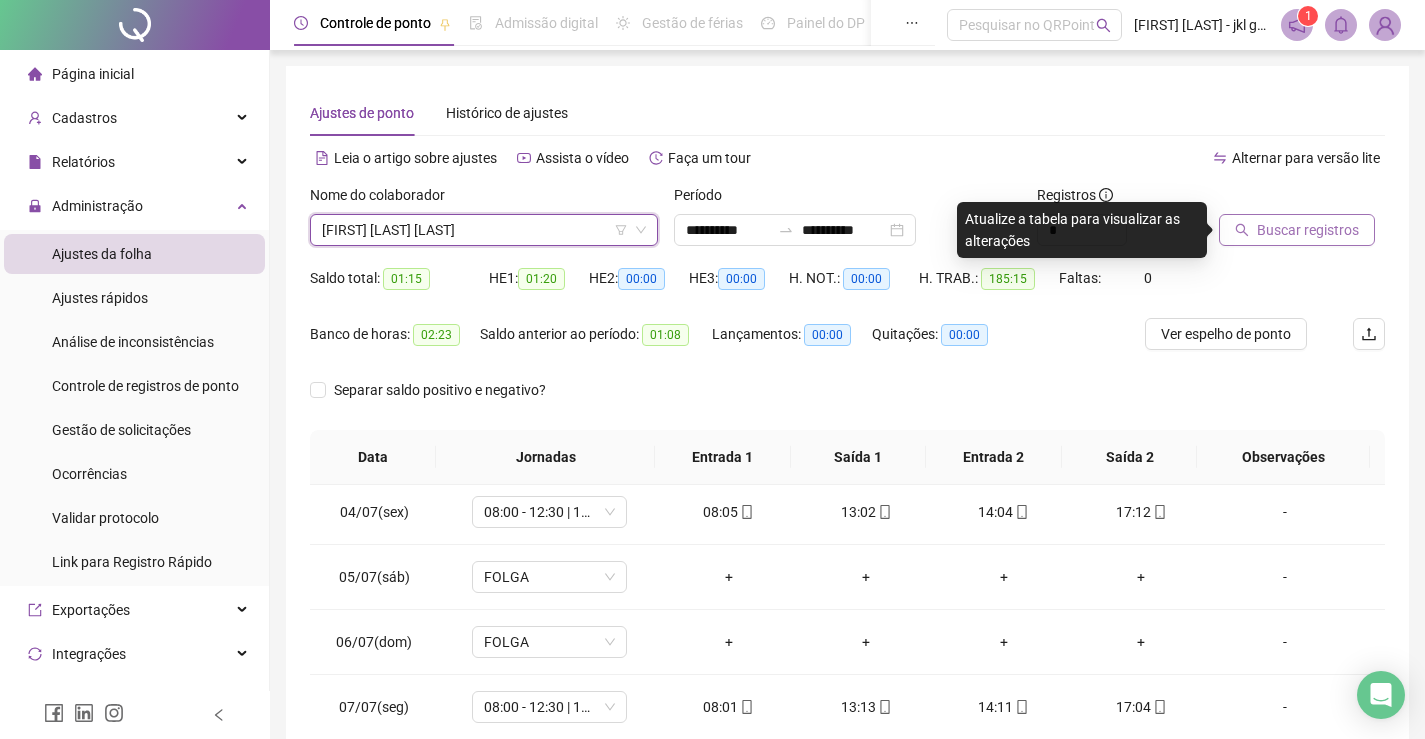 click on "Buscar registros" at bounding box center (1308, 230) 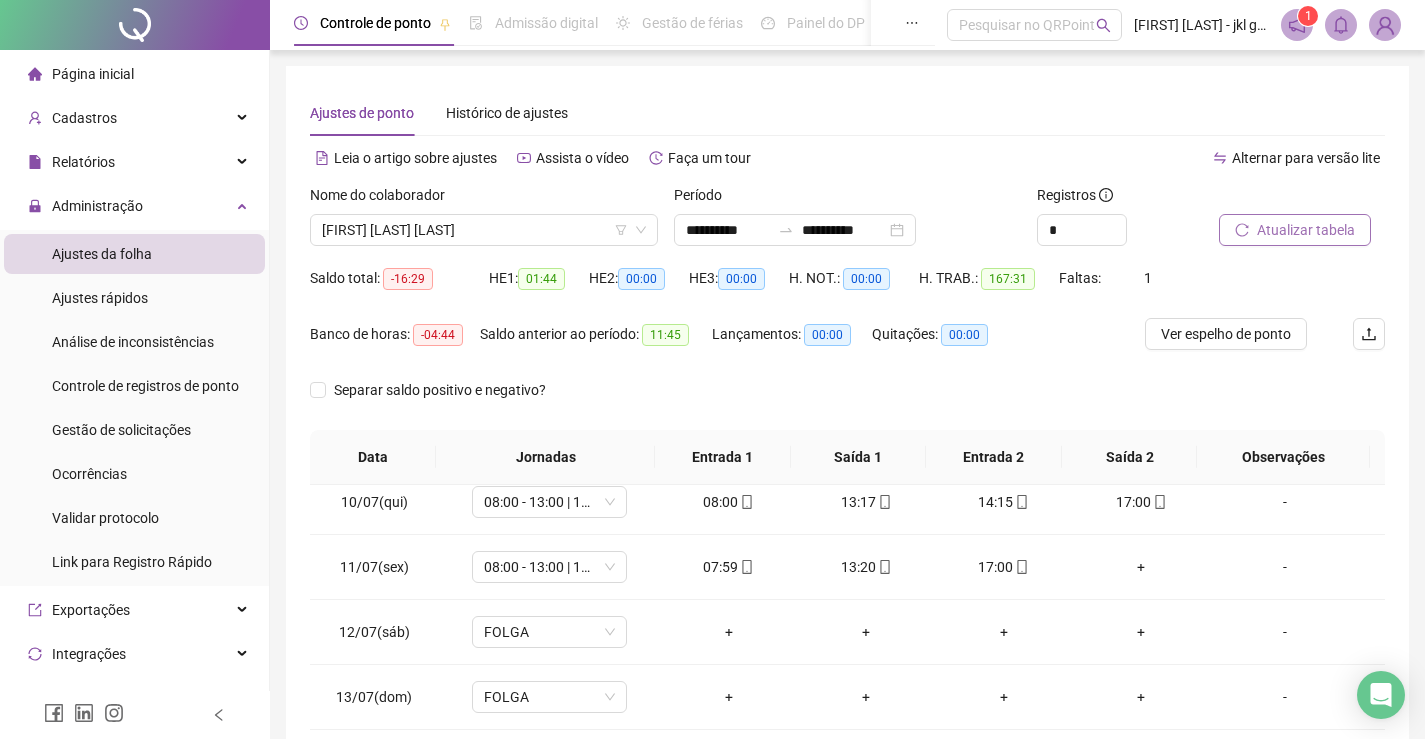 scroll, scrollTop: 467, scrollLeft: 0, axis: vertical 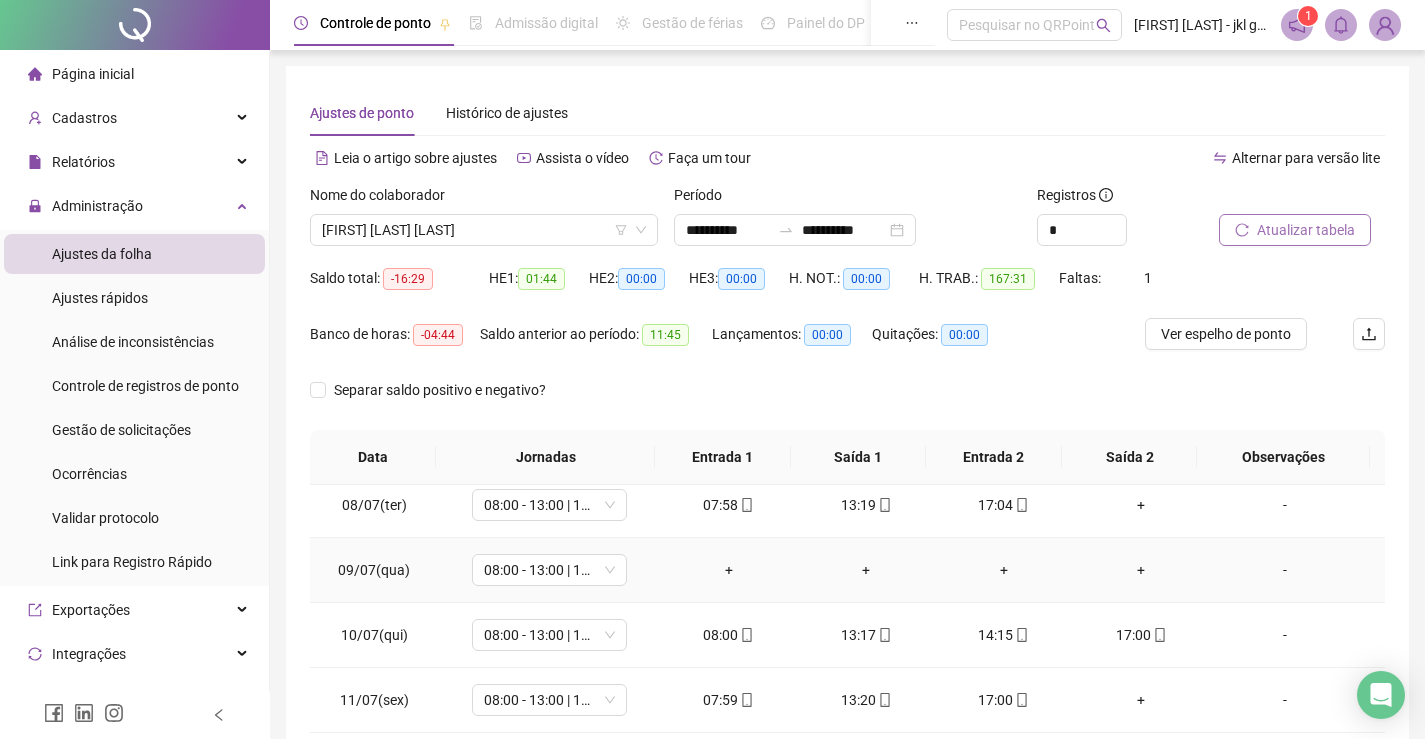 click on "-" at bounding box center (1285, 570) 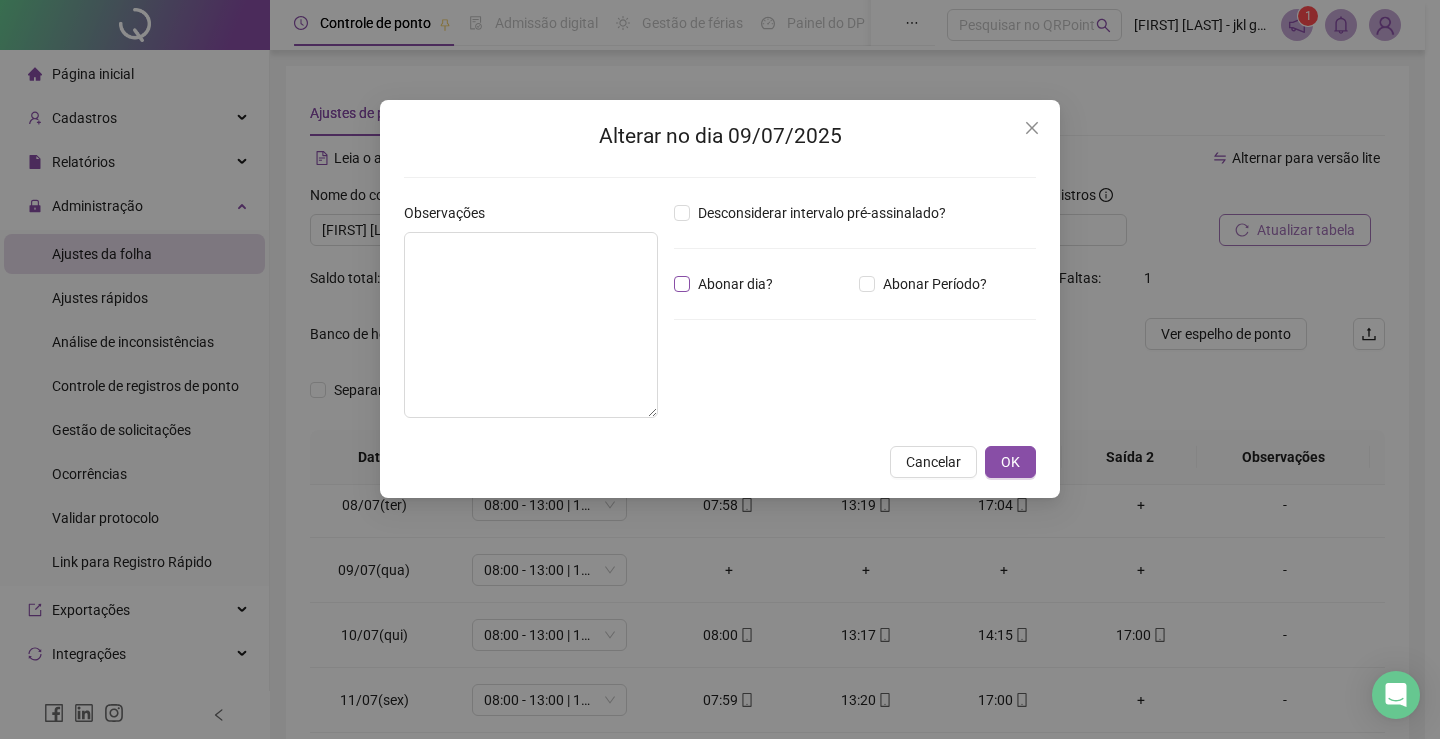 click on "Abonar dia?" at bounding box center [735, 284] 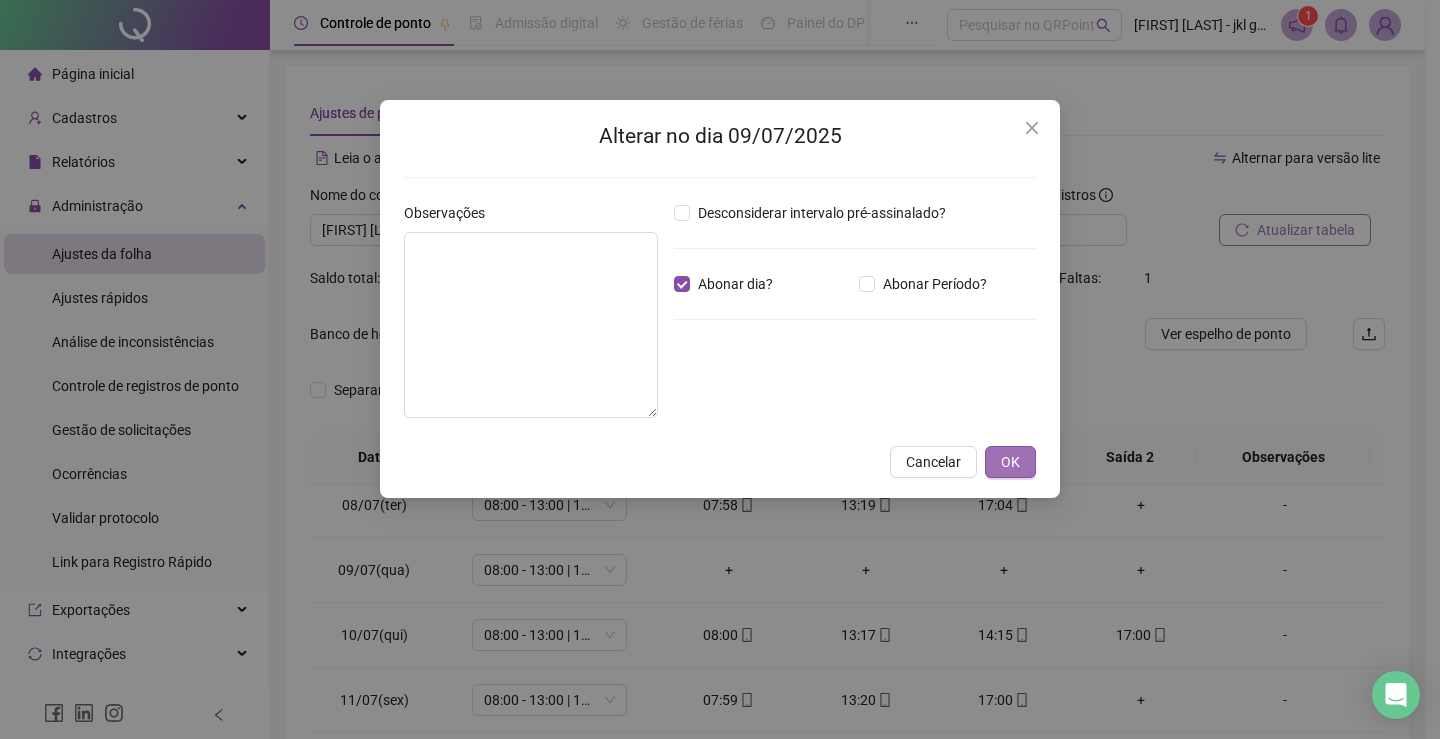 click on "OK" at bounding box center [1010, 462] 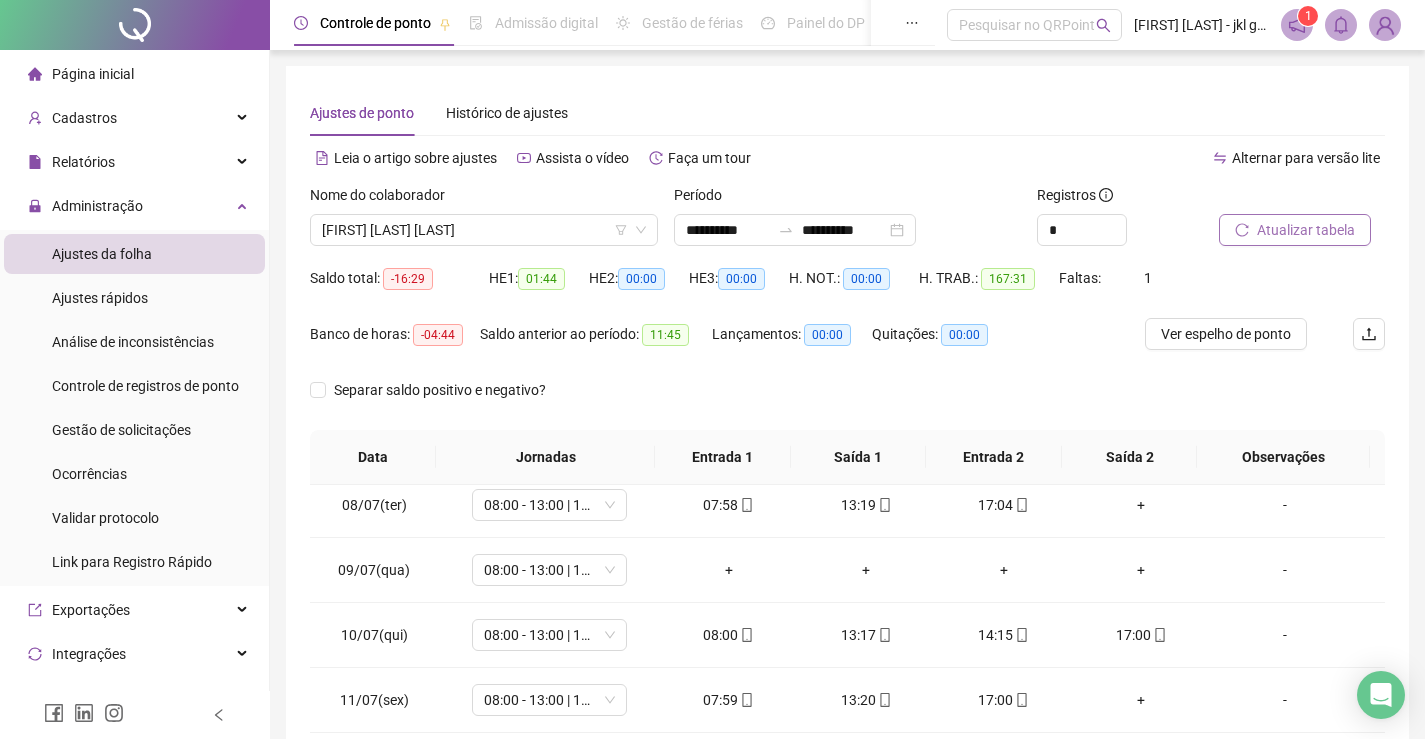 click on "Atualizar tabela" at bounding box center (1306, 230) 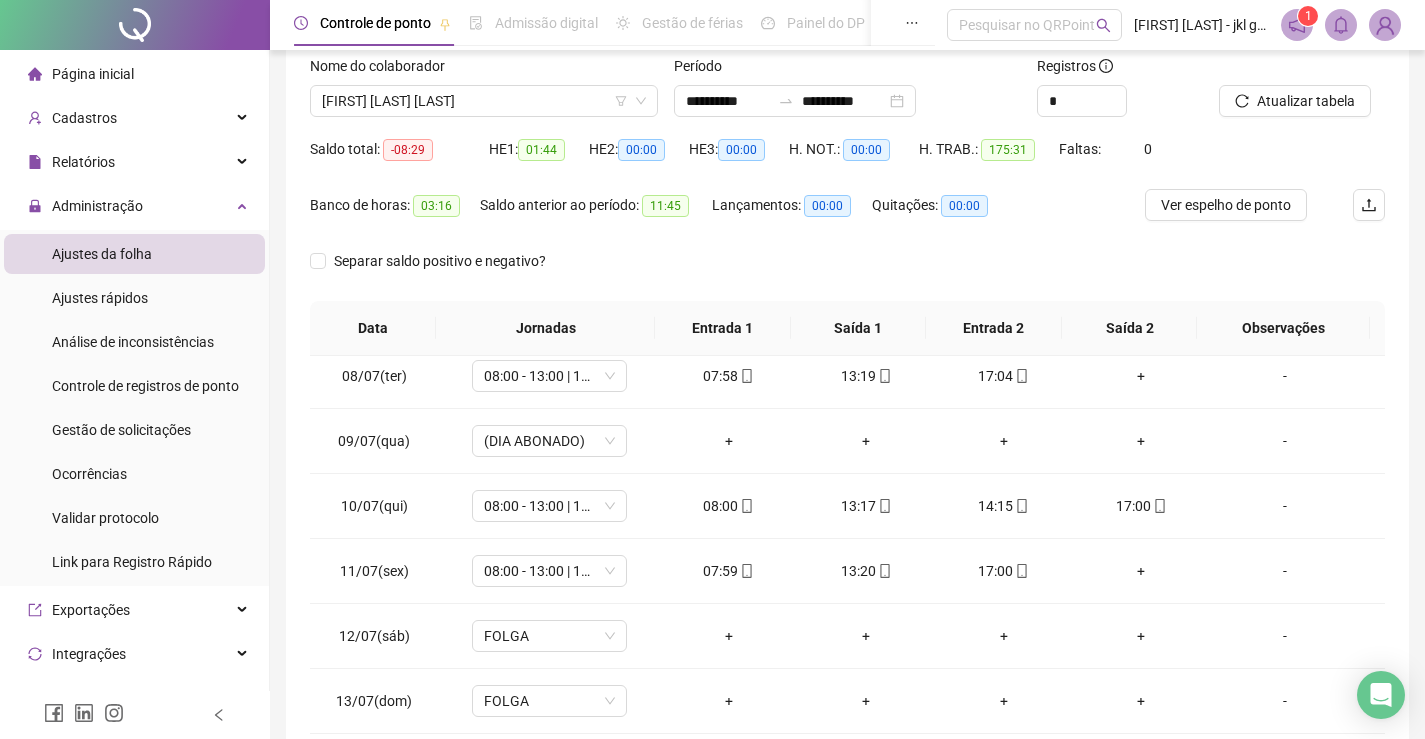 scroll, scrollTop: 133, scrollLeft: 0, axis: vertical 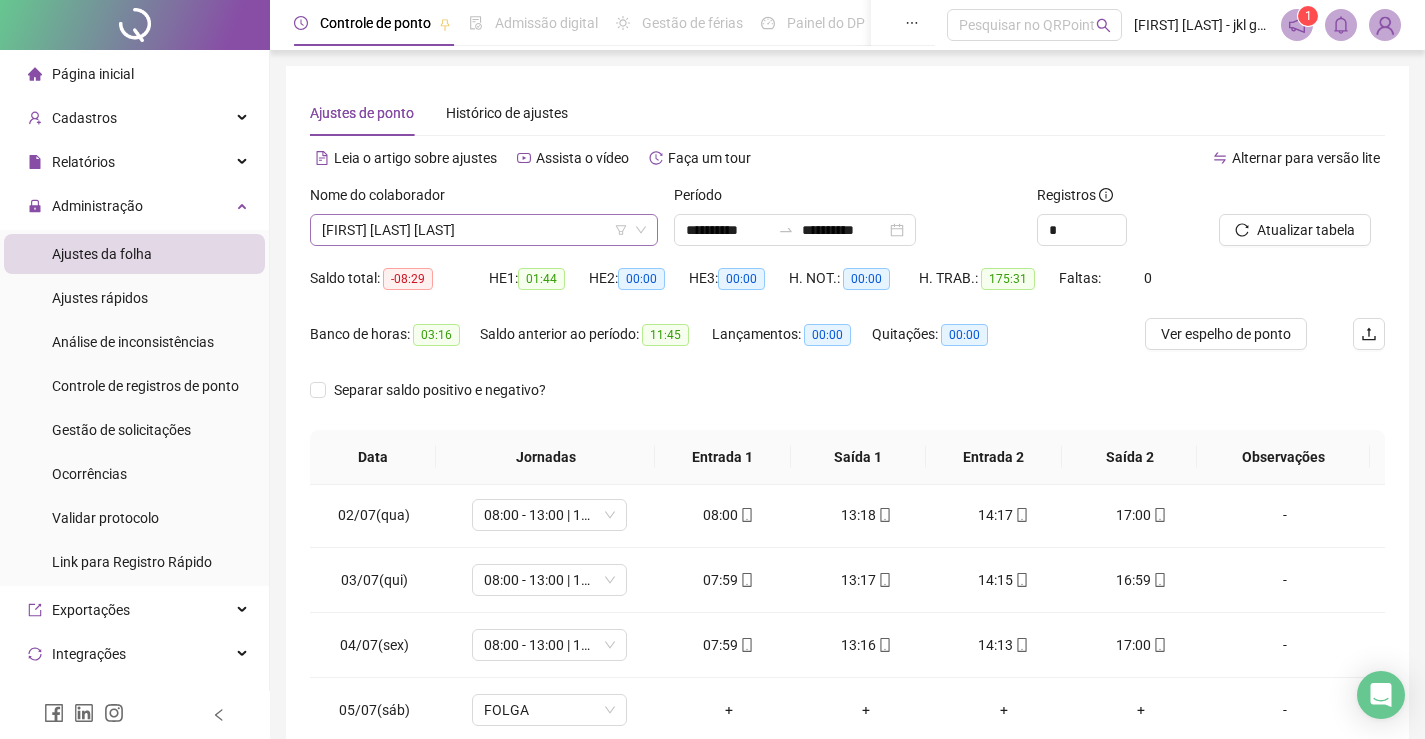 click on "[FIRST] [LAST] [LAST]" at bounding box center [484, 230] 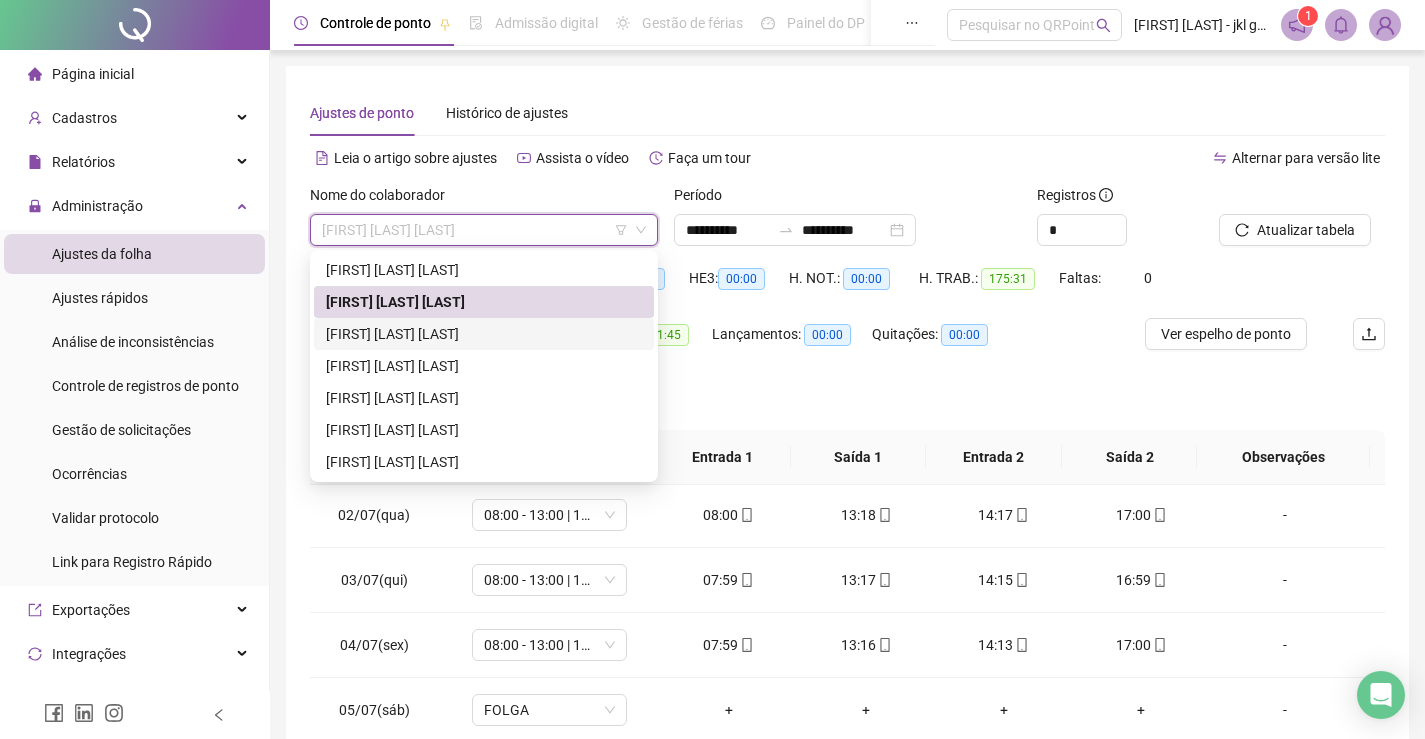 click on "[FIRST] [LAST] [LAST]" at bounding box center [484, 334] 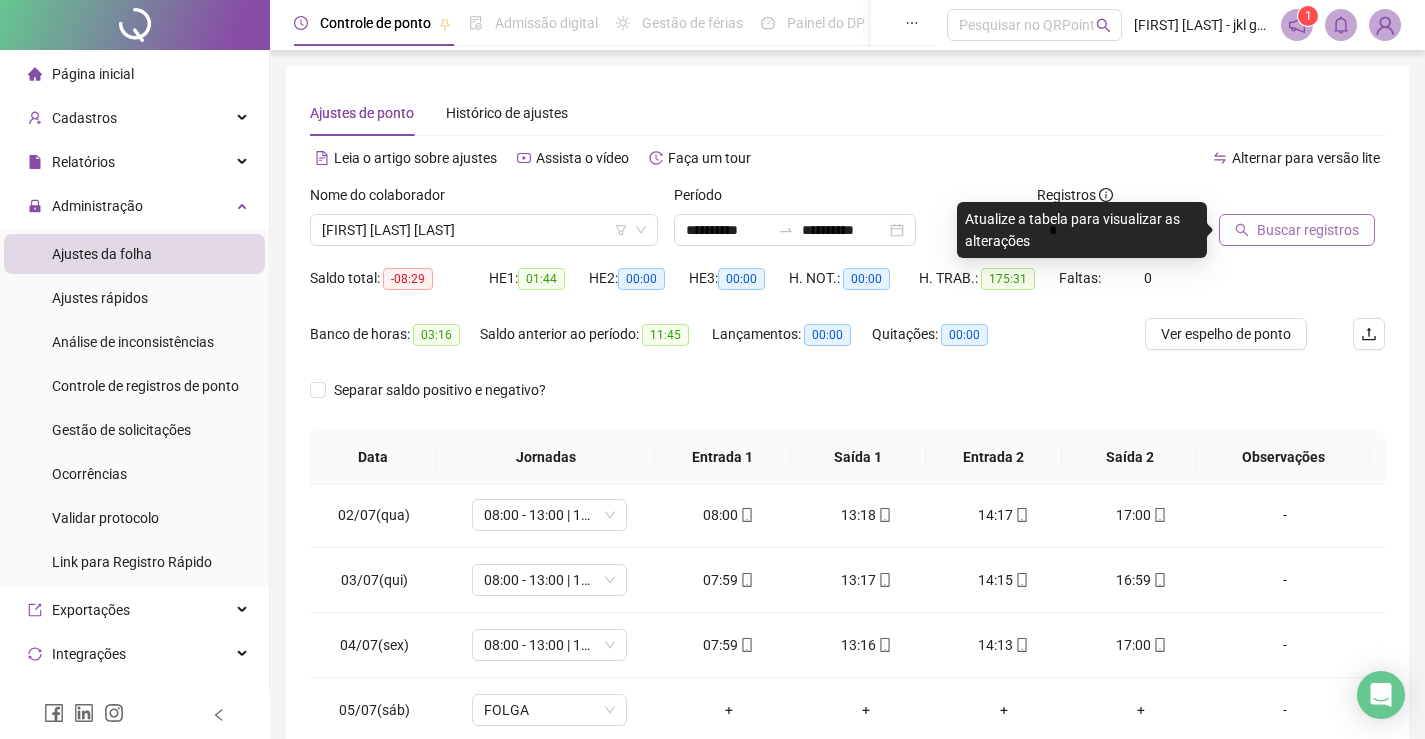 click on "Buscar registros" at bounding box center [1308, 230] 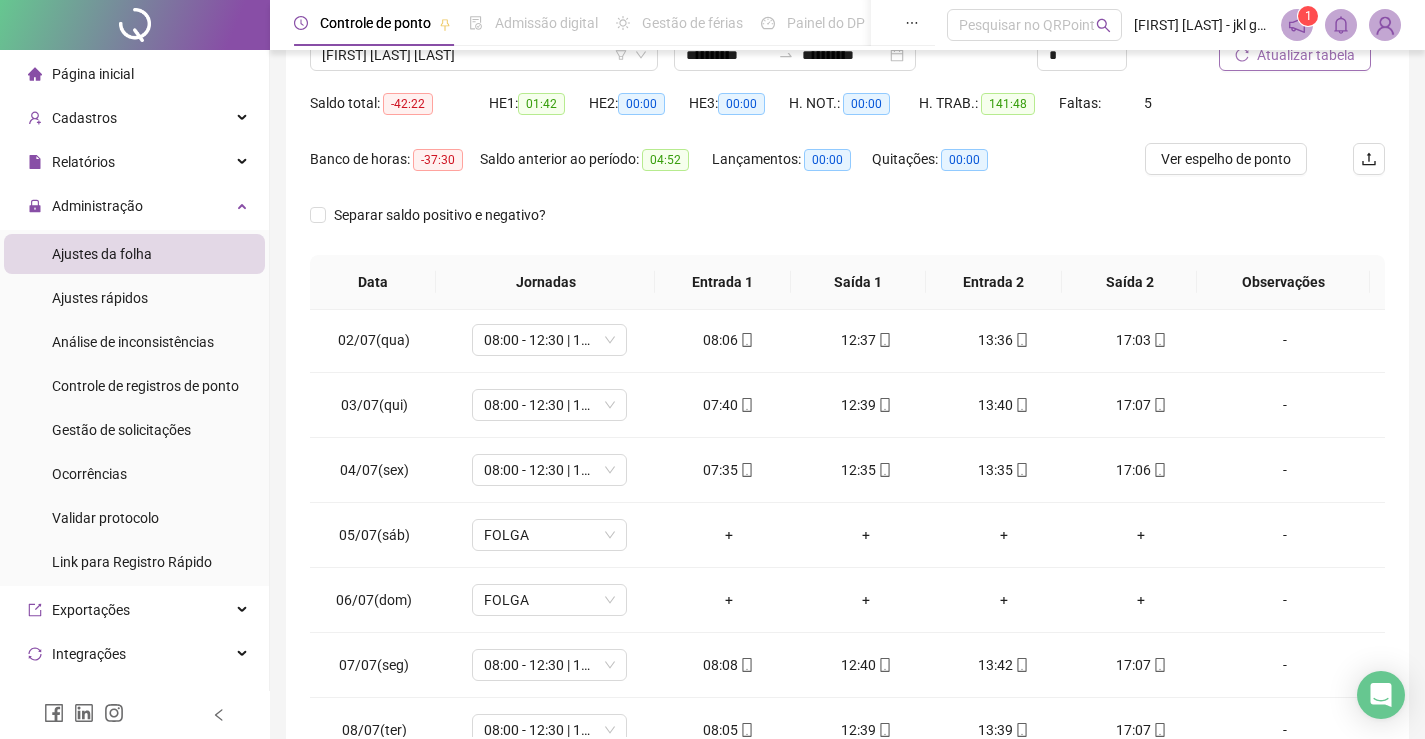 scroll, scrollTop: 200, scrollLeft: 0, axis: vertical 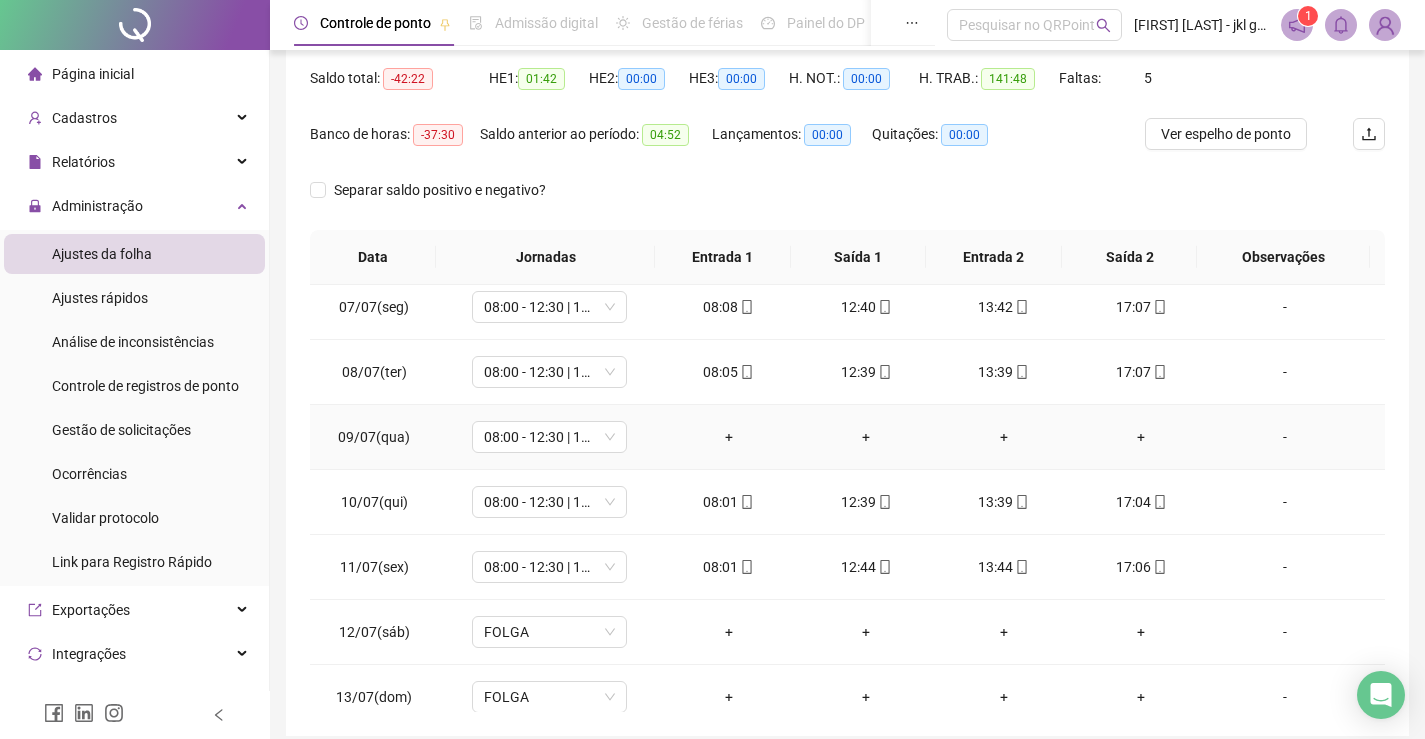 click on "-" at bounding box center [1285, 437] 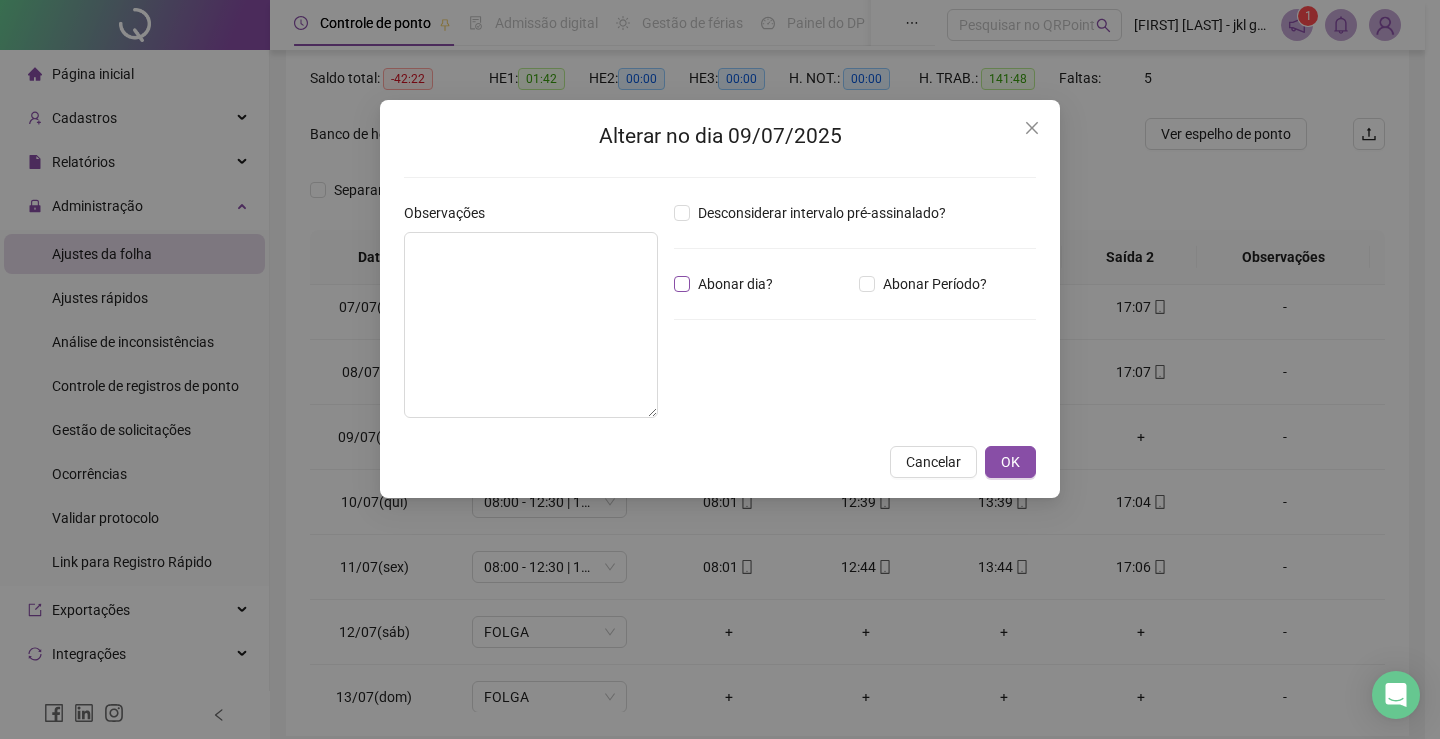 click on "Abonar dia?" at bounding box center (735, 284) 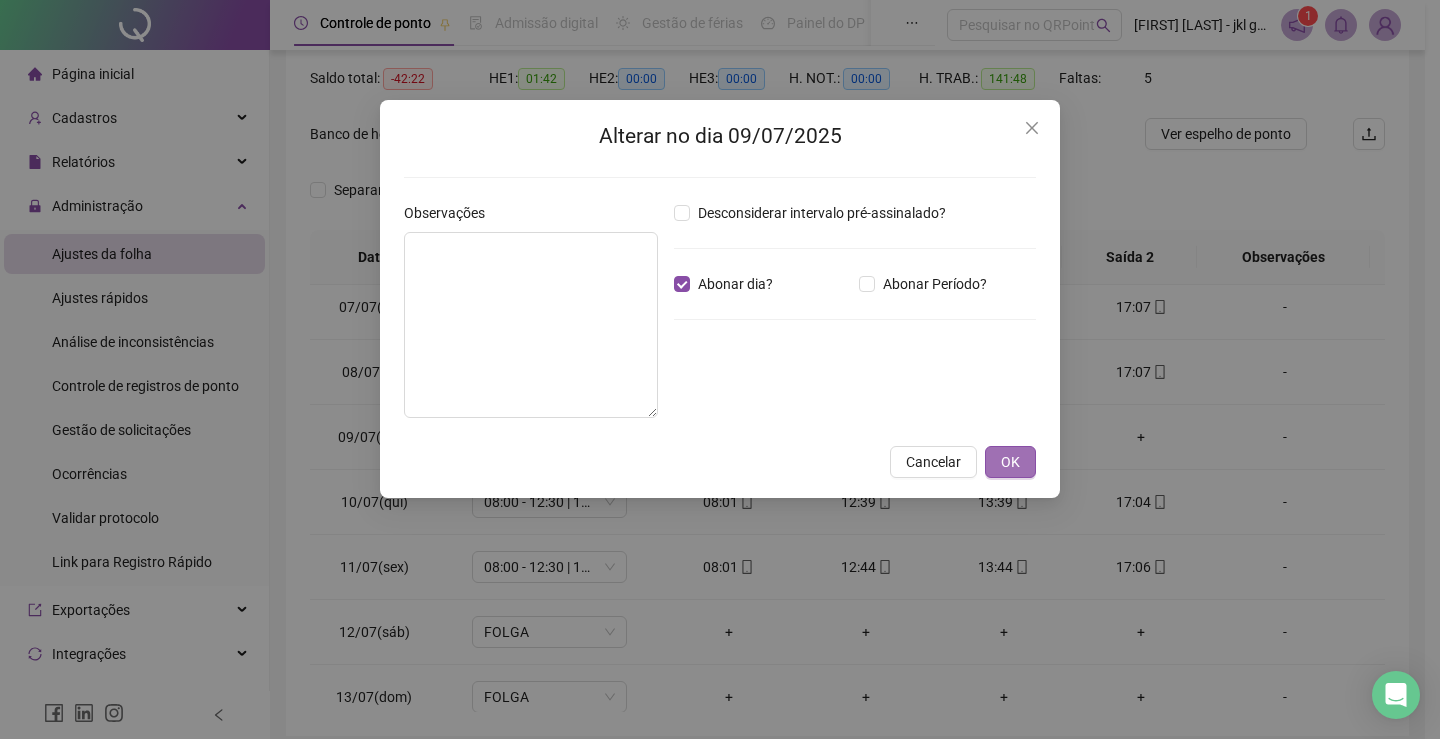 click on "OK" at bounding box center [1010, 462] 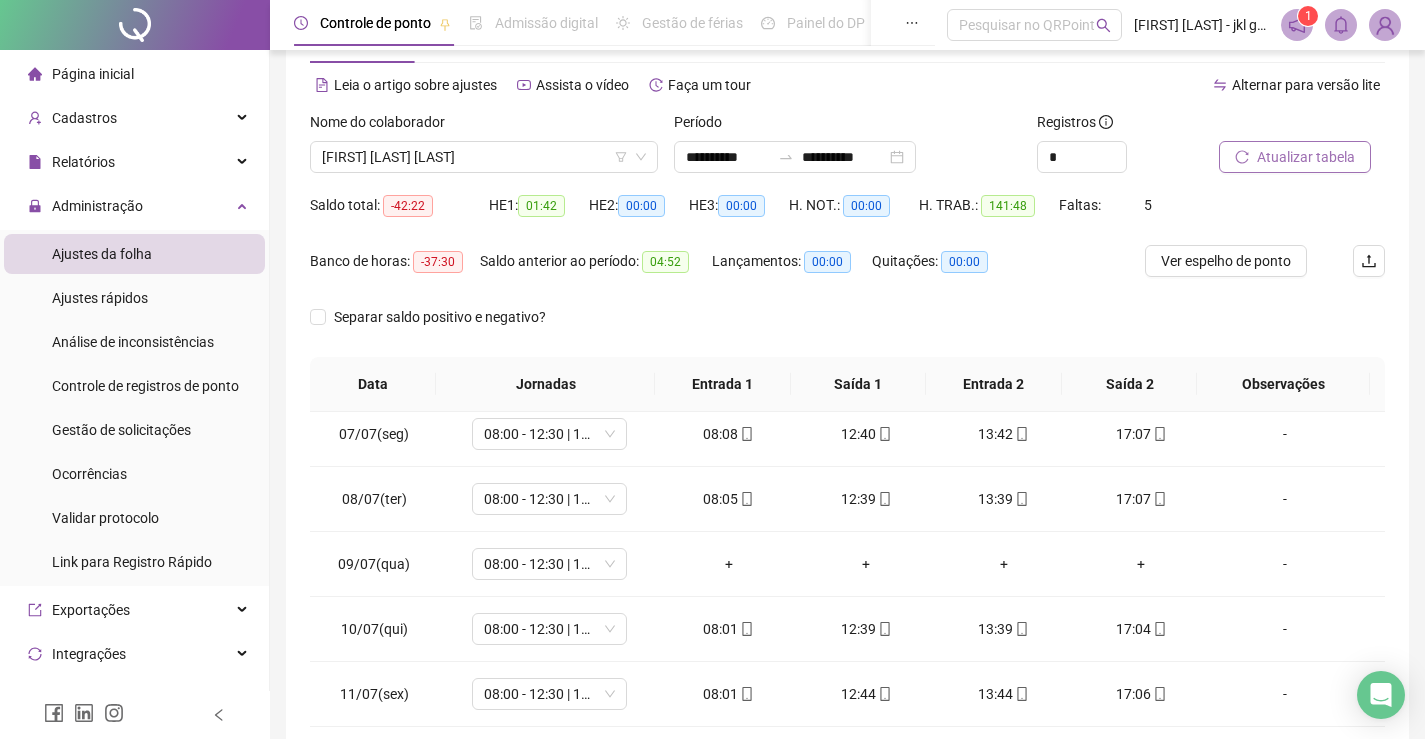 scroll, scrollTop: 67, scrollLeft: 0, axis: vertical 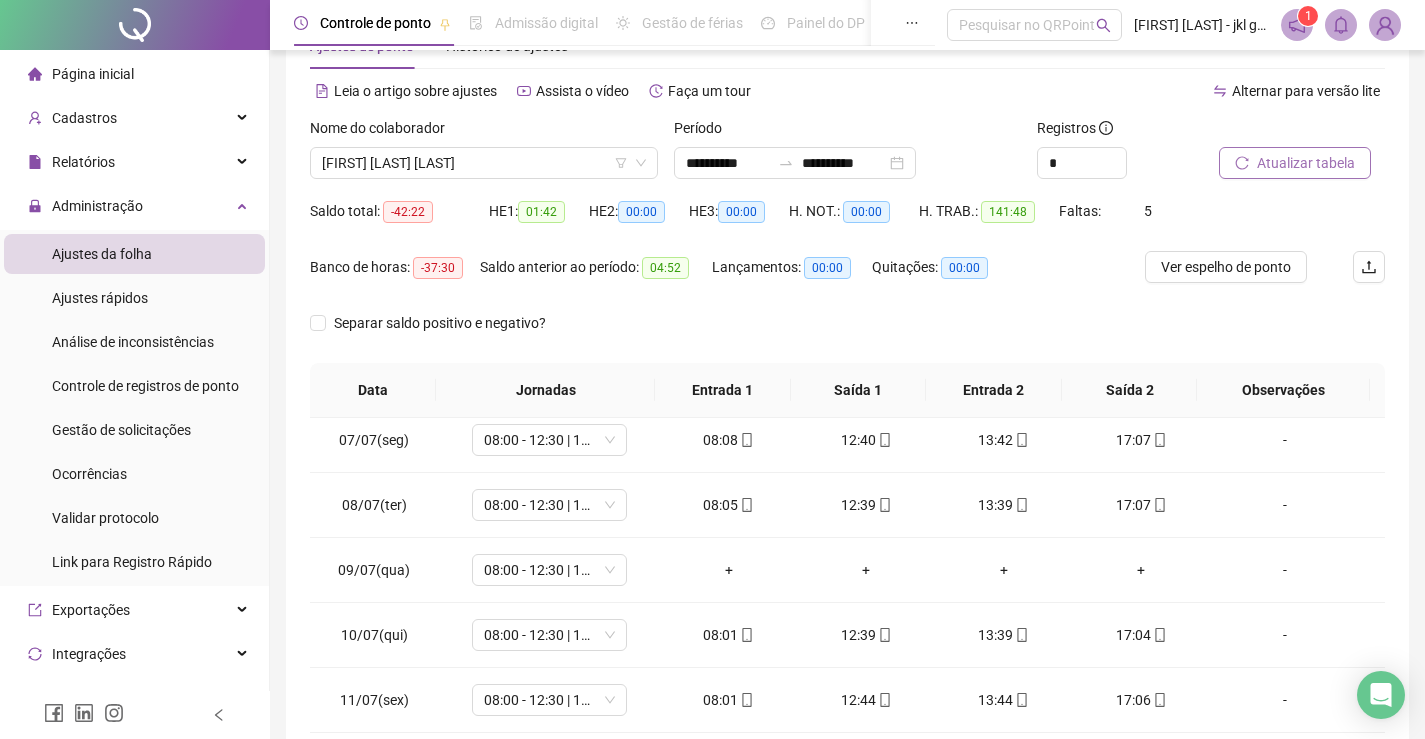 click on "Atualizar tabela" at bounding box center [1306, 163] 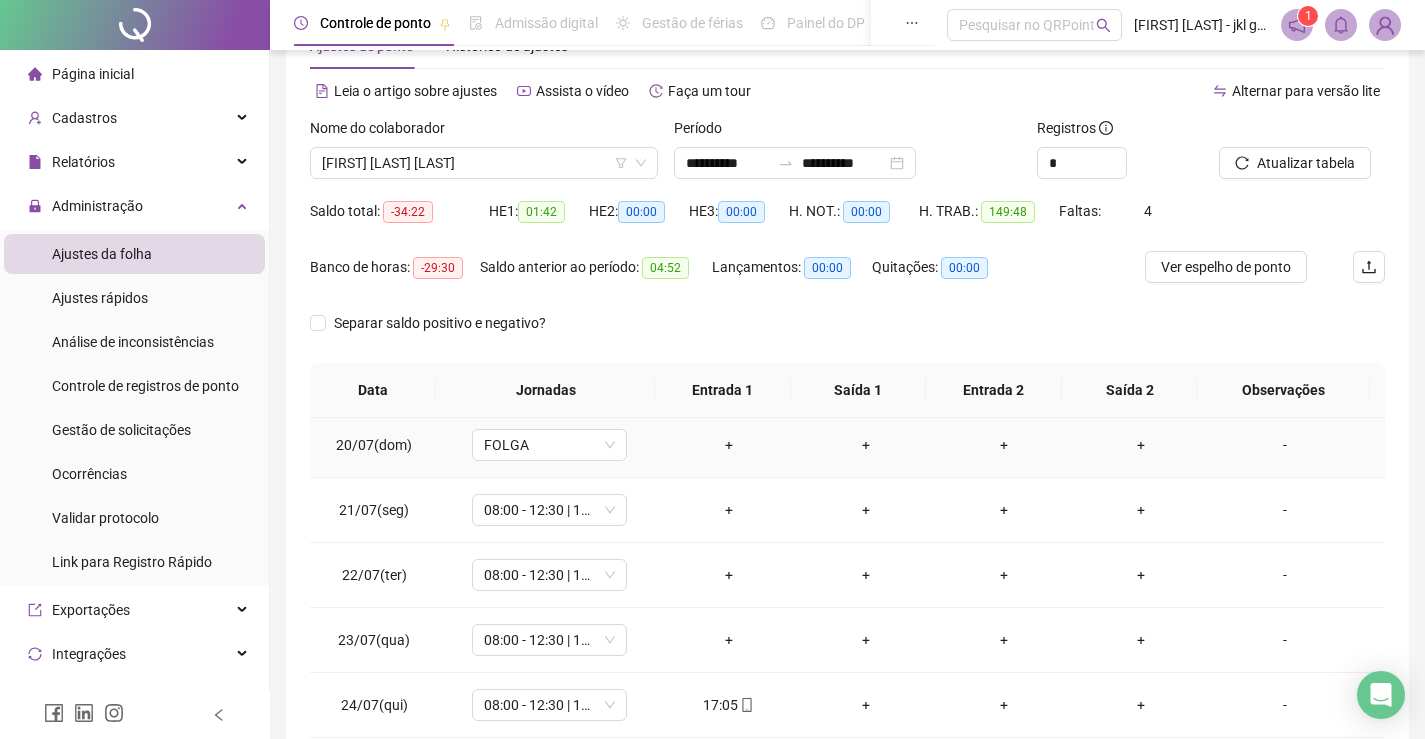 scroll, scrollTop: 1267, scrollLeft: 0, axis: vertical 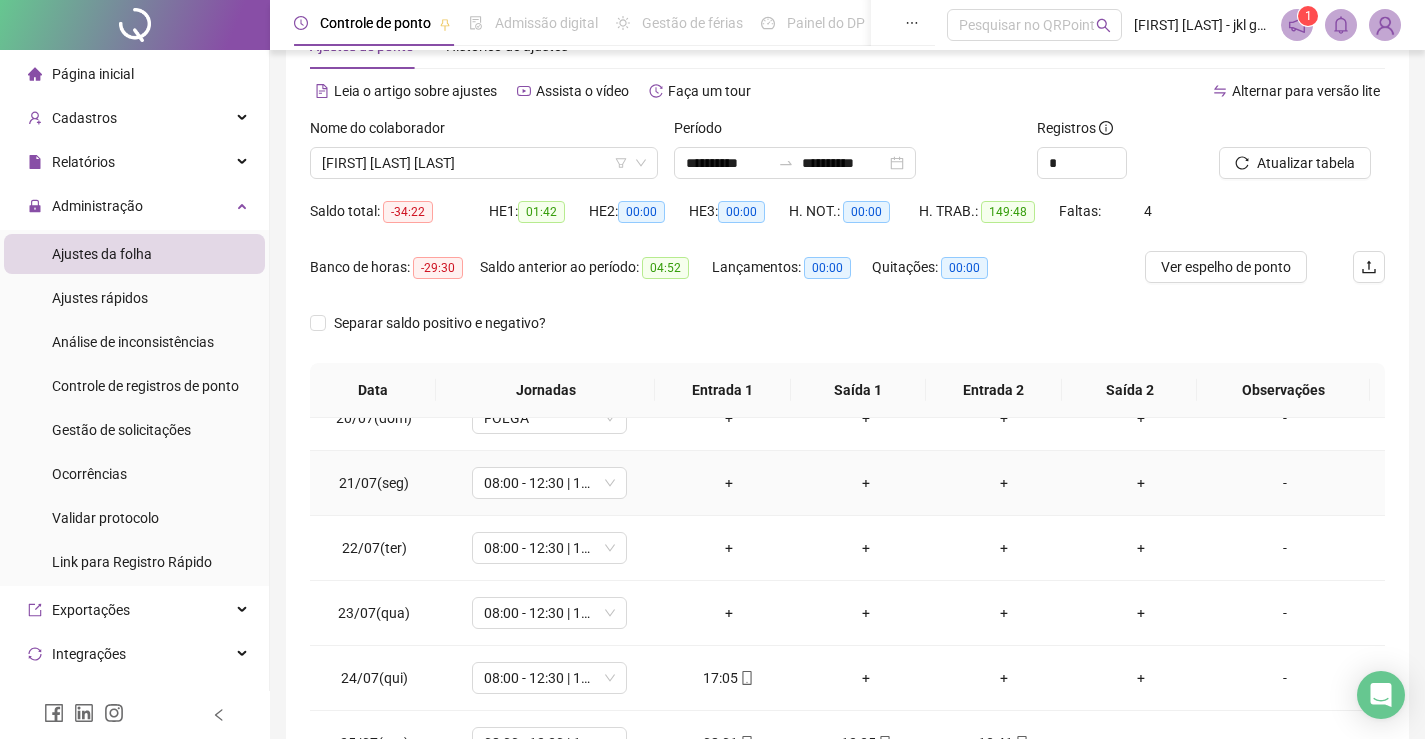 click on "+" at bounding box center [729, 483] 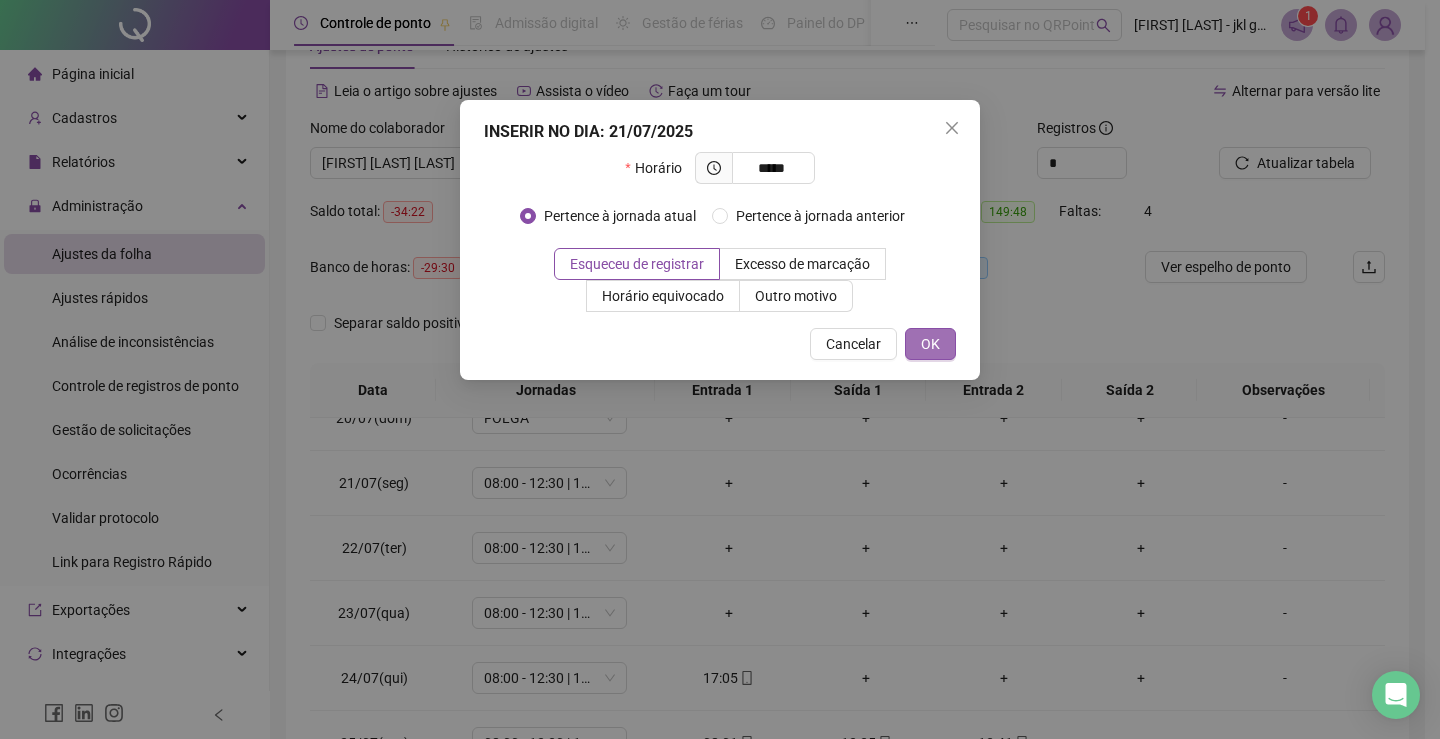 type on "*****" 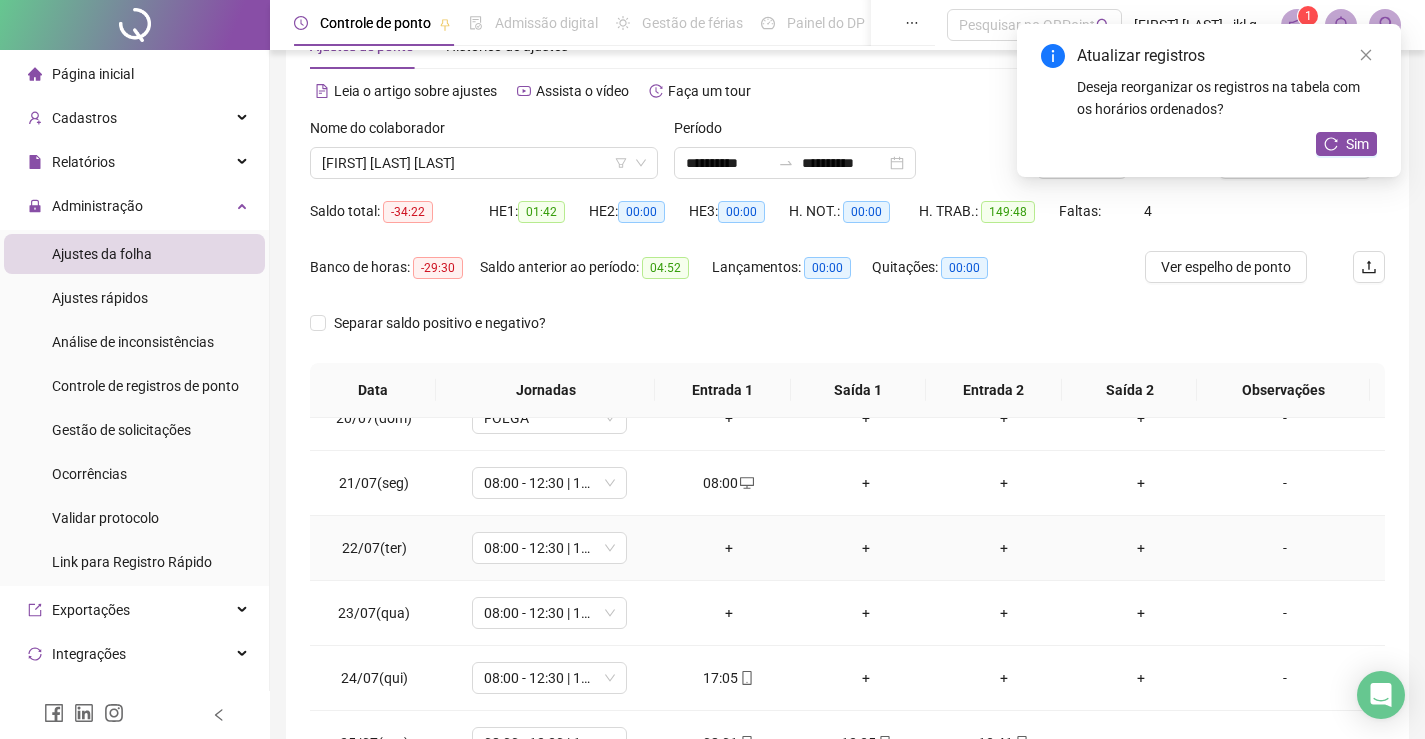 click on "+" at bounding box center [729, 548] 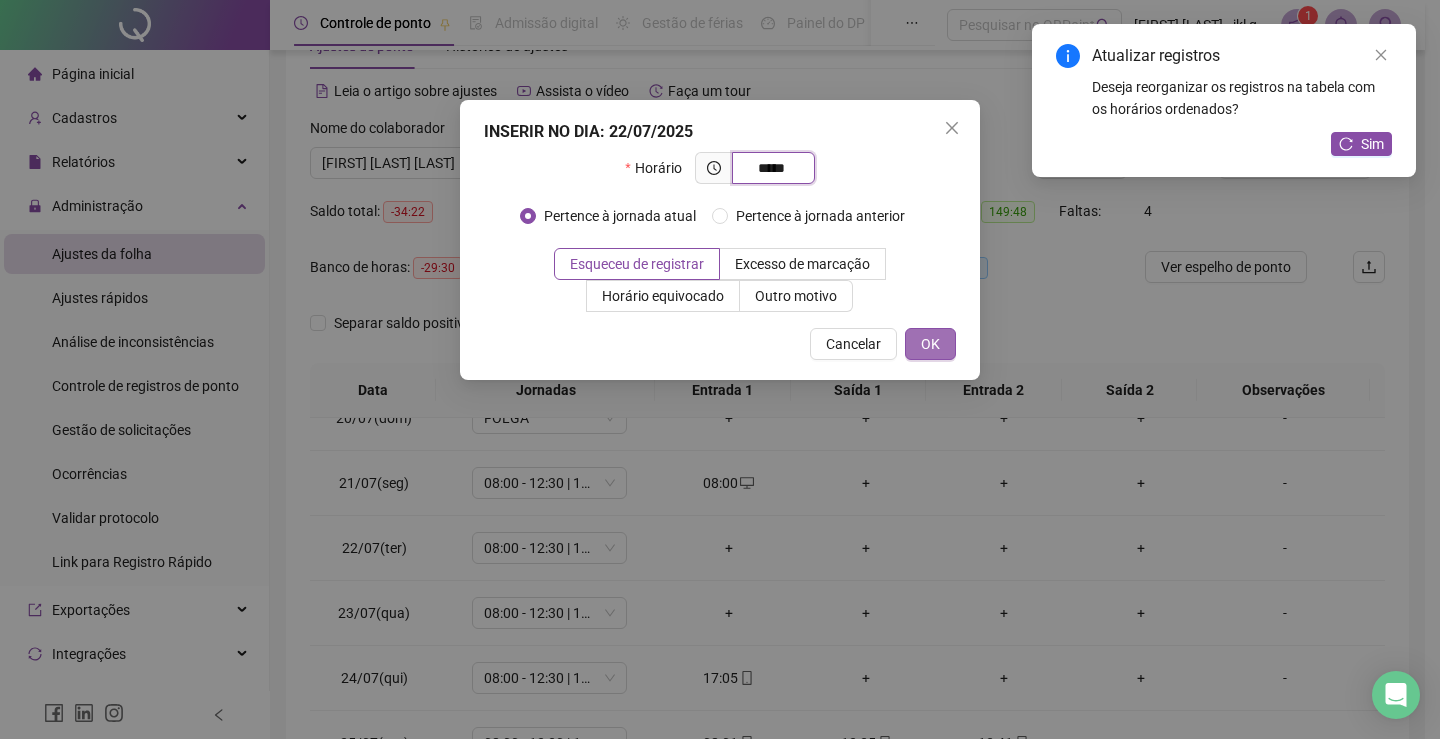 type on "*****" 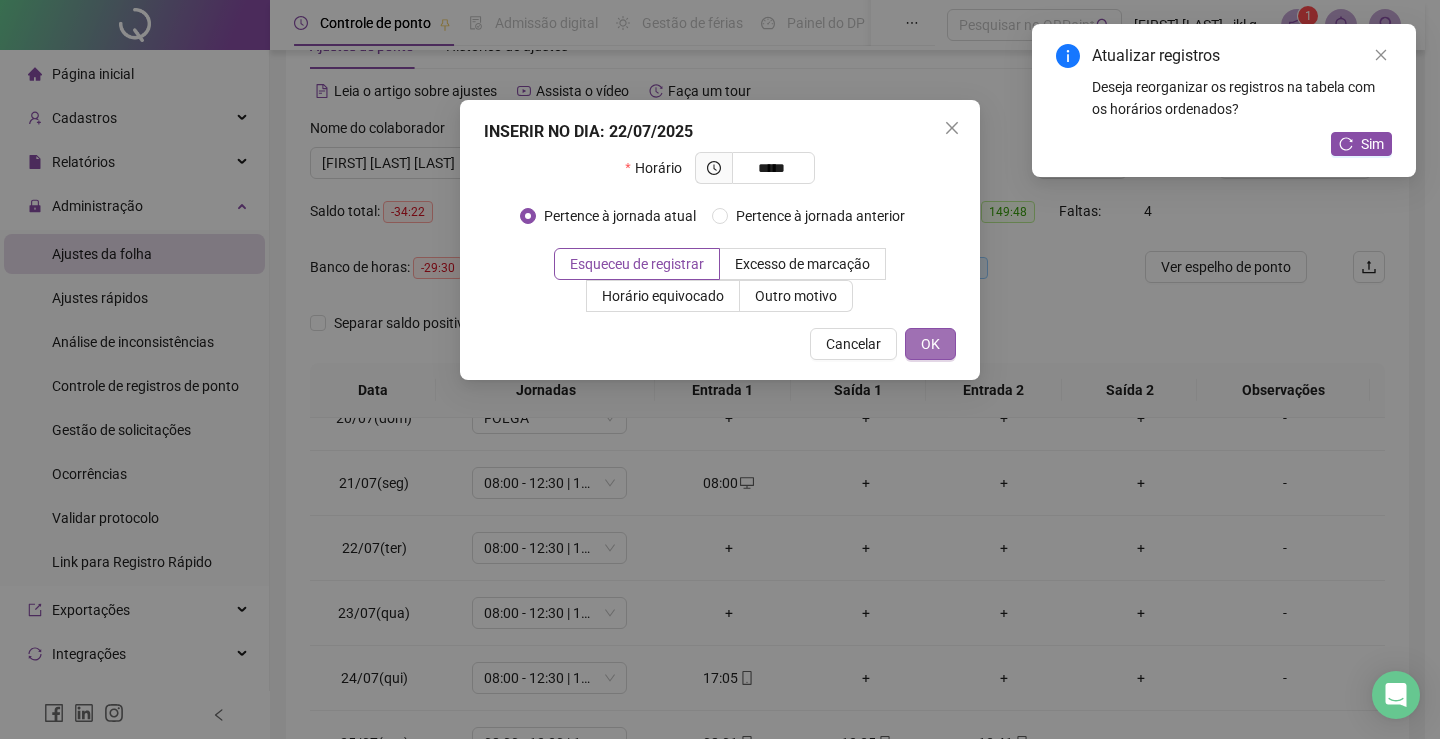 click on "OK" at bounding box center (930, 344) 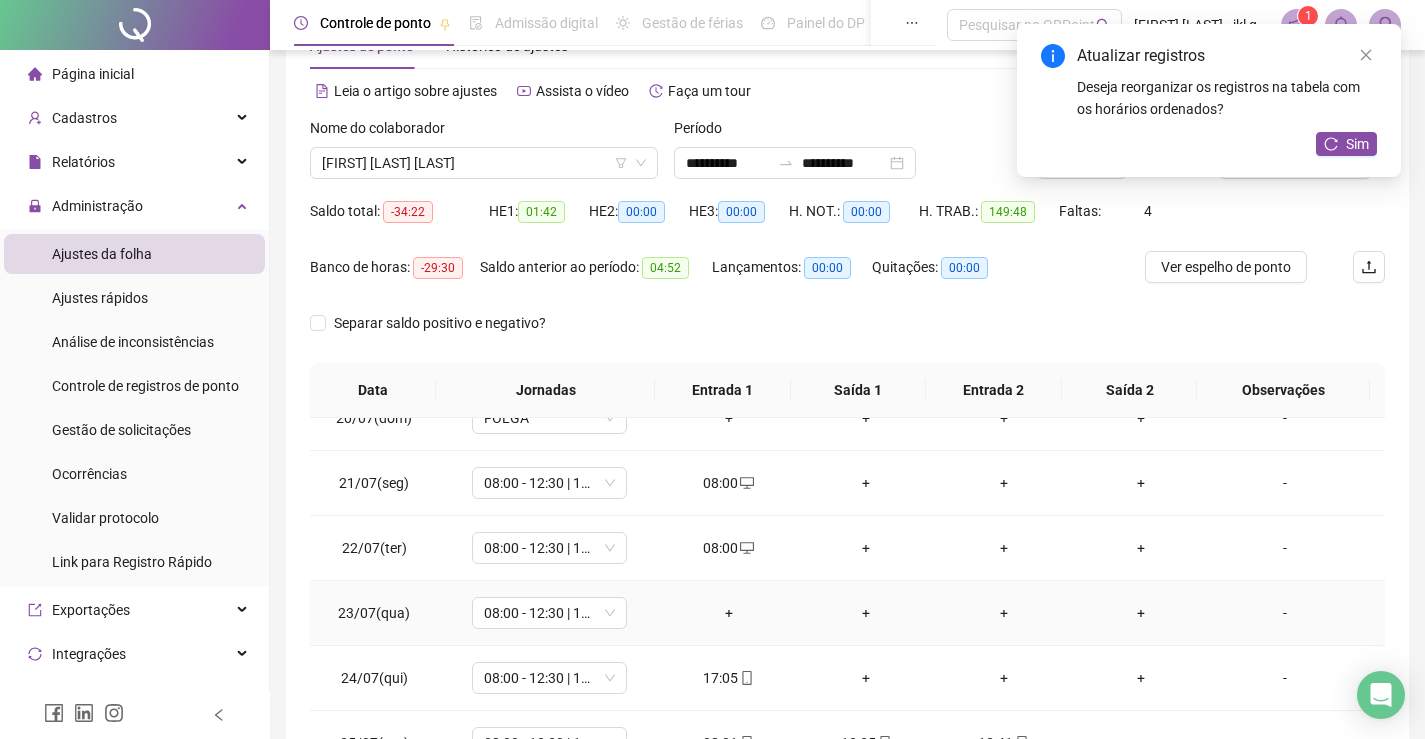 click on "+" at bounding box center (729, 613) 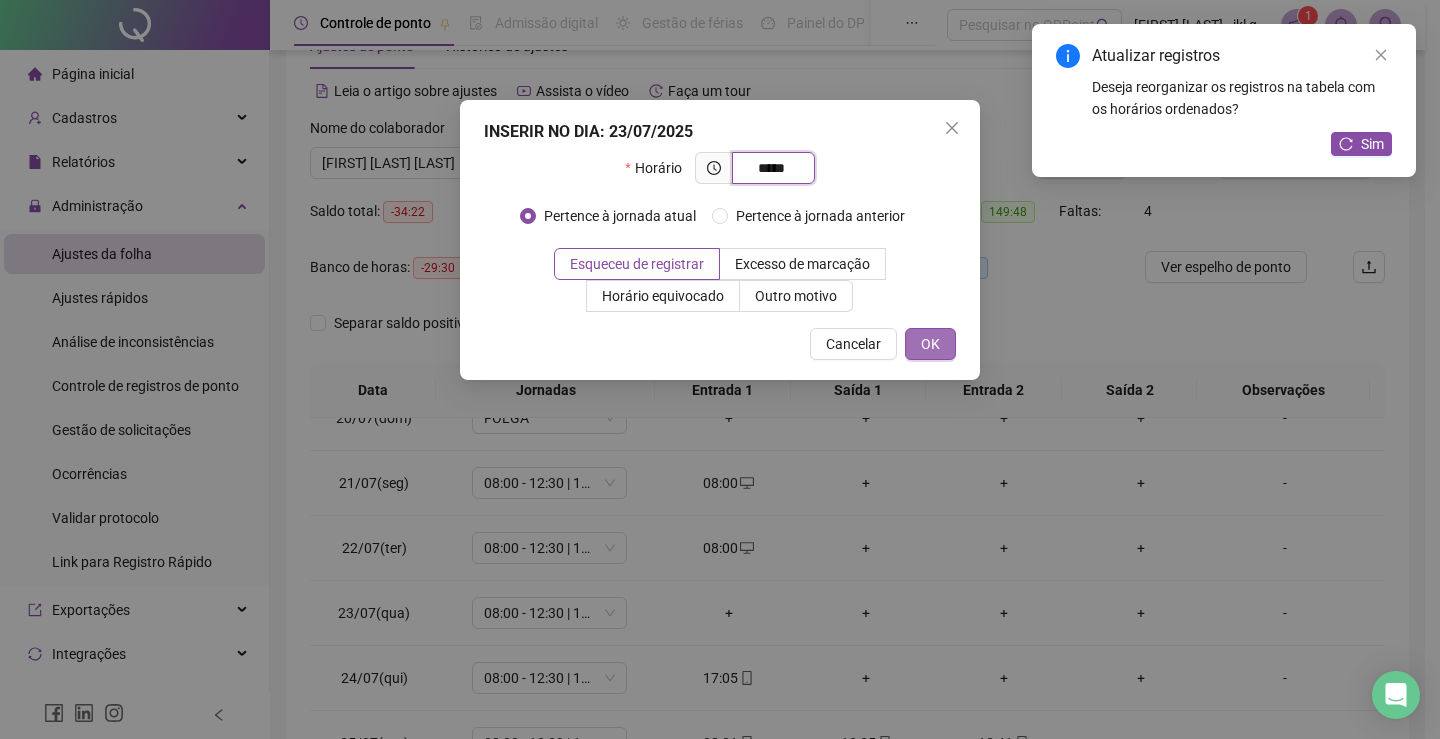 type on "*****" 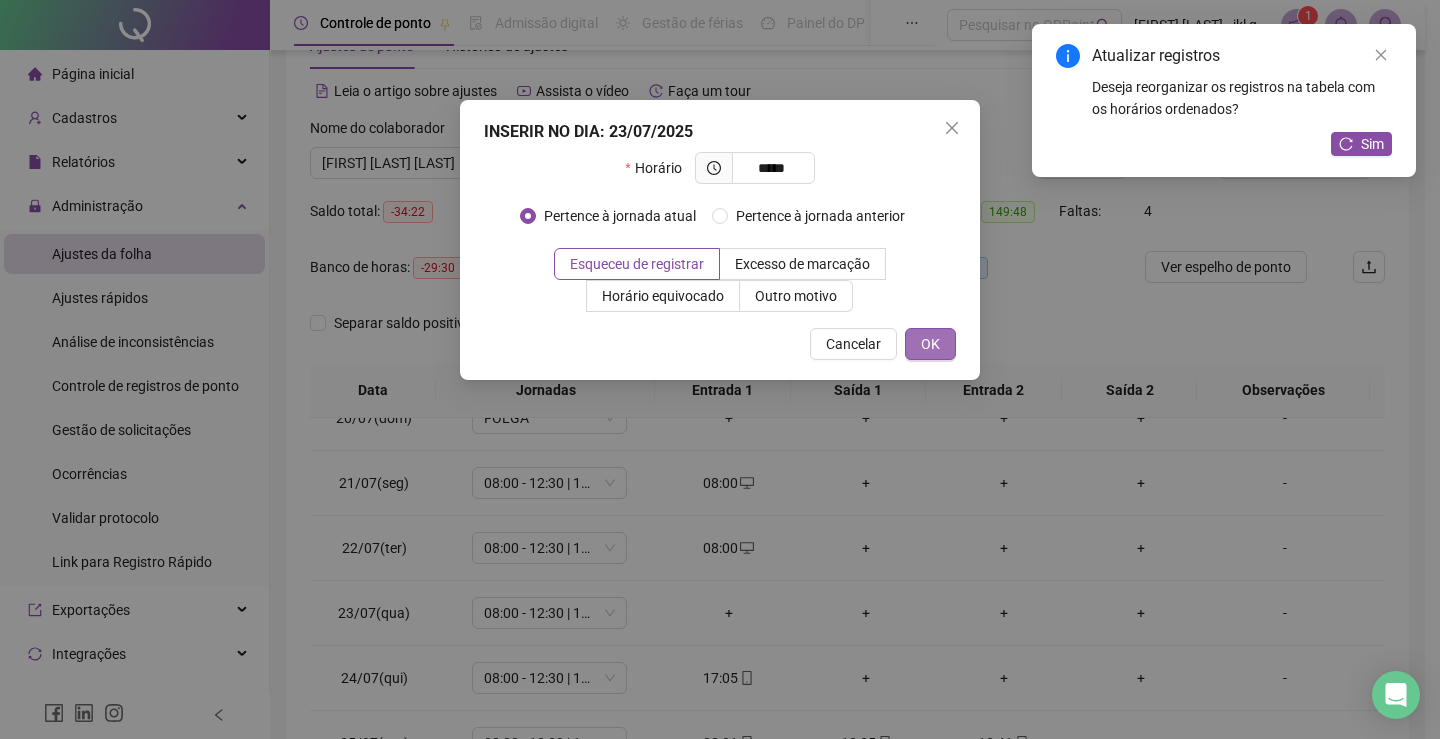 click on "OK" at bounding box center [930, 344] 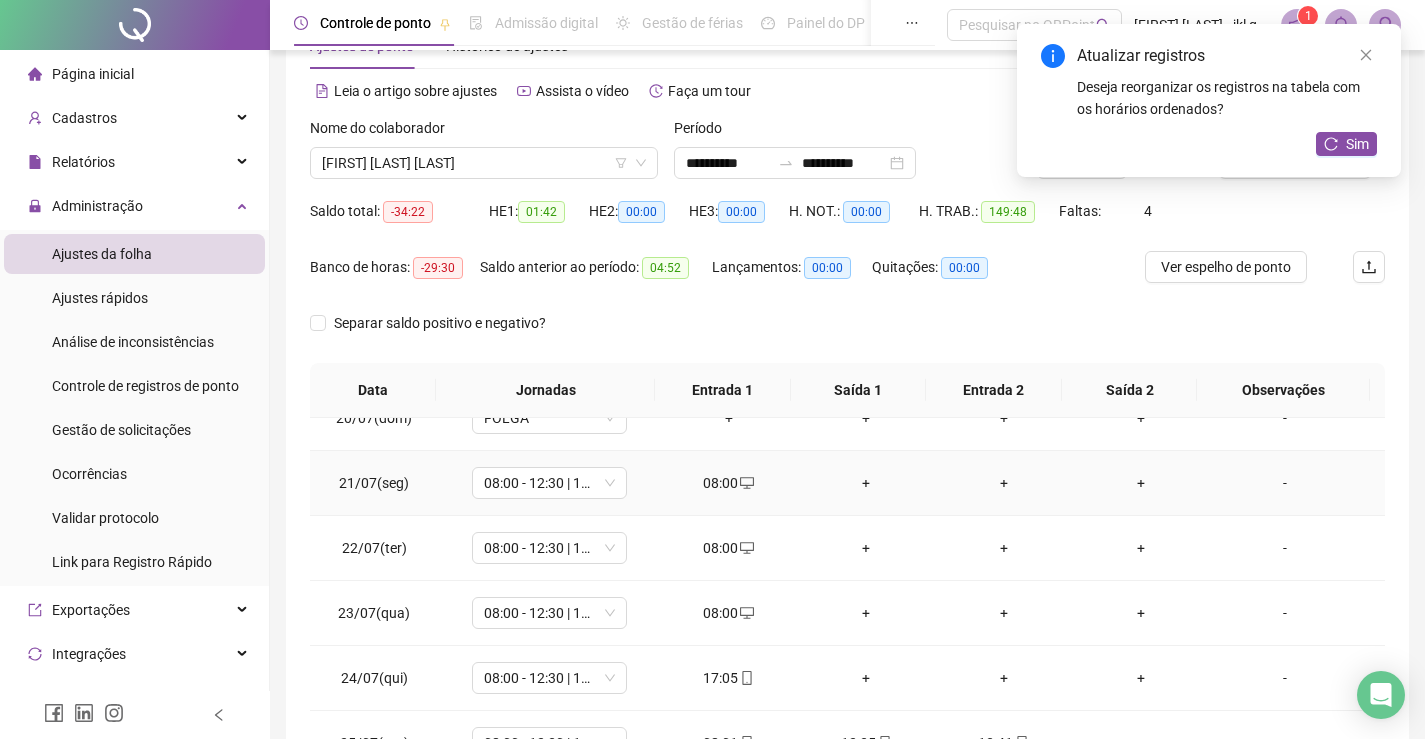 click on "+" at bounding box center [866, 483] 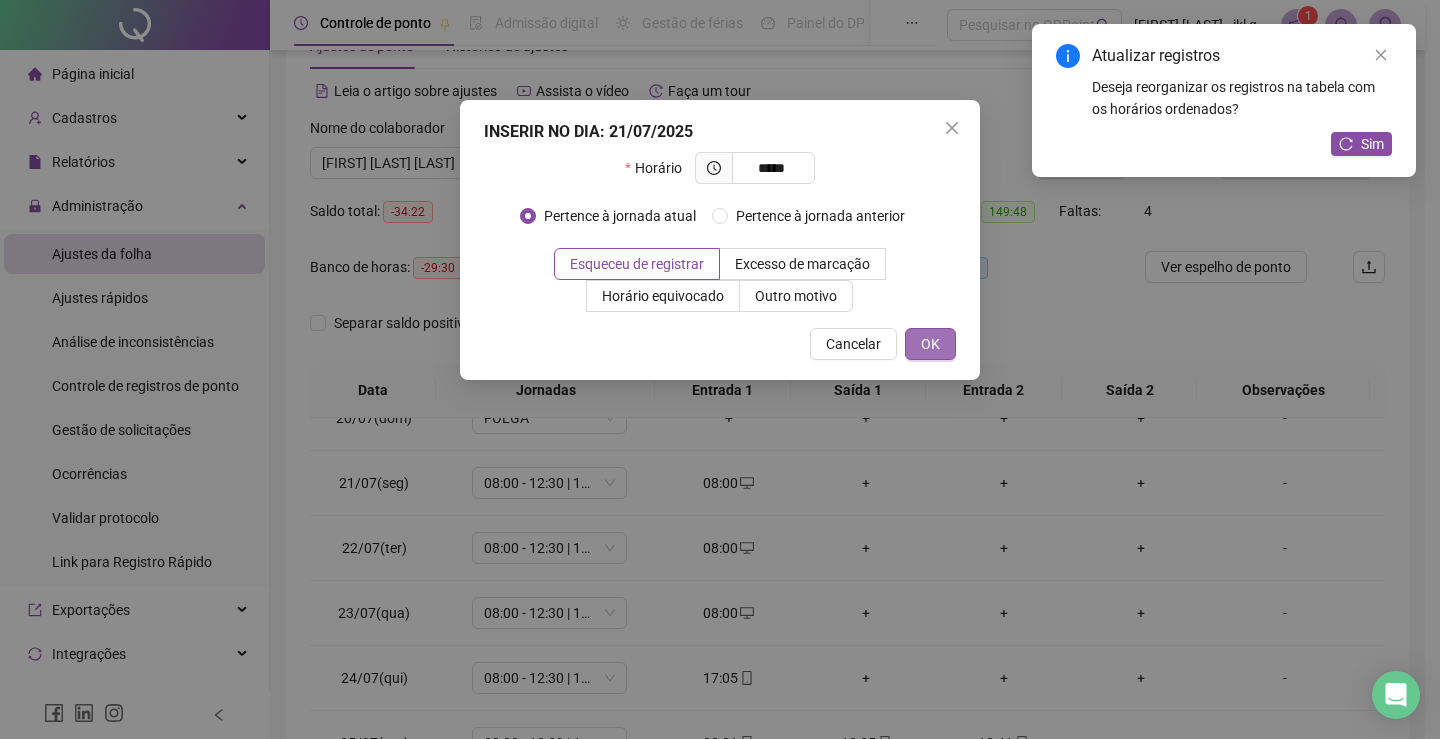 type on "*****" 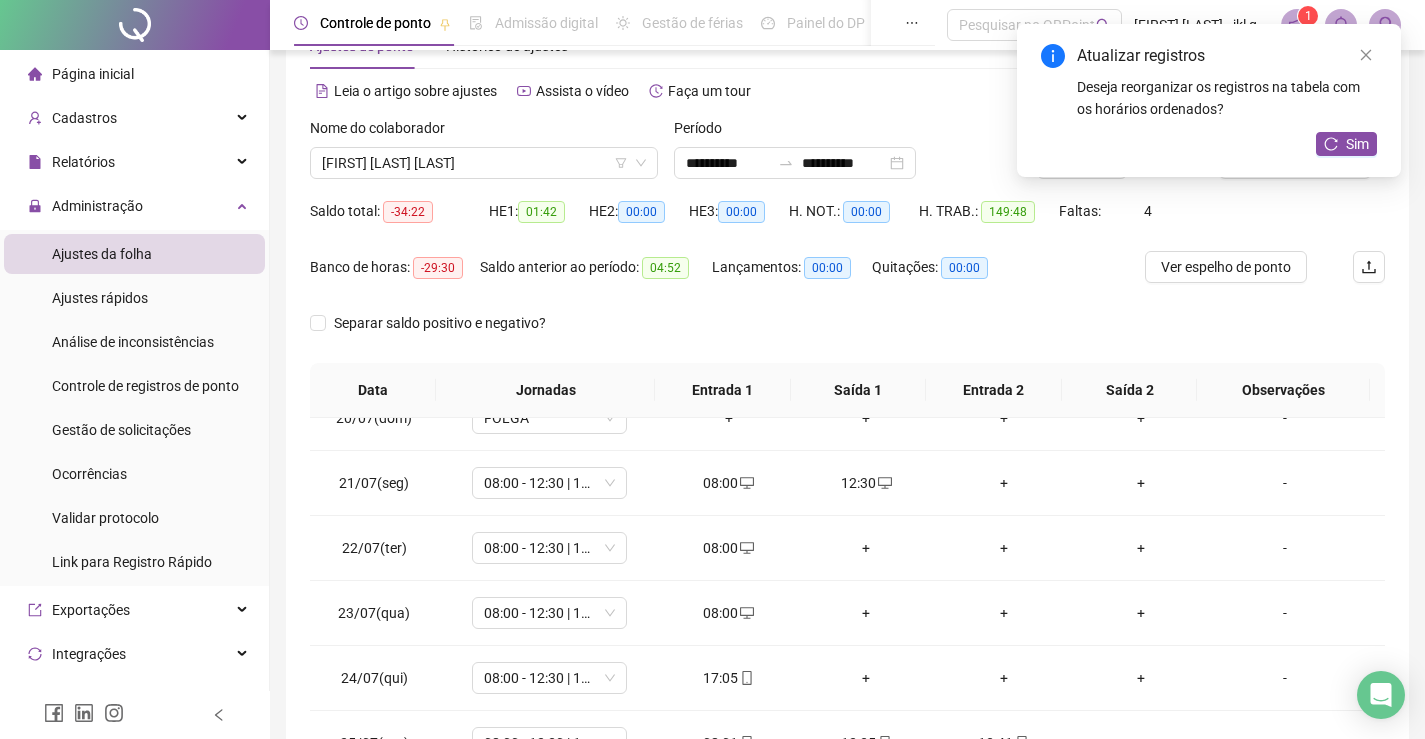 click on "+" at bounding box center [866, 548] 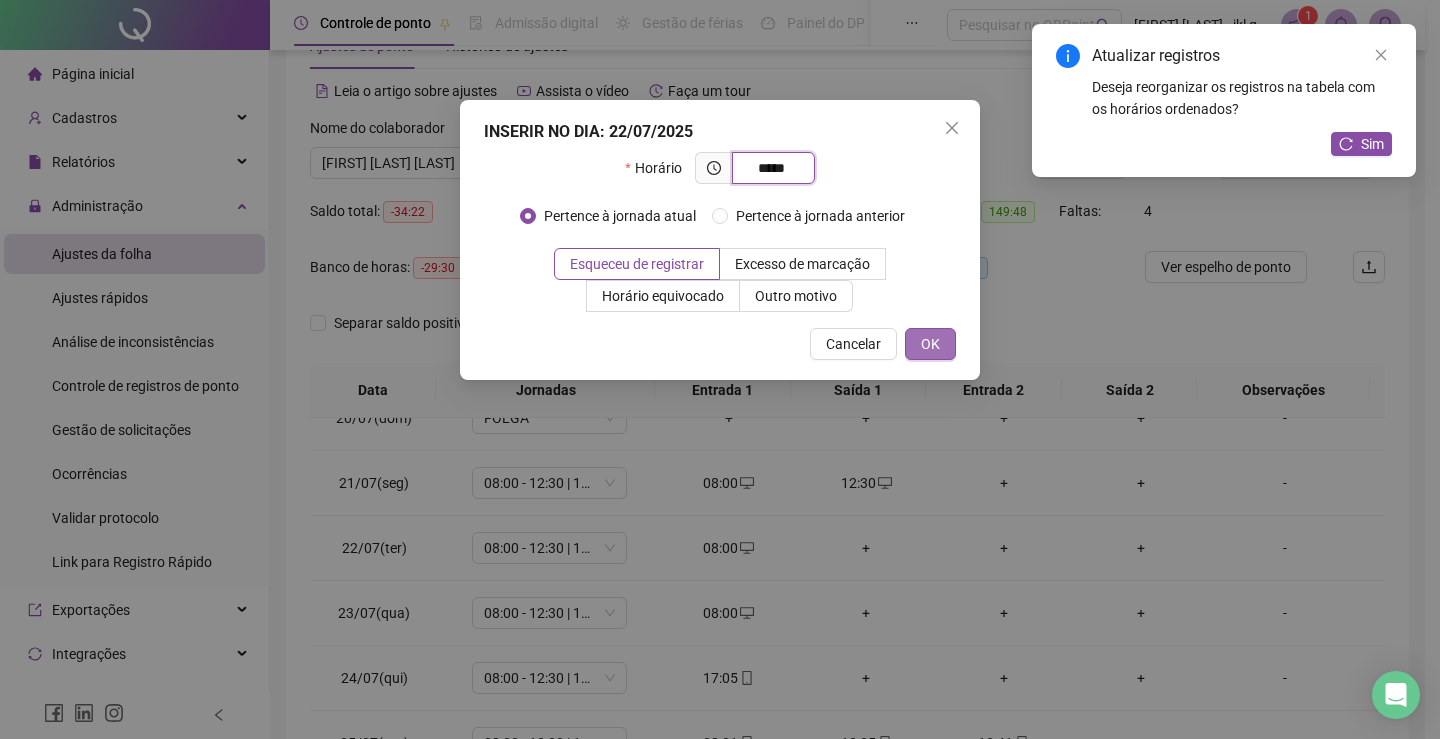 type on "*****" 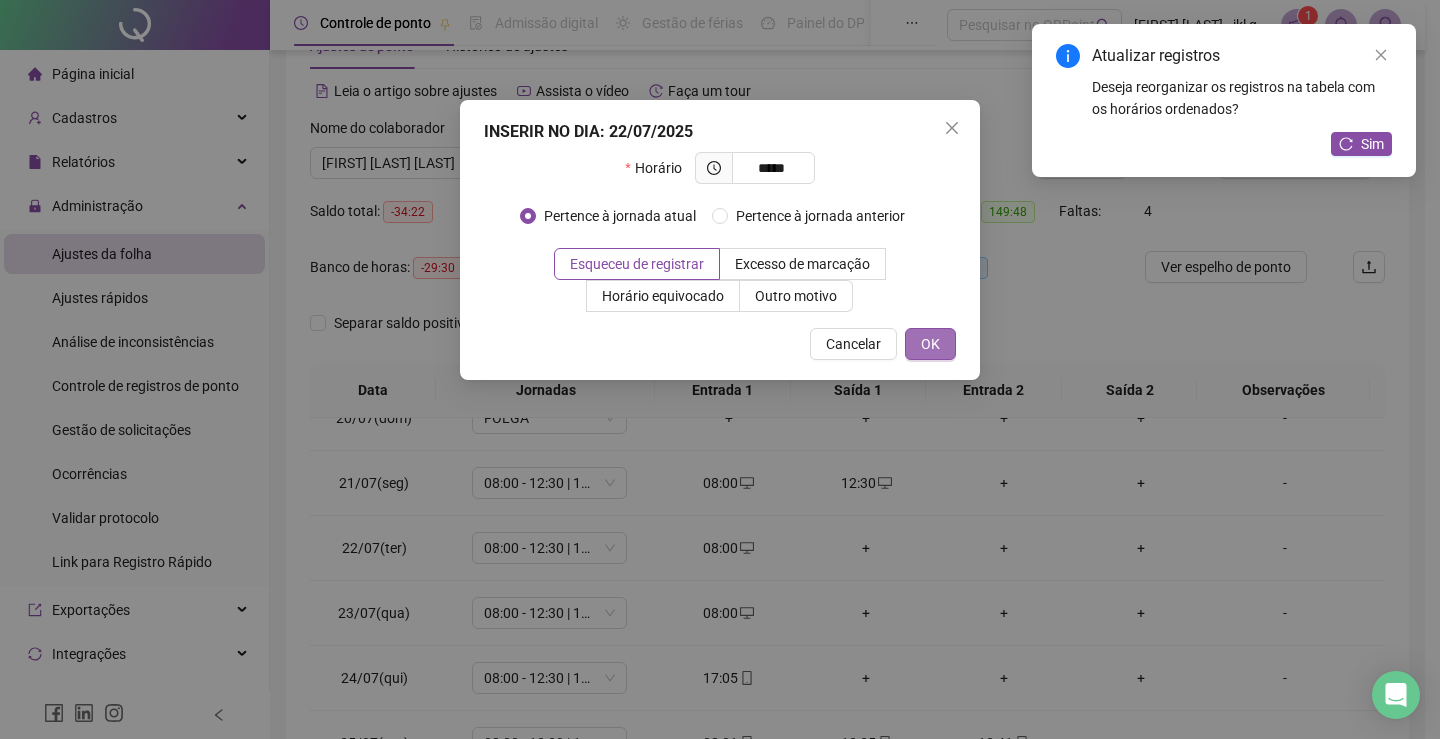 click on "OK" at bounding box center [930, 344] 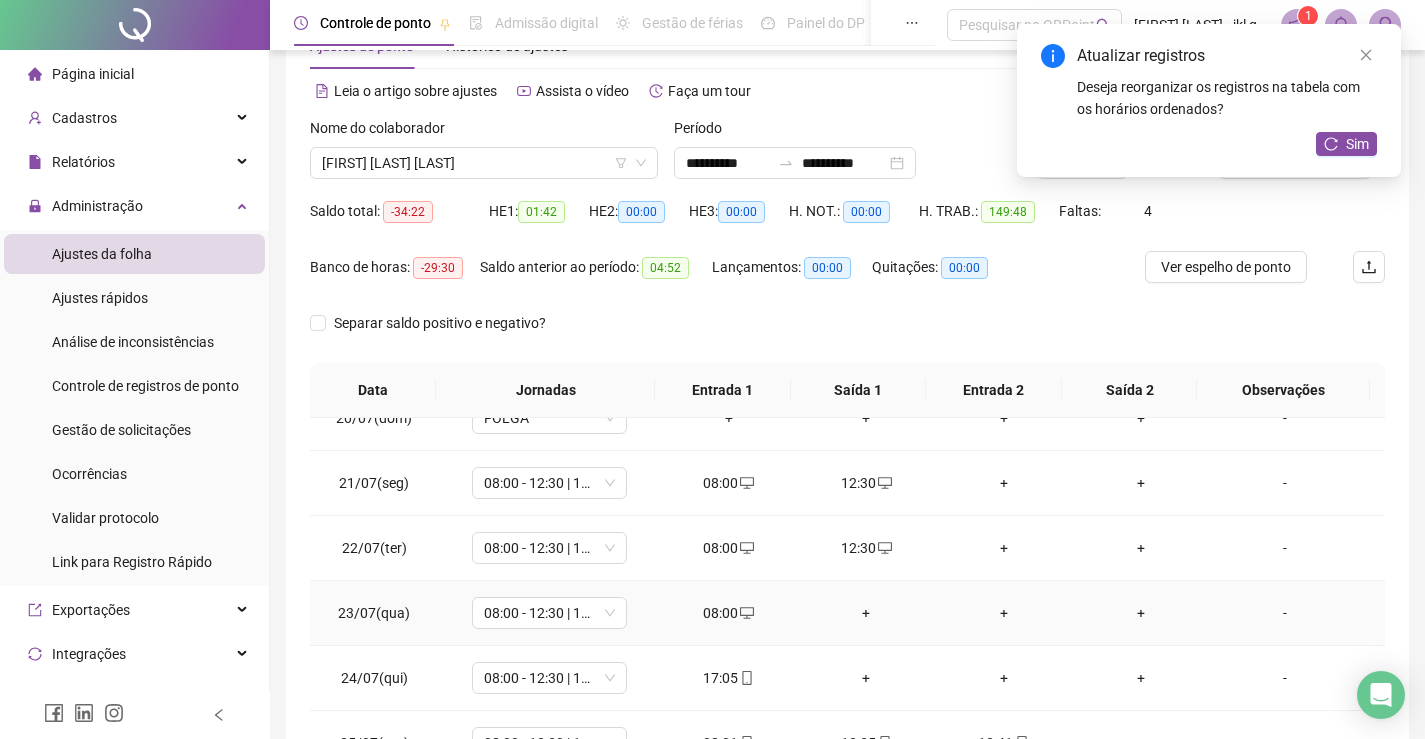 click on "+" at bounding box center [866, 613] 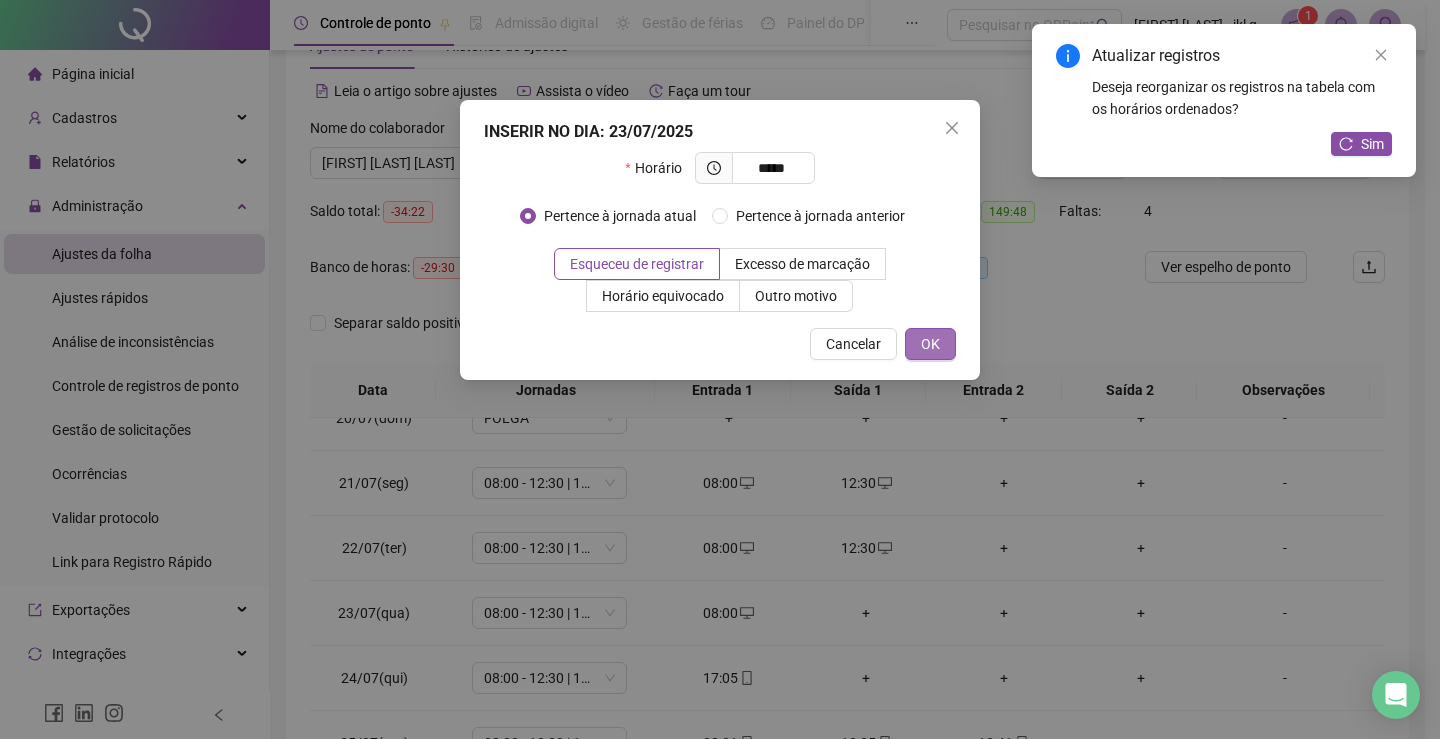 type on "*****" 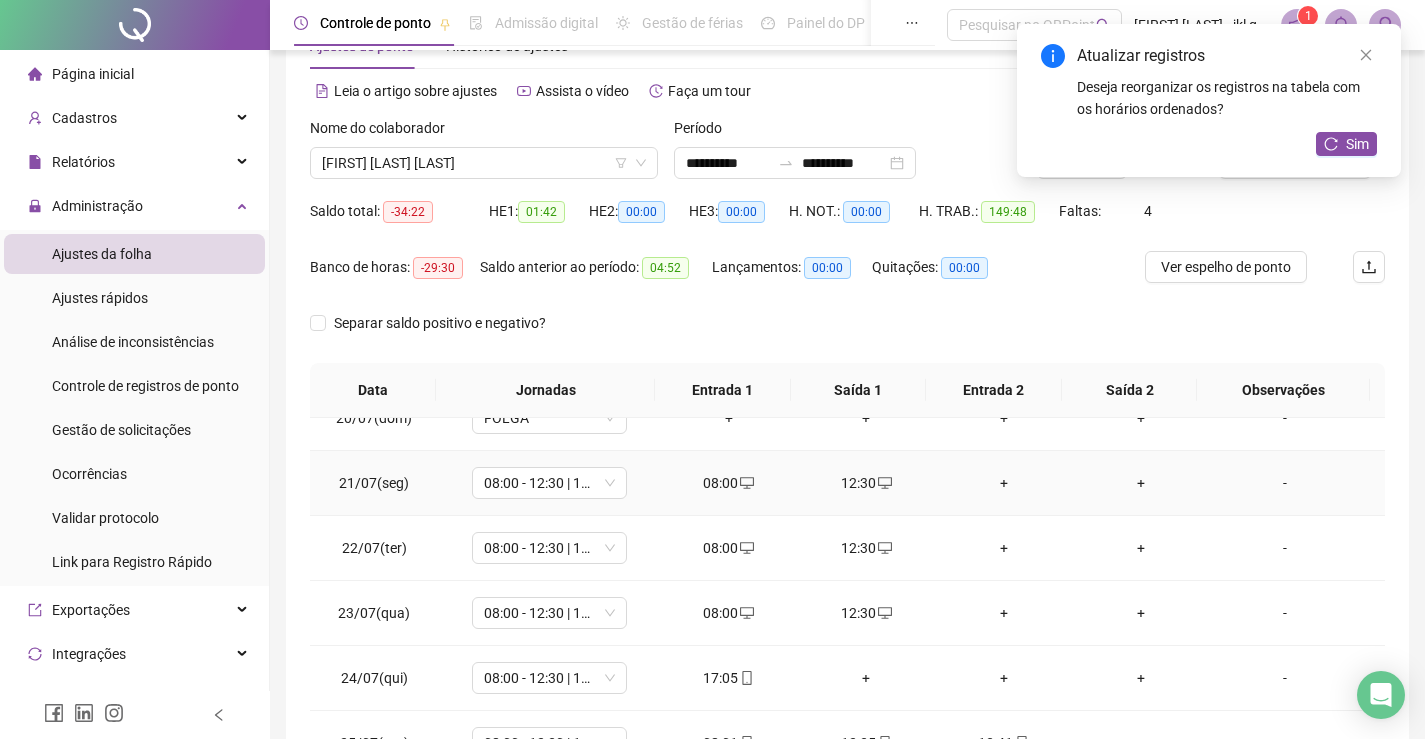click on "+" at bounding box center [1004, 483] 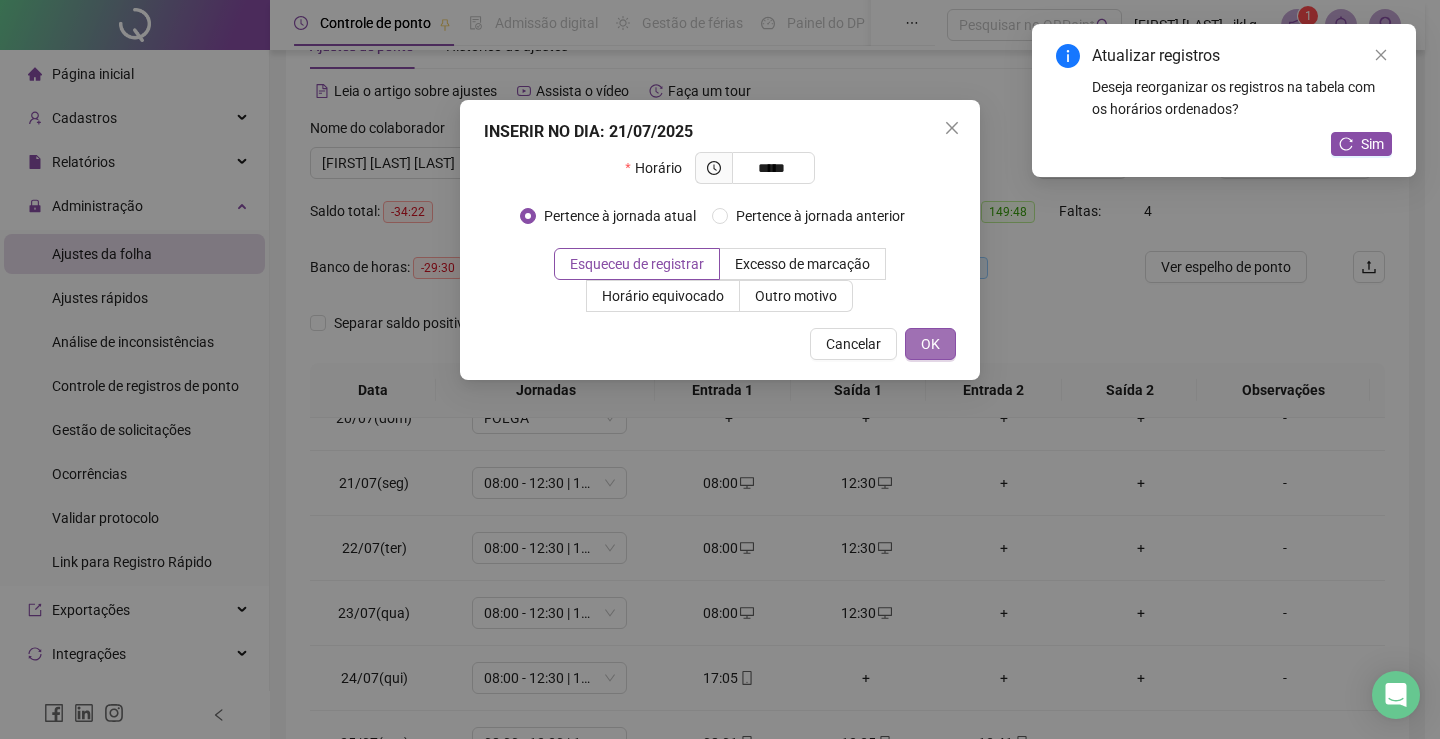 type on "*****" 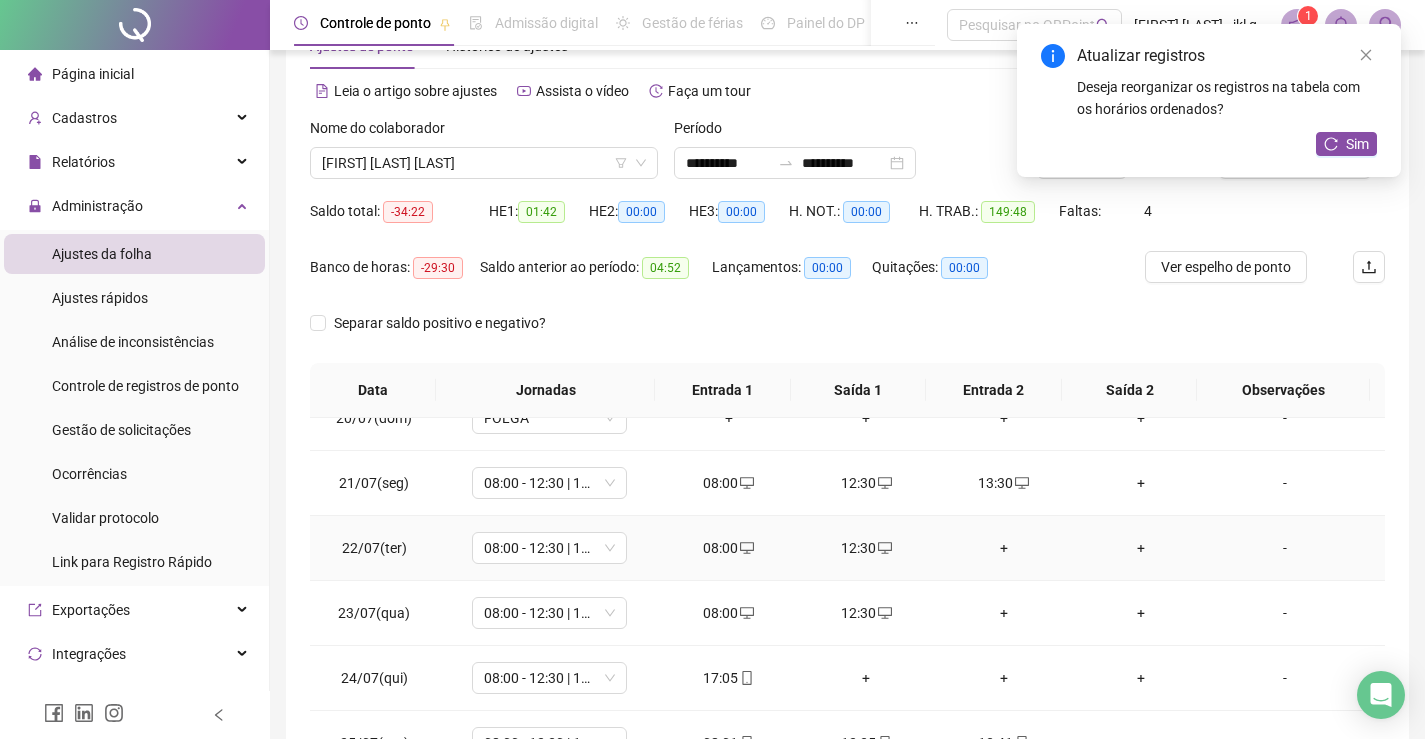 click on "+" at bounding box center (1004, 548) 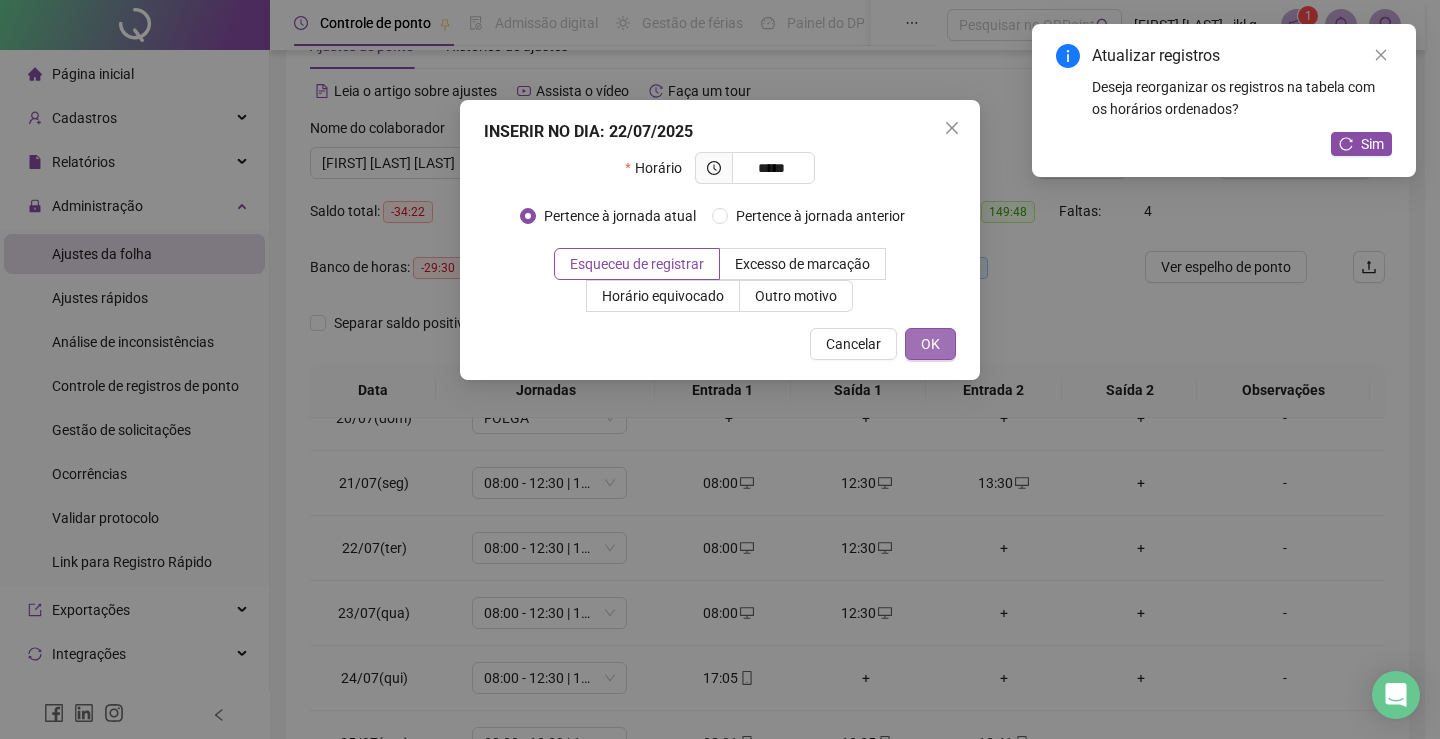 type on "*****" 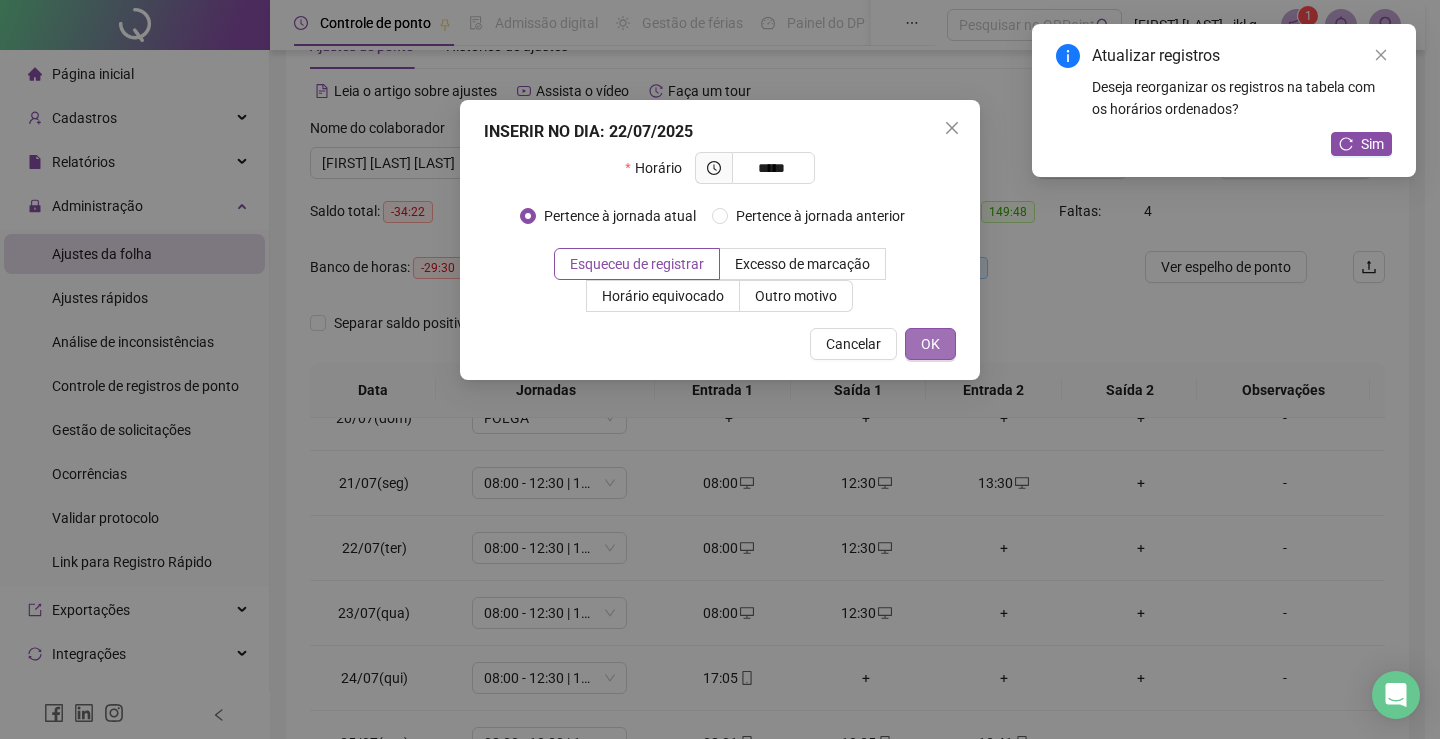 click on "OK" at bounding box center [930, 344] 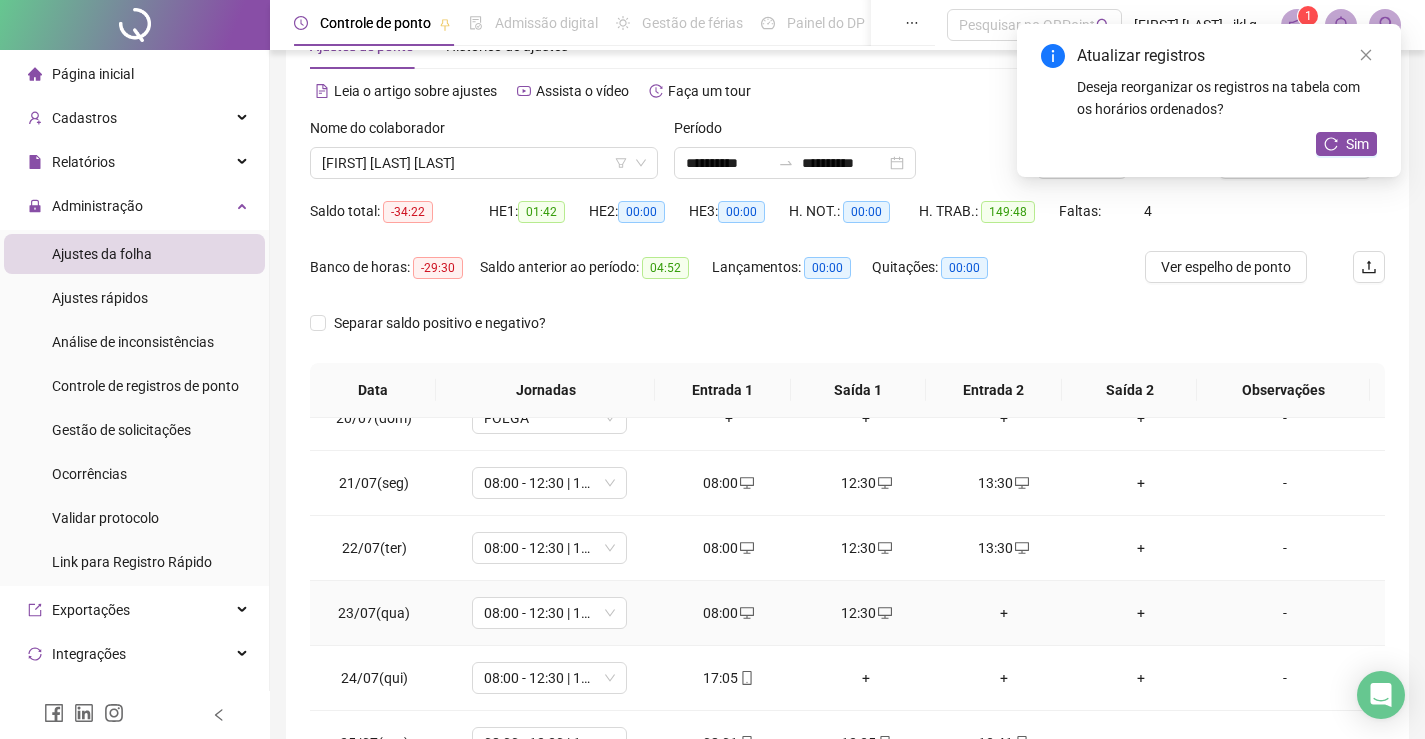 click on "+" at bounding box center [1004, 613] 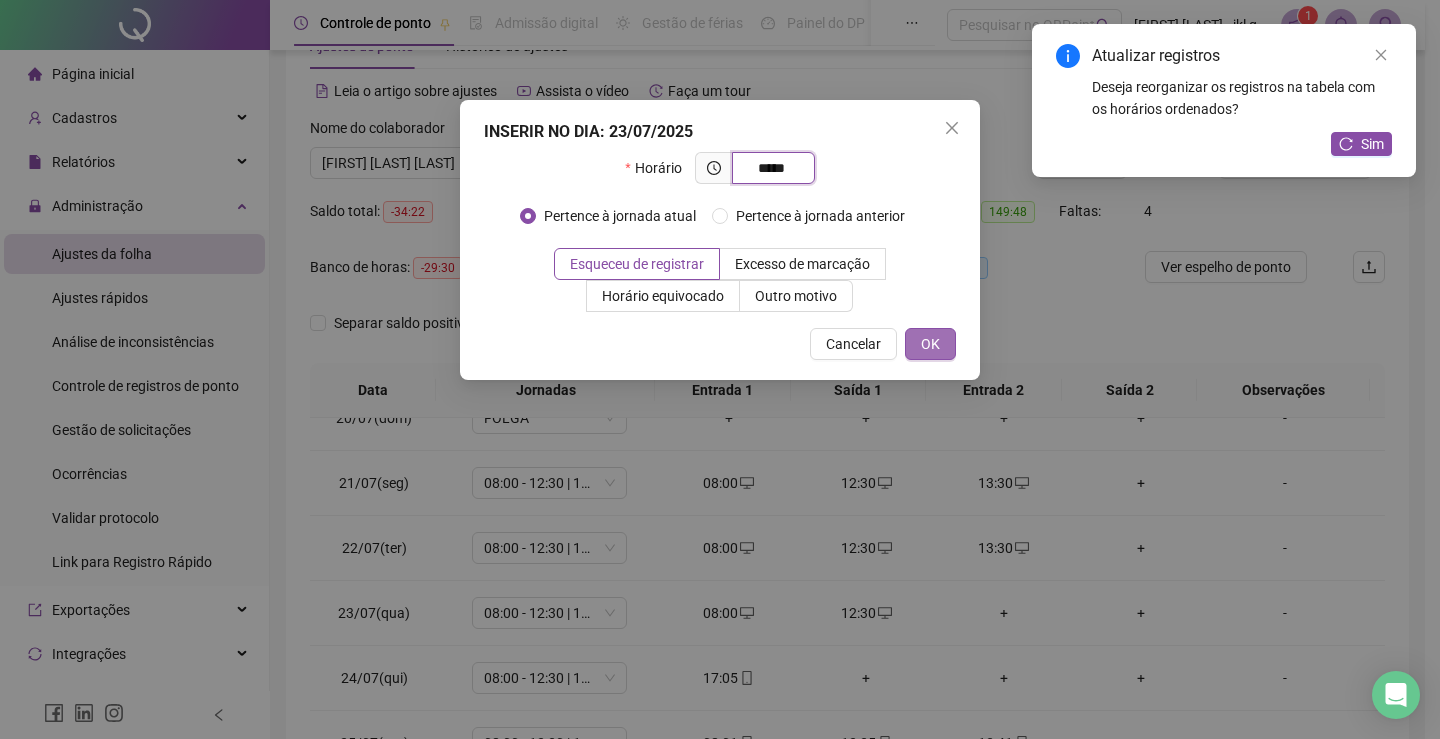 type on "*****" 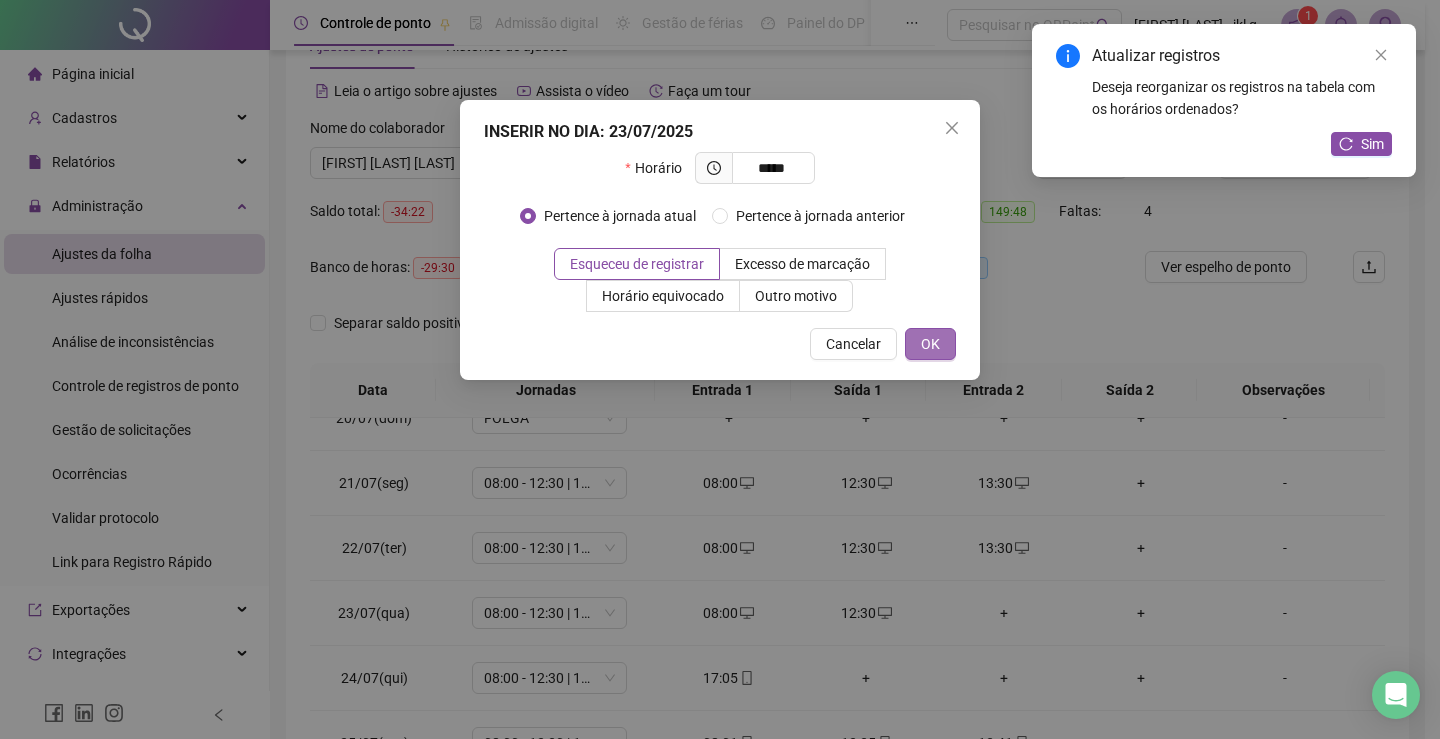 click on "OK" at bounding box center [930, 344] 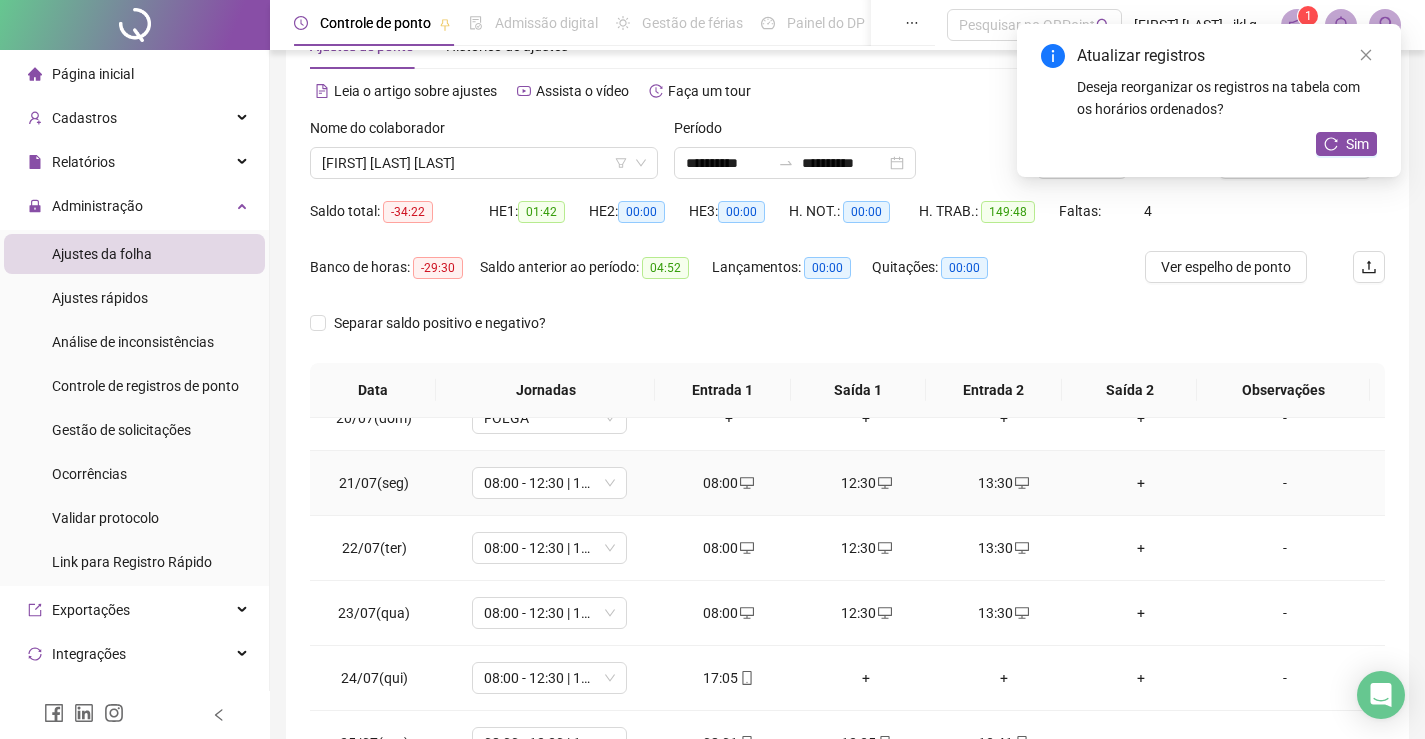 click on "+" at bounding box center [1142, 483] 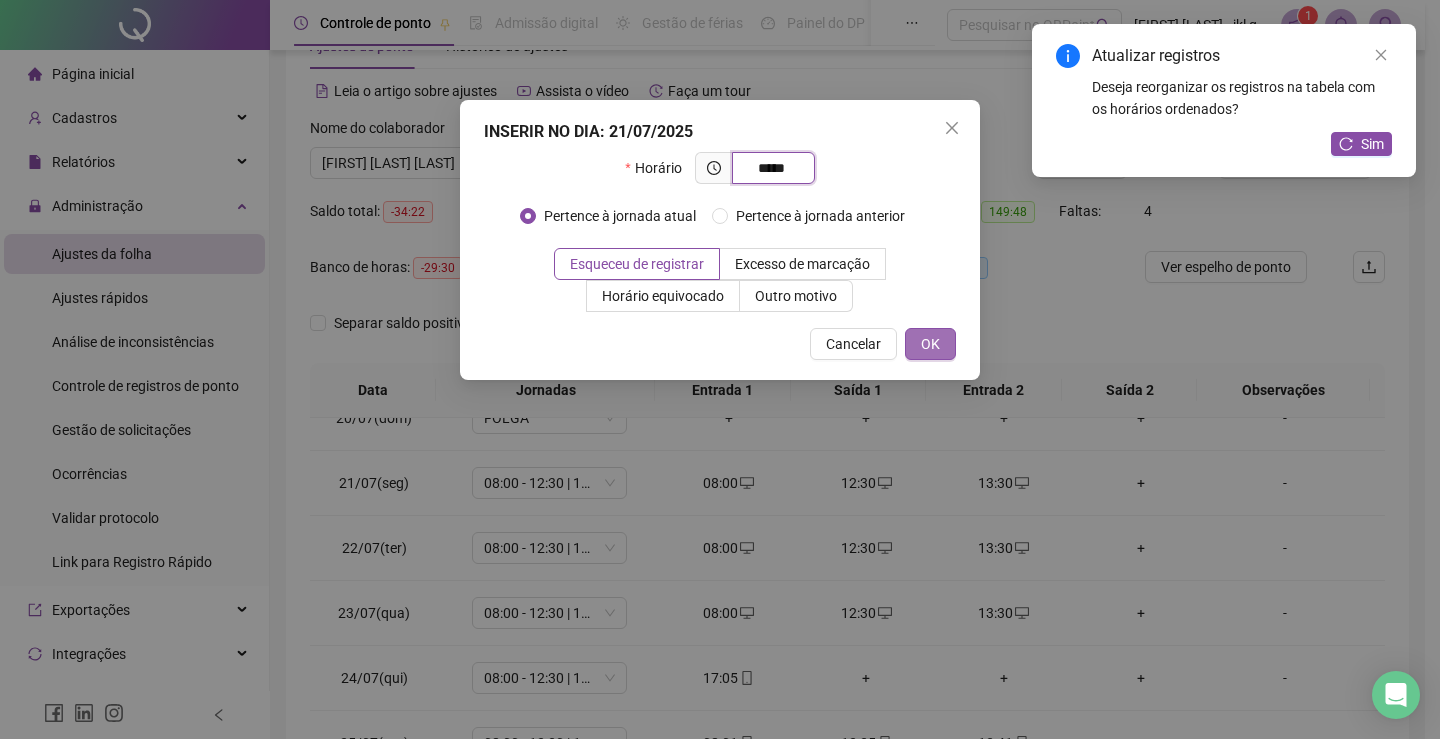 type on "*****" 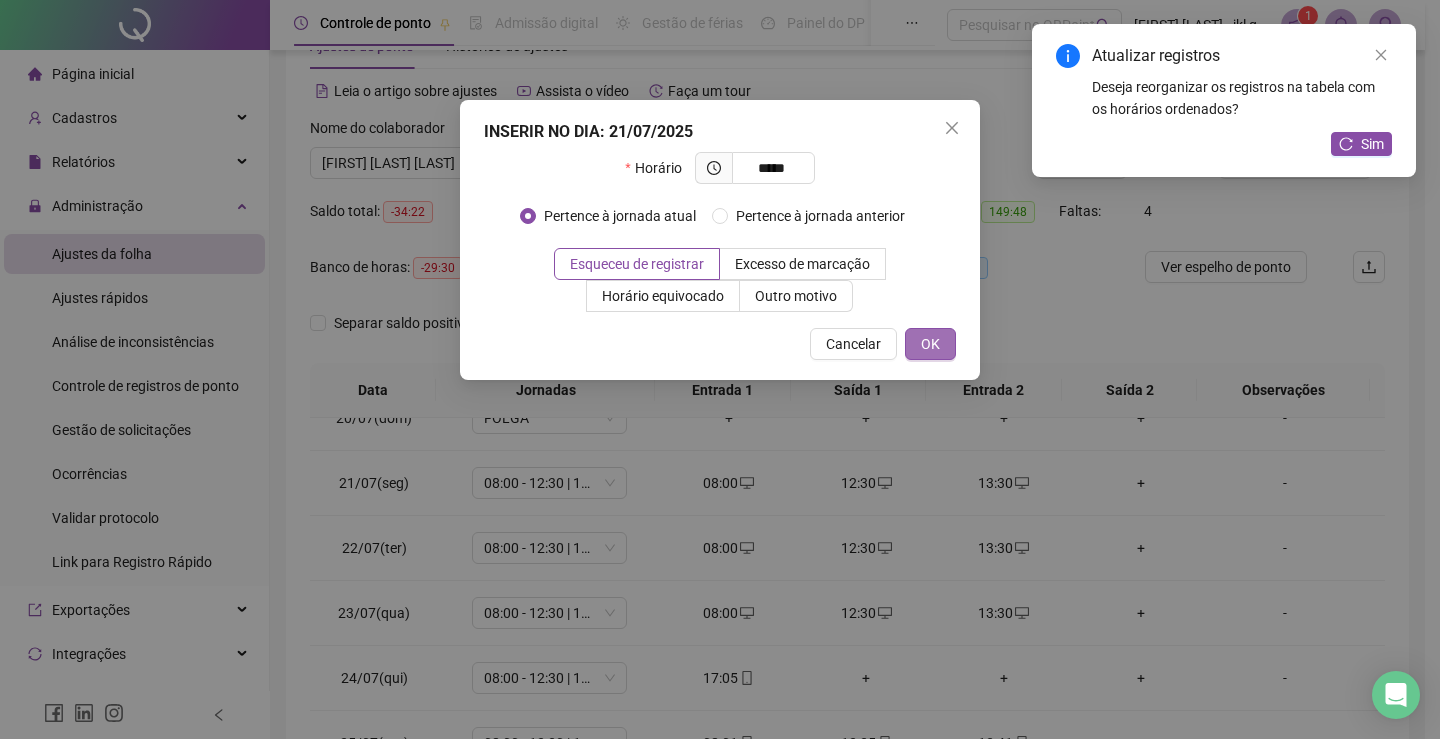 click on "OK" at bounding box center [930, 344] 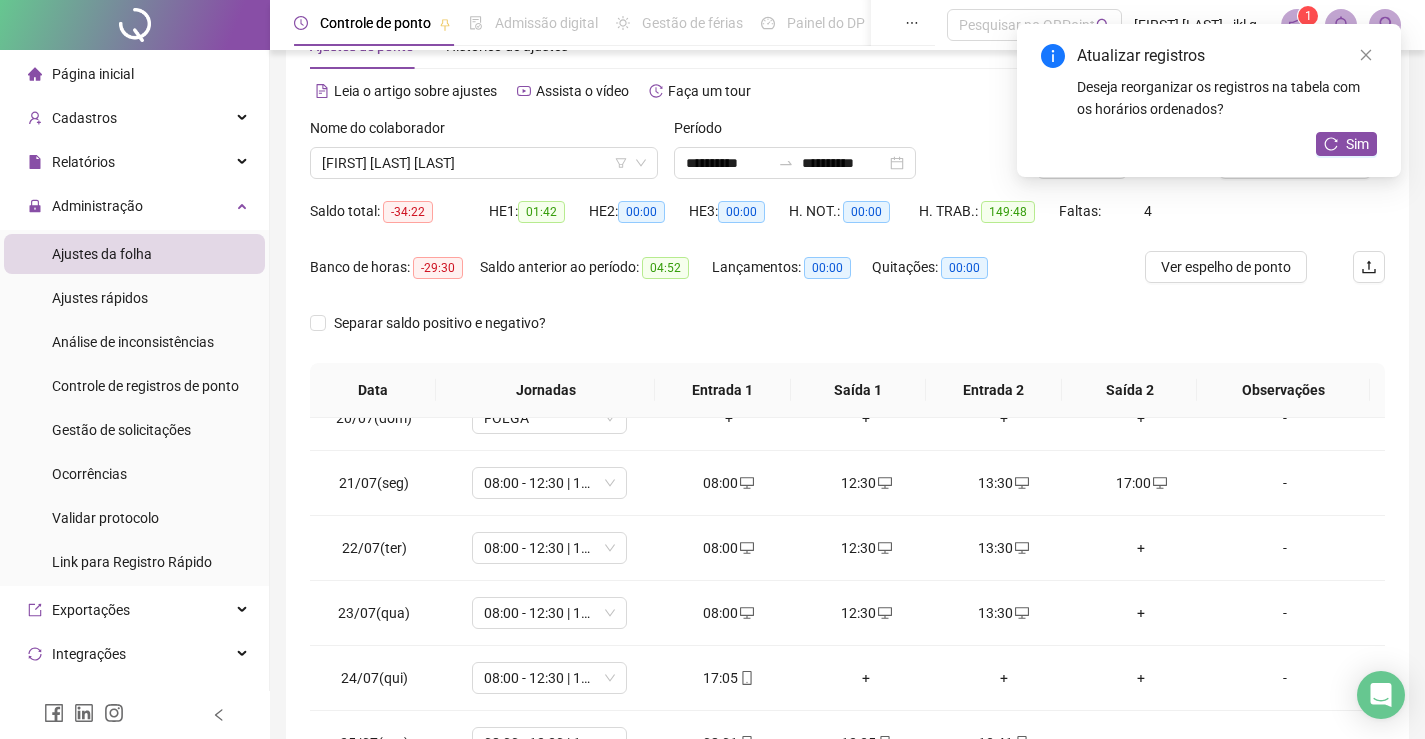 click on "+" at bounding box center [1142, 548] 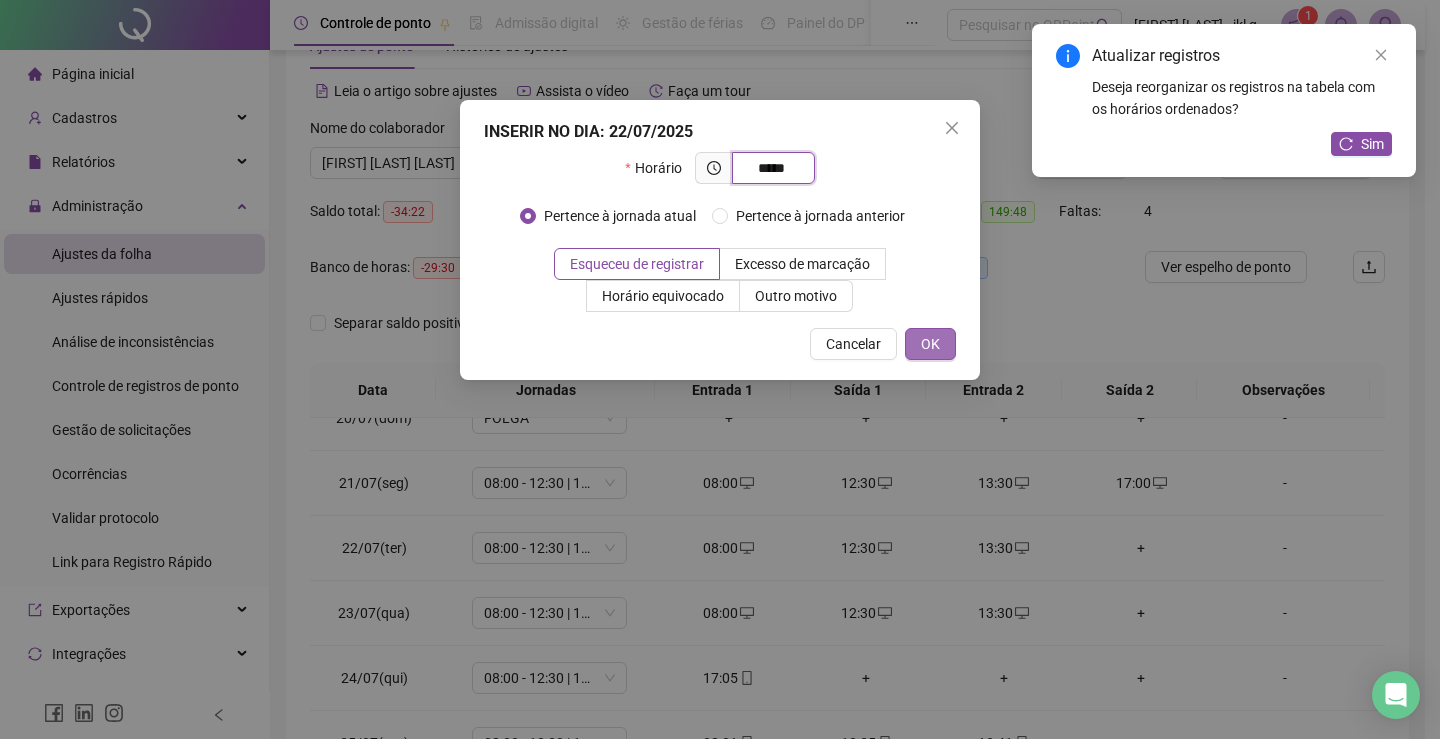 type on "*****" 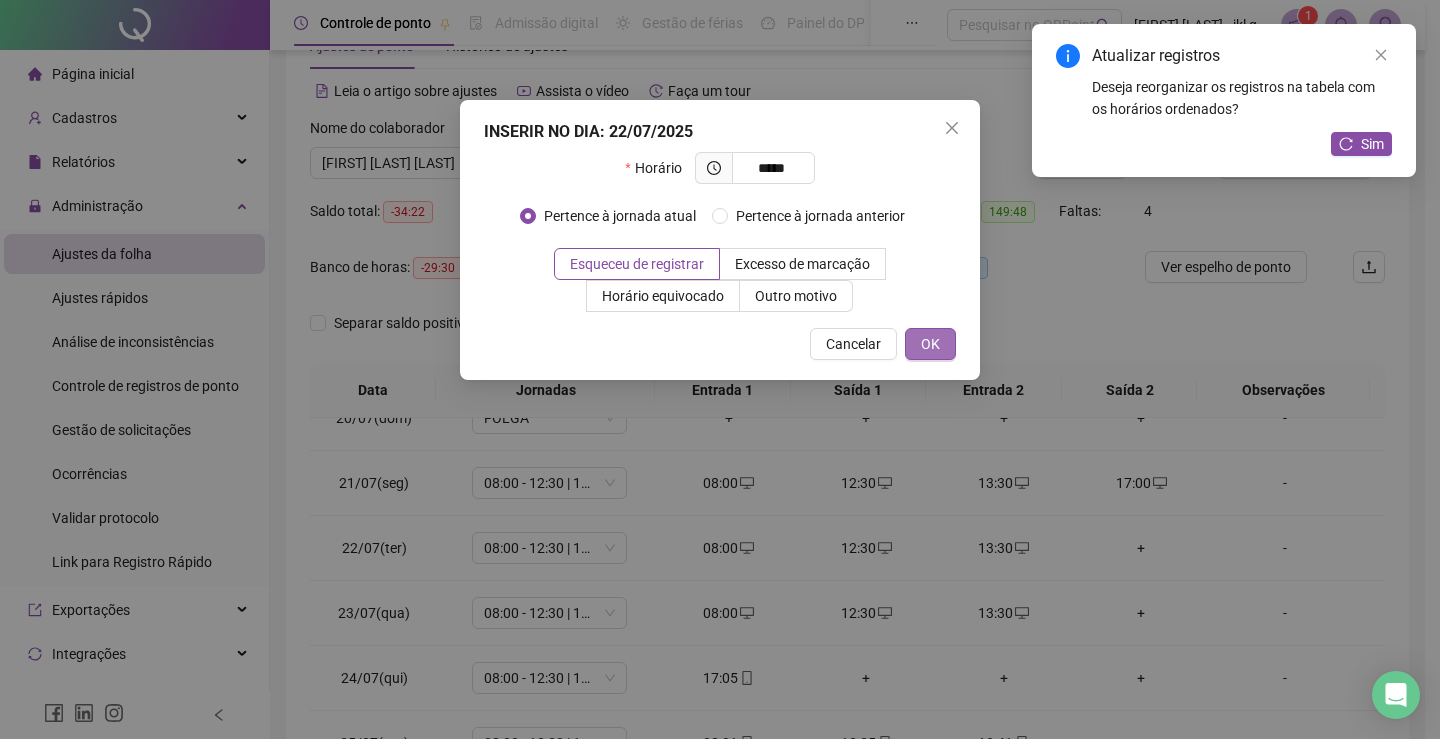 click on "OK" at bounding box center (930, 344) 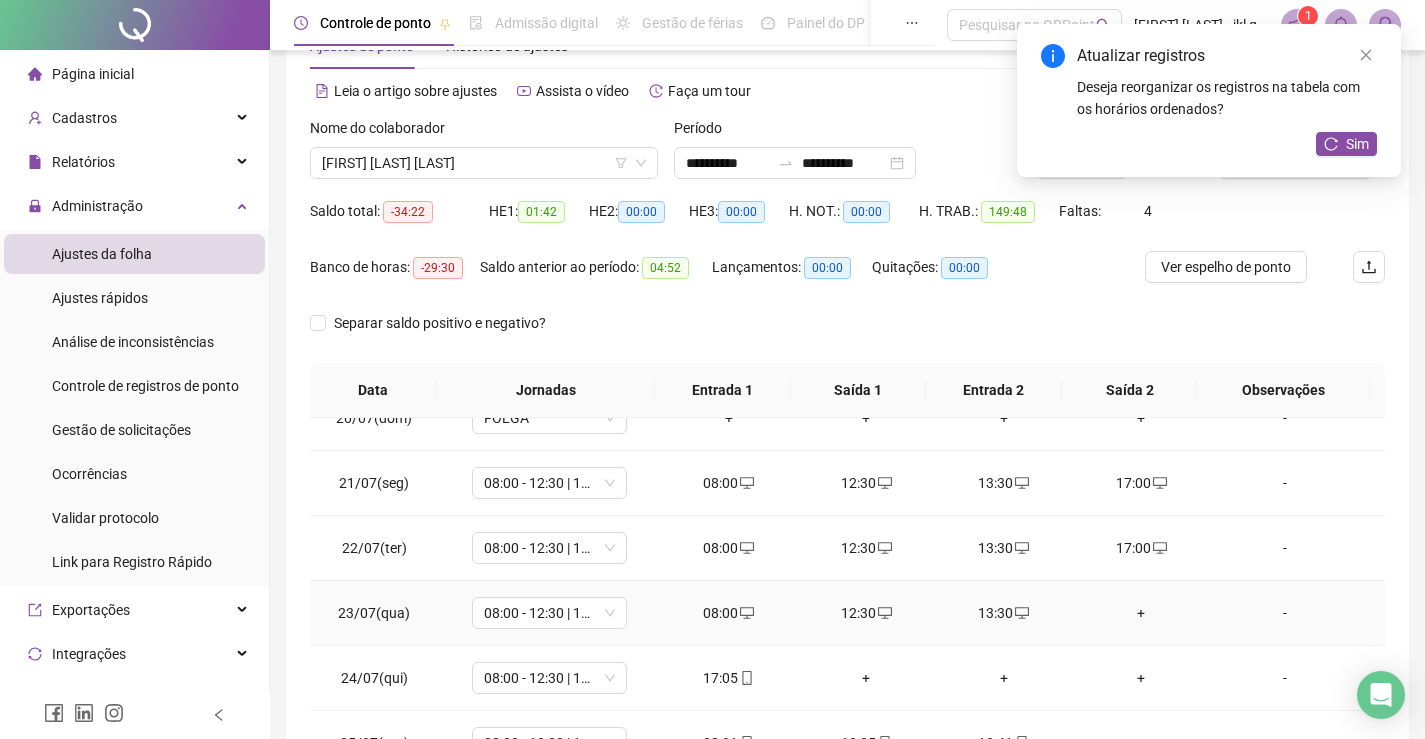 click on "+" at bounding box center [1142, 613] 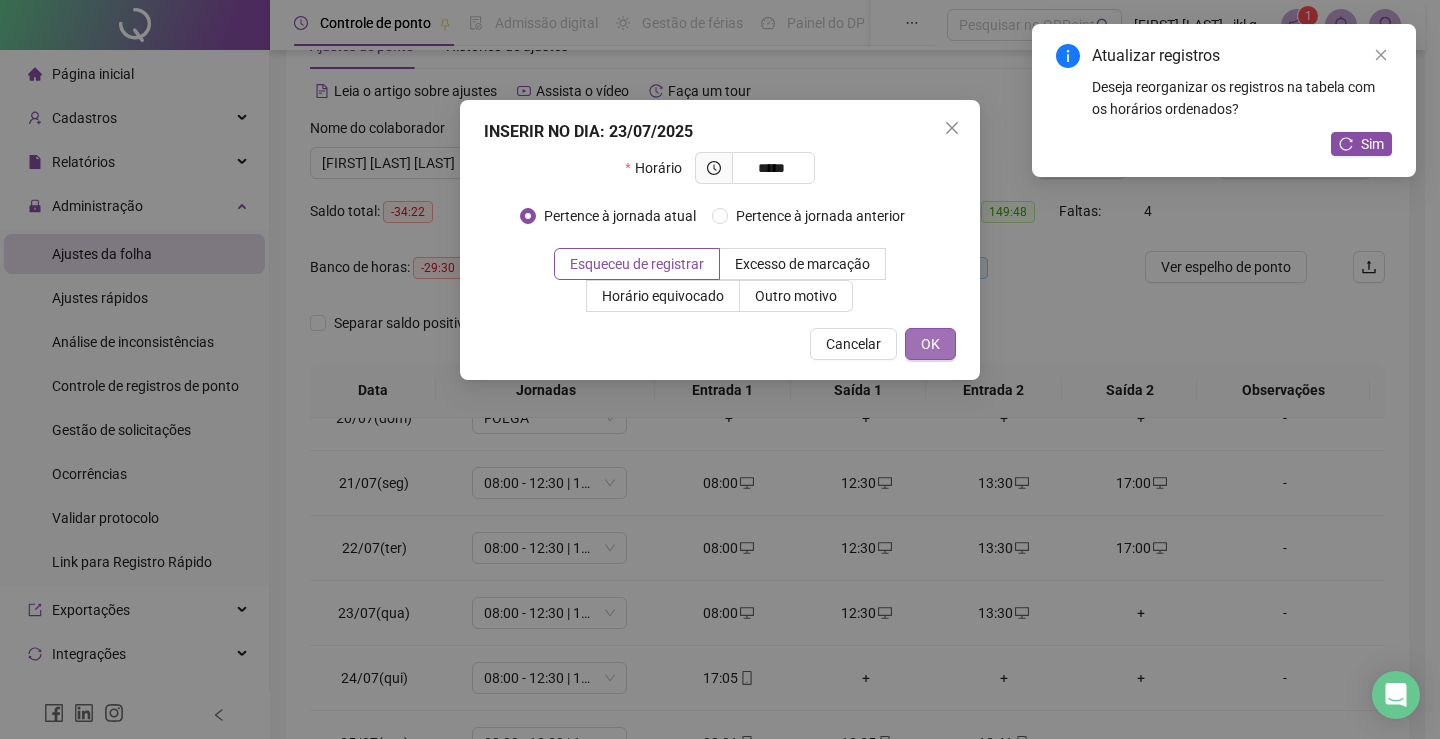 type on "*****" 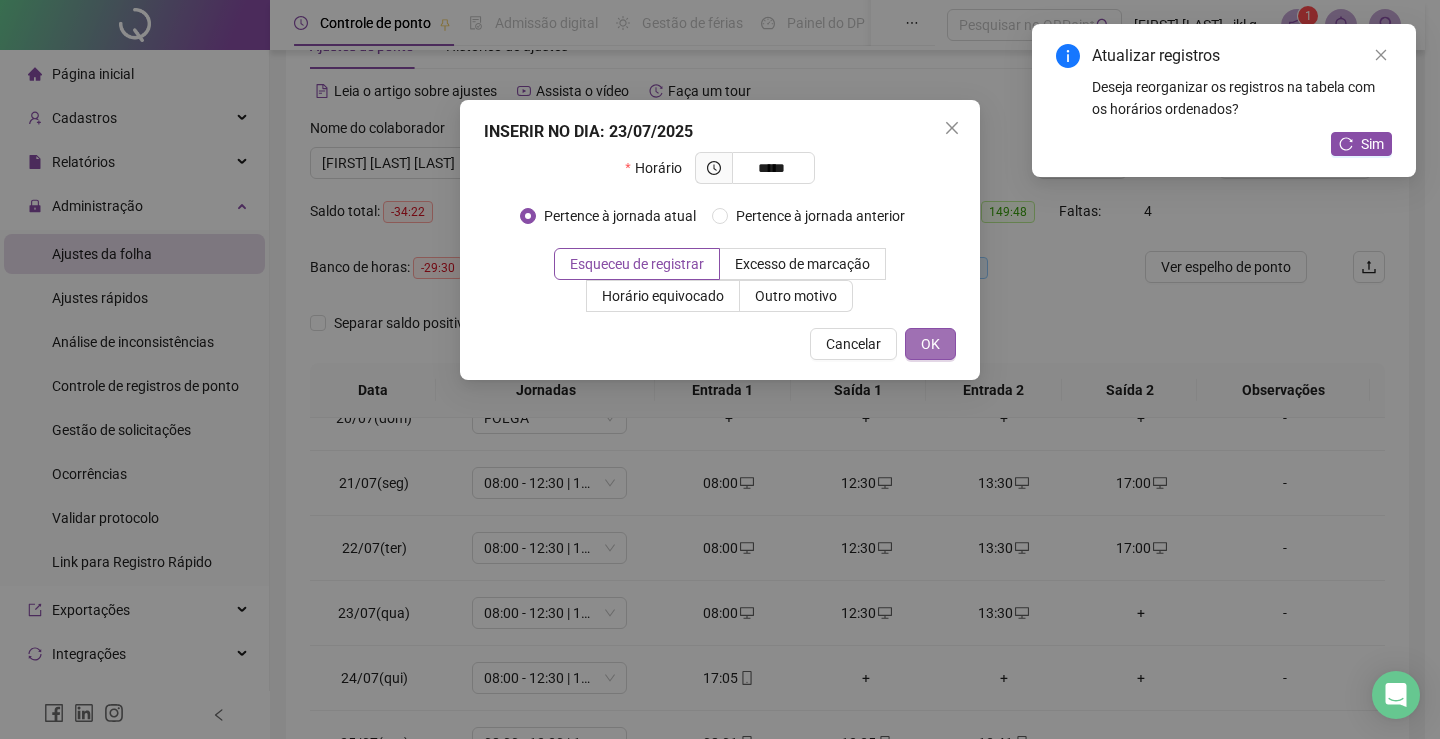 click on "OK" at bounding box center (930, 344) 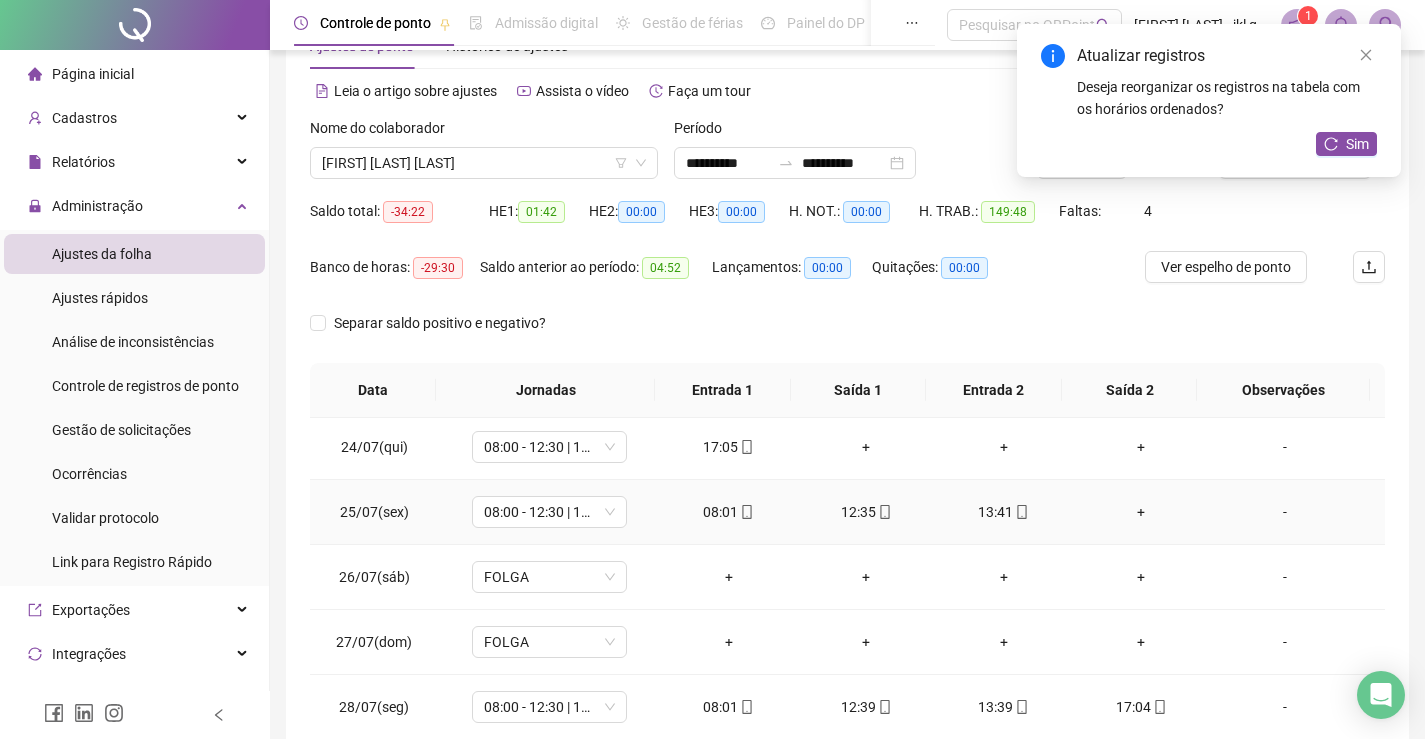 scroll, scrollTop: 1467, scrollLeft: 0, axis: vertical 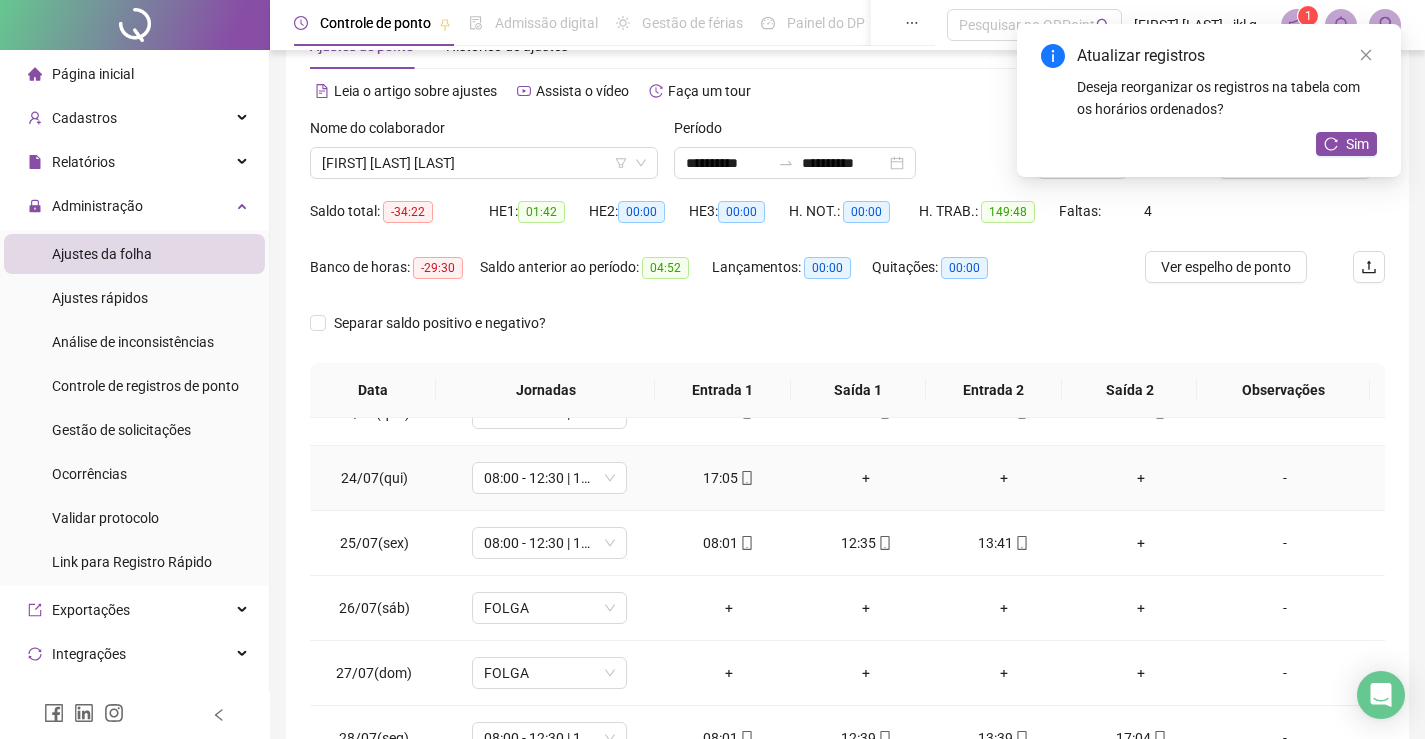 click 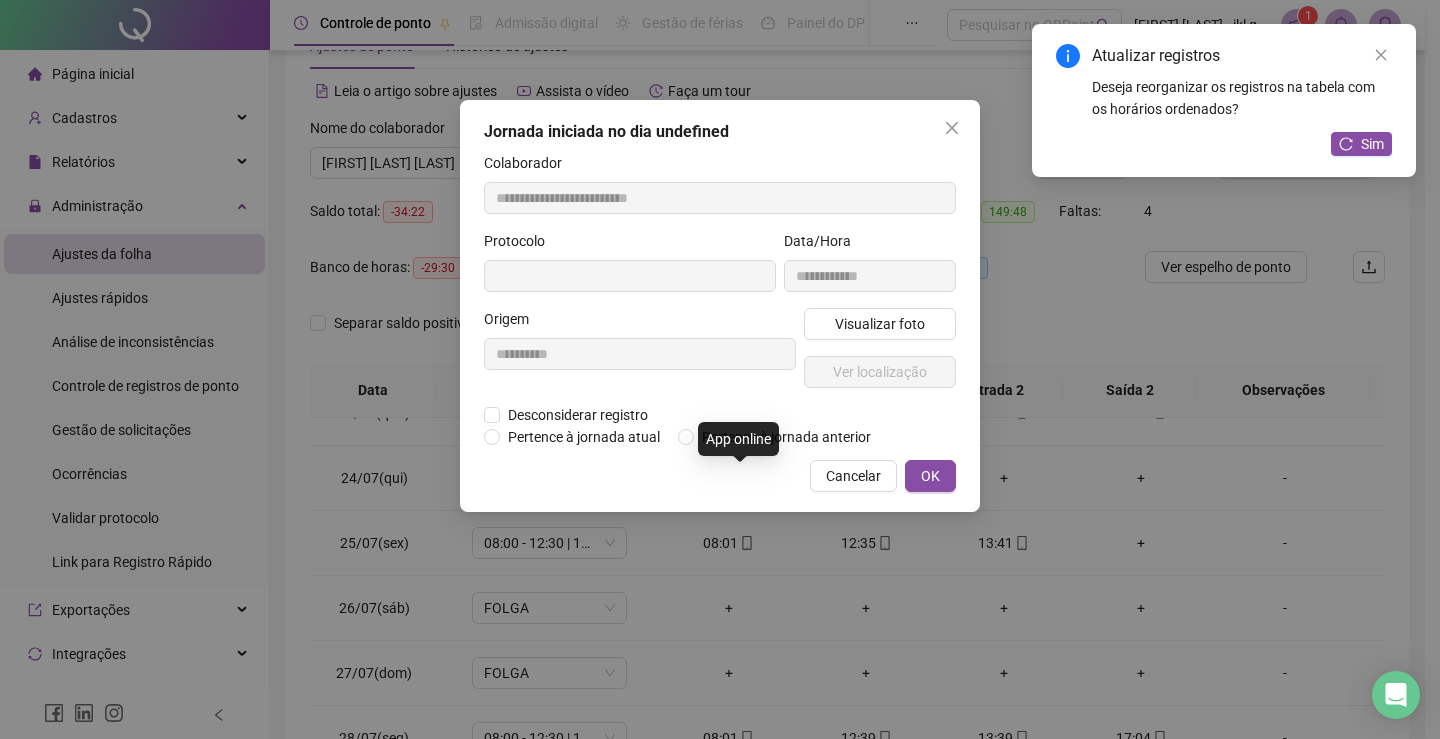type on "**********" 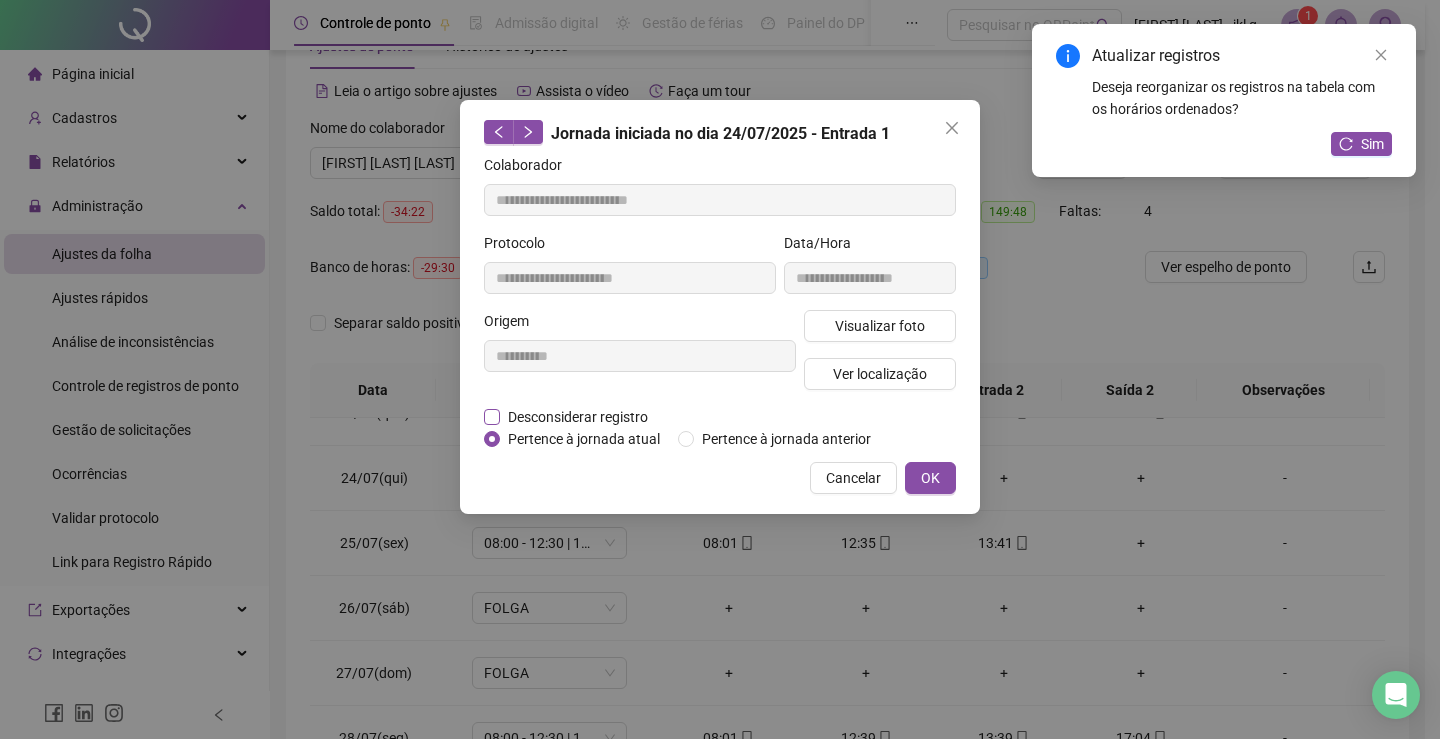 click on "Desconsiderar registro" at bounding box center (578, 417) 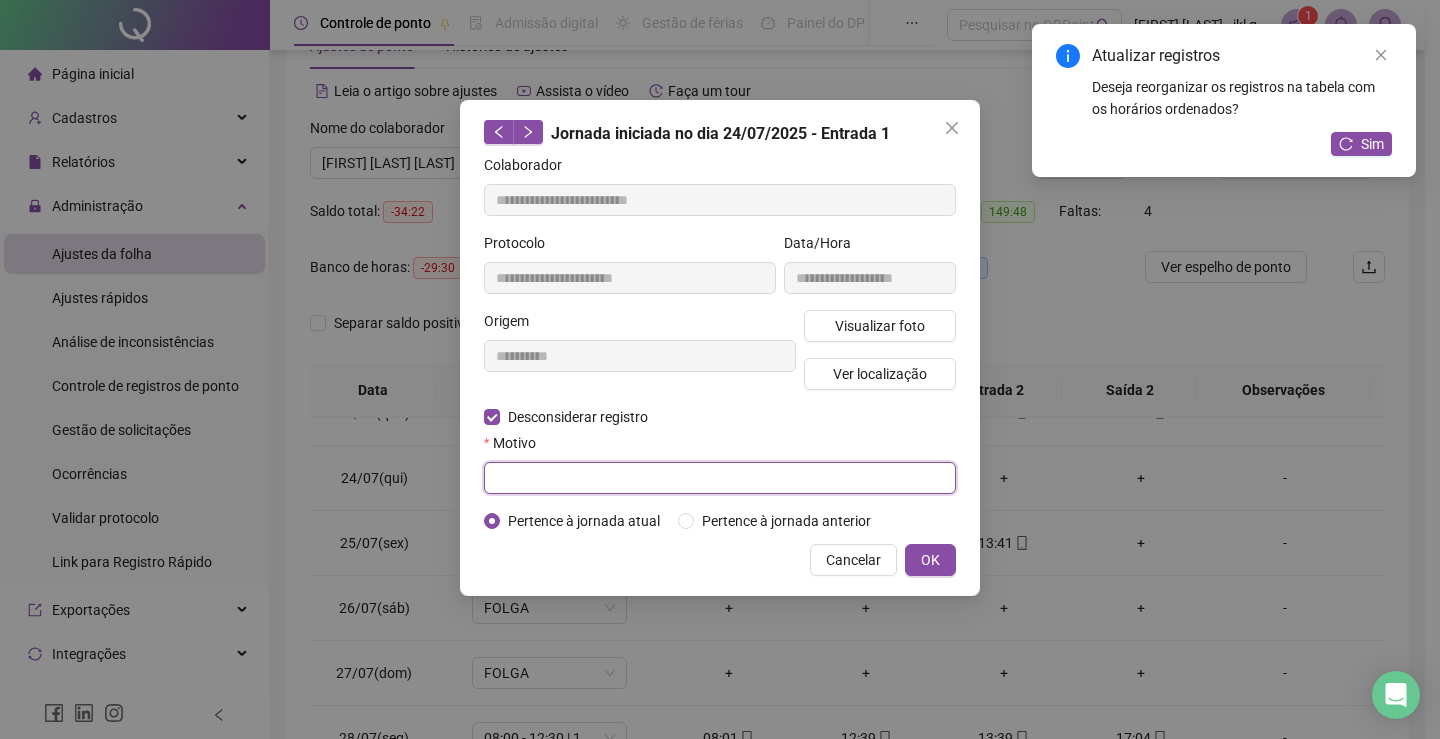 click at bounding box center [720, 478] 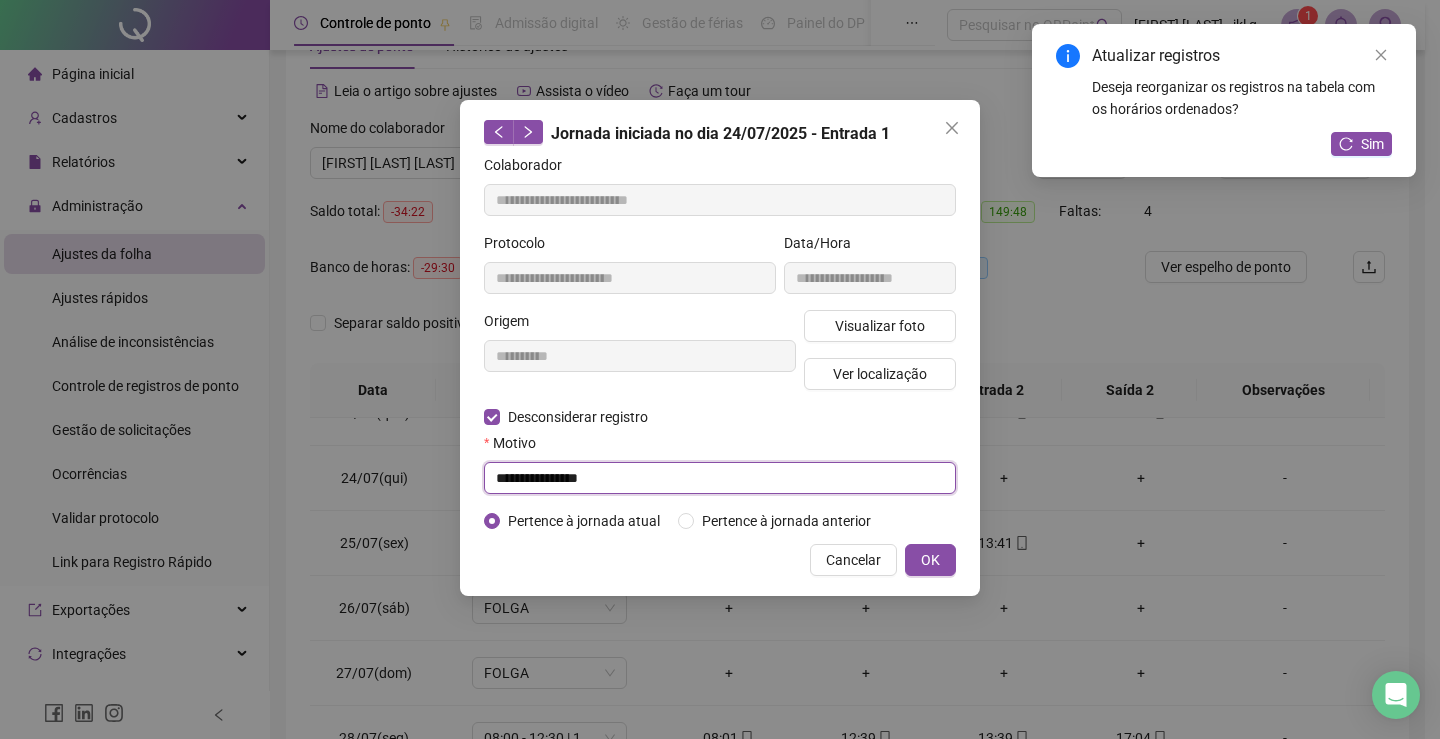 type on "**********" 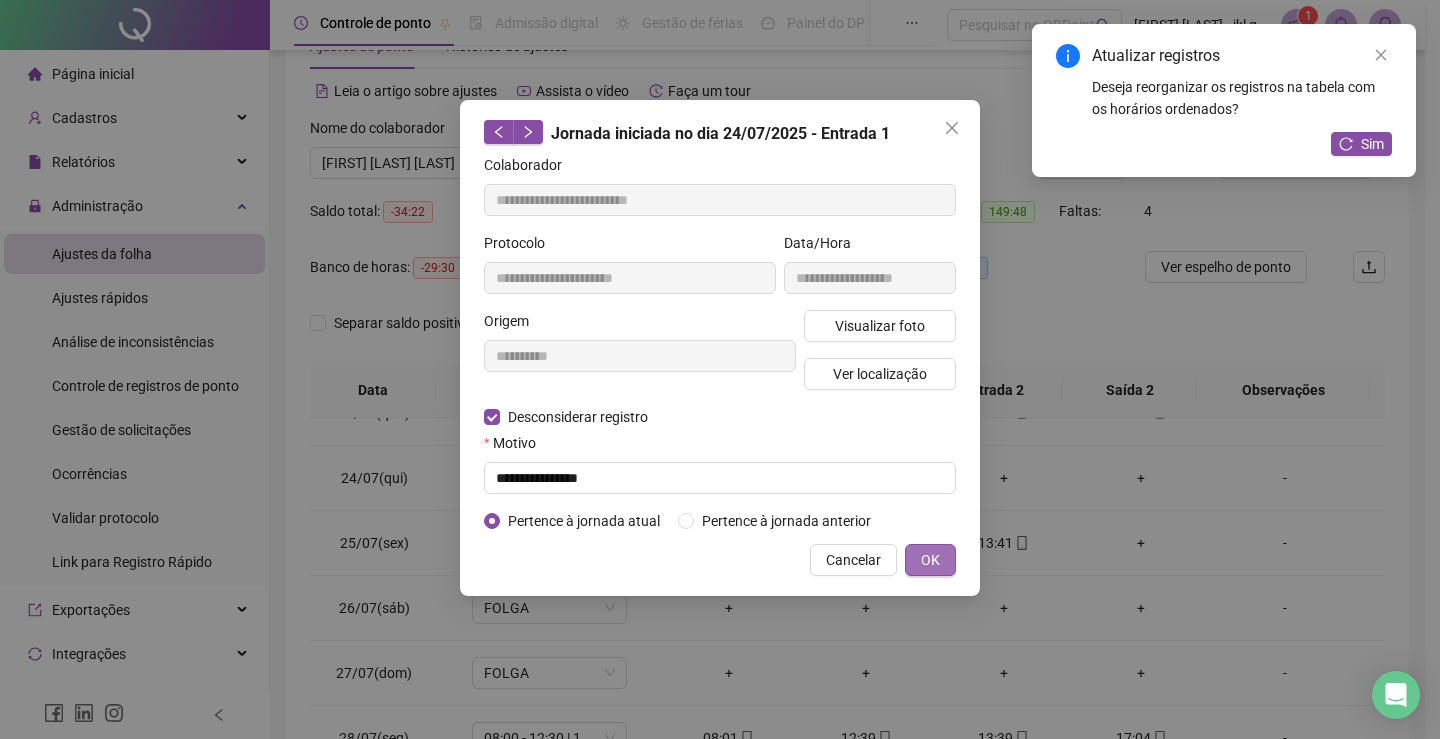 drag, startPoint x: 897, startPoint y: 560, endPoint x: 927, endPoint y: 557, distance: 30.149628 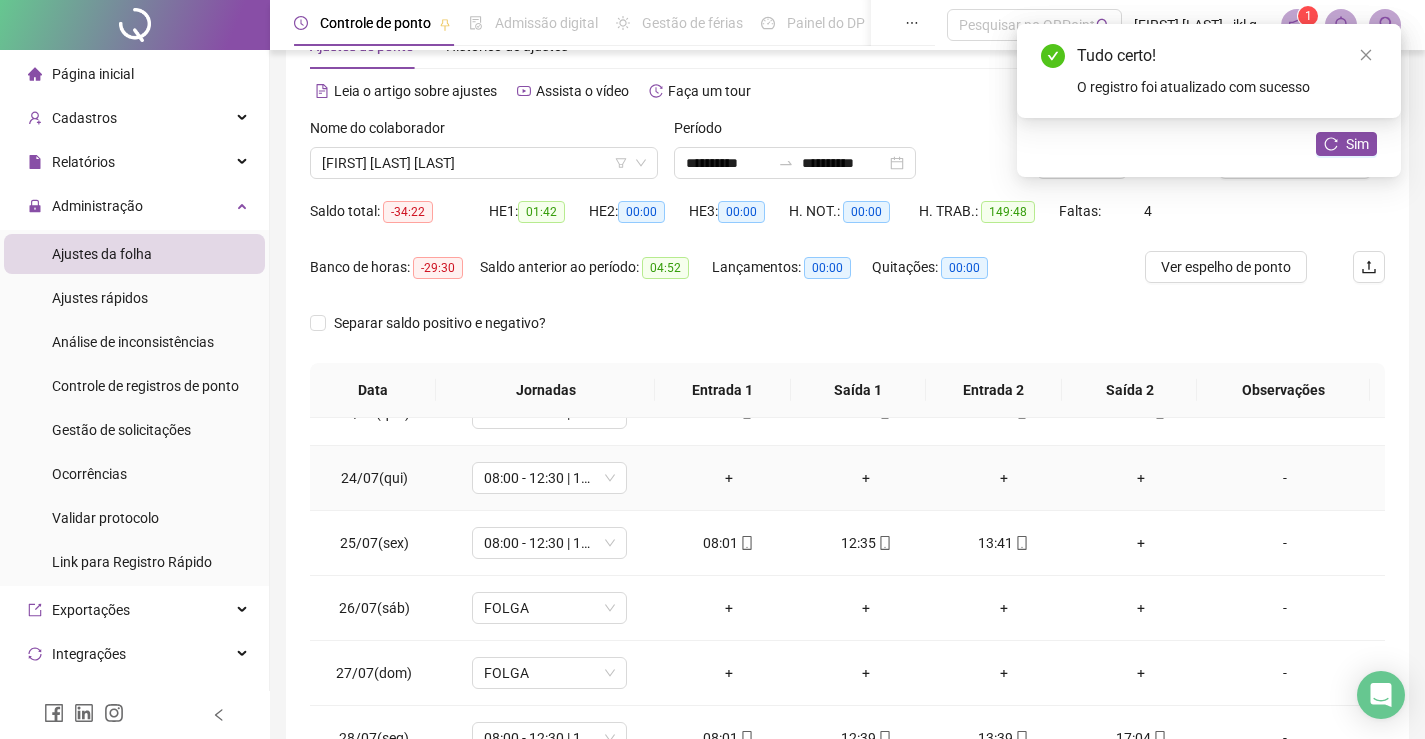 click on "+" at bounding box center [729, 478] 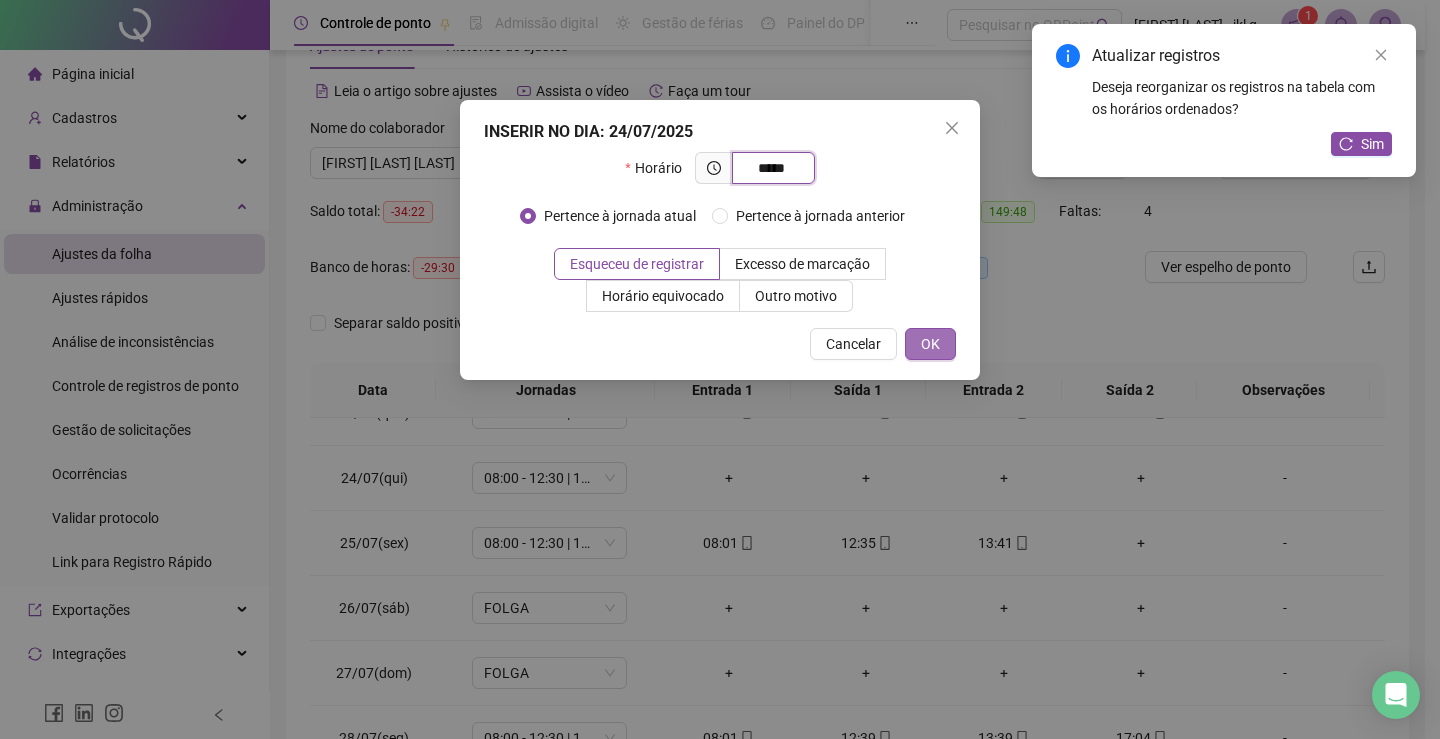 type on "*****" 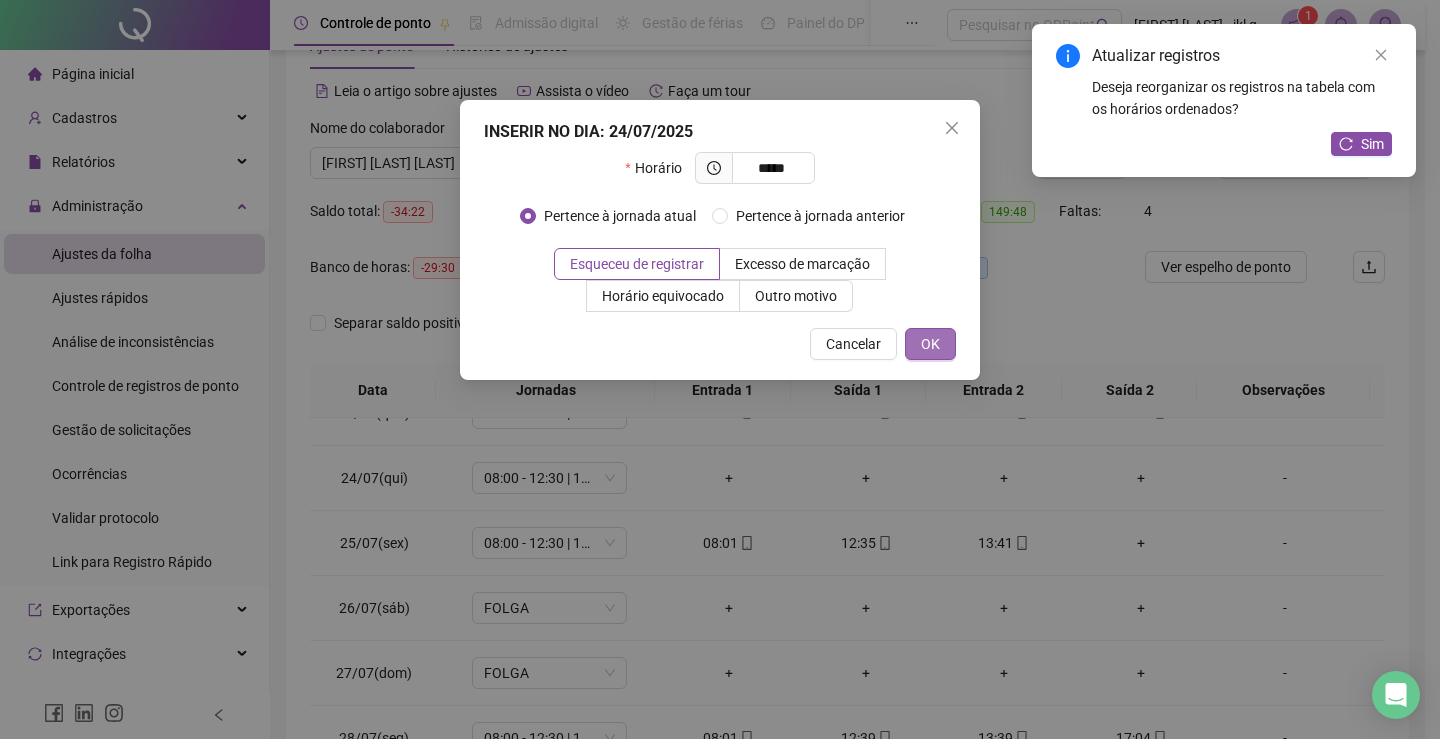 click on "OK" at bounding box center (930, 344) 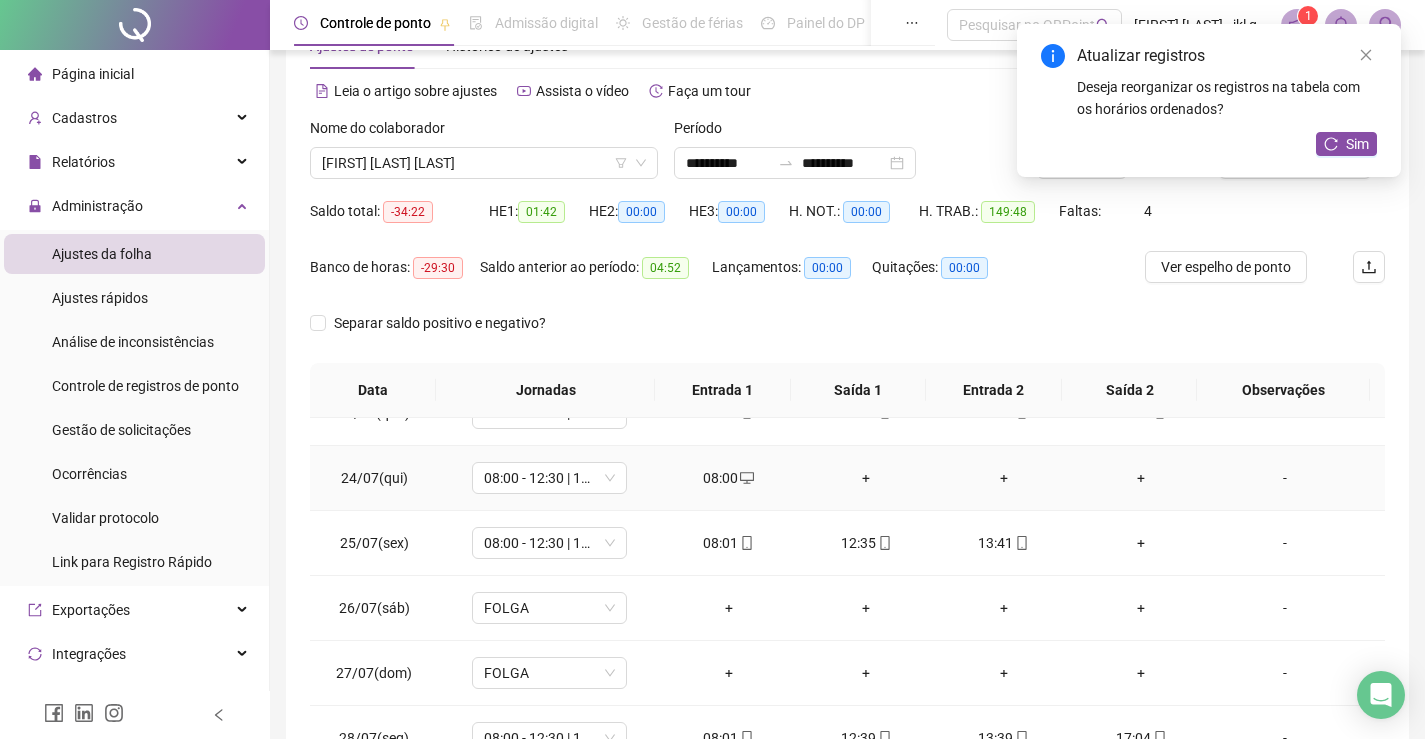 click on "+" at bounding box center [866, 478] 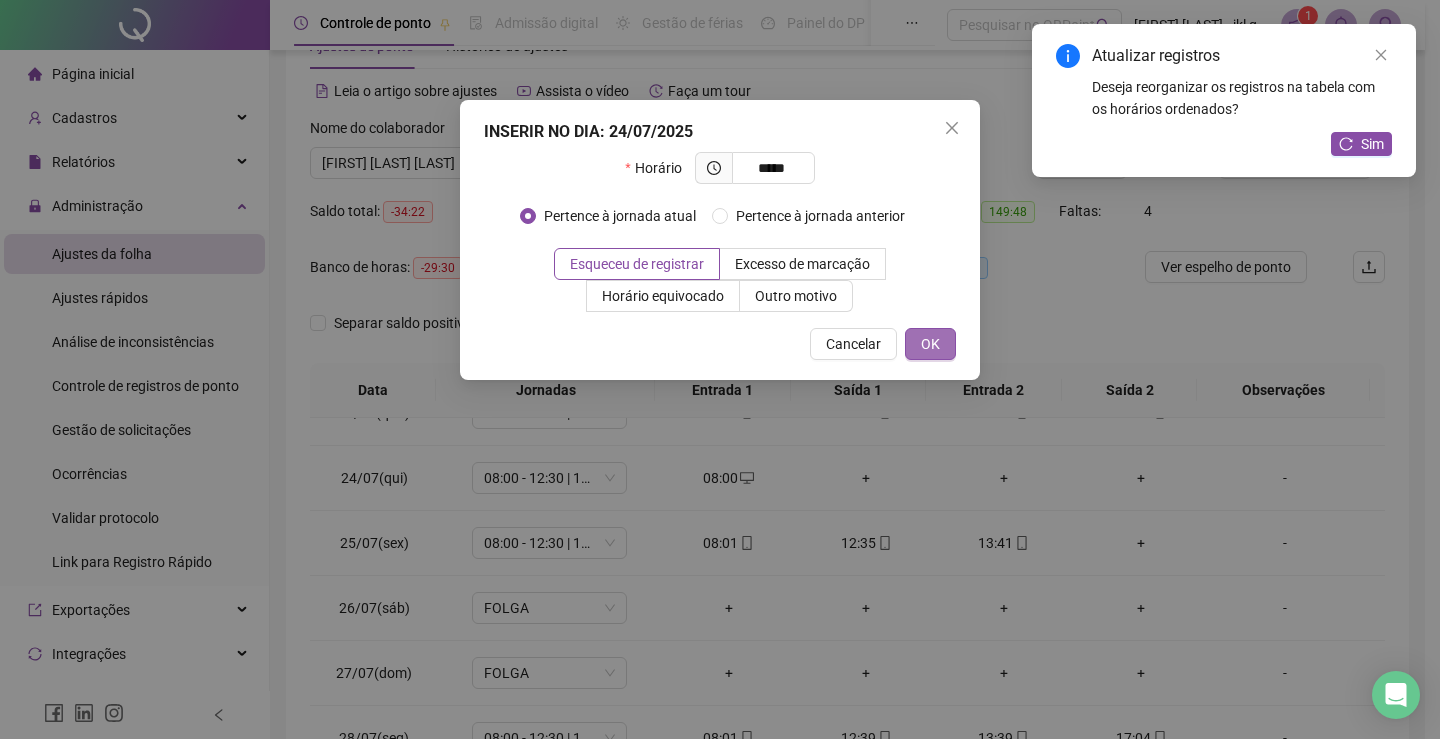 type on "*****" 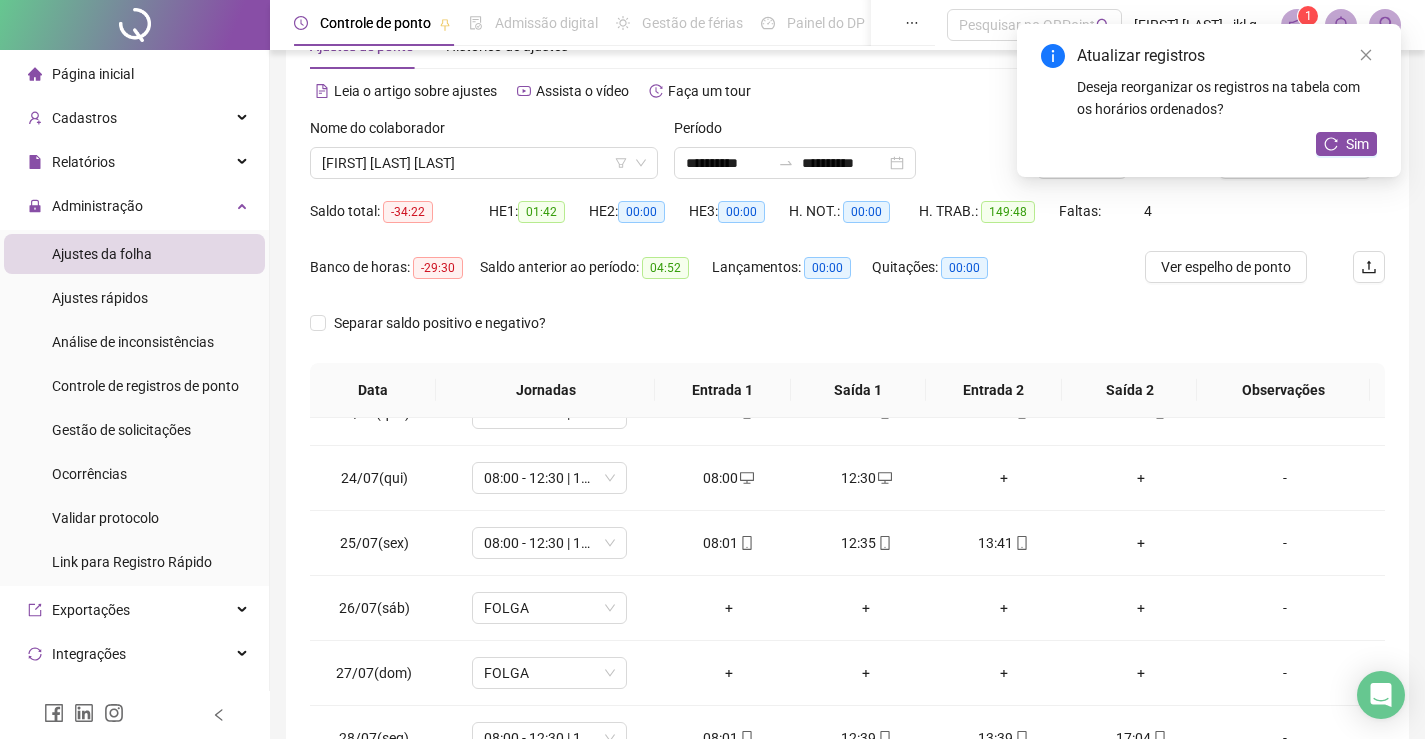 click on "+" at bounding box center (1004, 478) 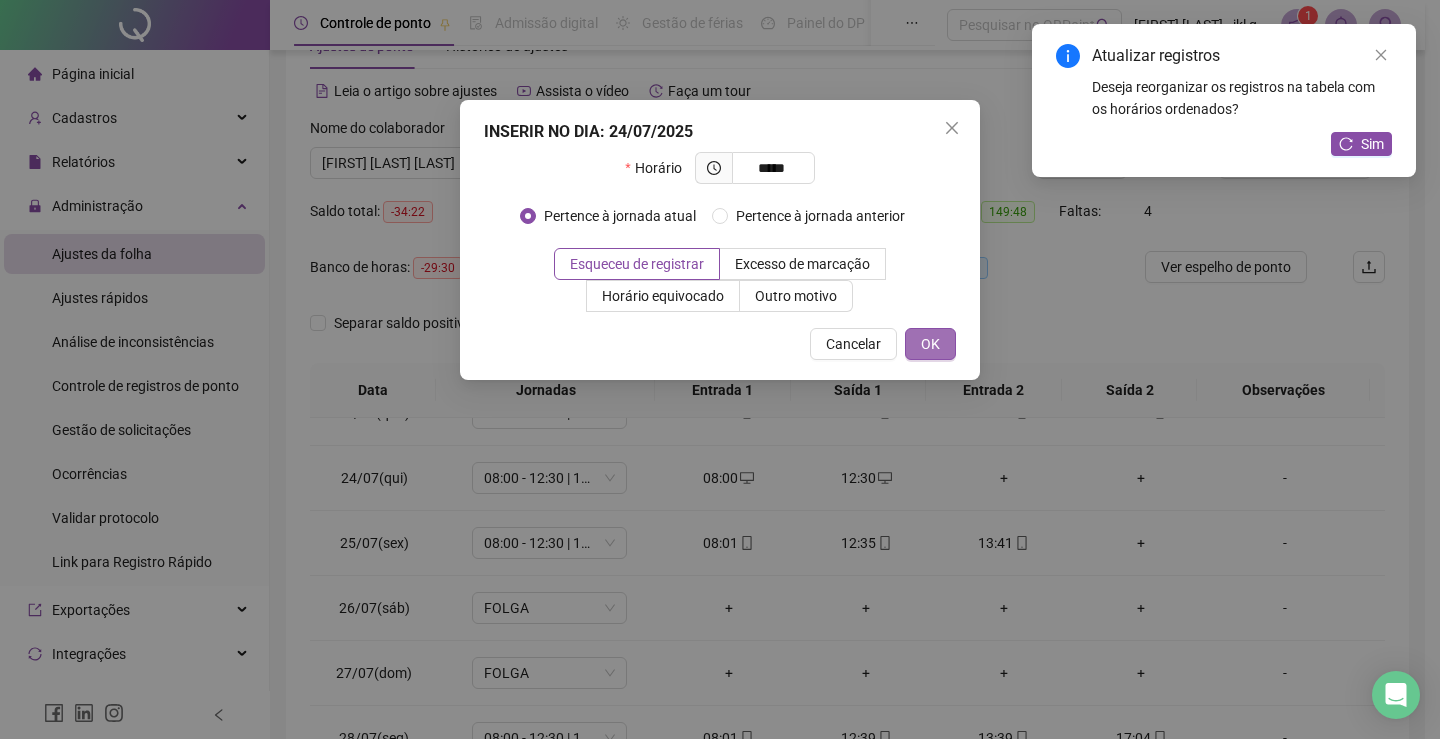 type on "*****" 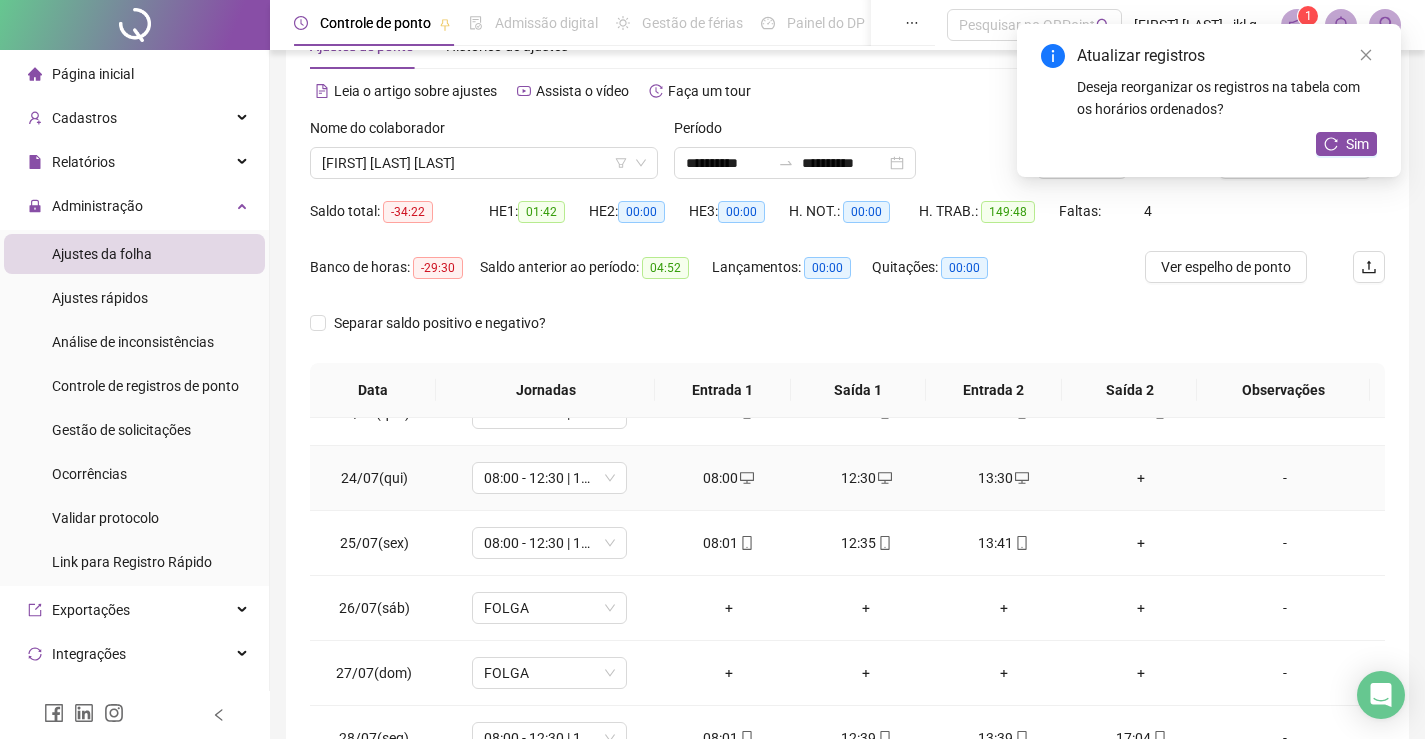 click on "+" at bounding box center (1142, 478) 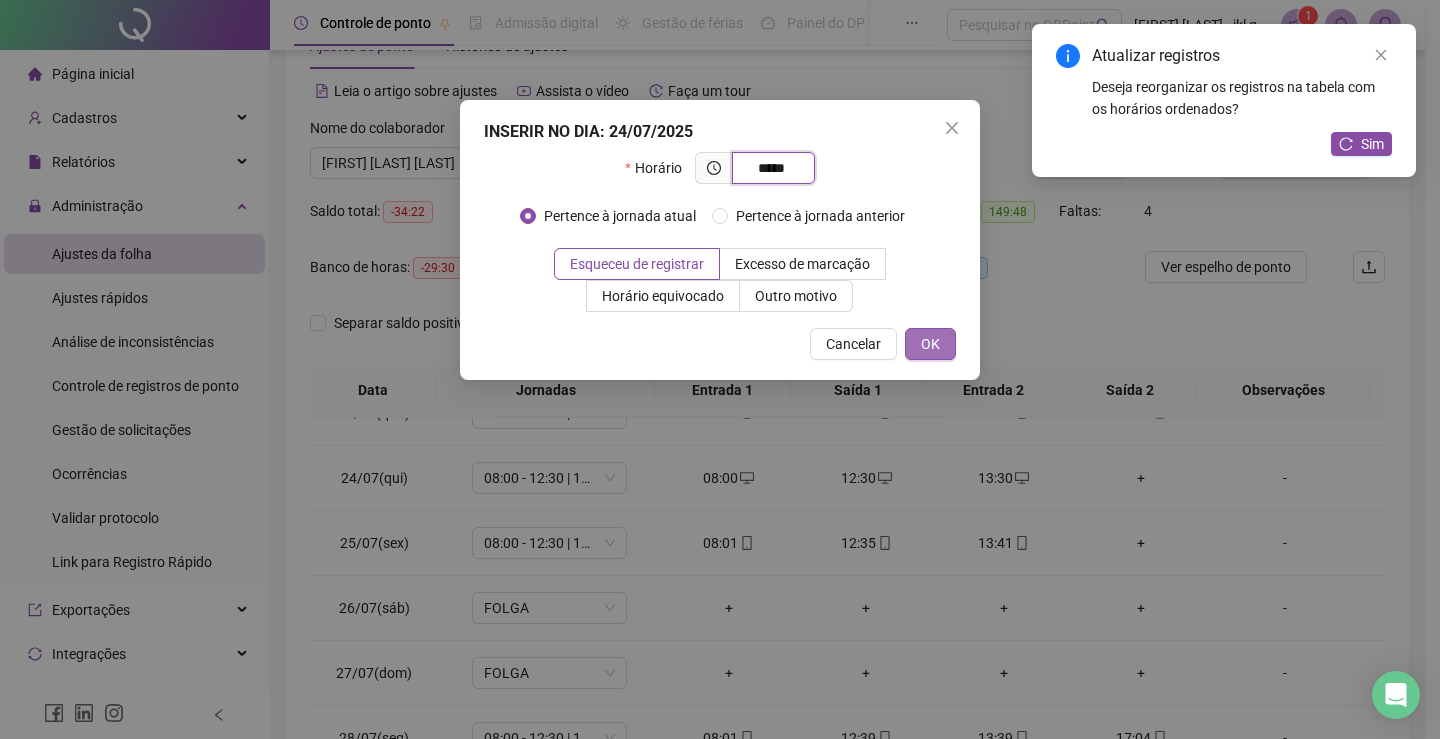 type on "*****" 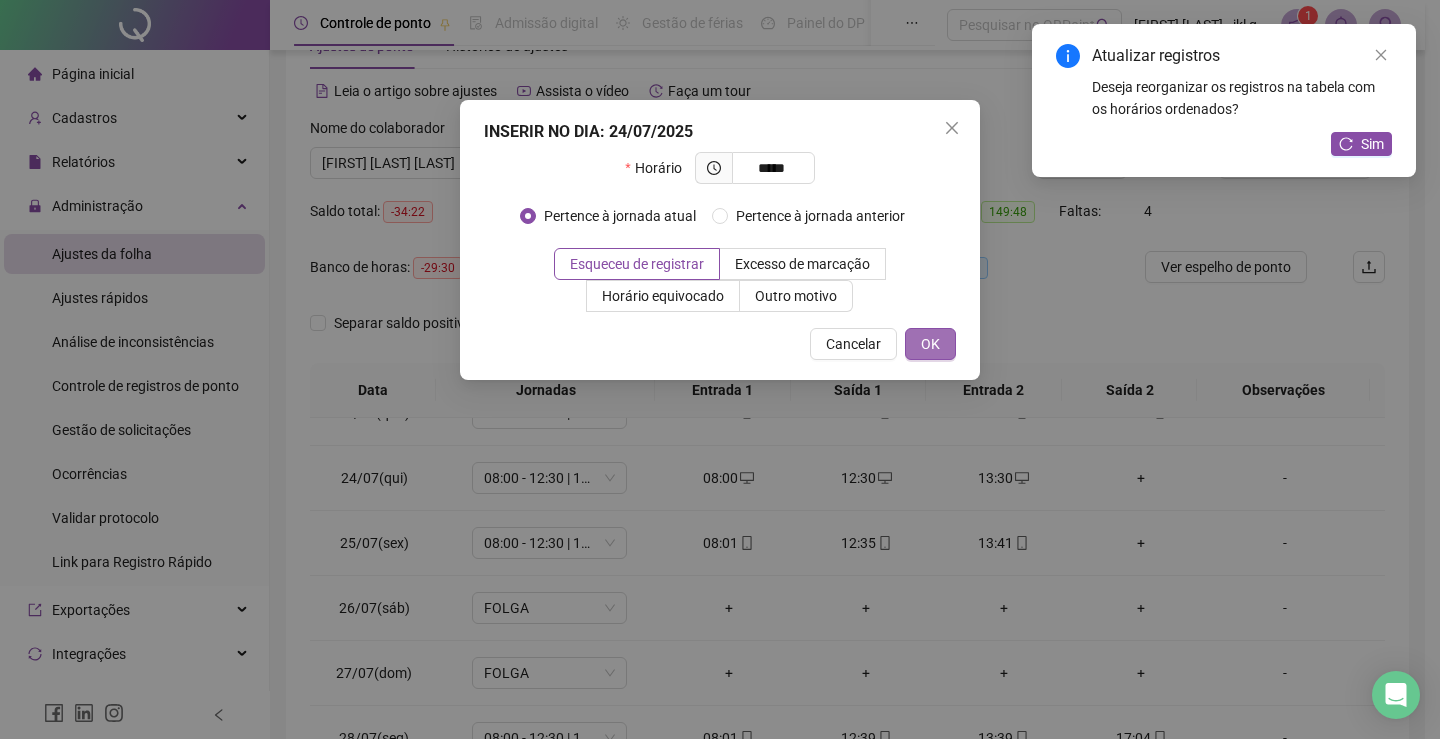 click on "OK" at bounding box center [930, 344] 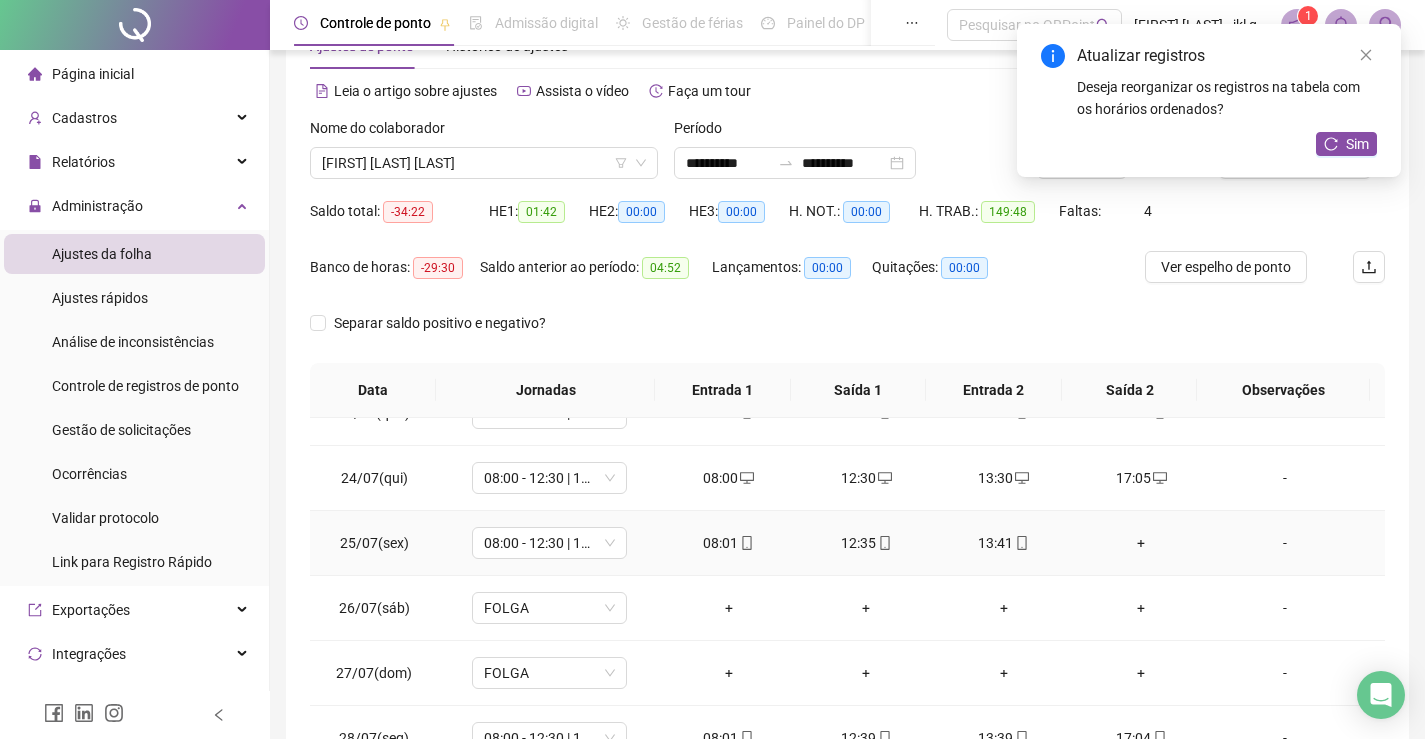 click on "+" at bounding box center [1142, 543] 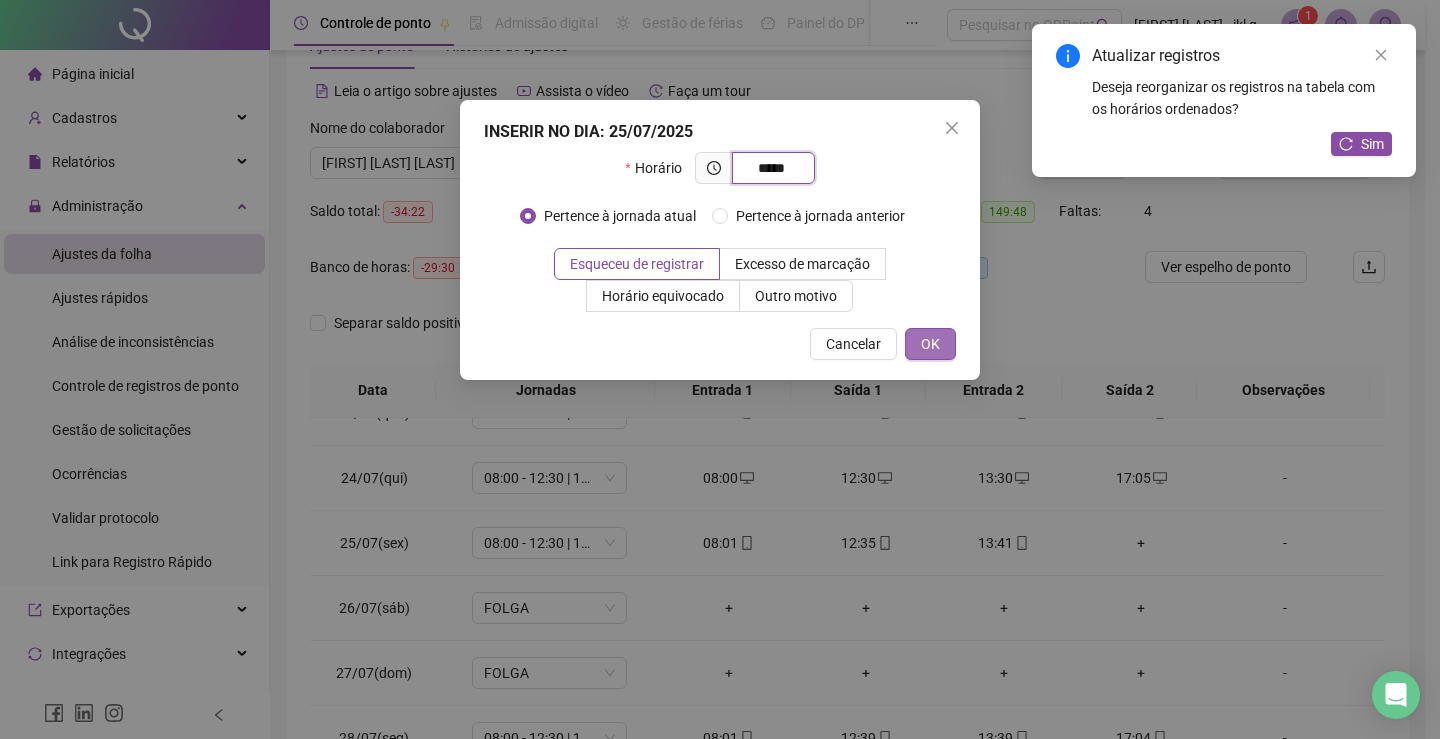 type on "*****" 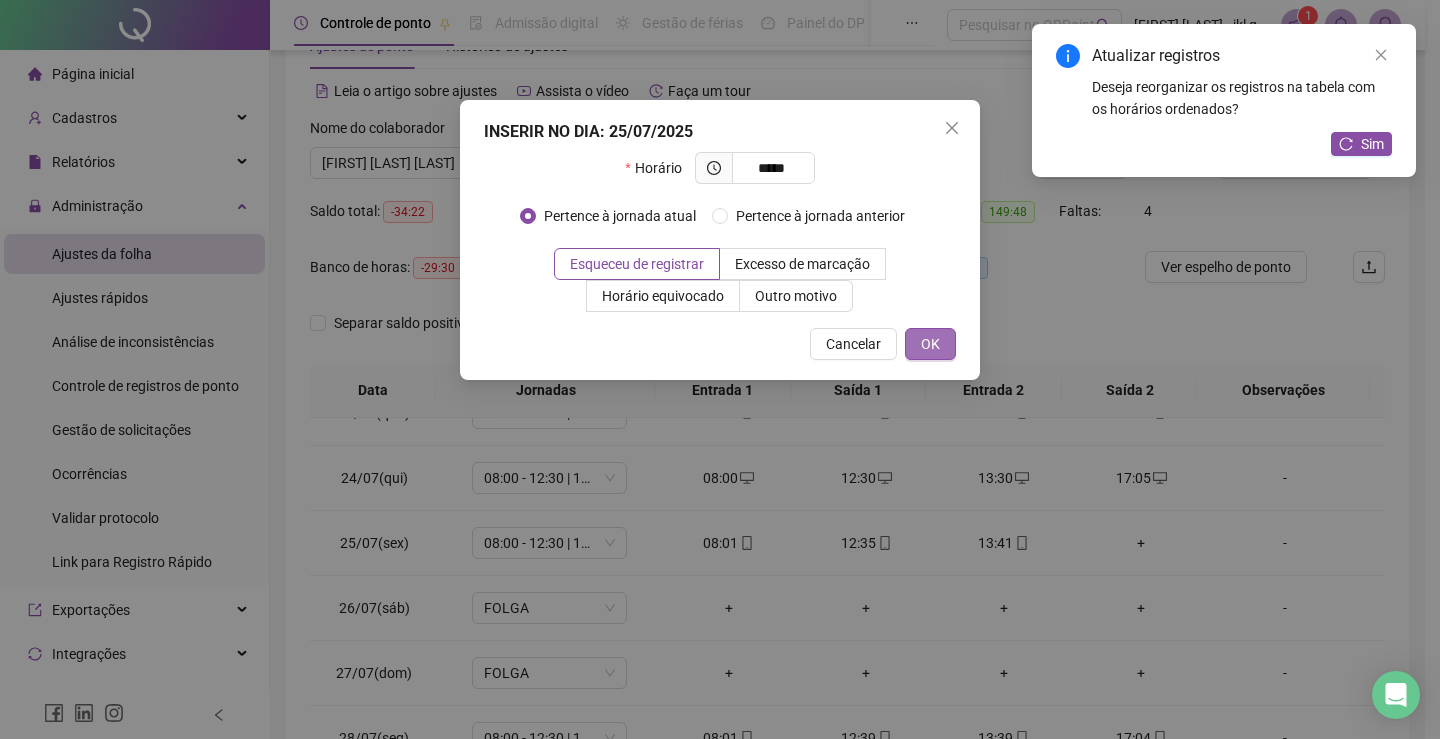 click on "OK" at bounding box center [930, 344] 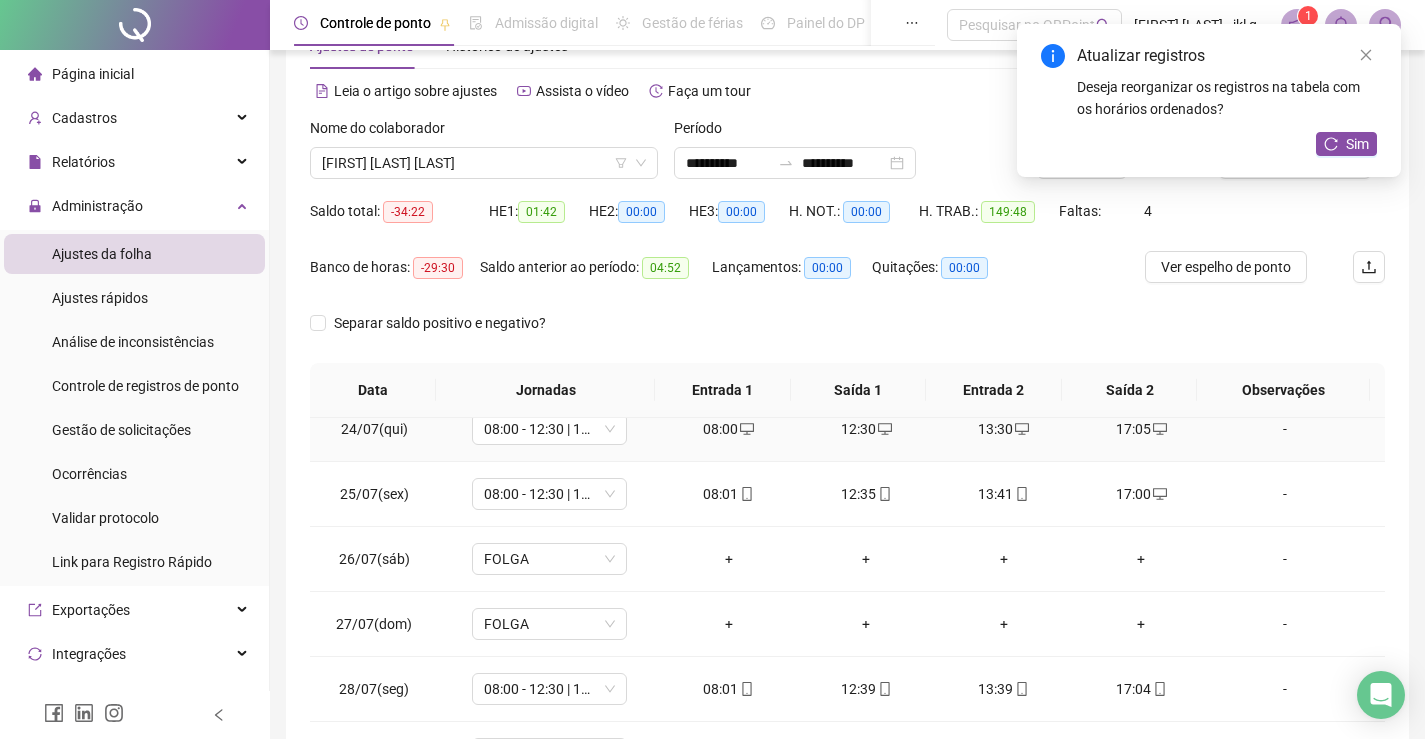 scroll, scrollTop: 1588, scrollLeft: 0, axis: vertical 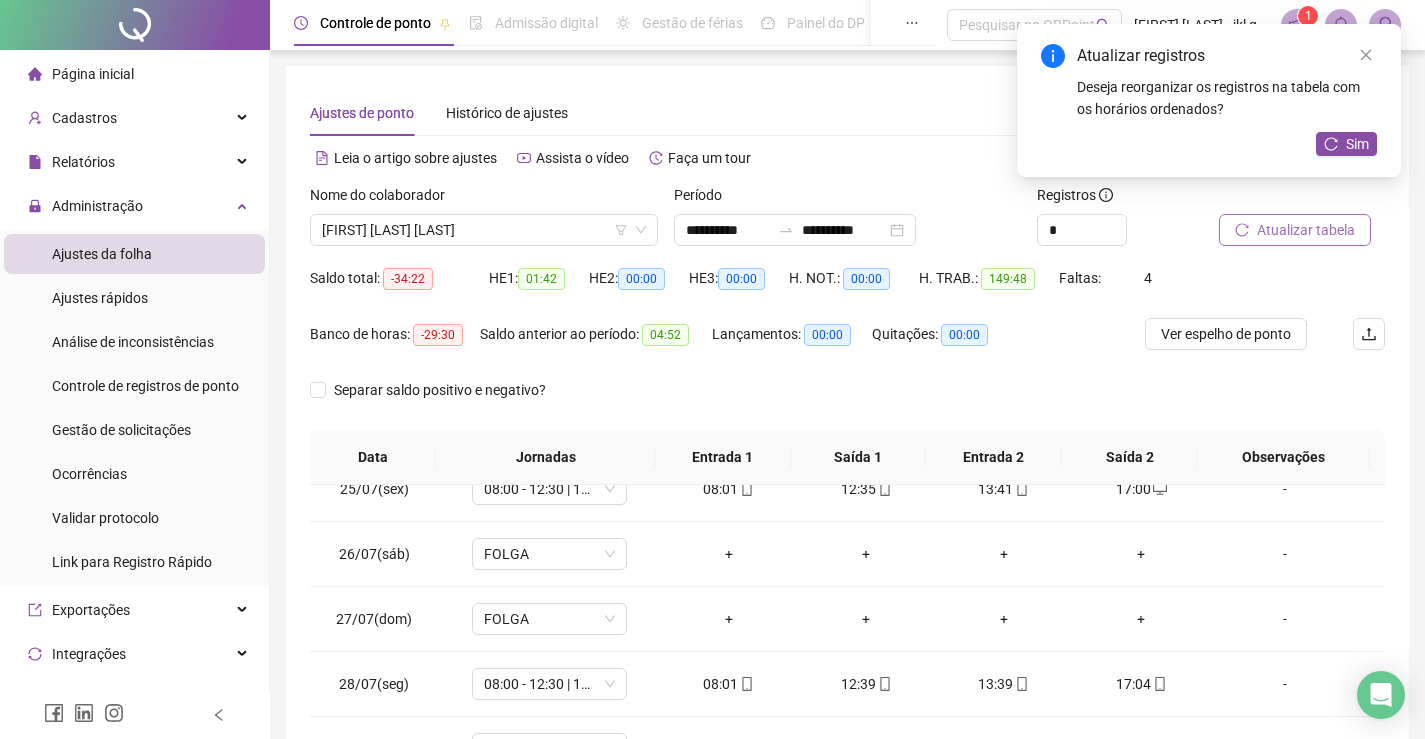 click on "Atualizar tabela" at bounding box center [1306, 230] 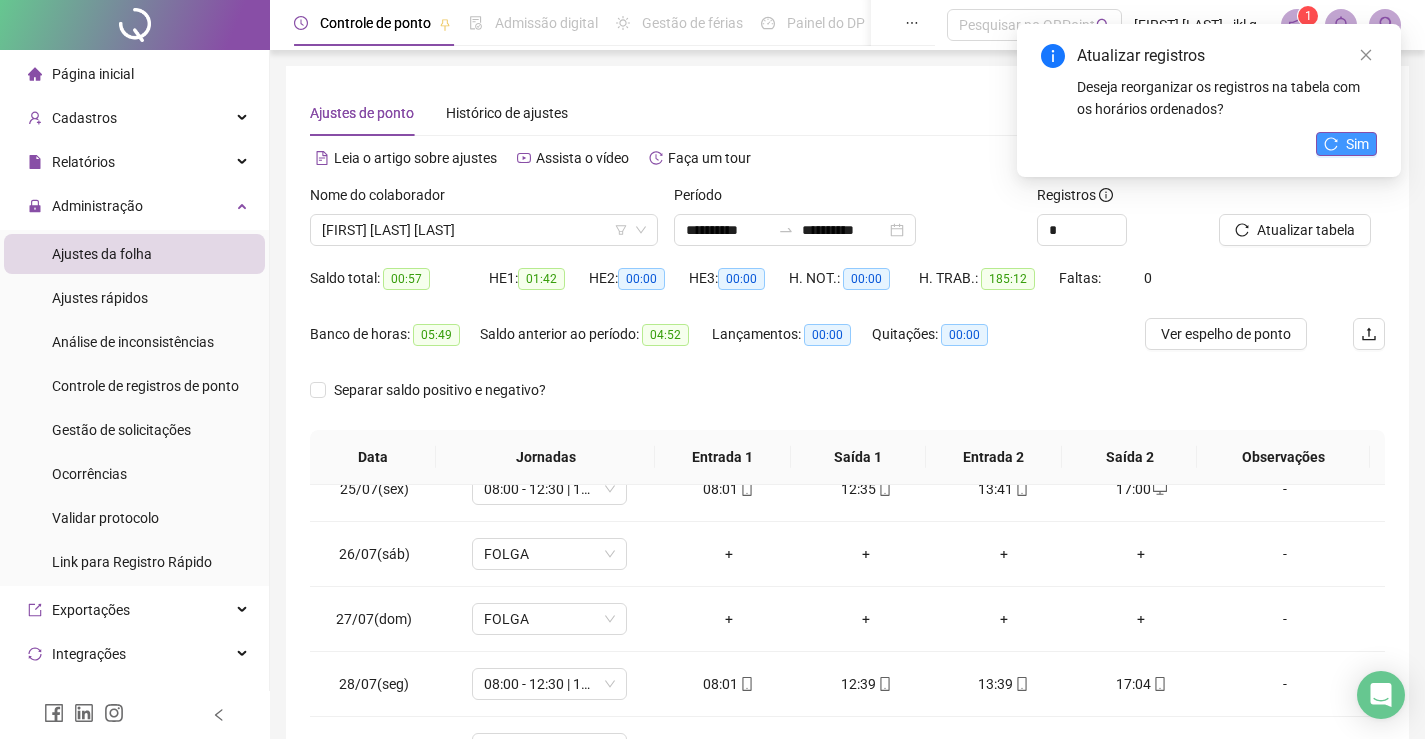 click on "Sim" at bounding box center [1357, 144] 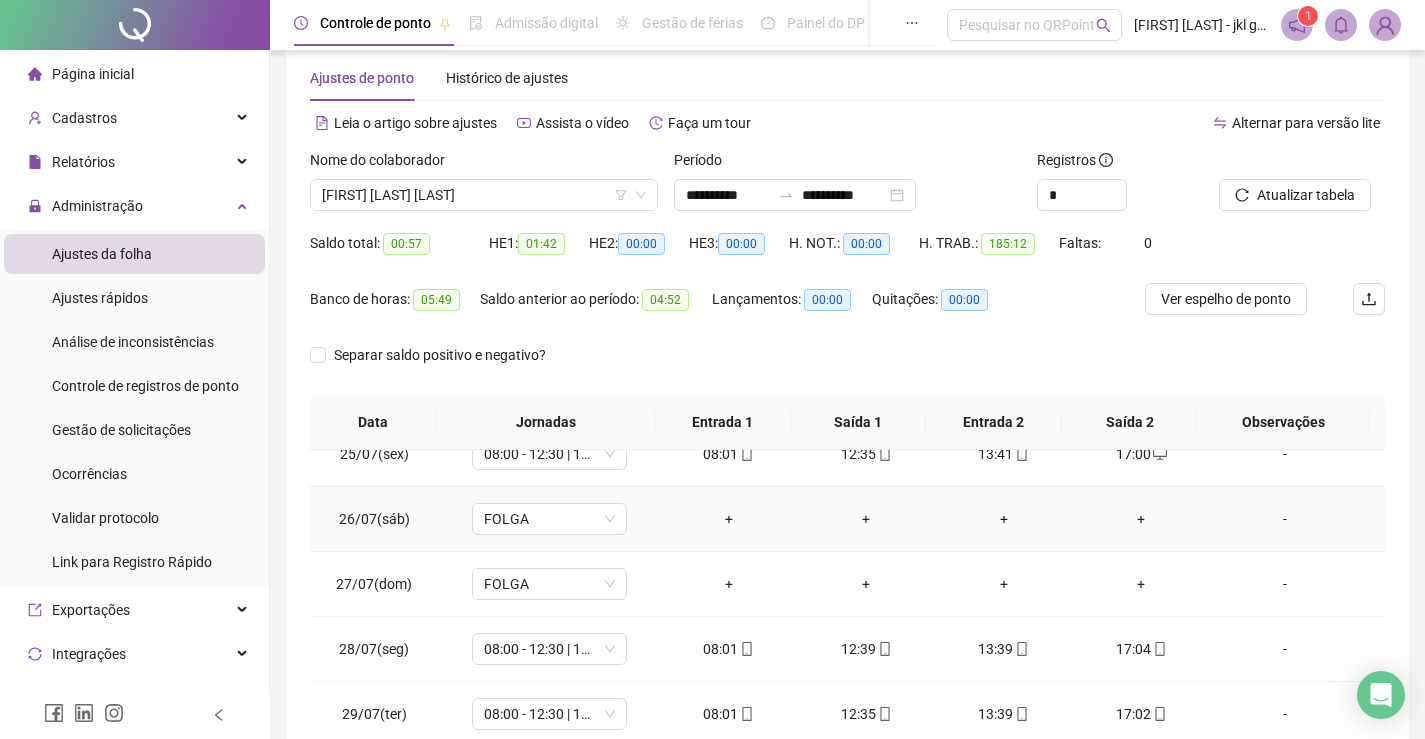 scroll, scrollTop: 0, scrollLeft: 0, axis: both 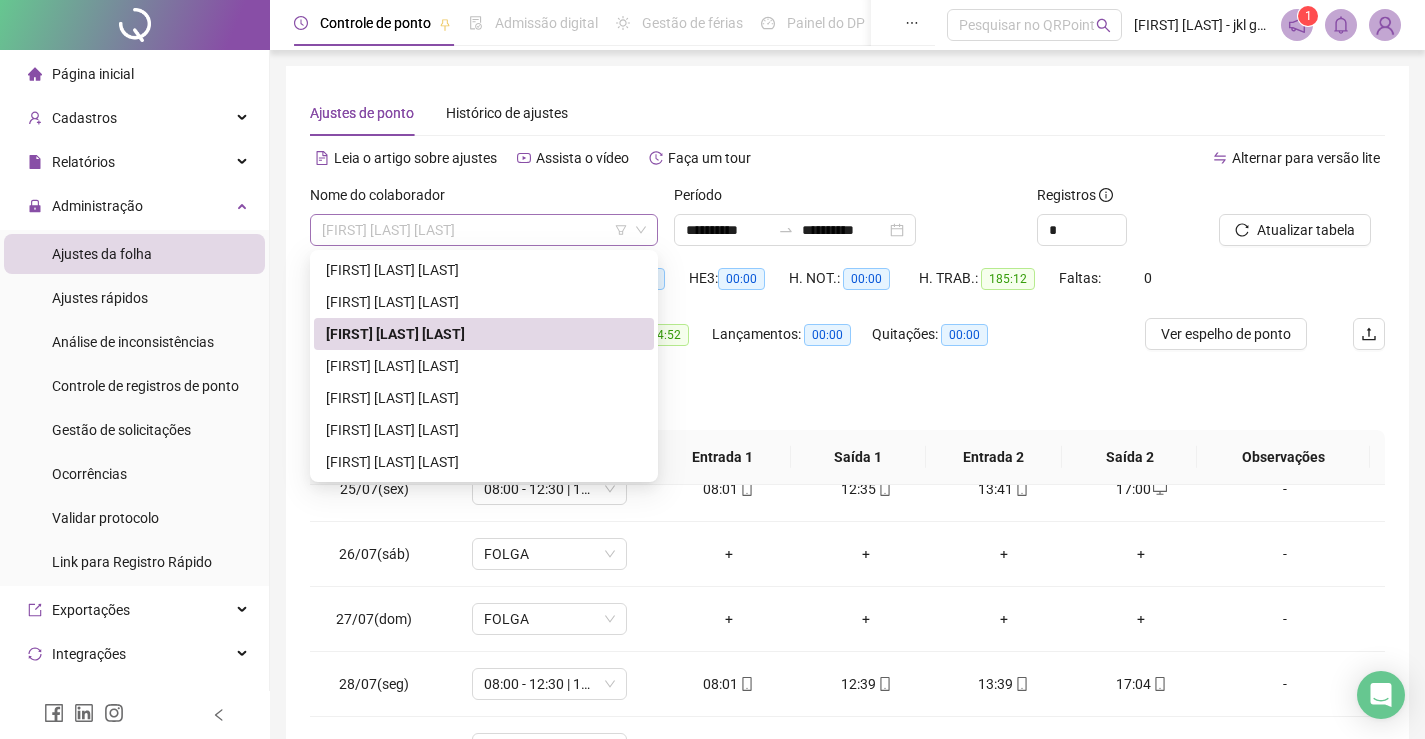 click on "[FIRST] [LAST] [LAST]" at bounding box center (484, 230) 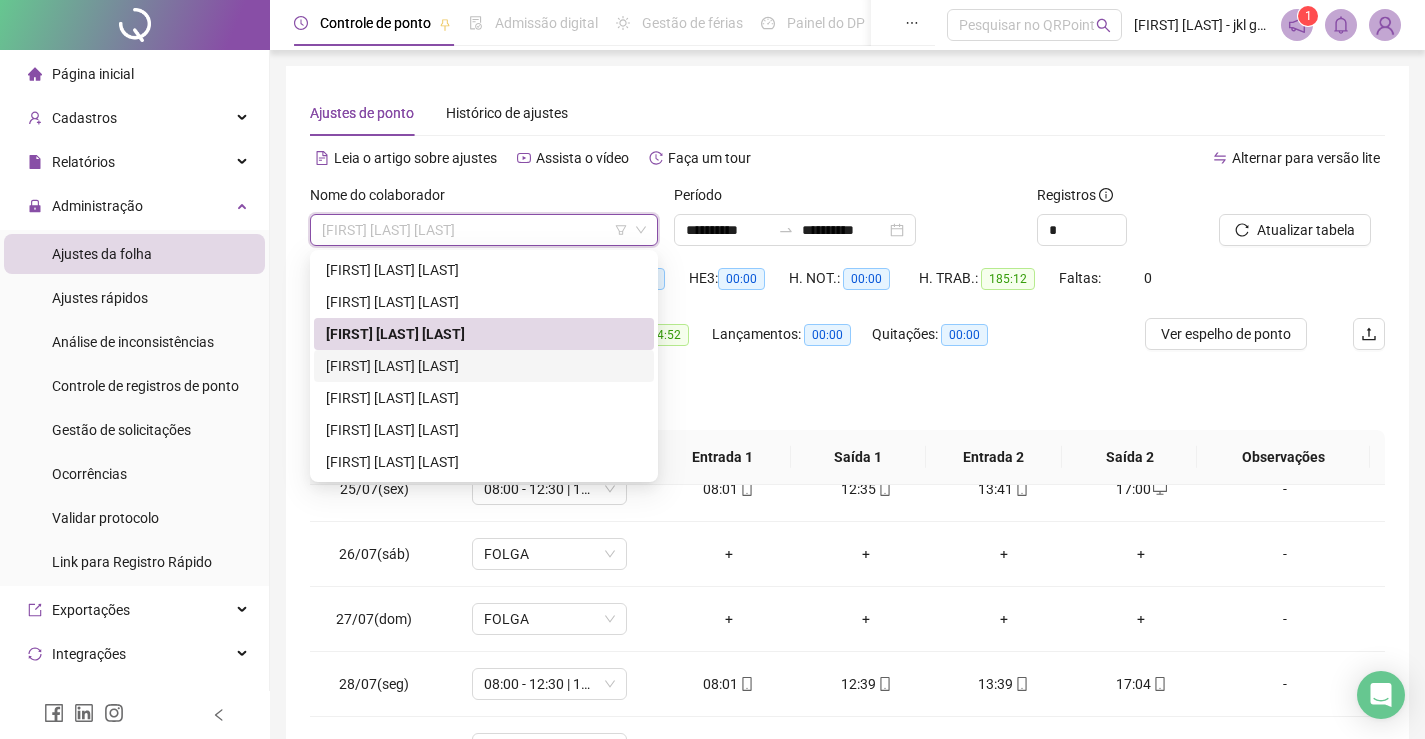 click on "[FIRST] [LAST] [LAST]" at bounding box center [484, 366] 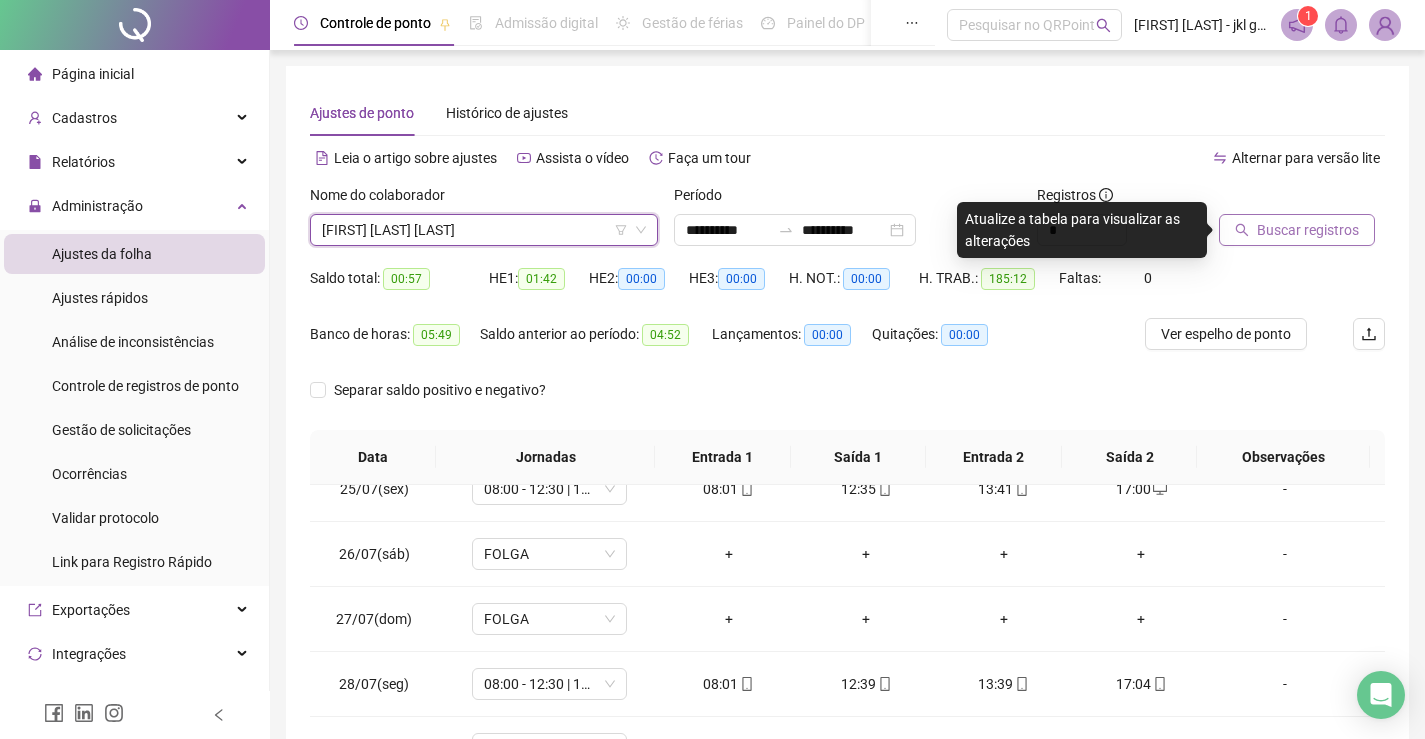 click on "Buscar registros" at bounding box center (1297, 230) 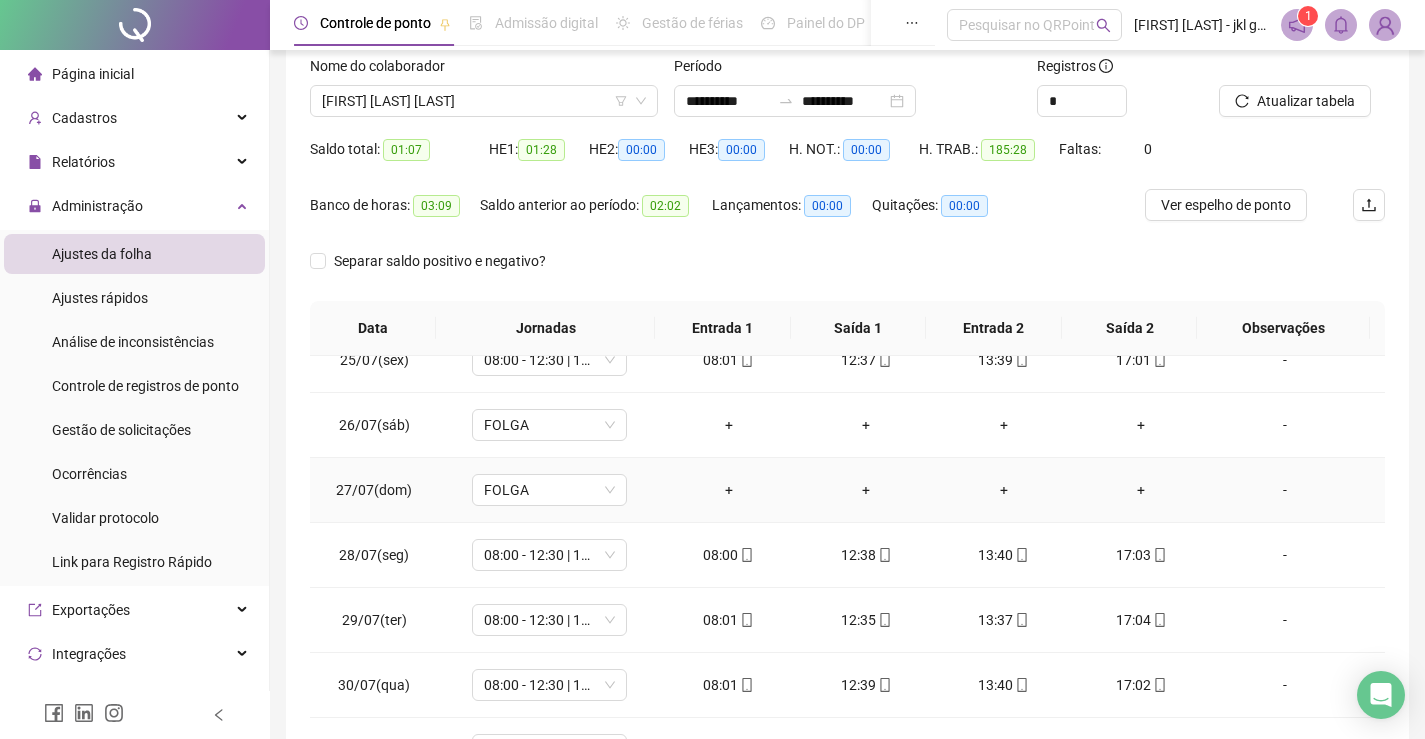scroll, scrollTop: 133, scrollLeft: 0, axis: vertical 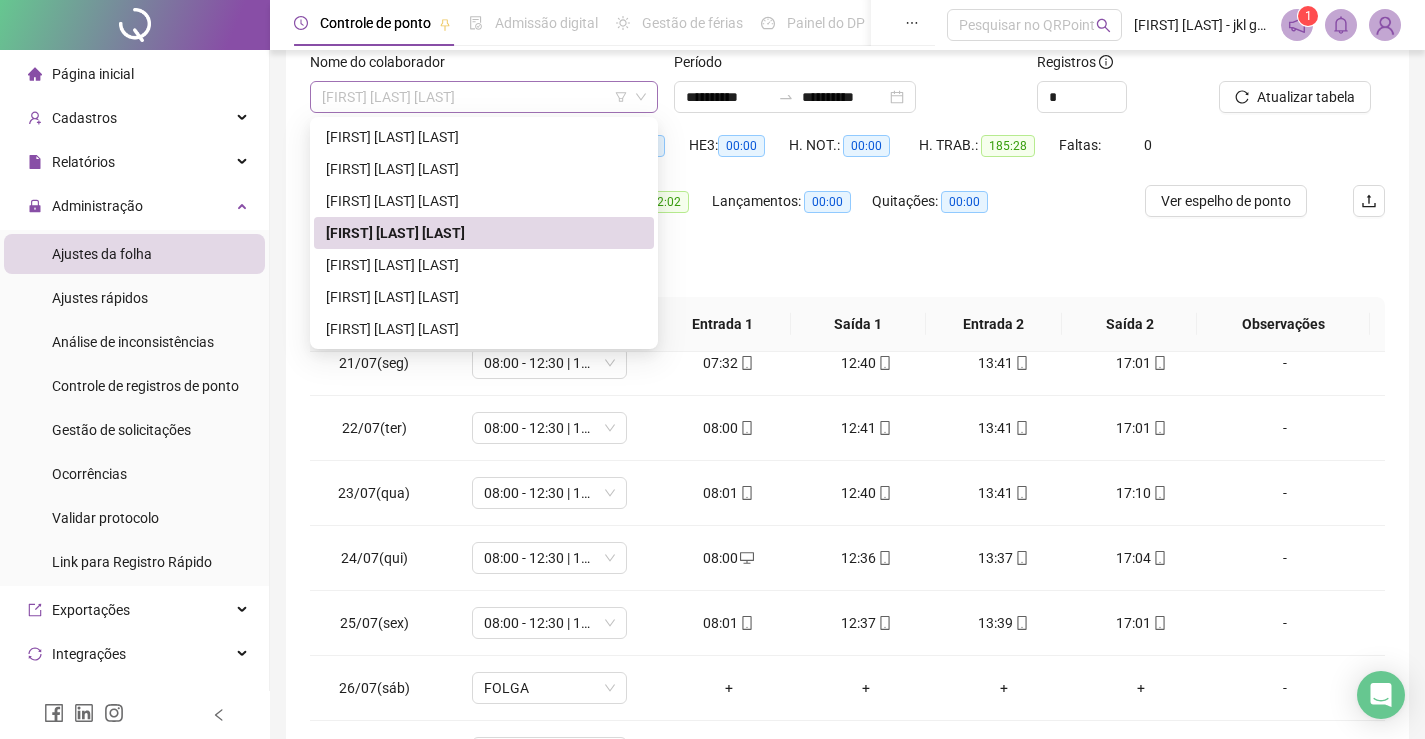 click on "[FIRST] [LAST] [LAST]" at bounding box center (484, 97) 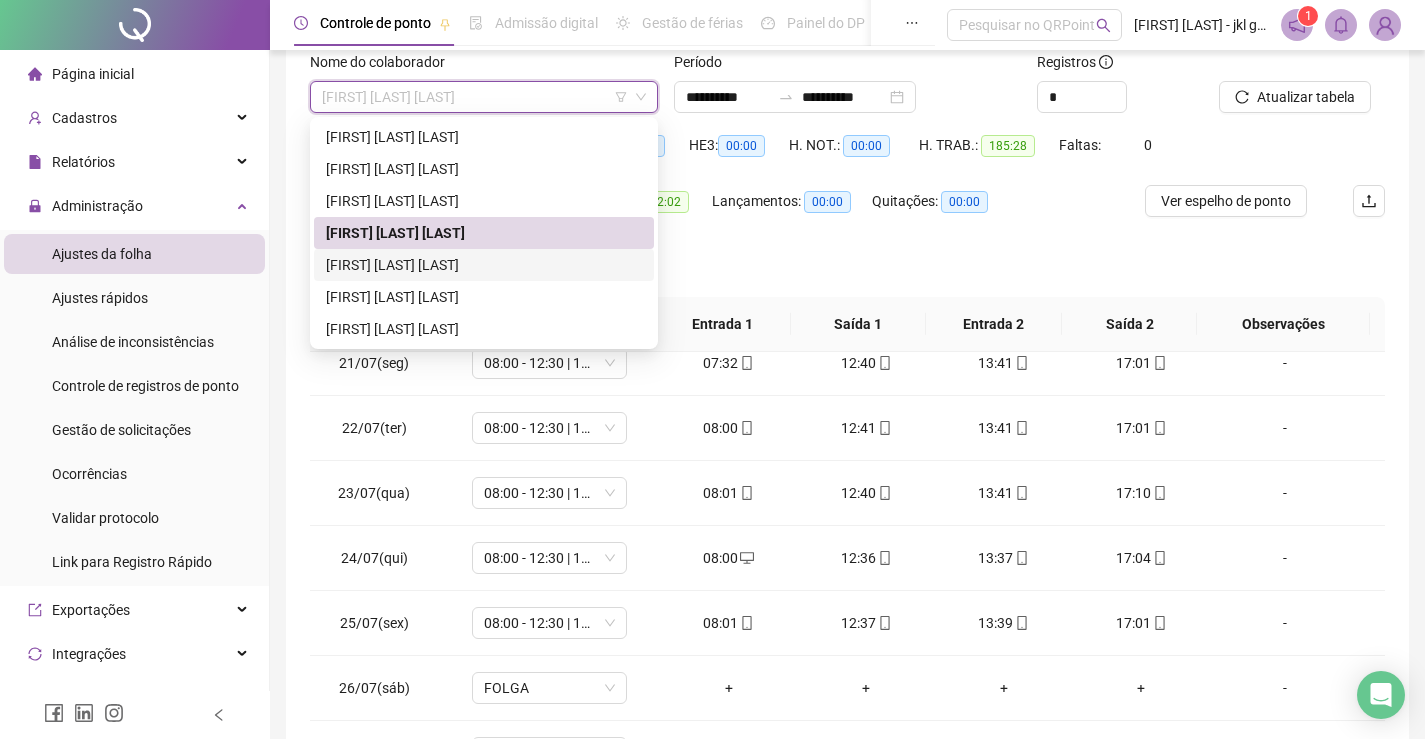 click on "[FIRST] [LAST] [LAST]" at bounding box center (484, 265) 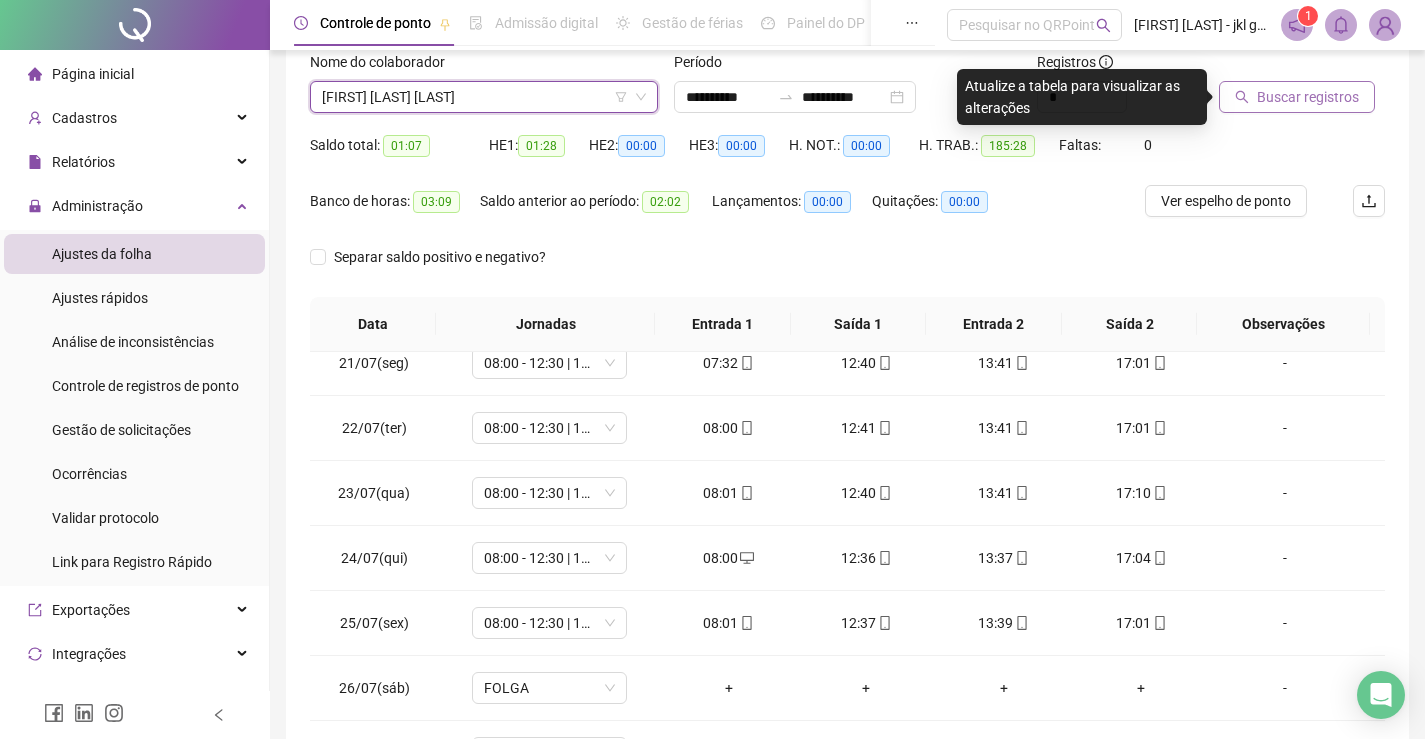 click on "Buscar registros" at bounding box center (1308, 97) 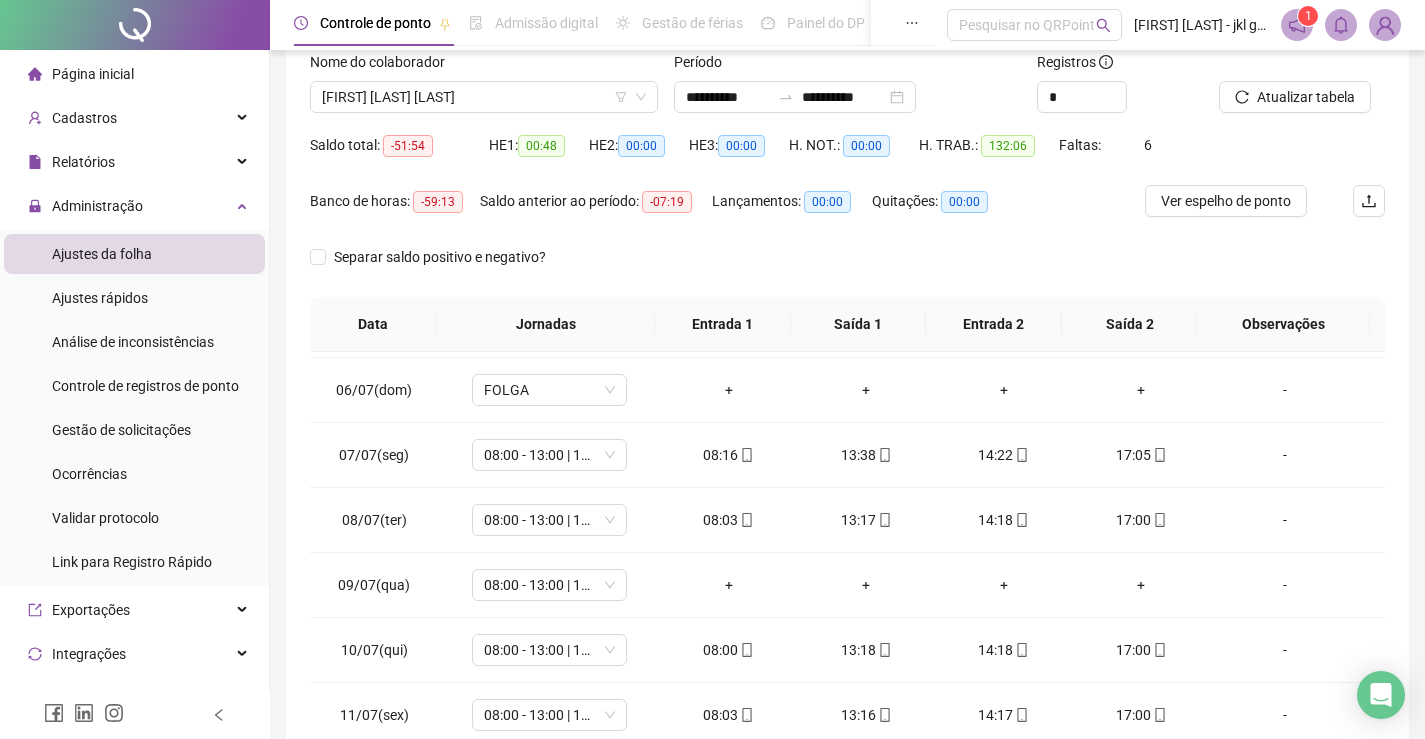 scroll, scrollTop: 400, scrollLeft: 0, axis: vertical 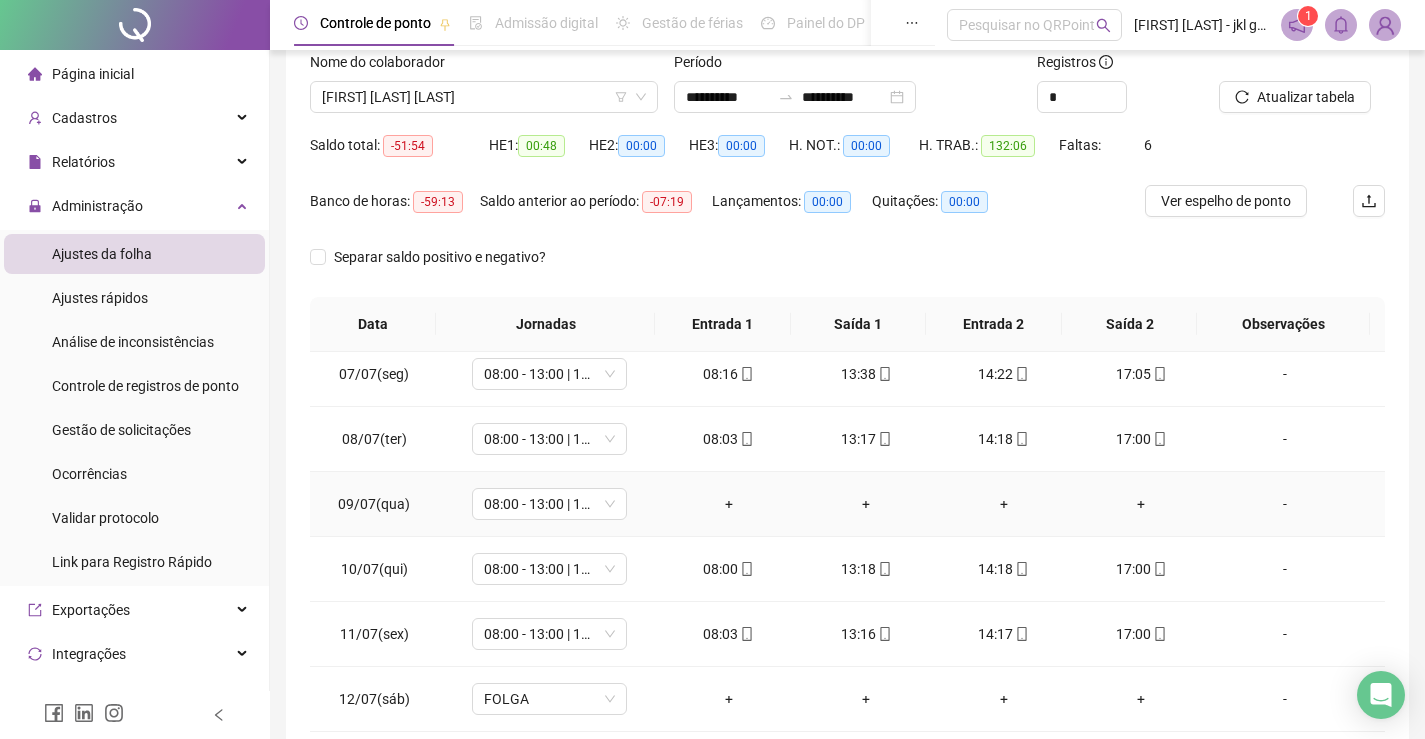 click on "-" at bounding box center (1285, 504) 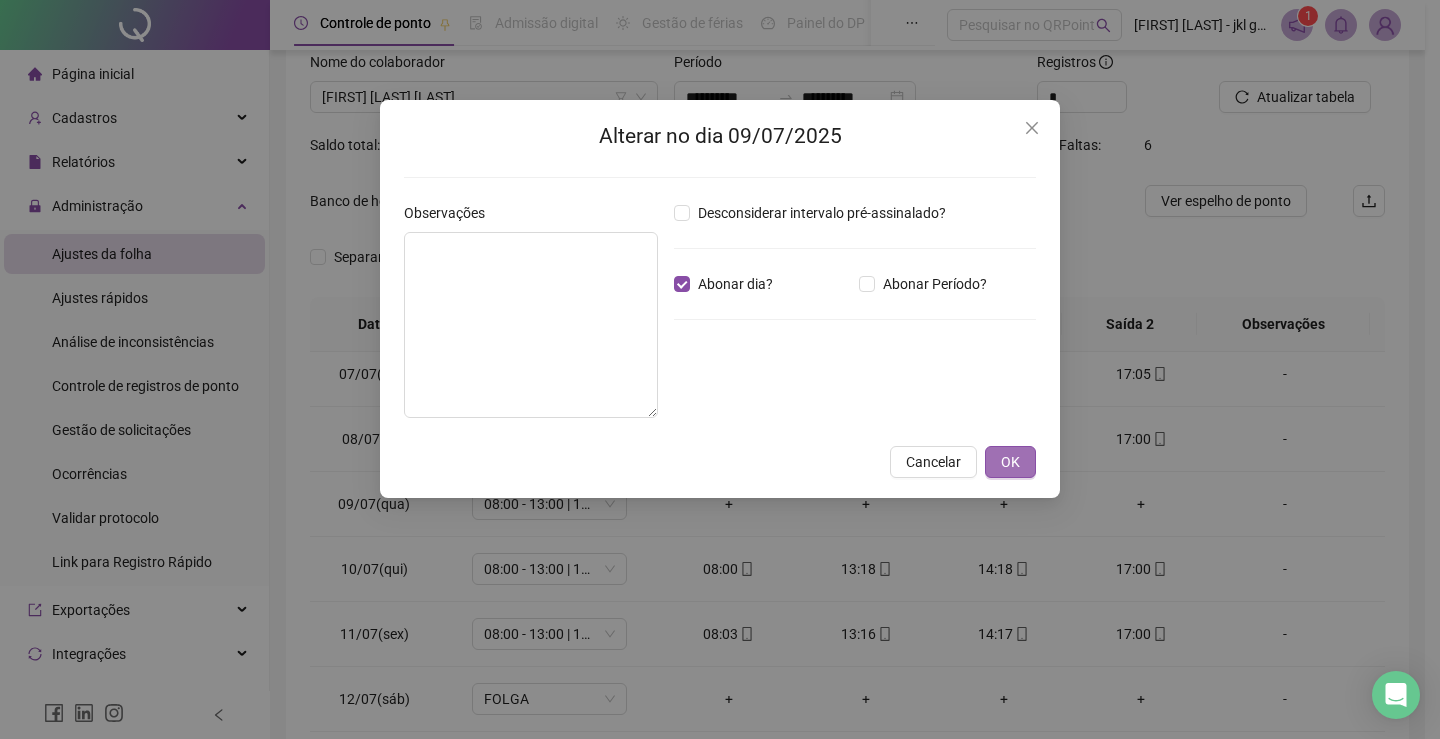 click on "OK" at bounding box center (1010, 462) 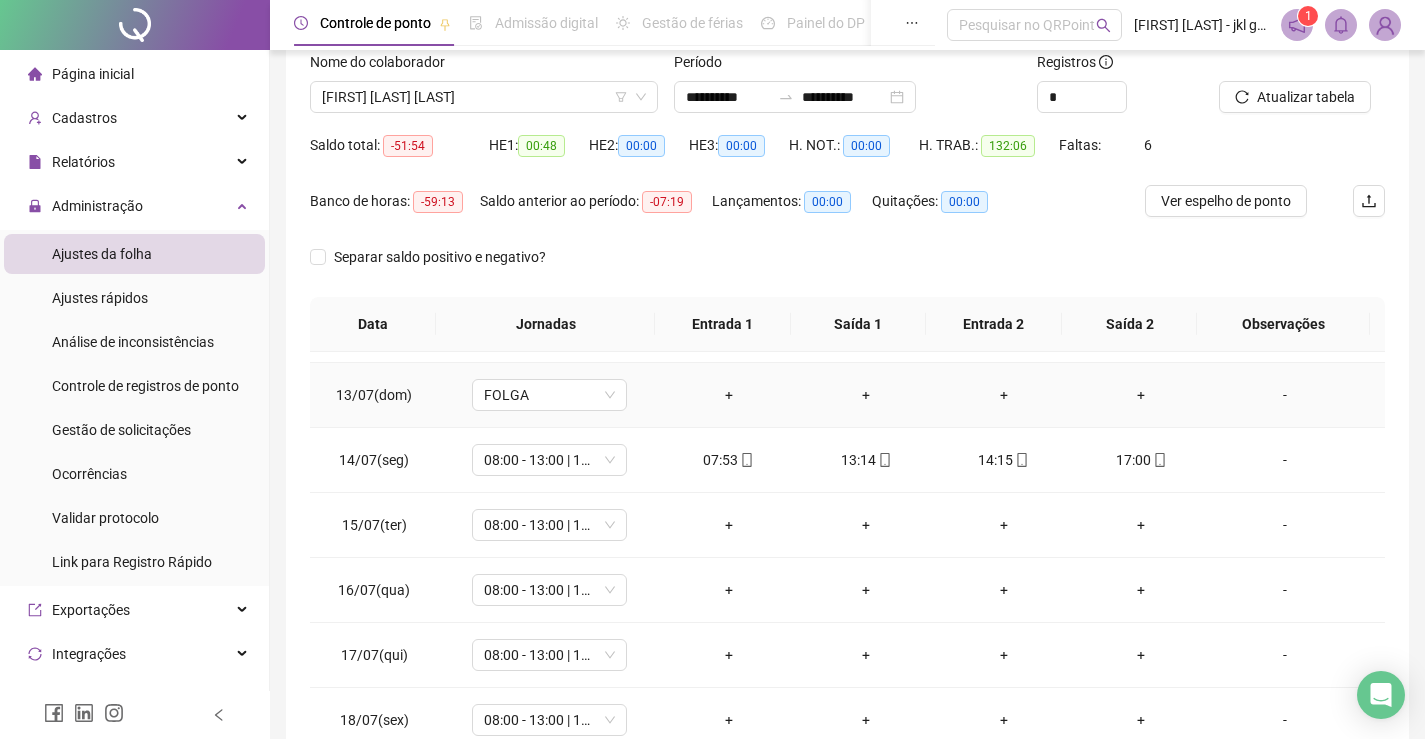 scroll, scrollTop: 800, scrollLeft: 0, axis: vertical 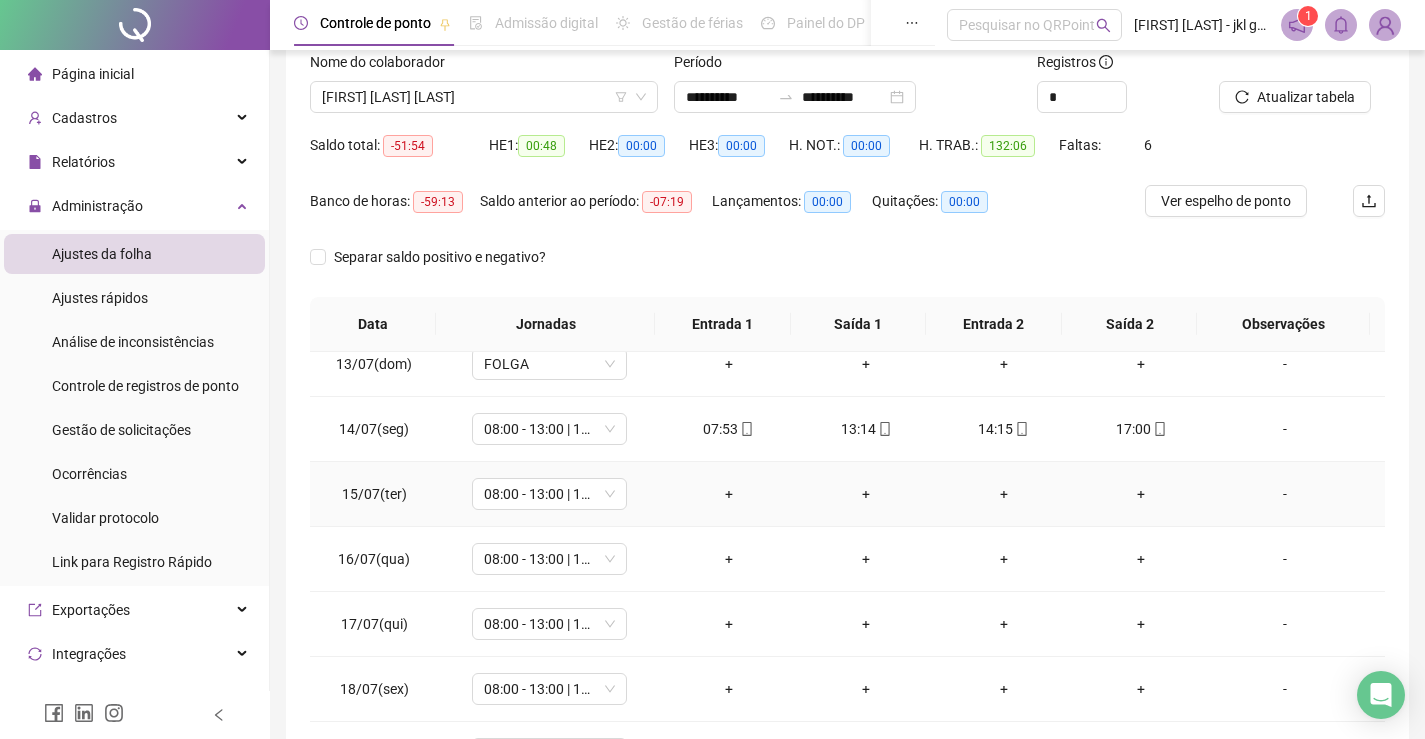 click on "-" at bounding box center (1285, 494) 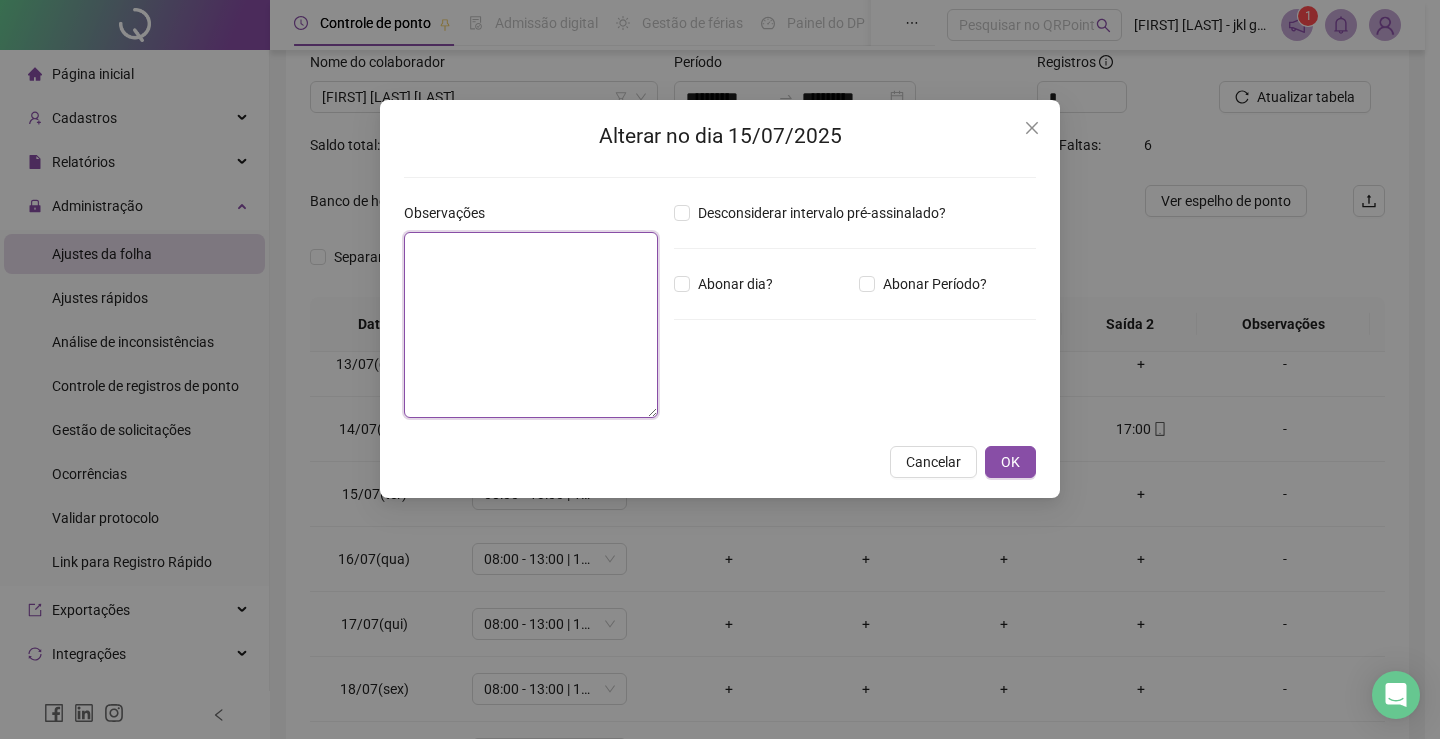 click at bounding box center [531, 325] 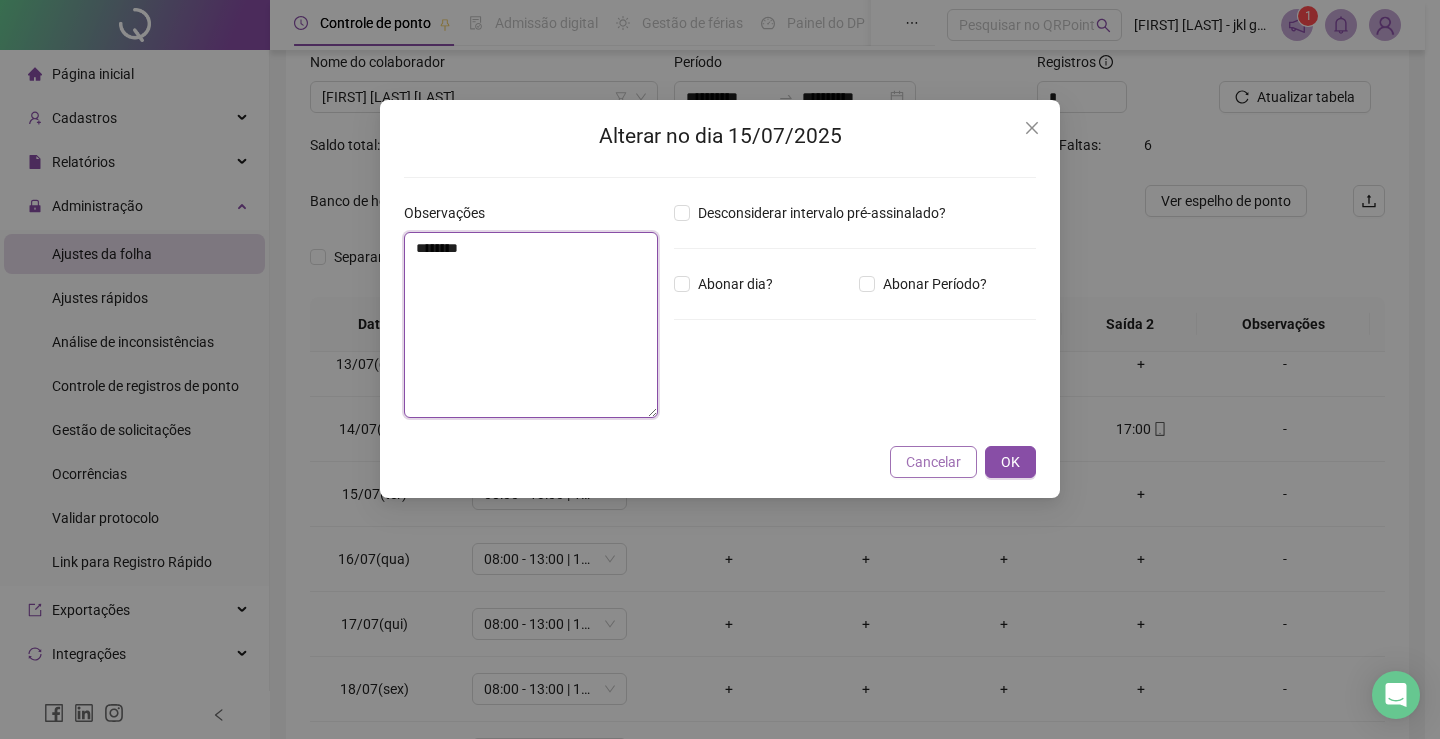 type on "********" 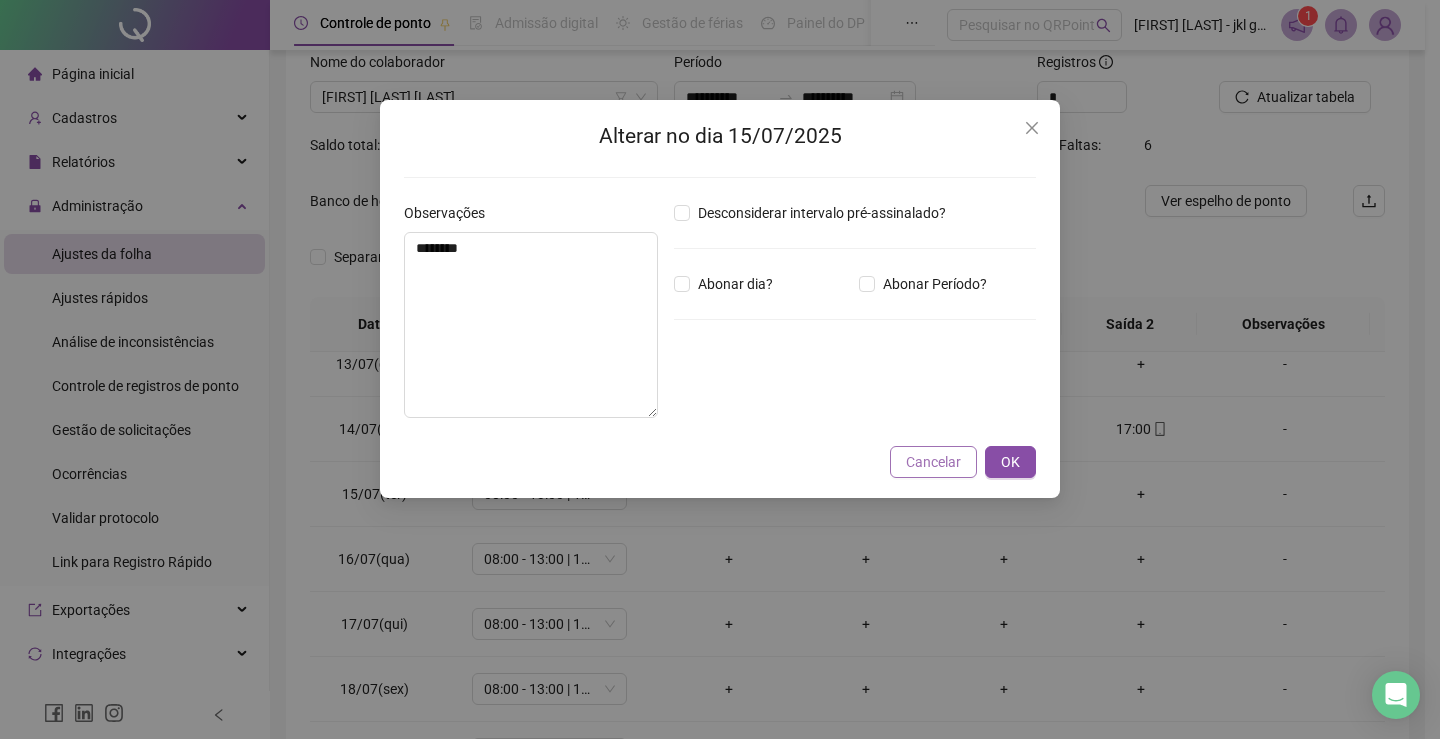 click on "Cancelar" at bounding box center (933, 462) 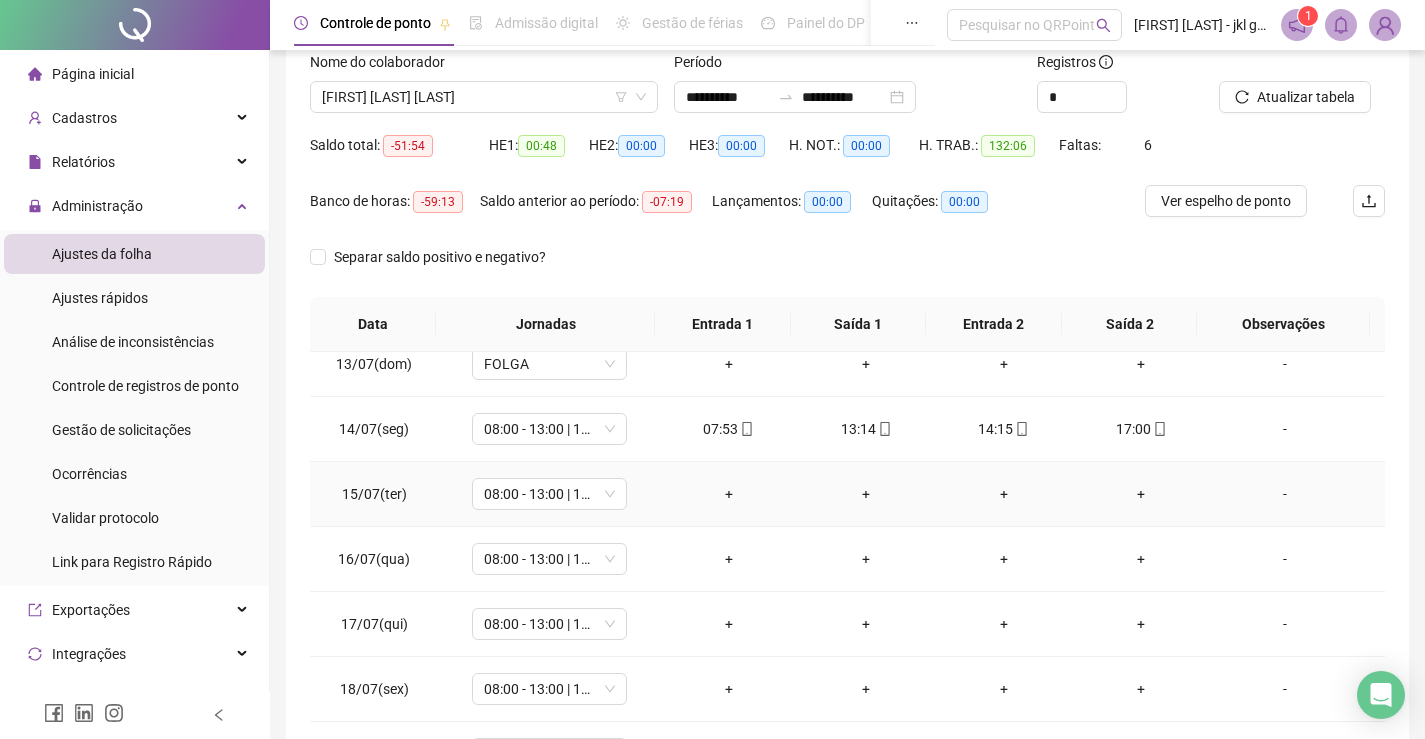 click on "-" at bounding box center (1285, 494) 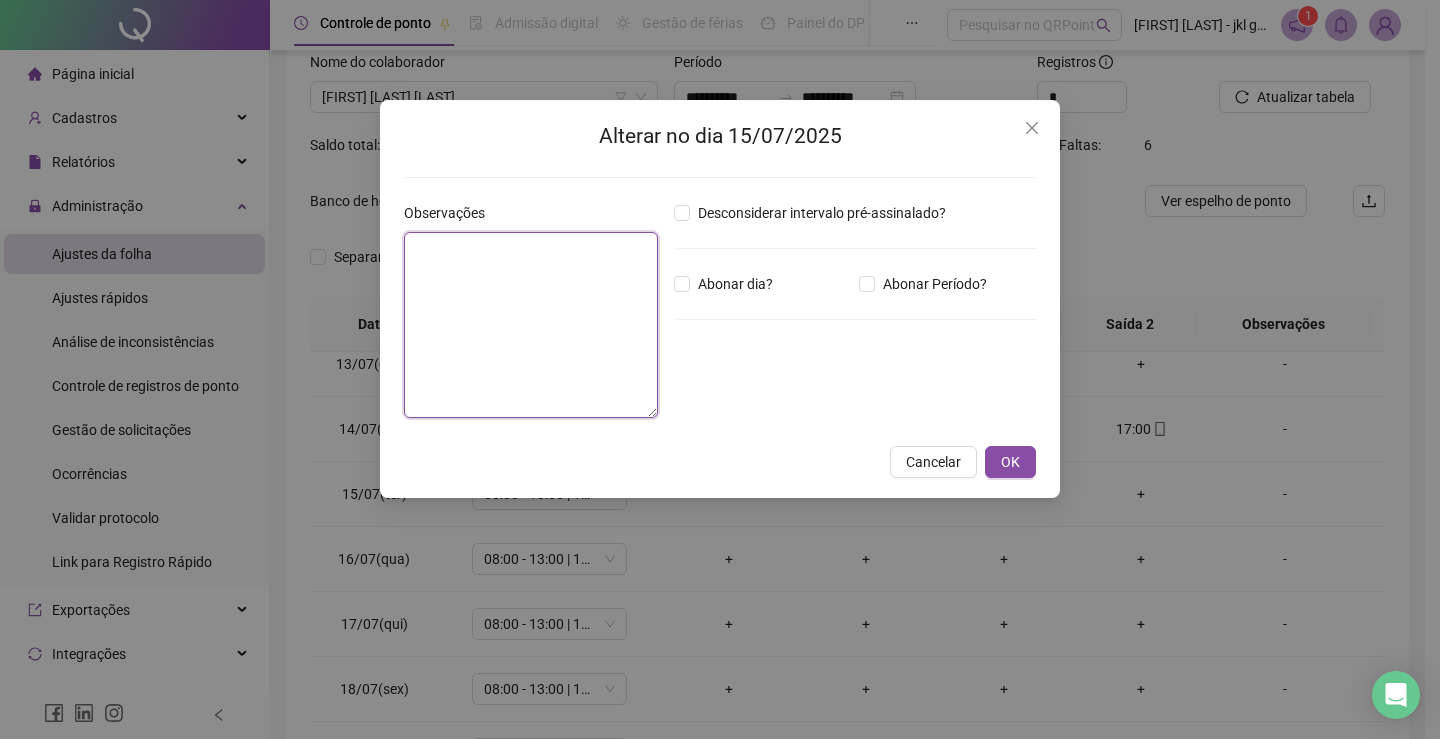click at bounding box center (531, 325) 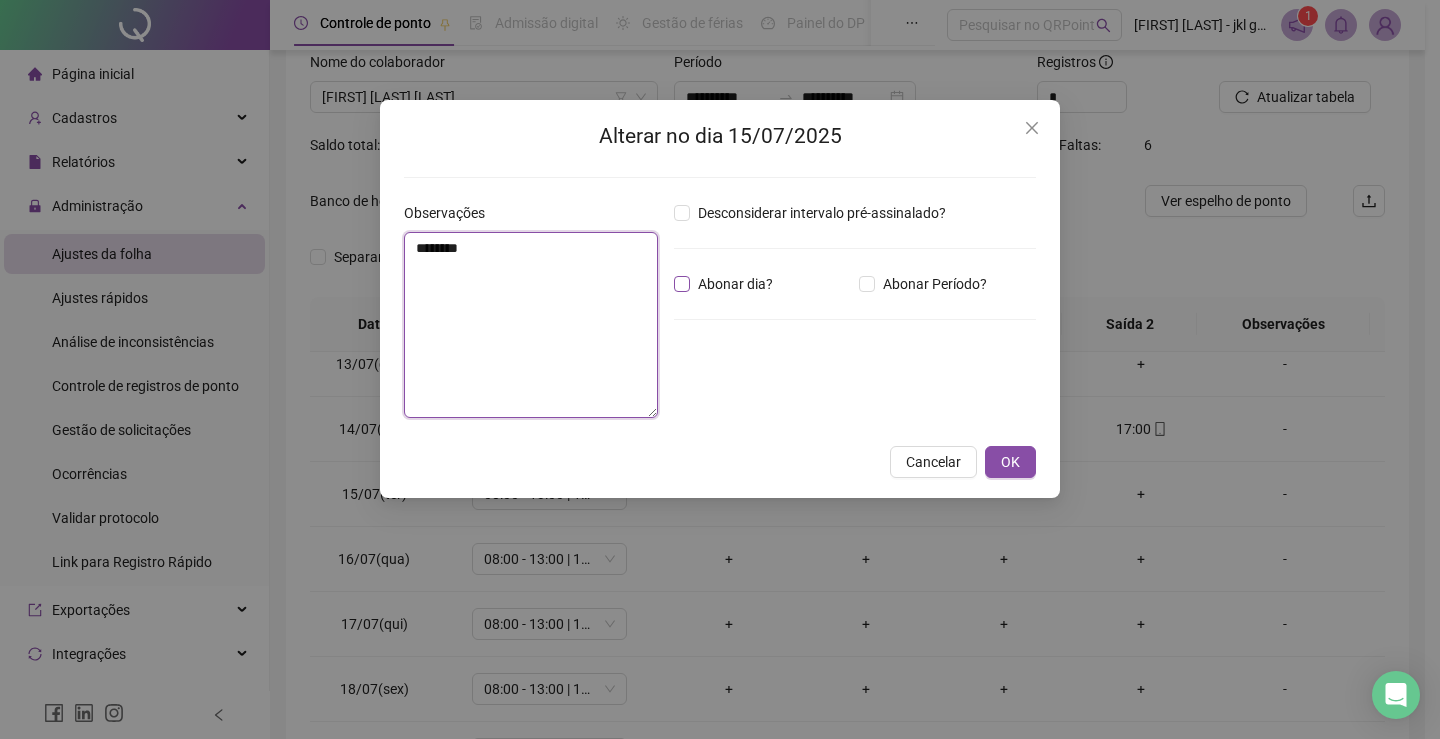type on "********" 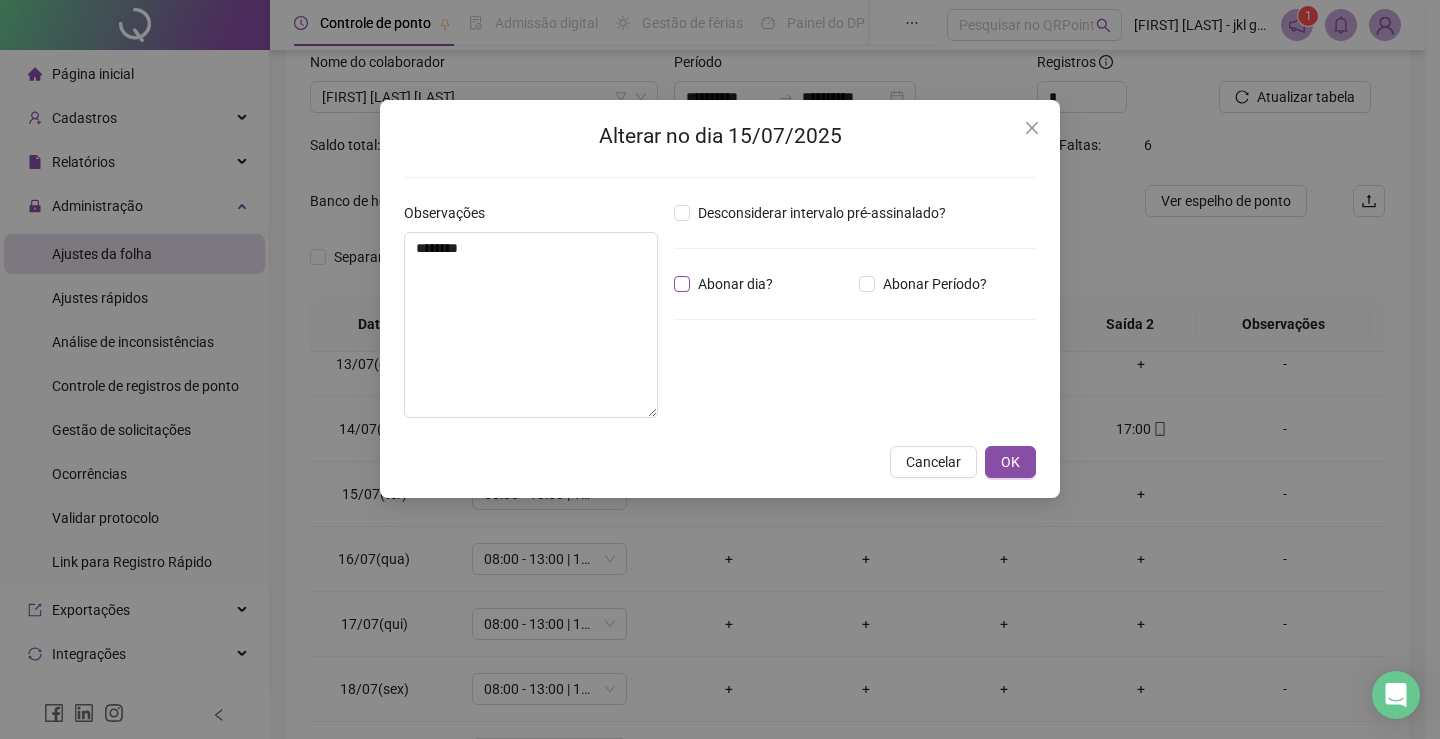click on "Abonar dia?" at bounding box center [735, 284] 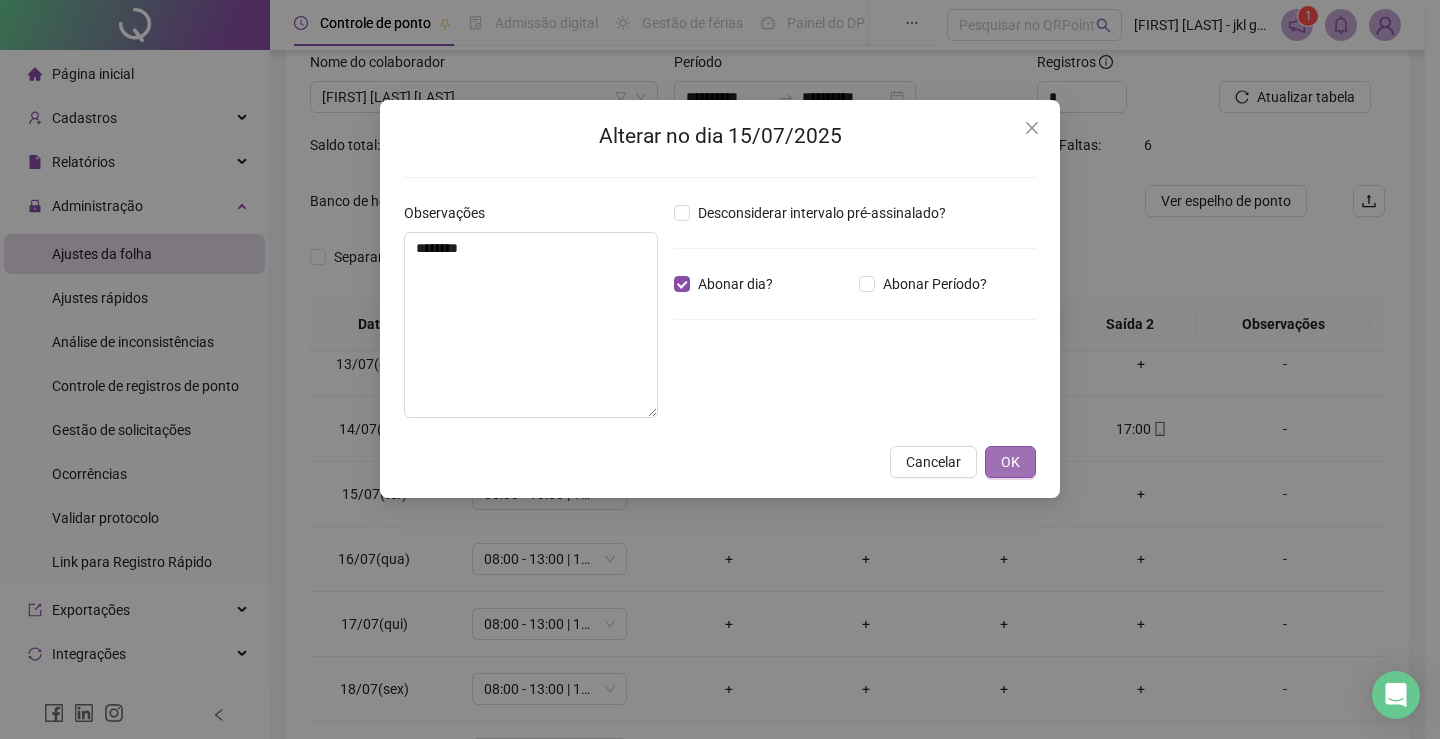 click on "OK" at bounding box center [1010, 462] 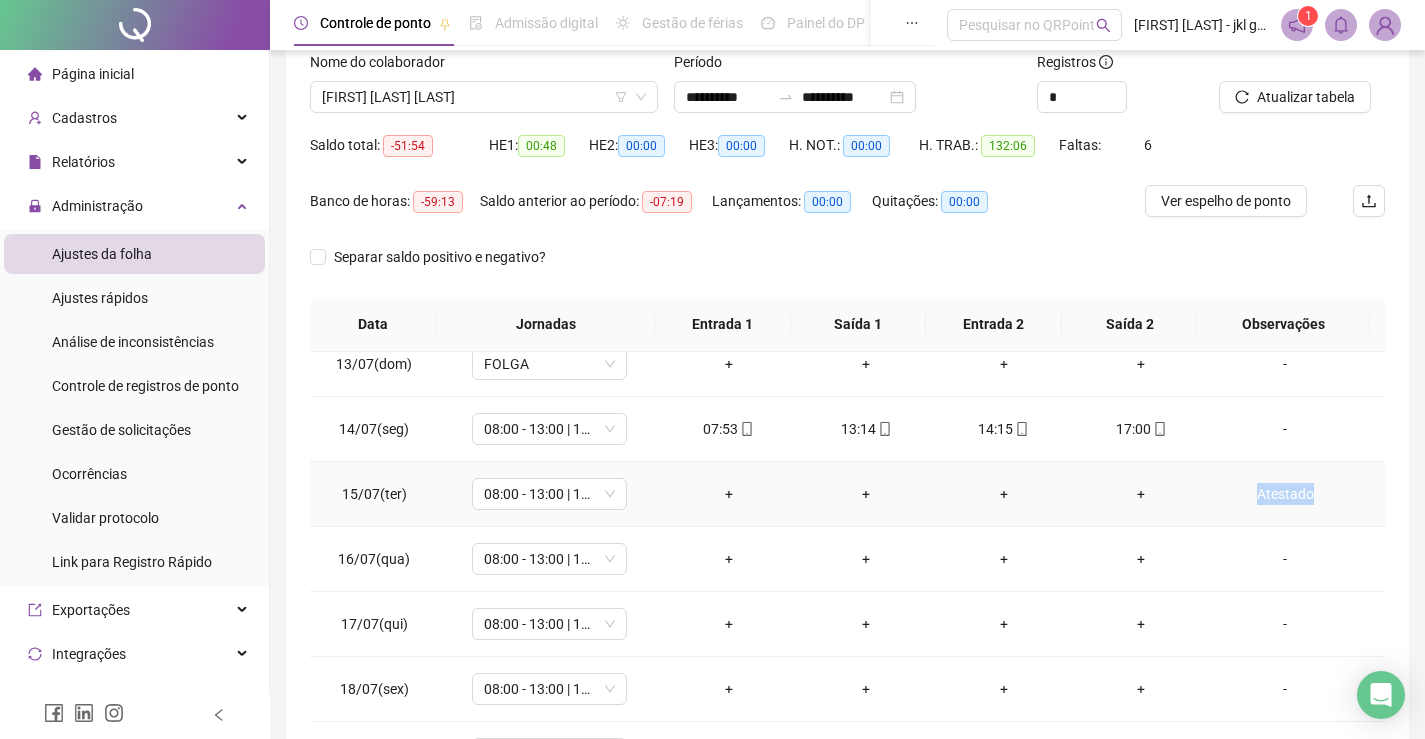 drag, startPoint x: 1246, startPoint y: 496, endPoint x: 1303, endPoint y: 500, distance: 57.14018 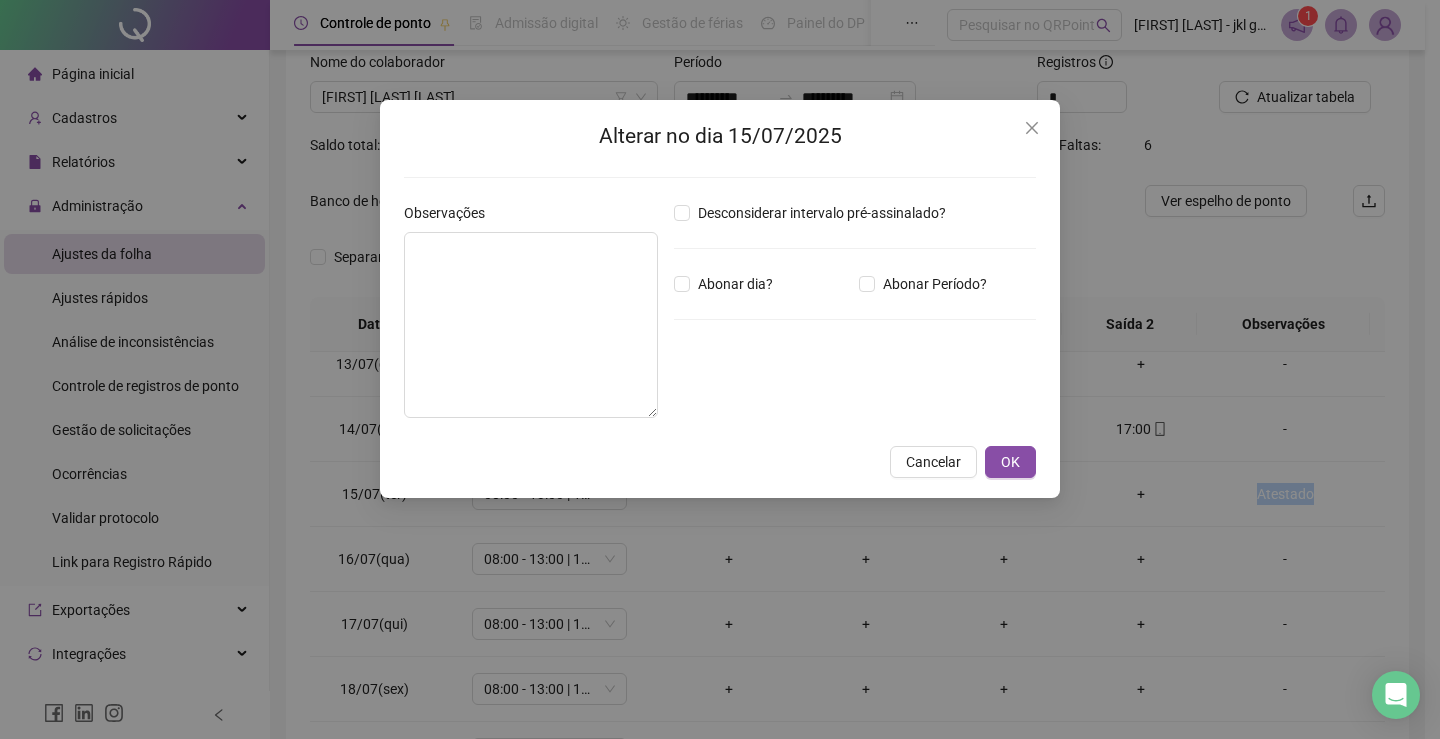 type on "********" 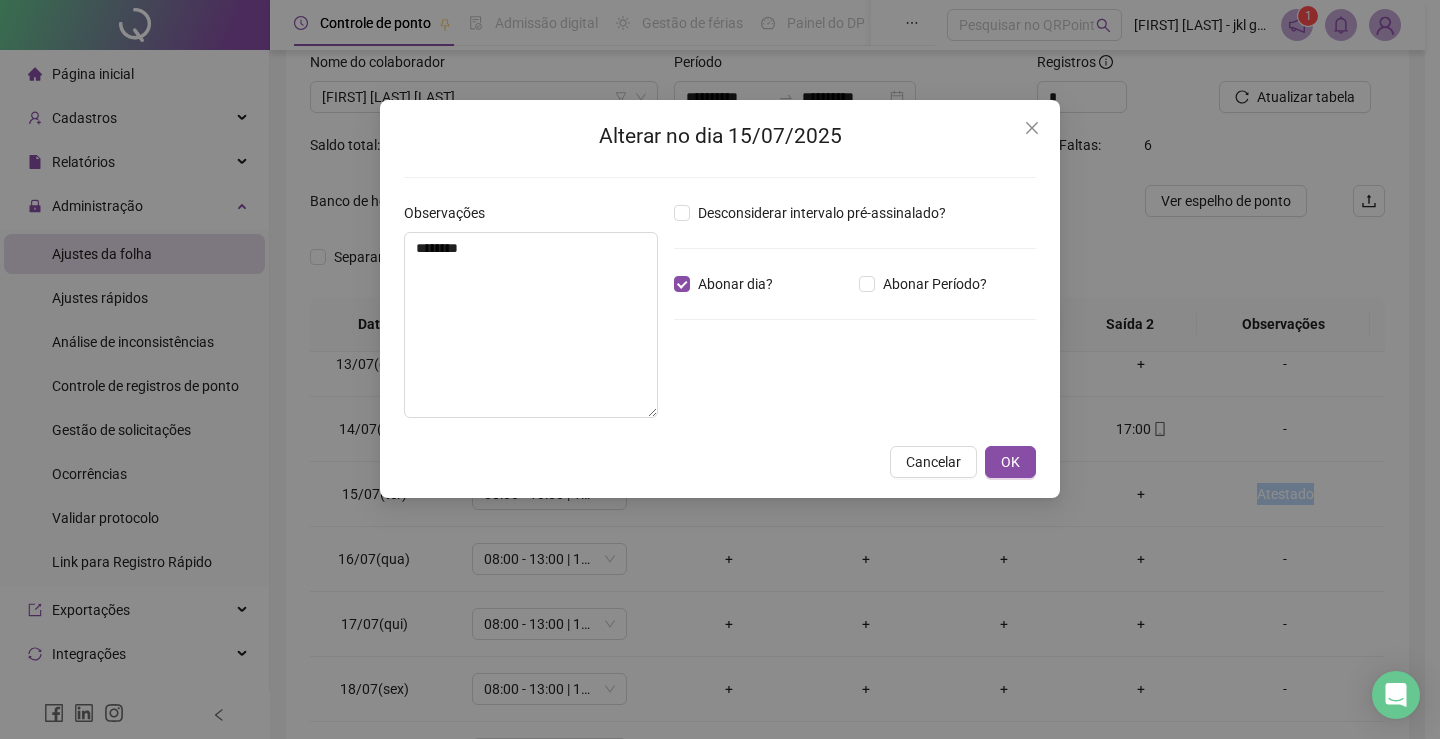 copy on "Atestado" 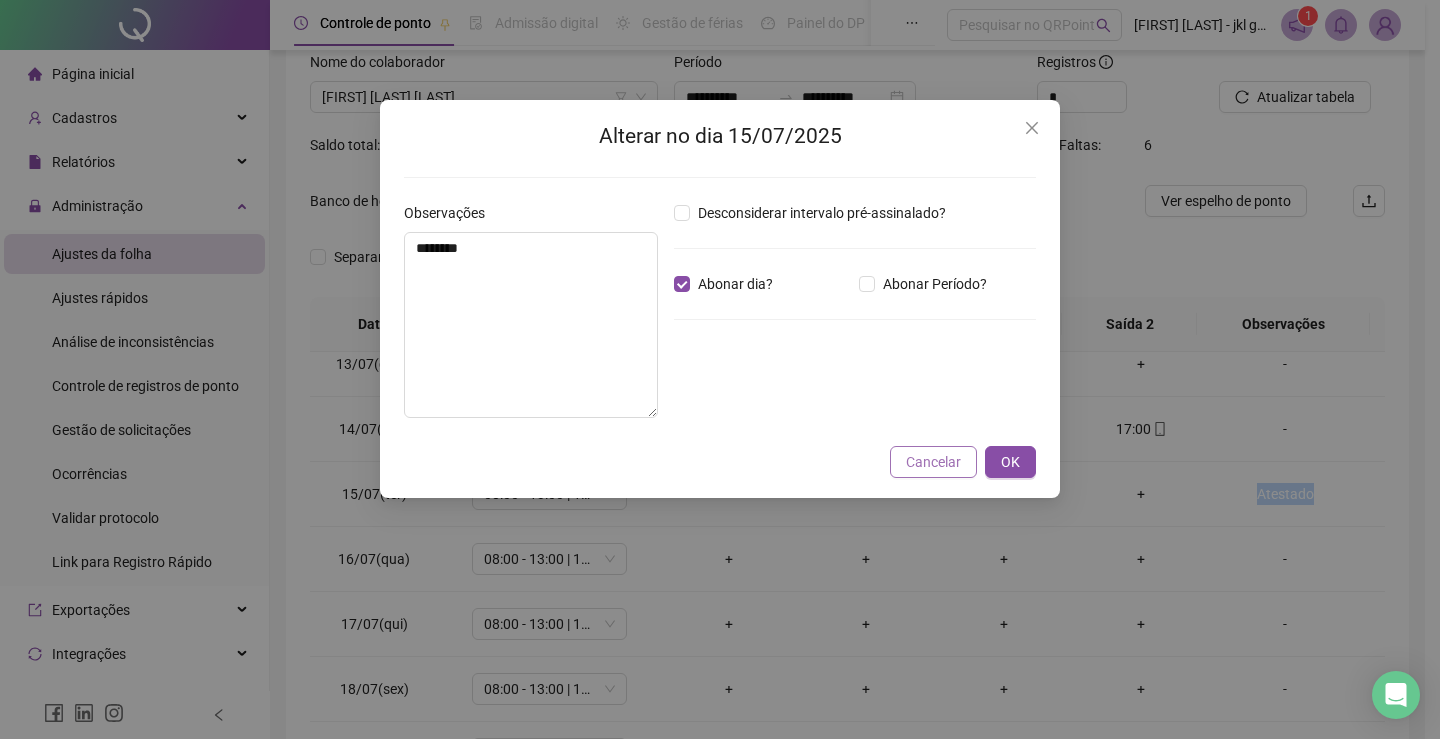 click on "Cancelar" at bounding box center (933, 462) 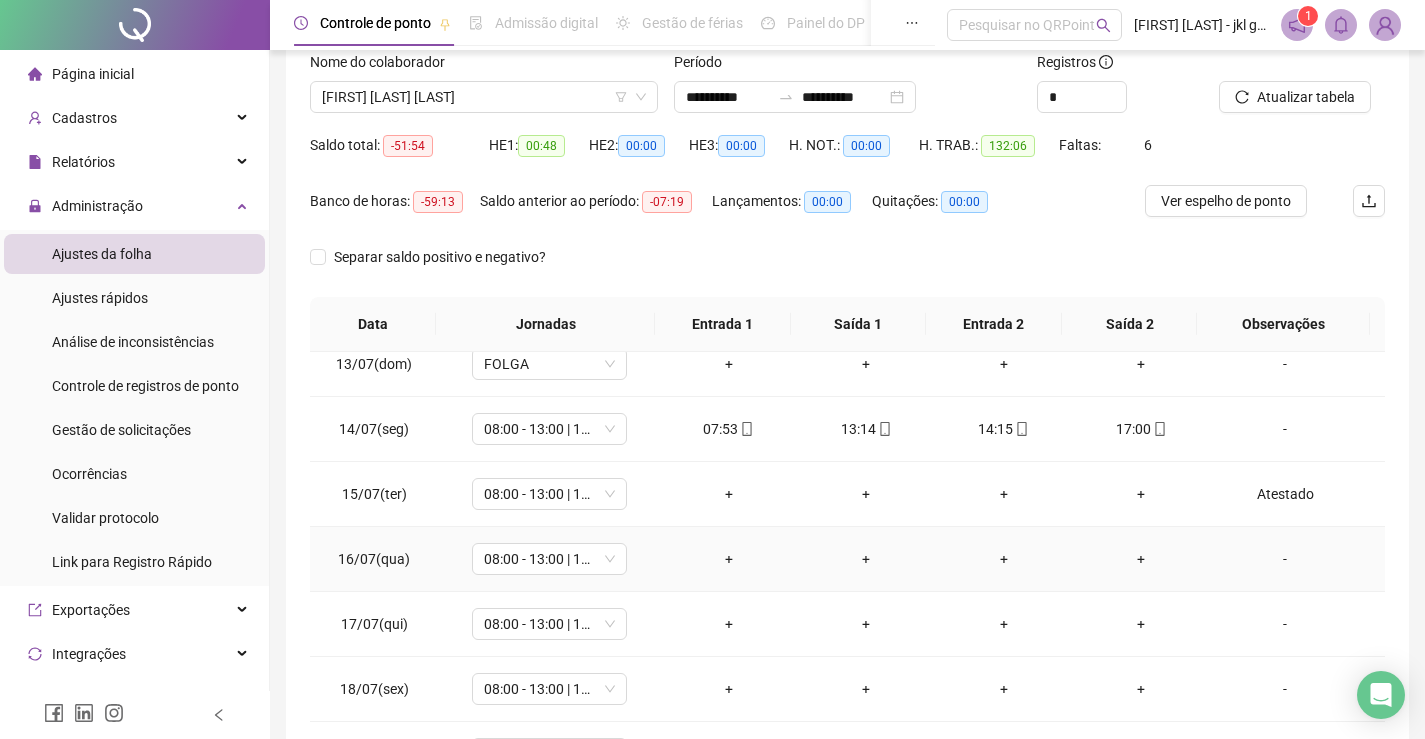 click on "-" at bounding box center [1285, 559] 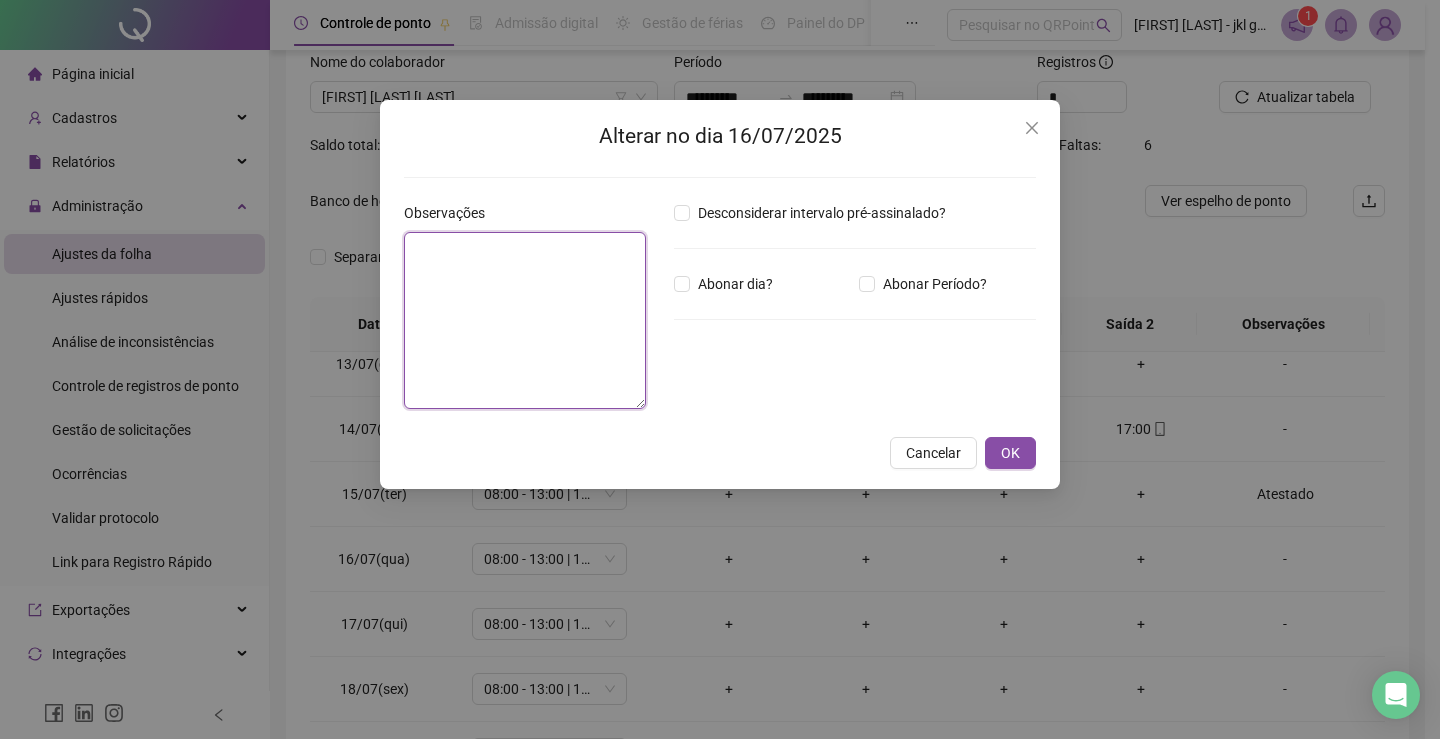 click at bounding box center [525, 320] 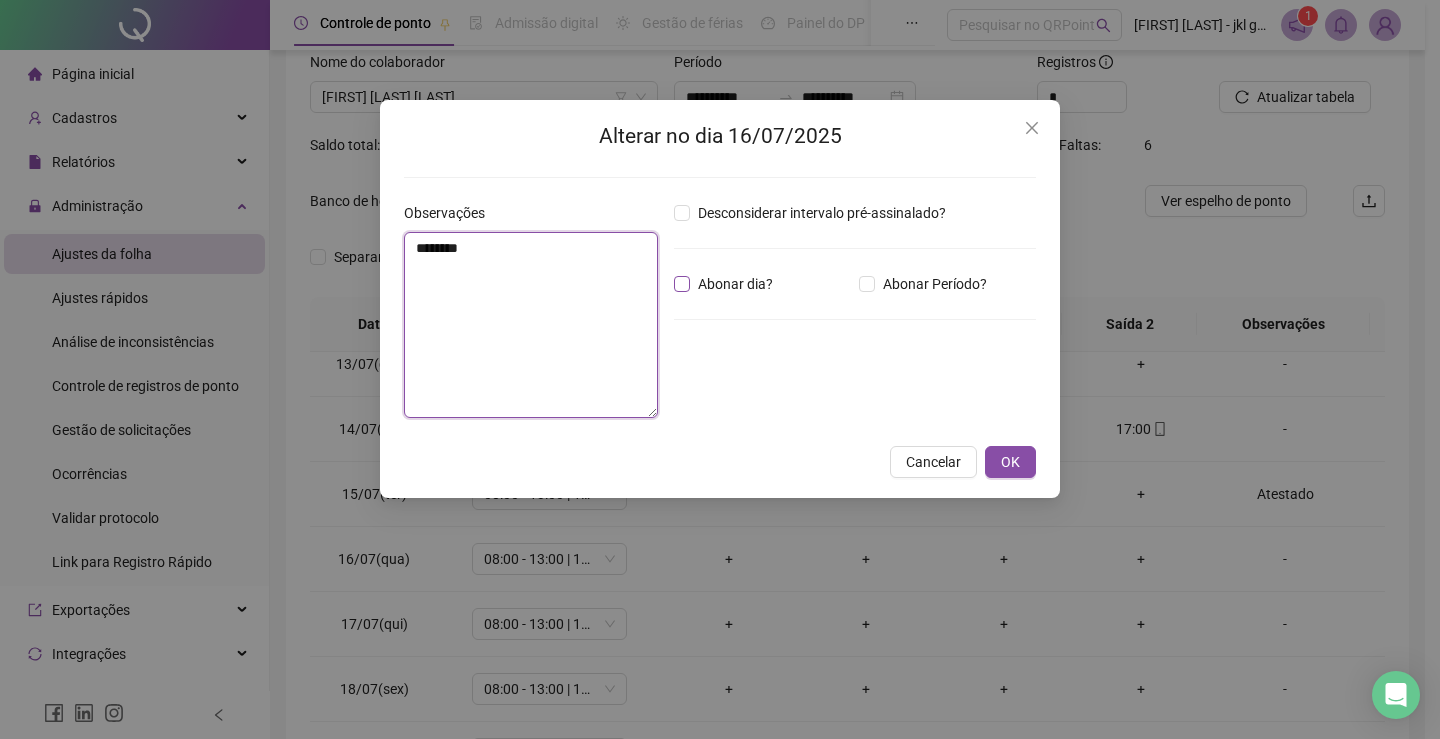 type on "********" 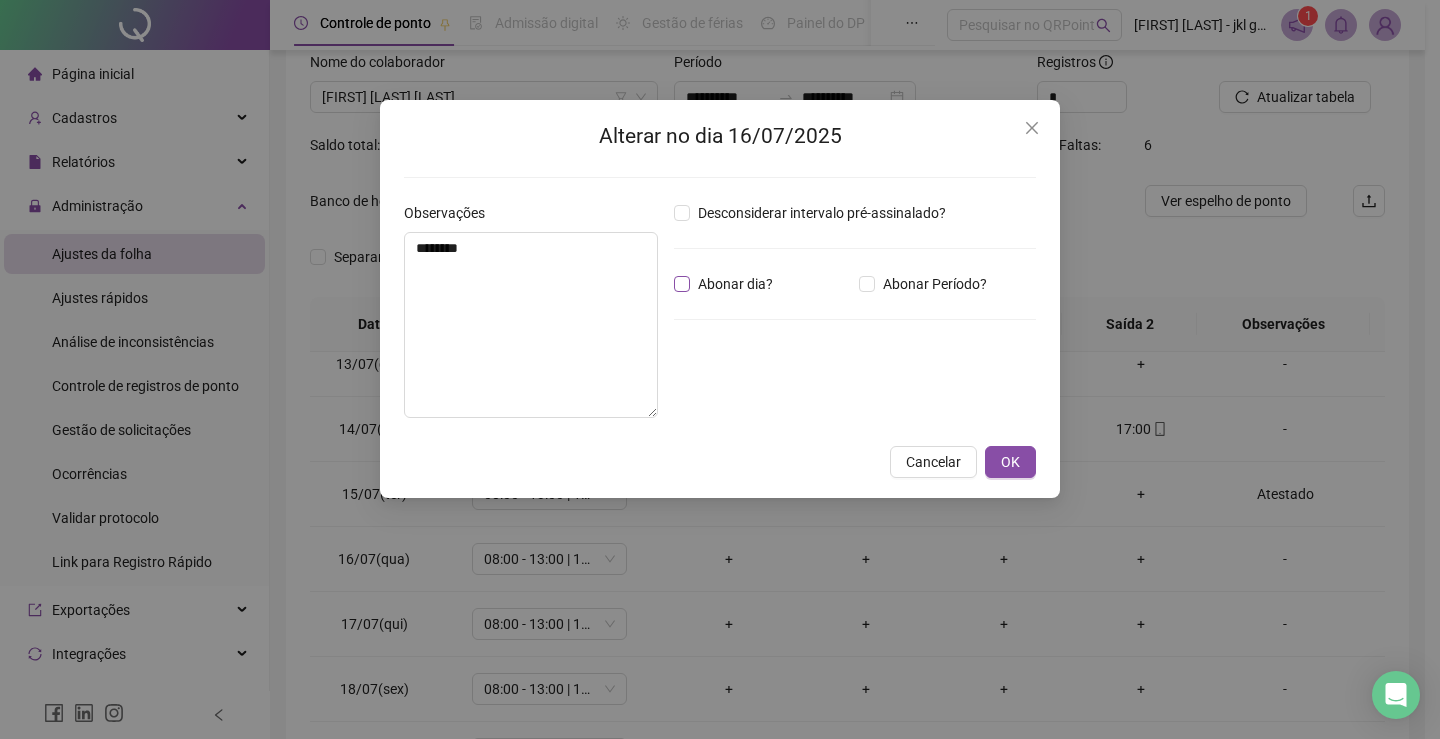 click on "Abonar dia?" at bounding box center [735, 284] 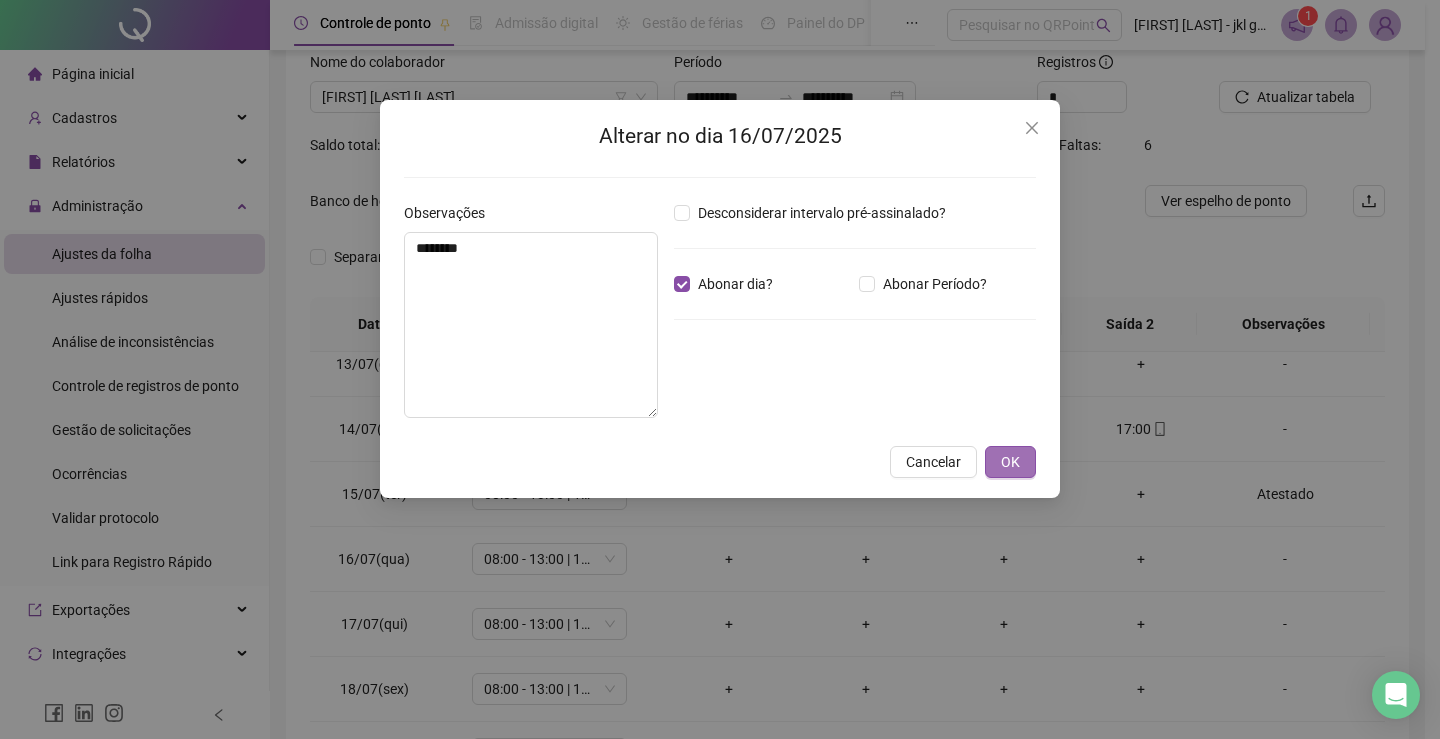 click on "OK" at bounding box center [1010, 462] 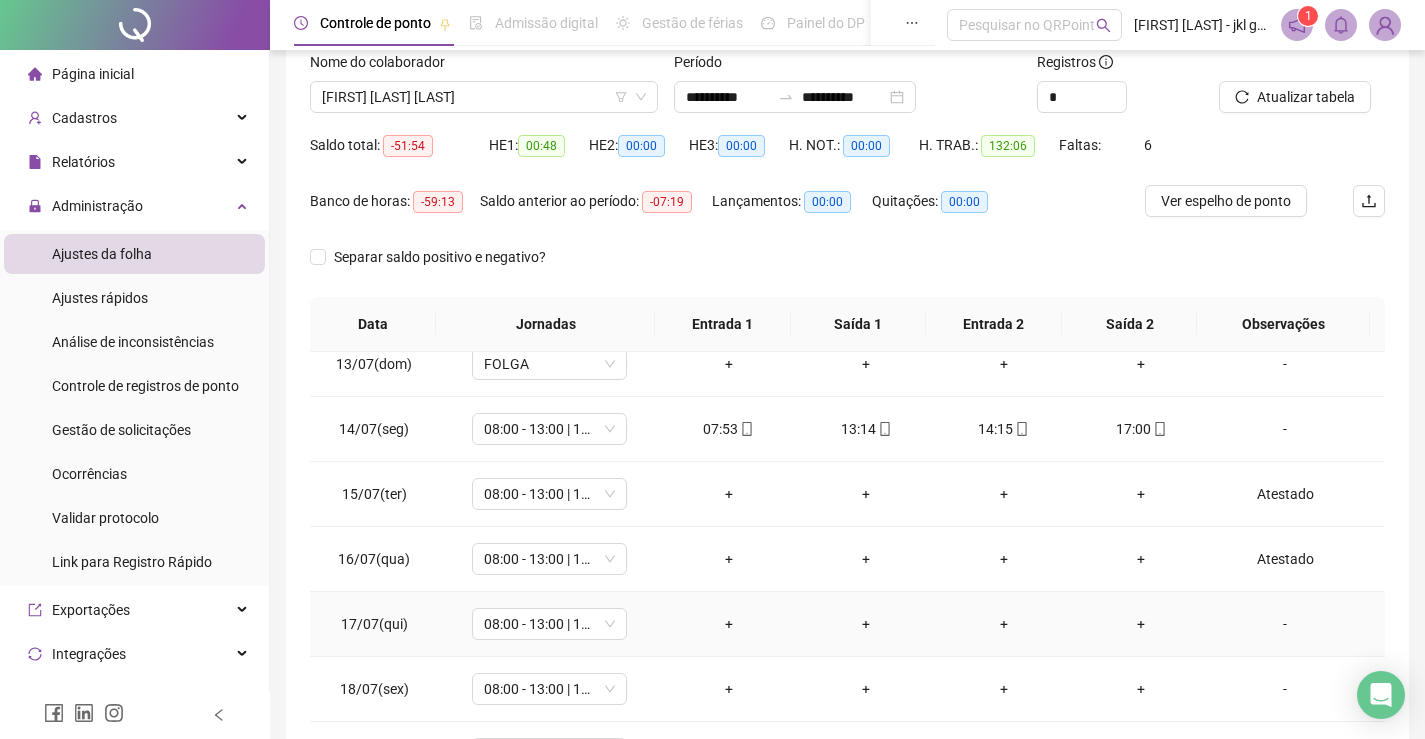 click on "-" at bounding box center [1285, 624] 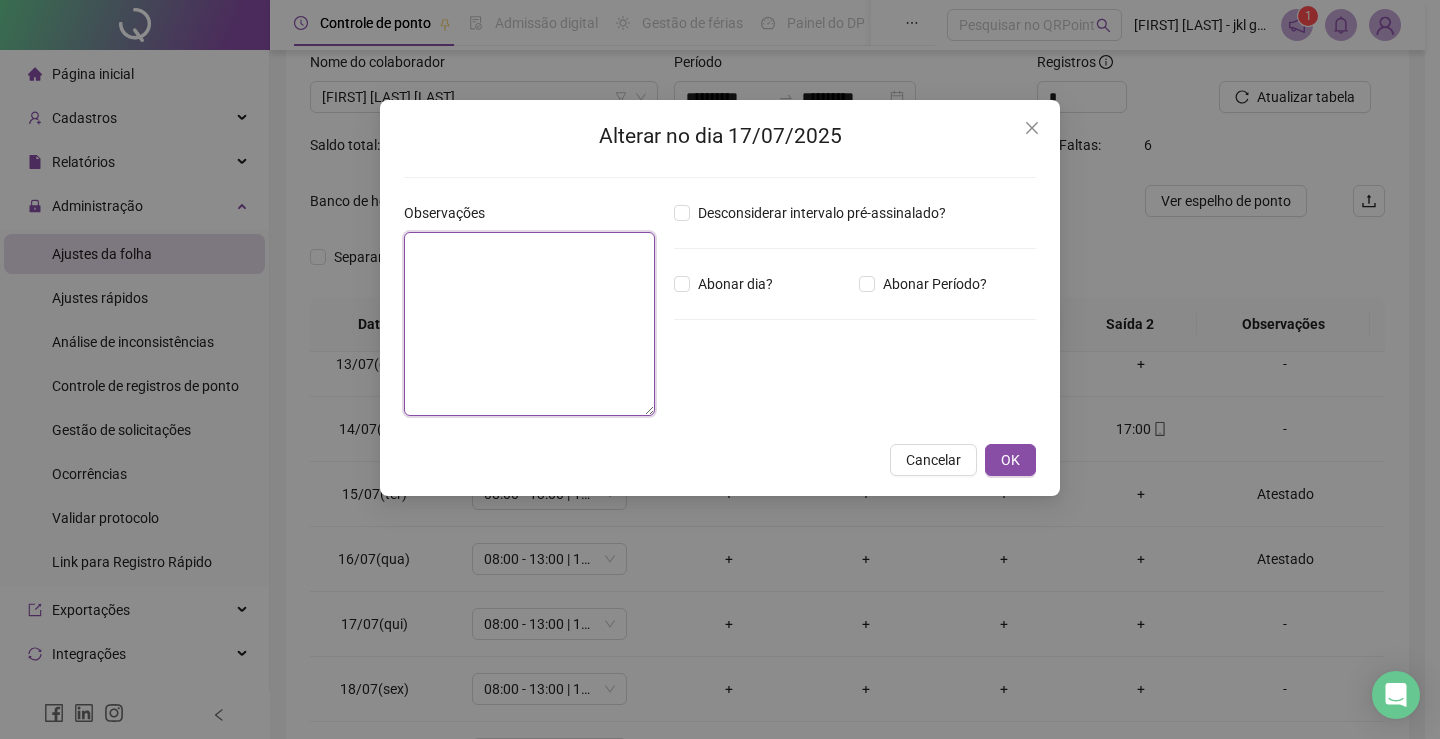 click at bounding box center (529, 324) 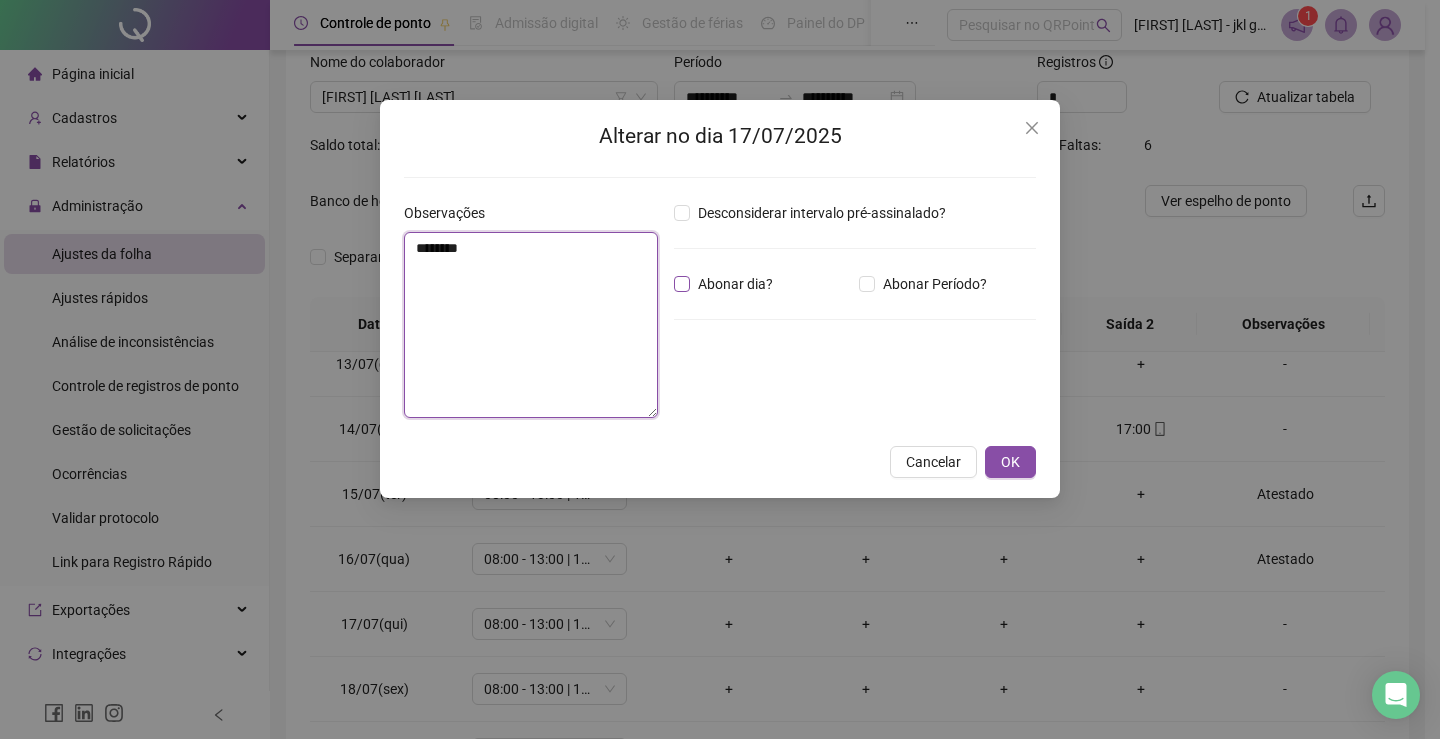 type on "********" 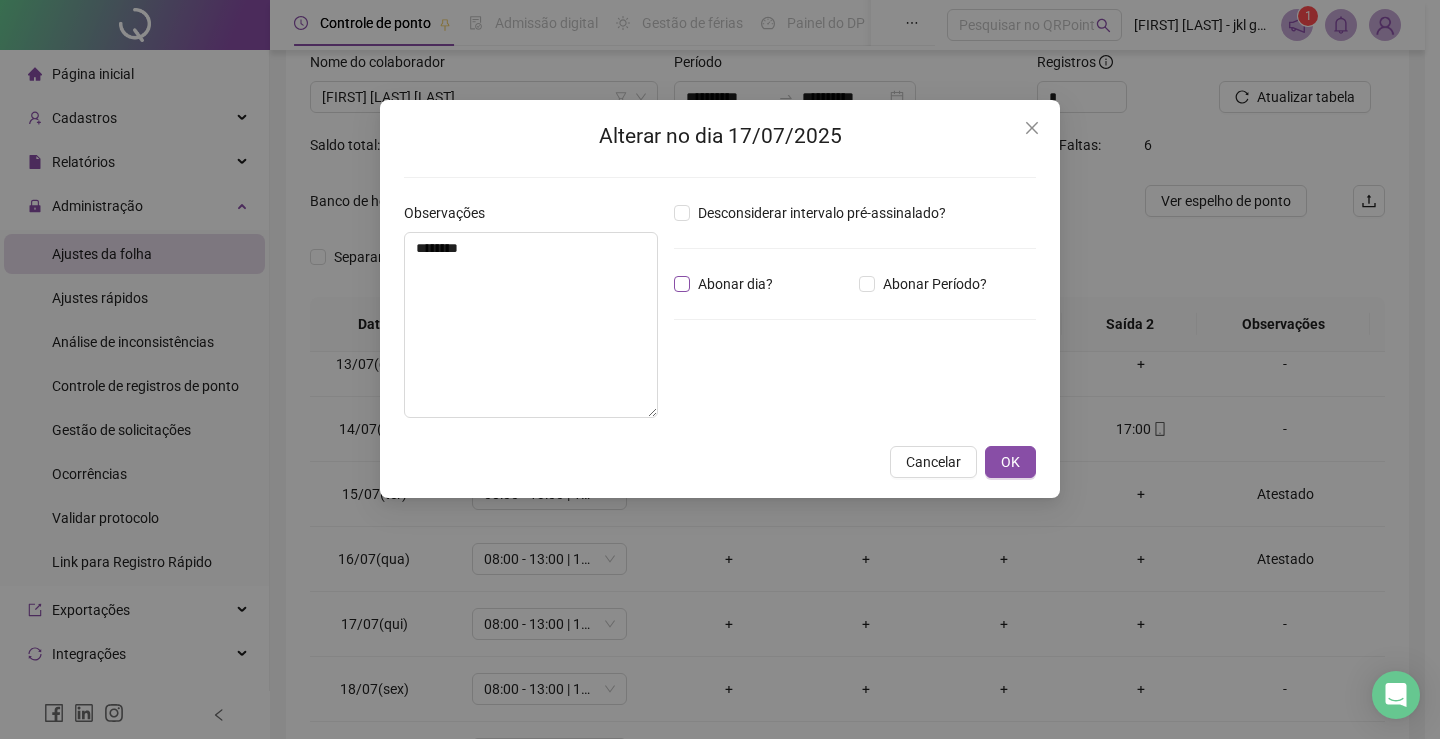 click on "Abonar dia?" at bounding box center [735, 284] 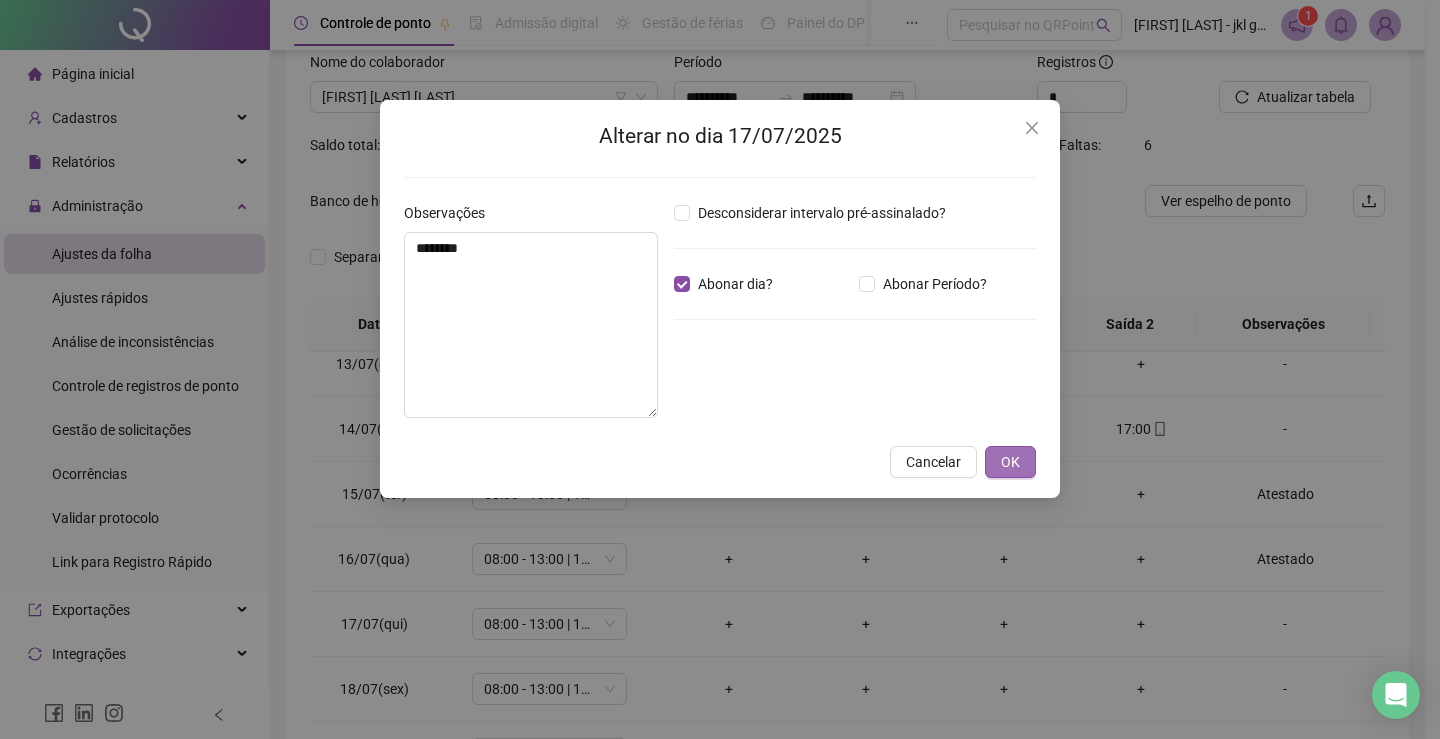 click on "OK" at bounding box center (1010, 462) 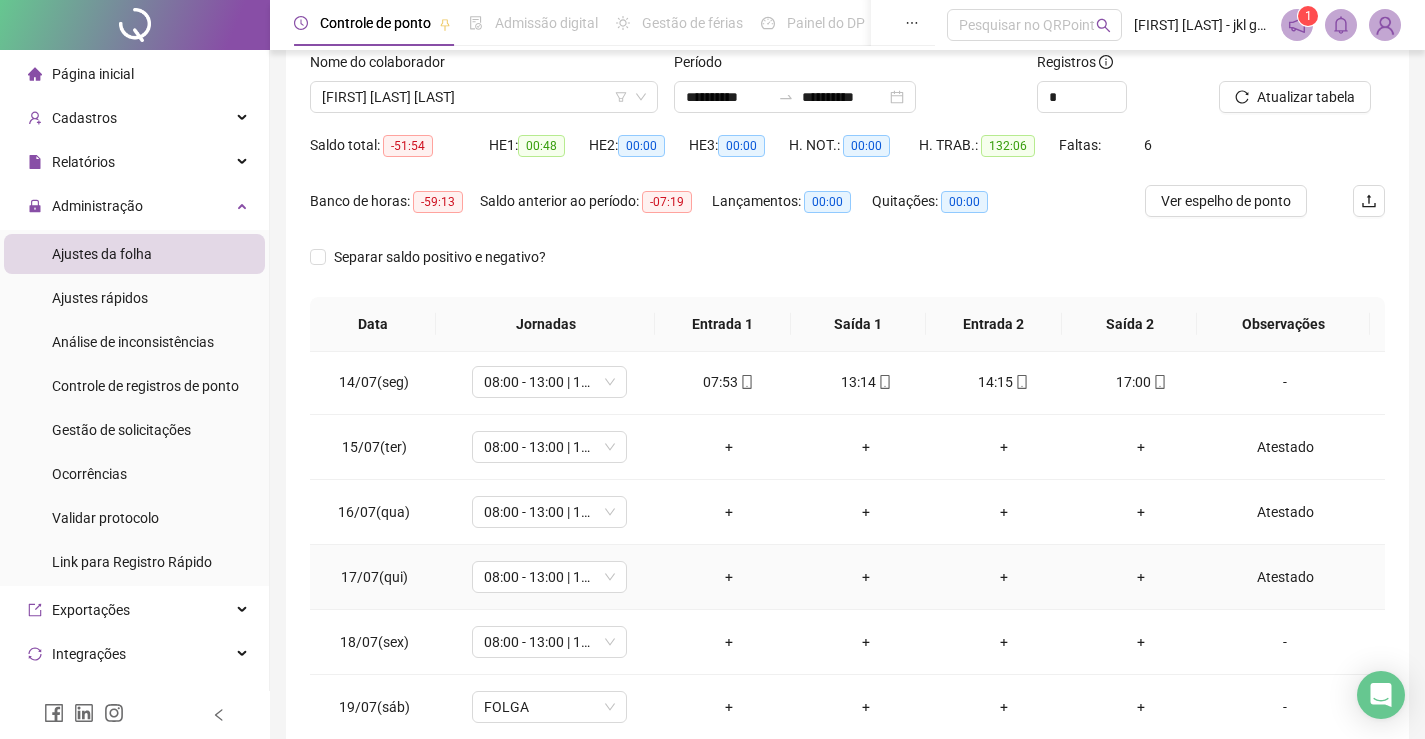 scroll, scrollTop: 933, scrollLeft: 0, axis: vertical 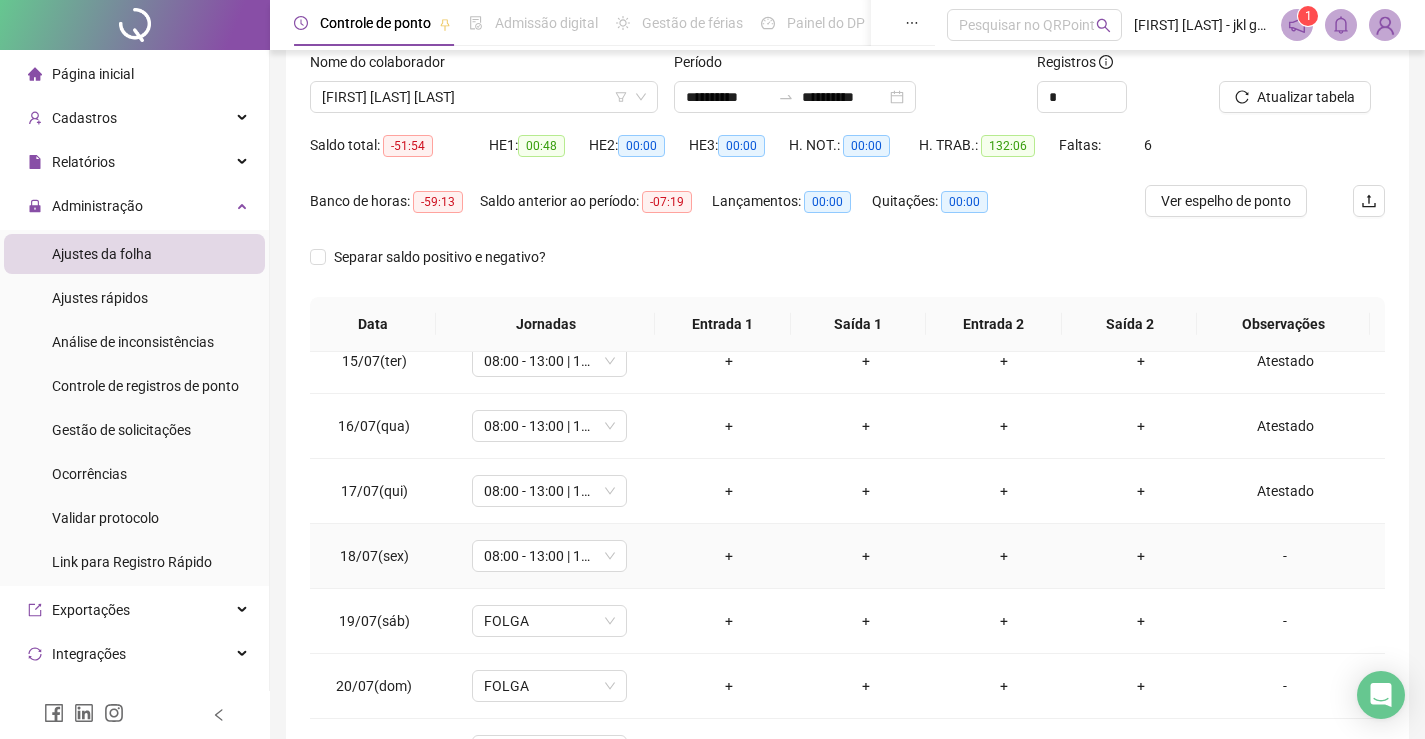 click on "-" at bounding box center [1285, 556] 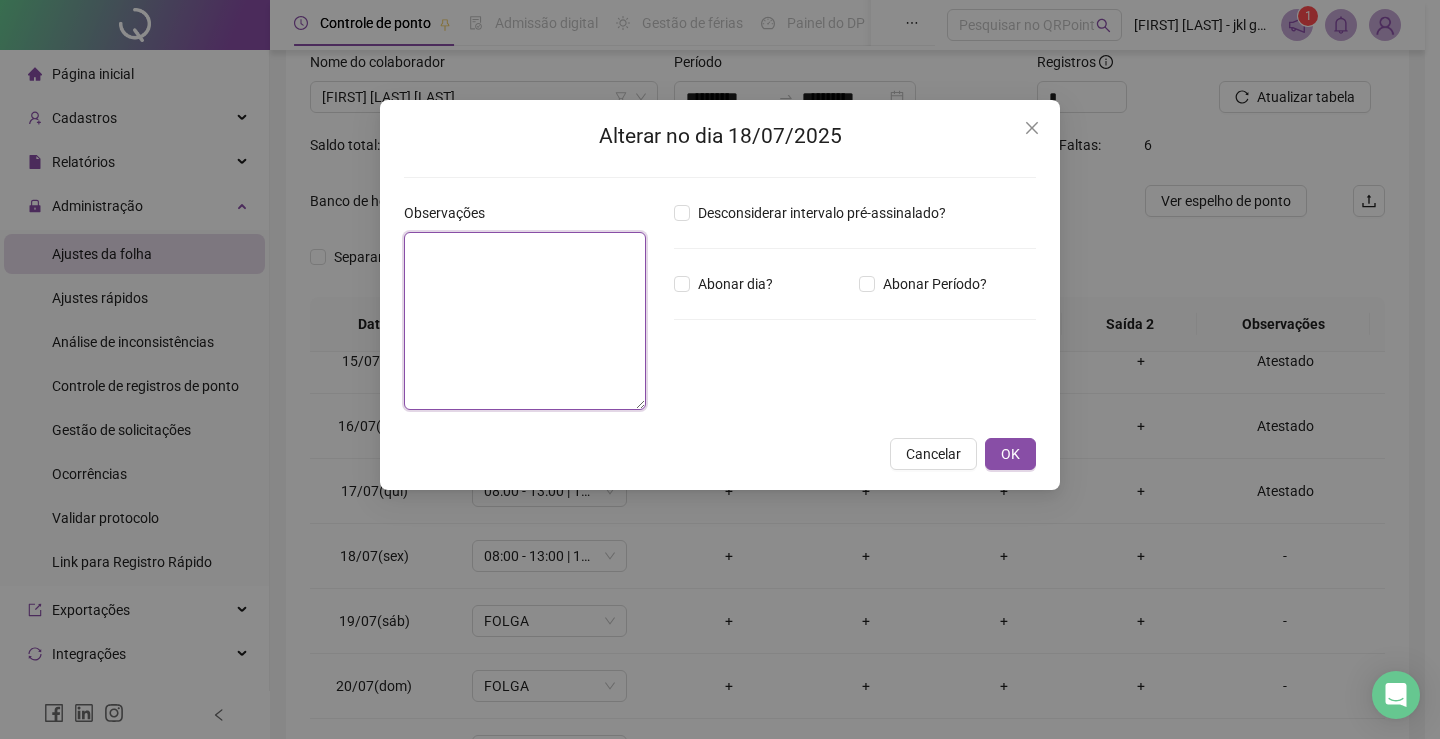 click at bounding box center [525, 321] 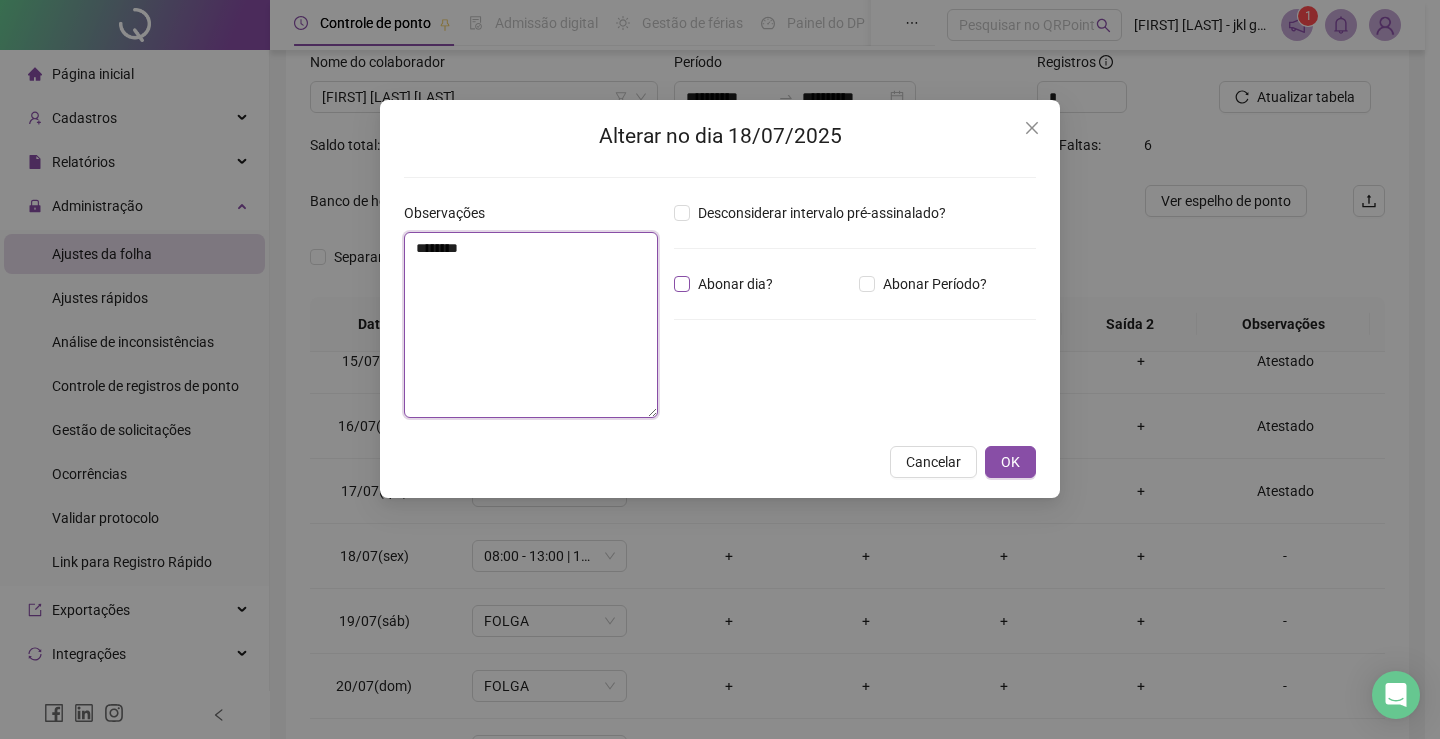 type on "********" 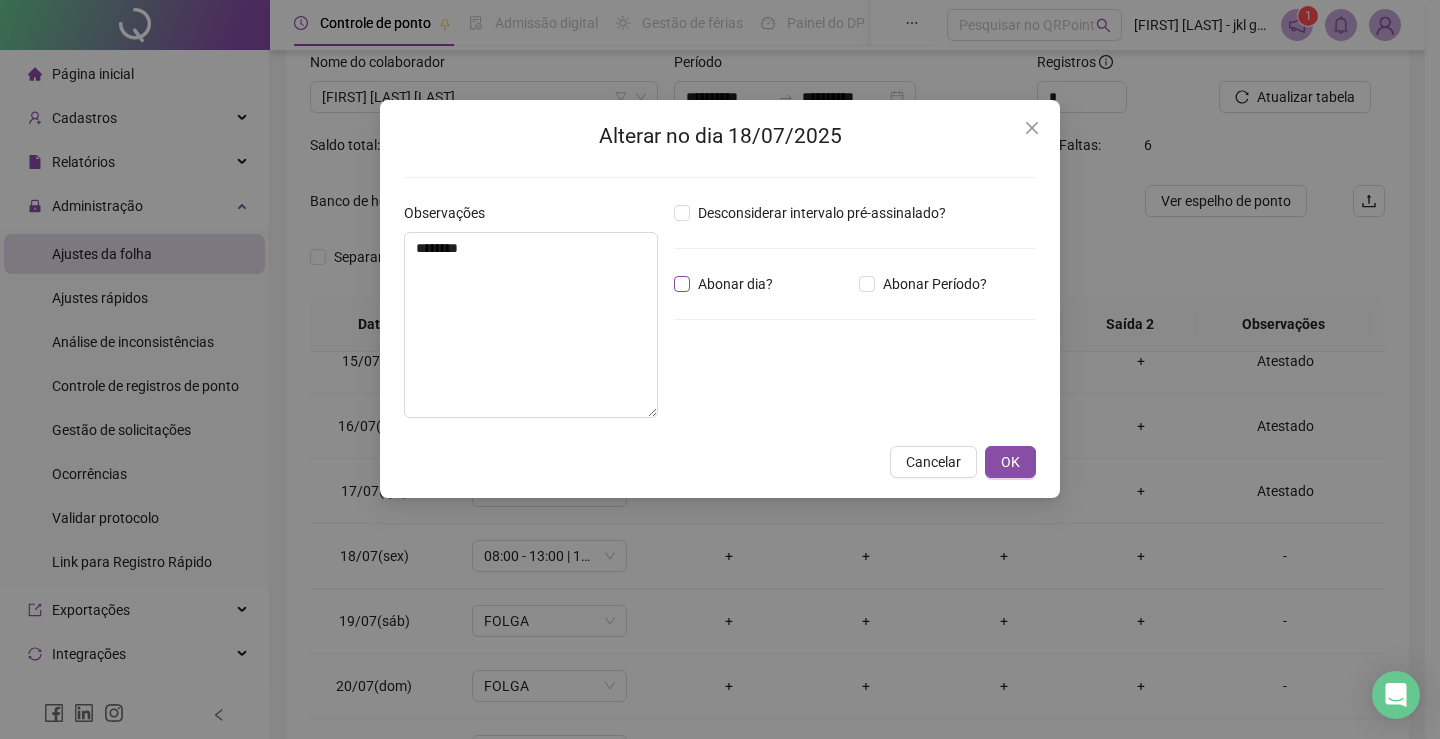 click on "Abonar dia?" at bounding box center [735, 284] 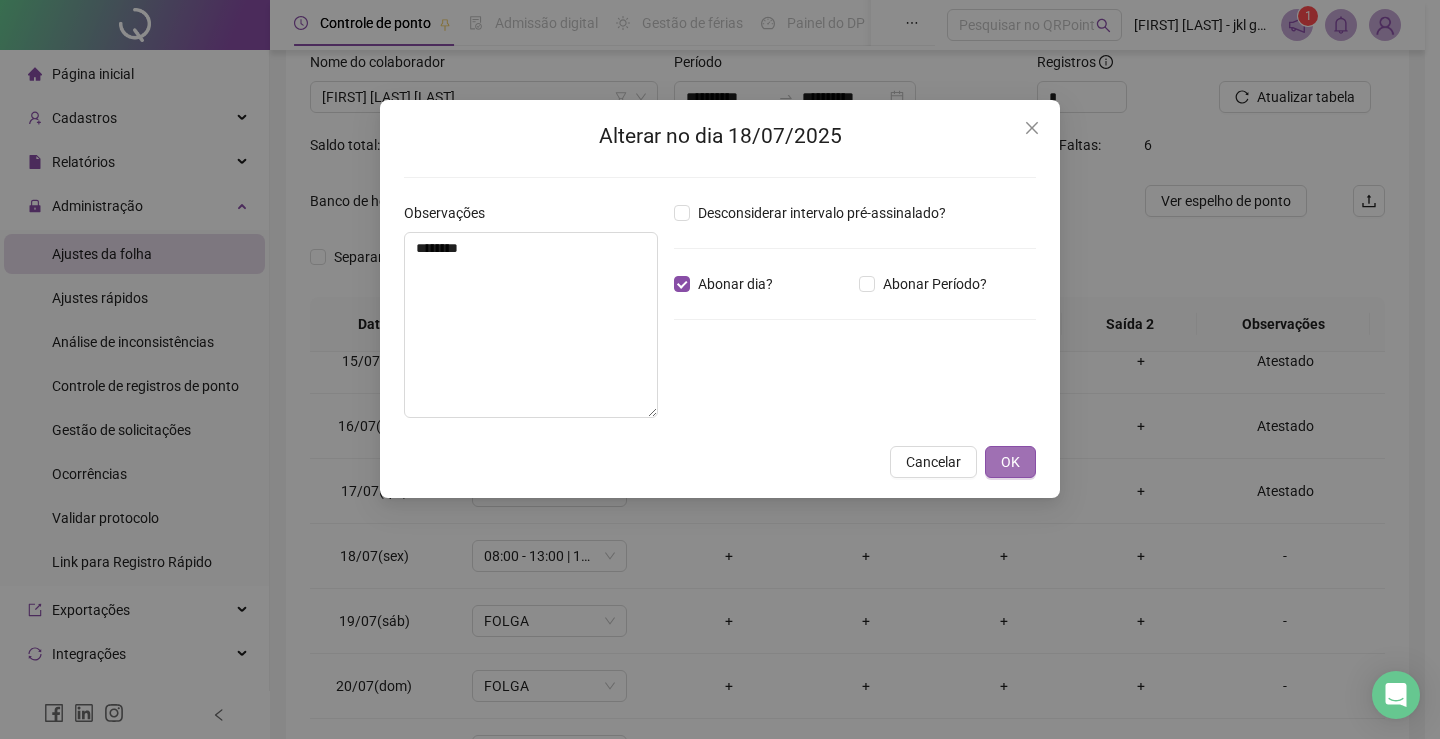 click on "OK" at bounding box center [1010, 462] 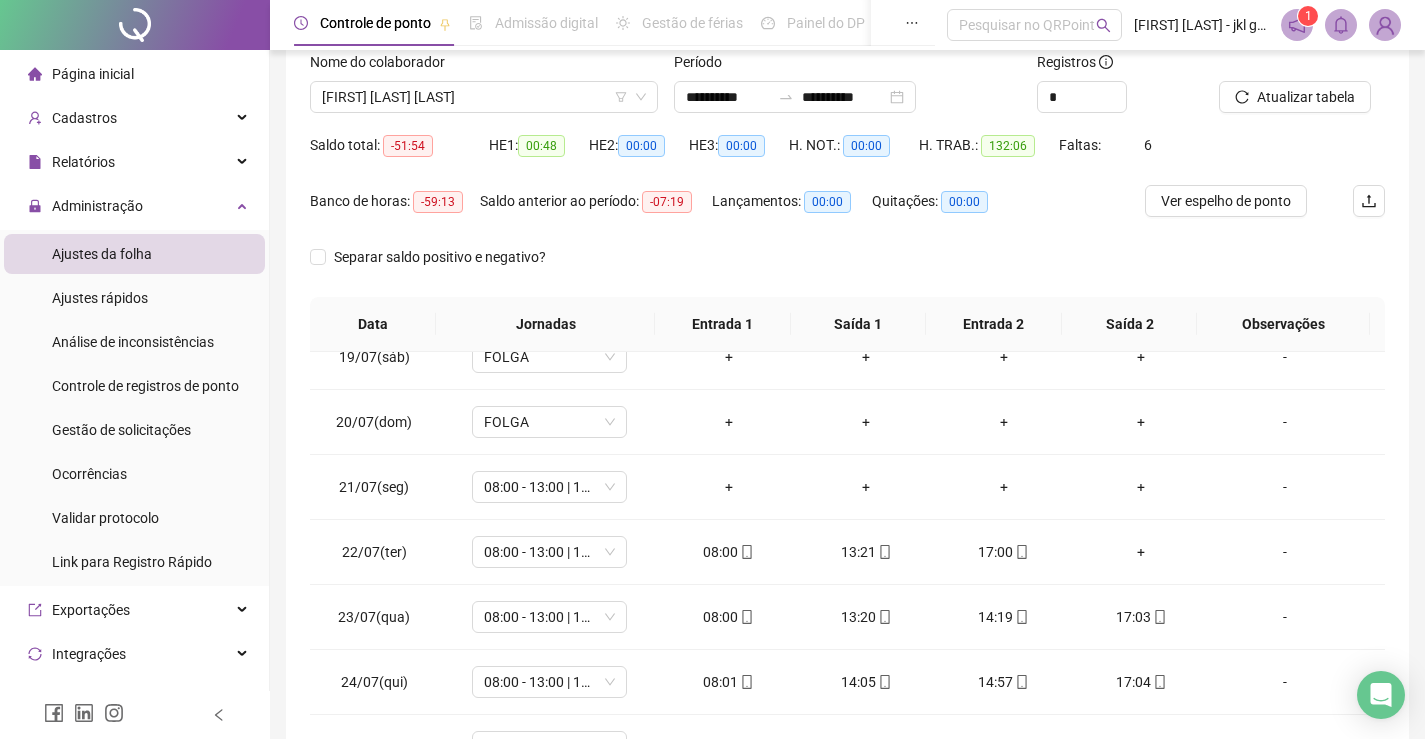 scroll, scrollTop: 1200, scrollLeft: 0, axis: vertical 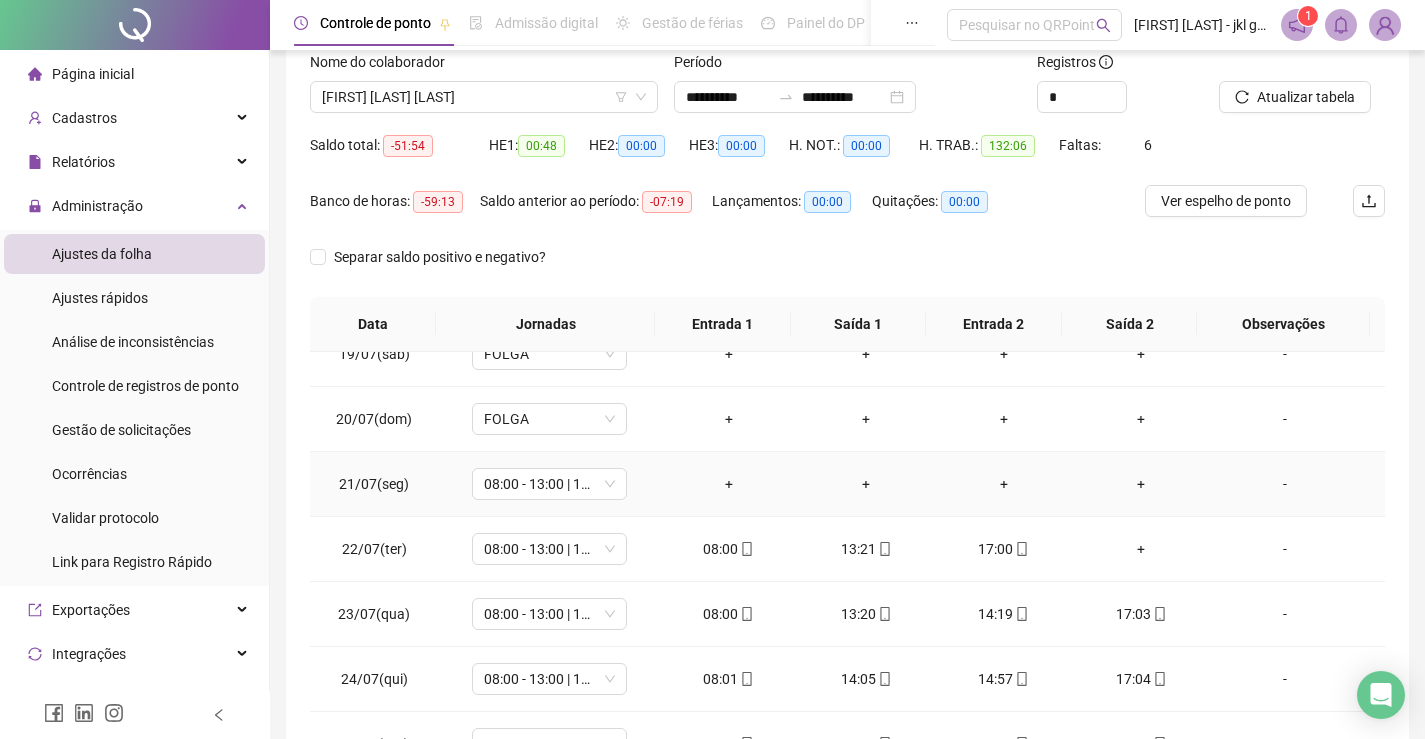 click on "-" at bounding box center [1285, 484] 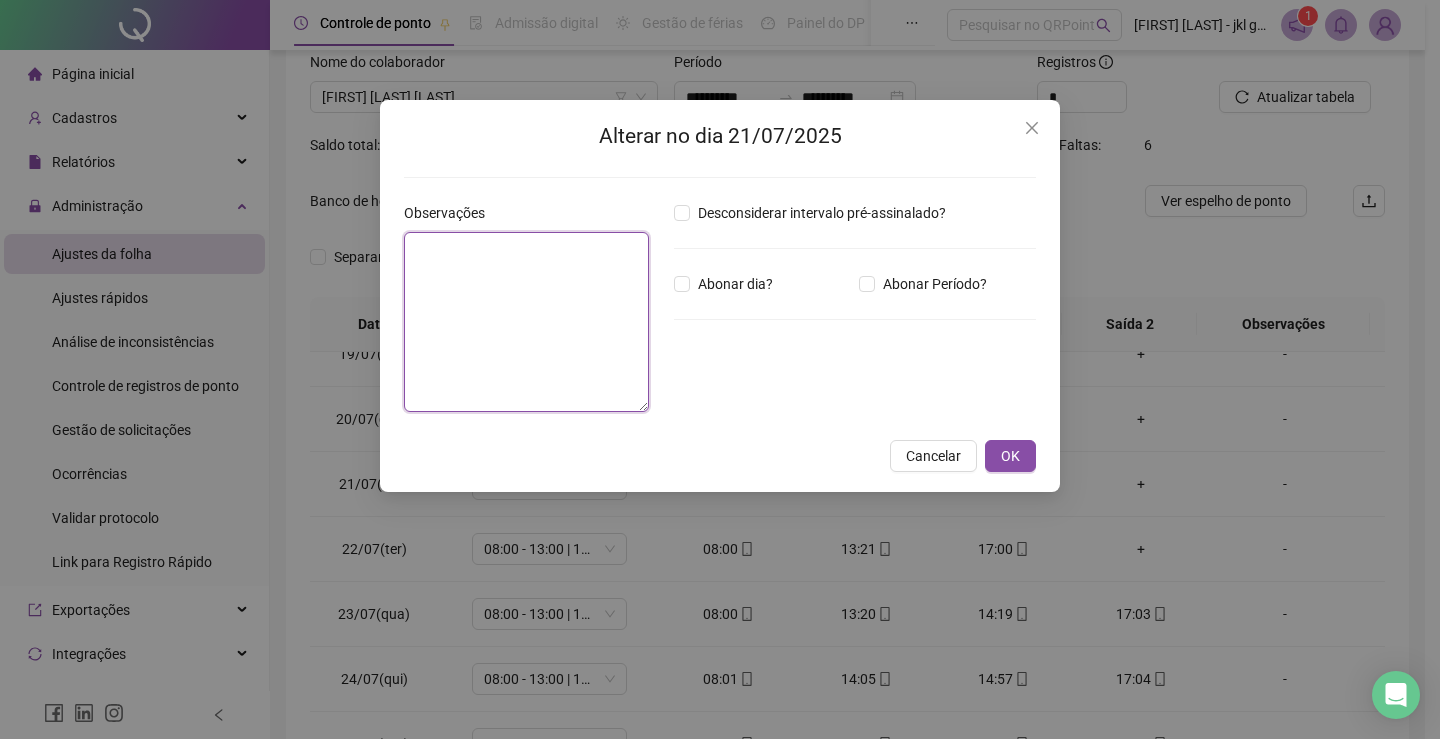 click at bounding box center (526, 322) 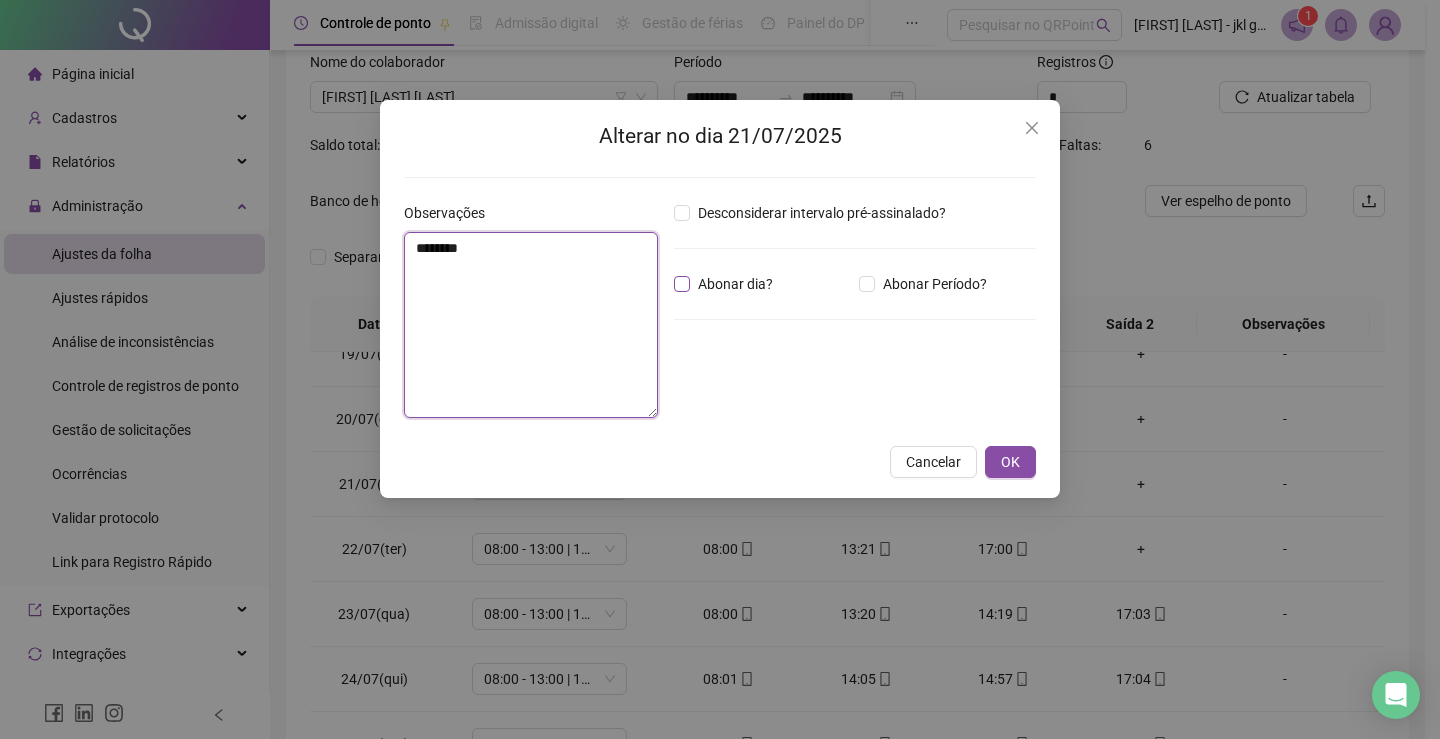 type on "********" 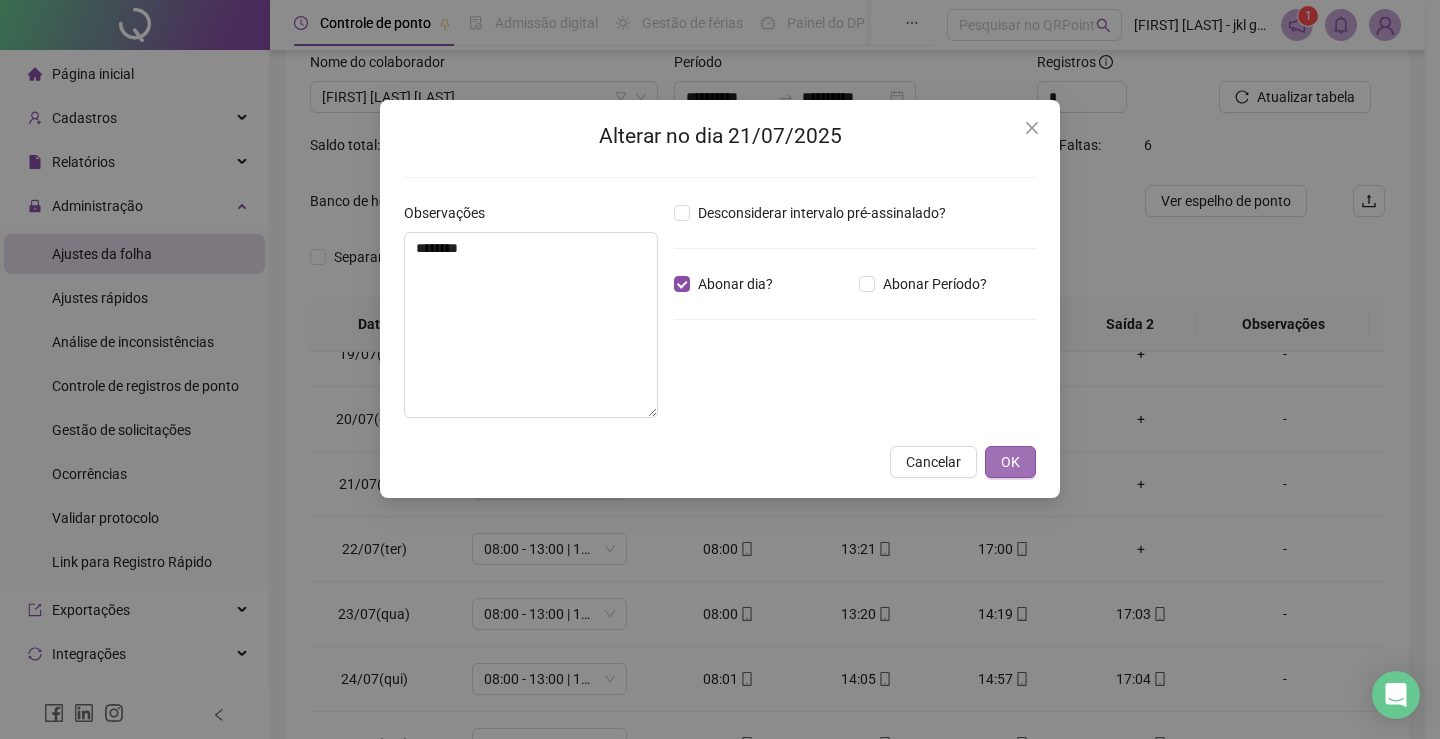 click on "OK" at bounding box center (1010, 462) 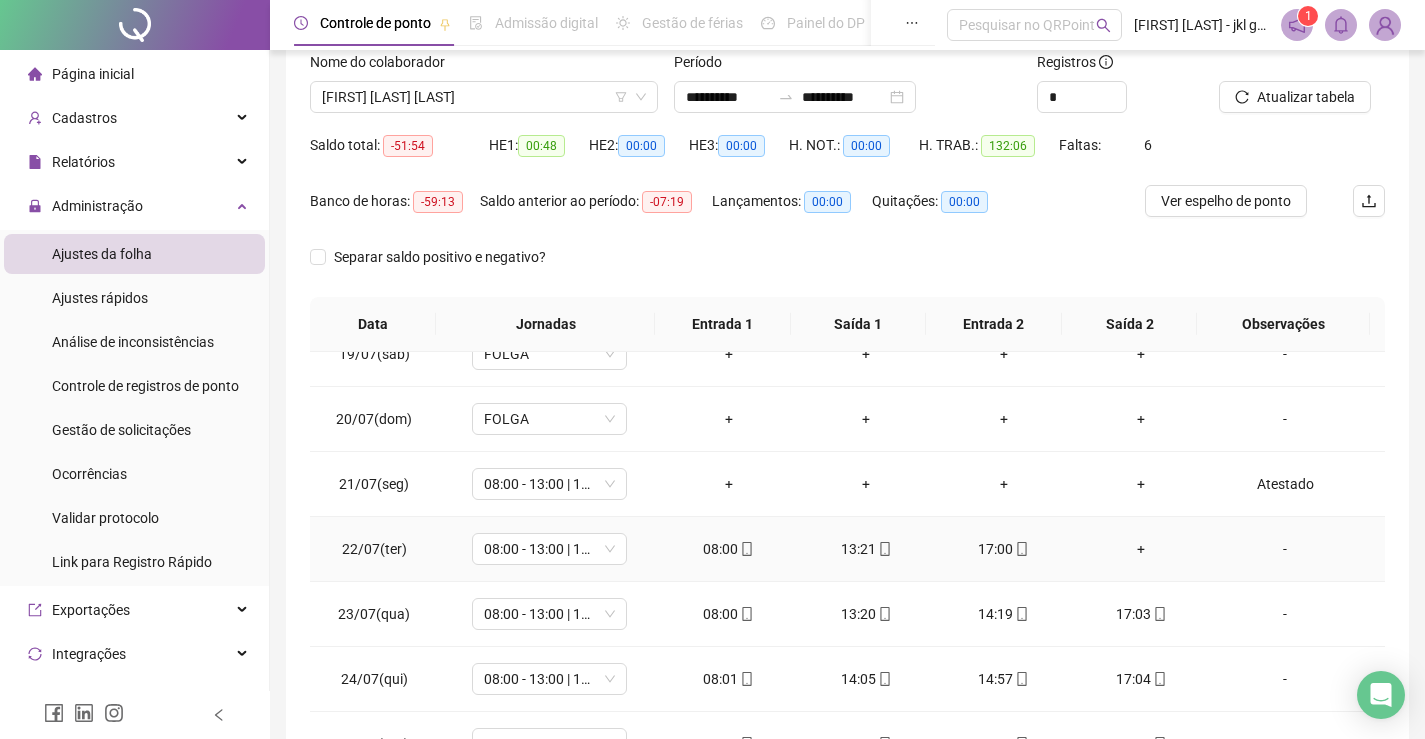 click on "17:00" at bounding box center [1004, 549] 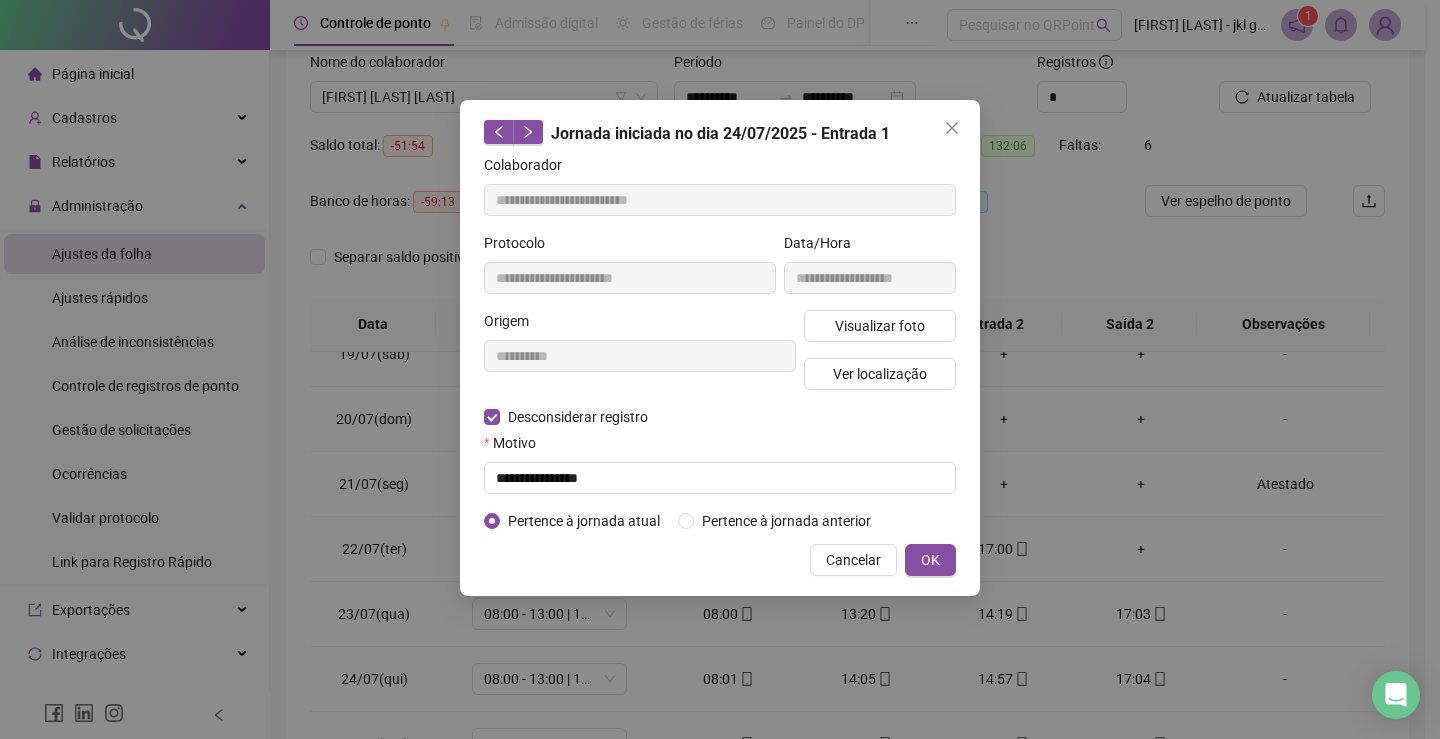 type on "**********" 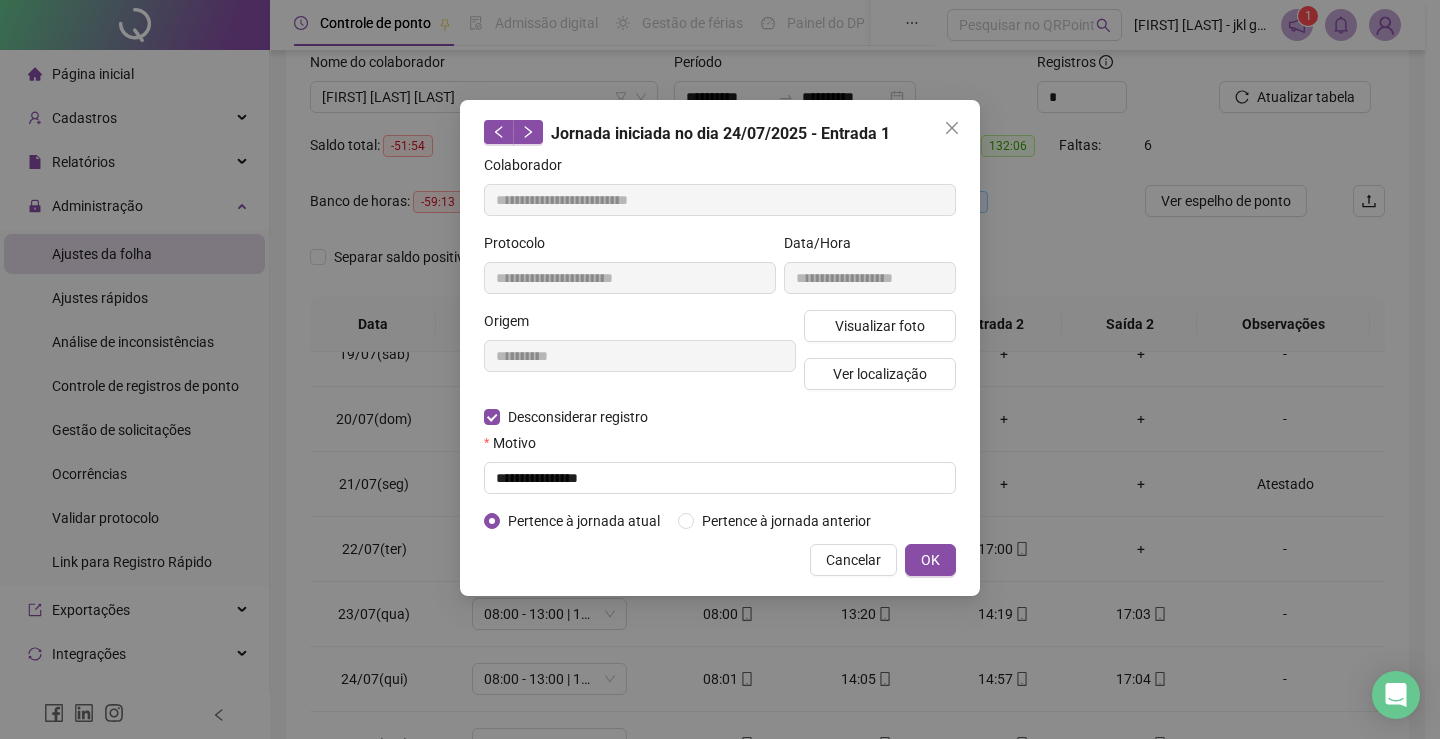 type on "**********" 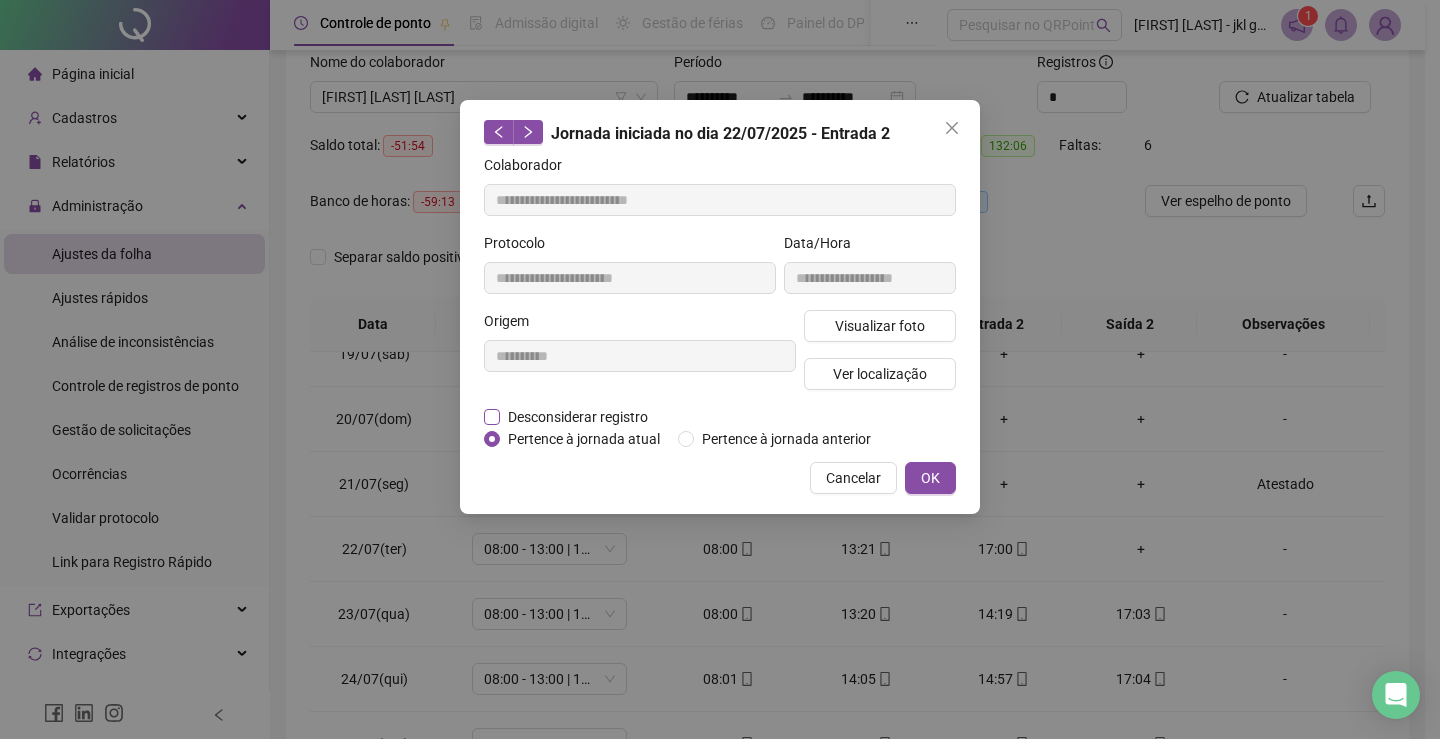 click on "Desconsiderar registro" at bounding box center (578, 417) 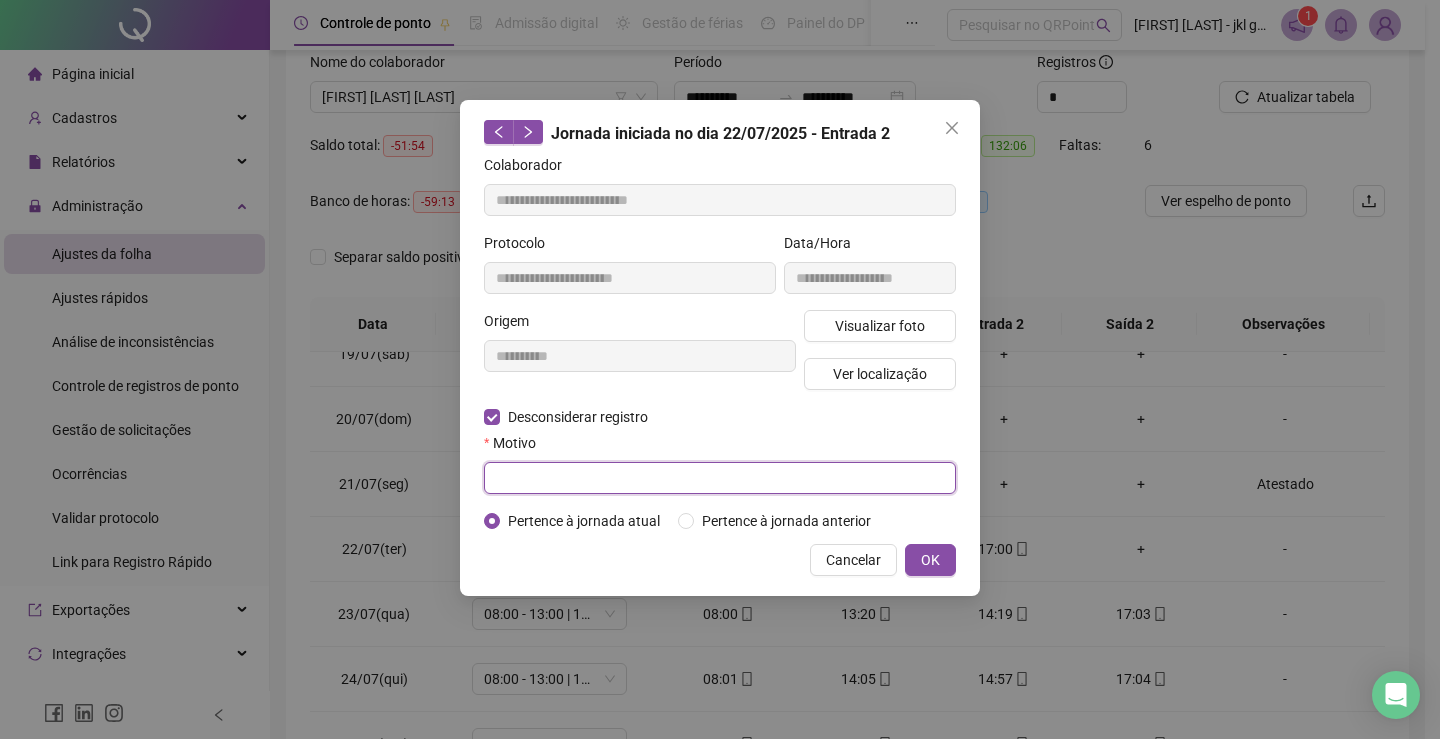 click at bounding box center [720, 478] 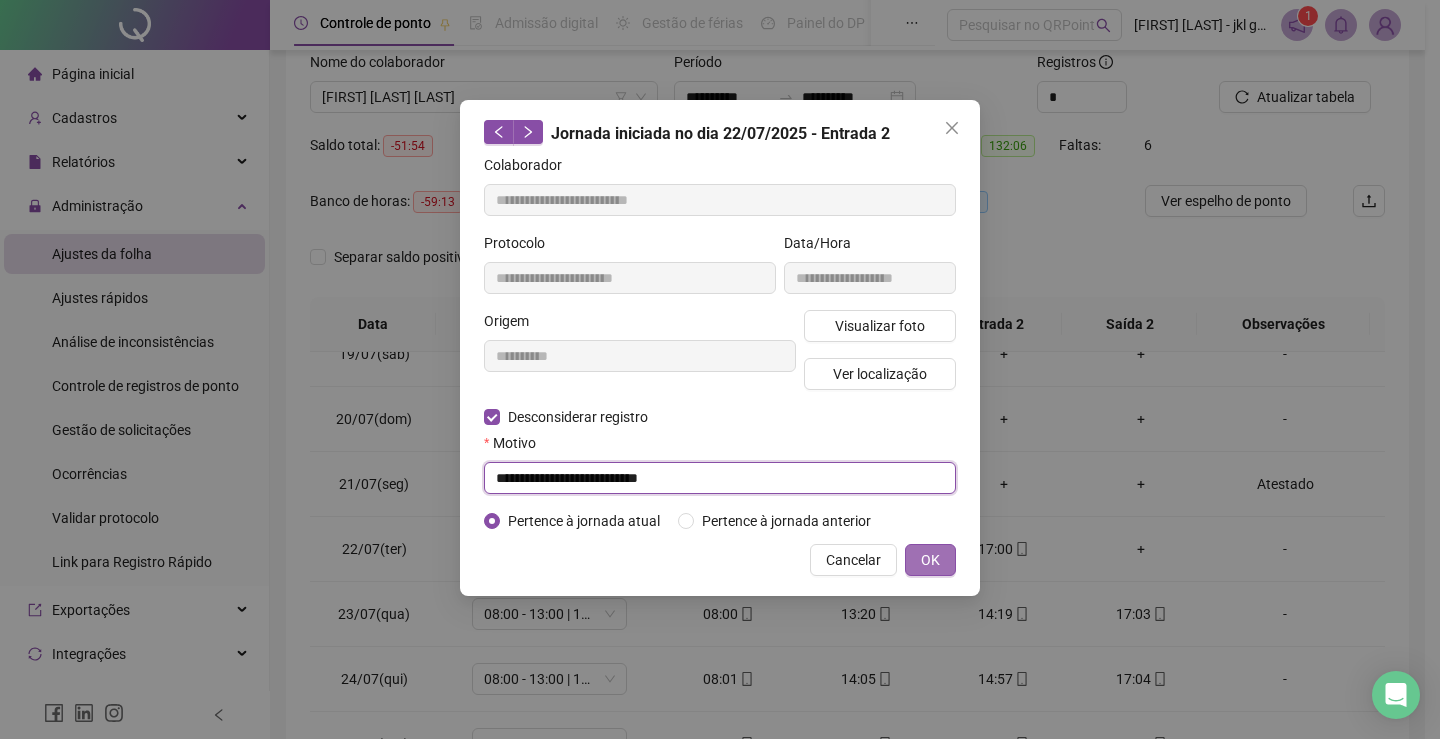 type on "**********" 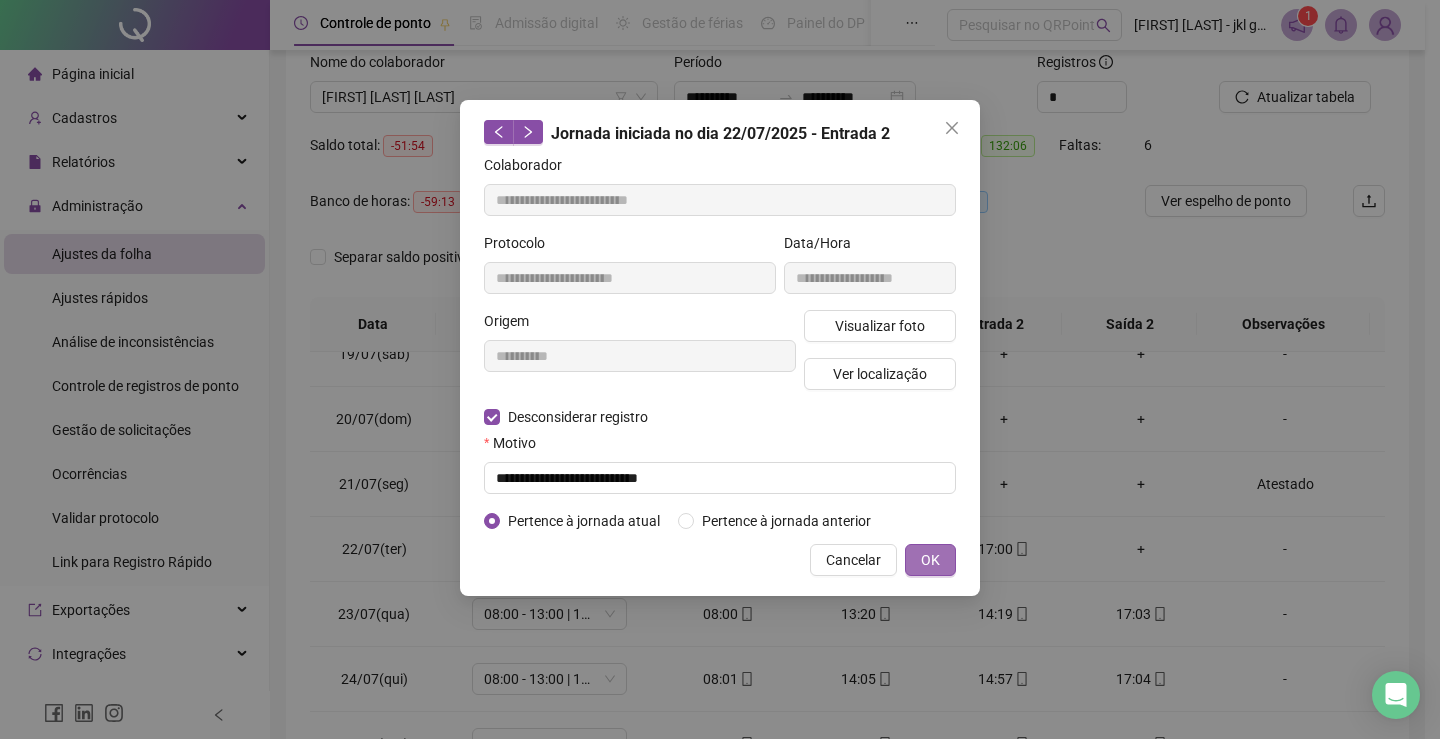 click on "OK" at bounding box center [930, 560] 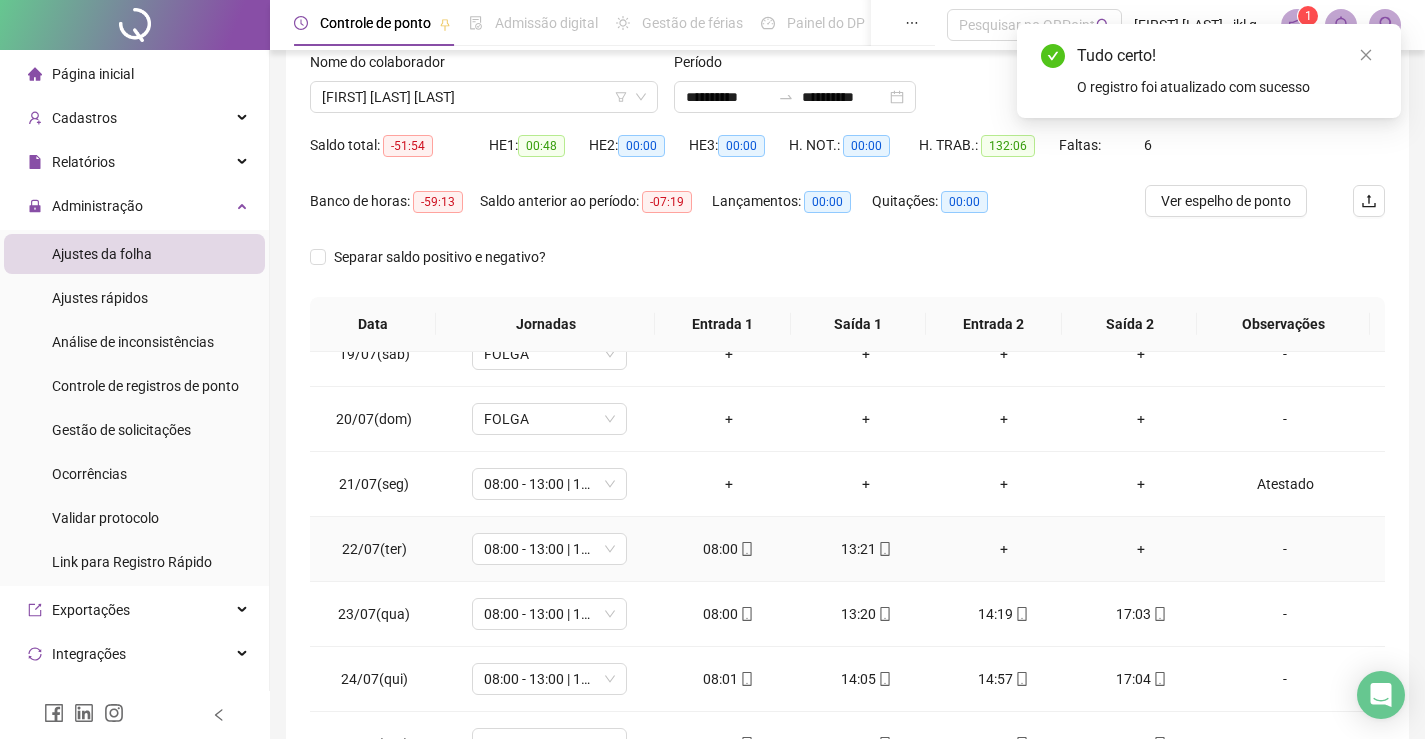 click on "+" at bounding box center [1004, 549] 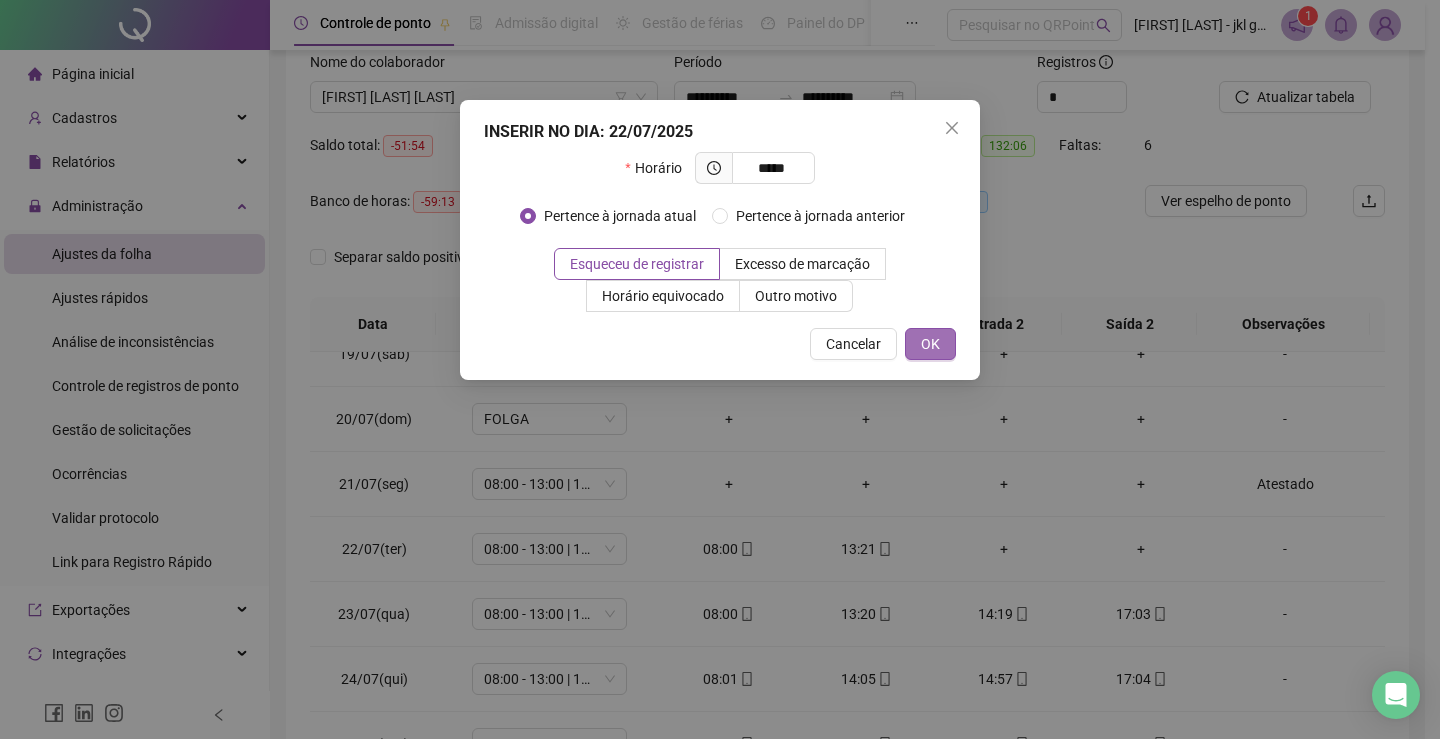 type on "*****" 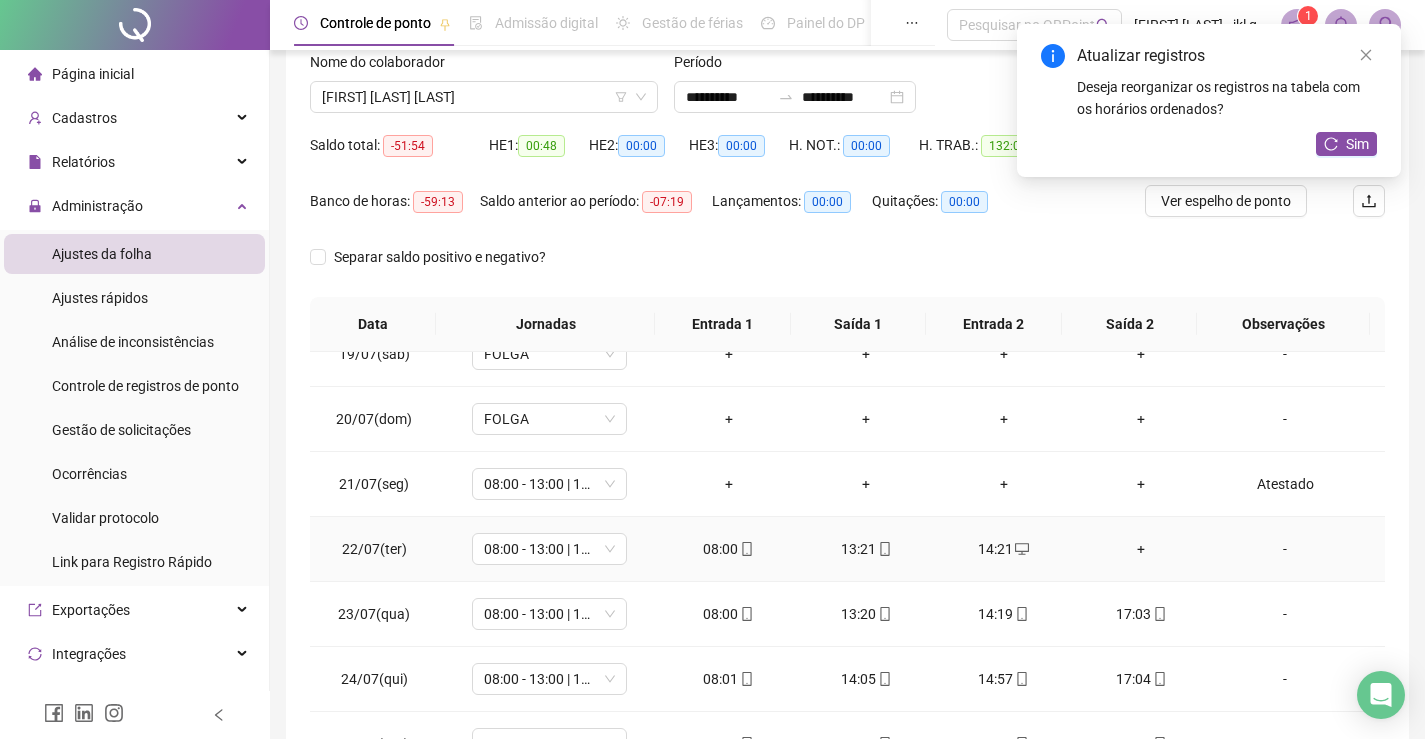 click on "+" at bounding box center (1142, 549) 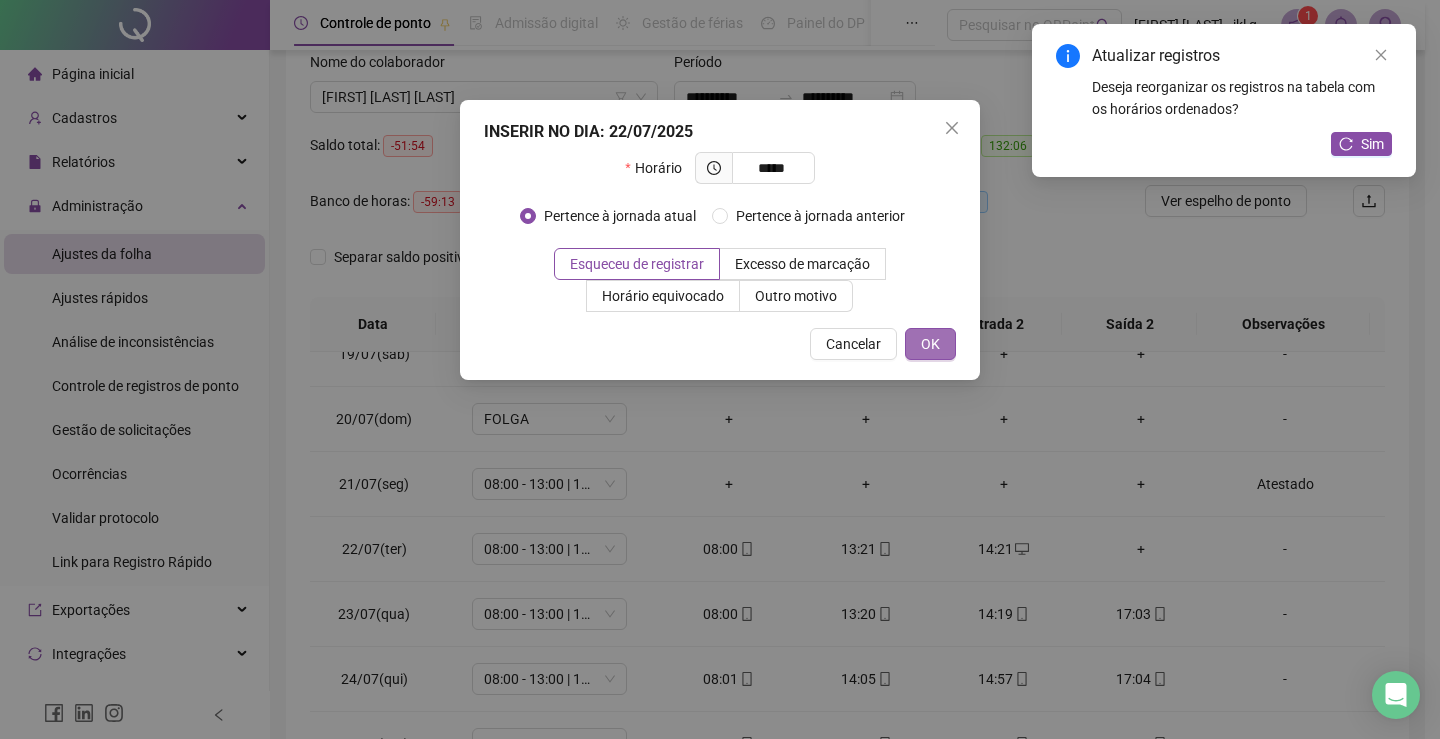 type on "*****" 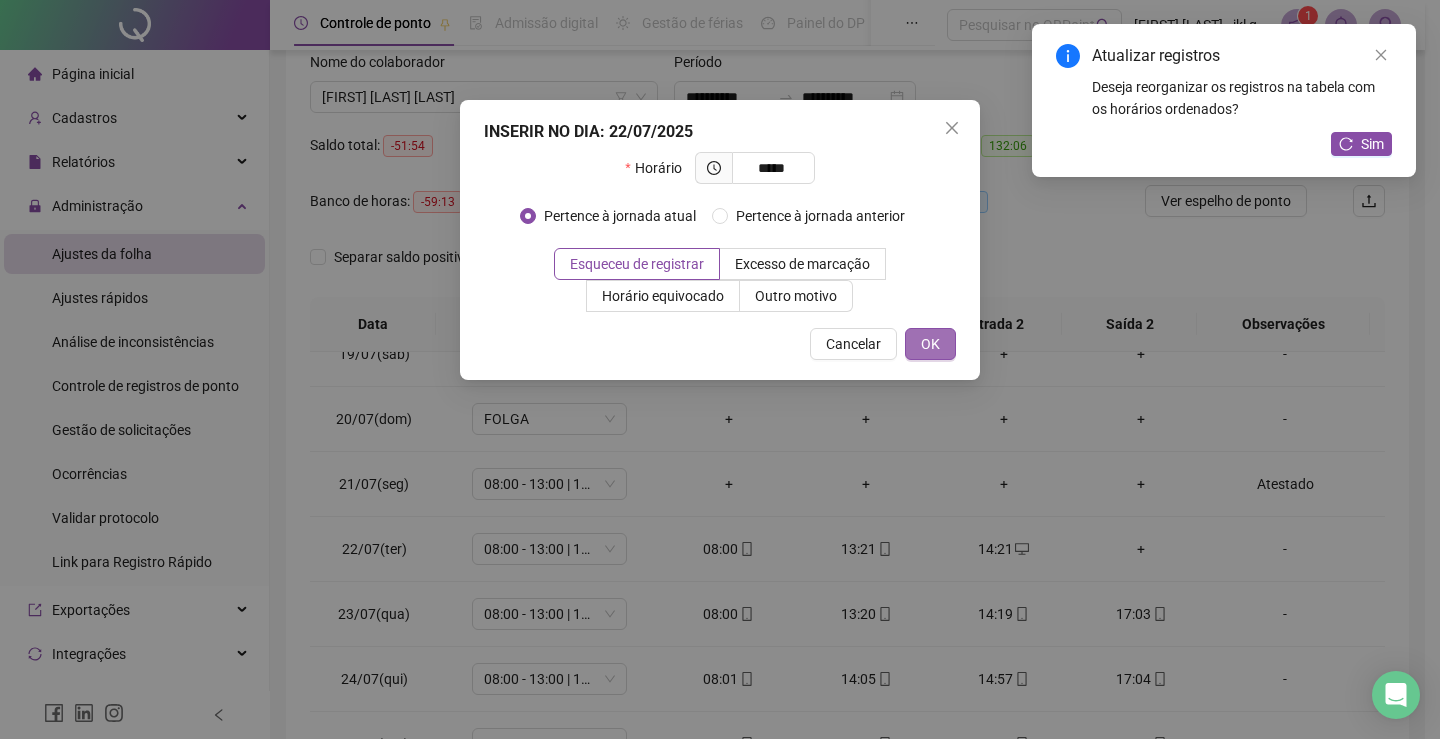 click on "OK" at bounding box center [930, 344] 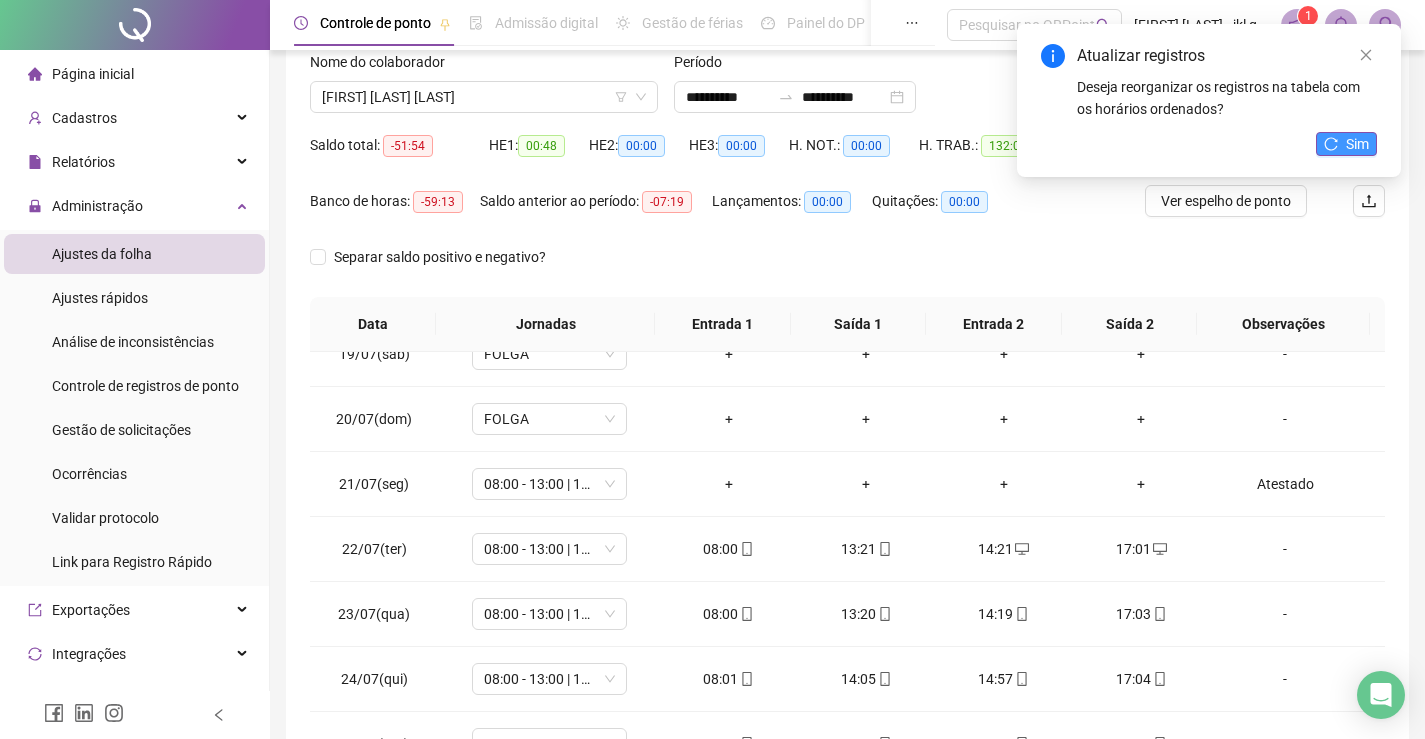 click on "Sim" at bounding box center (1346, 144) 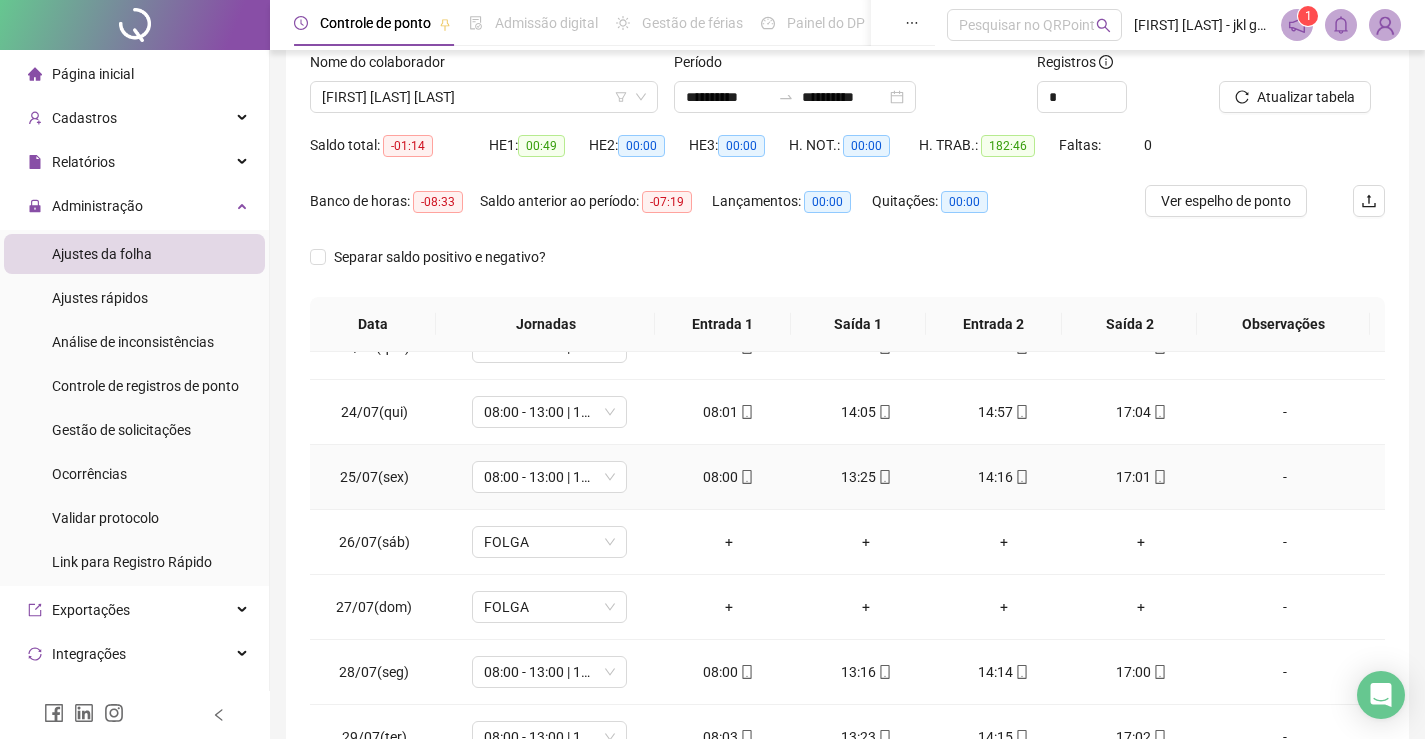 scroll, scrollTop: 1588, scrollLeft: 0, axis: vertical 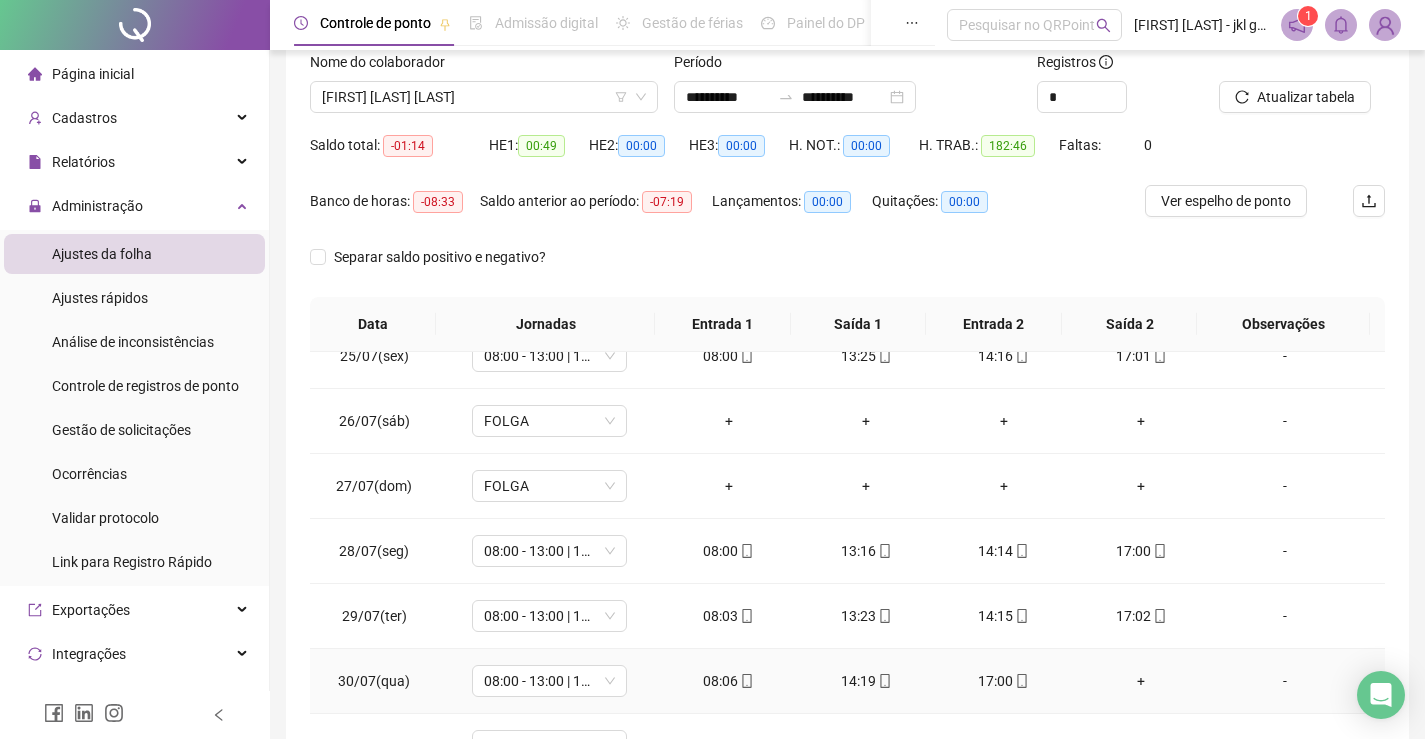 click on "+" at bounding box center (1142, 681) 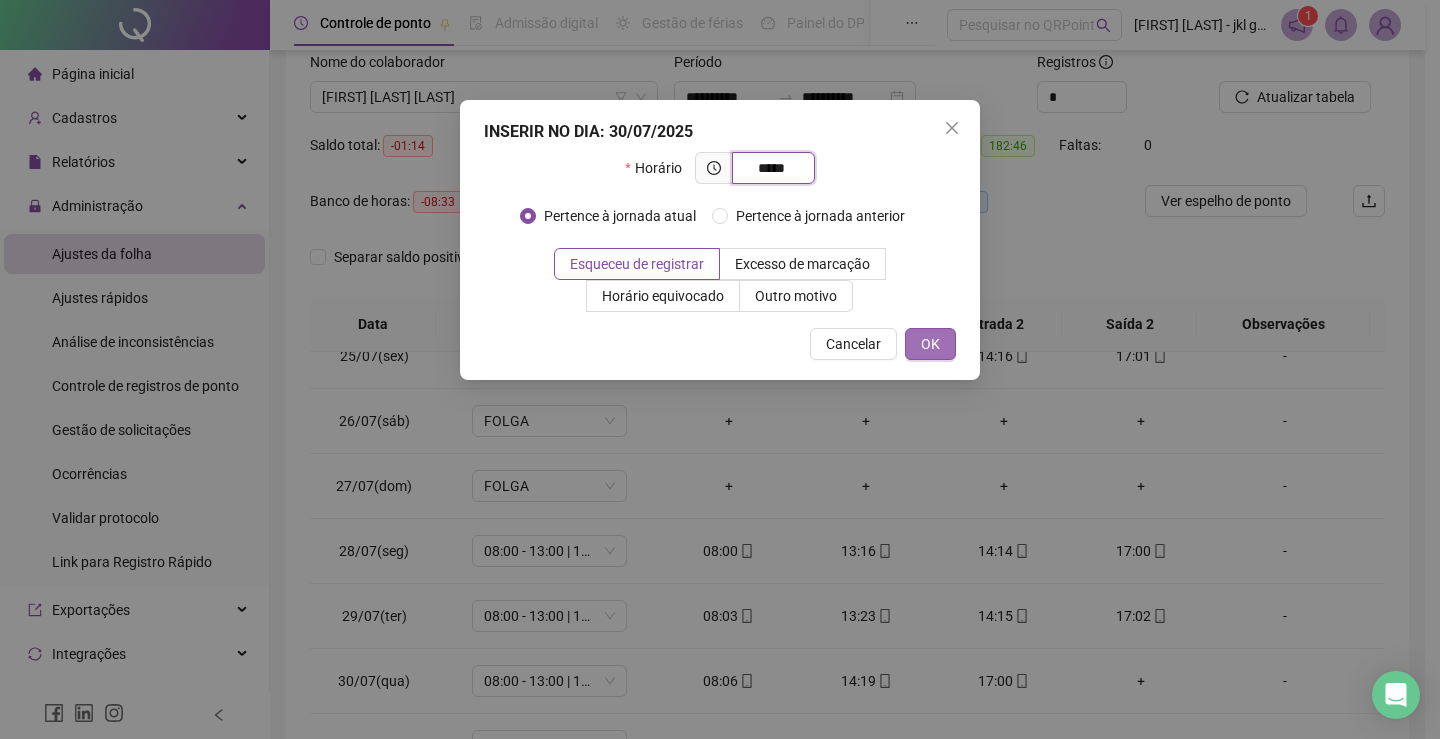 type on "*****" 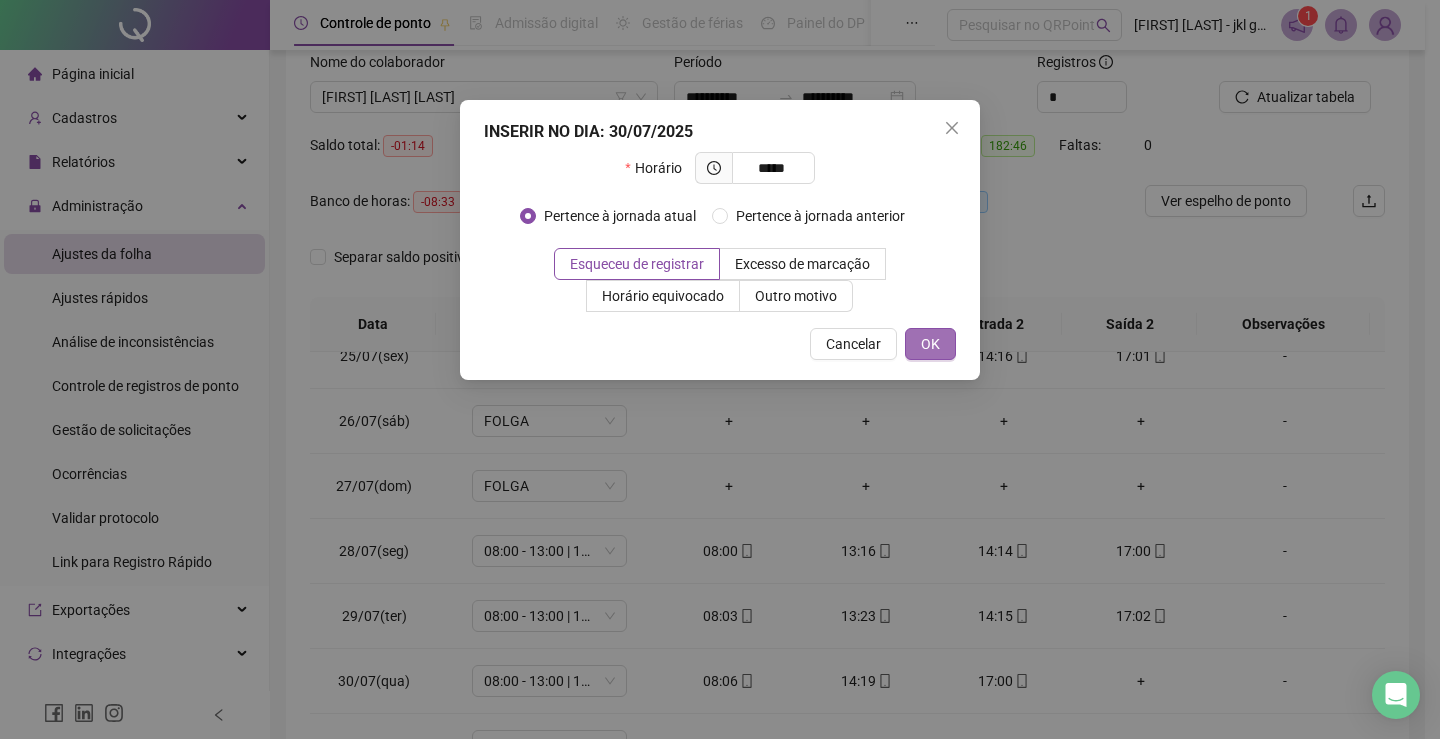 click on "OK" at bounding box center (930, 344) 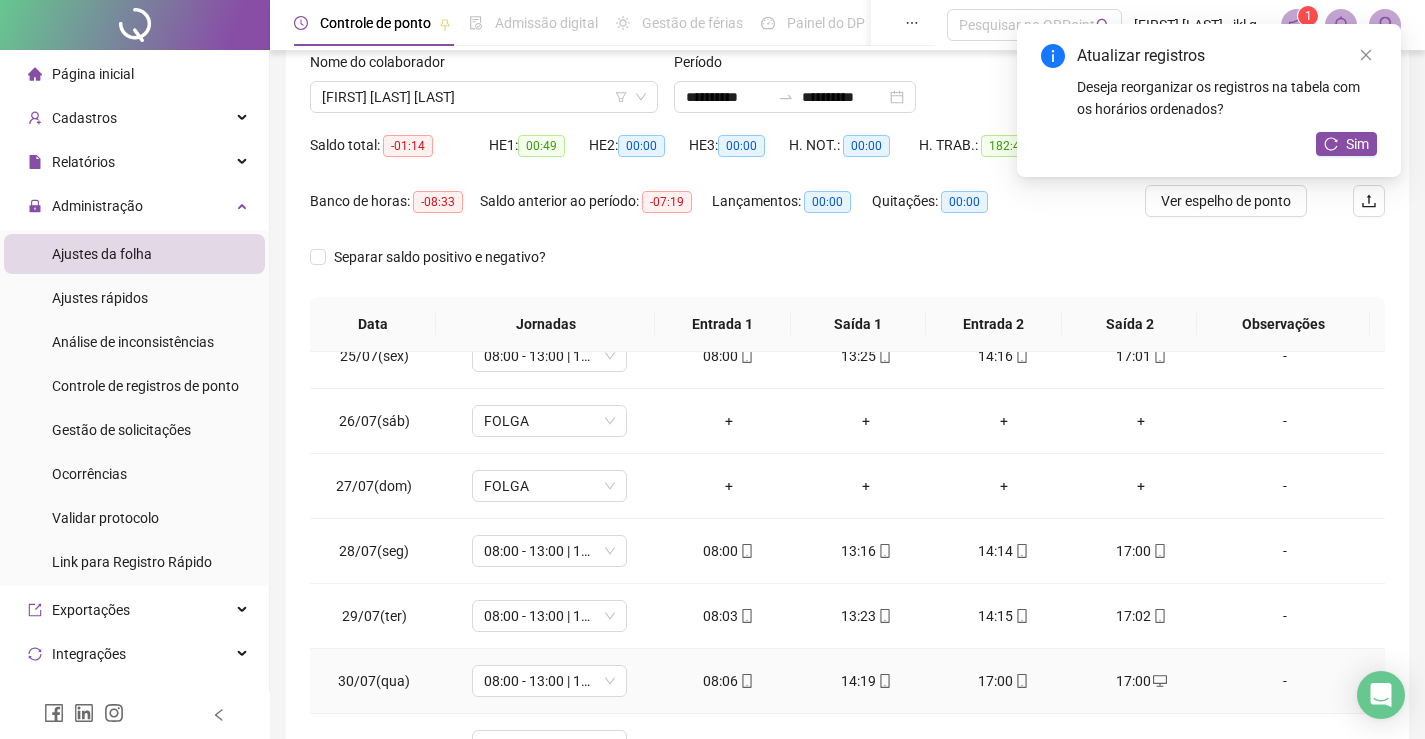 click on "17:00" at bounding box center (1004, 681) 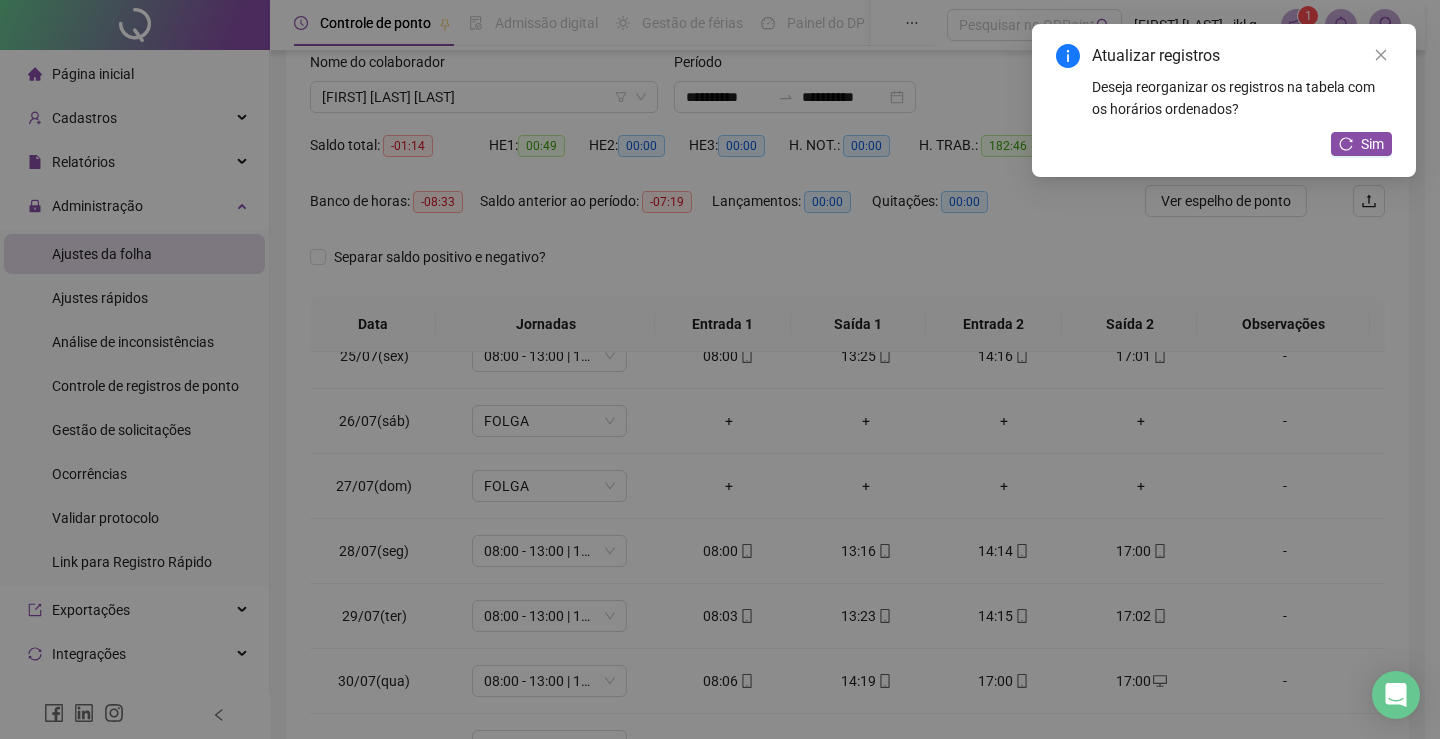 type on "**********" 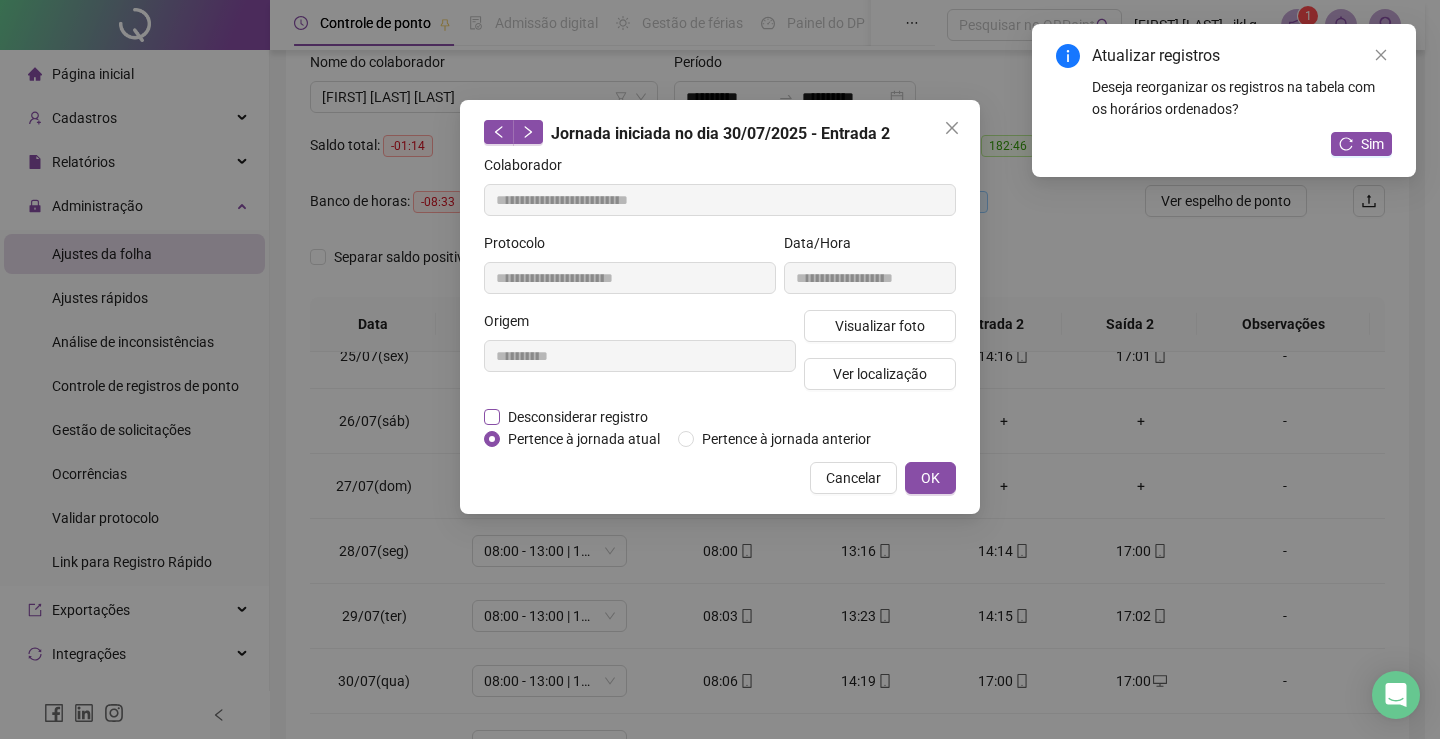 click on "Desconsiderar registro" at bounding box center [578, 417] 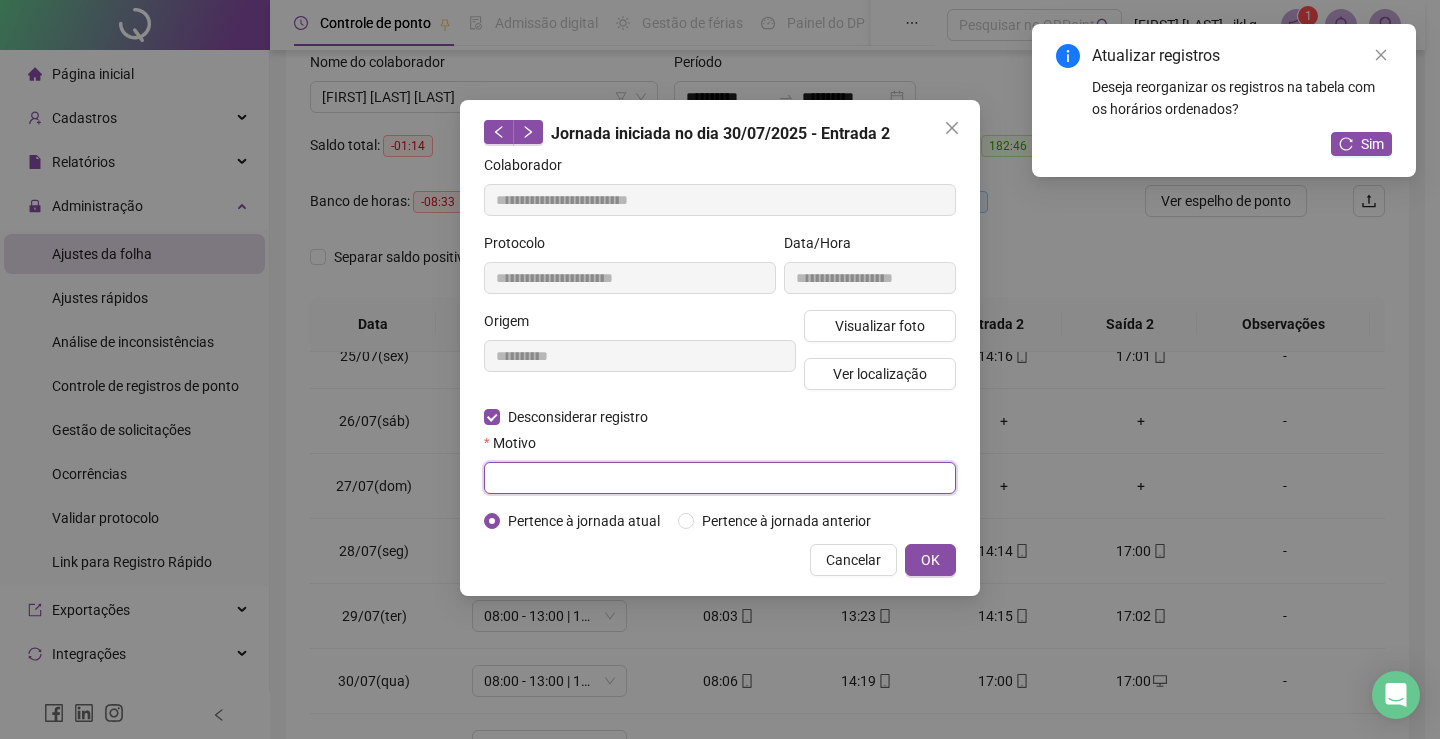 click at bounding box center (720, 478) 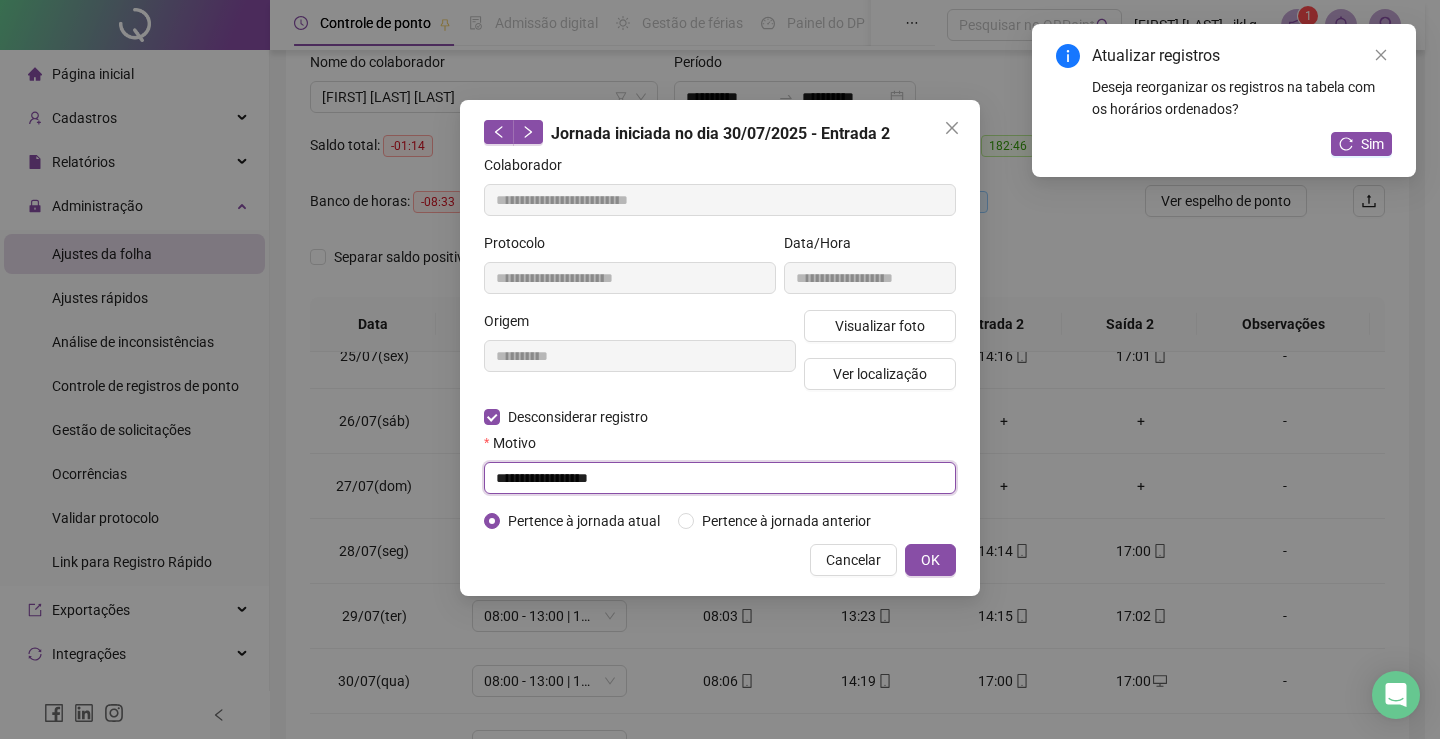 type on "**********" 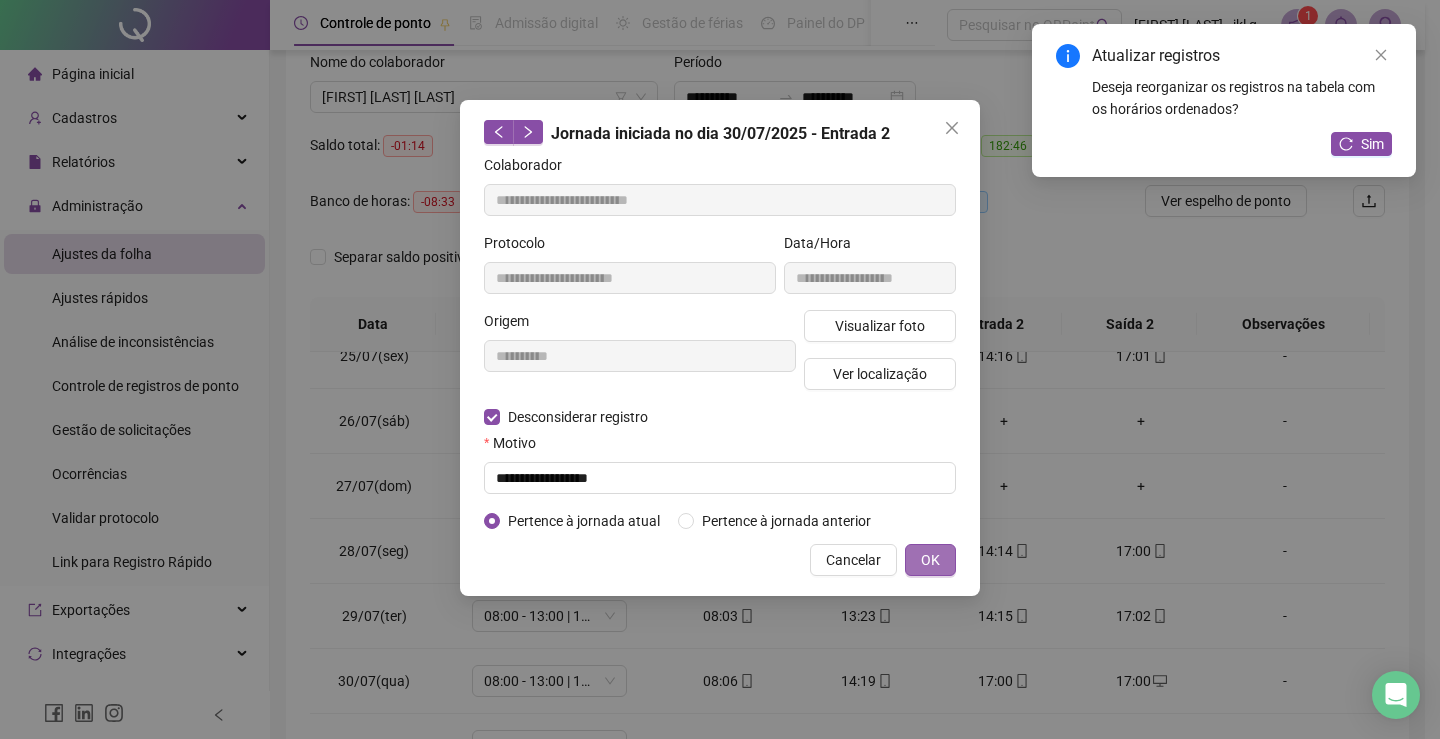click on "OK" at bounding box center [930, 560] 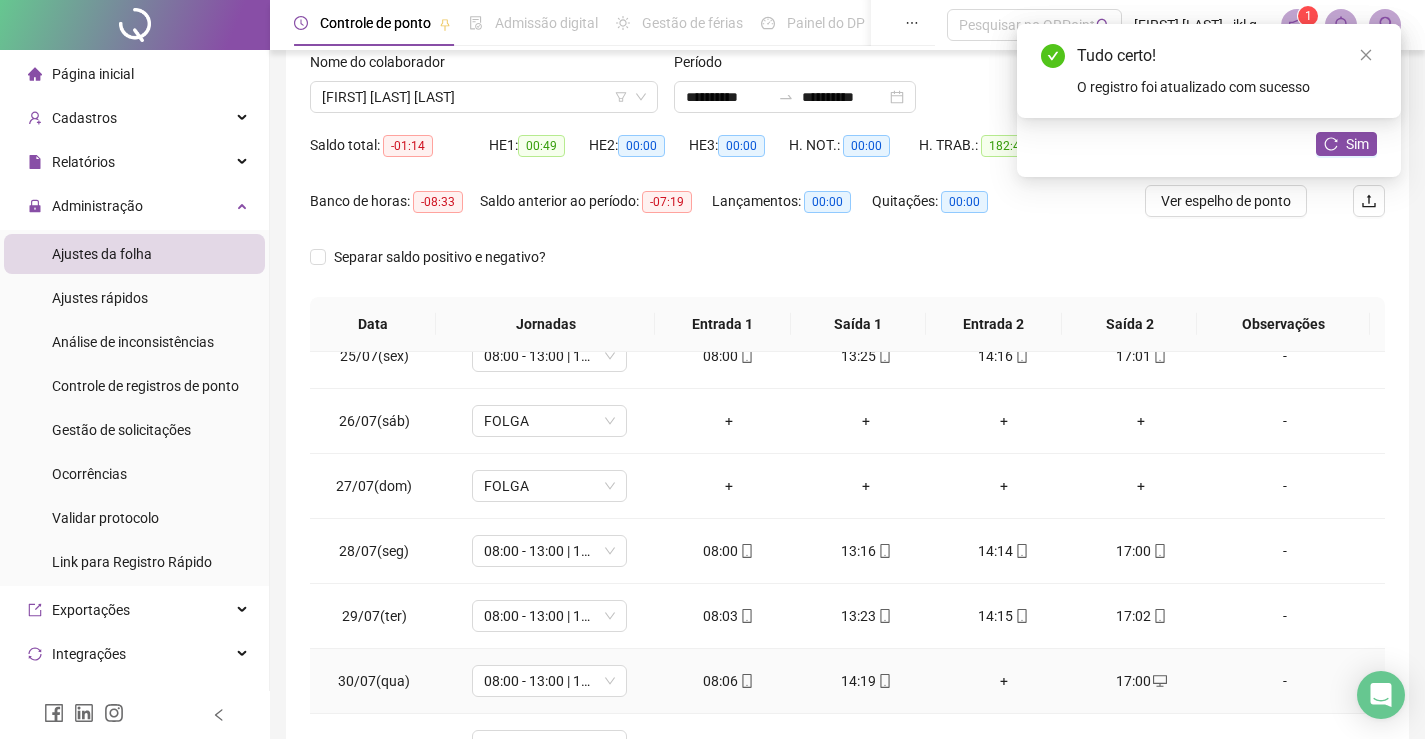 click on "+" at bounding box center [1004, 681] 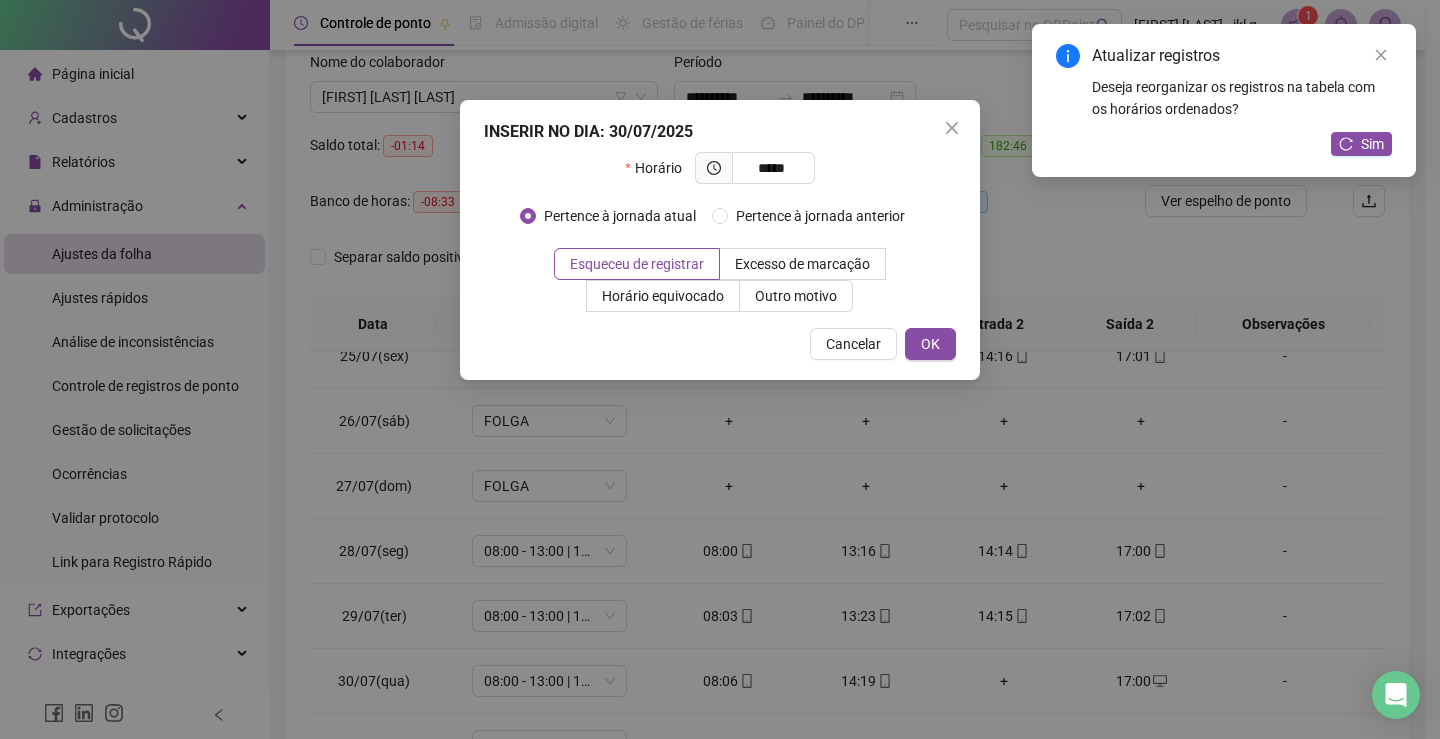 type on "*****" 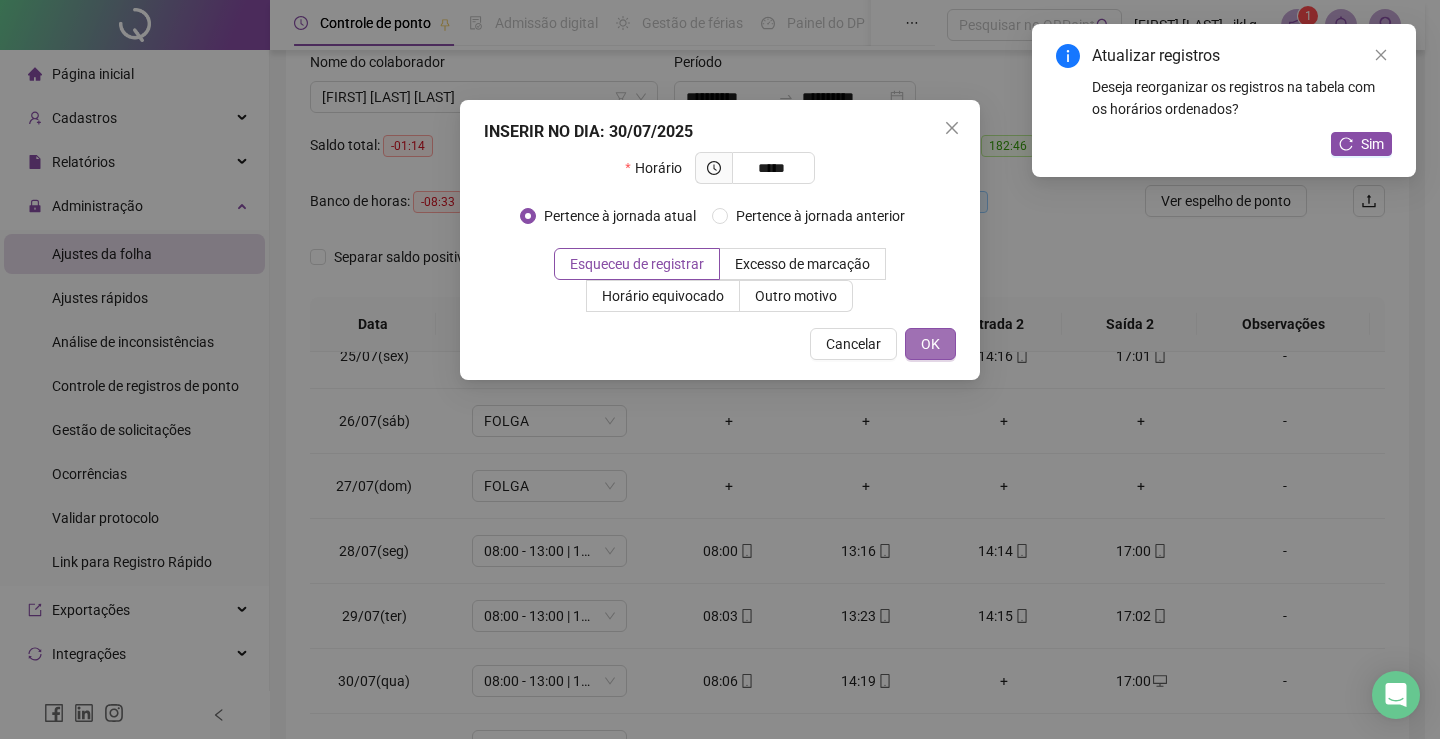click on "OK" at bounding box center [930, 344] 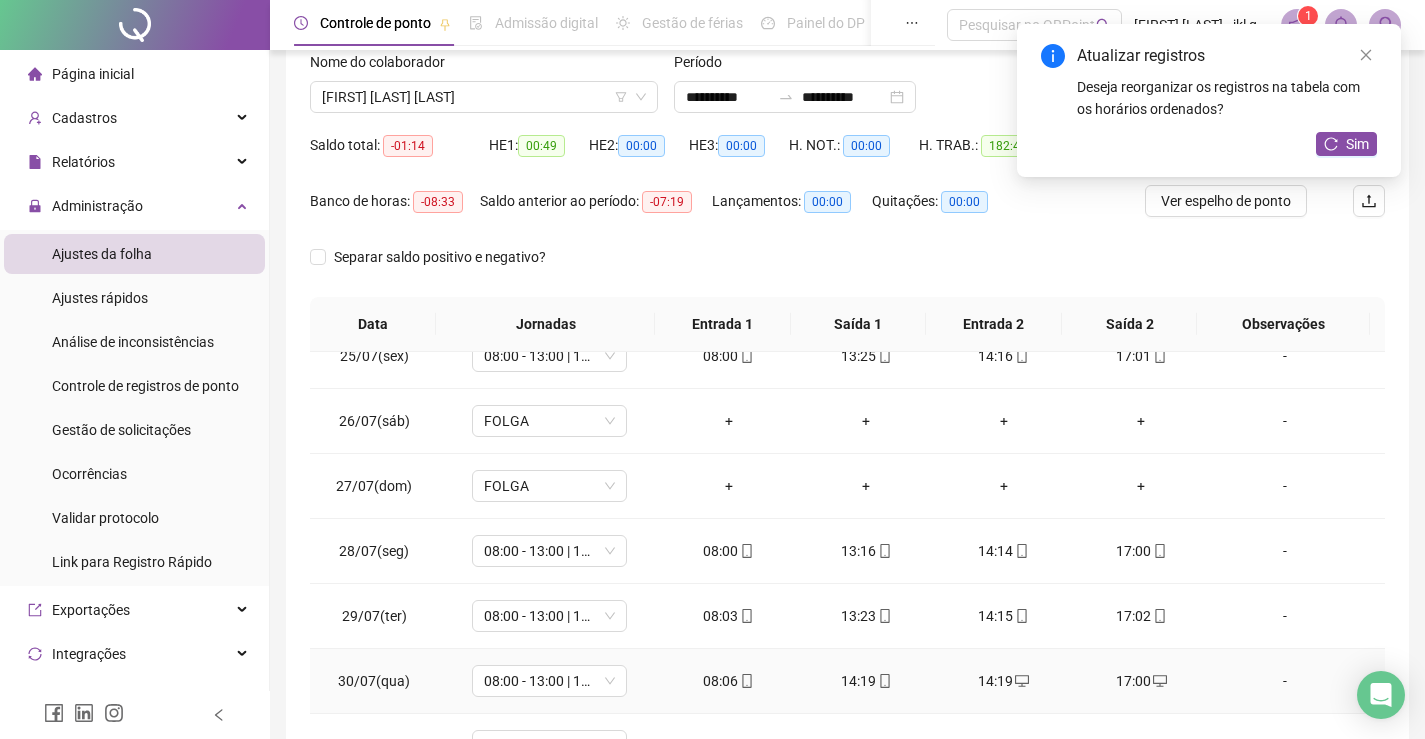 click on "14:19" at bounding box center [866, 681] 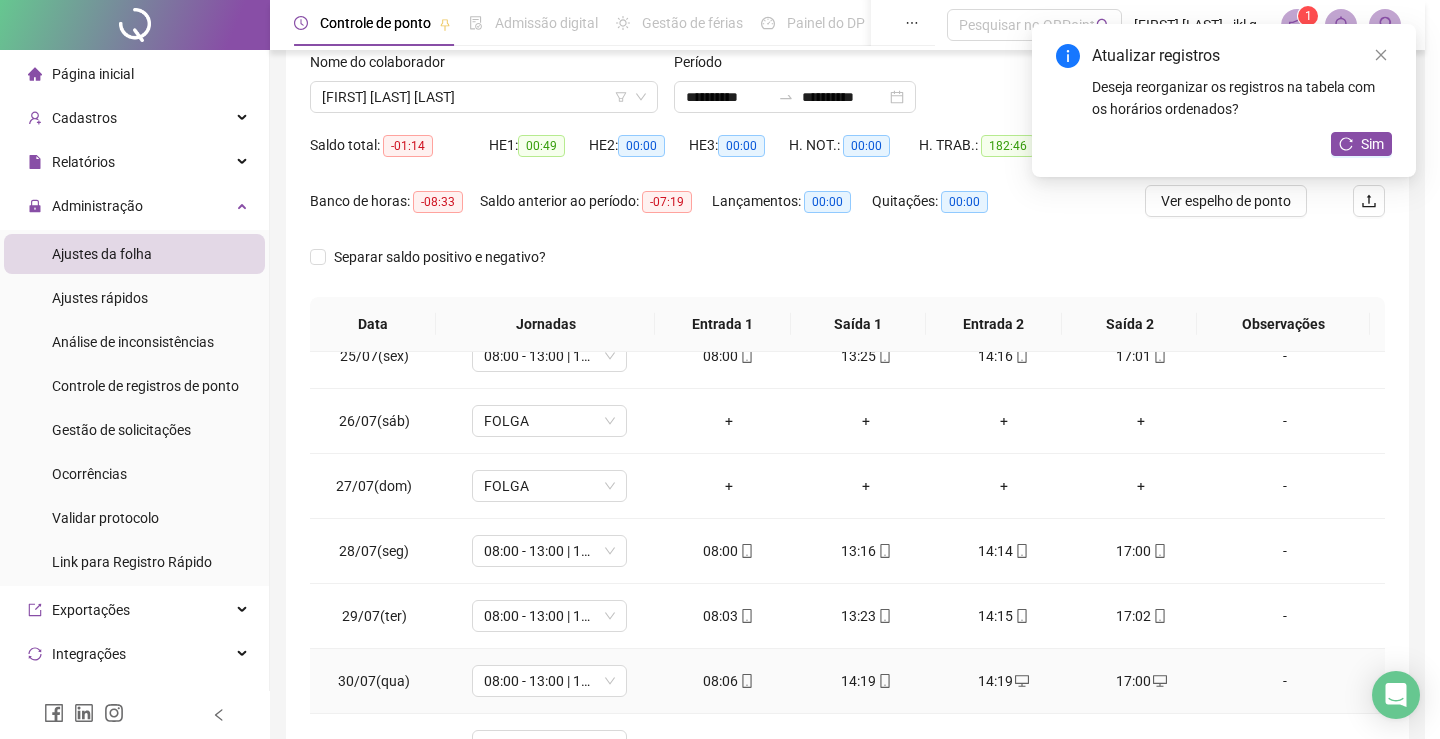 type on "**********" 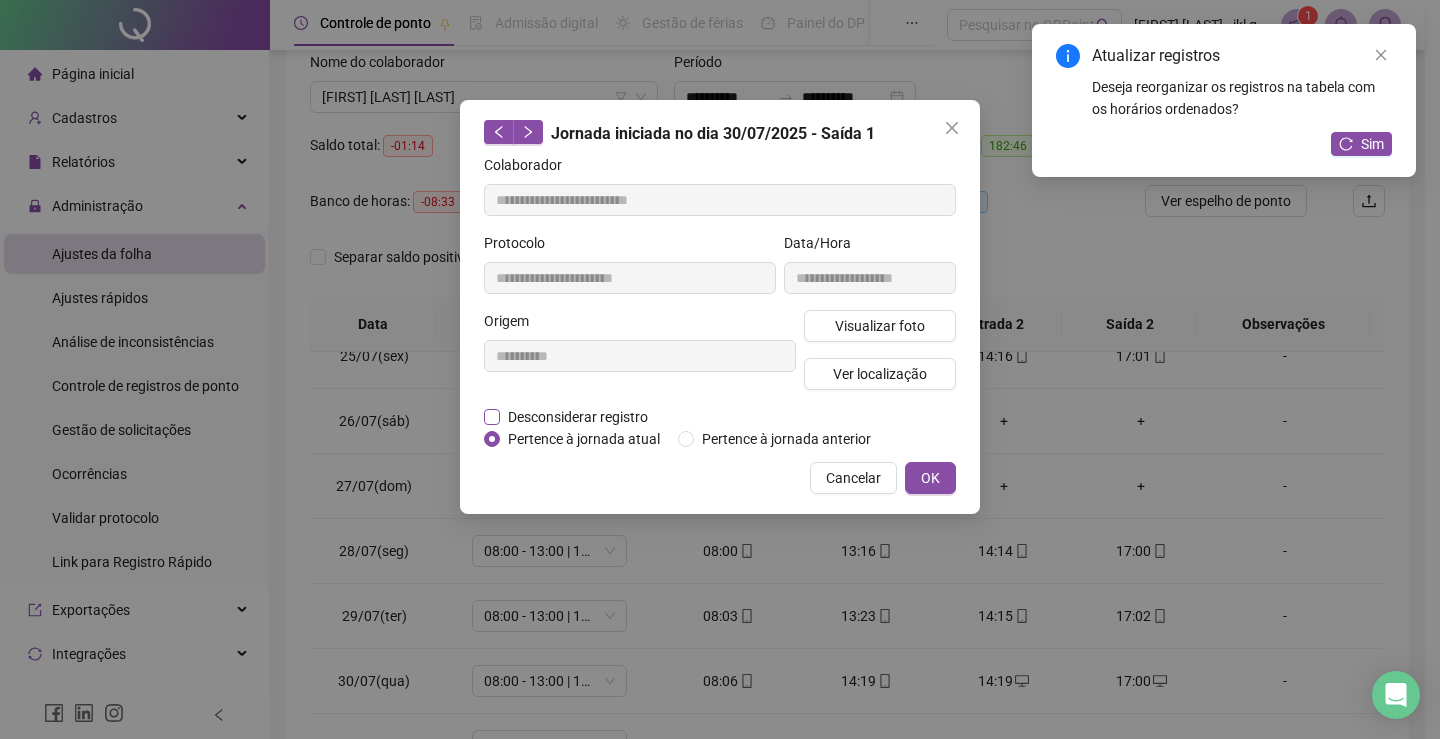 click on "Desconsiderar registro" at bounding box center (578, 417) 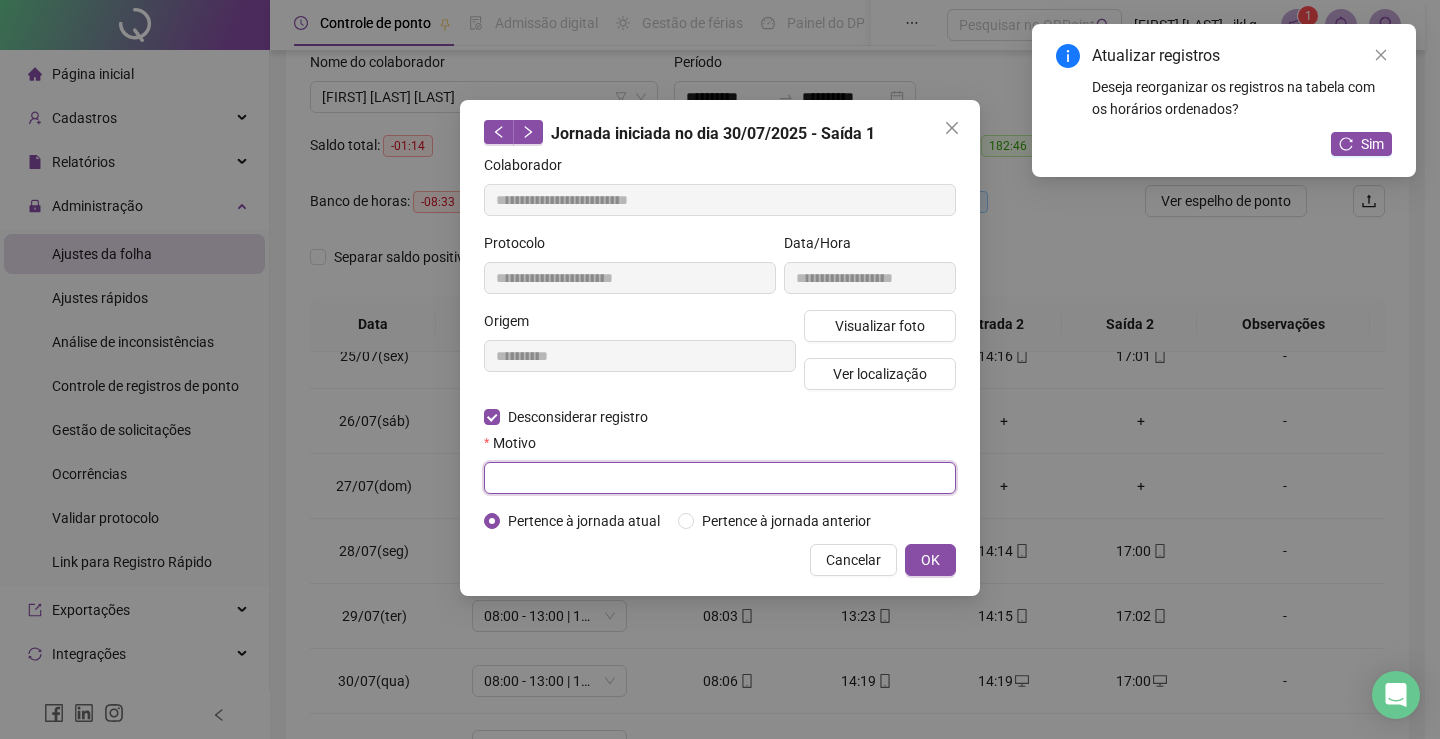 click at bounding box center [720, 478] 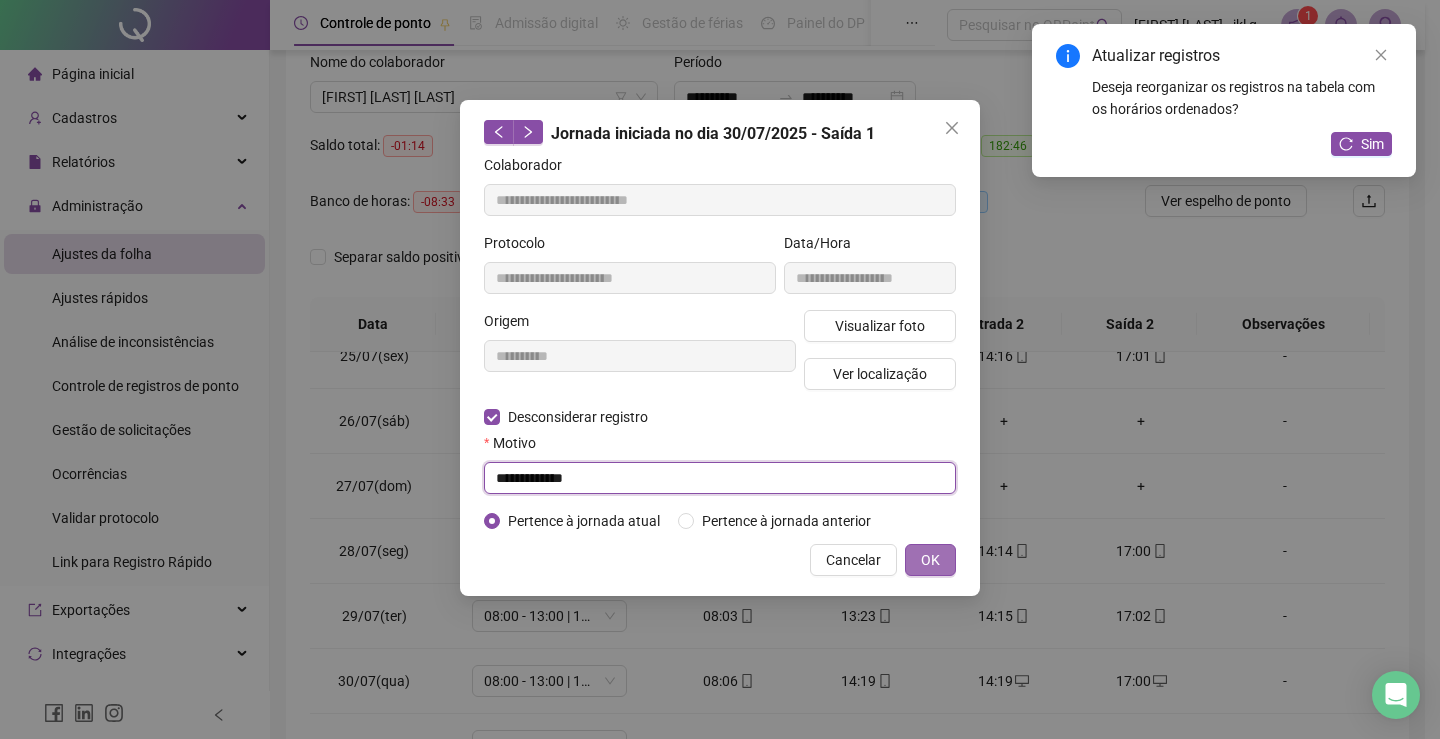 type on "**********" 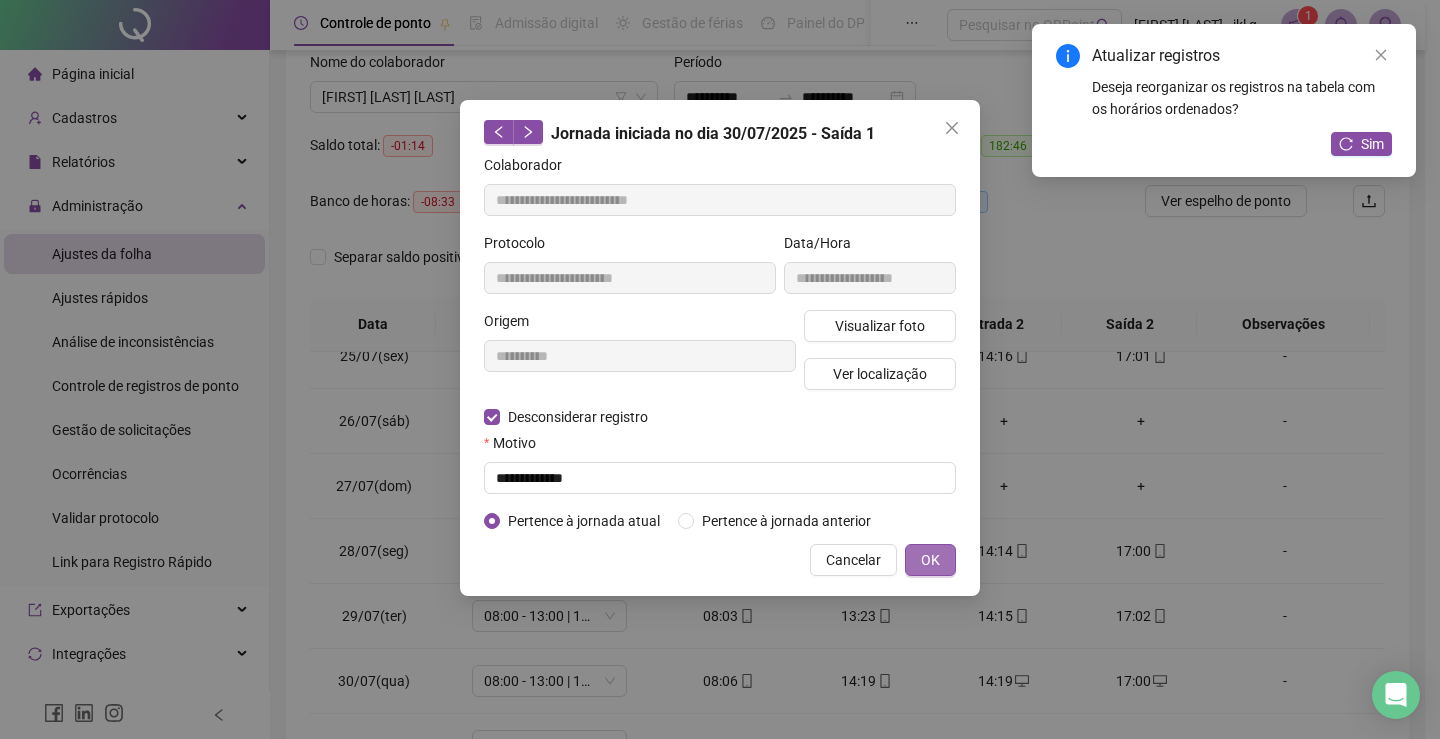 click on "OK" at bounding box center (930, 560) 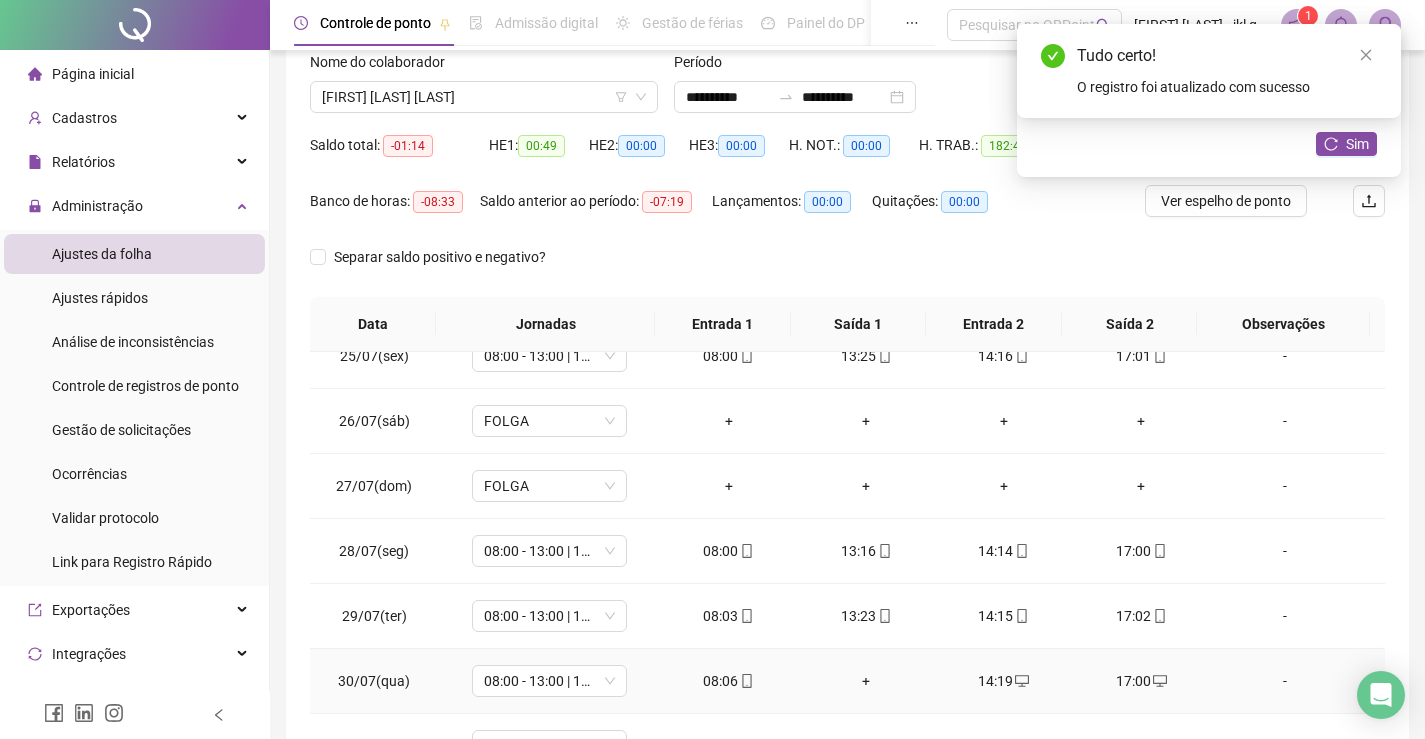 click on "+" at bounding box center (866, 681) 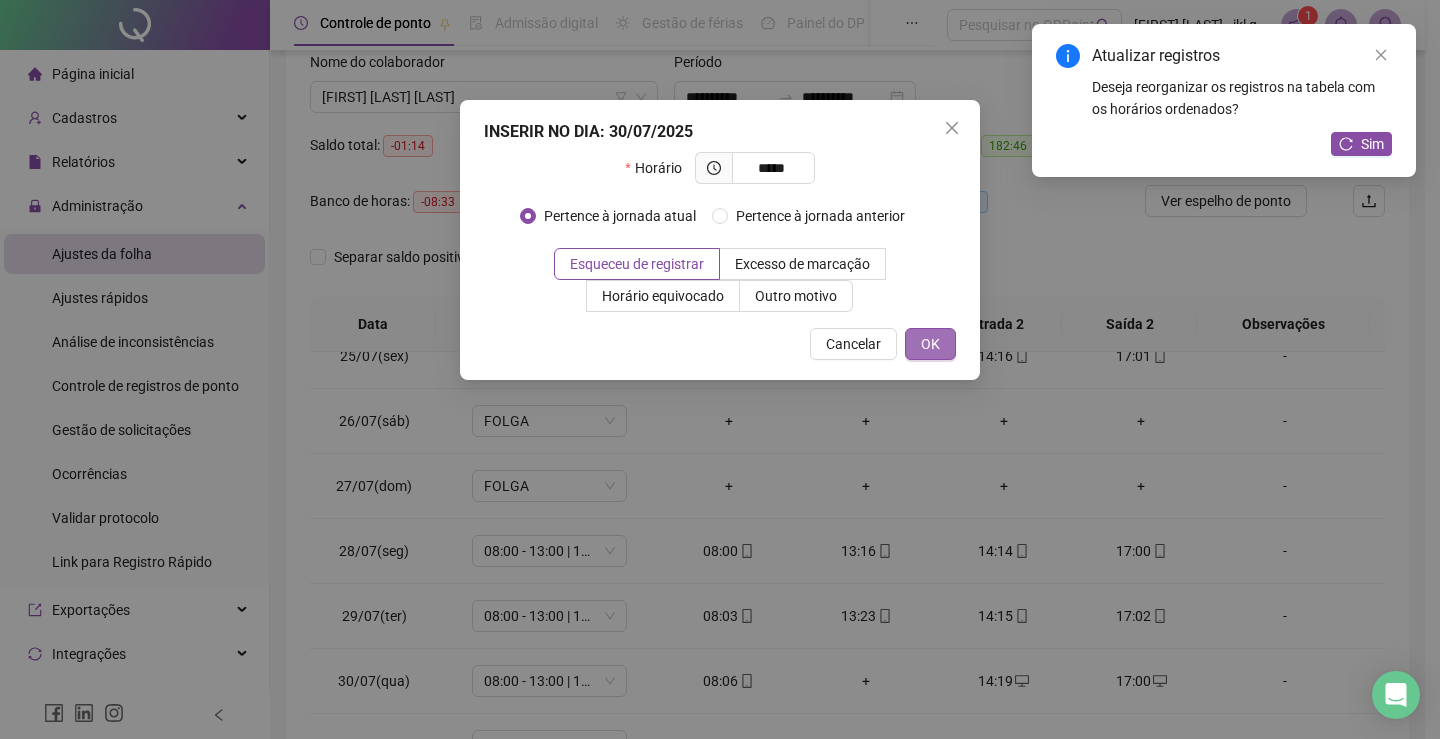 type on "*****" 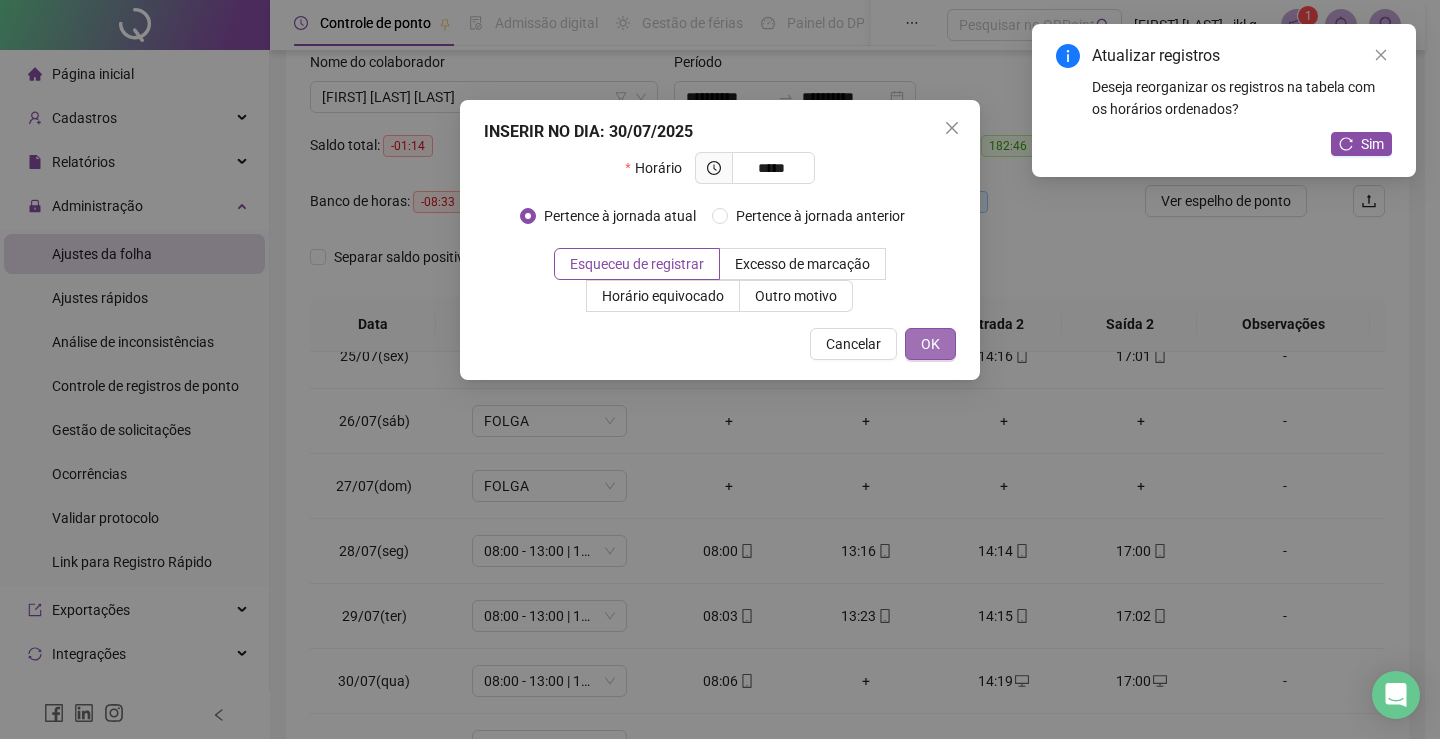 click on "OK" at bounding box center (930, 344) 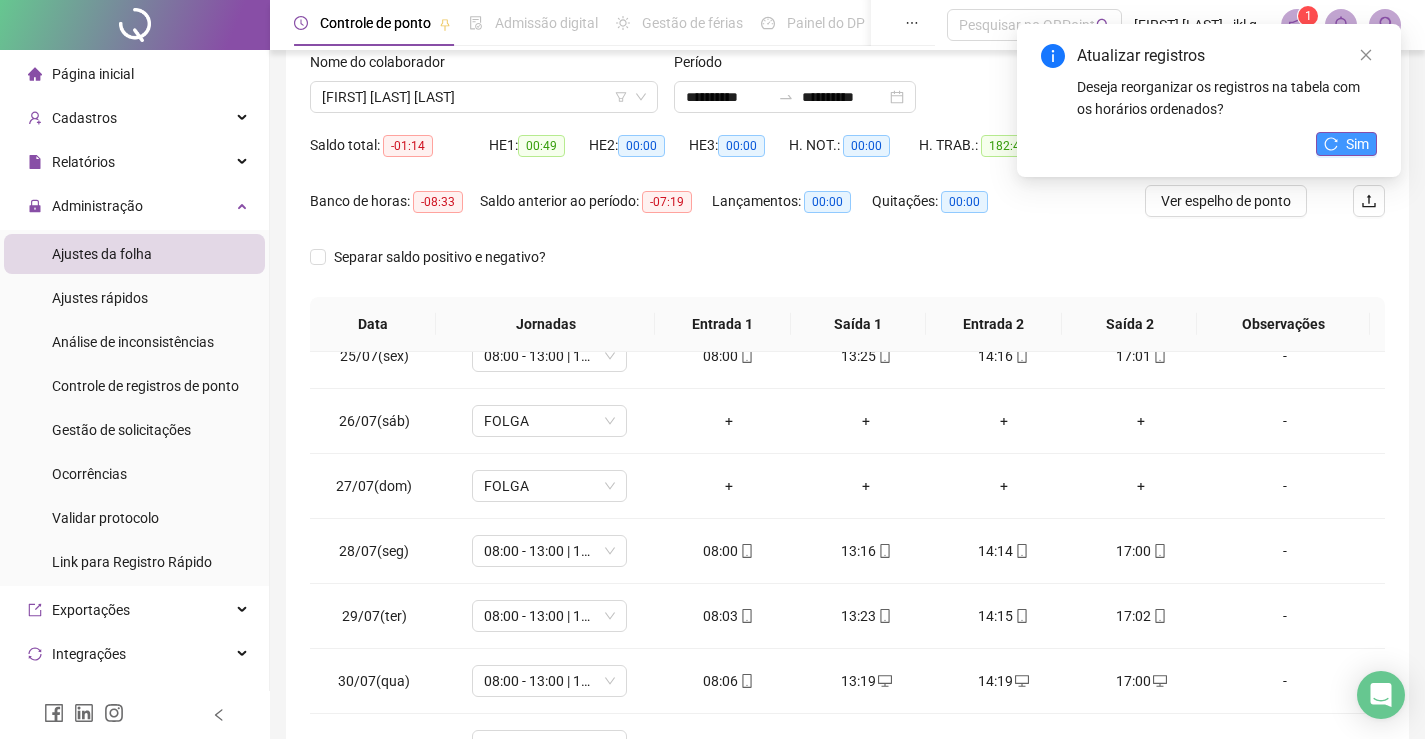 click 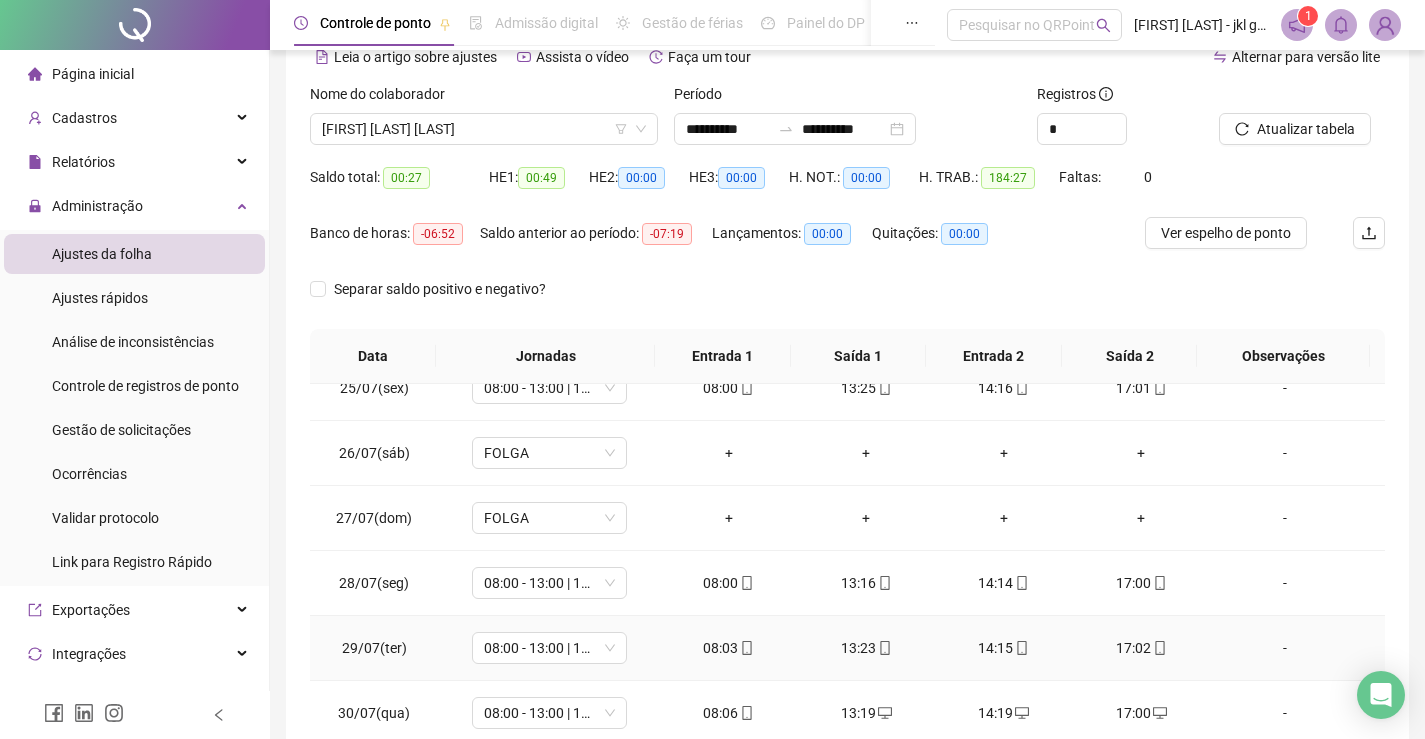 scroll, scrollTop: 83, scrollLeft: 0, axis: vertical 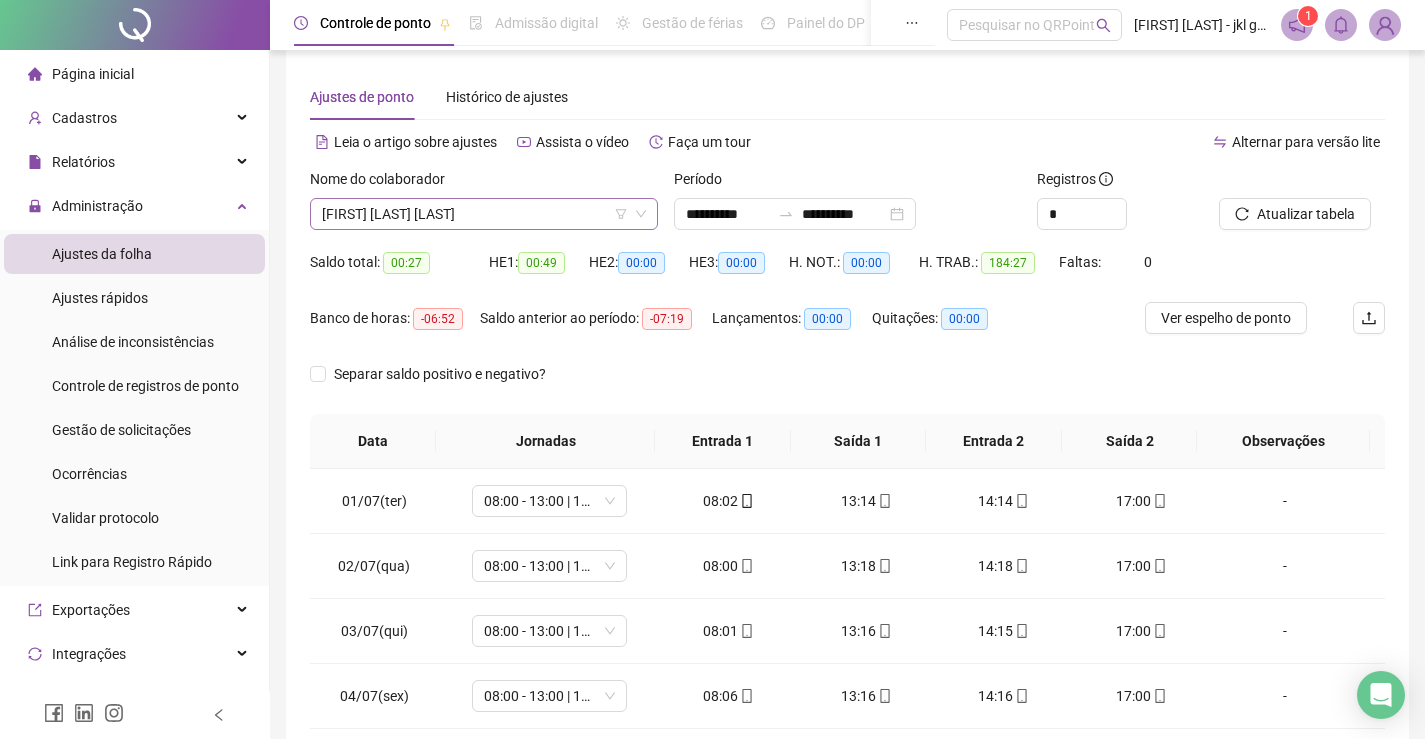 click on "[FIRST] [LAST] [LAST]" at bounding box center (484, 214) 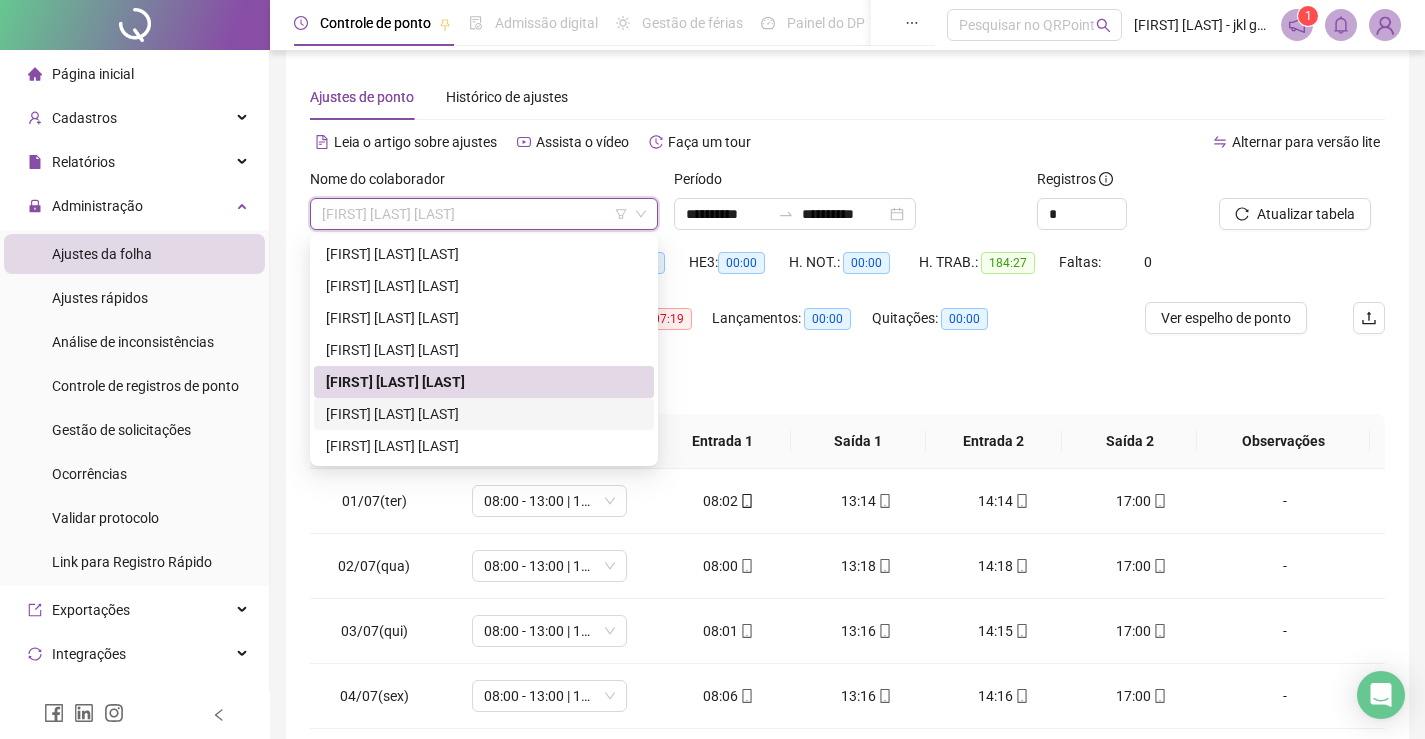 click on "[FIRST] [LAST] [LAST]" at bounding box center [484, 414] 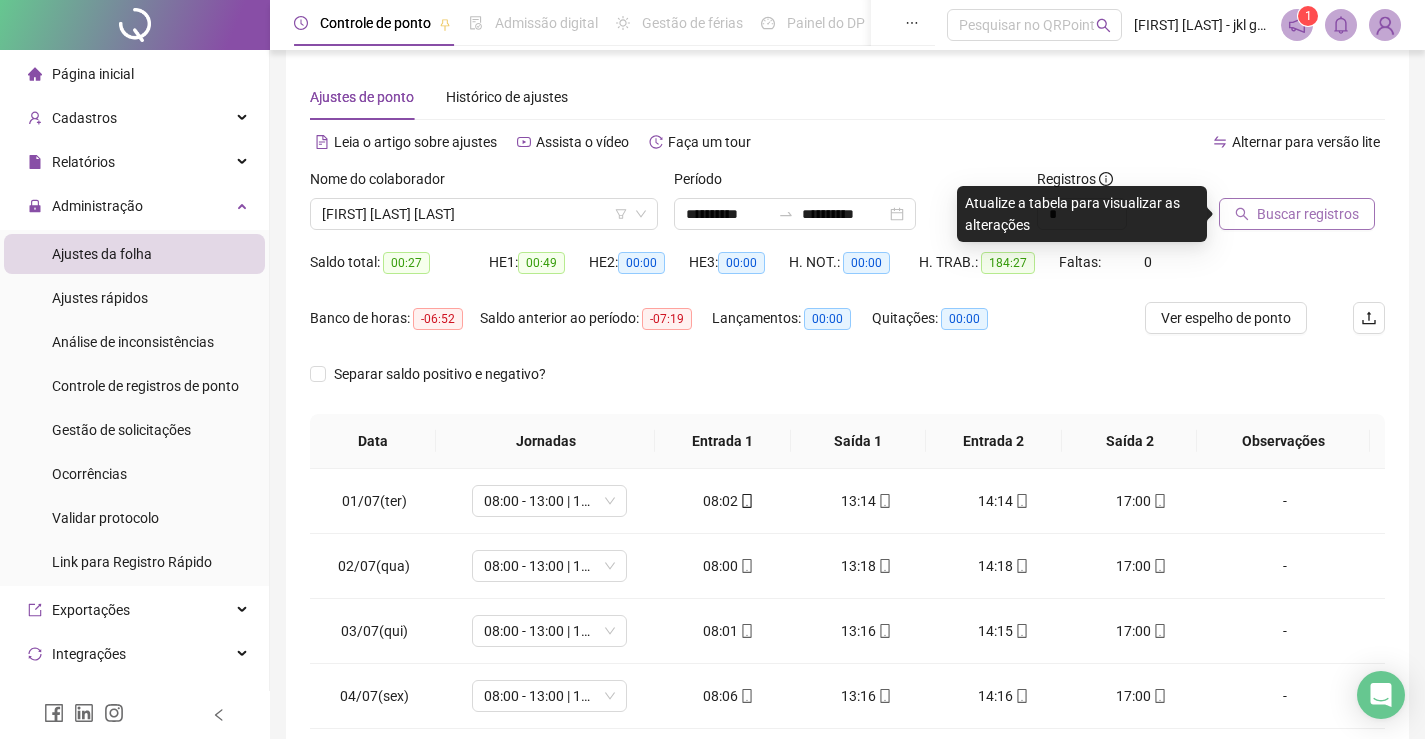 click on "Buscar registros" at bounding box center (1308, 214) 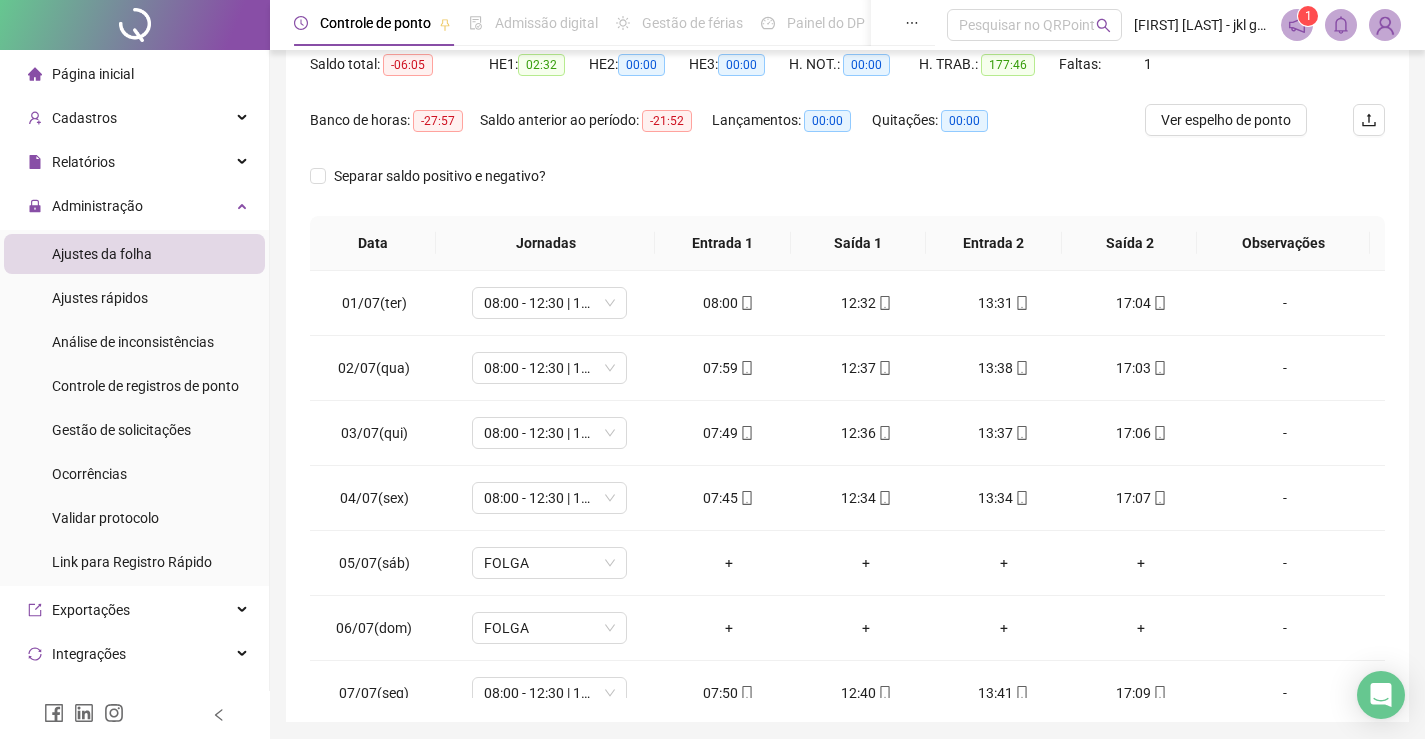 scroll, scrollTop: 283, scrollLeft: 0, axis: vertical 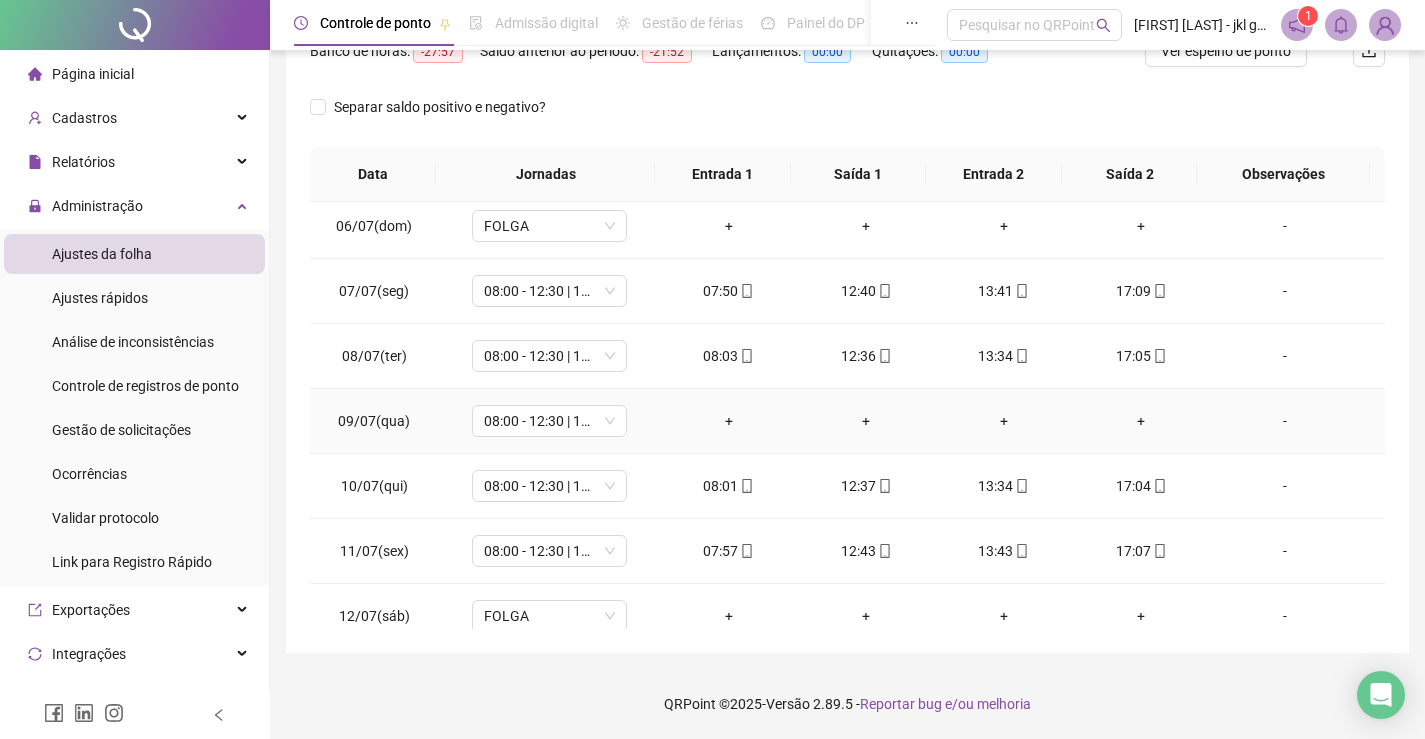 click on "-" at bounding box center (1285, 421) 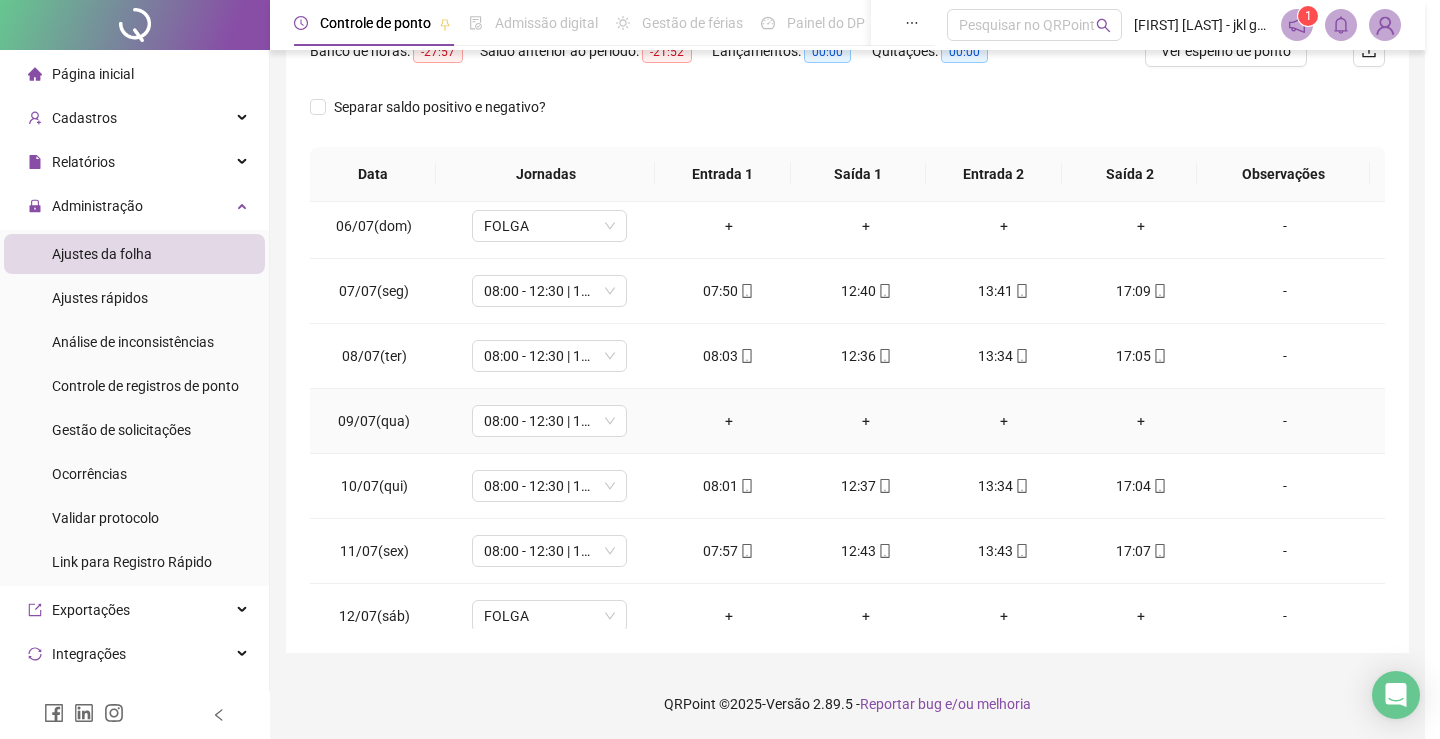 type 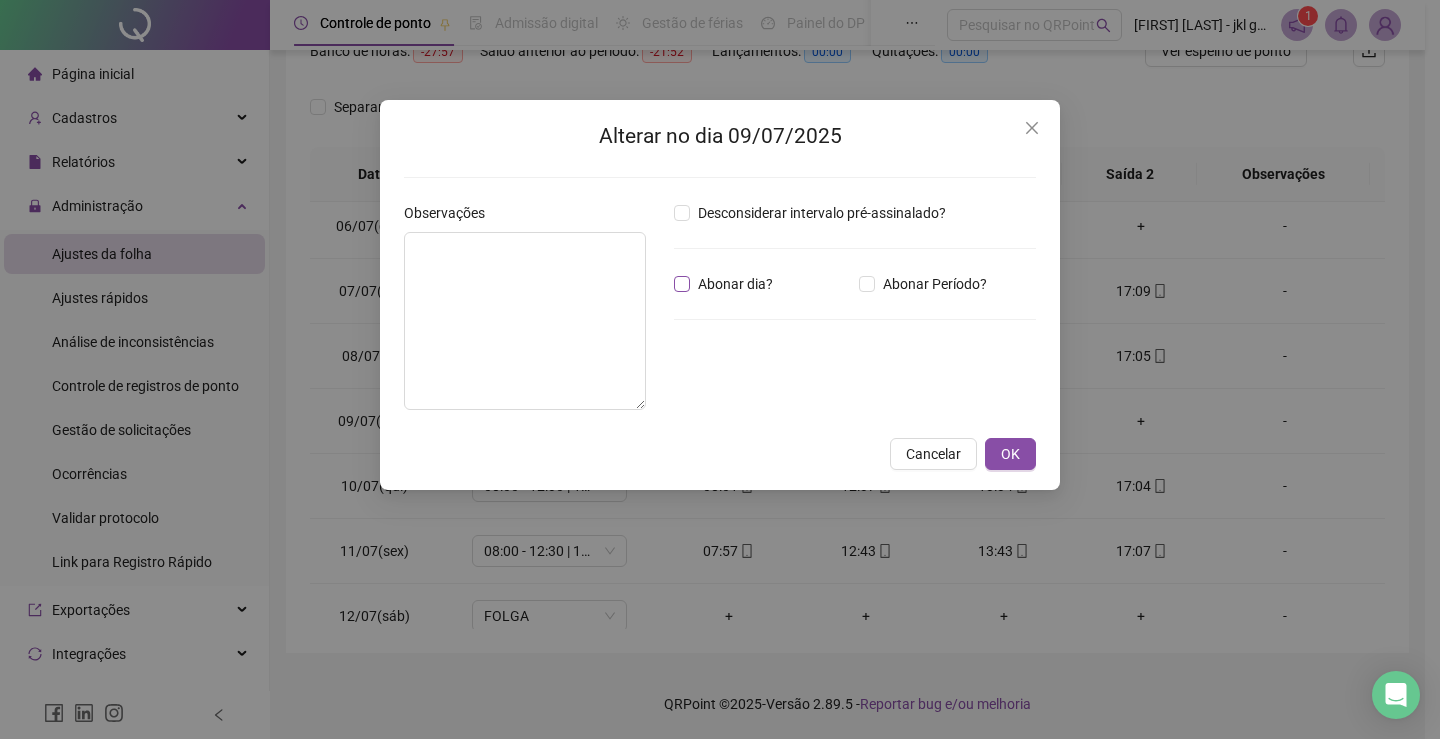 click on "Abonar dia?" at bounding box center (735, 284) 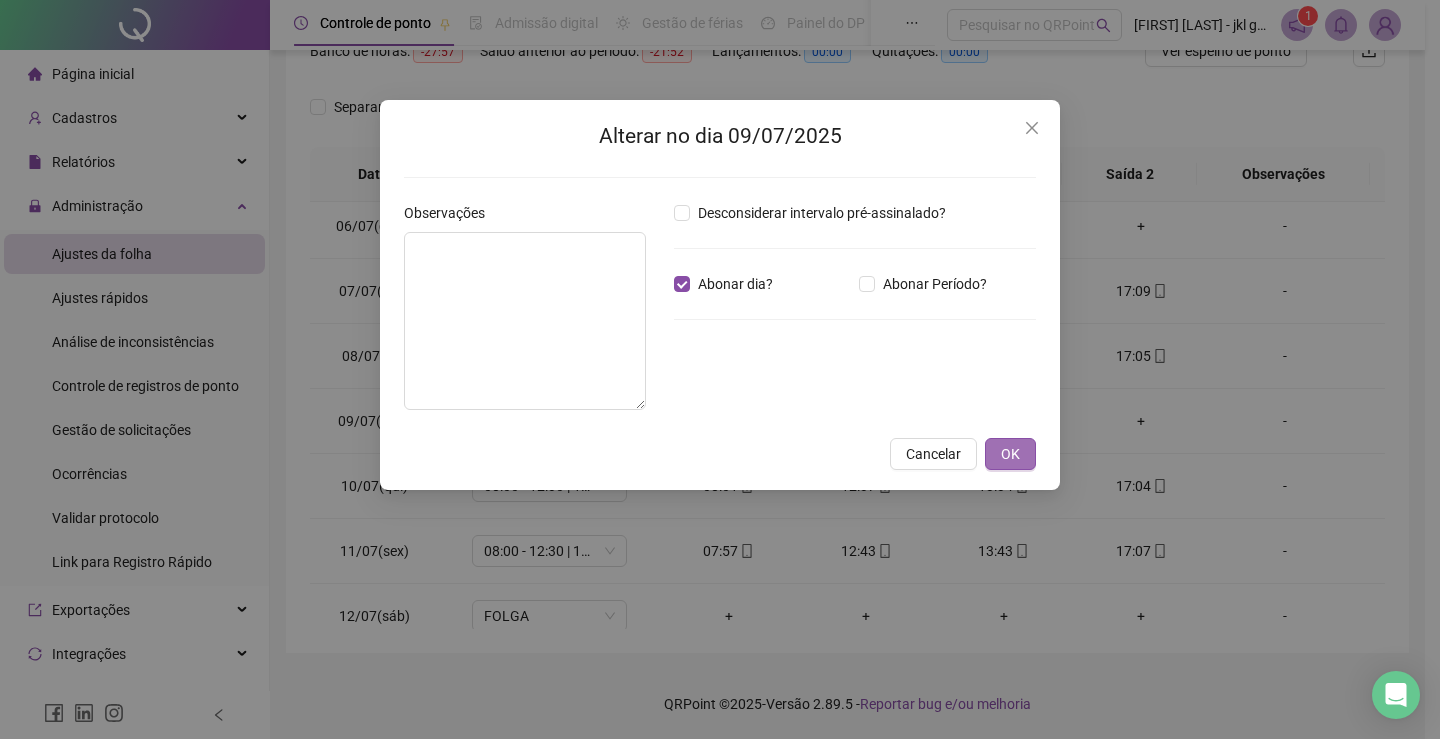 click on "OK" at bounding box center [1010, 454] 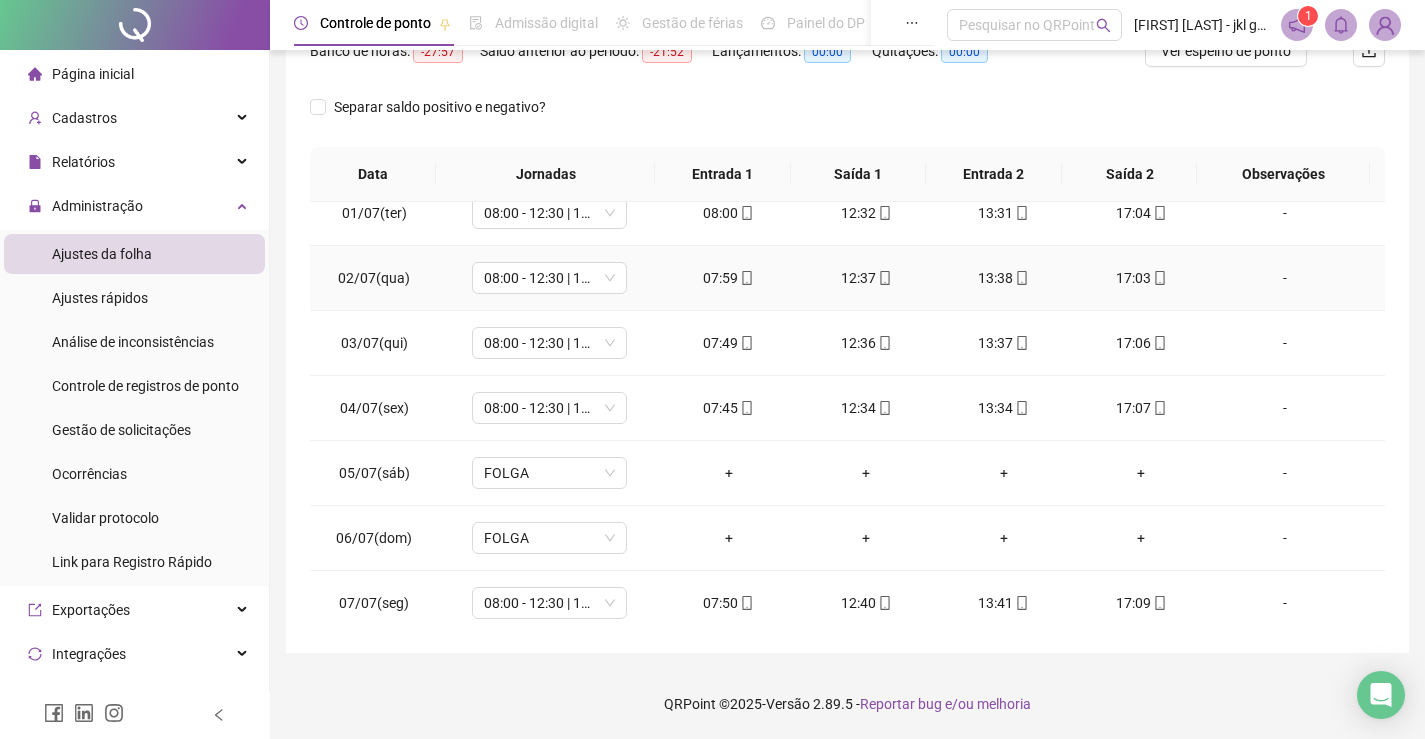 scroll, scrollTop: 0, scrollLeft: 0, axis: both 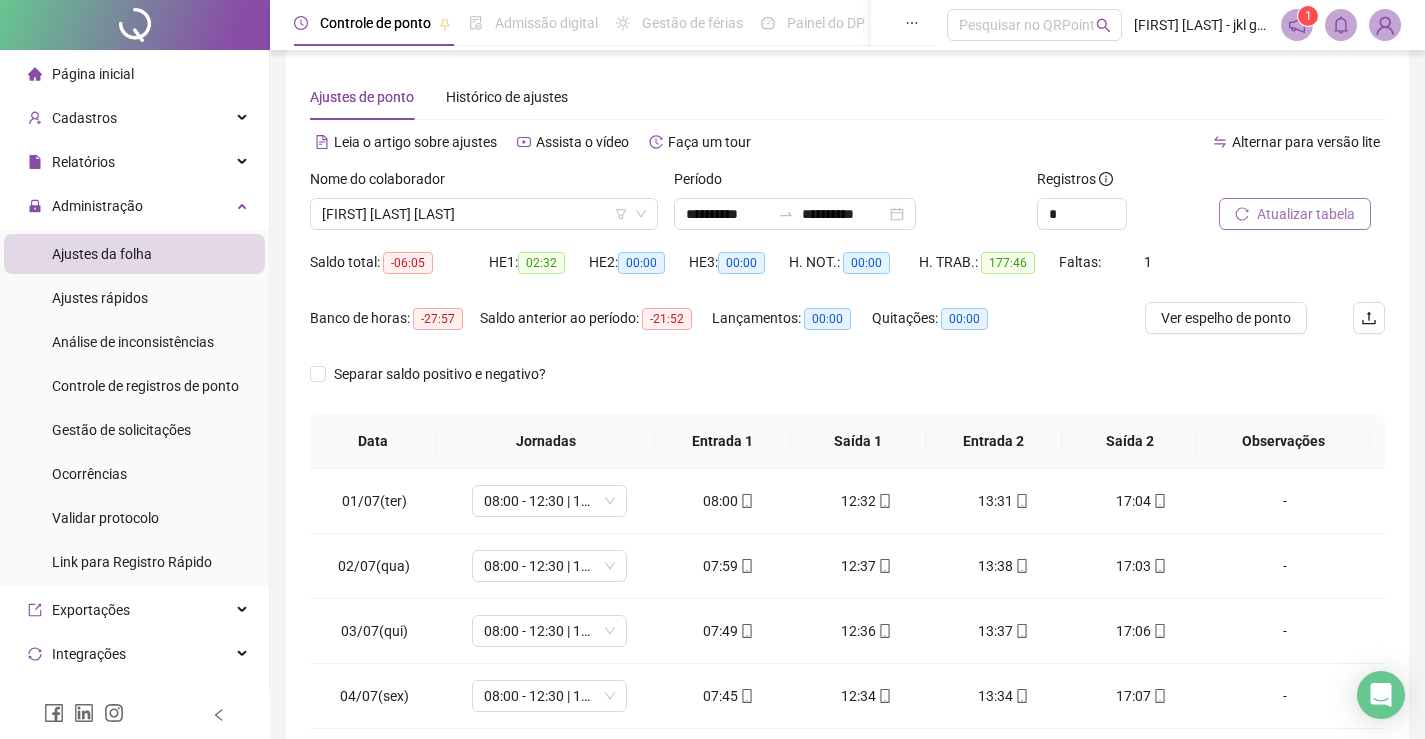 click on "Atualizar tabela" at bounding box center (1306, 214) 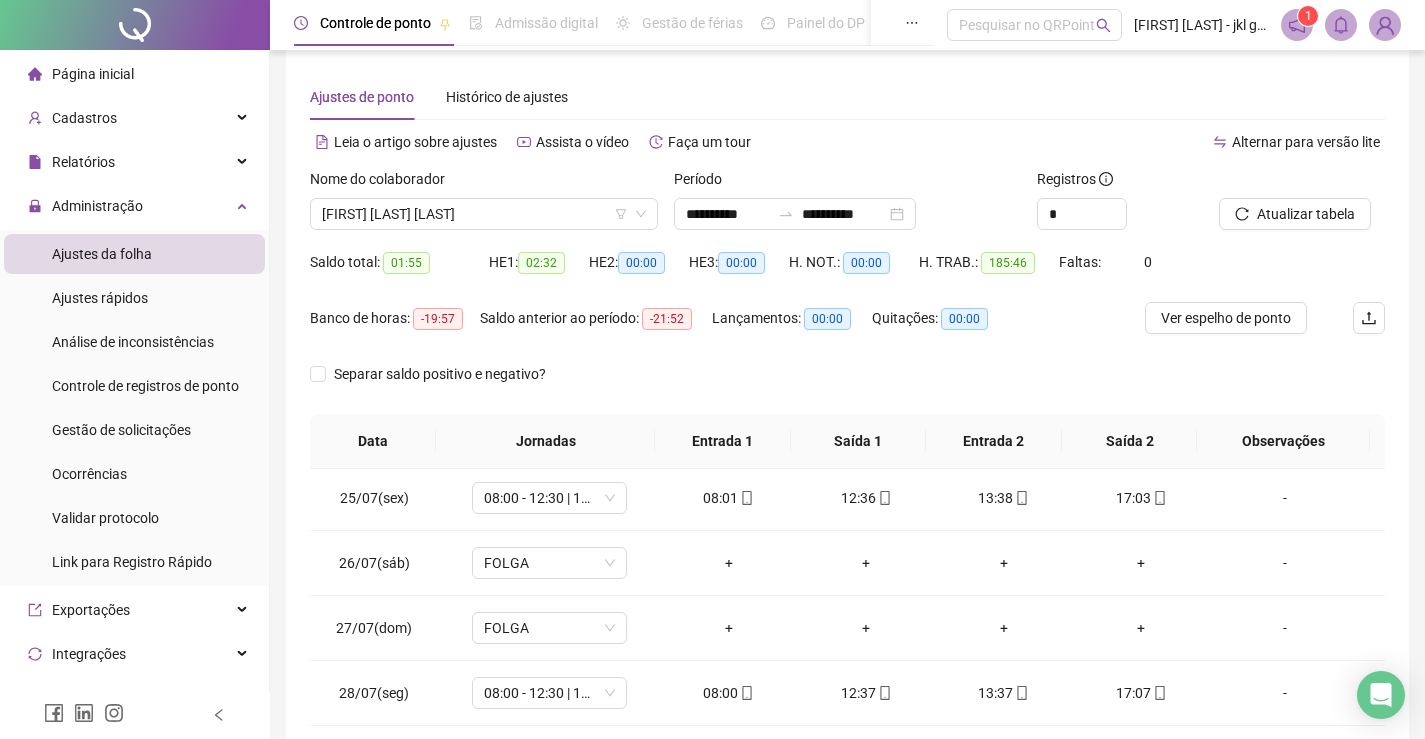 scroll, scrollTop: 1588, scrollLeft: 0, axis: vertical 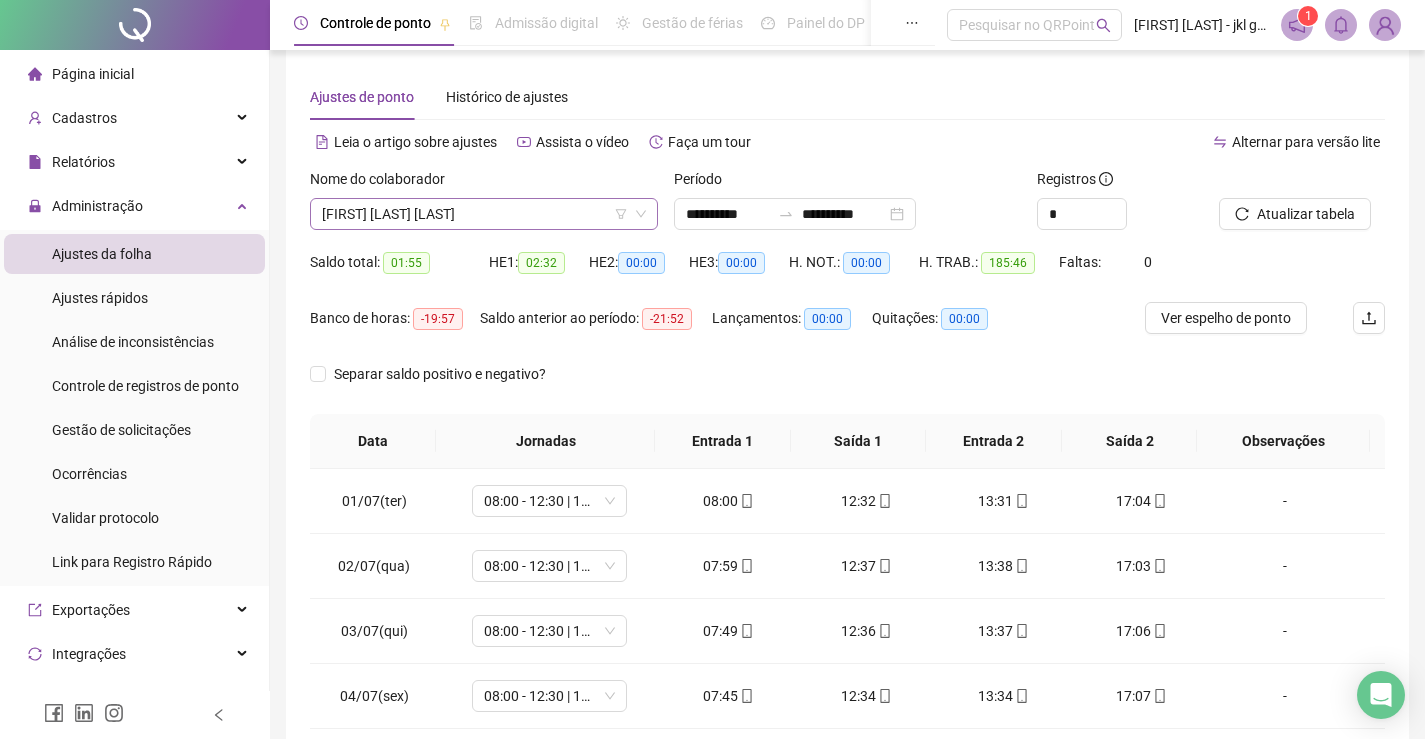 click on "[FIRST] [LAST] [LAST]" at bounding box center (484, 214) 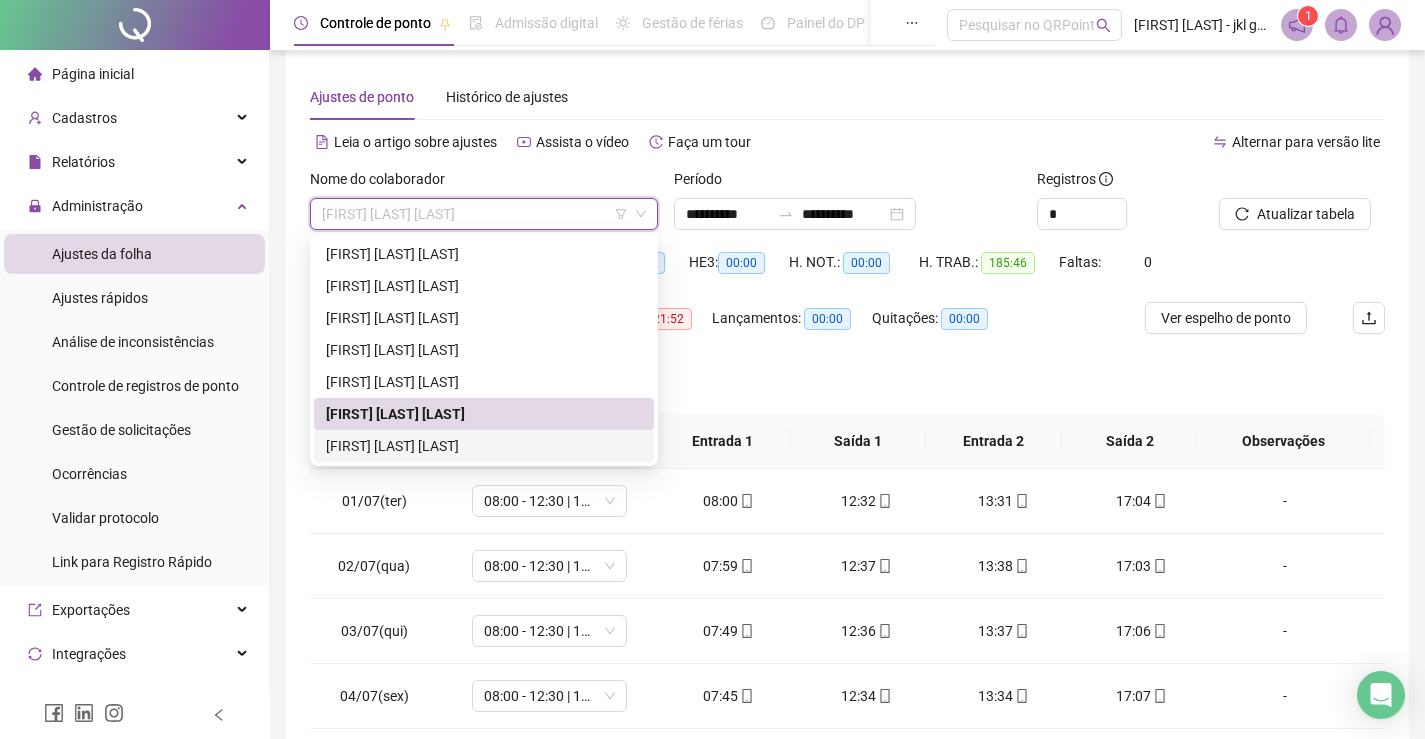 click on "[FIRST] [LAST] [LAST]" at bounding box center (484, 446) 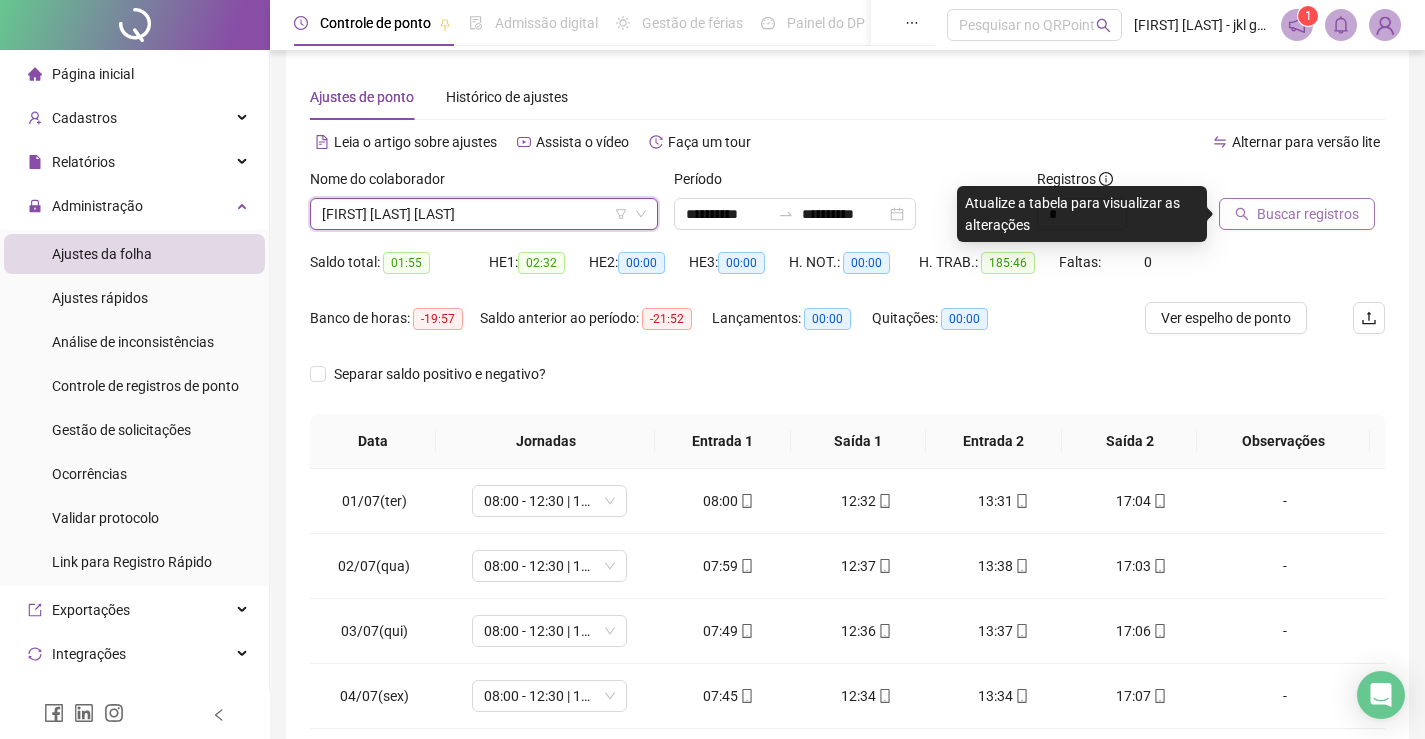 click on "Buscar registros" at bounding box center (1297, 214) 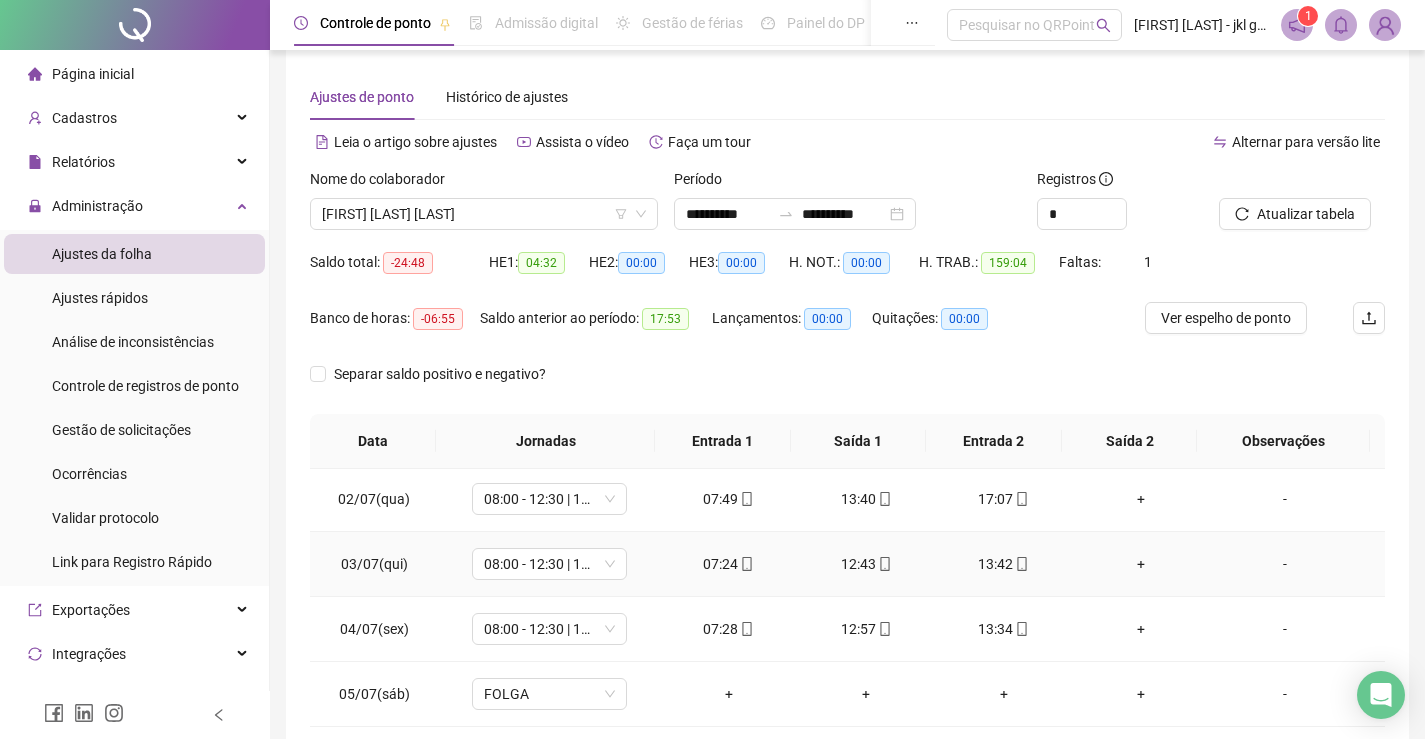 scroll, scrollTop: 0, scrollLeft: 0, axis: both 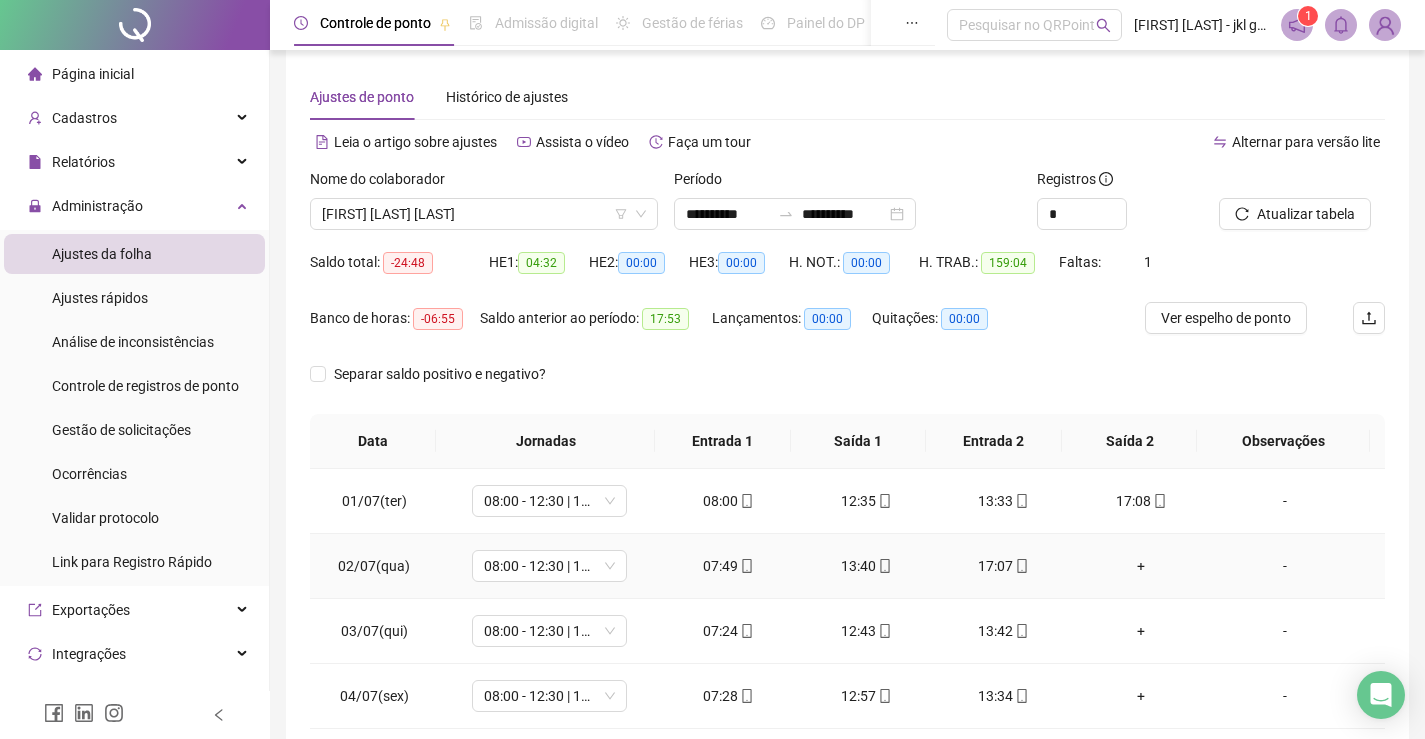 click on "+" at bounding box center [1142, 566] 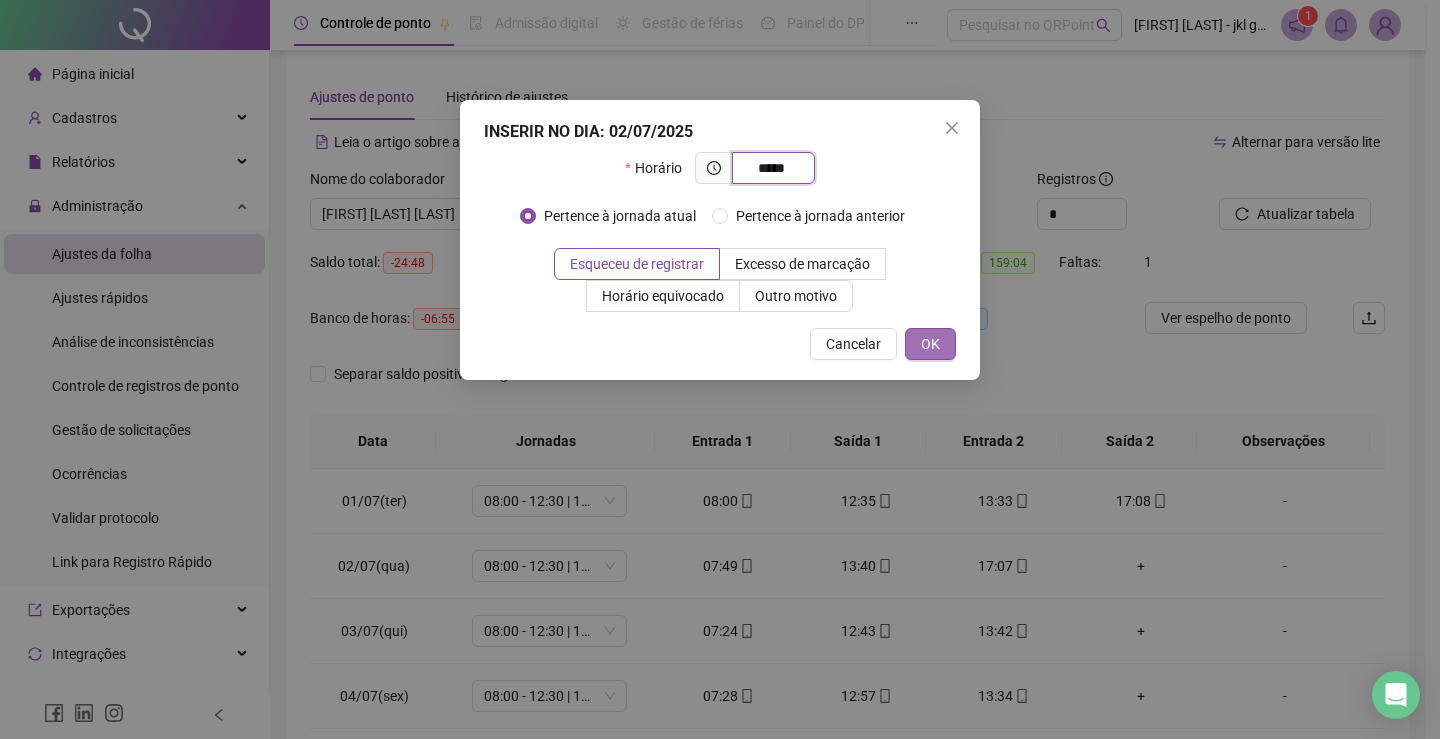 type on "*****" 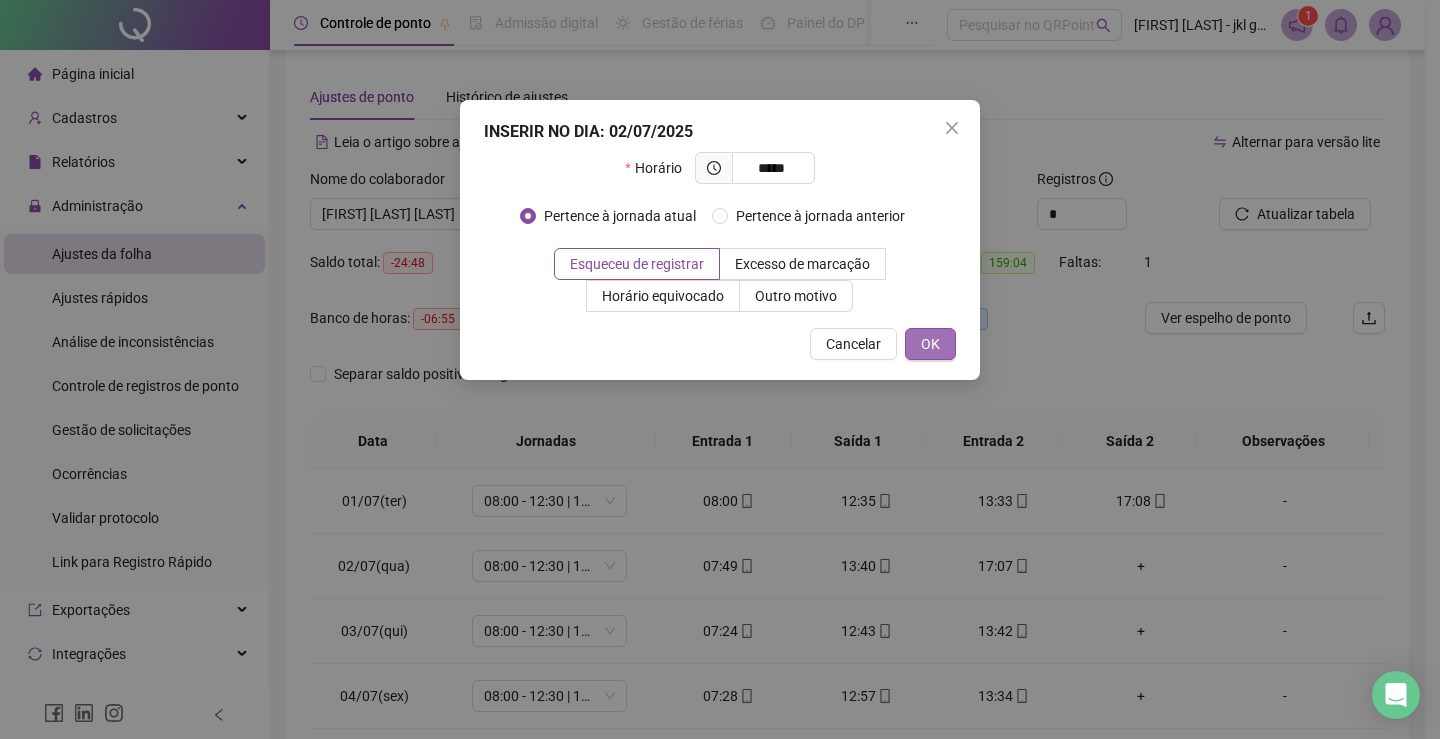 click on "OK" at bounding box center [930, 344] 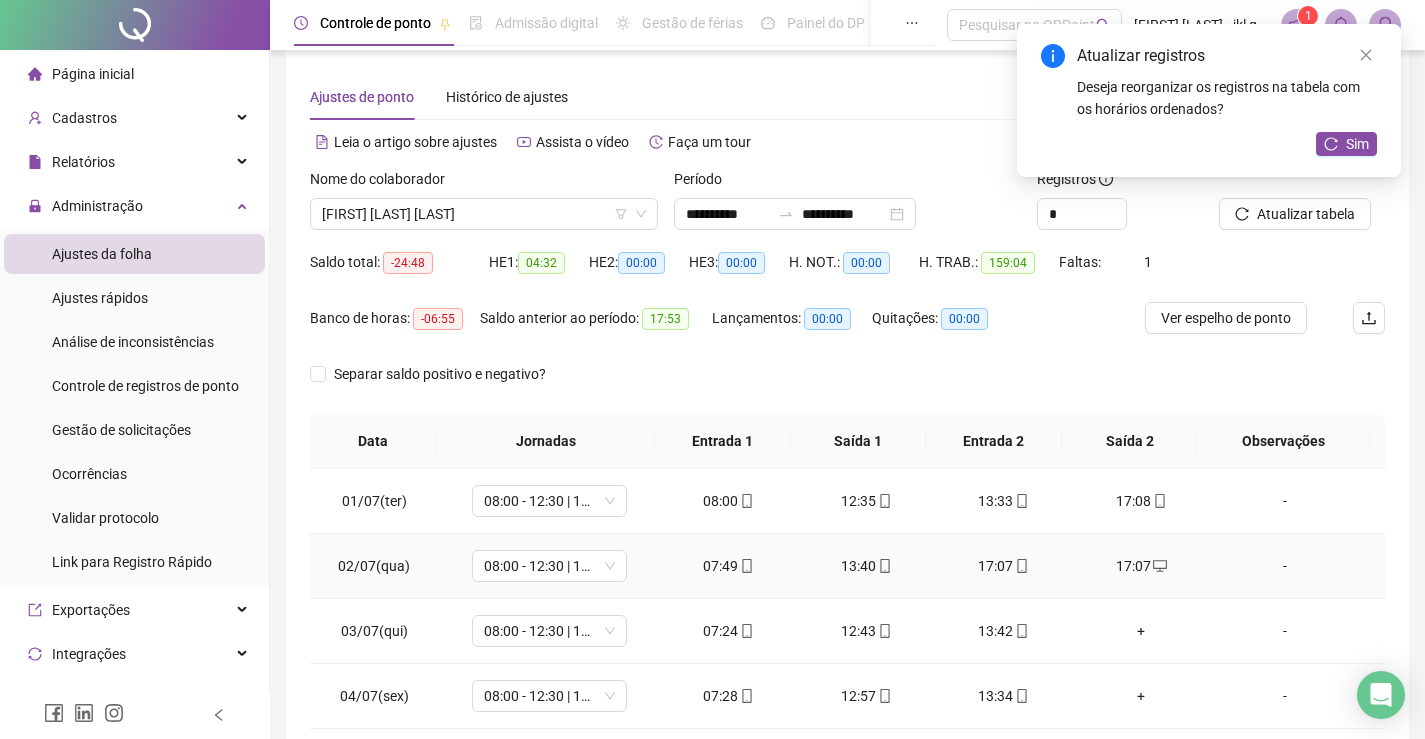 click on "17:07" at bounding box center (1004, 566) 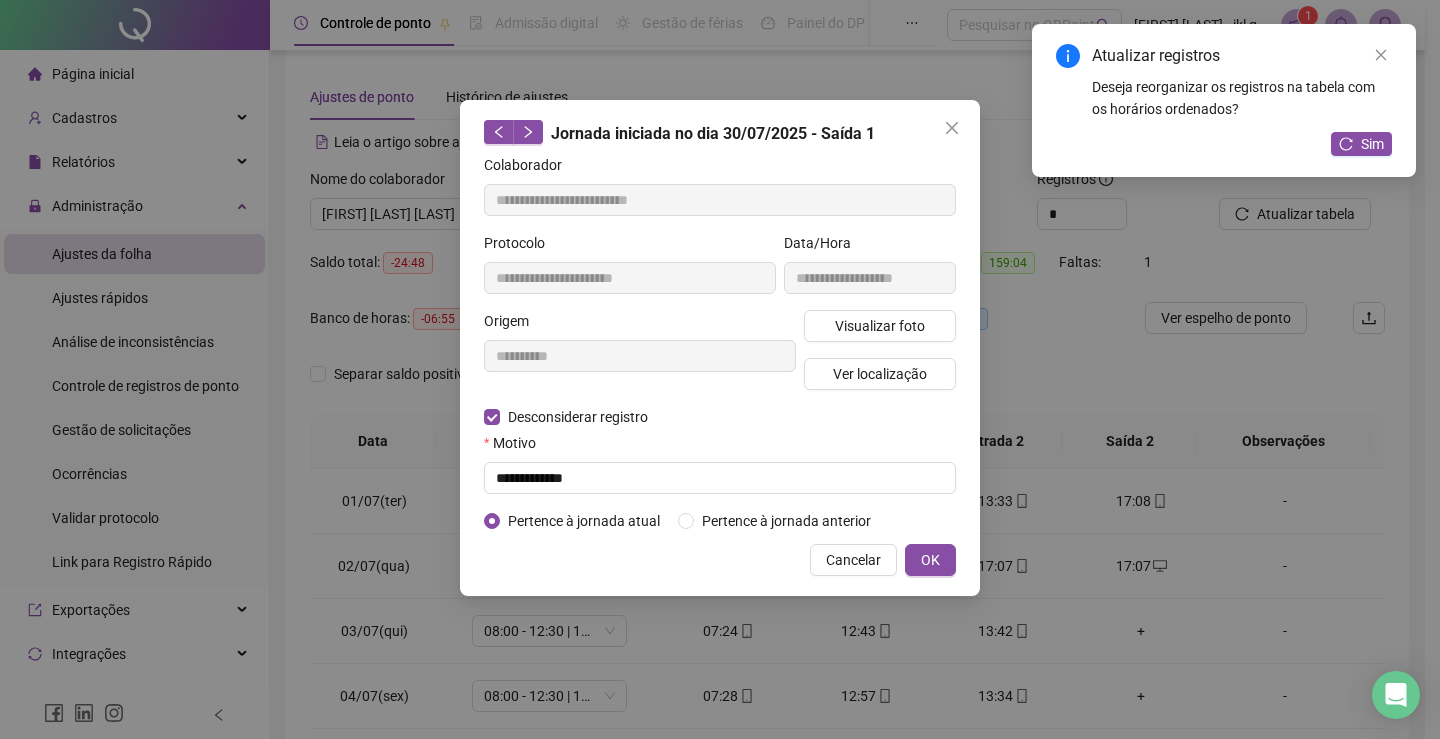 type on "**********" 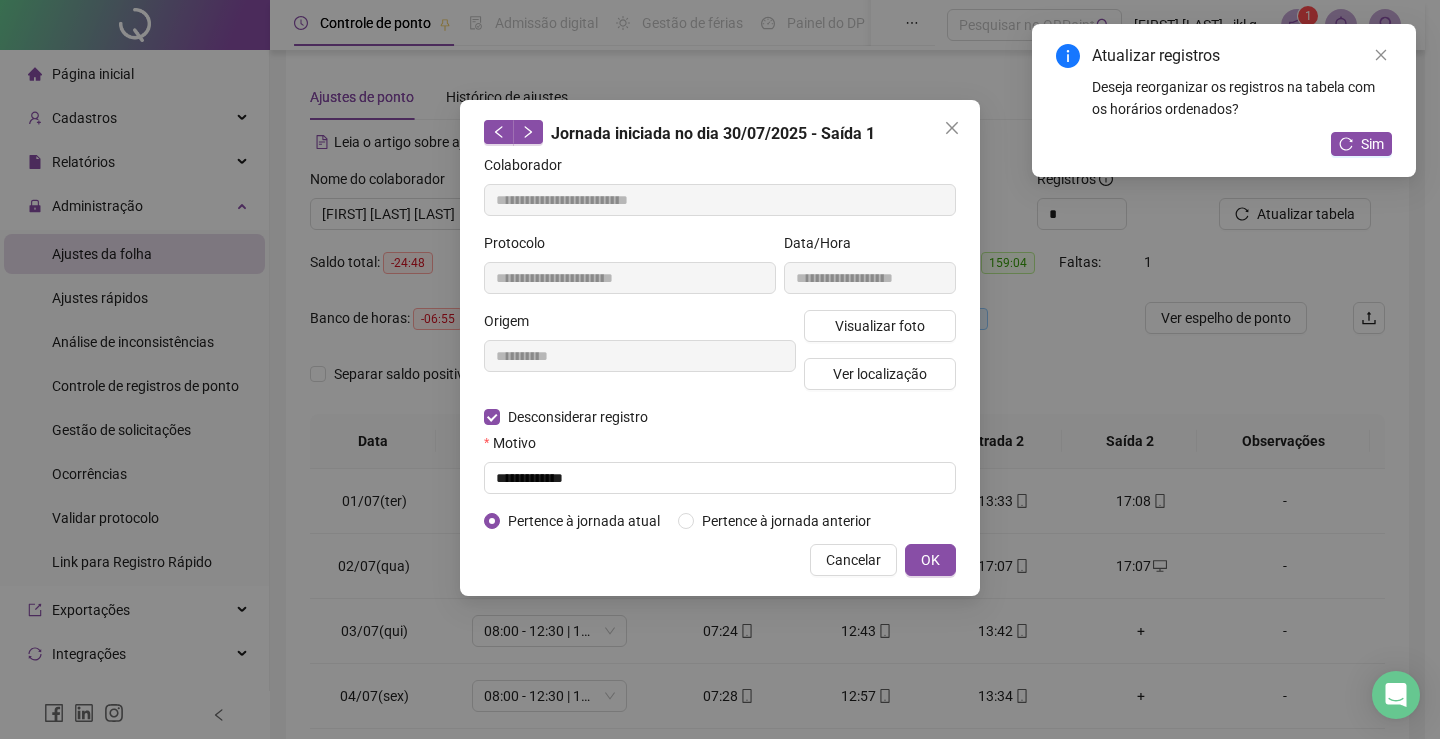 type on "**********" 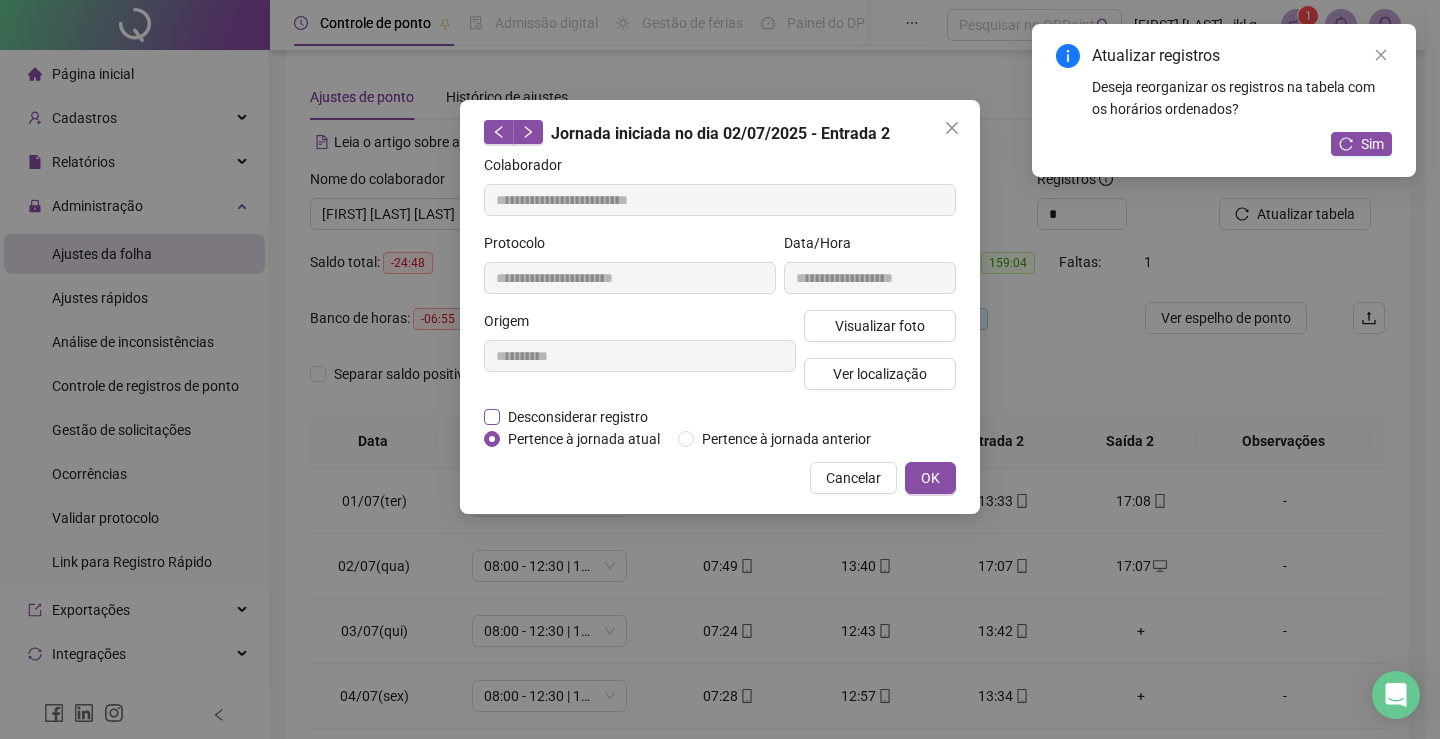 click on "Desconsiderar registro" at bounding box center [578, 417] 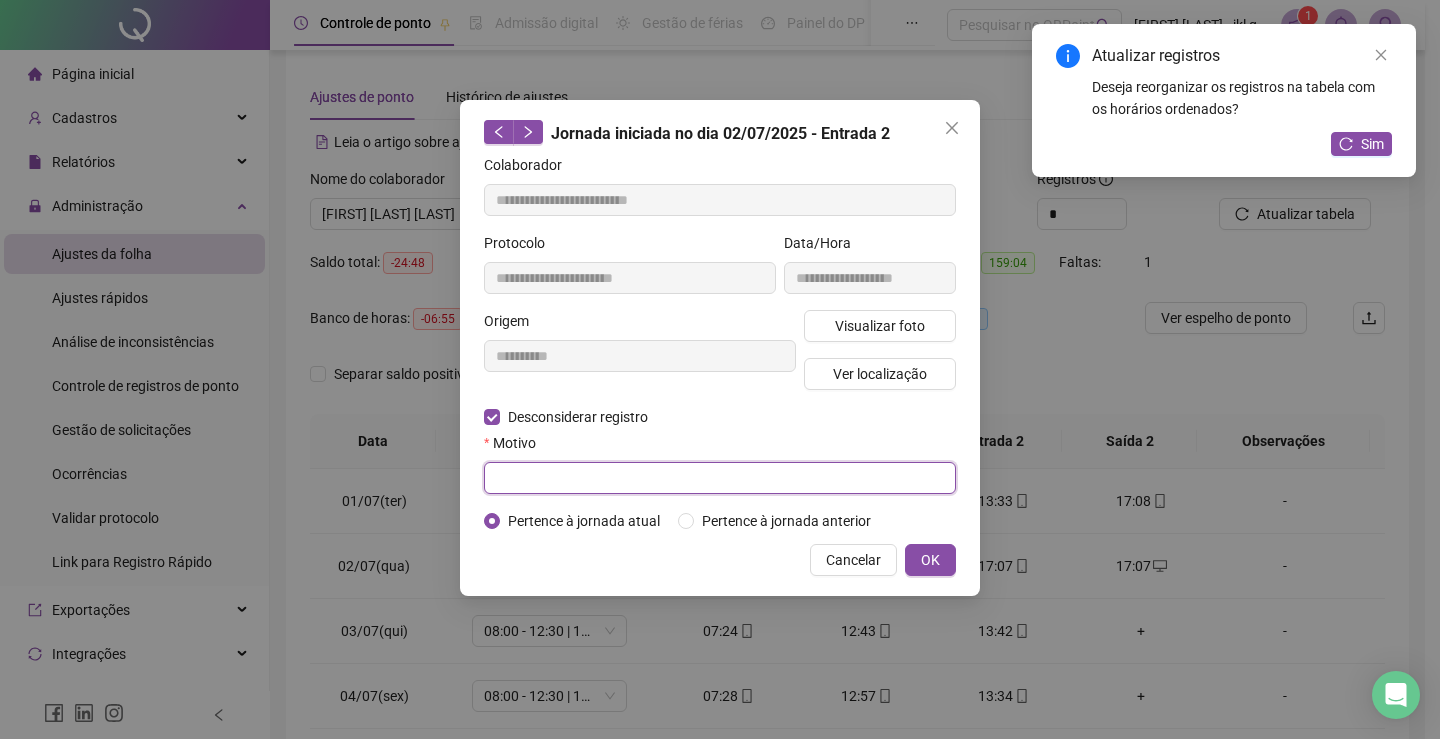 click at bounding box center (720, 478) 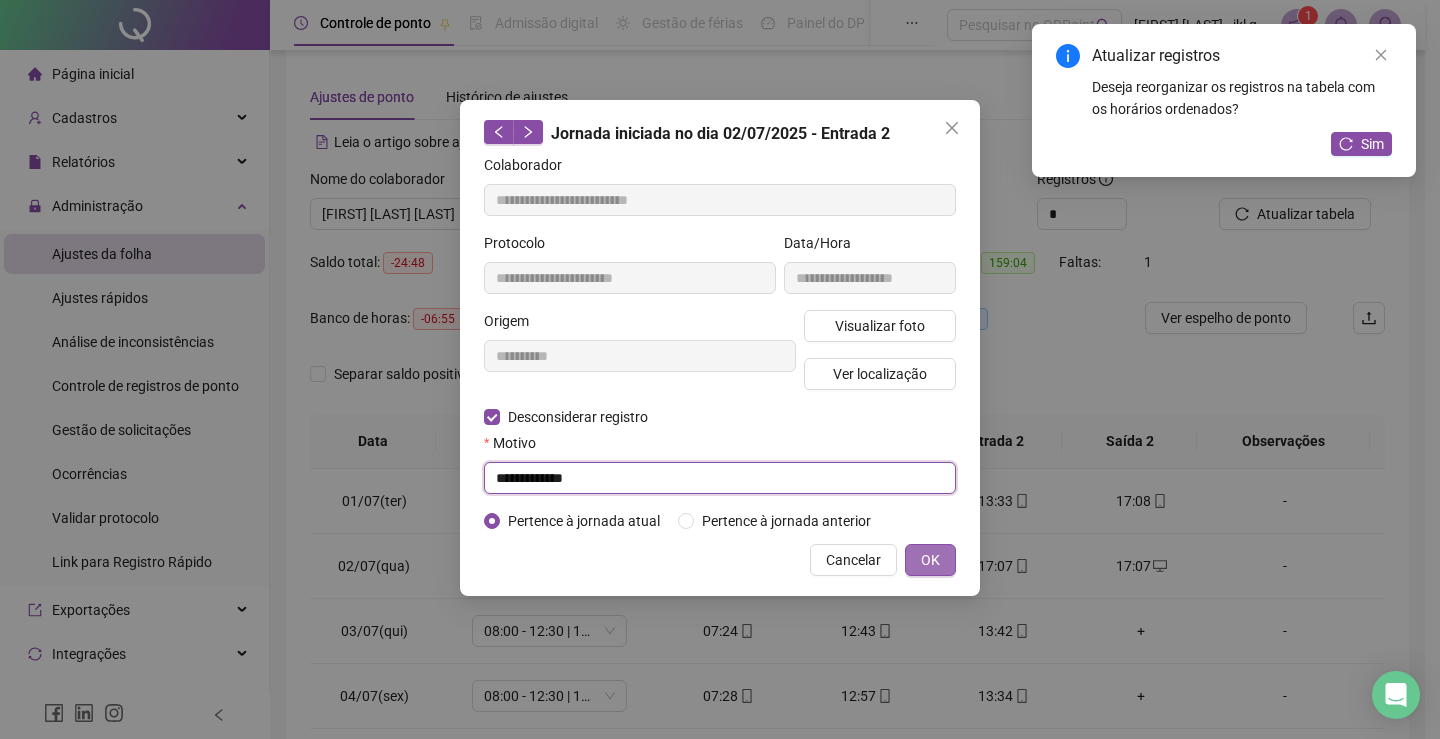type on "**********" 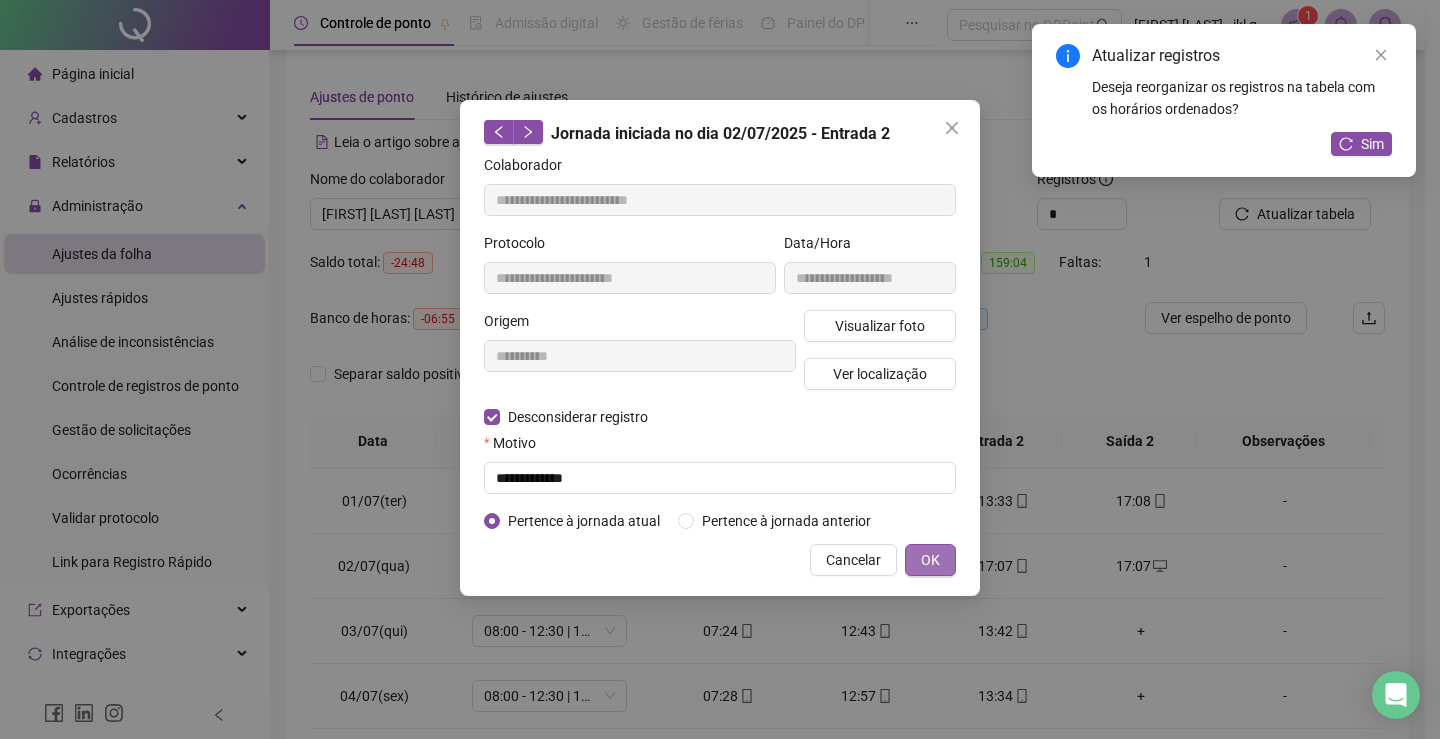 click on "OK" at bounding box center [930, 560] 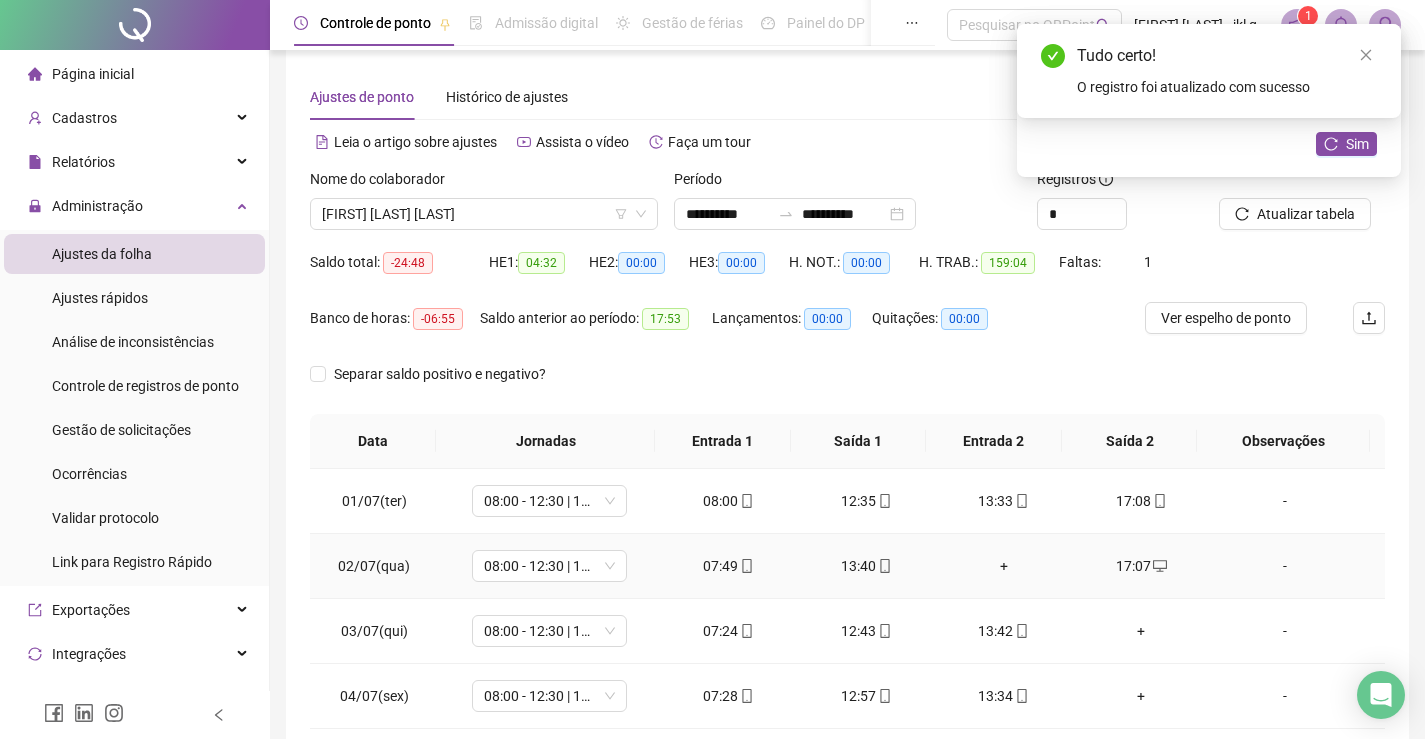 click on "+" at bounding box center [1004, 566] 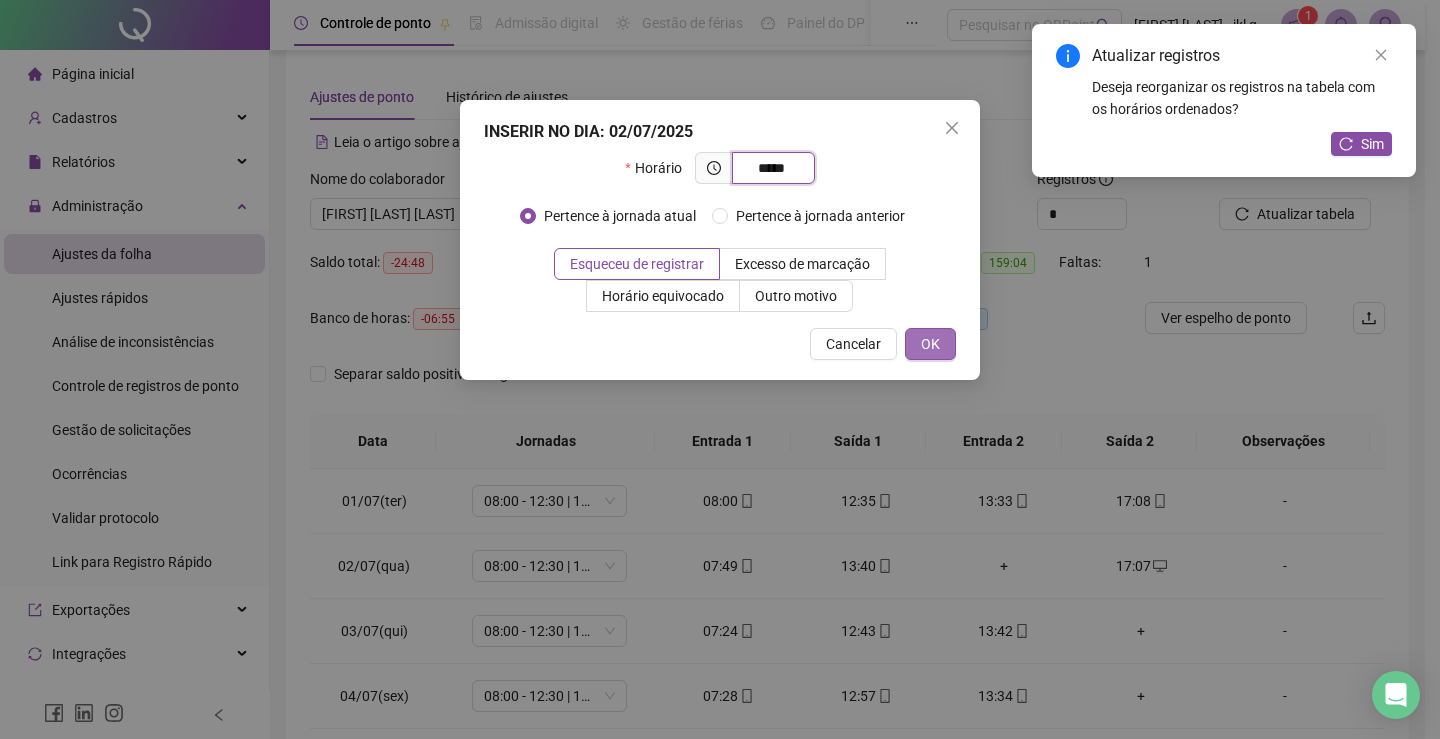 type on "*****" 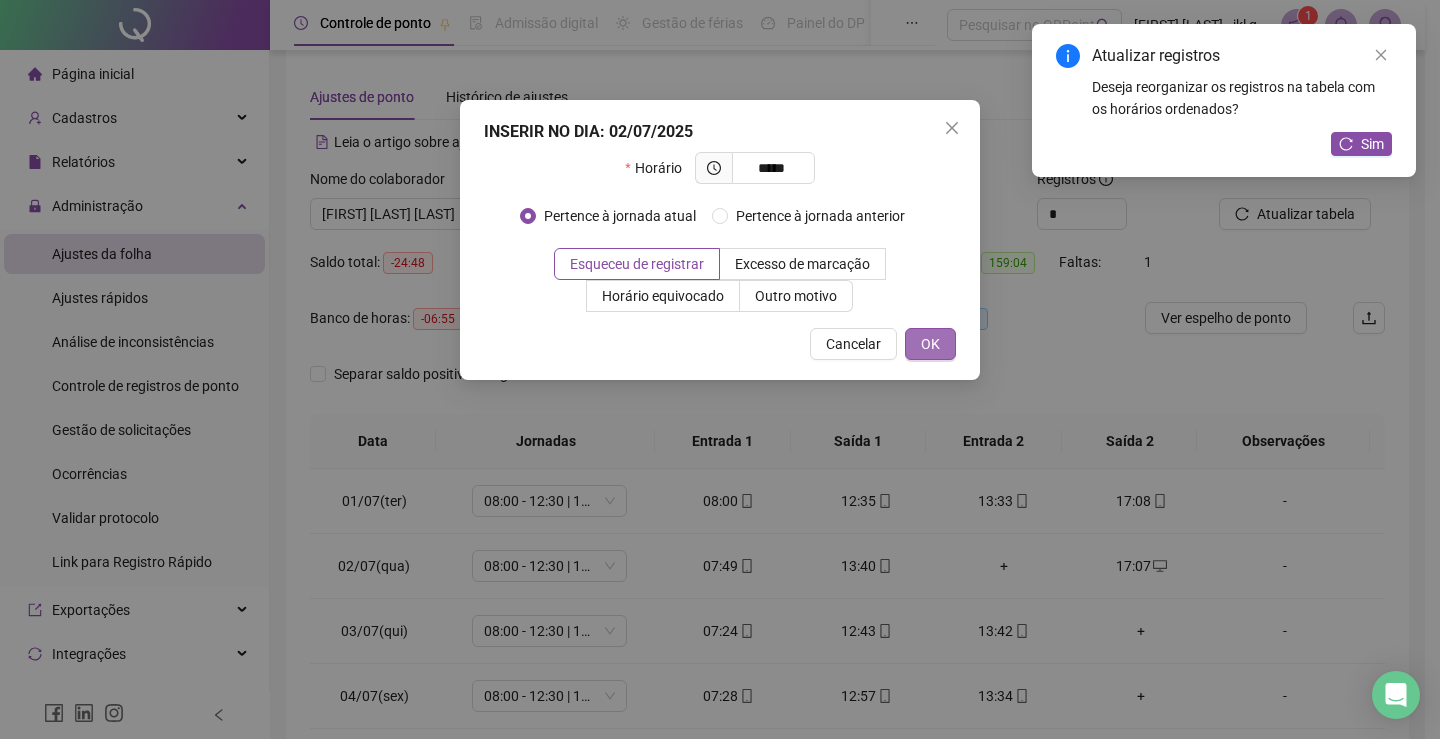 click on "OK" at bounding box center (930, 344) 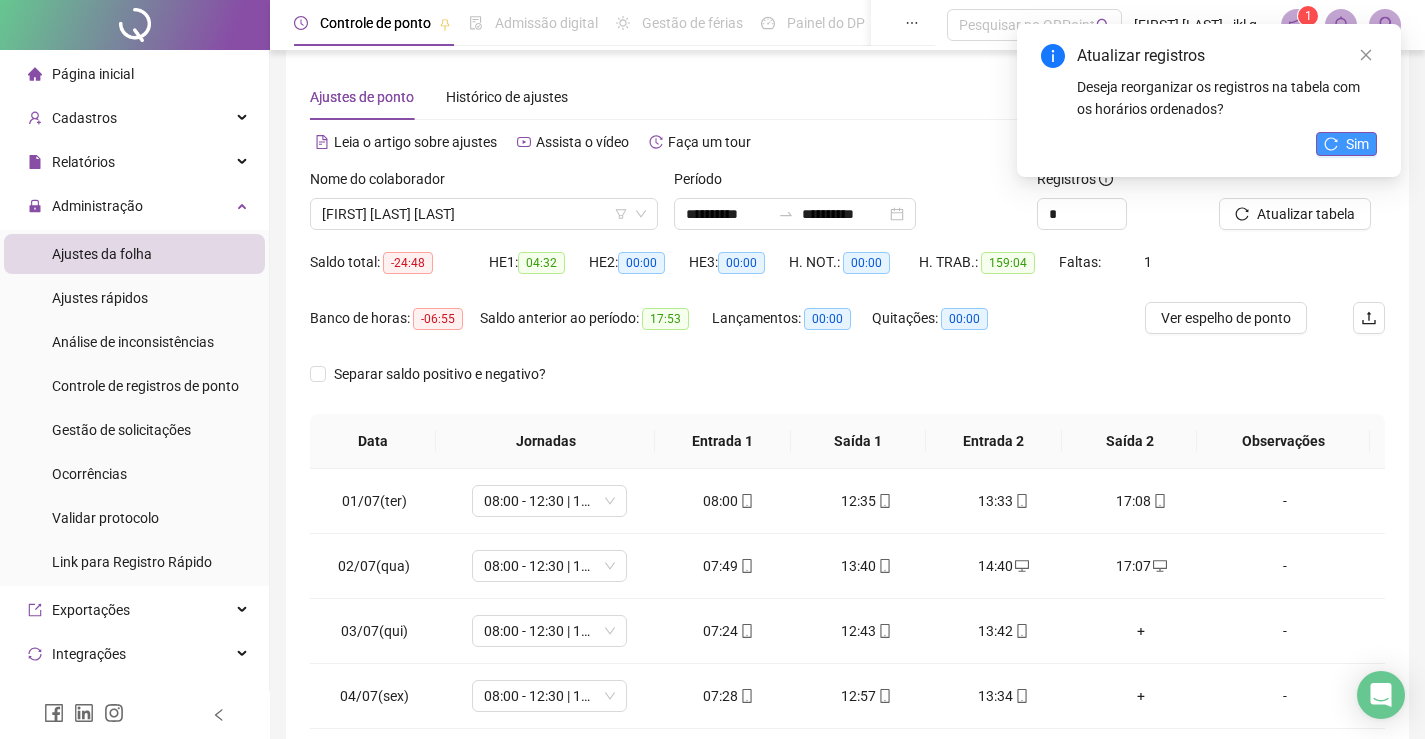 click on "Sim" at bounding box center [1357, 144] 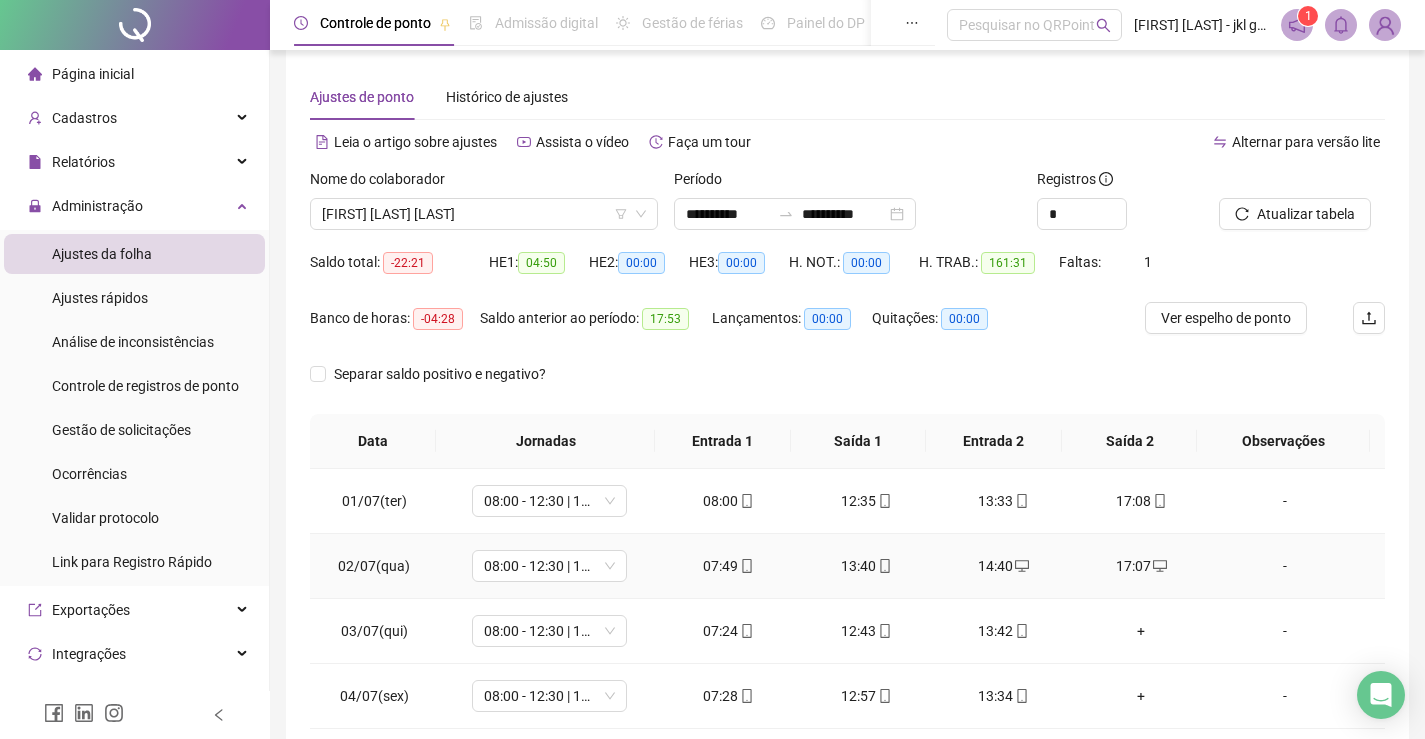 scroll, scrollTop: 67, scrollLeft: 0, axis: vertical 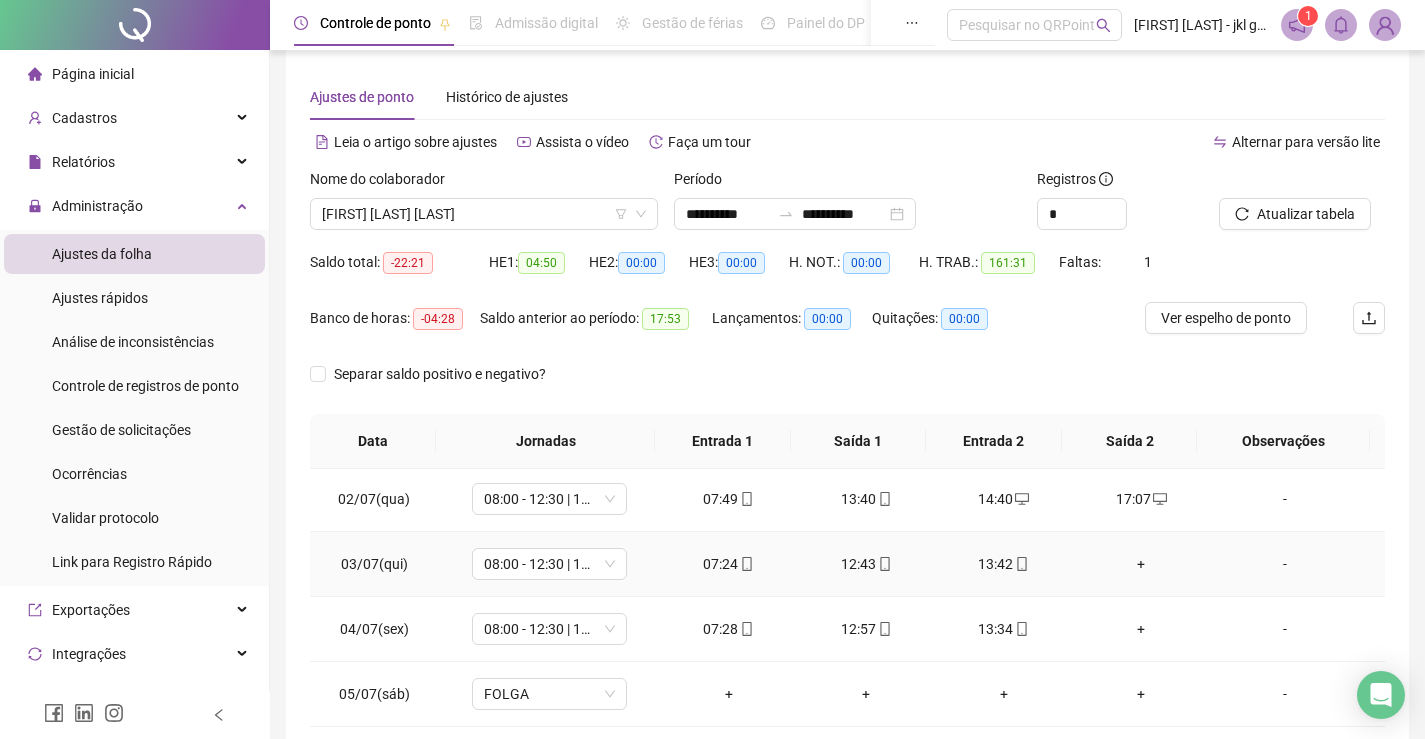 click on "+" at bounding box center (1142, 564) 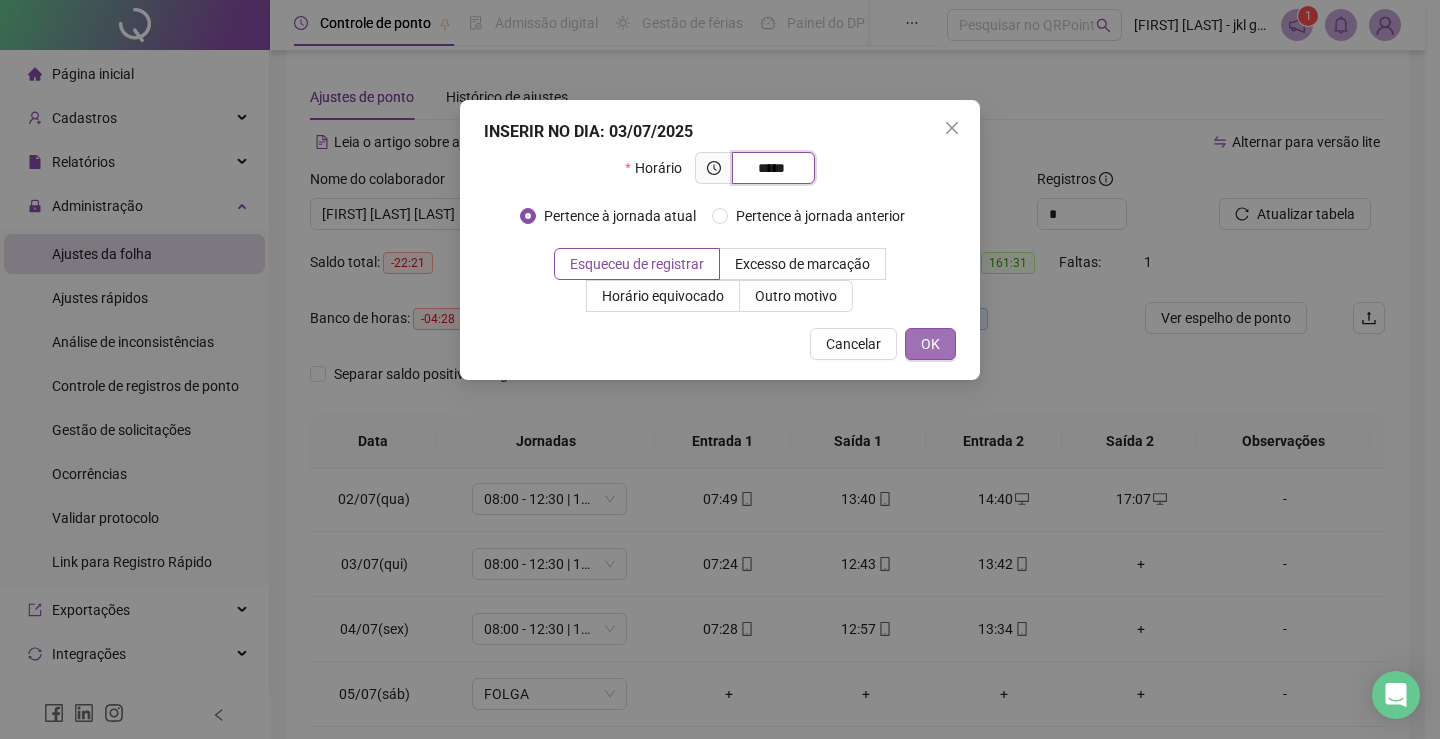 type on "*****" 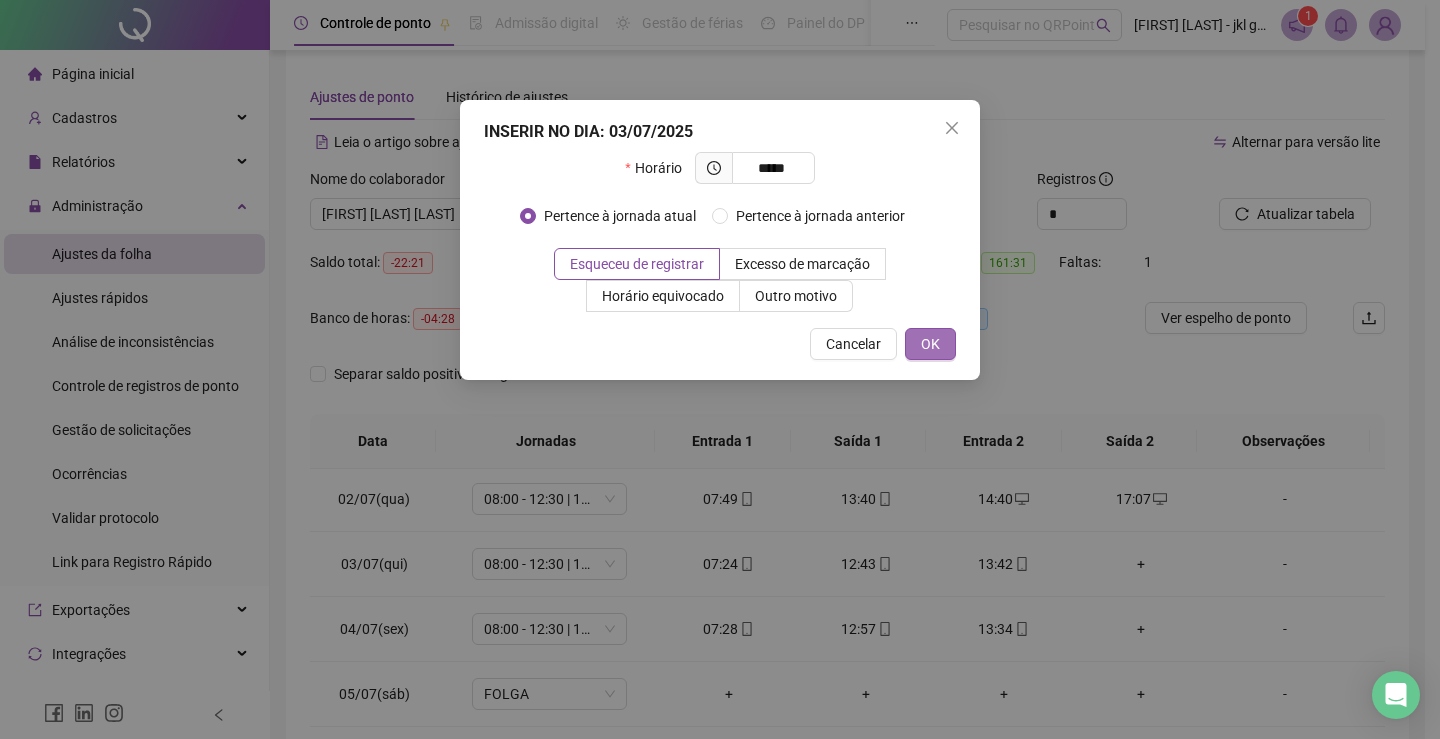click on "OK" at bounding box center [930, 344] 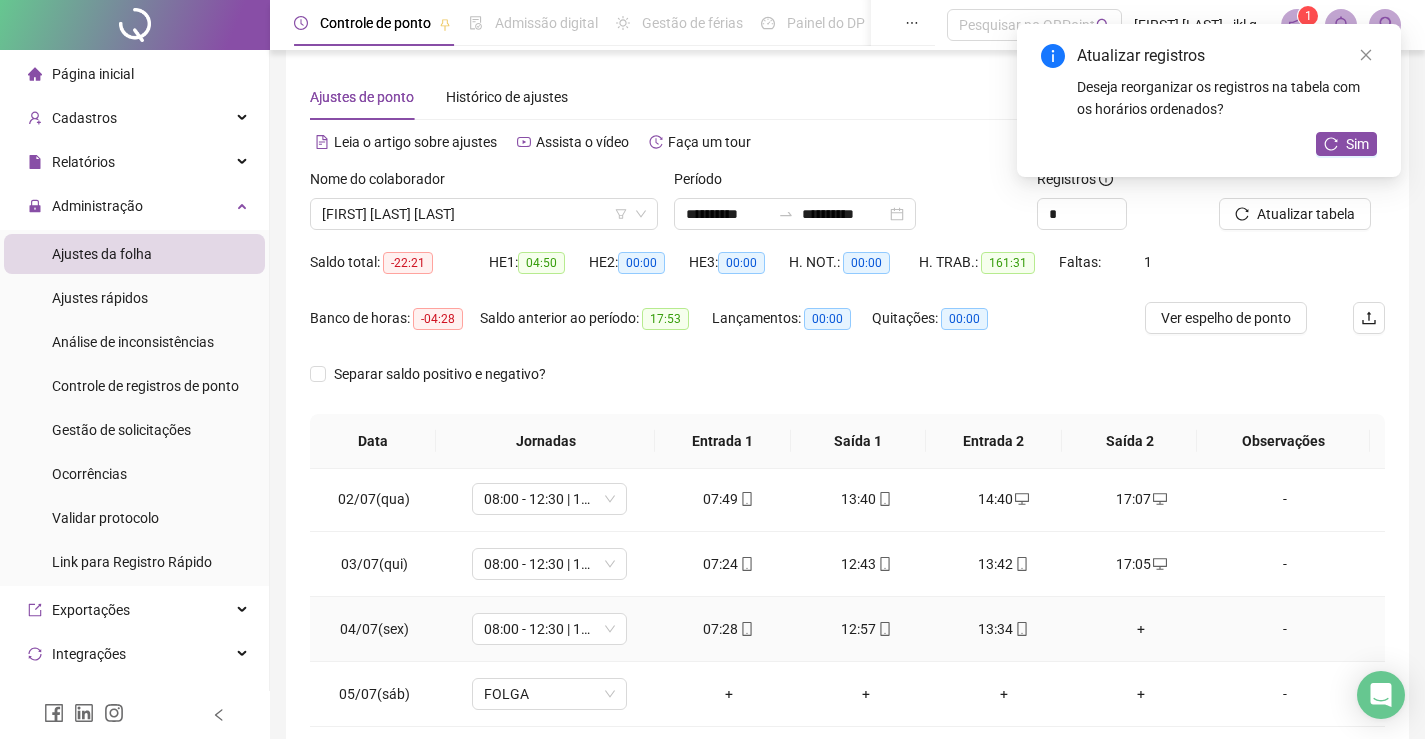 click on "+" at bounding box center [1142, 629] 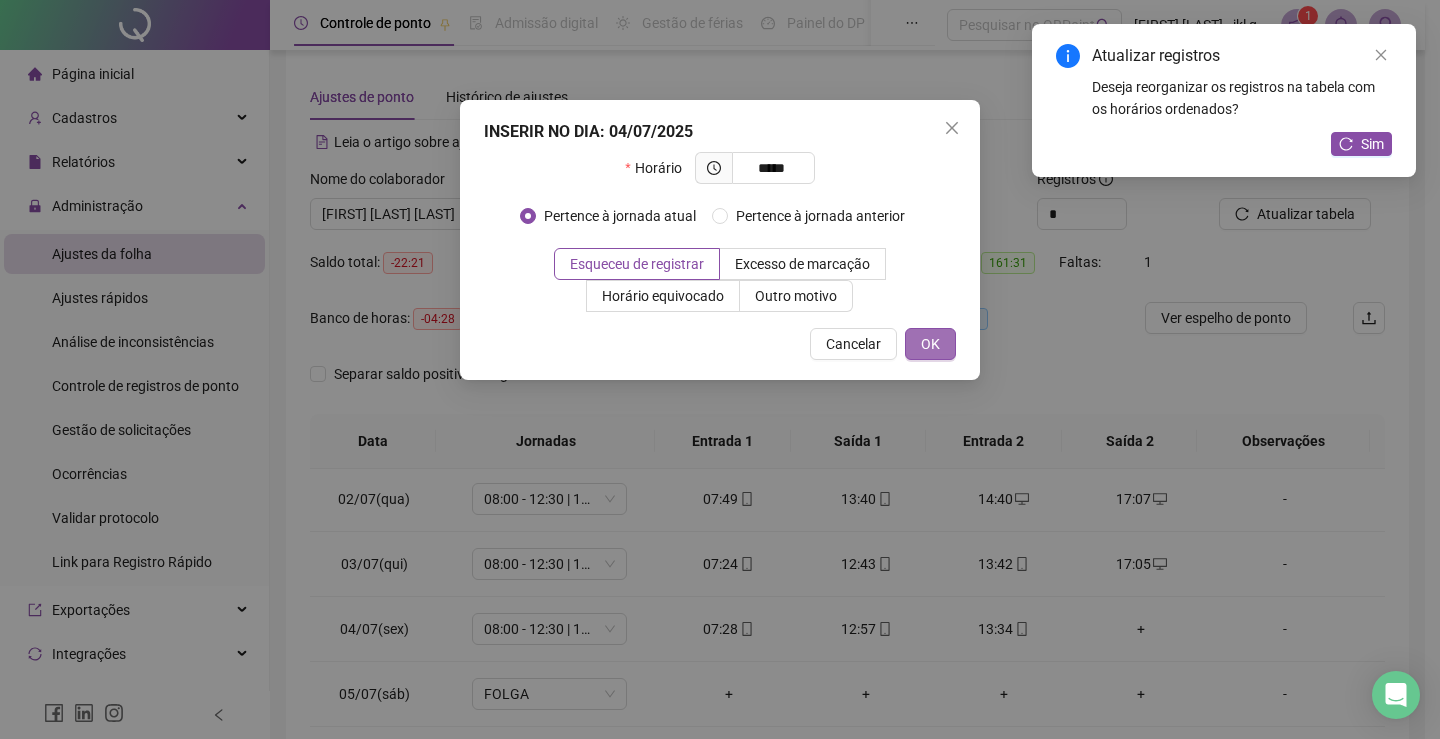 type on "*****" 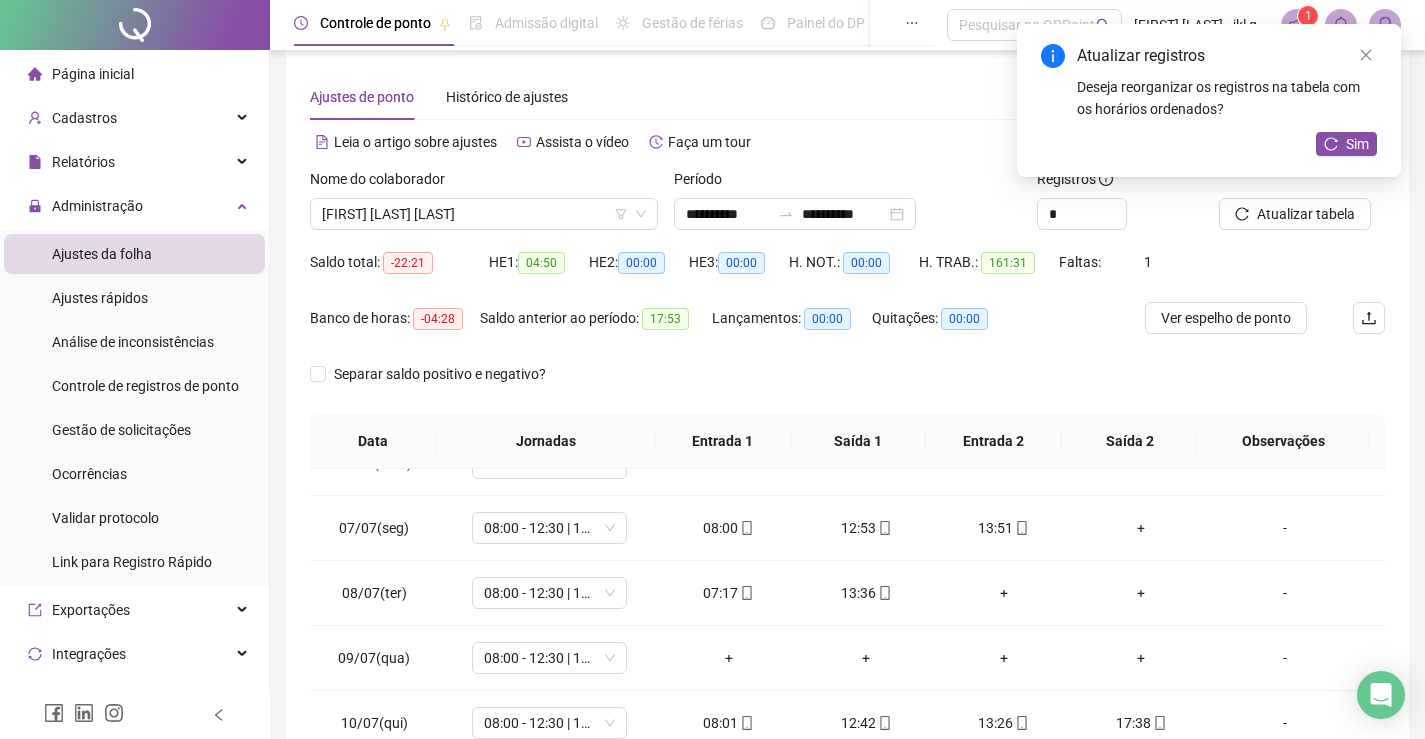 scroll, scrollTop: 400, scrollLeft: 0, axis: vertical 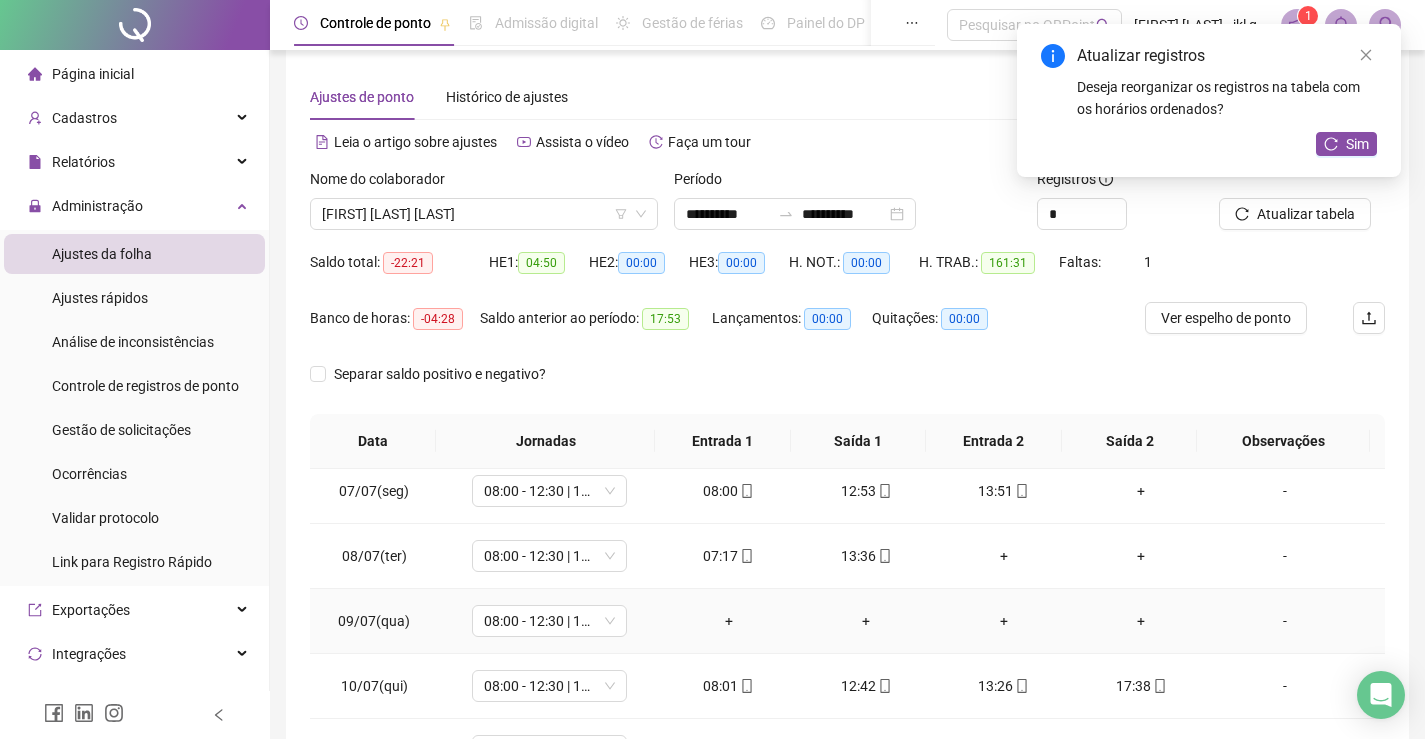 click on "-" at bounding box center (1285, 621) 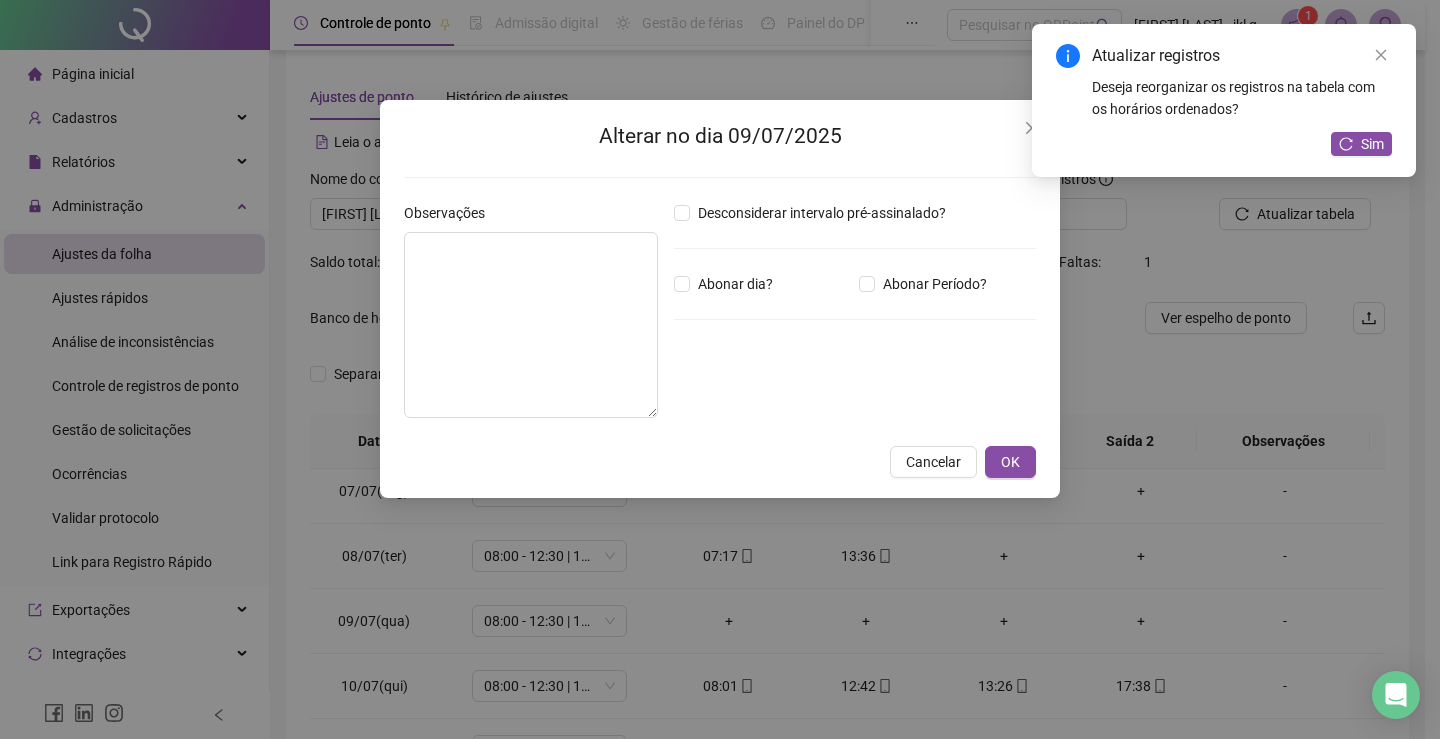 drag, startPoint x: 697, startPoint y: 280, endPoint x: 732, endPoint y: 307, distance: 44.20407 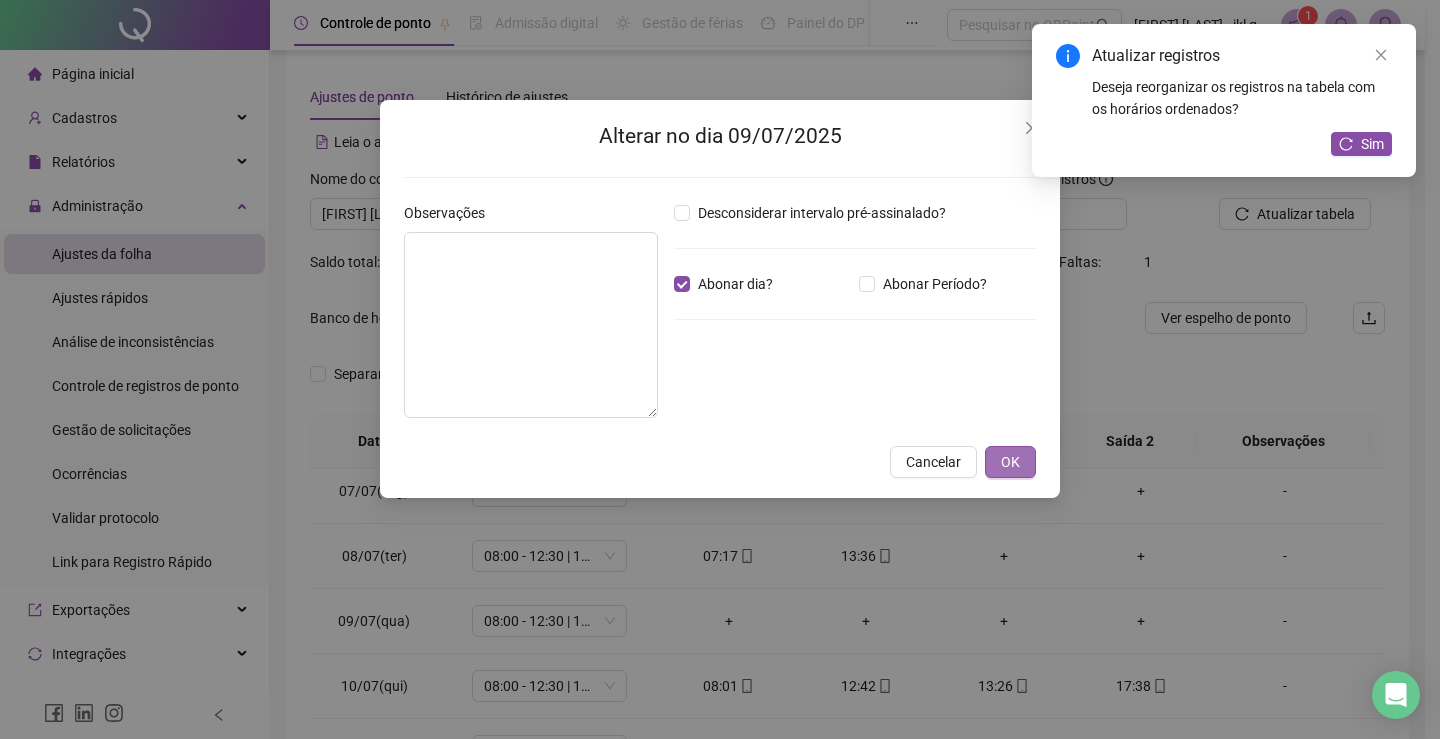click on "OK" at bounding box center [1010, 462] 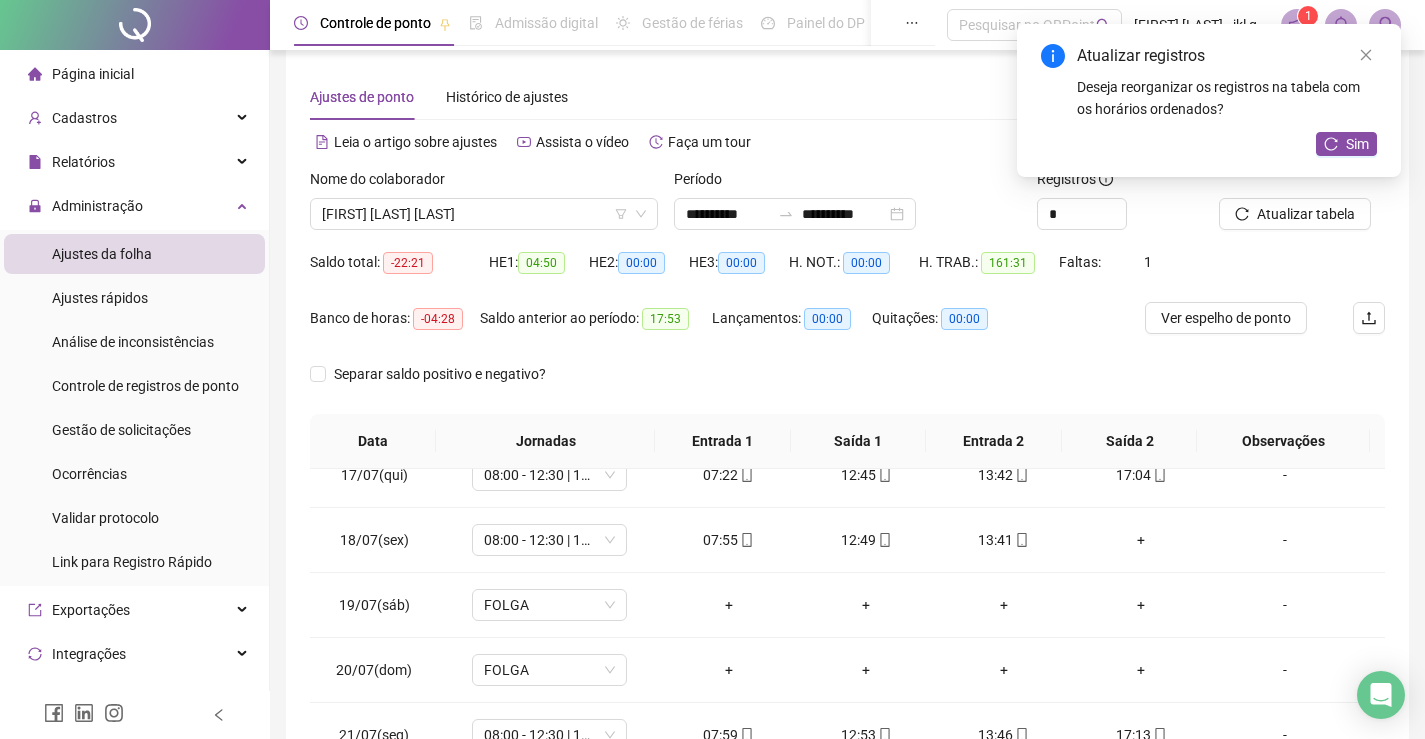 scroll, scrollTop: 1067, scrollLeft: 0, axis: vertical 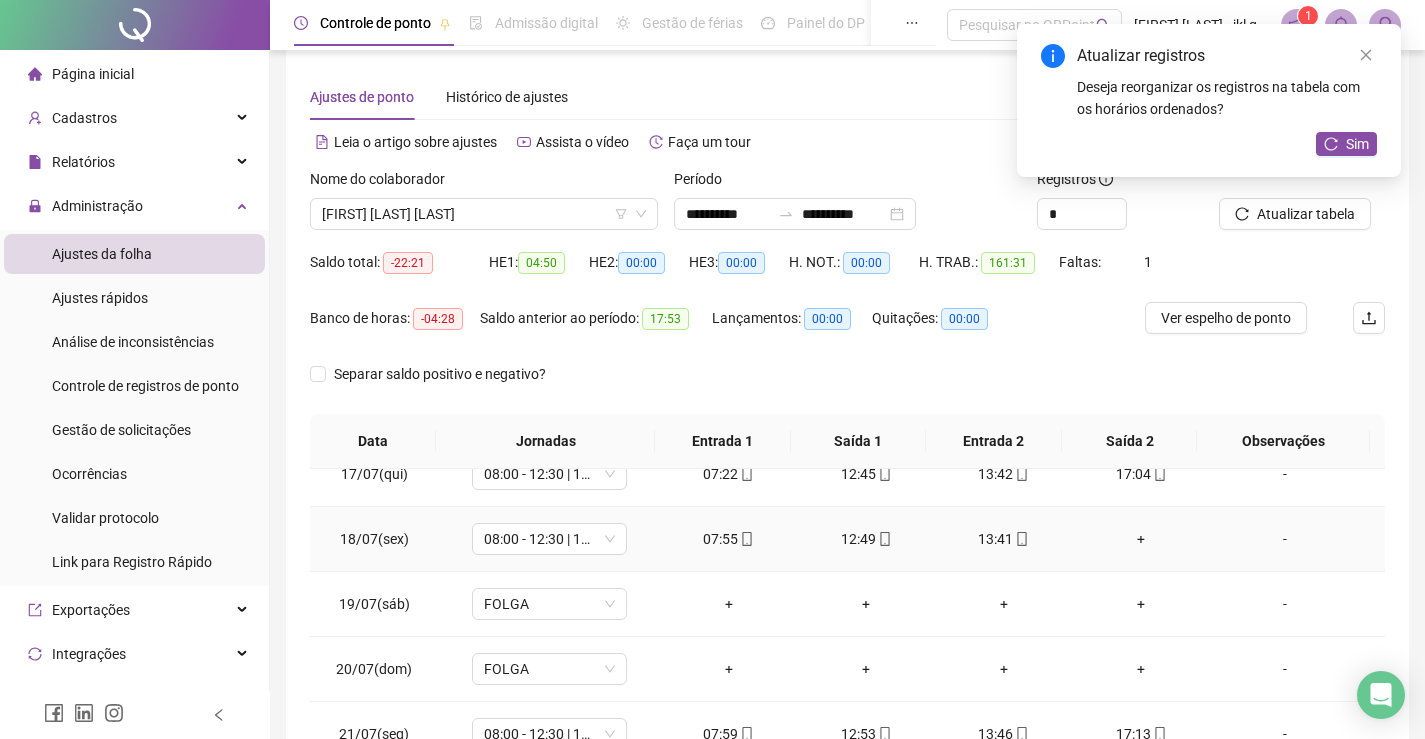 click on "+" at bounding box center [1142, 539] 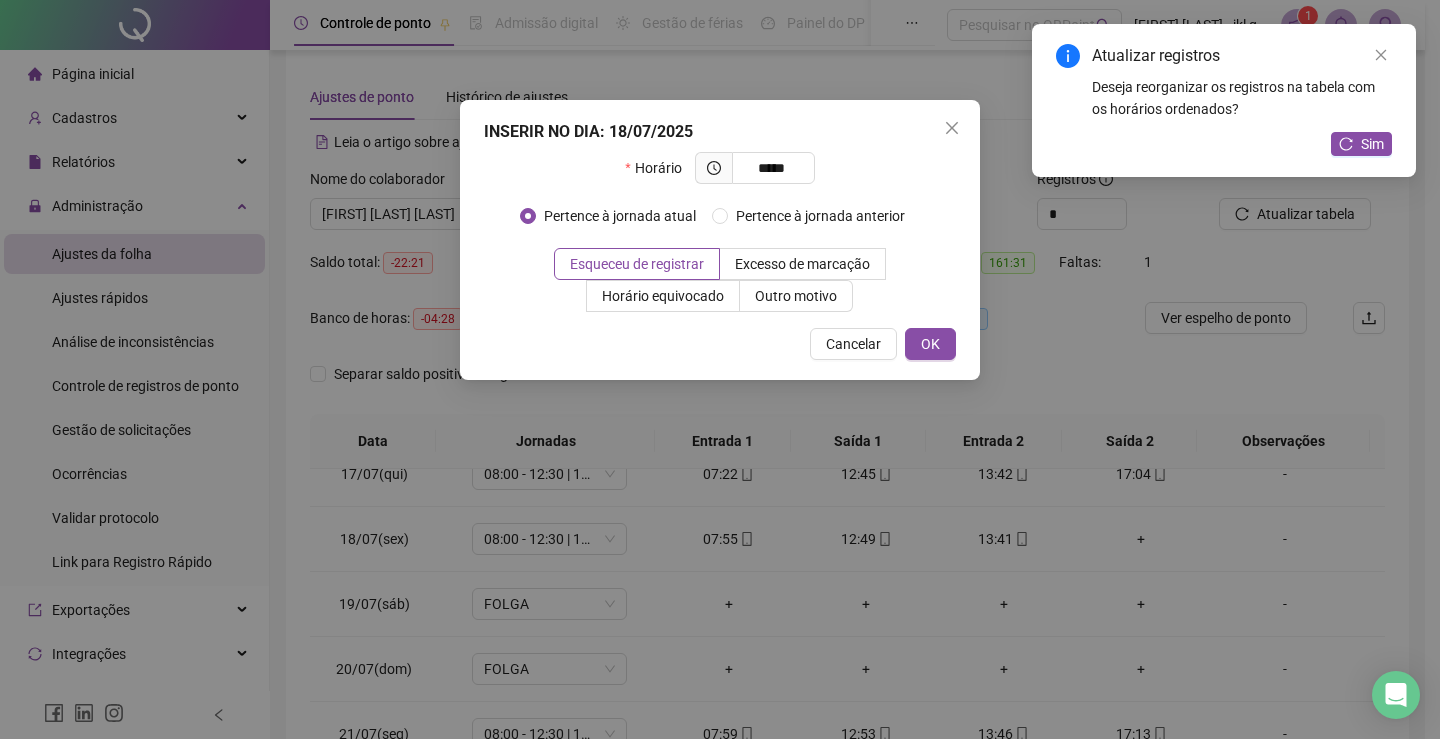 type on "*****" 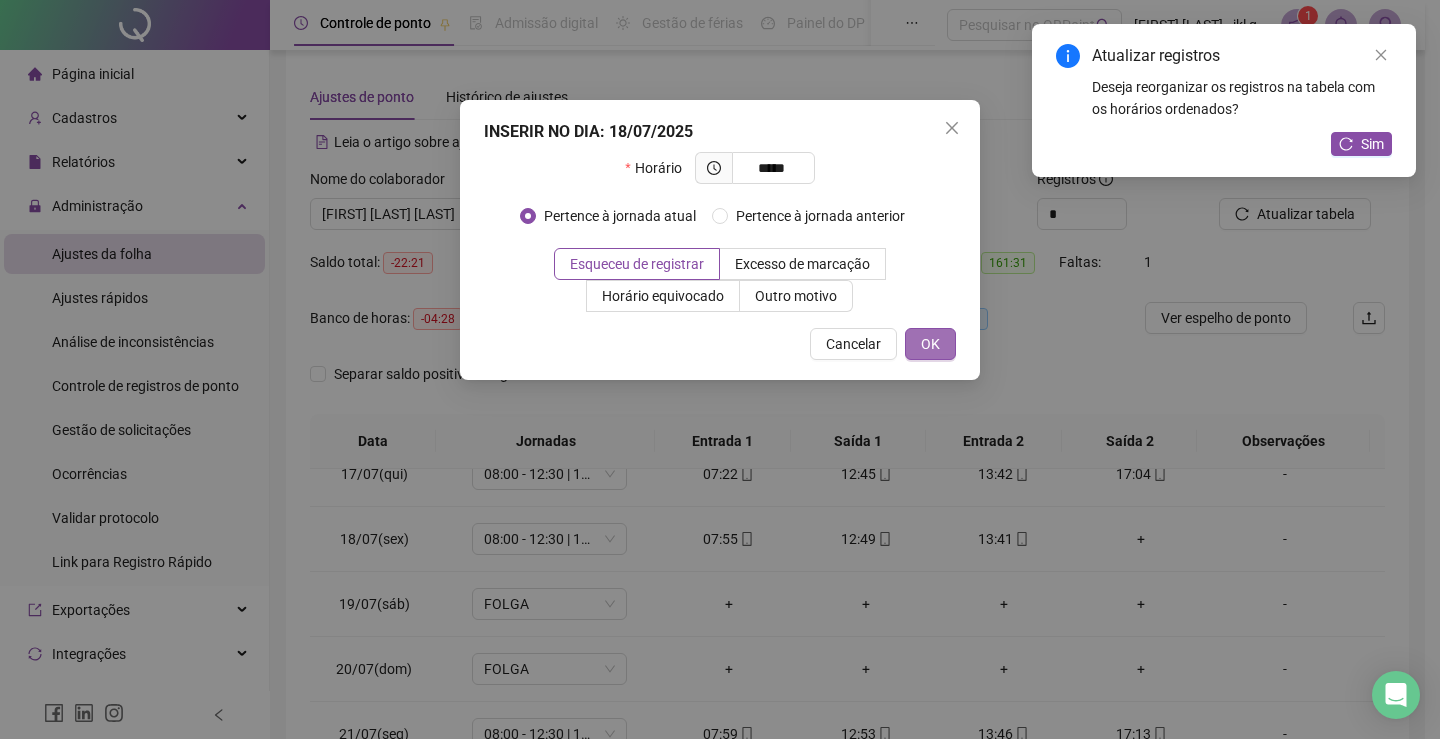 click on "OK" at bounding box center [930, 344] 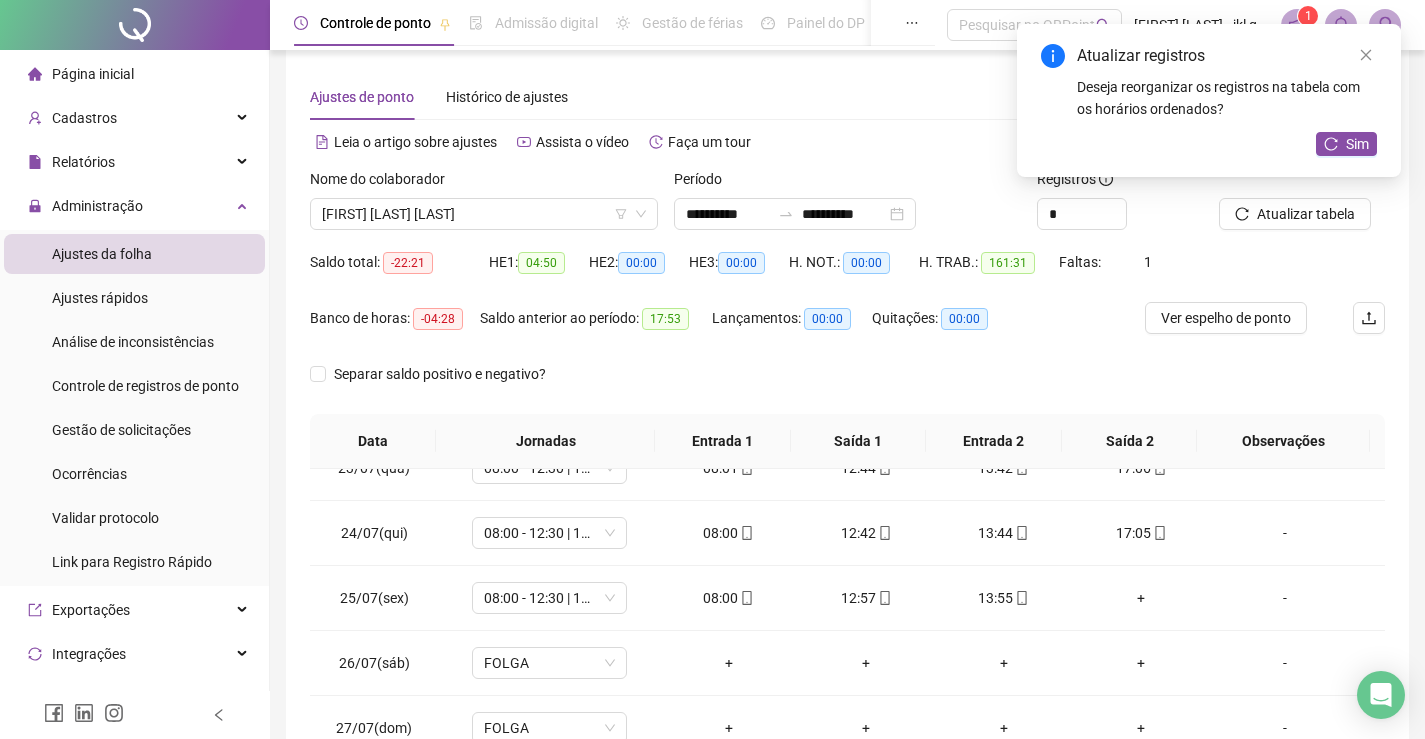scroll, scrollTop: 1467, scrollLeft: 0, axis: vertical 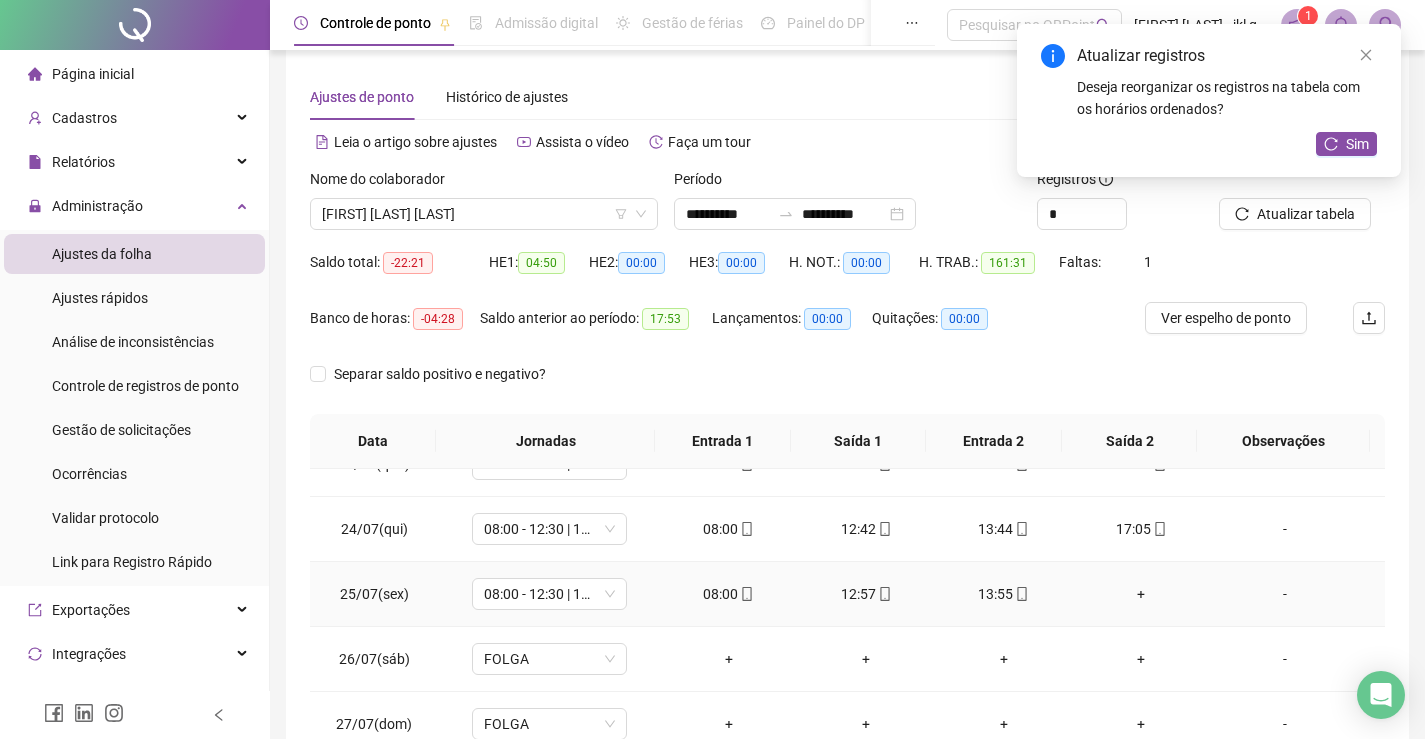click on "+" at bounding box center [1142, 594] 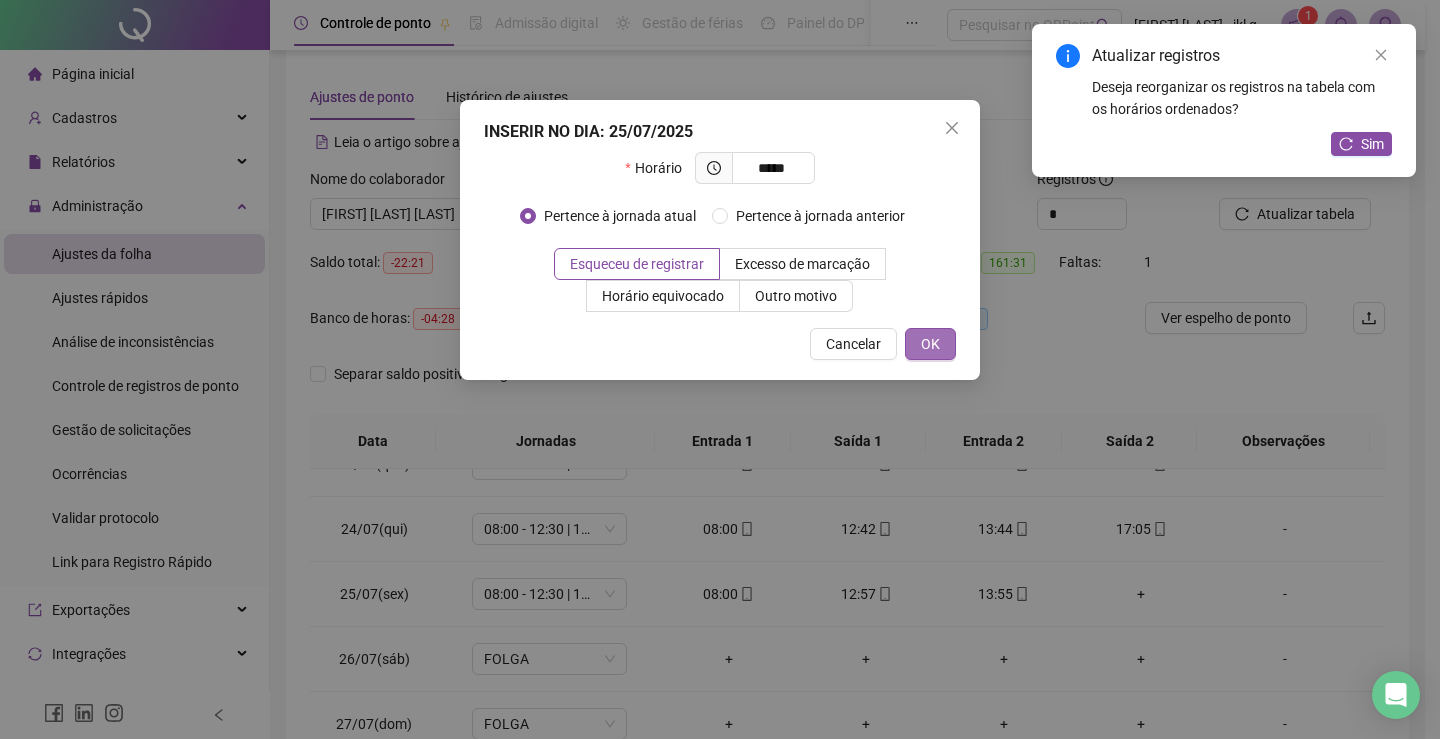 type on "*****" 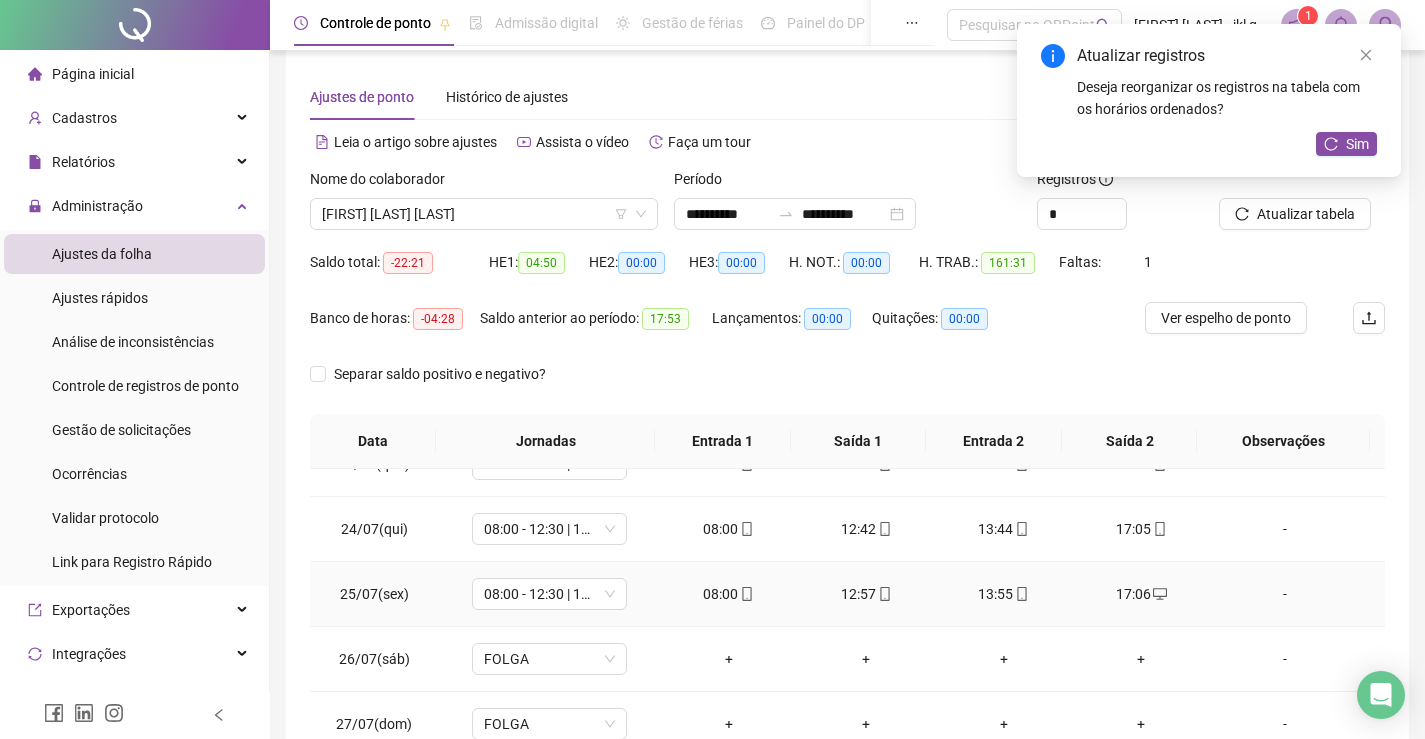 scroll, scrollTop: 1588, scrollLeft: 0, axis: vertical 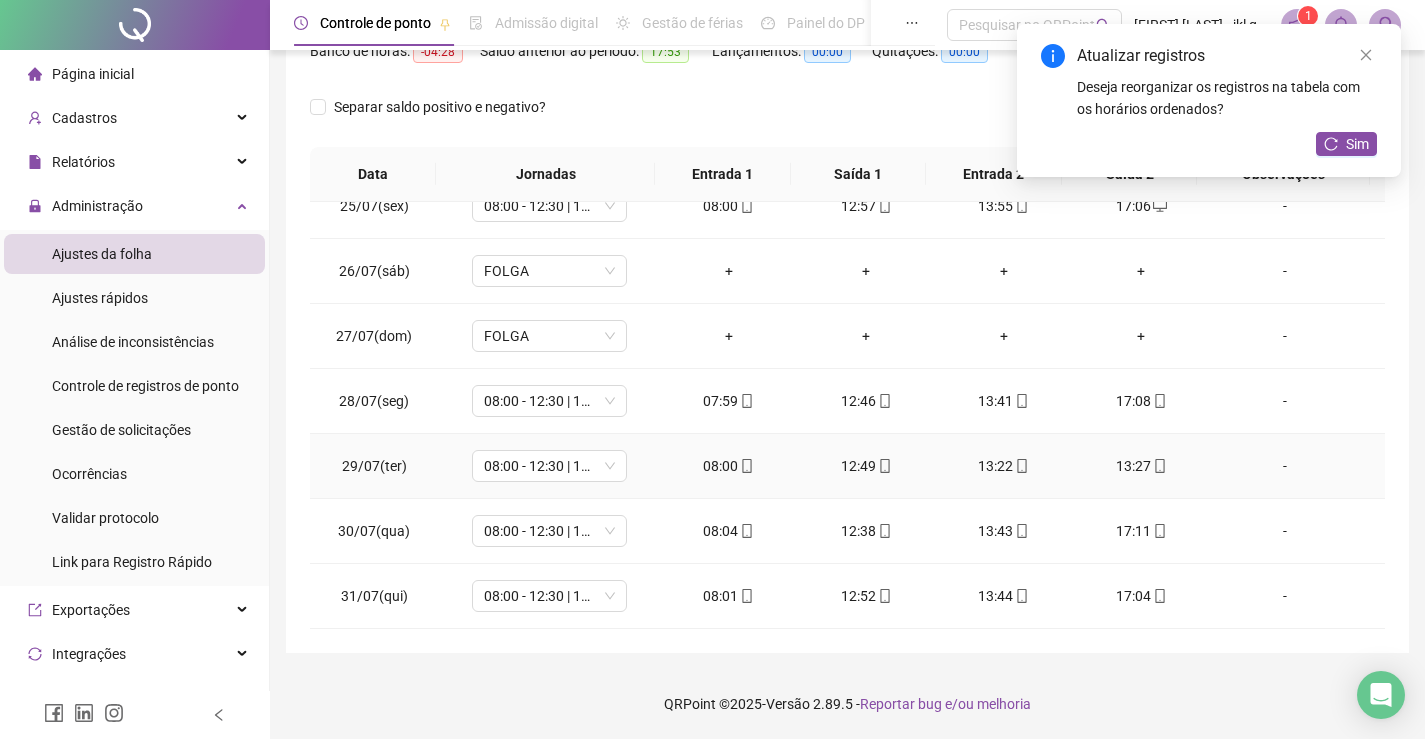click on "13:27" at bounding box center (1142, 466) 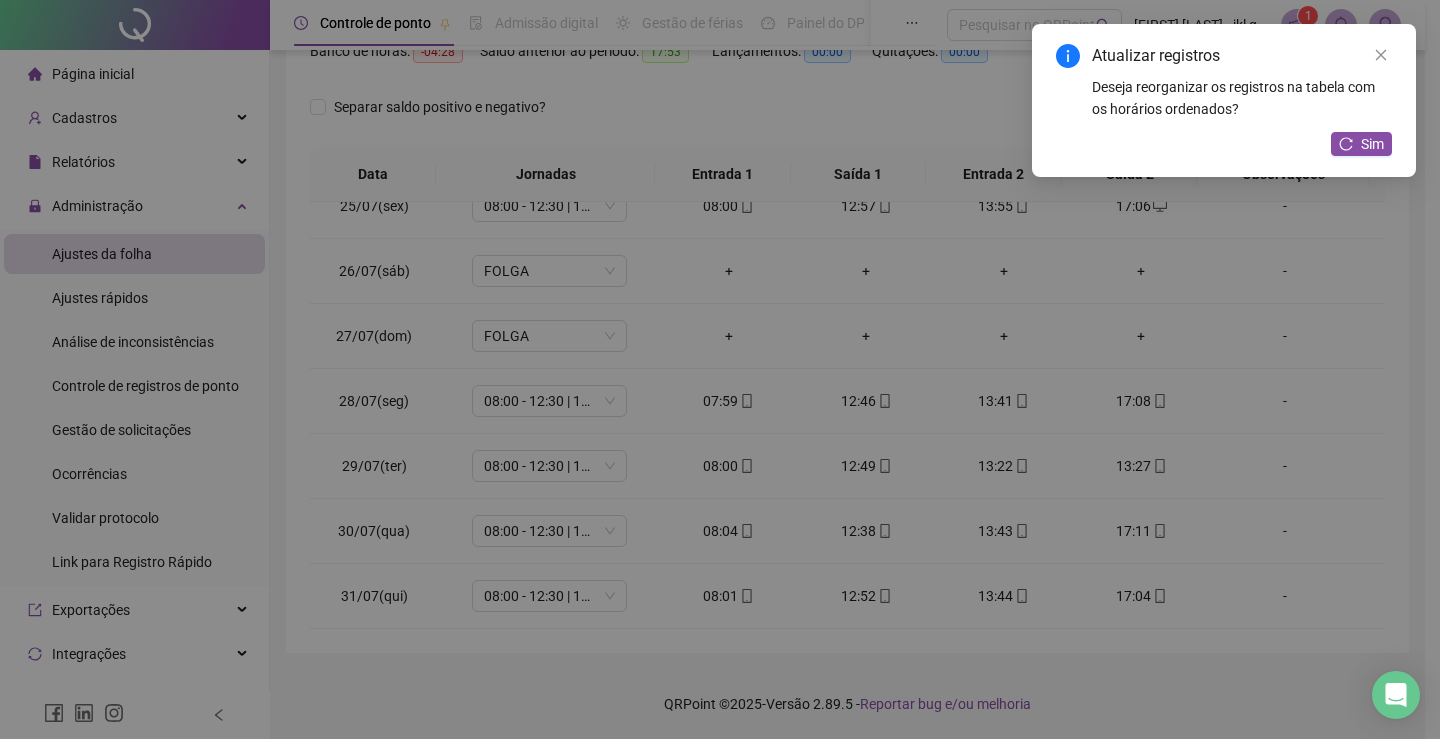 type on "**********" 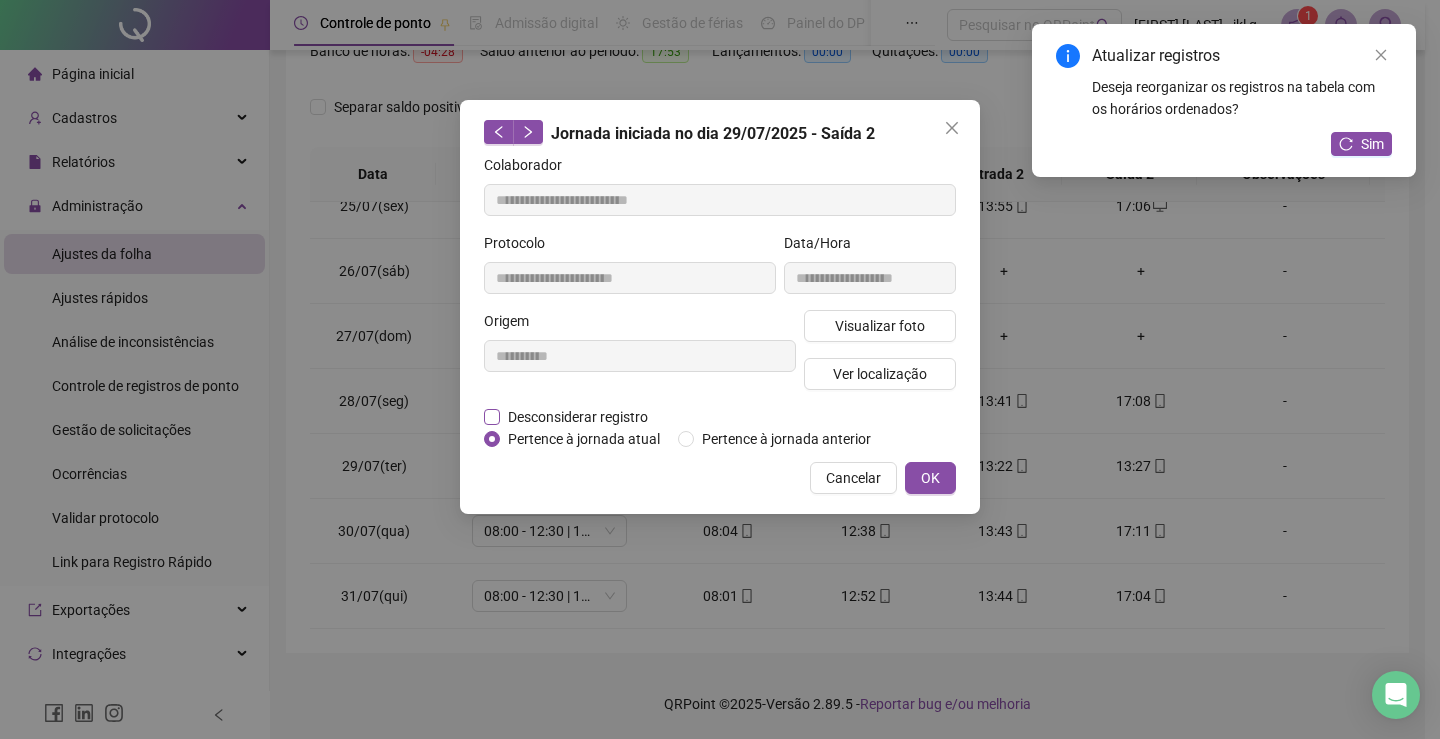 click on "Desconsiderar registro" at bounding box center [578, 417] 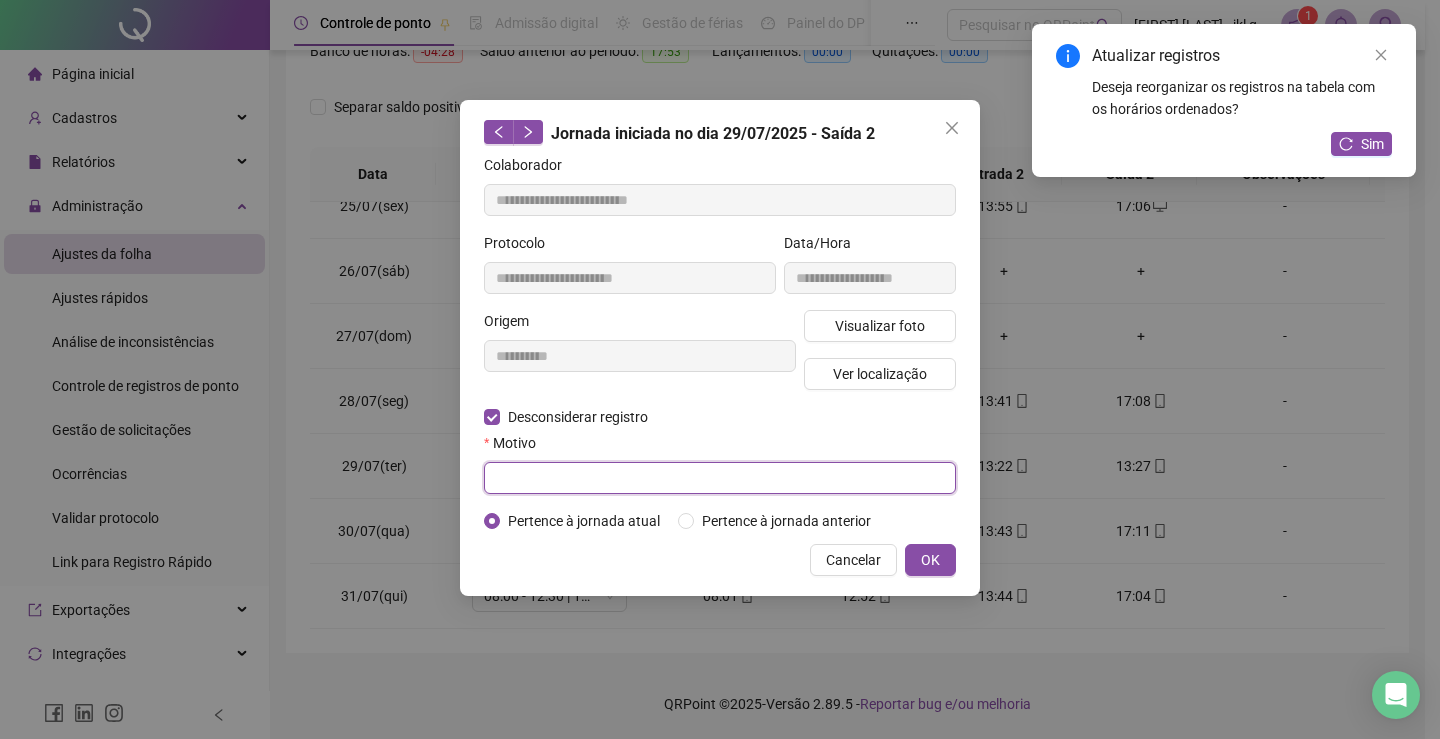 click at bounding box center (720, 478) 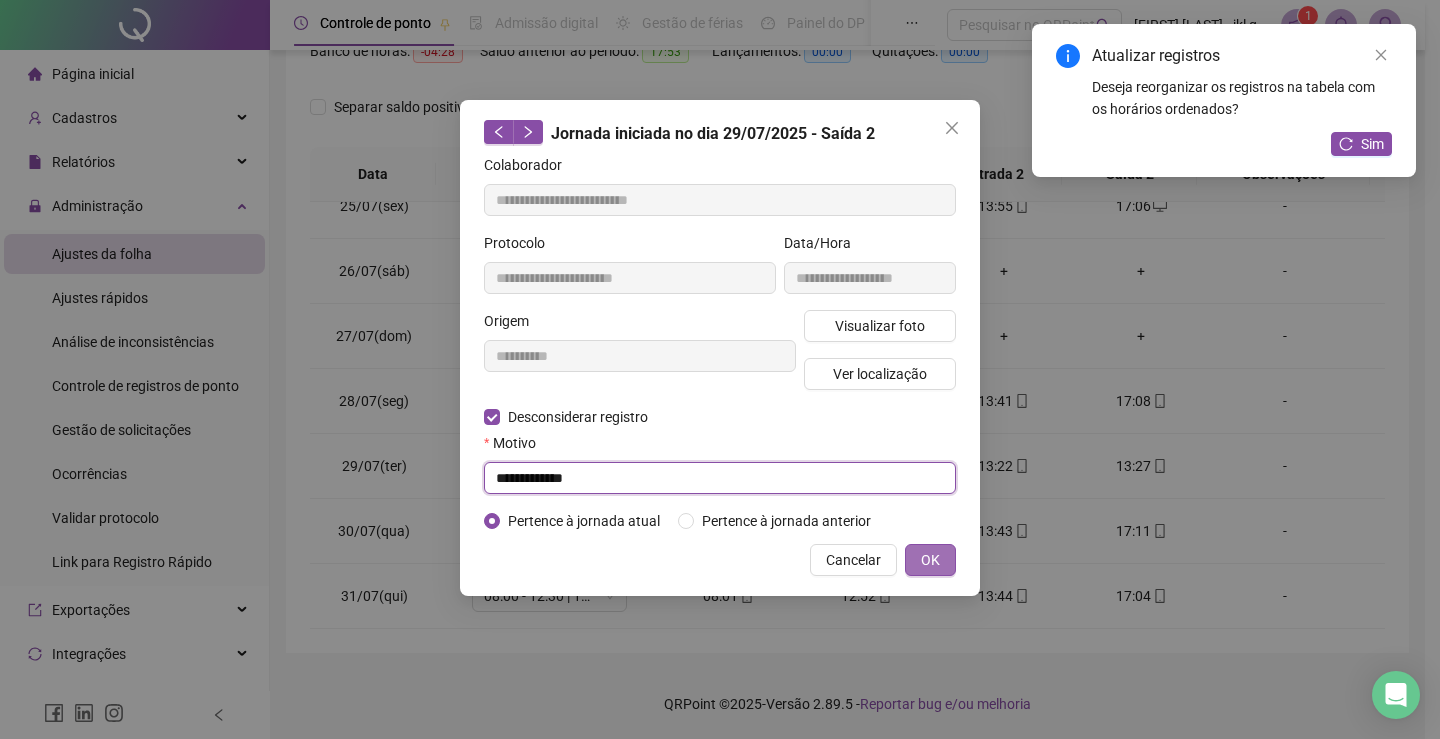 type on "**********" 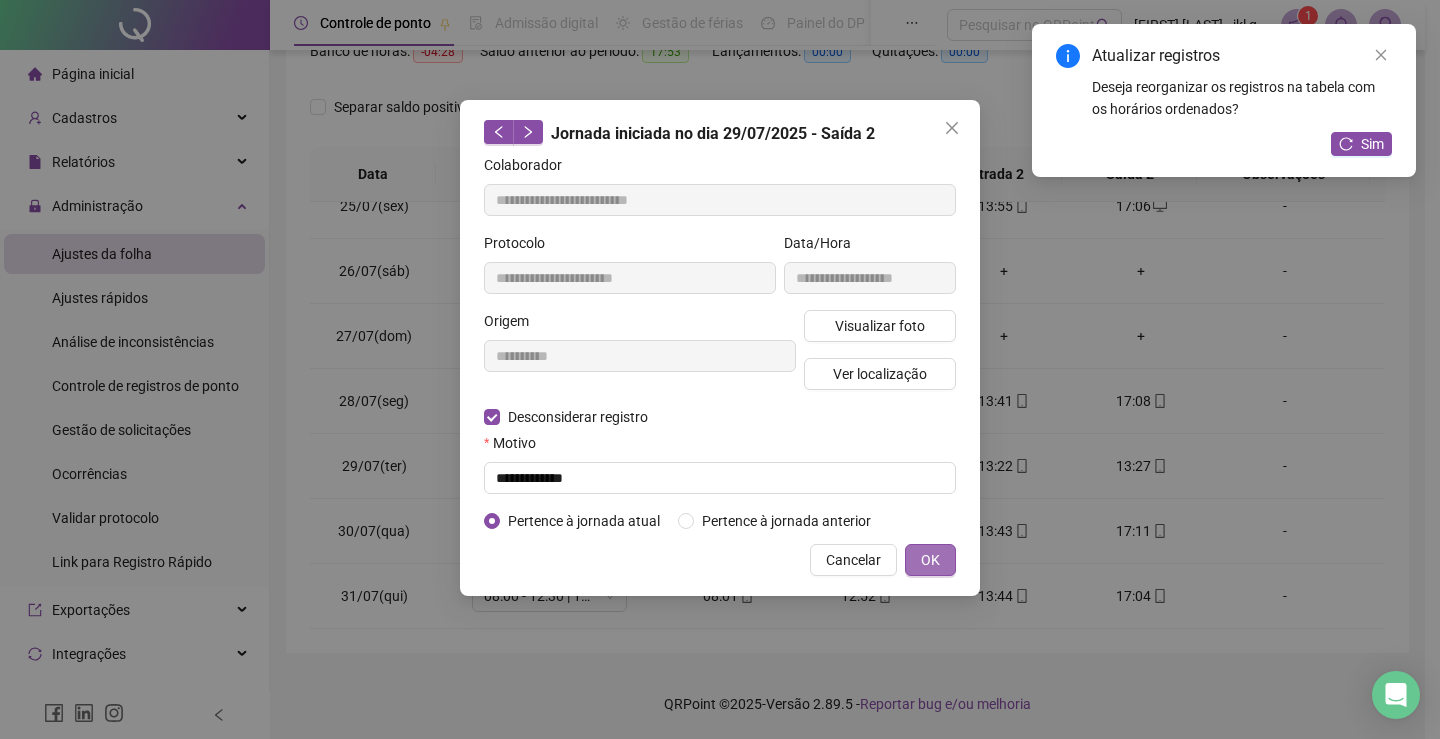click on "OK" at bounding box center [930, 560] 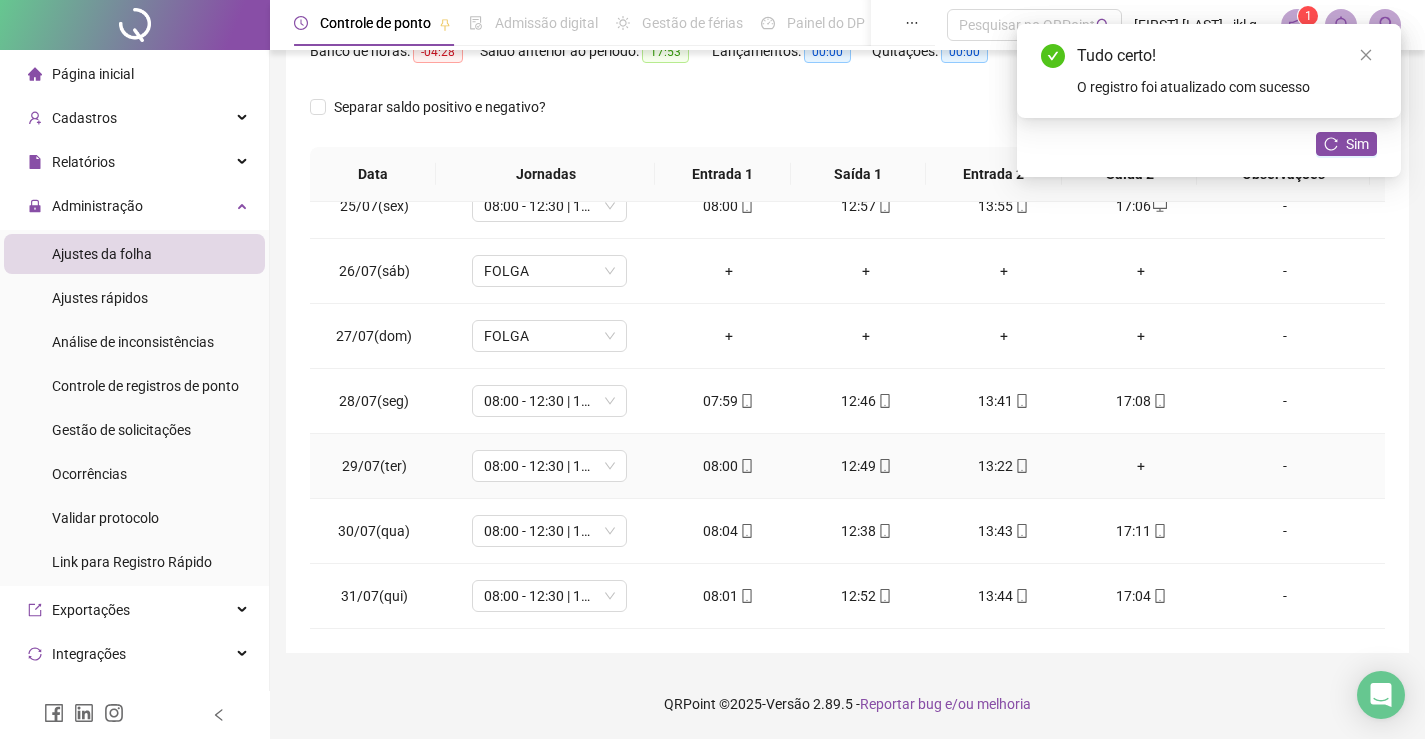 click on "+" at bounding box center [1142, 466] 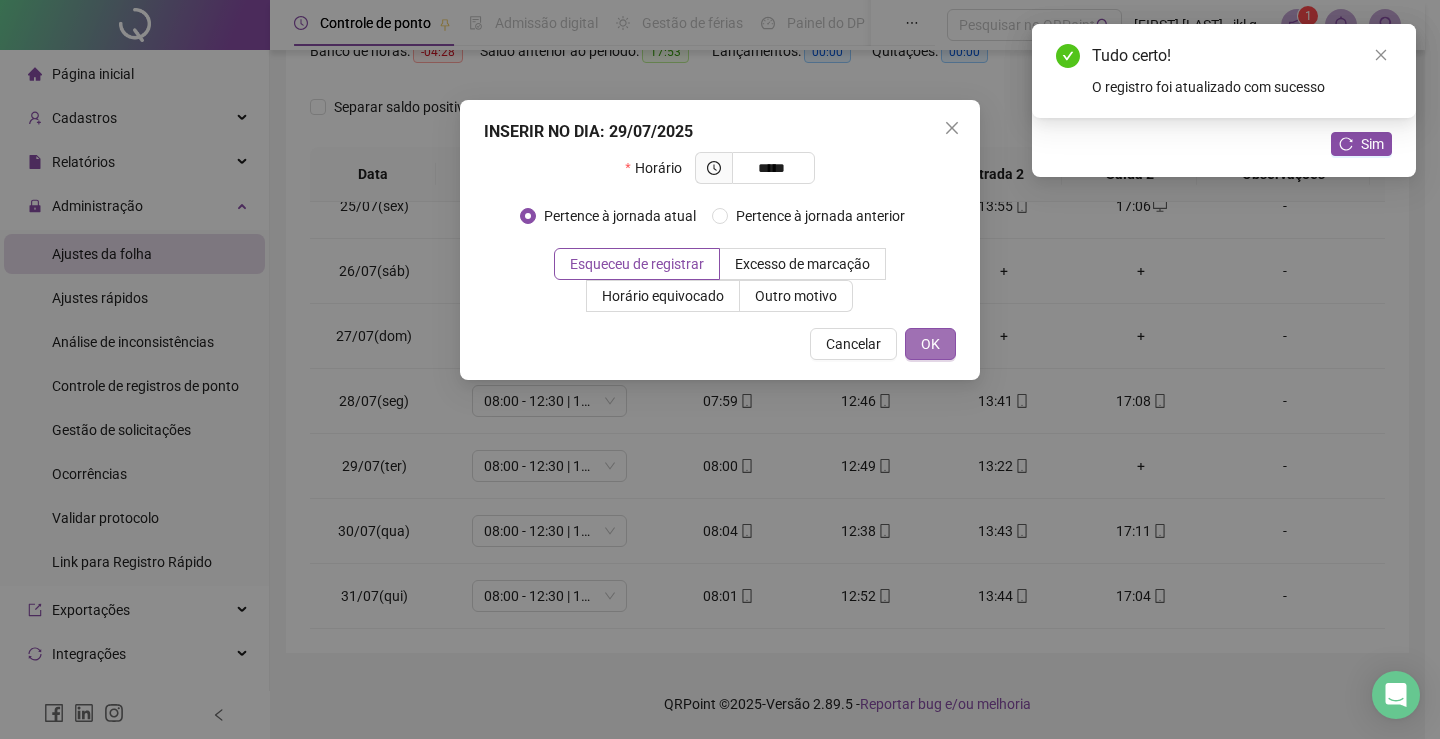 type on "*****" 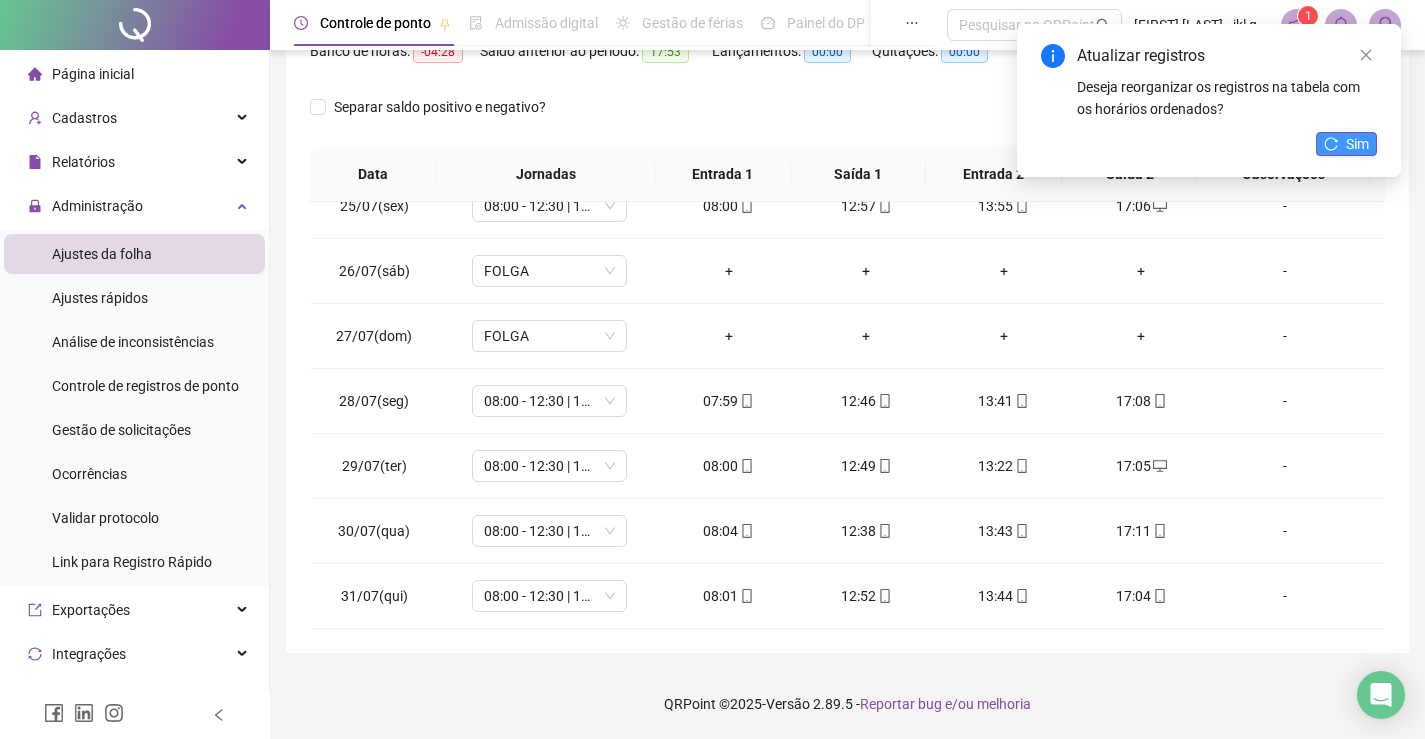 click on "Sim" at bounding box center (1357, 144) 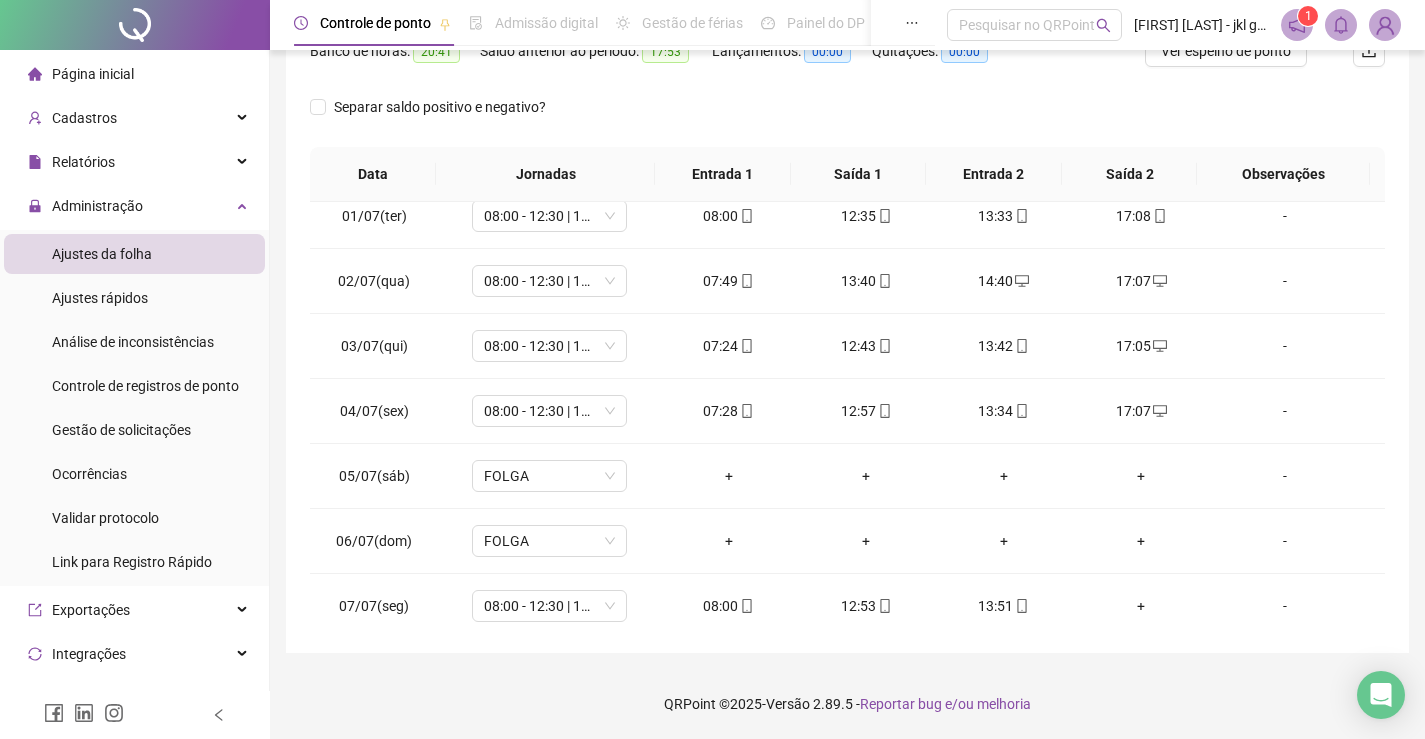 scroll, scrollTop: 0, scrollLeft: 0, axis: both 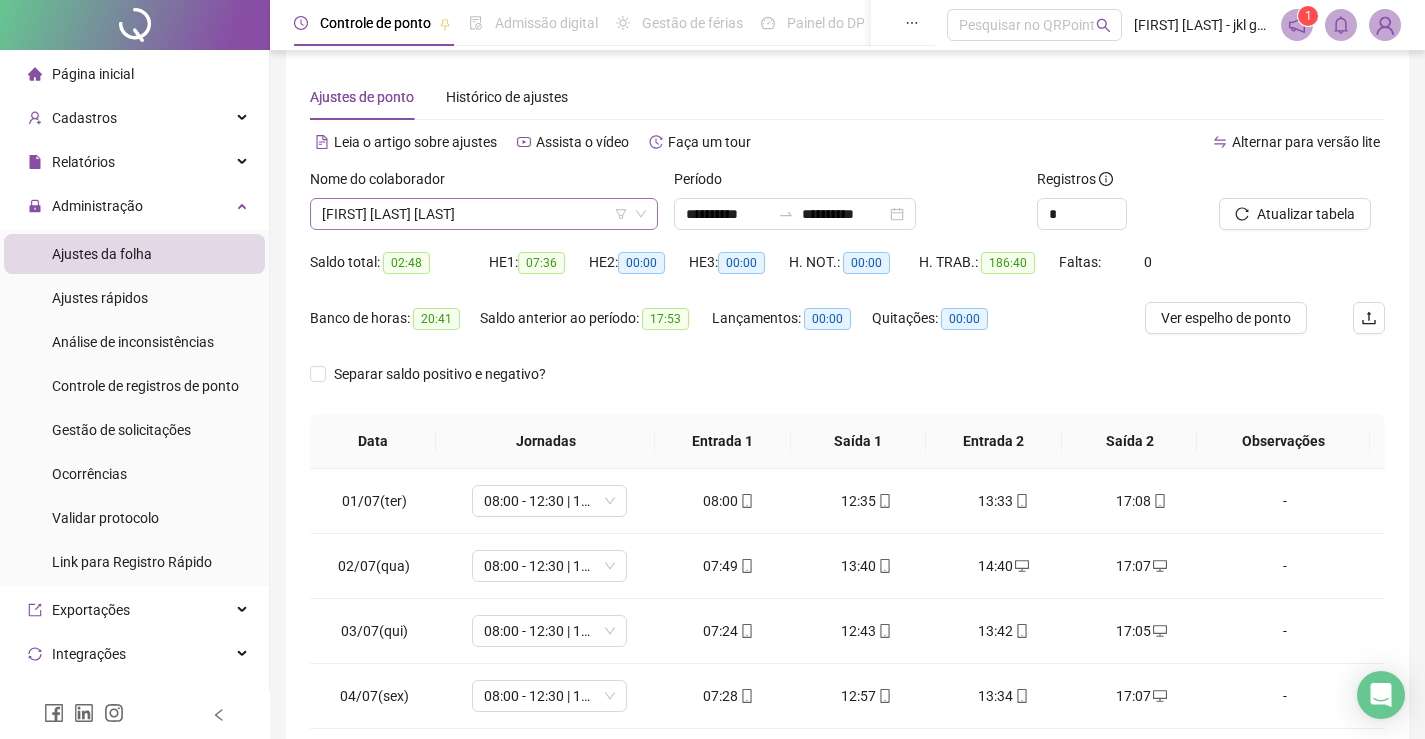 click on "[FIRST] [LAST] [LAST]" at bounding box center (484, 214) 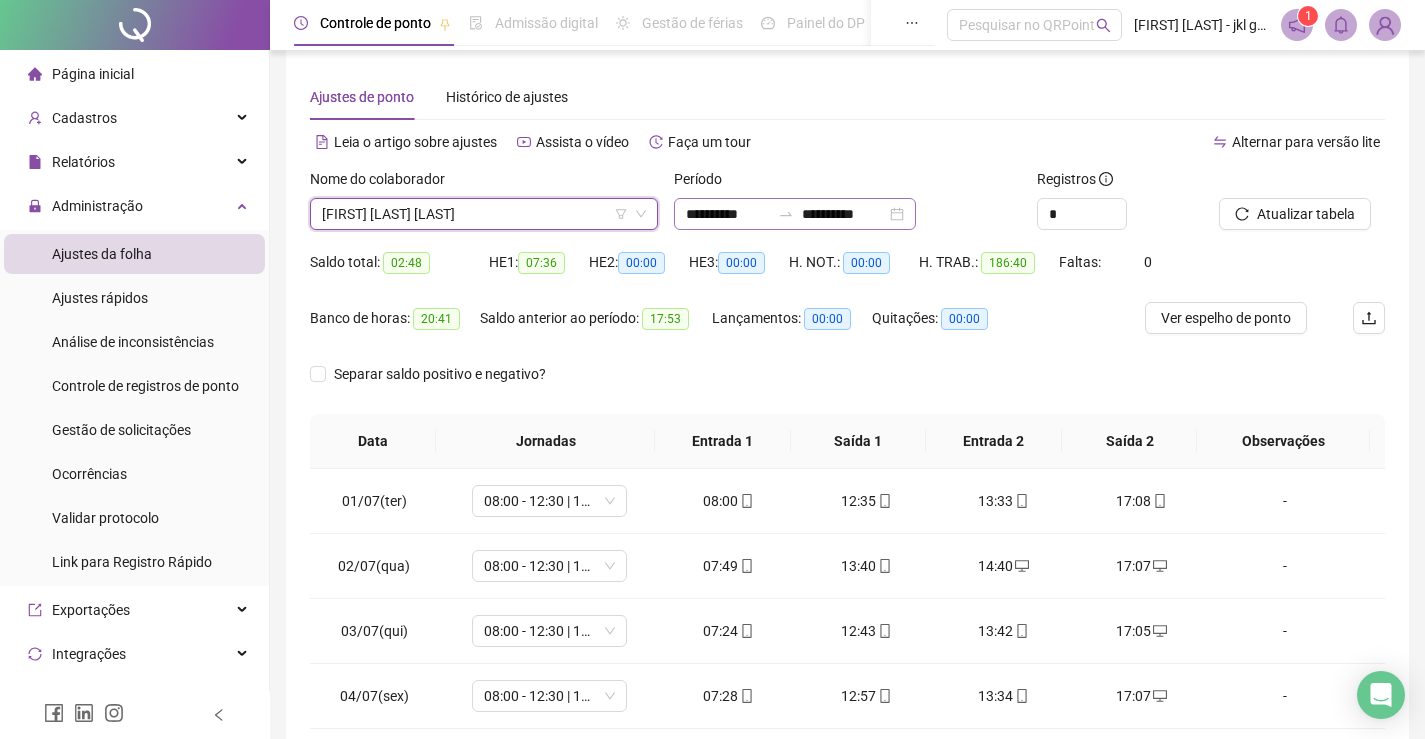 click on "**********" at bounding box center [795, 214] 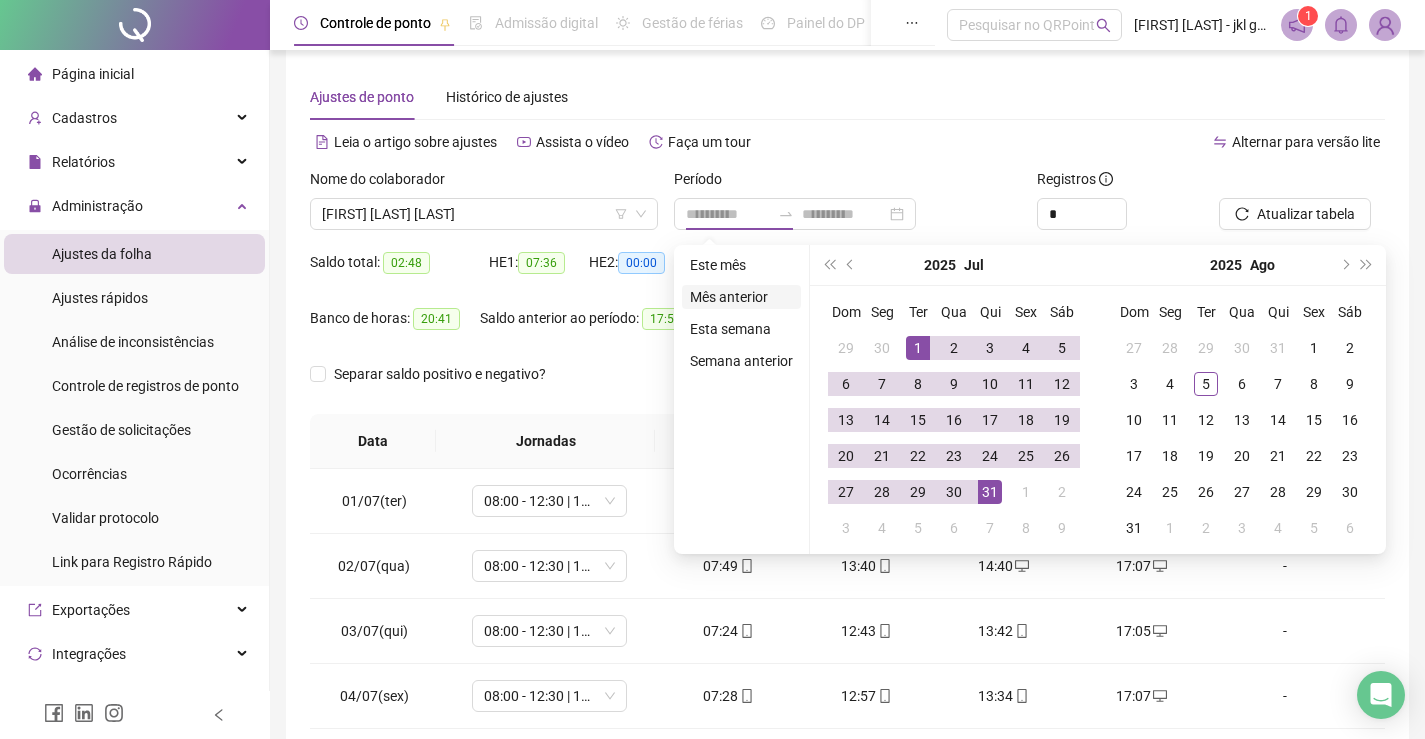 click on "Mês anterior" at bounding box center (741, 297) 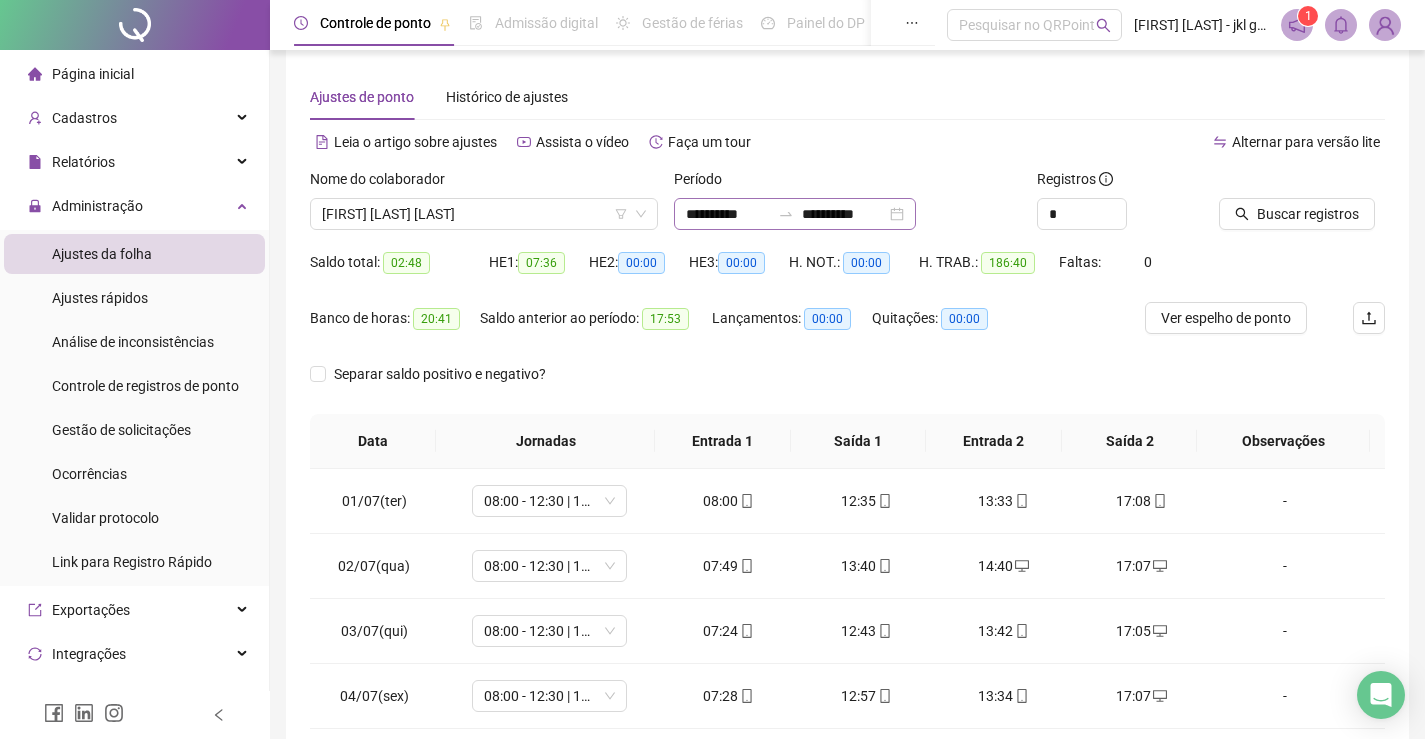 click on "**********" at bounding box center [795, 214] 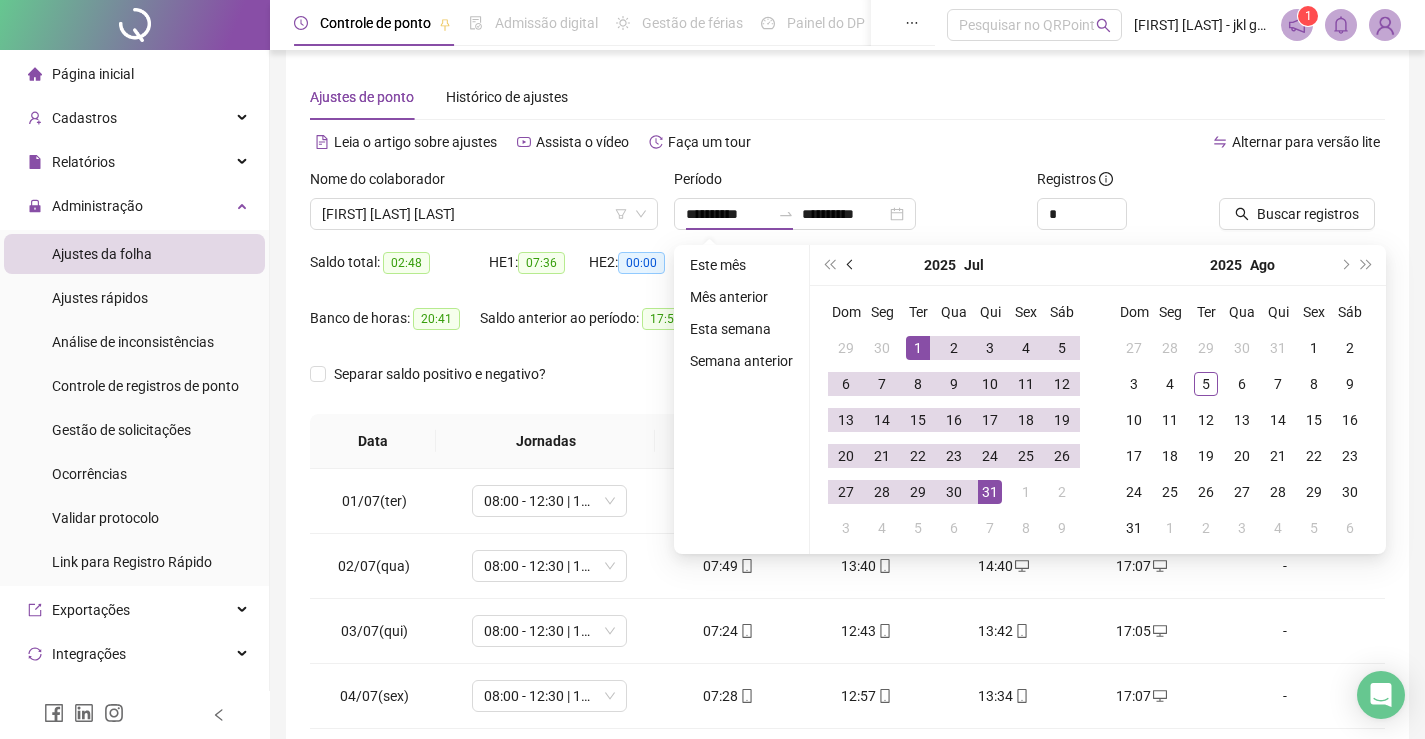 click at bounding box center (852, 265) 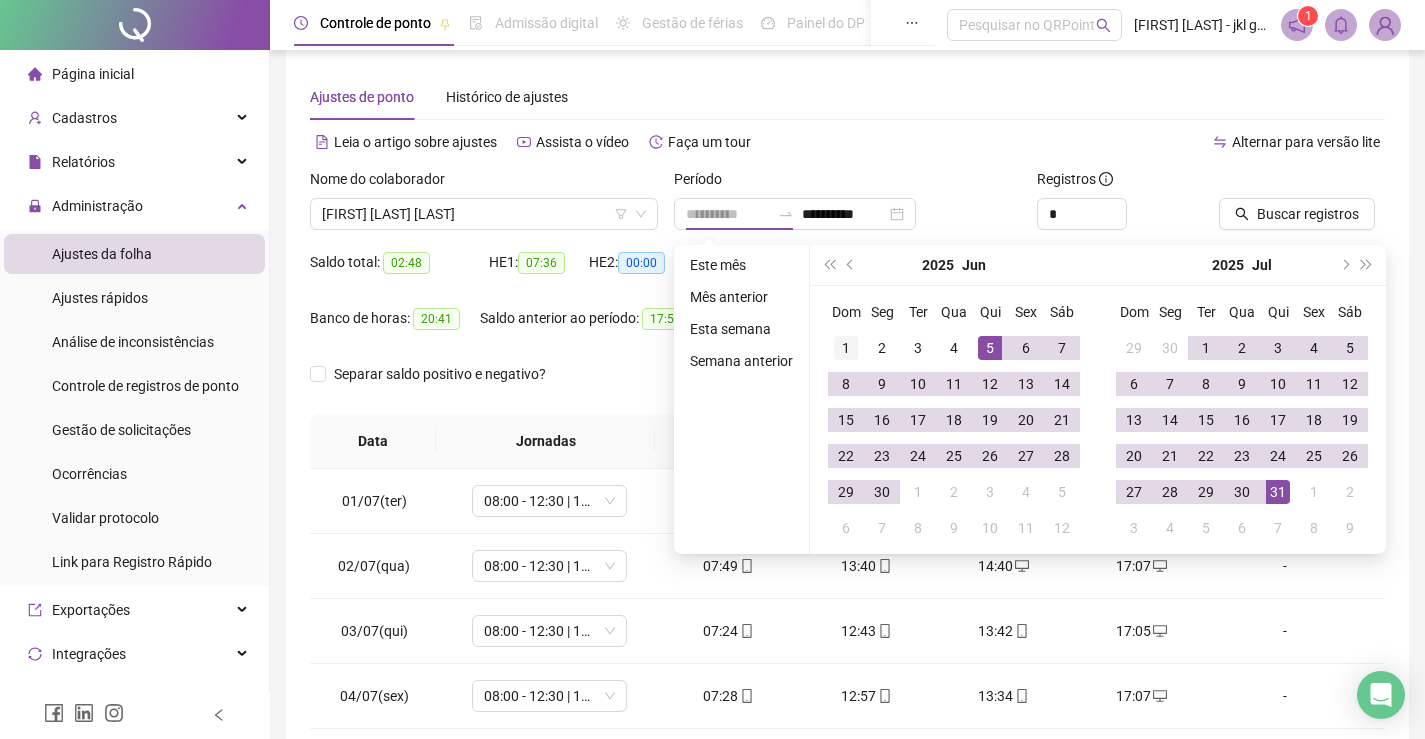 type on "**********" 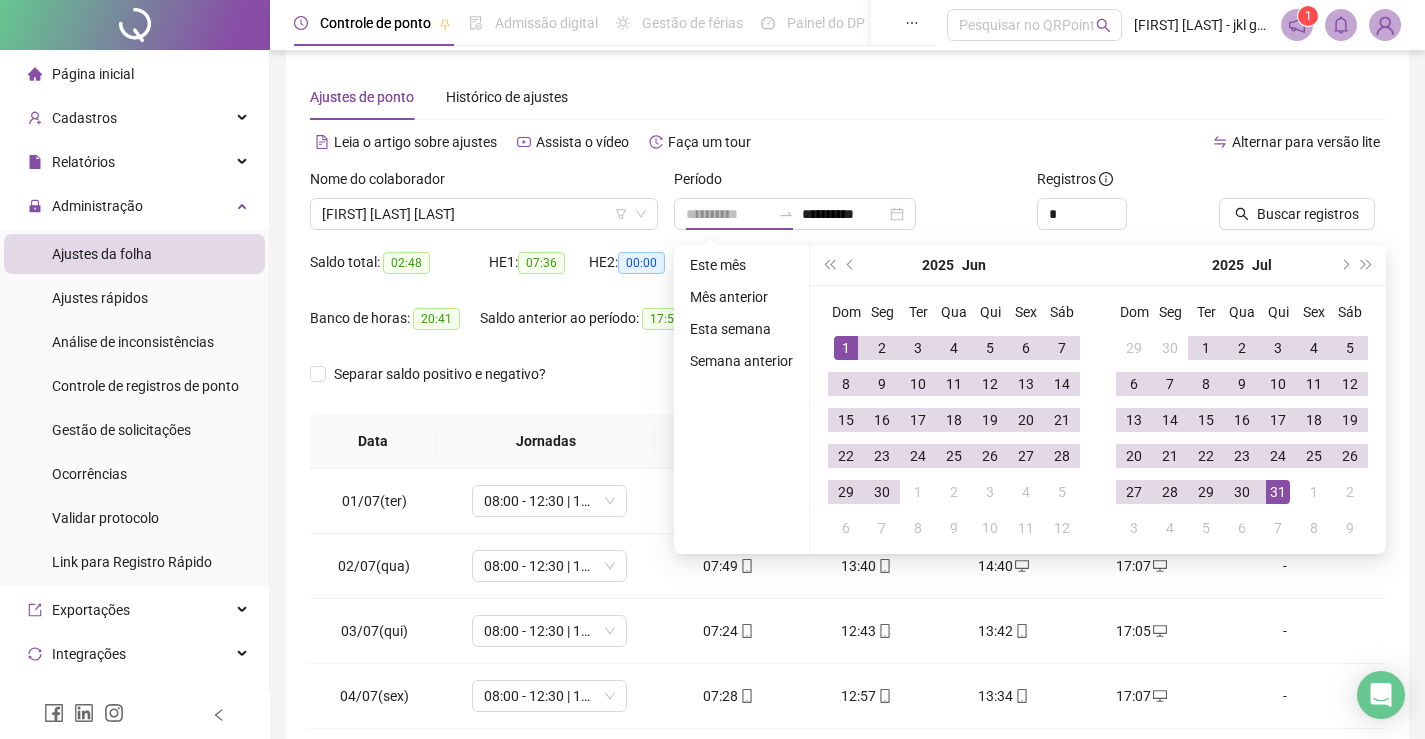 click on "1" at bounding box center (846, 348) 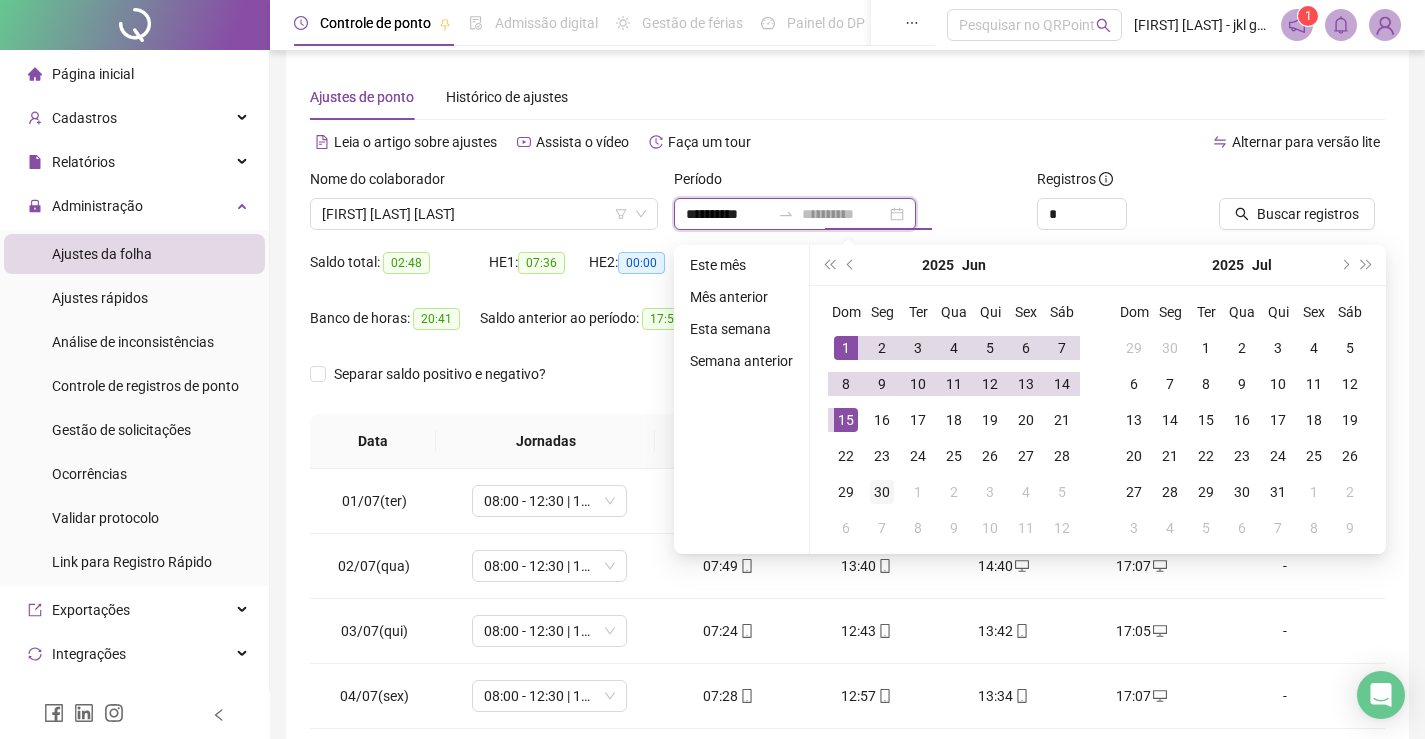 type on "**********" 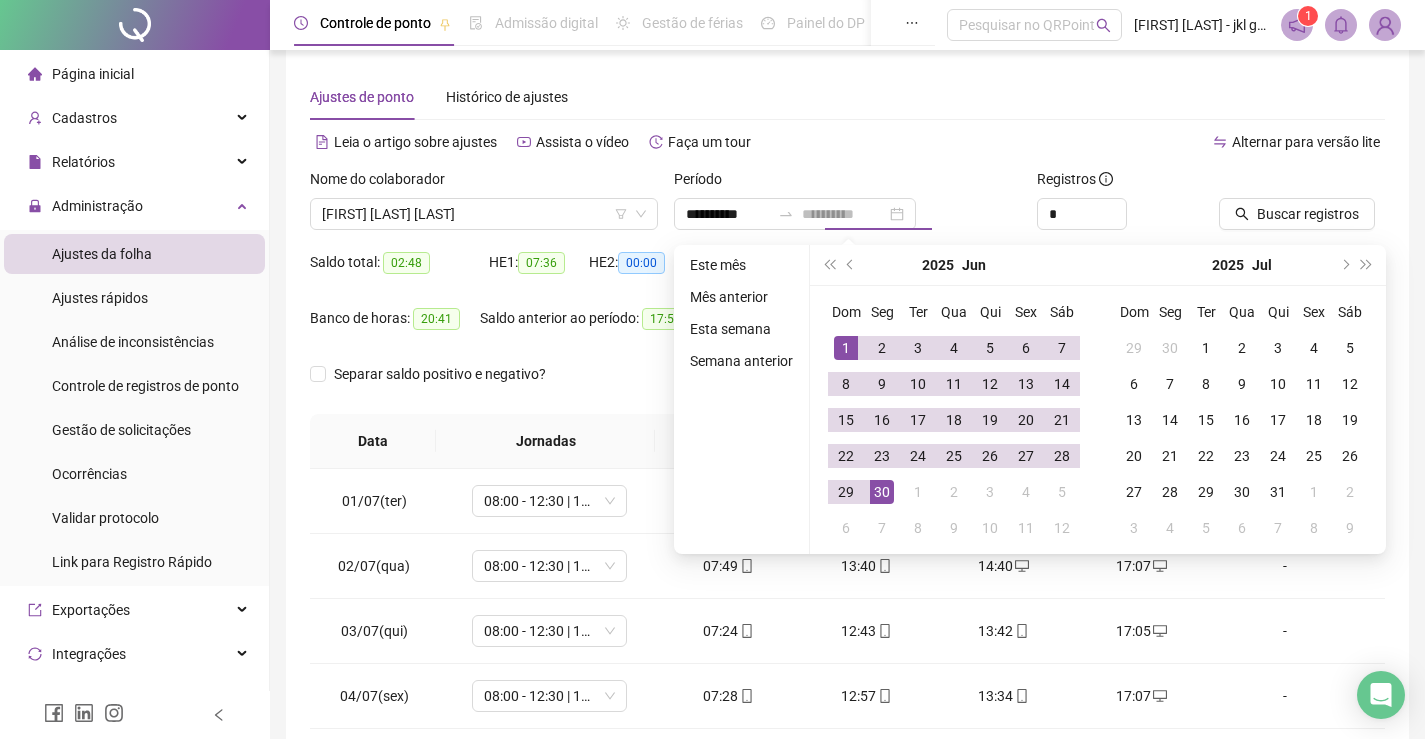 click on "30" at bounding box center [882, 492] 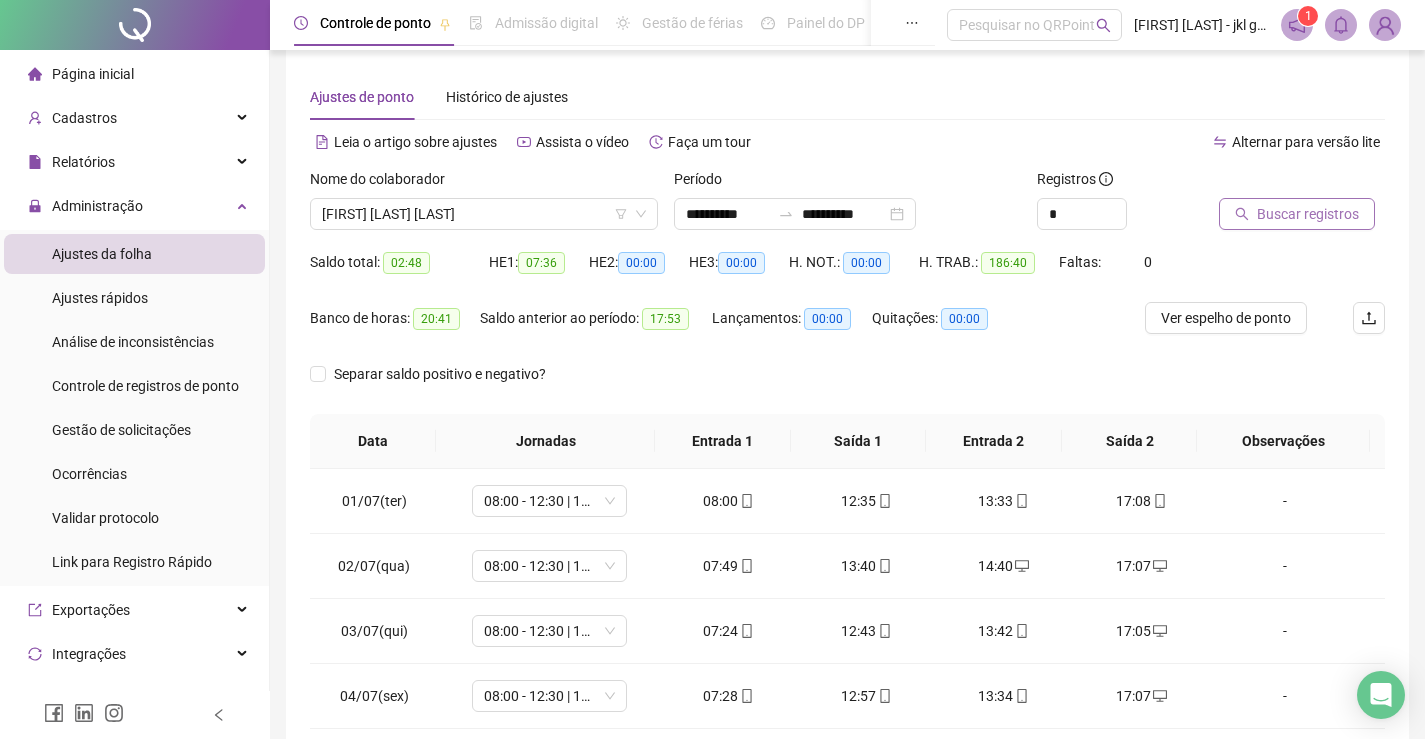 click on "Buscar registros" at bounding box center (1308, 214) 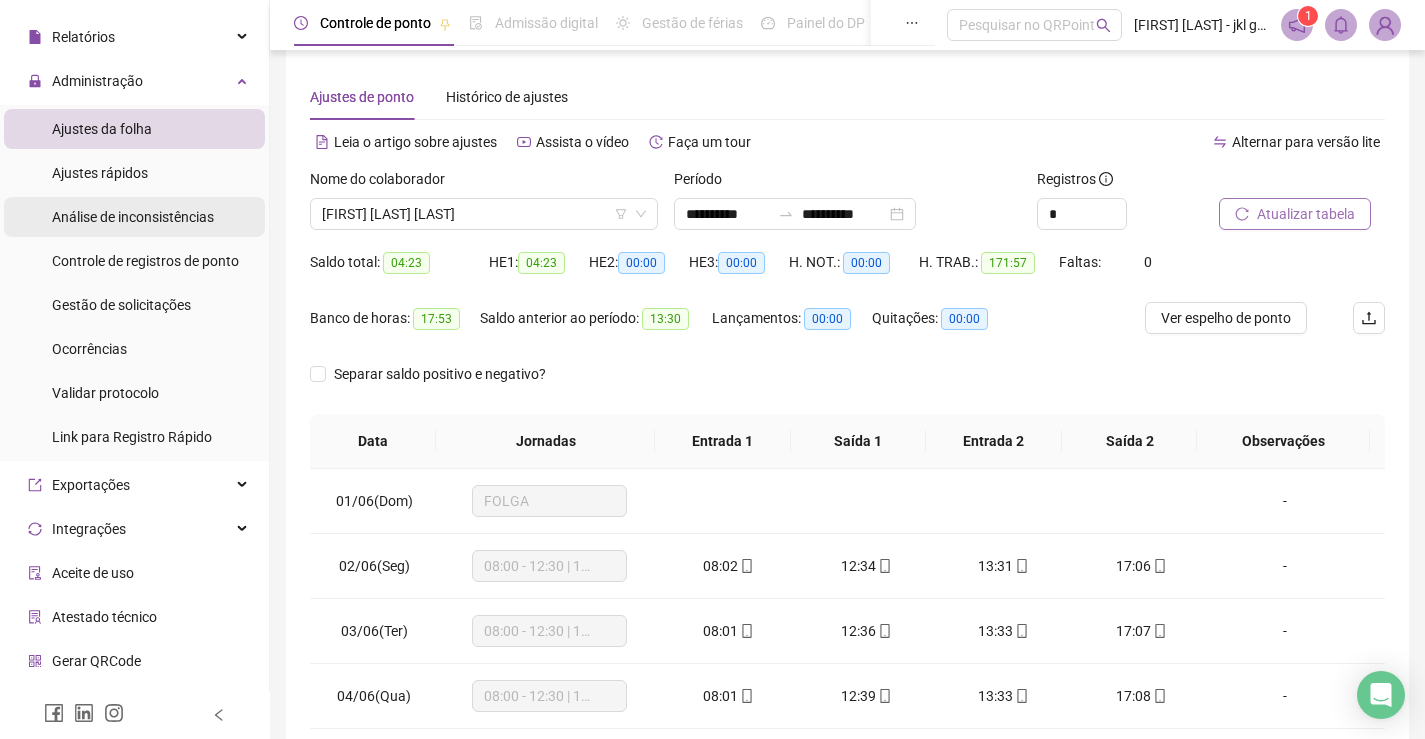 scroll, scrollTop: 133, scrollLeft: 0, axis: vertical 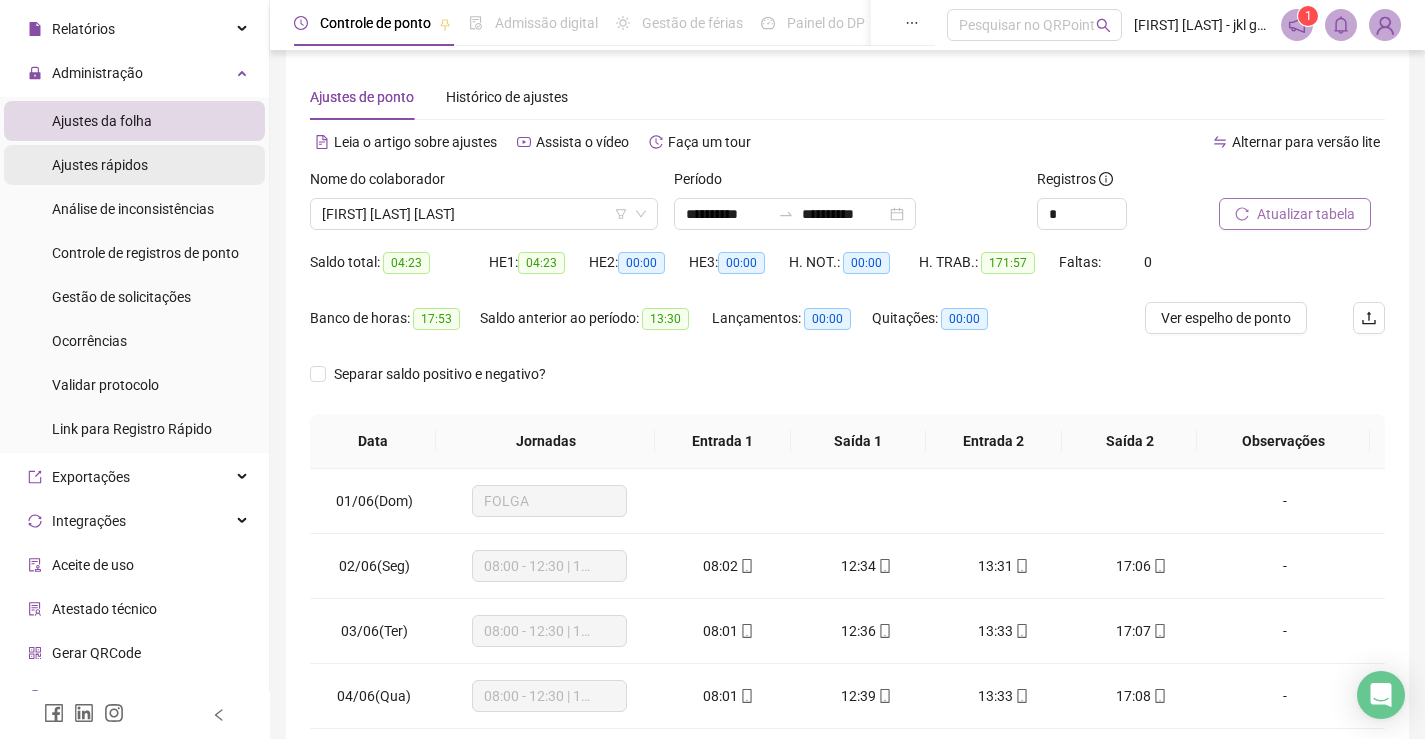 click on "Ajustes rápidos" at bounding box center [100, 165] 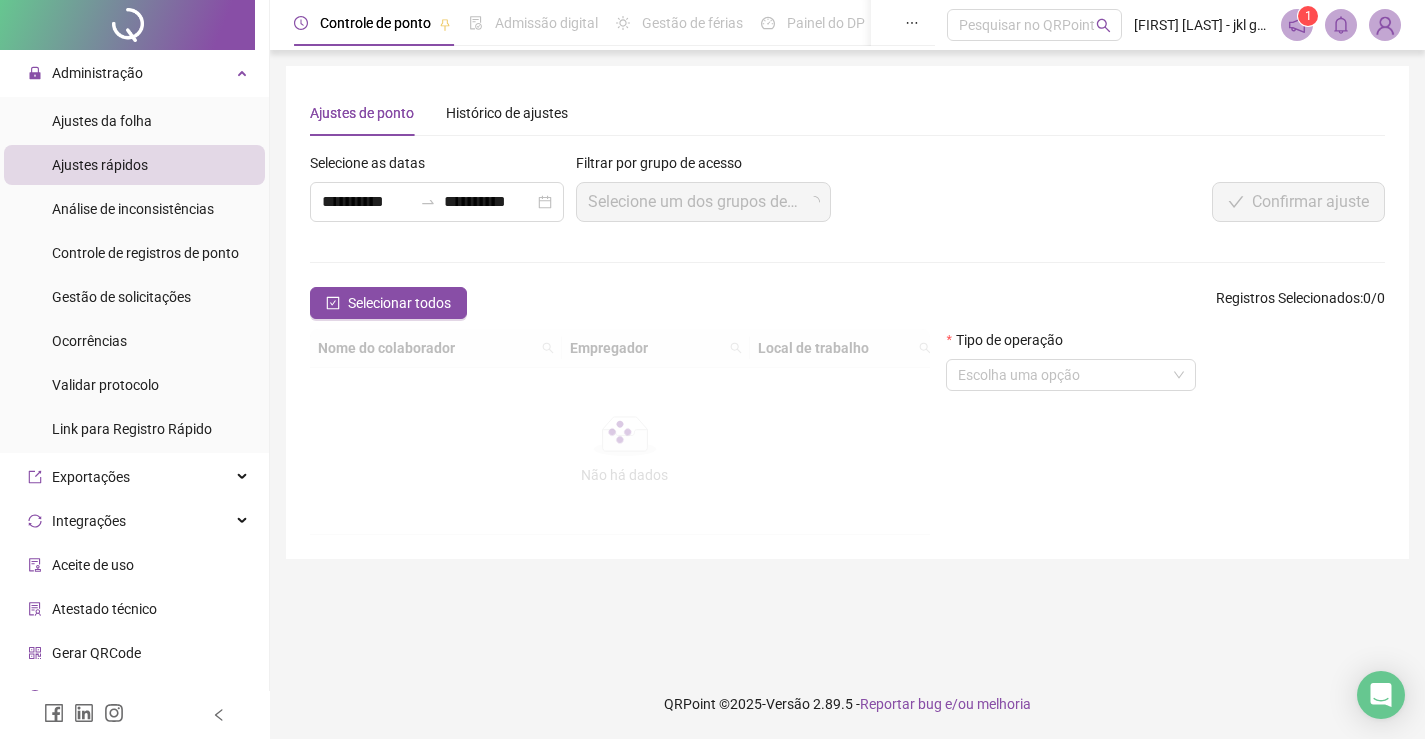 scroll, scrollTop: 0, scrollLeft: 0, axis: both 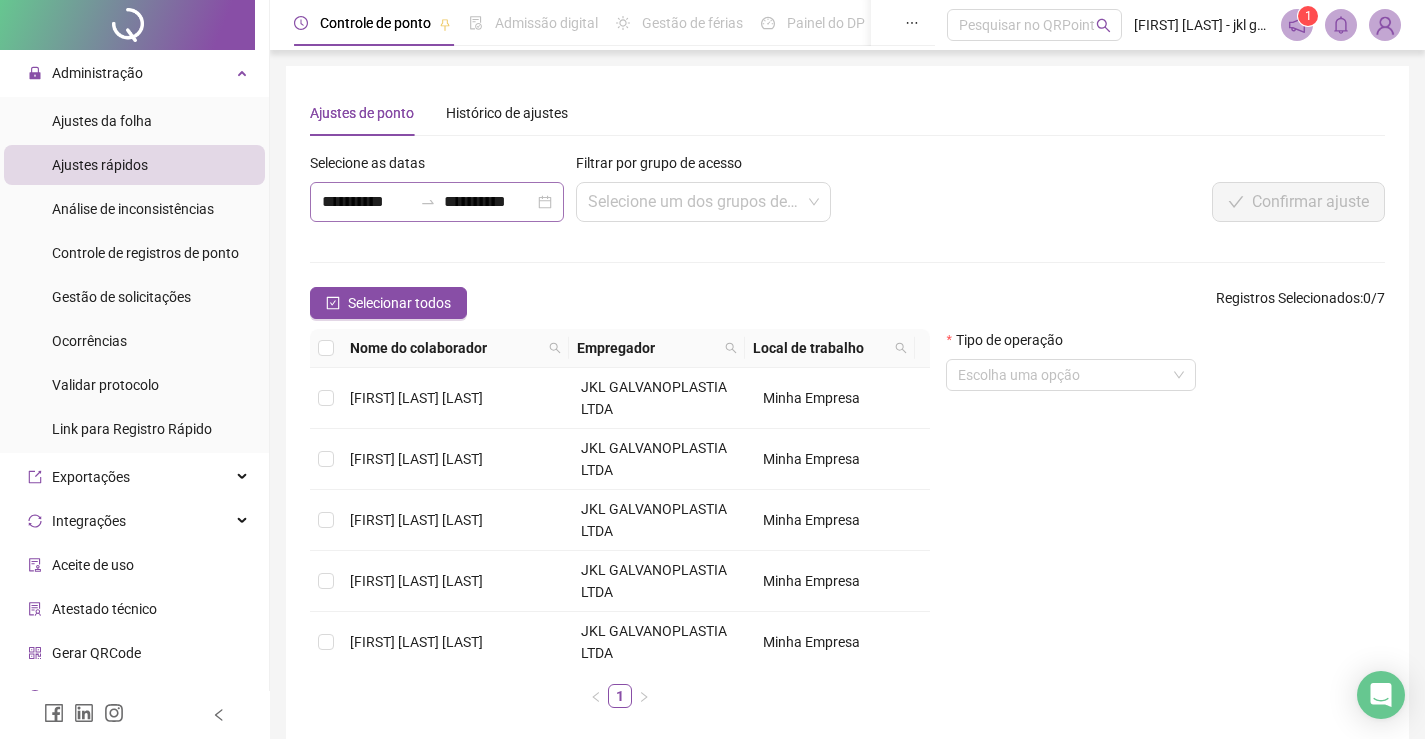 click on "**********" at bounding box center (437, 202) 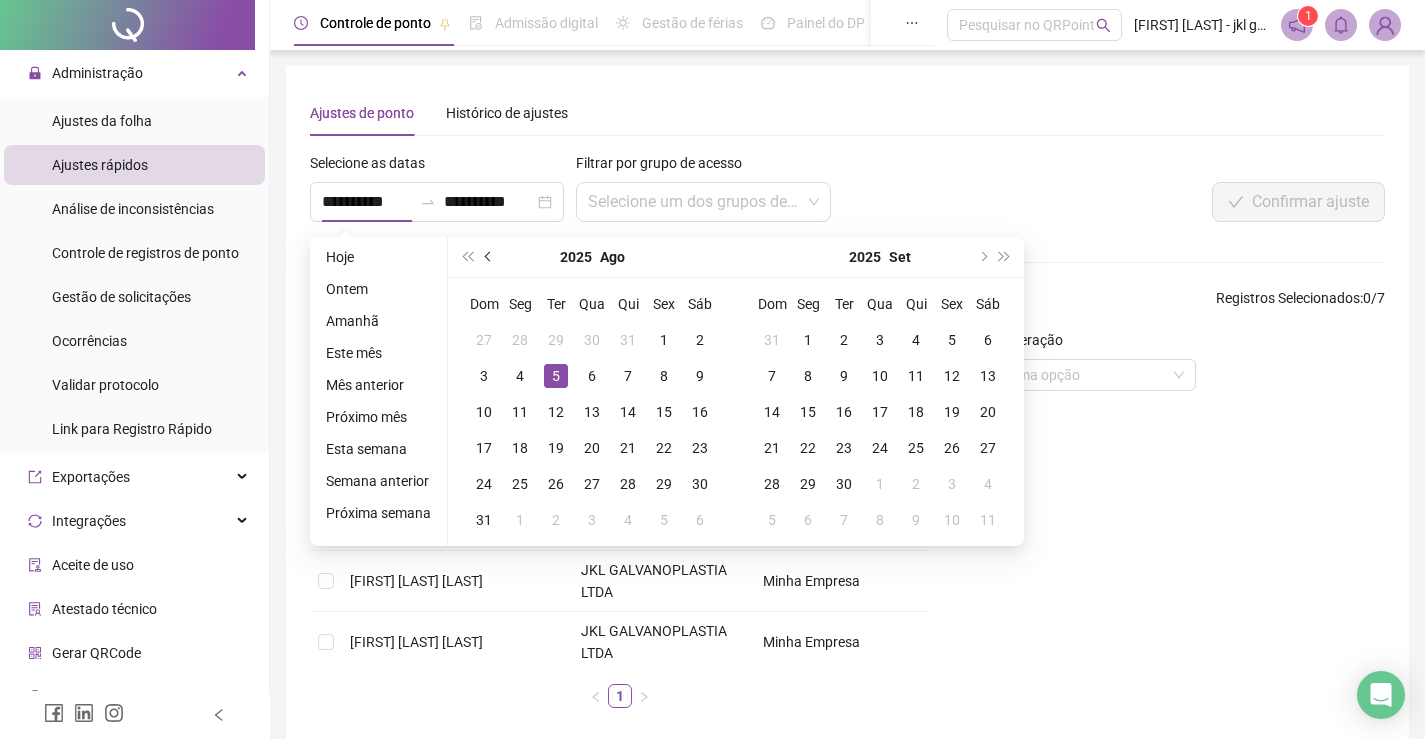 click at bounding box center [489, 257] 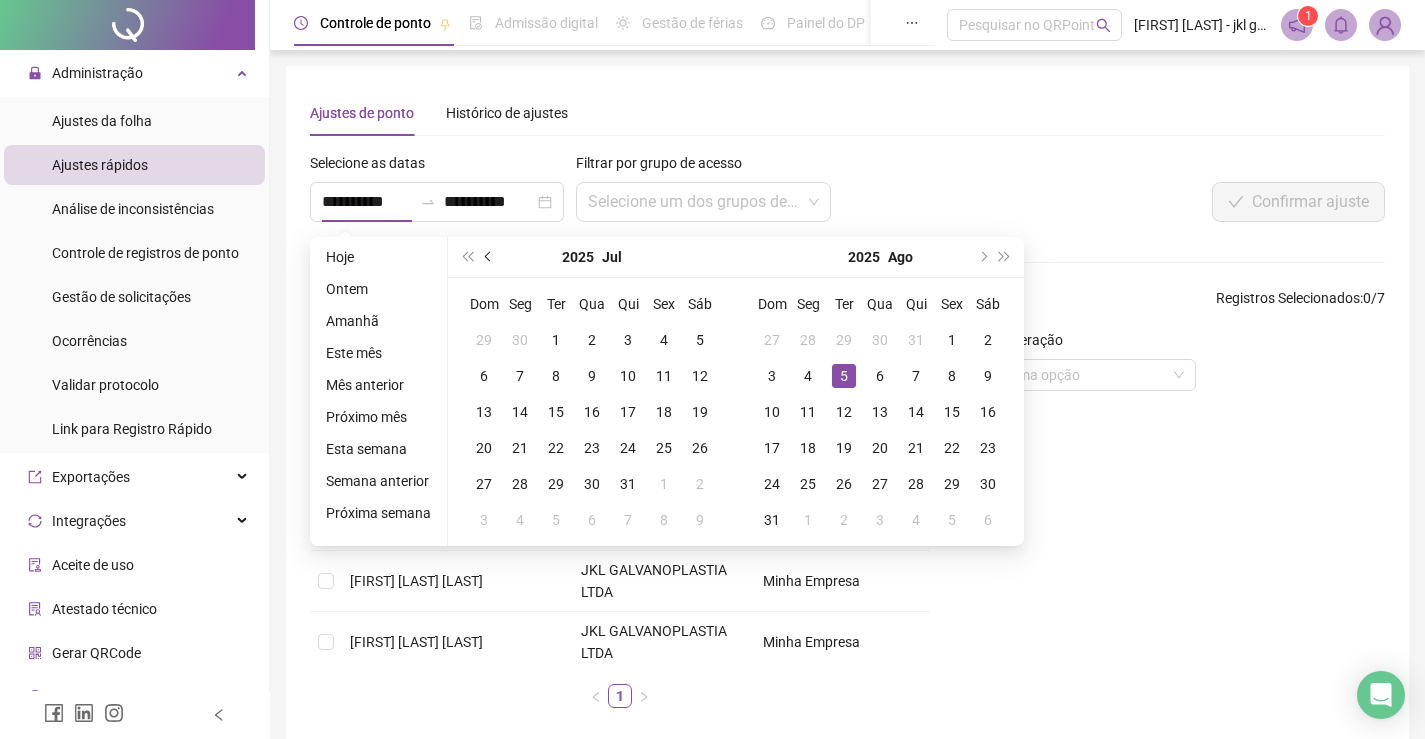 click at bounding box center [489, 257] 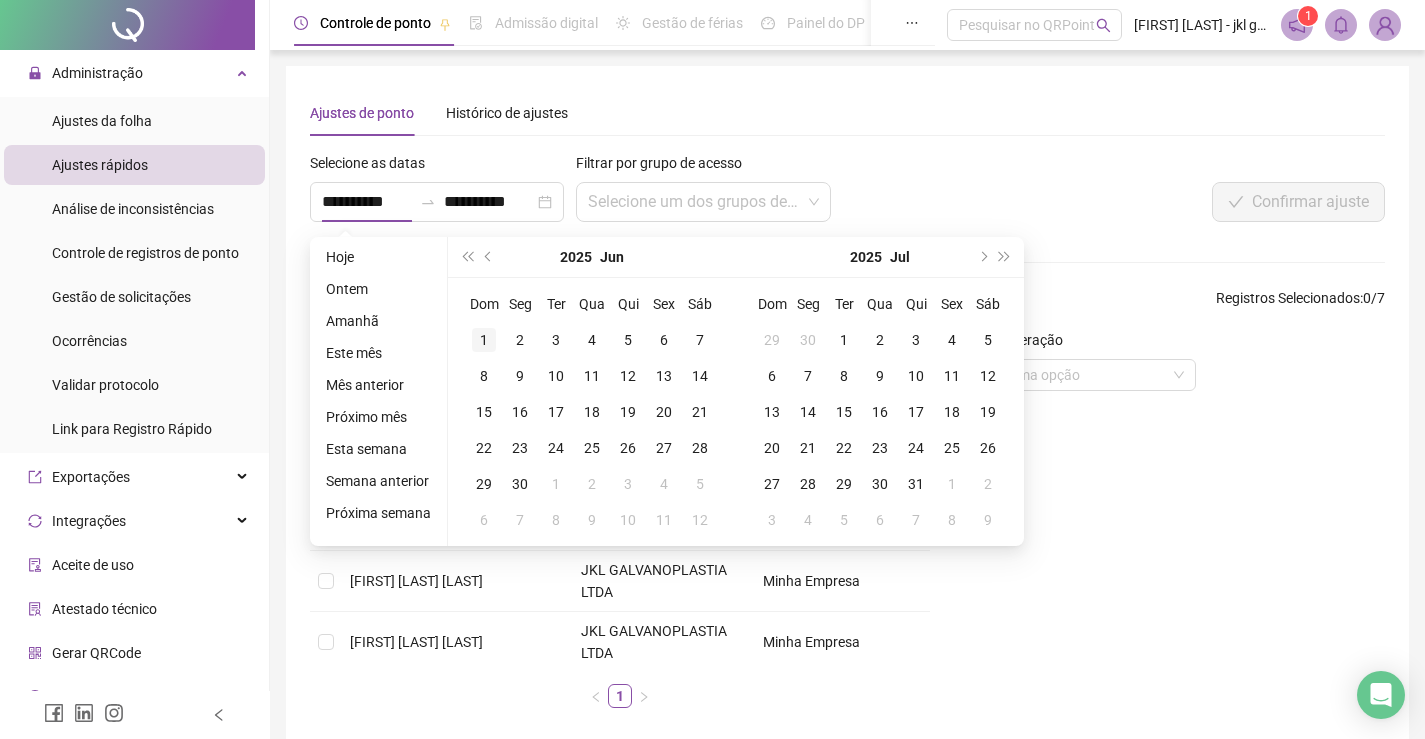 type on "**********" 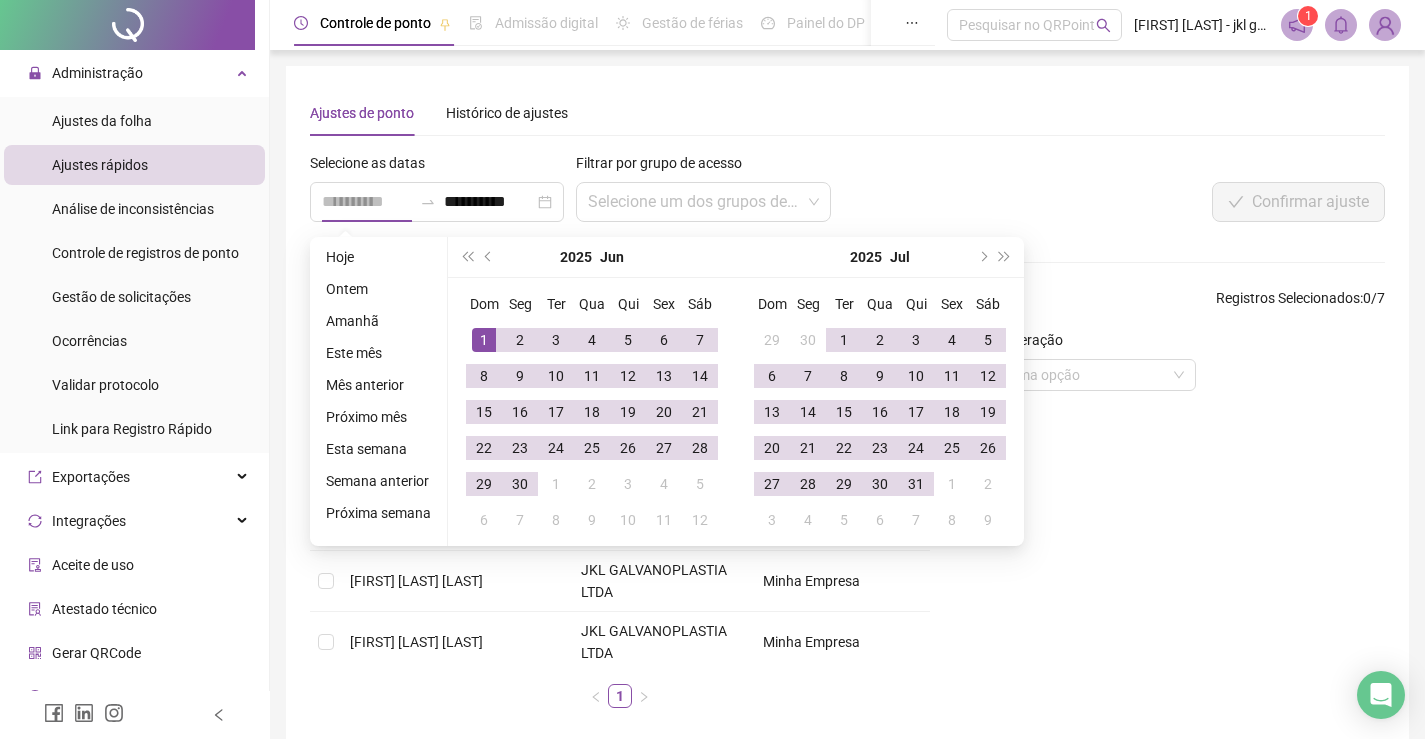 click on "1" at bounding box center [484, 340] 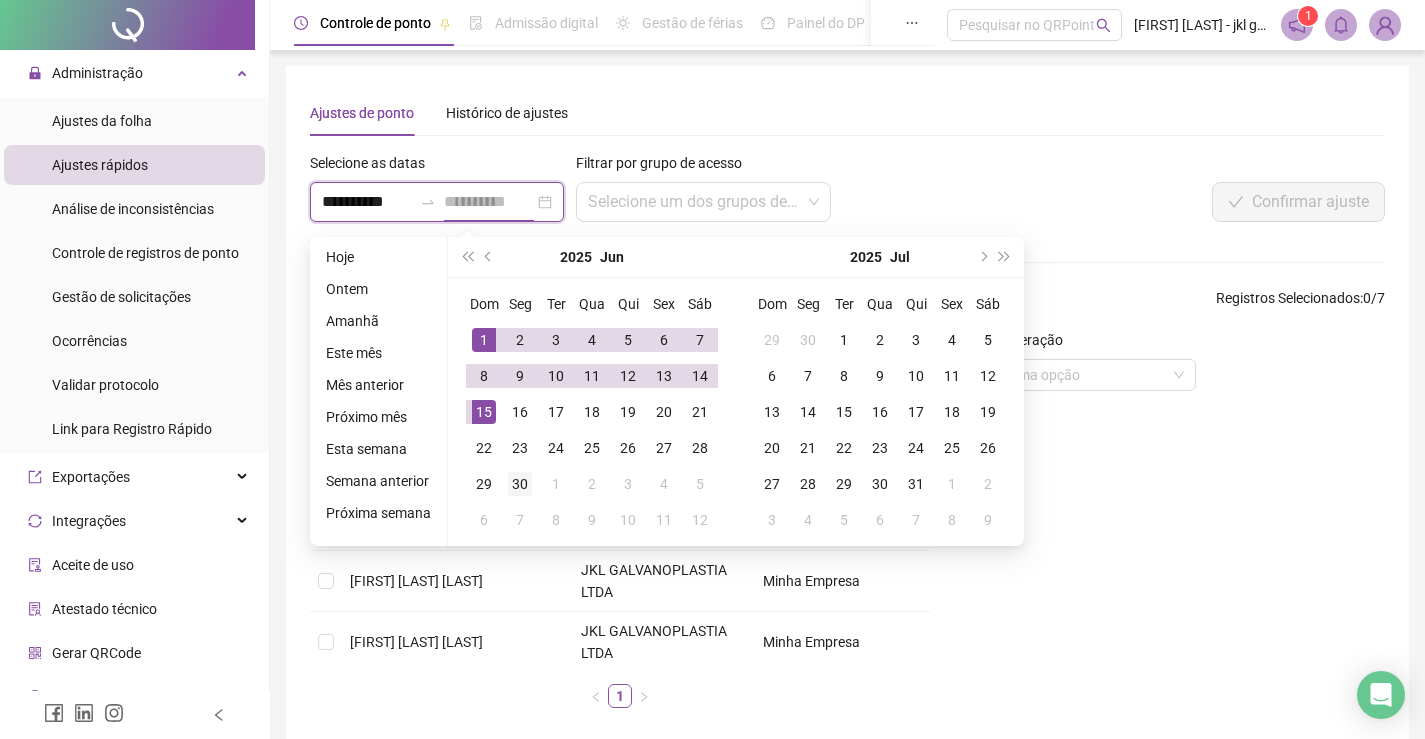 type on "**********" 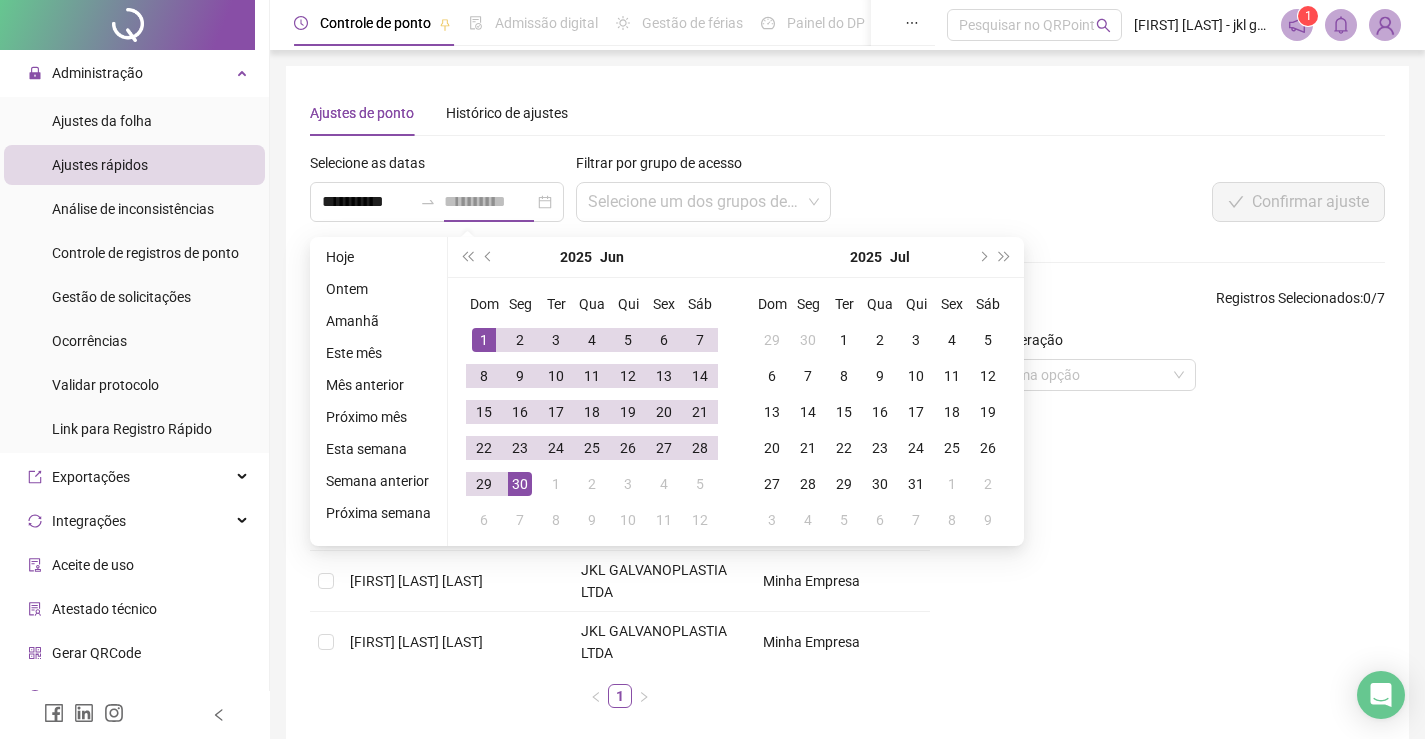 click on "30" at bounding box center (520, 484) 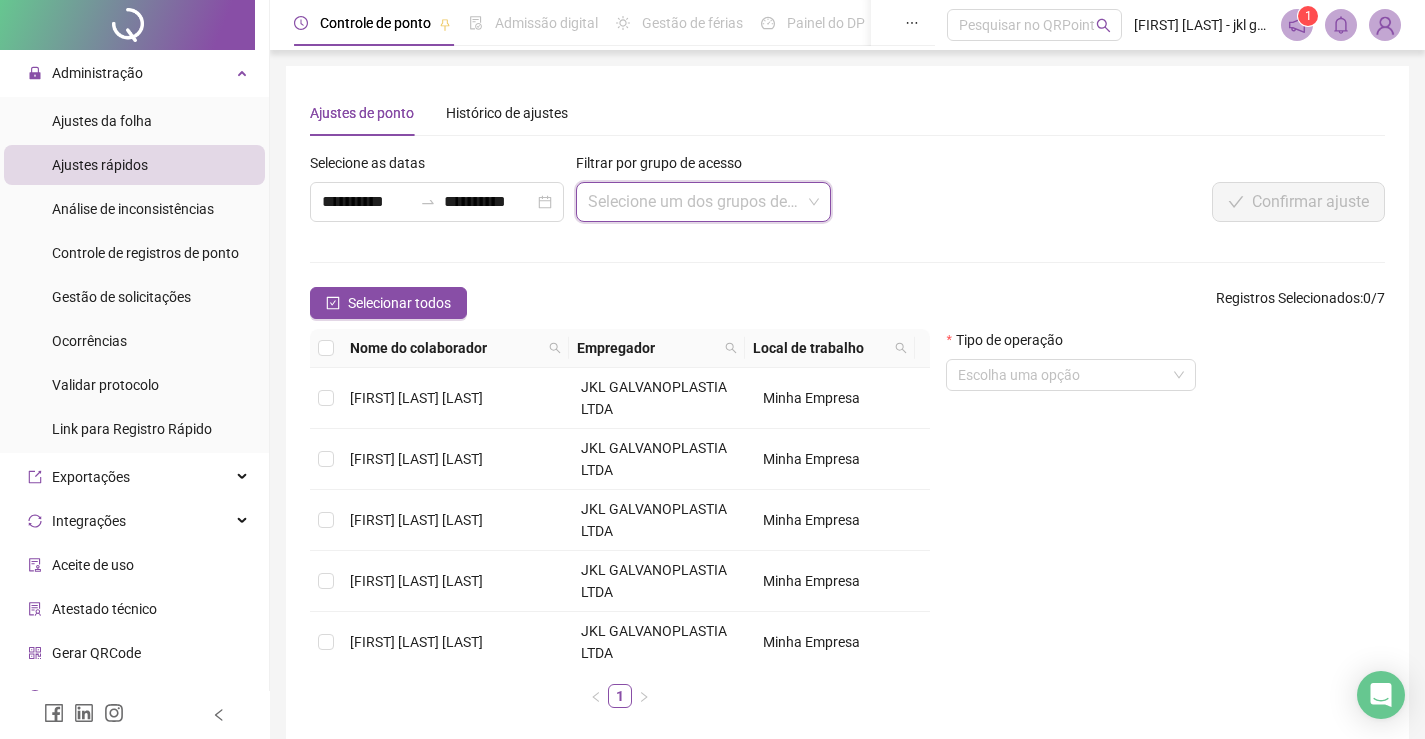 click at bounding box center (694, 202) 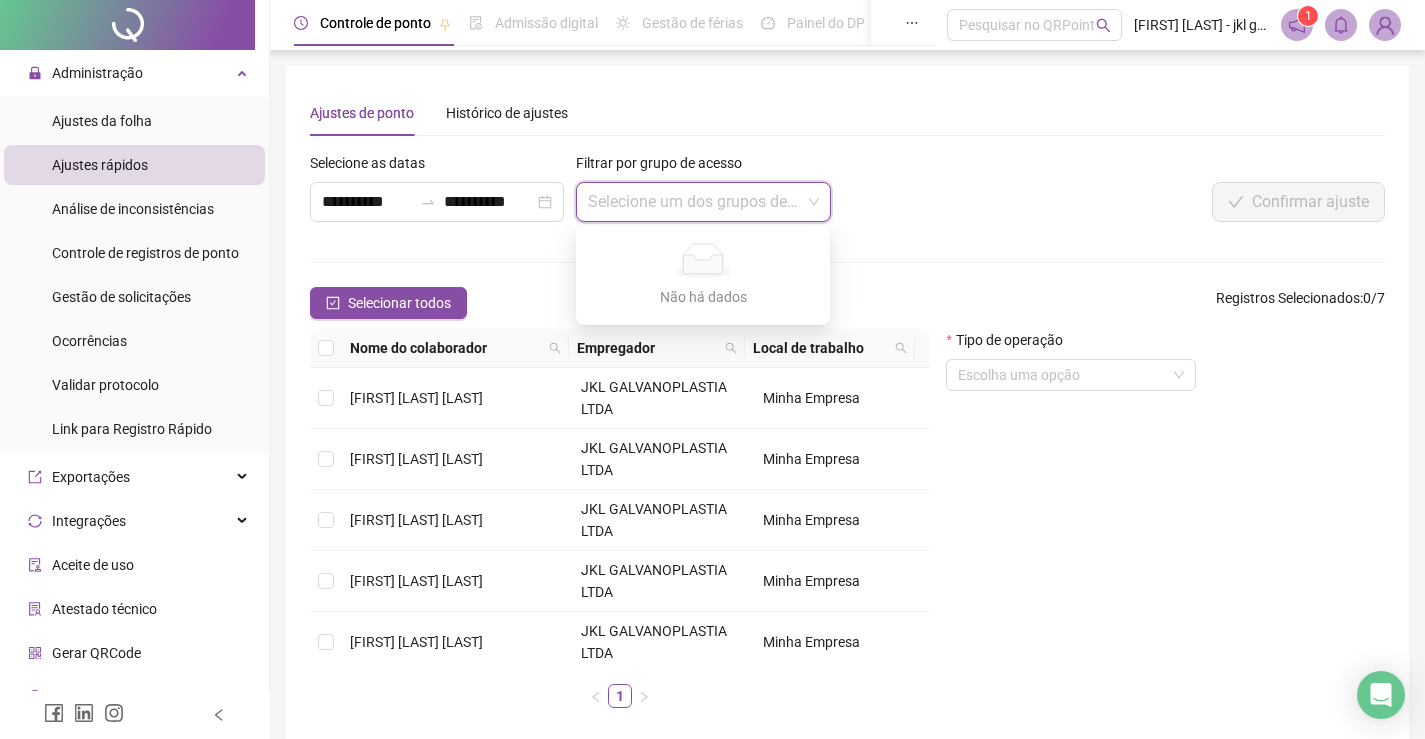 click at bounding box center (694, 202) 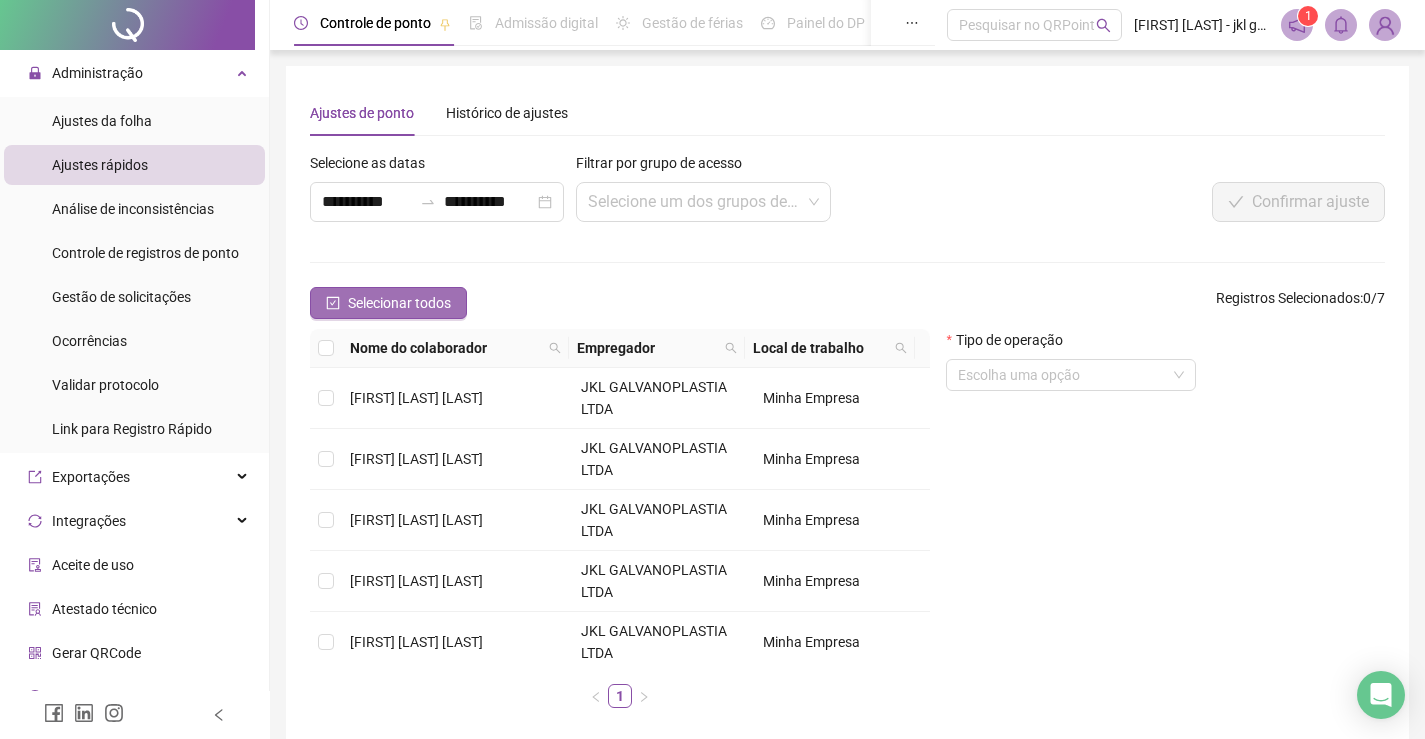 click on "Selecionar todos" at bounding box center [388, 303] 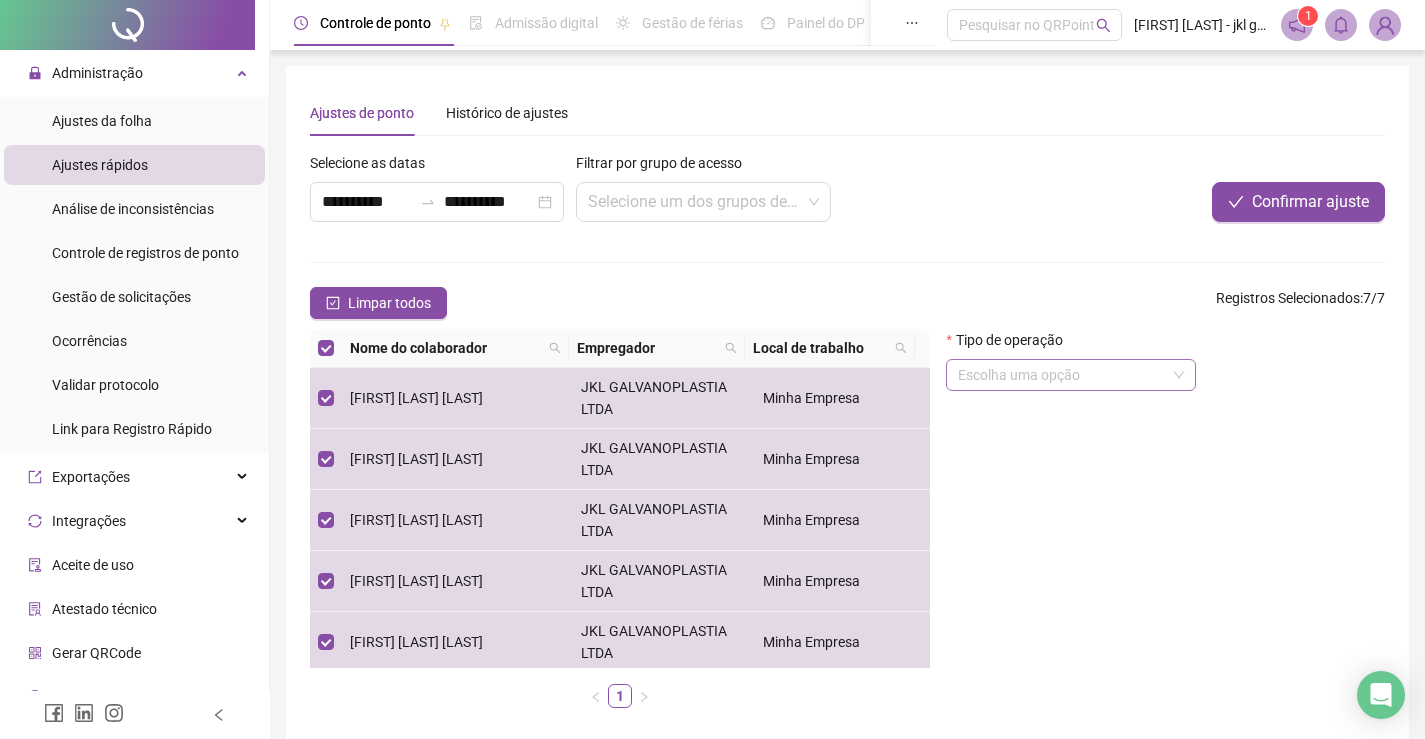 click at bounding box center [1062, 375] 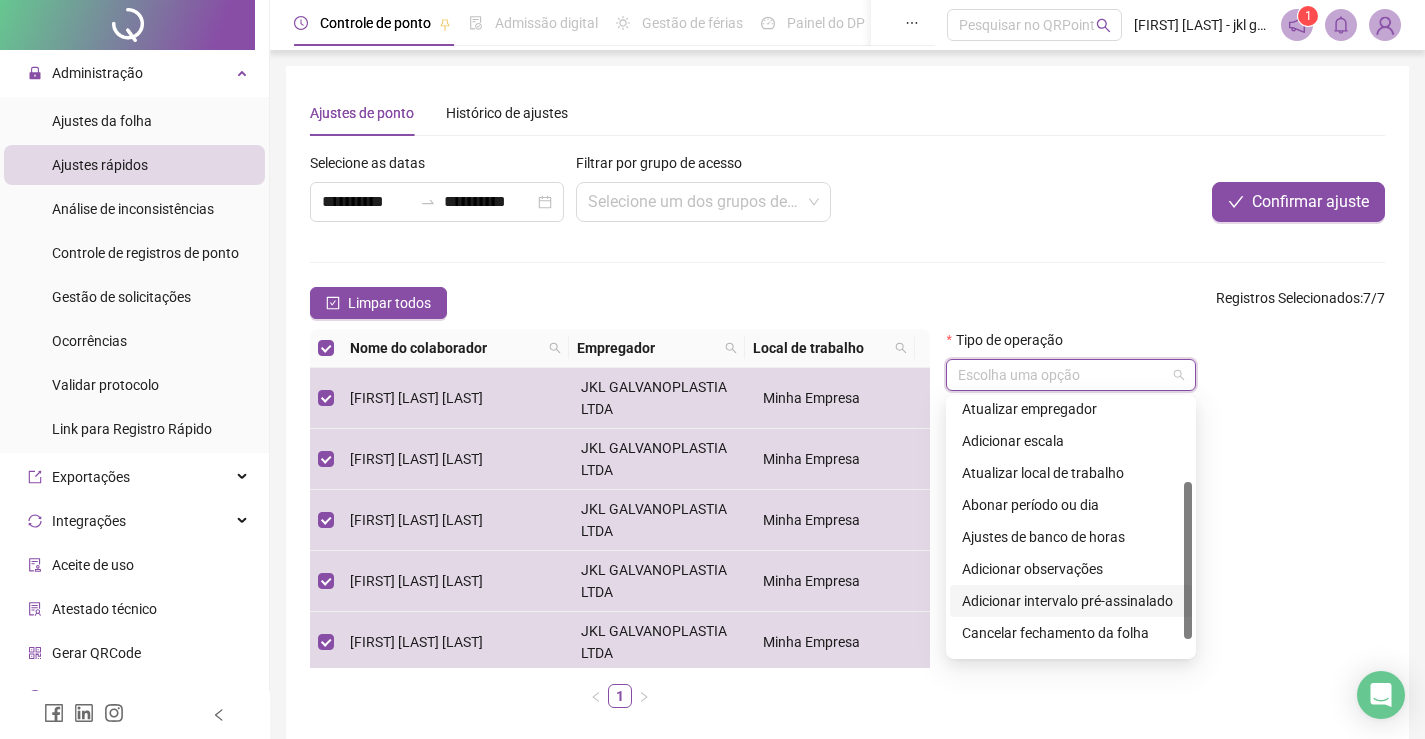scroll, scrollTop: 160, scrollLeft: 0, axis: vertical 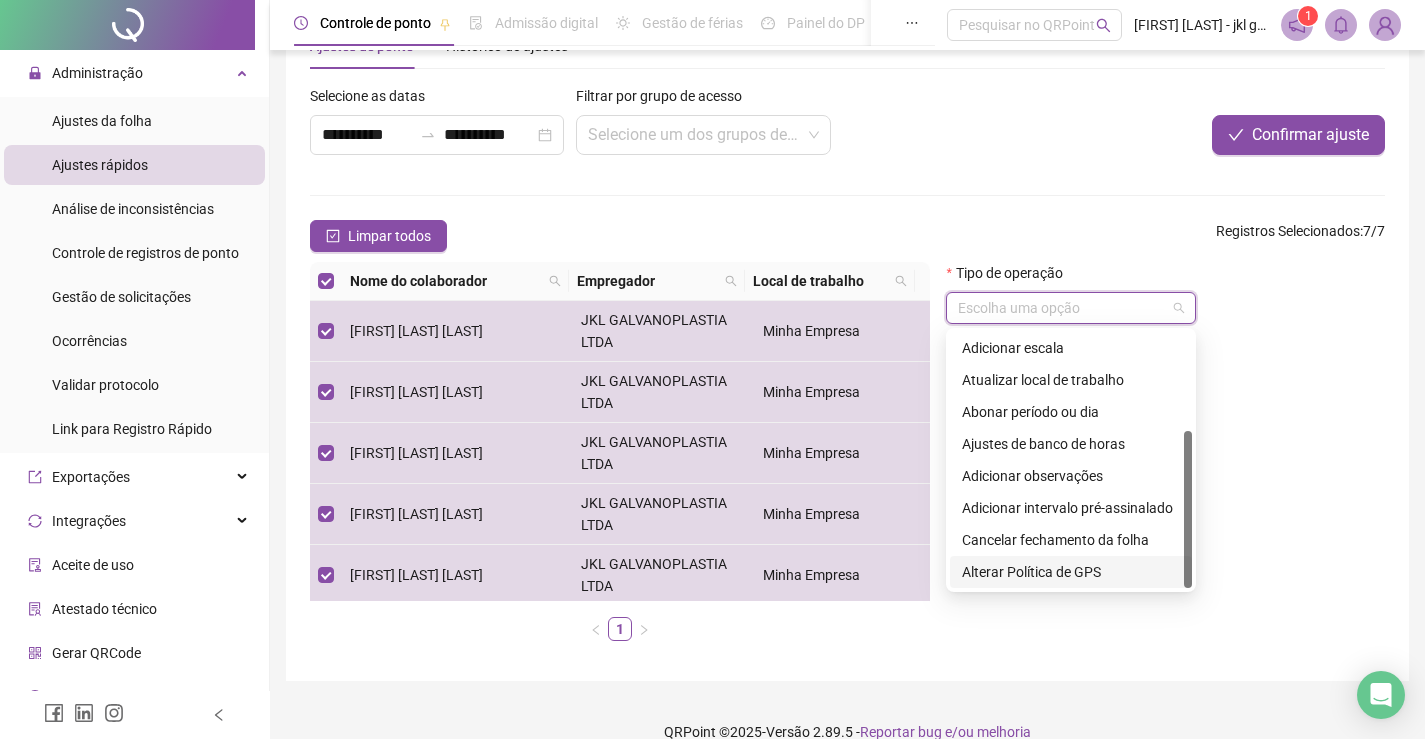 click on "Tipo de operação Escolha uma opção" at bounding box center (1165, 459) 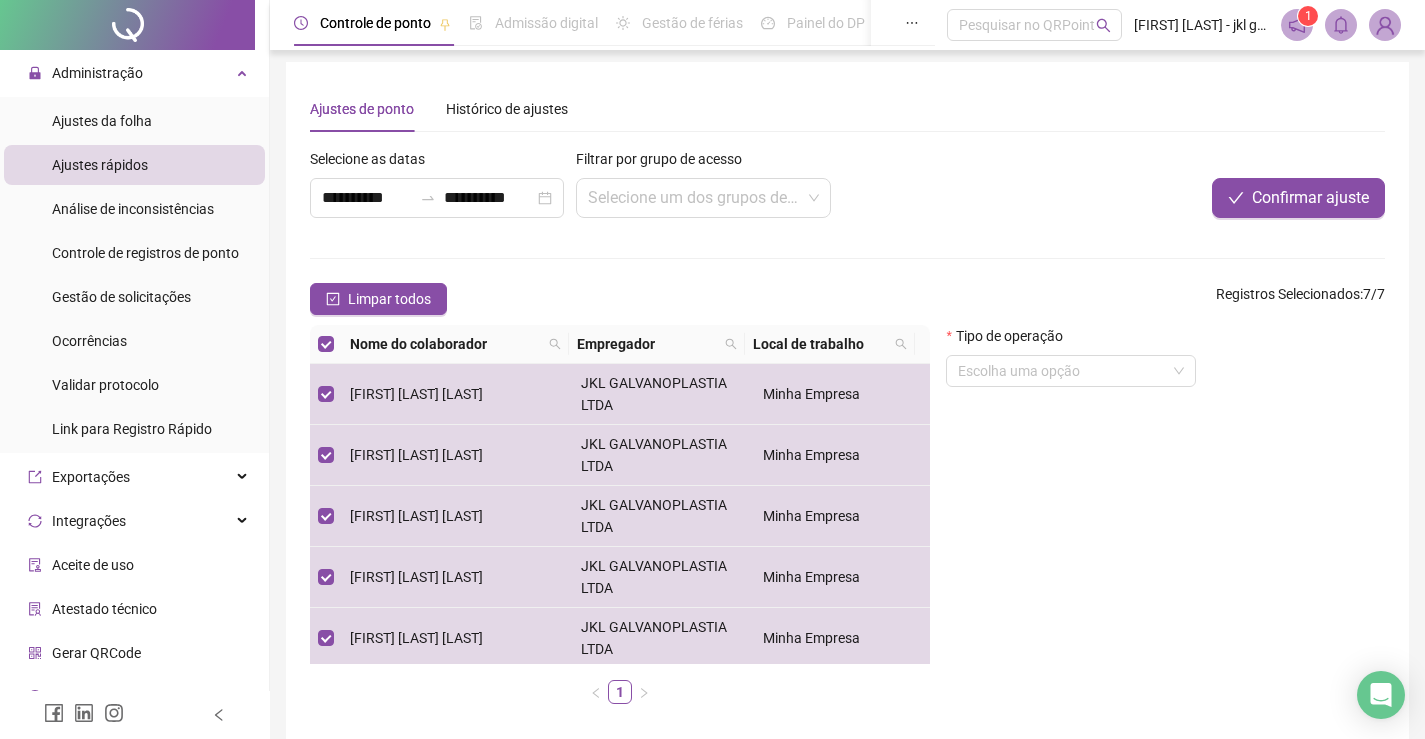 scroll, scrollTop: 0, scrollLeft: 0, axis: both 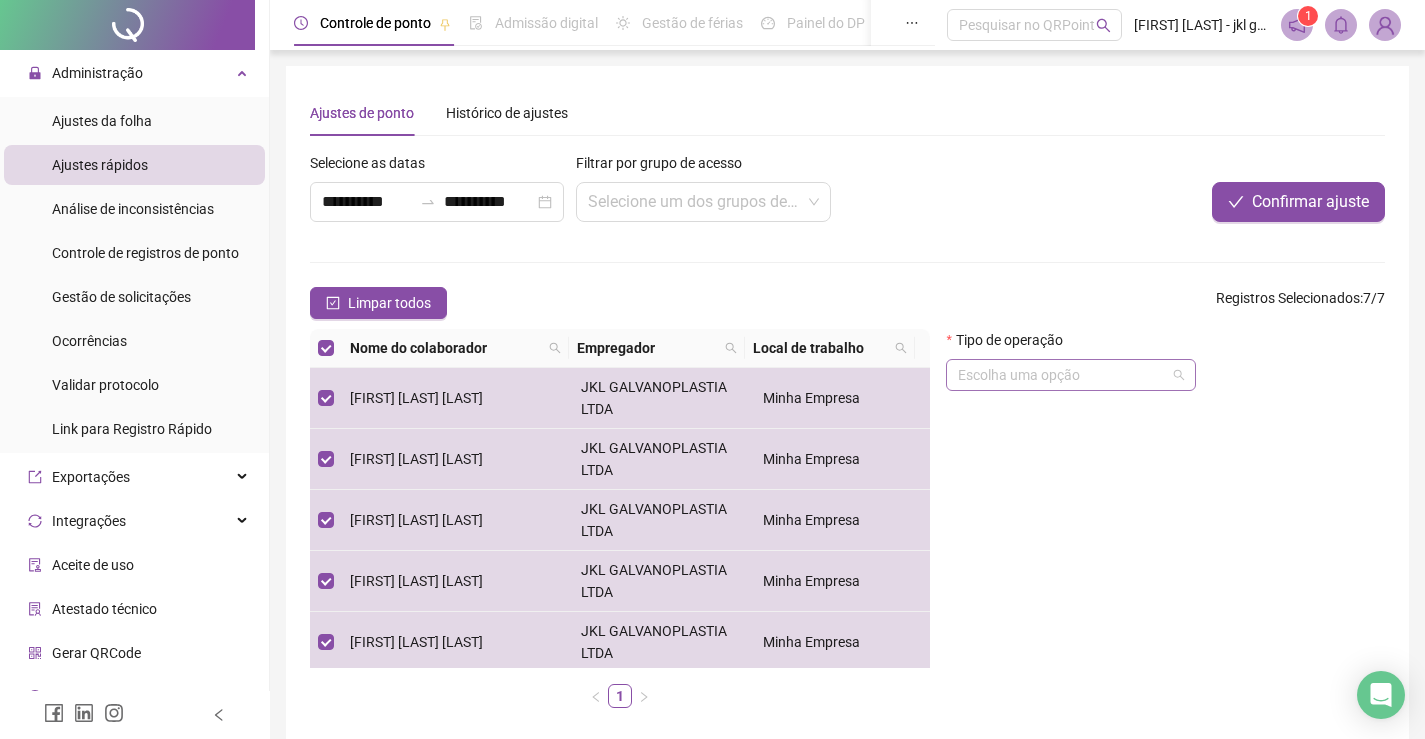 click at bounding box center [1062, 375] 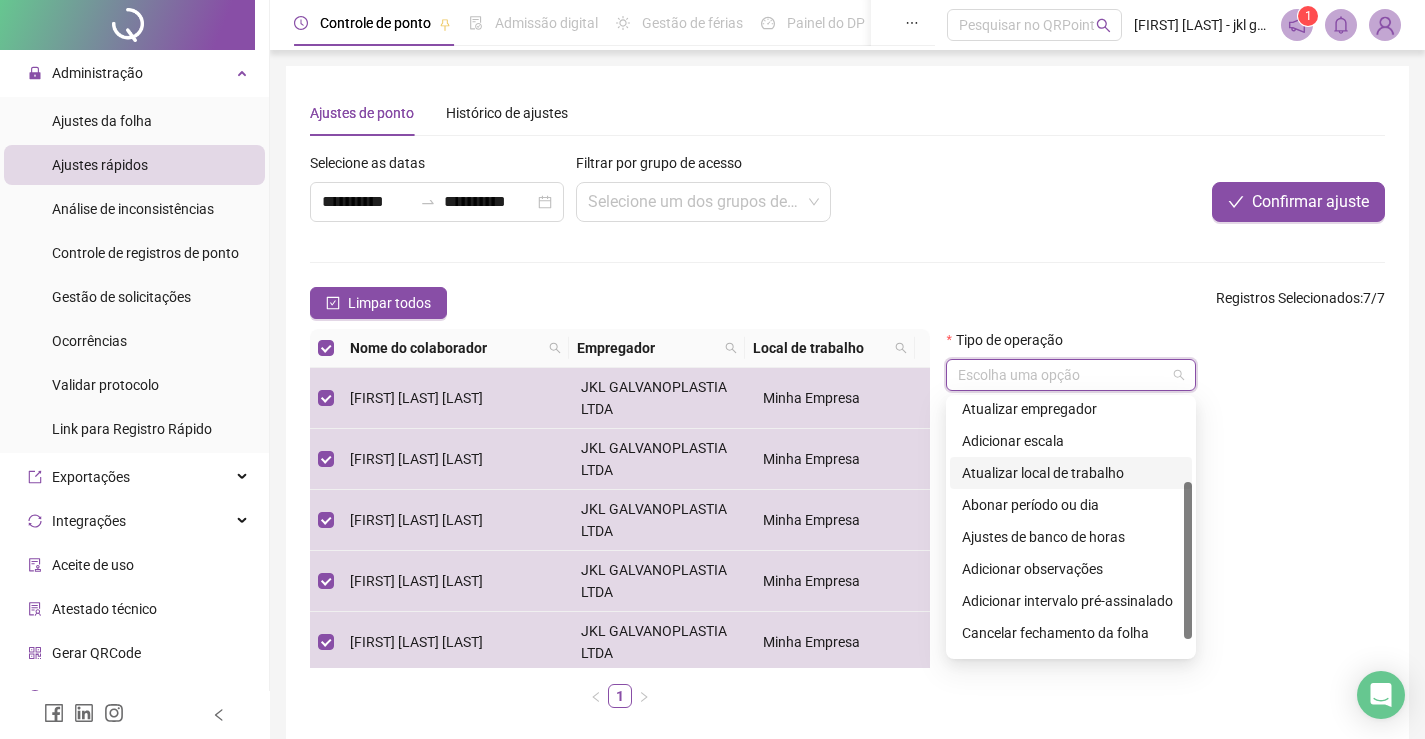 scroll, scrollTop: 160, scrollLeft: 0, axis: vertical 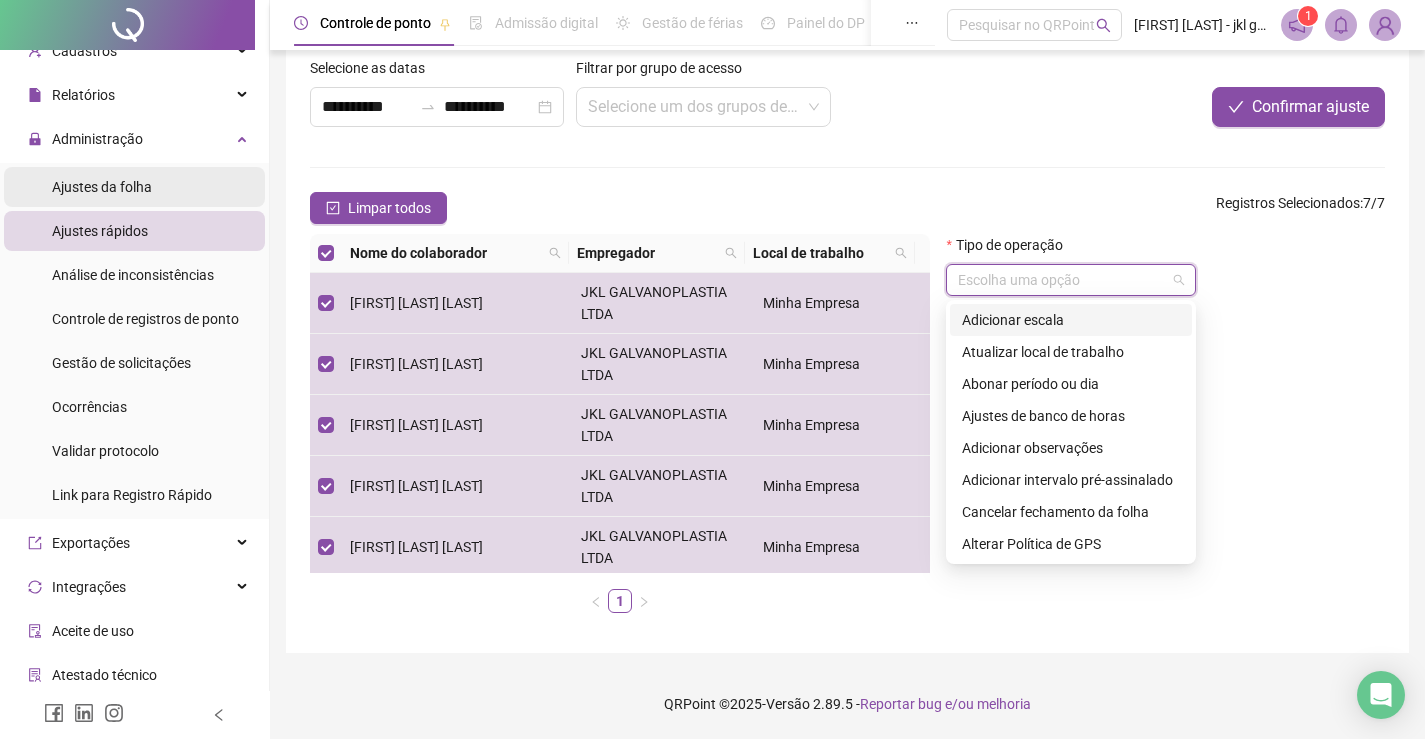 click on "Ajustes da folha" at bounding box center [102, 187] 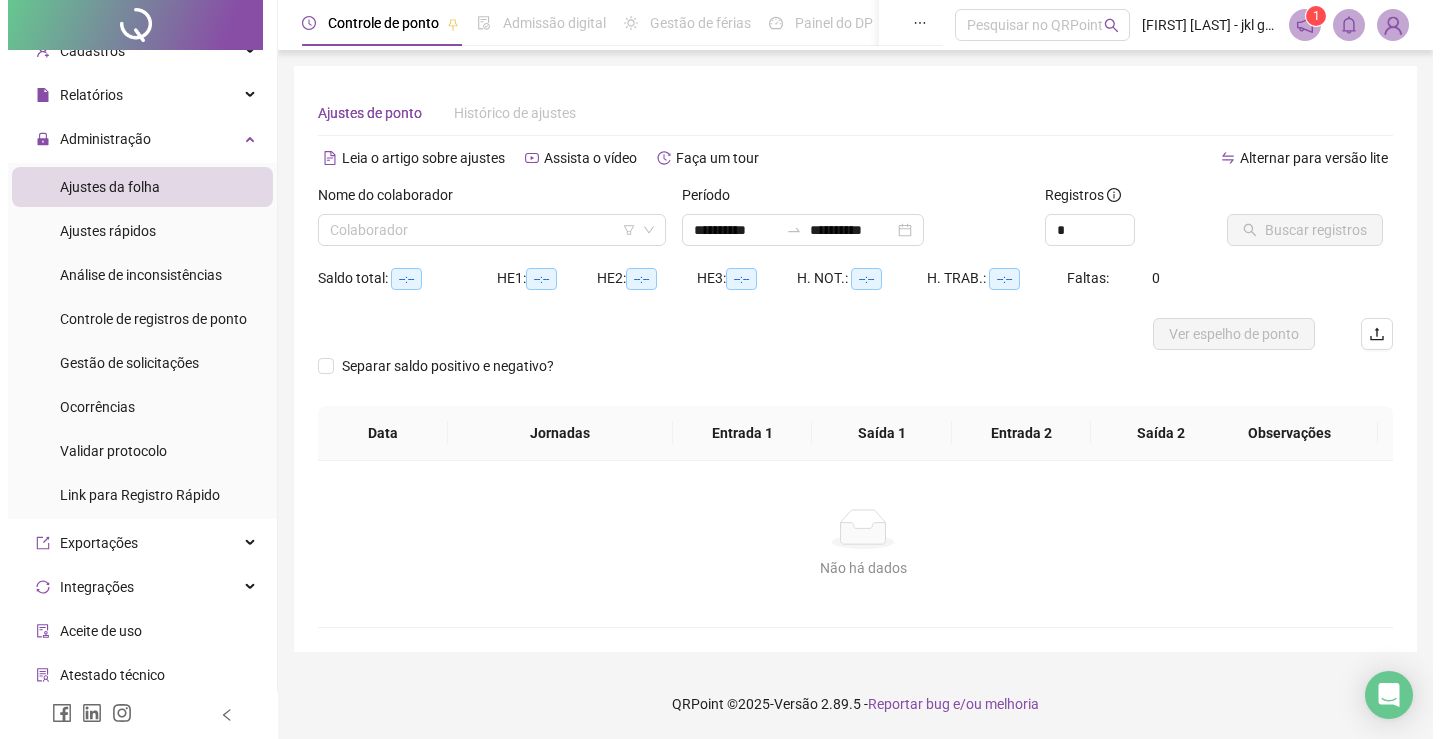 scroll, scrollTop: 0, scrollLeft: 0, axis: both 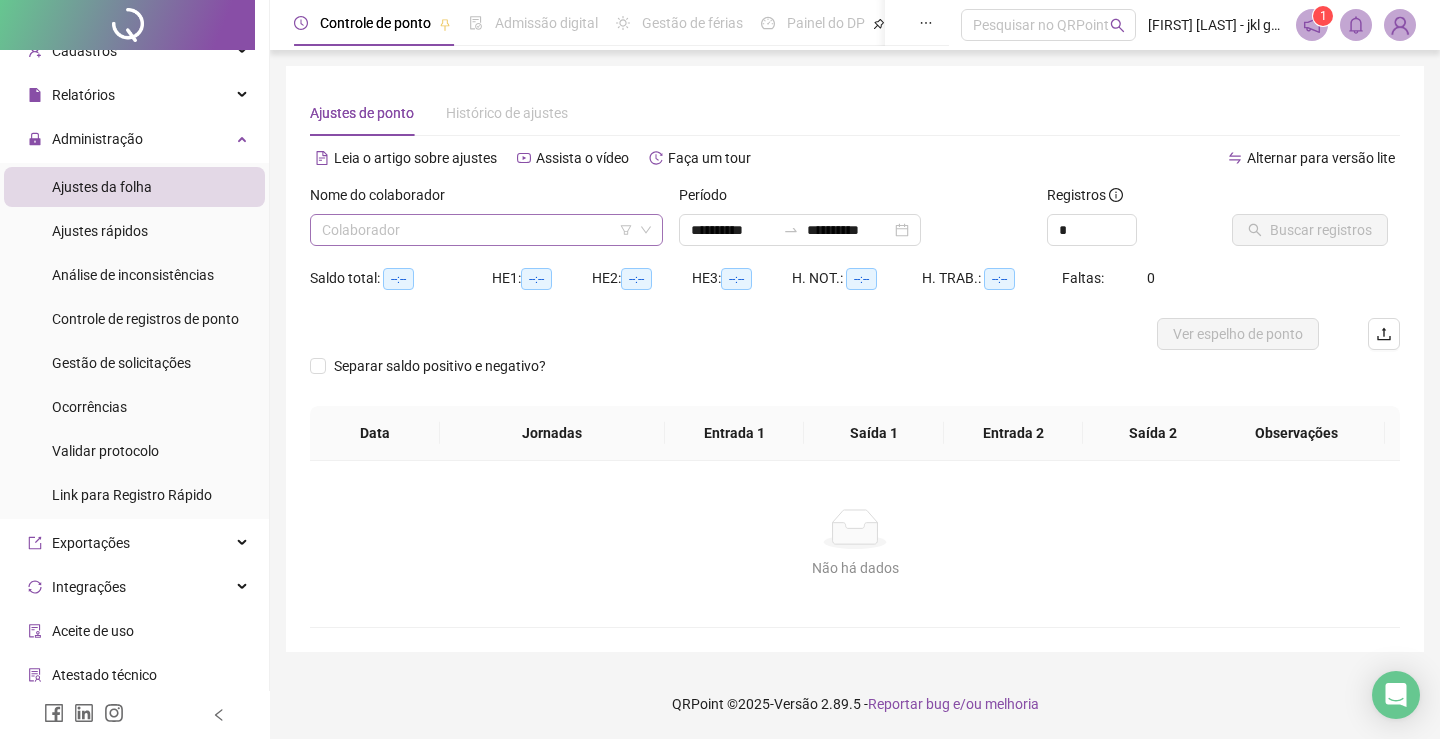 click at bounding box center [477, 230] 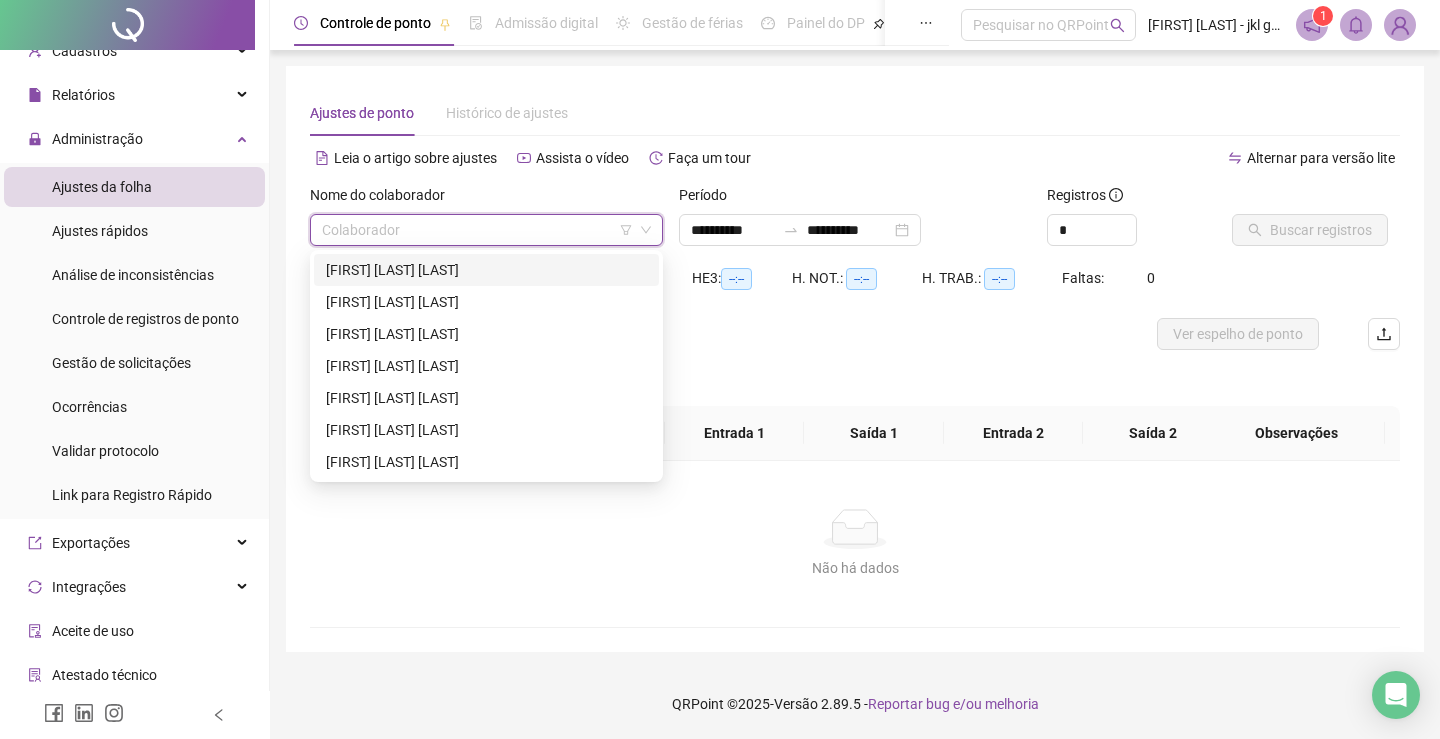 click on "Alternar para versão lite" at bounding box center (1127, 168) 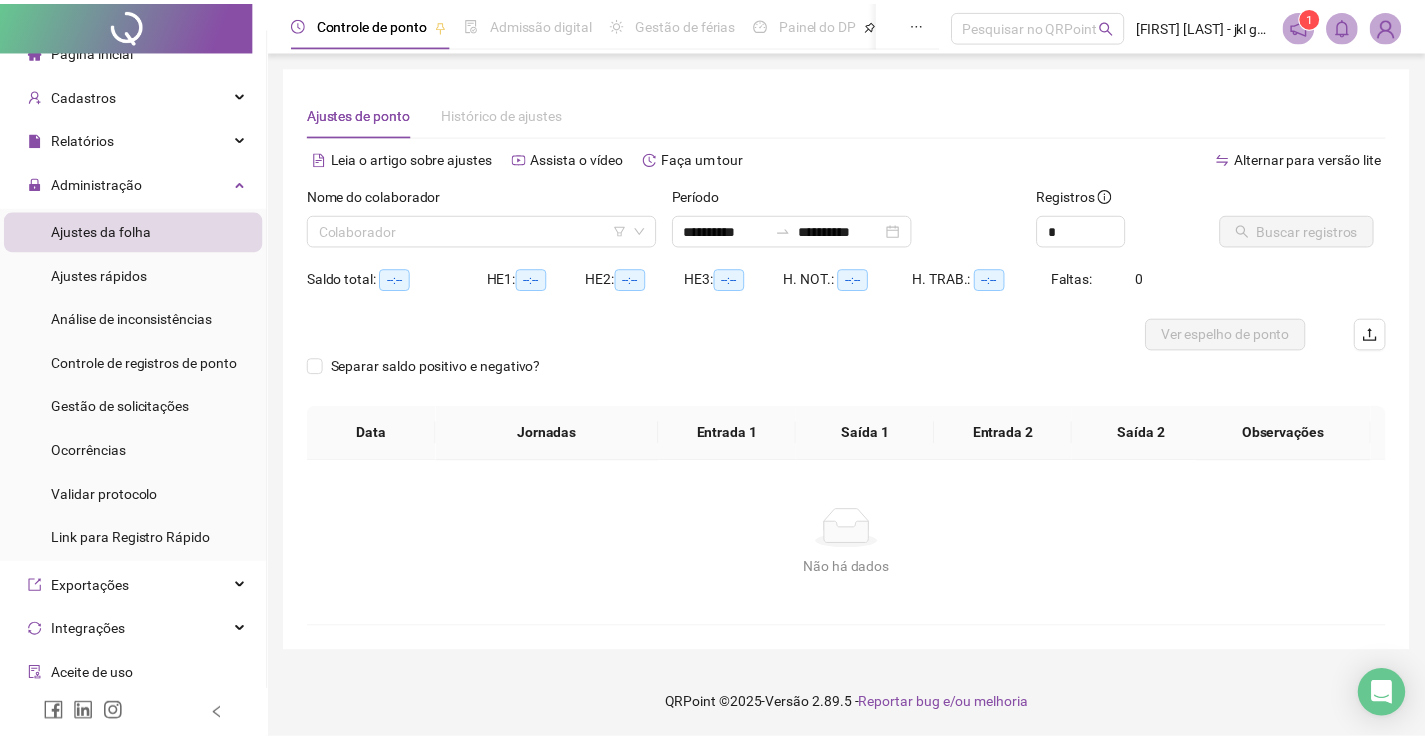 scroll, scrollTop: 0, scrollLeft: 0, axis: both 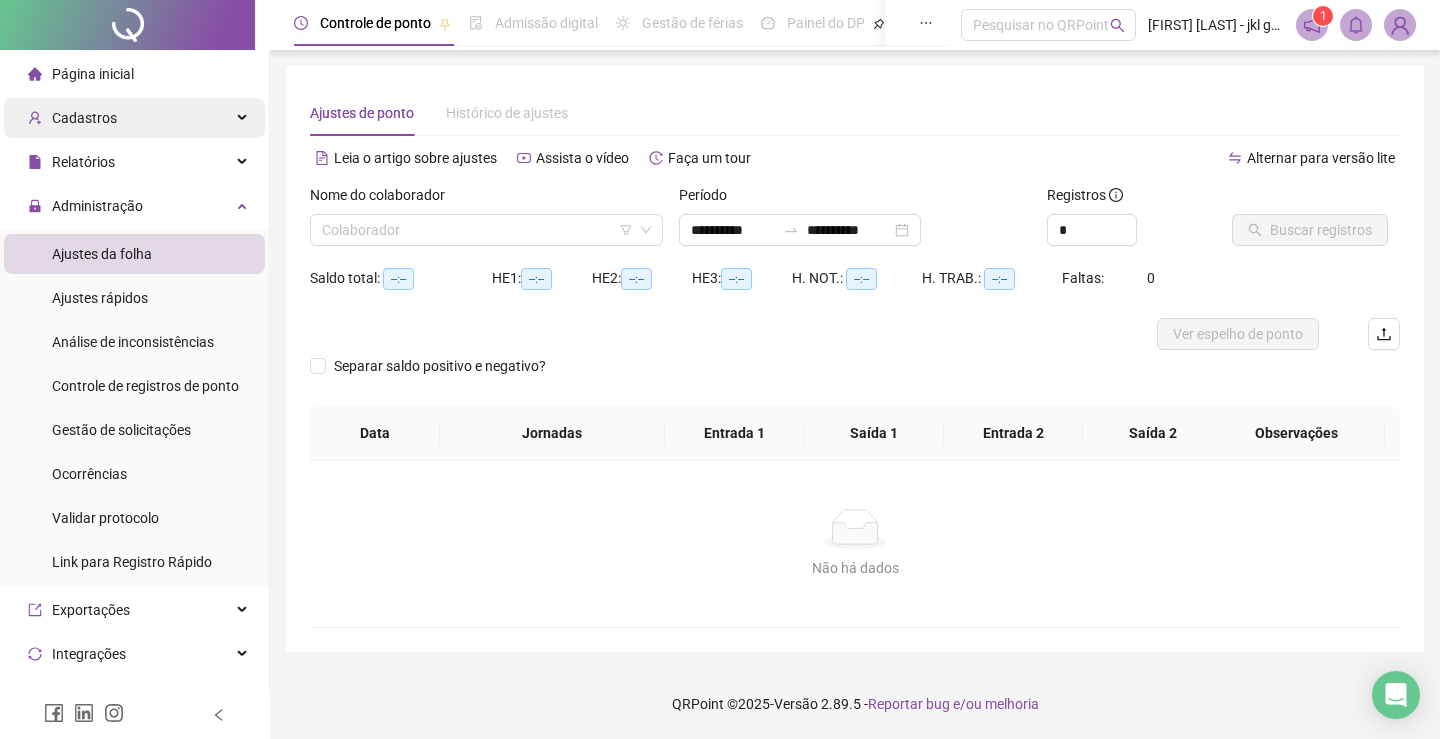 click on "Cadastros" at bounding box center (84, 118) 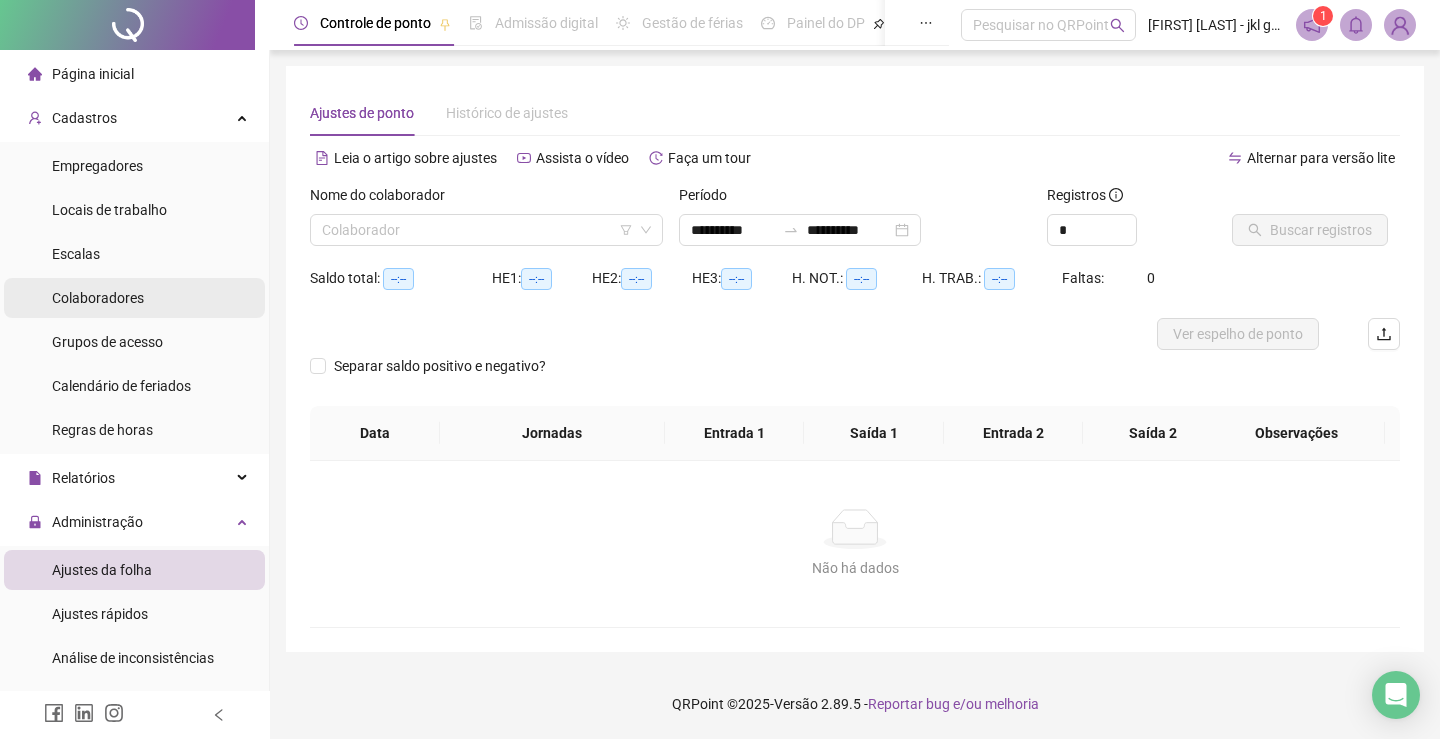 click on "Colaboradores" at bounding box center (98, 298) 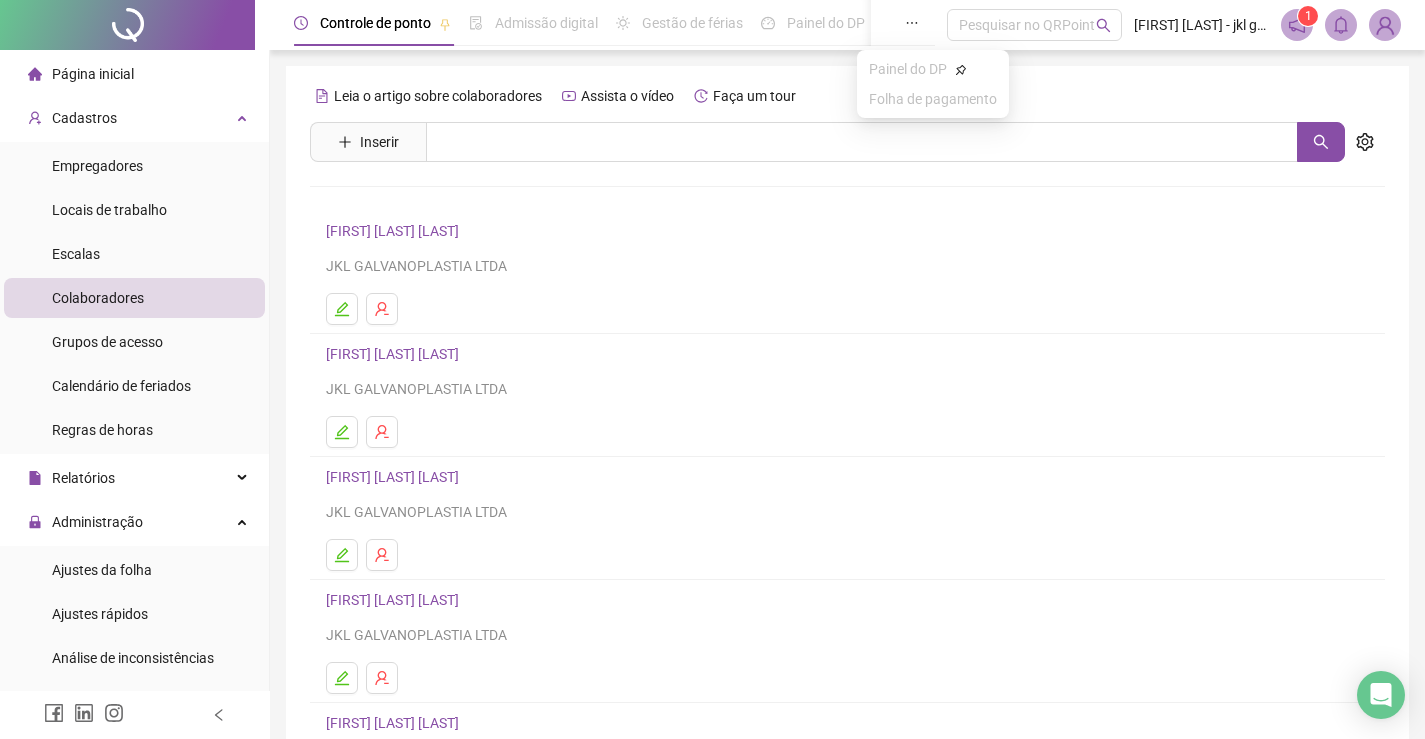 click 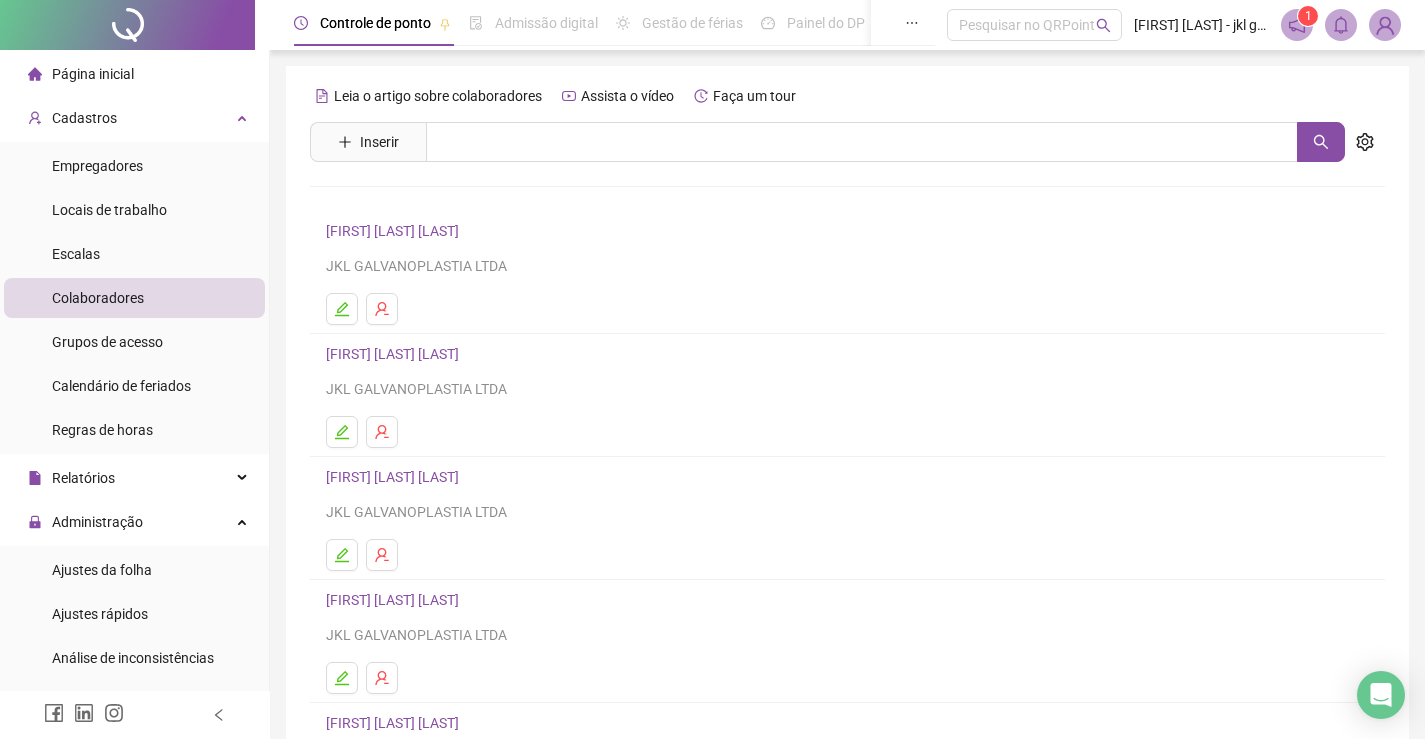 click on "Leia o artigo sobre colaboradores Assista o vídeo Faça um tour Inserir Nenhum resultado [FIRST] [LAST] [LAST]    JKL GALVANOPLASTIA LTDA [FIRST] [LAST] [LAST]    JKL GALVANOPLASTIA LTDA JENNIFER SABRINA RODRIGUES    JKL GALVANOPLASTIA LTDA LAIS DE SOUZA ADVENTO    JKL GALVANOPLASTIA LTDA [FIRST] [LAST] [LAST] [LAST]    JKL GALVANOPLASTIA LTDA 1 2" at bounding box center (847, 468) 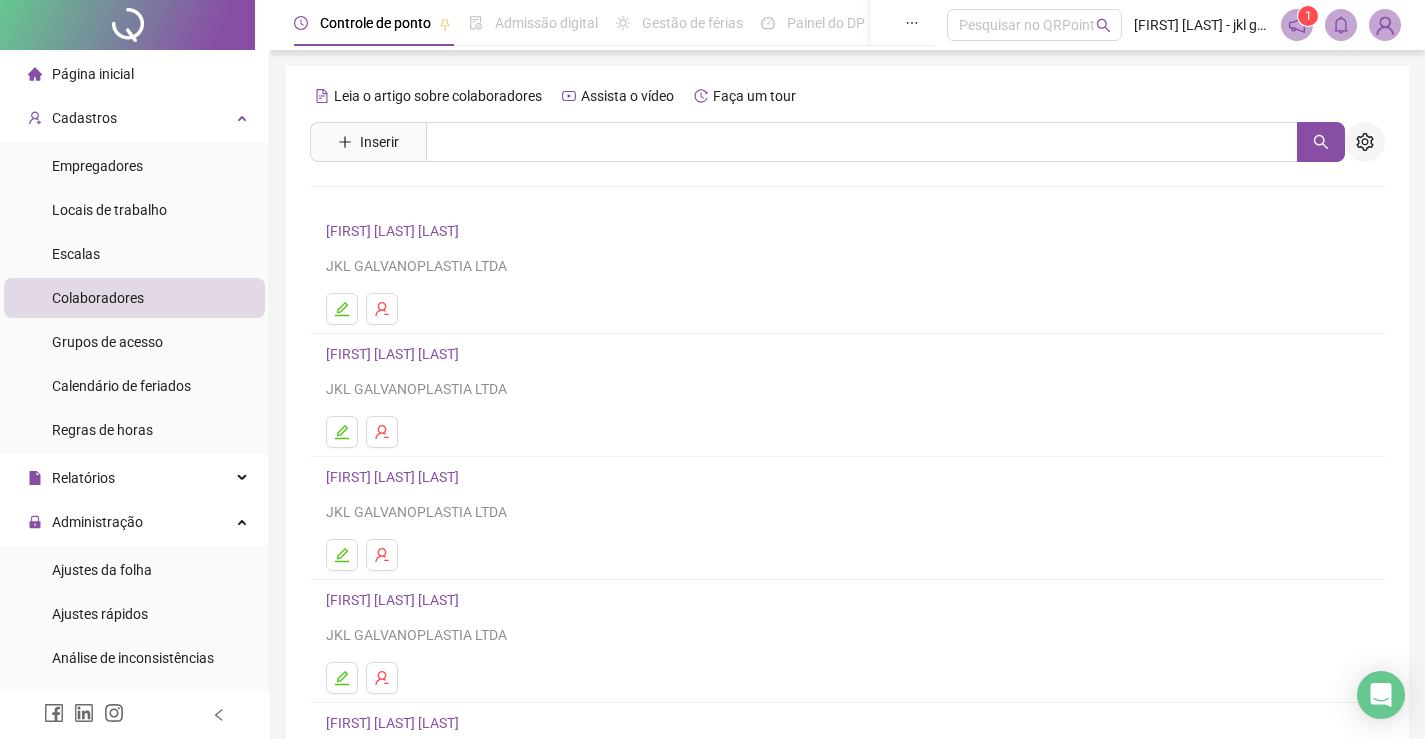 click 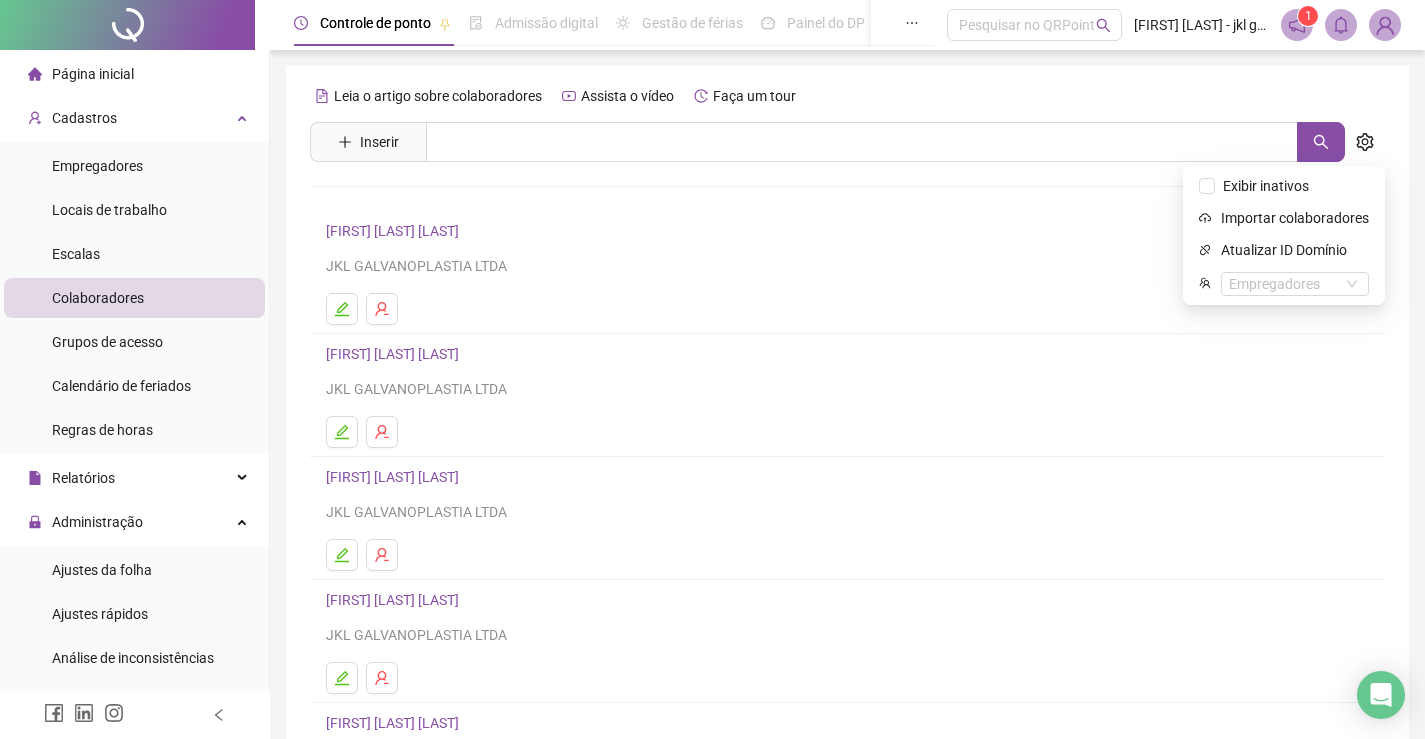 click at bounding box center [847, 309] 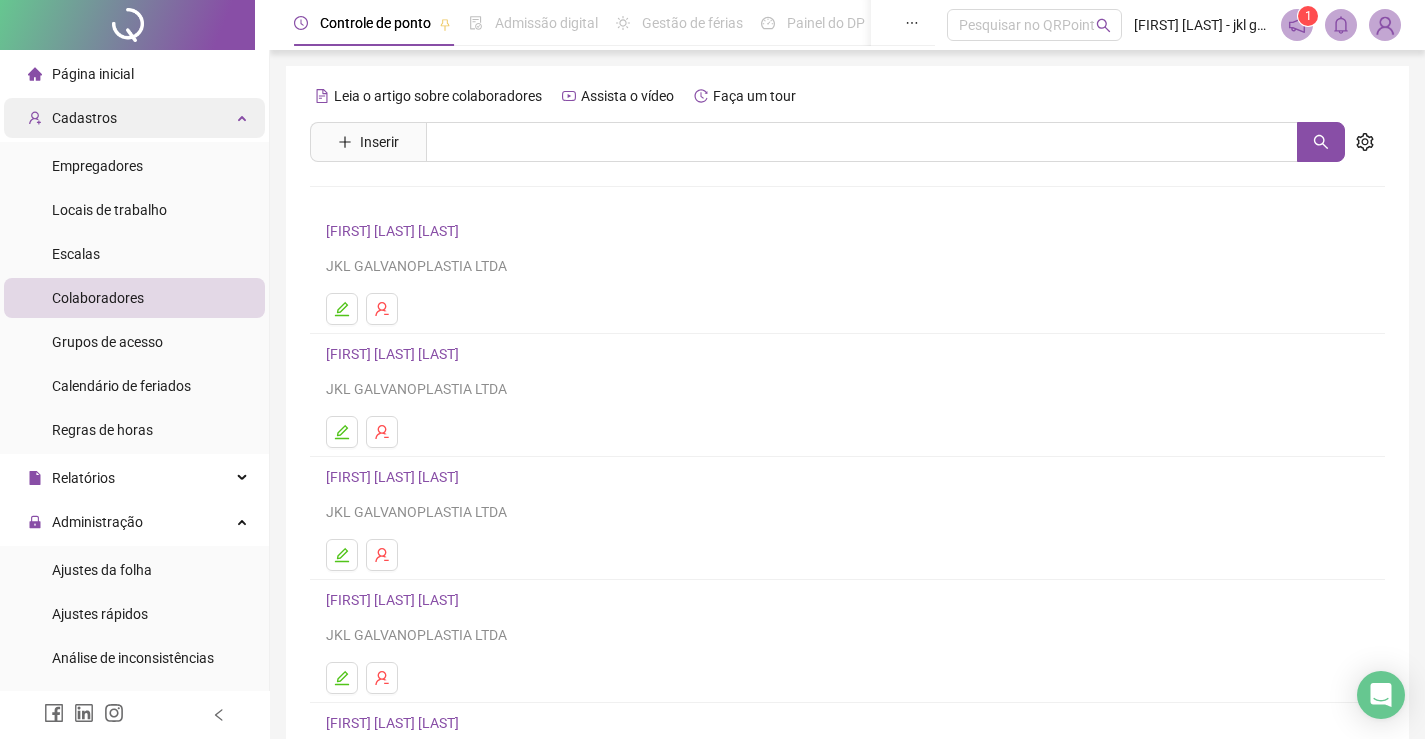 click on "Cadastros" at bounding box center (84, 118) 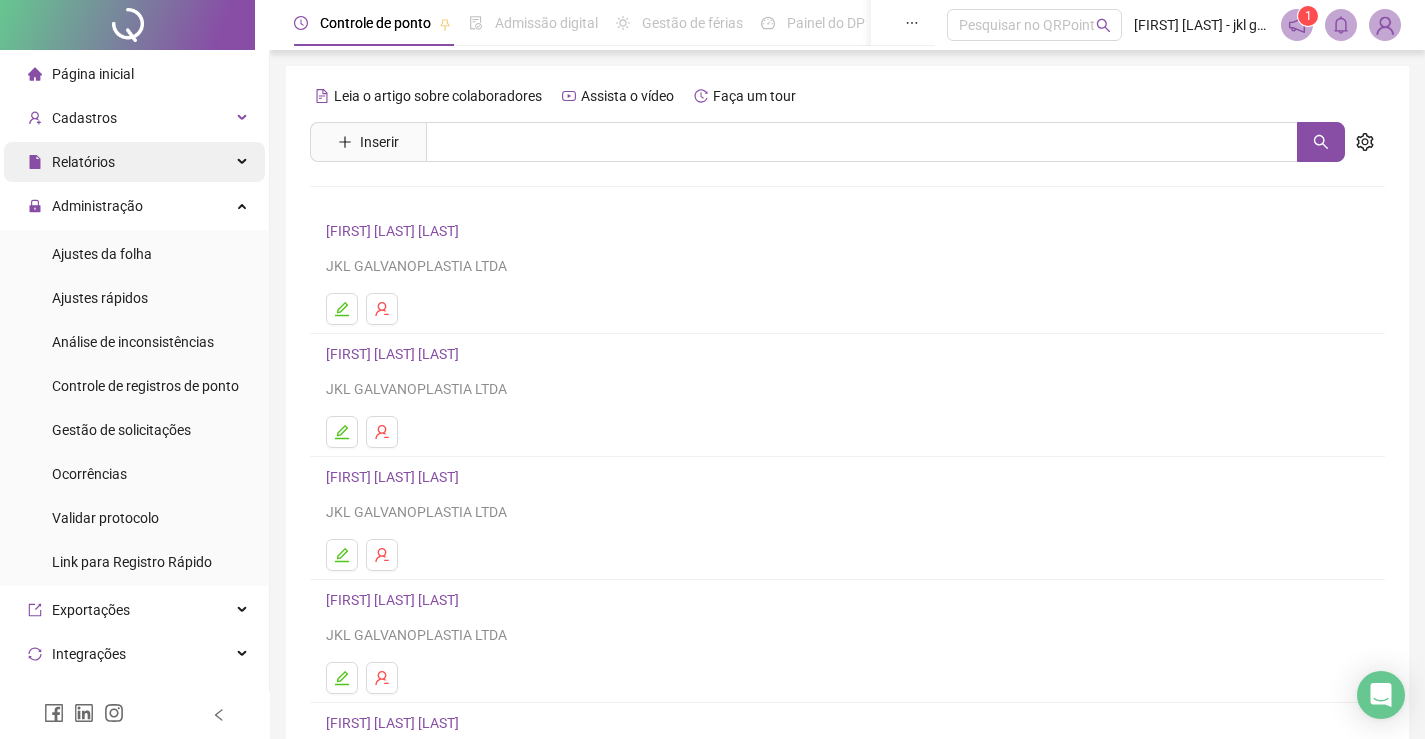 click on "Relatórios" at bounding box center [83, 162] 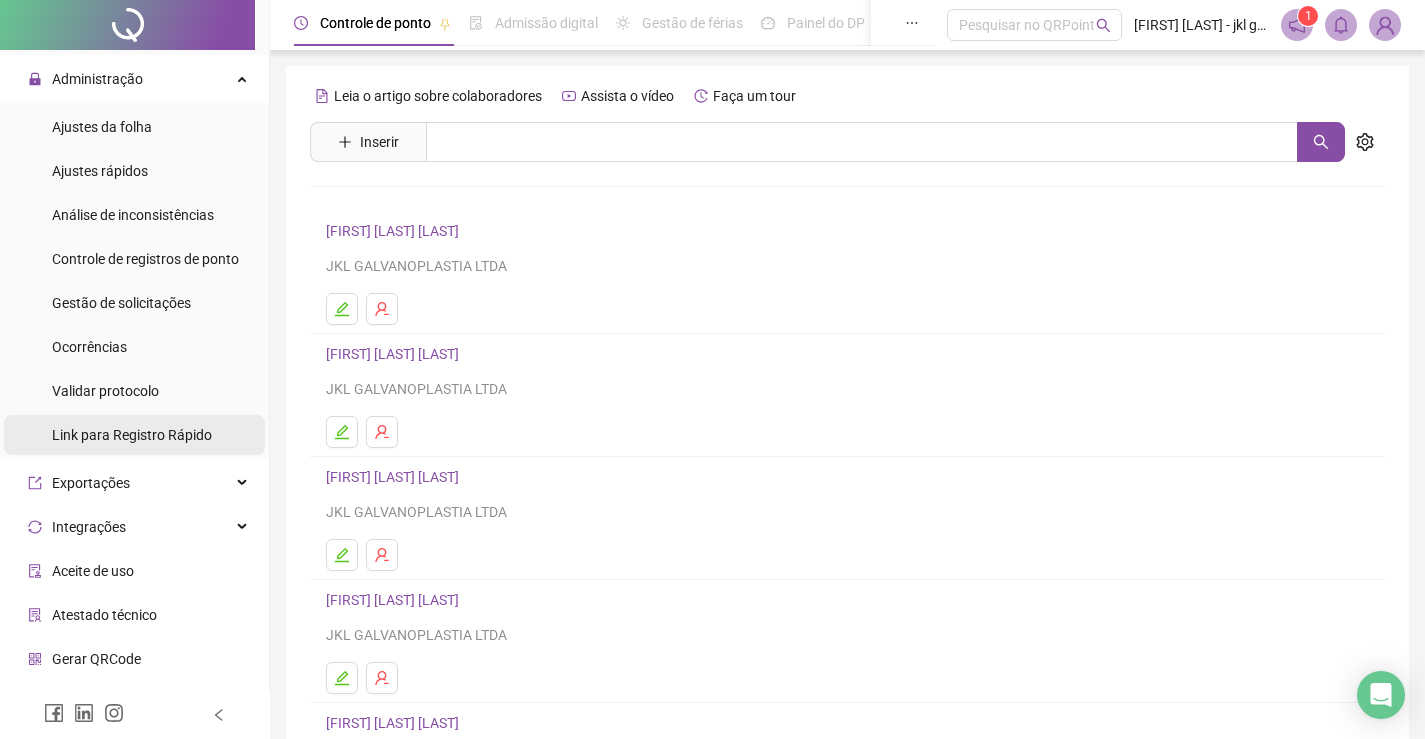scroll, scrollTop: 533, scrollLeft: 0, axis: vertical 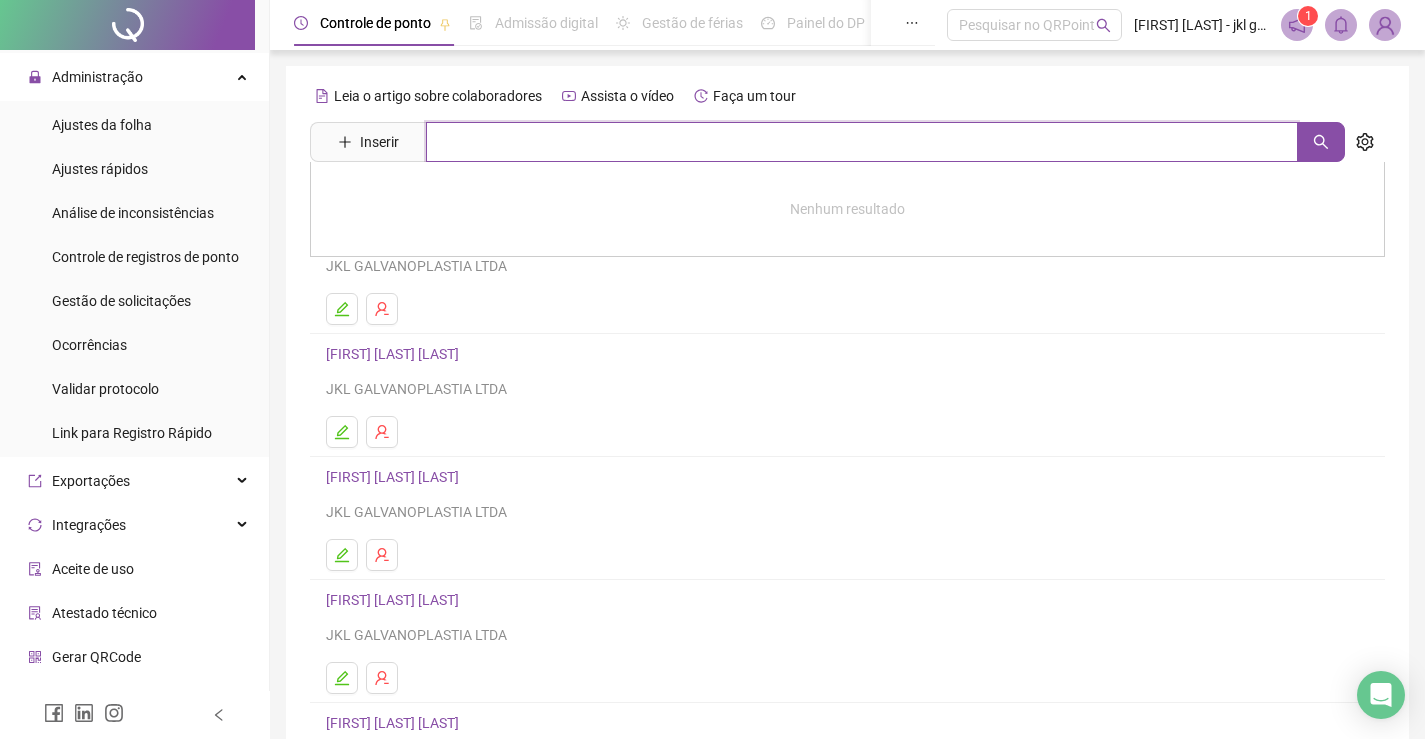 click at bounding box center (862, 142) 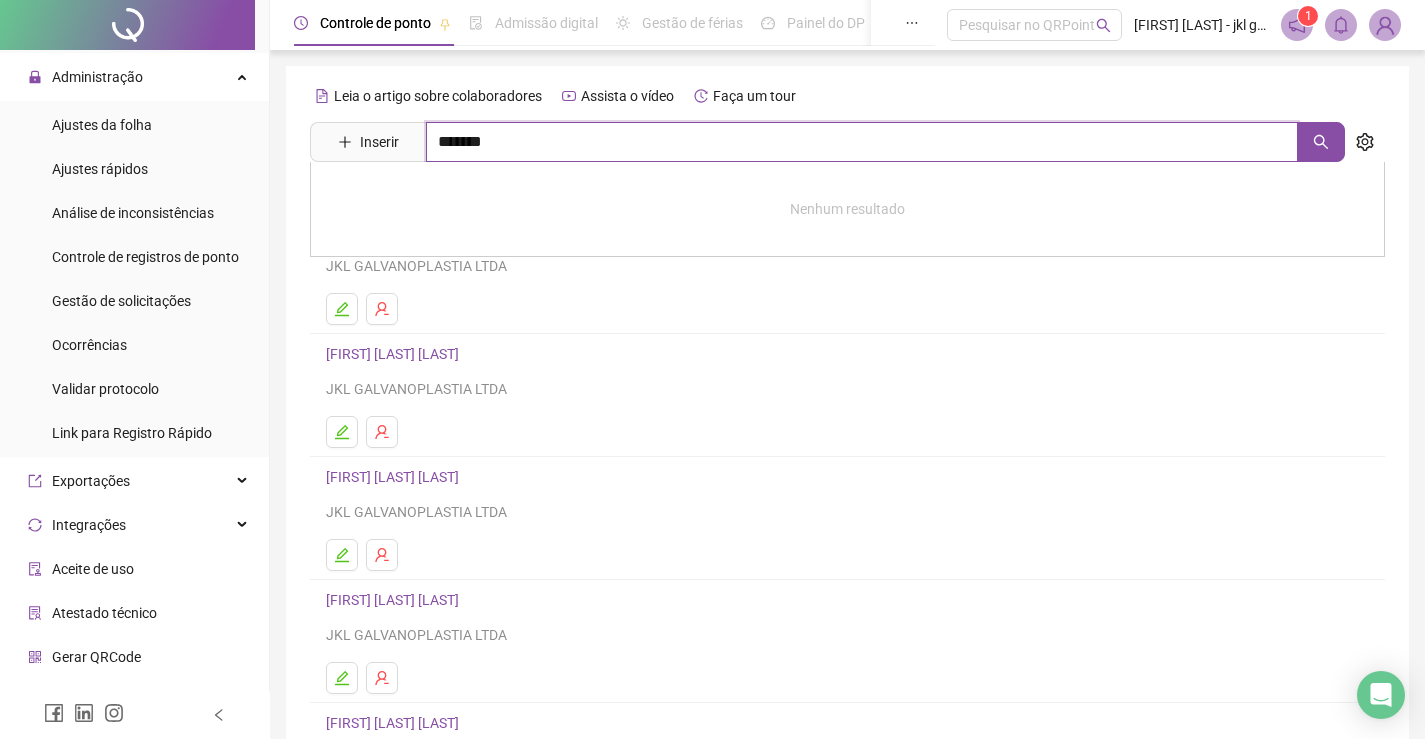 type on "********" 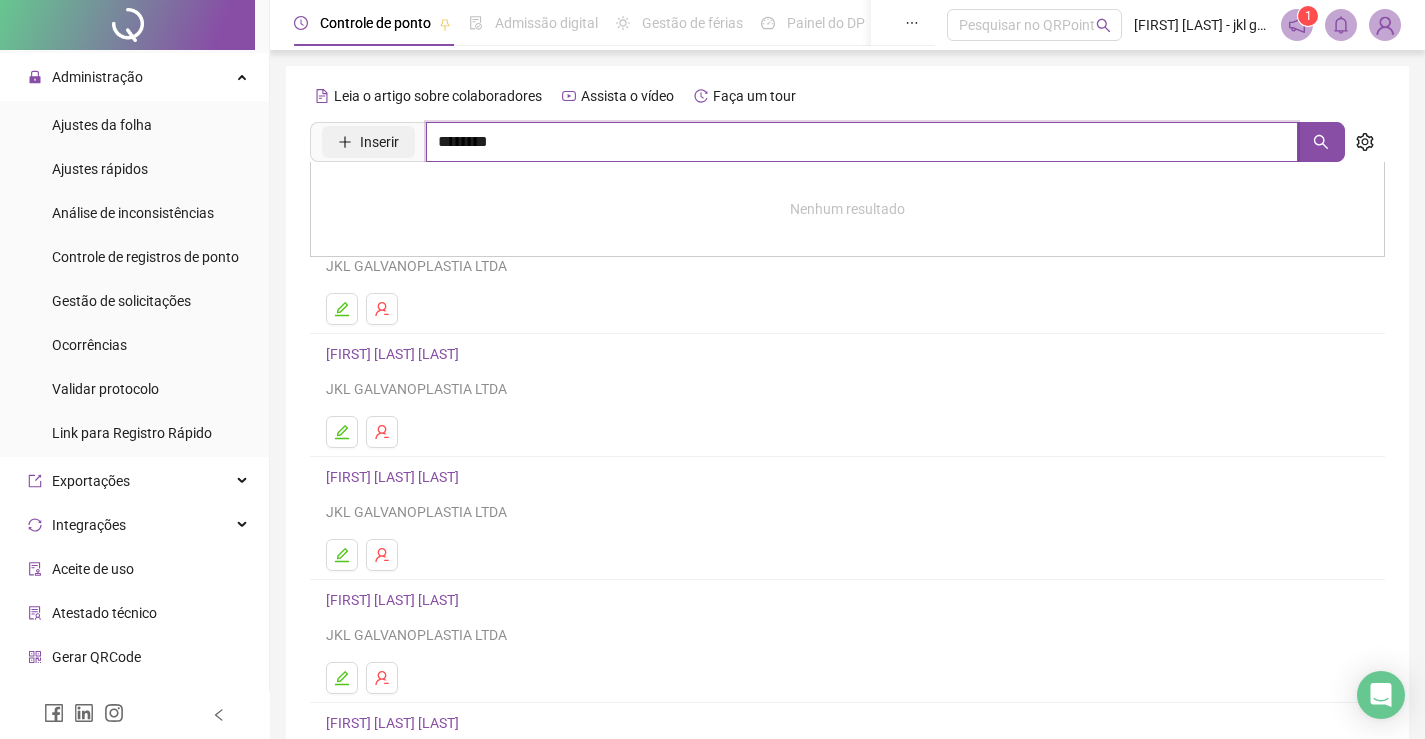 drag, startPoint x: 451, startPoint y: 136, endPoint x: 383, endPoint y: 130, distance: 68.26419 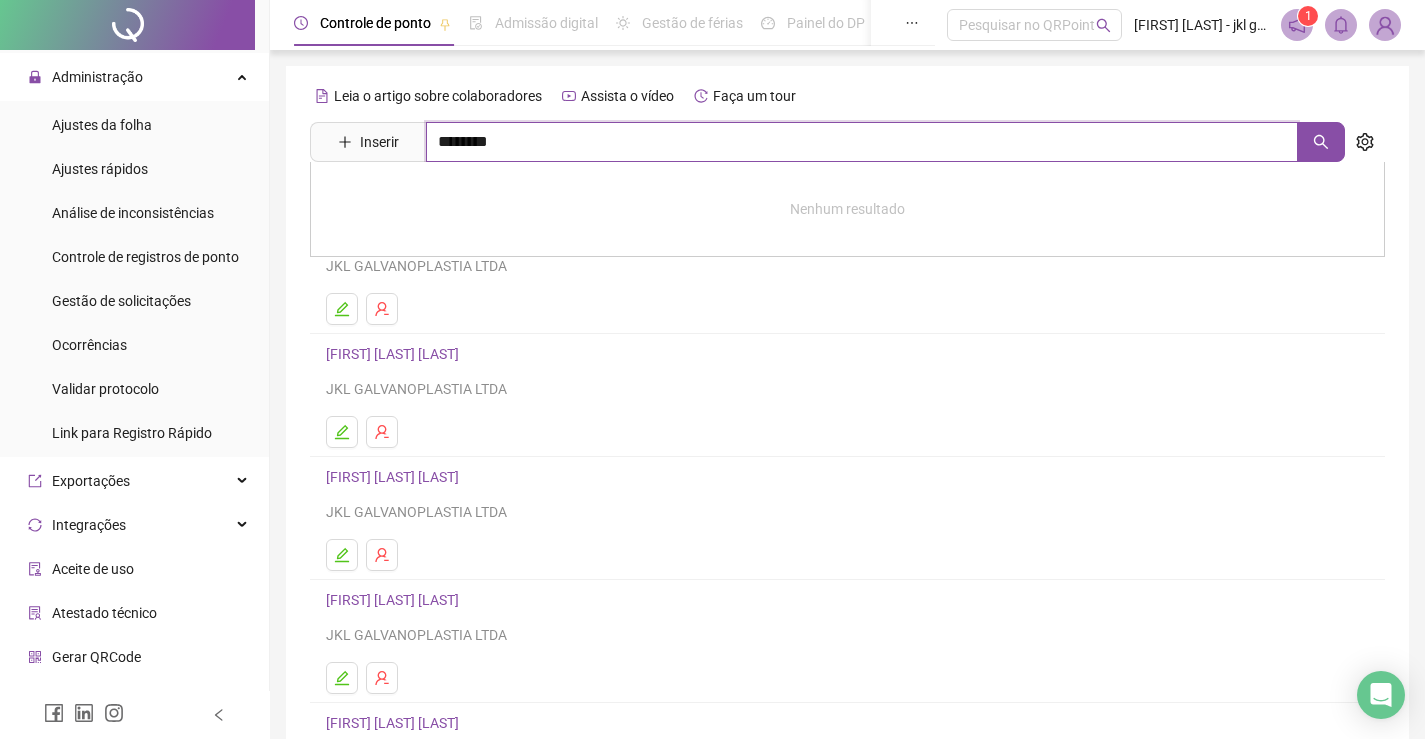 type 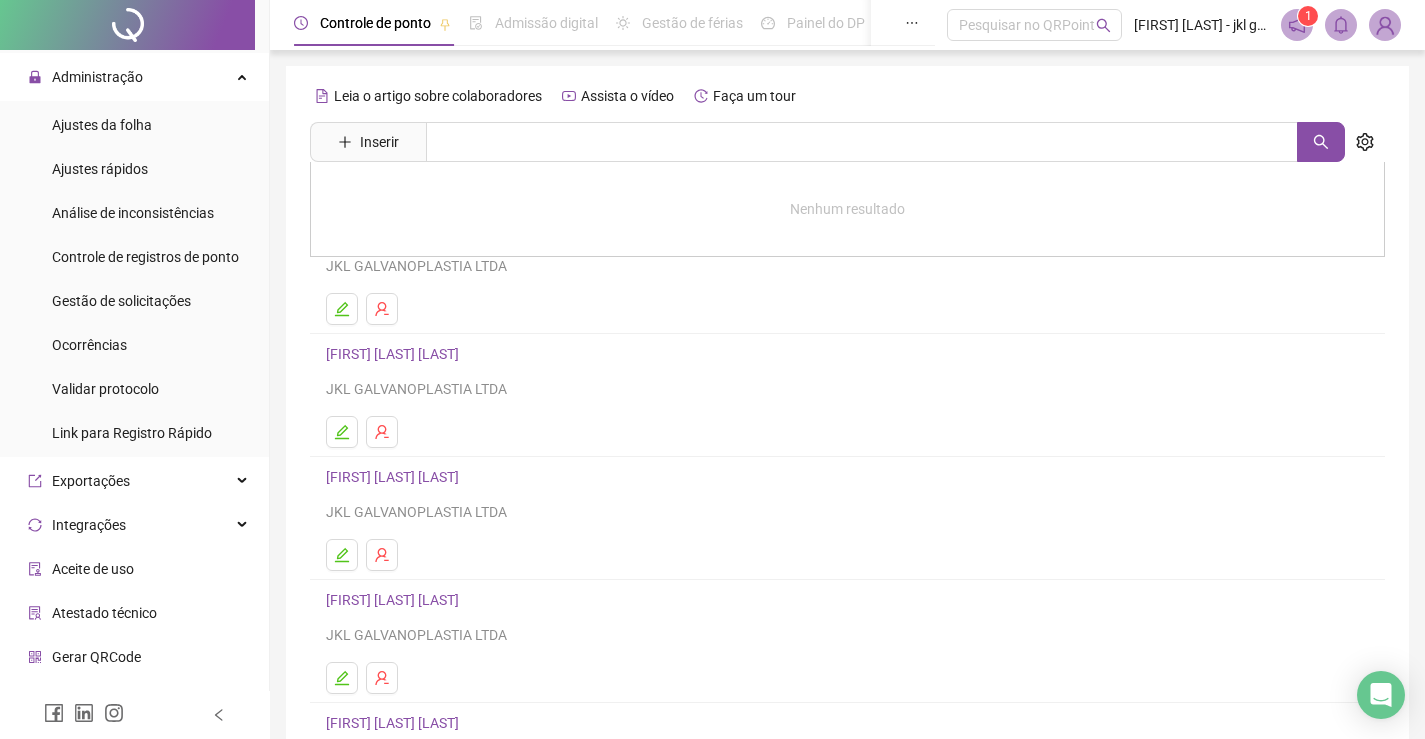 click on "[FIRST] [LAST] [LAST]" at bounding box center [847, 354] 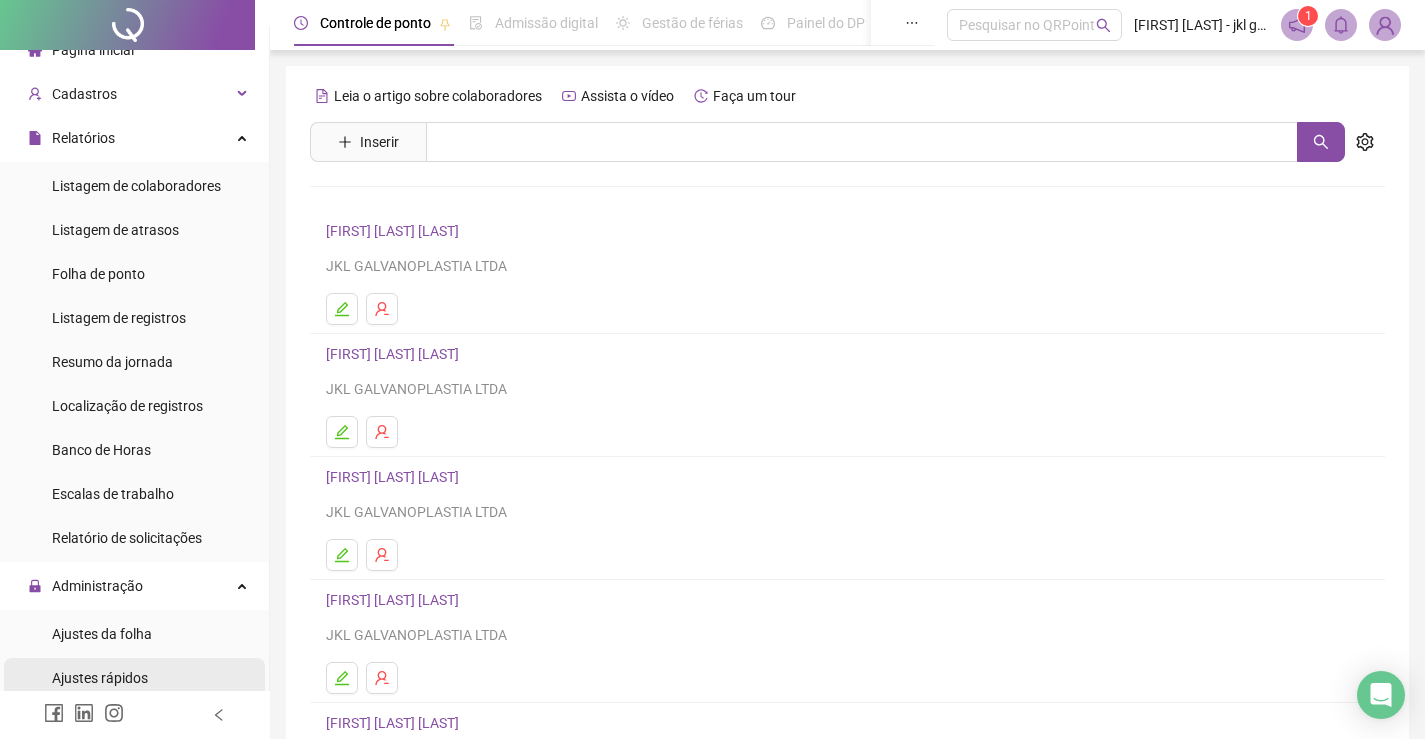 scroll, scrollTop: 0, scrollLeft: 0, axis: both 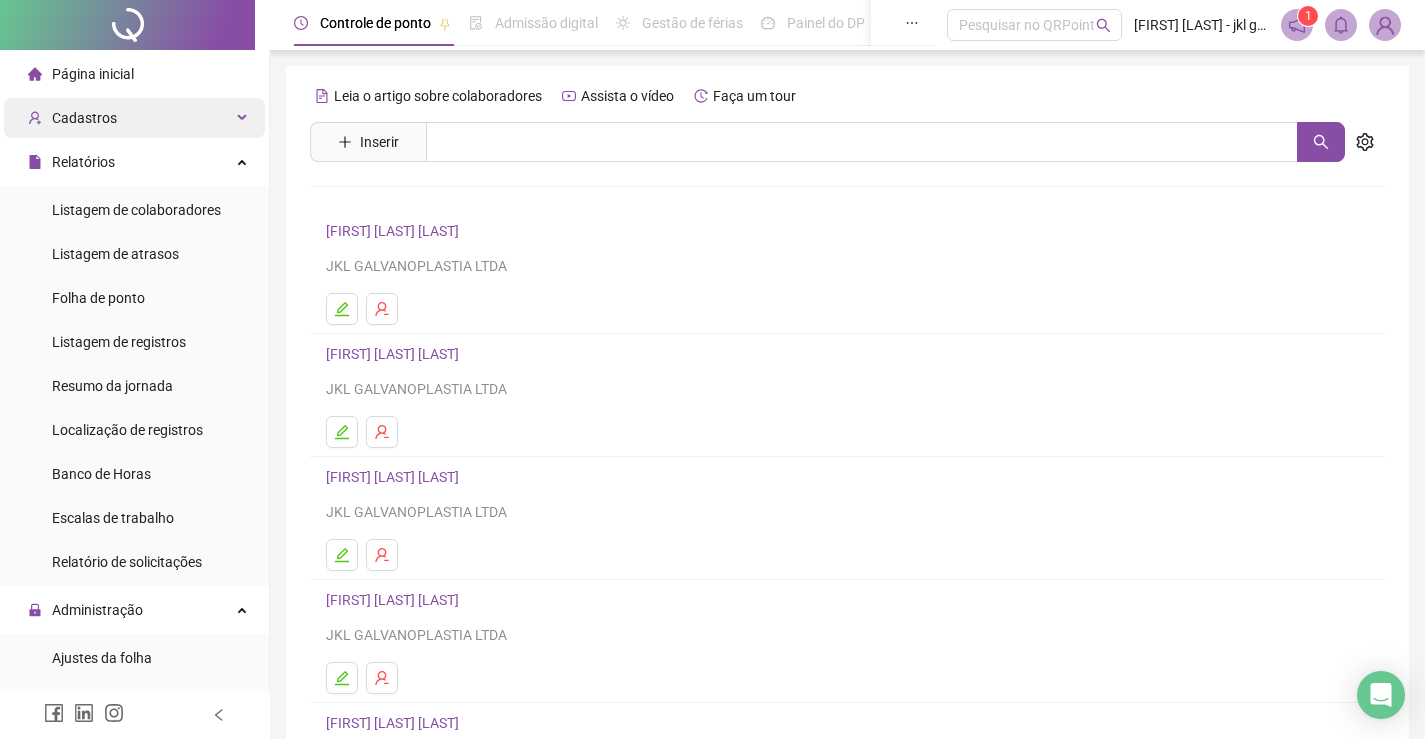 click on "Cadastros" at bounding box center (84, 118) 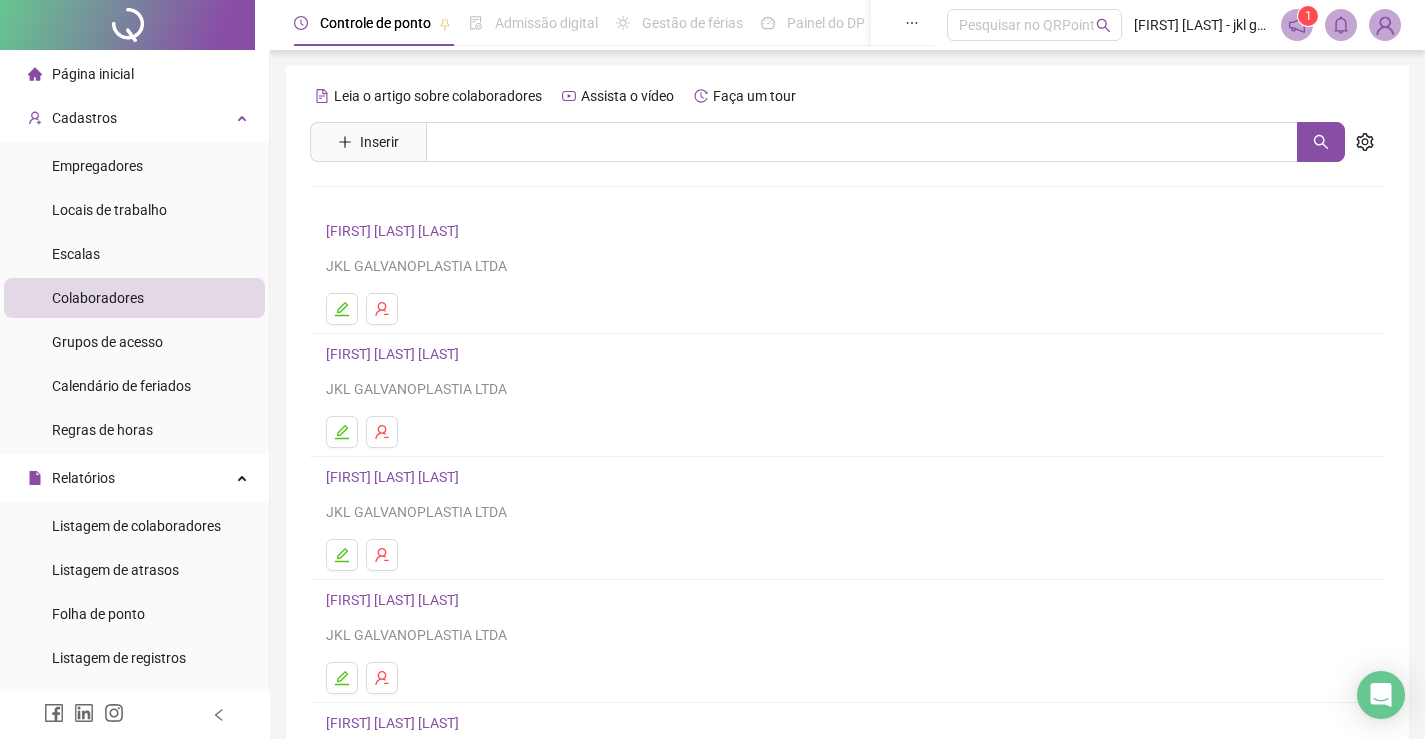 click on "Colaboradores" at bounding box center [98, 298] 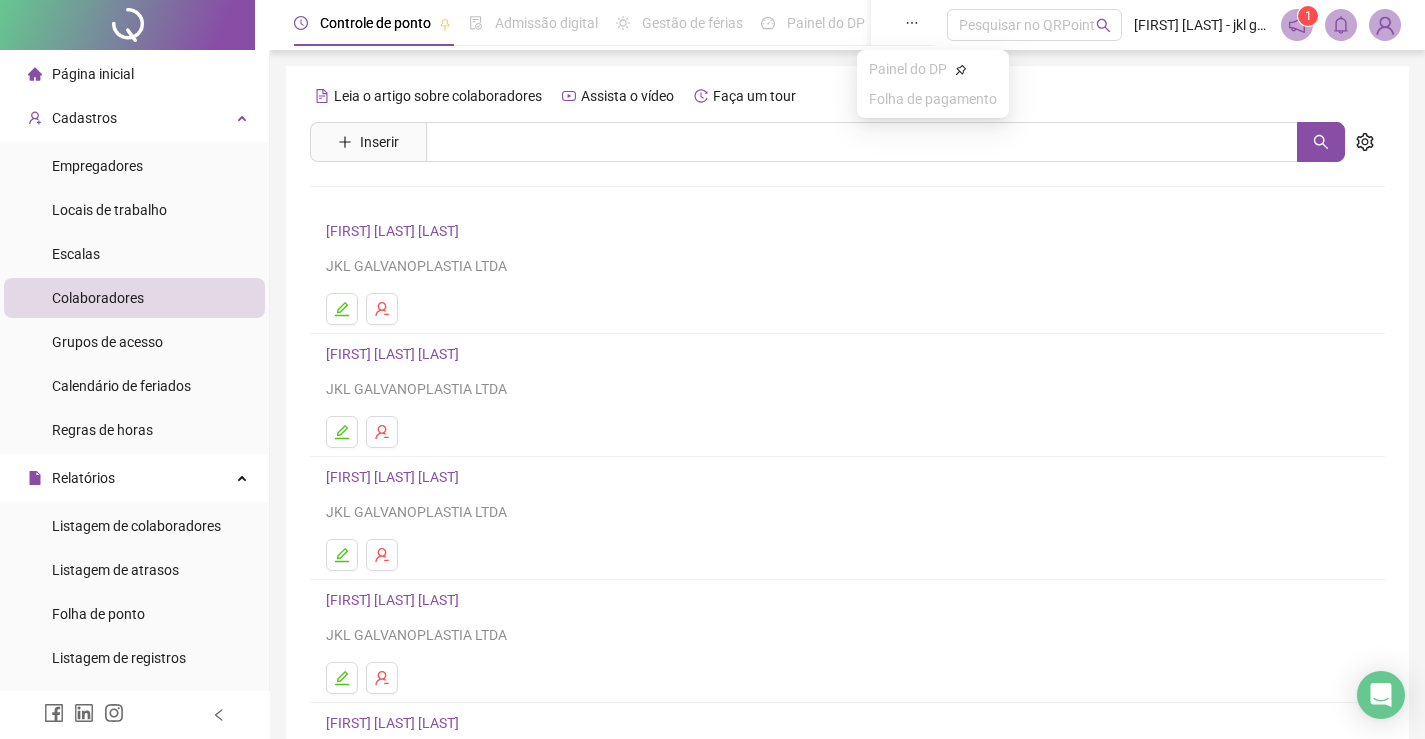 click 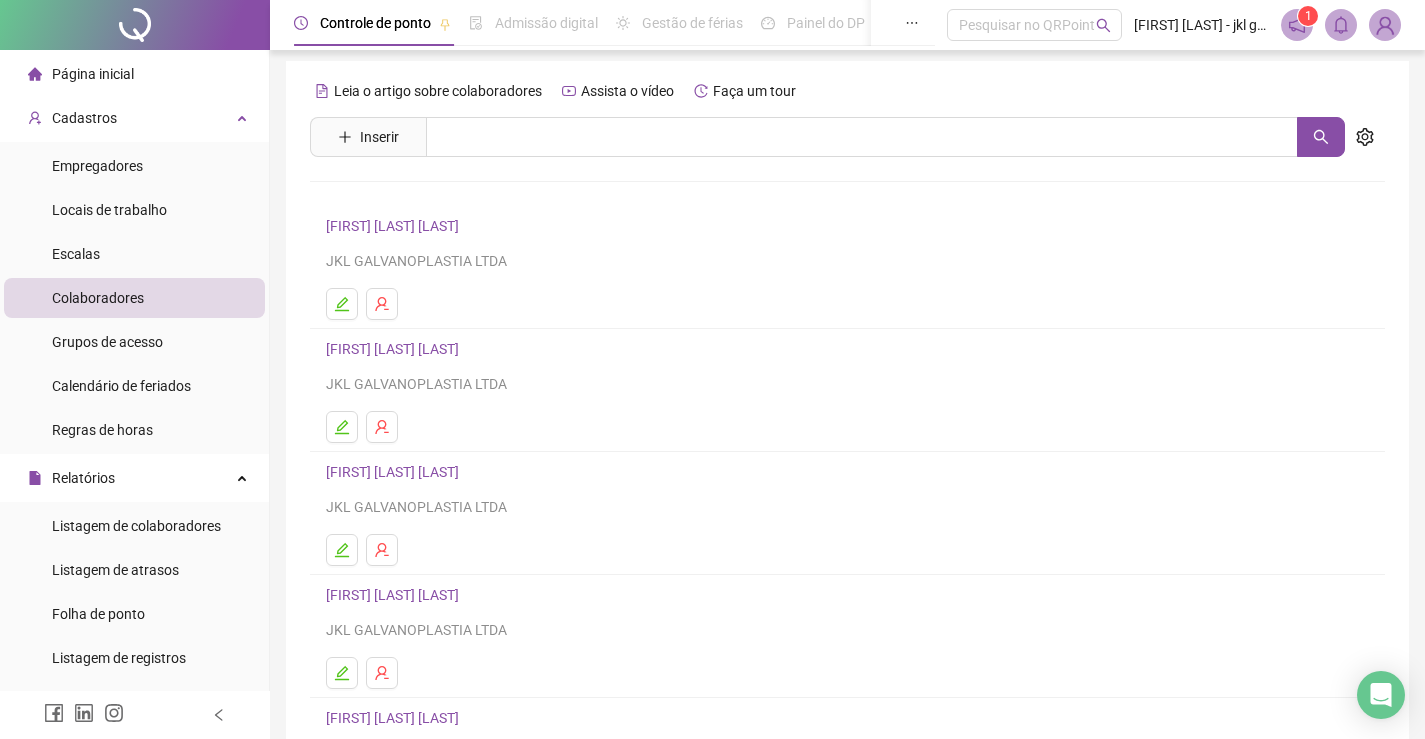 scroll, scrollTop: 0, scrollLeft: 0, axis: both 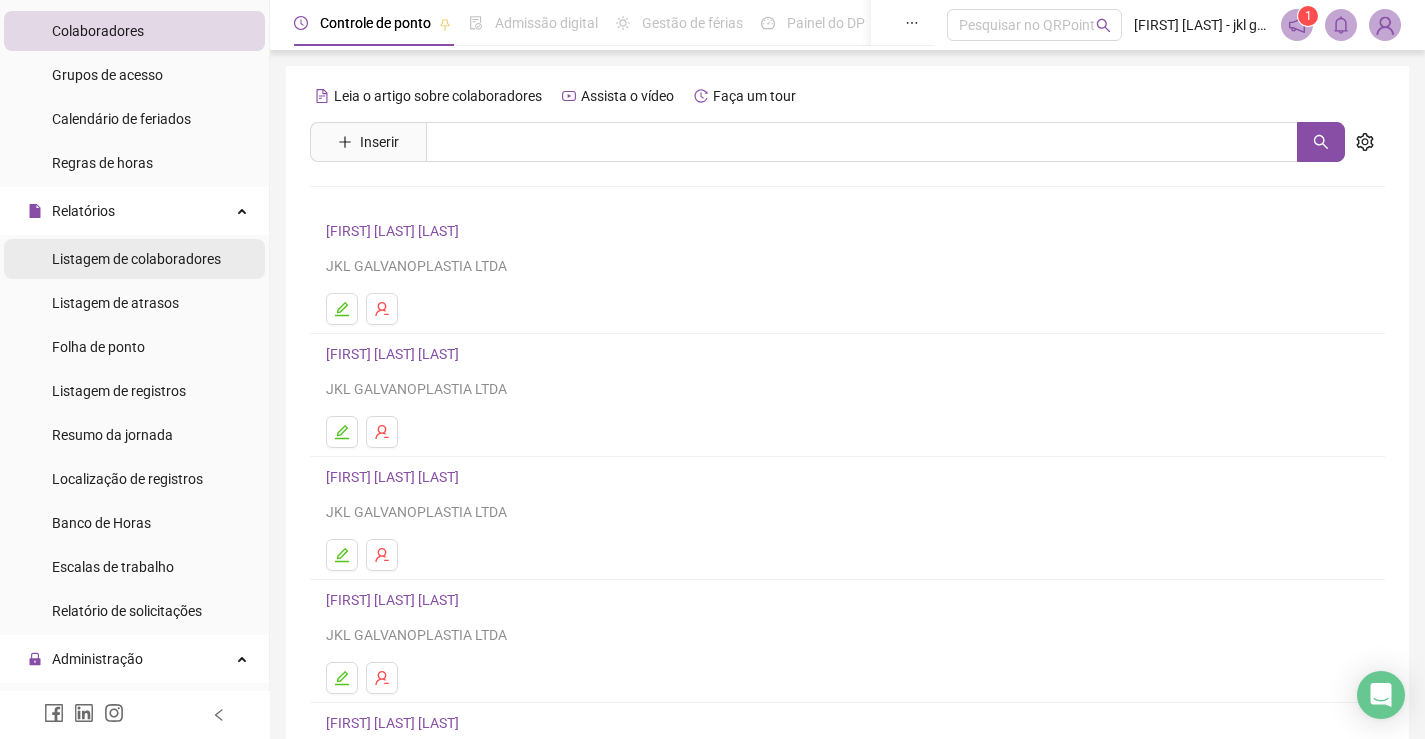 click on "Listagem de colaboradores" at bounding box center [136, 259] 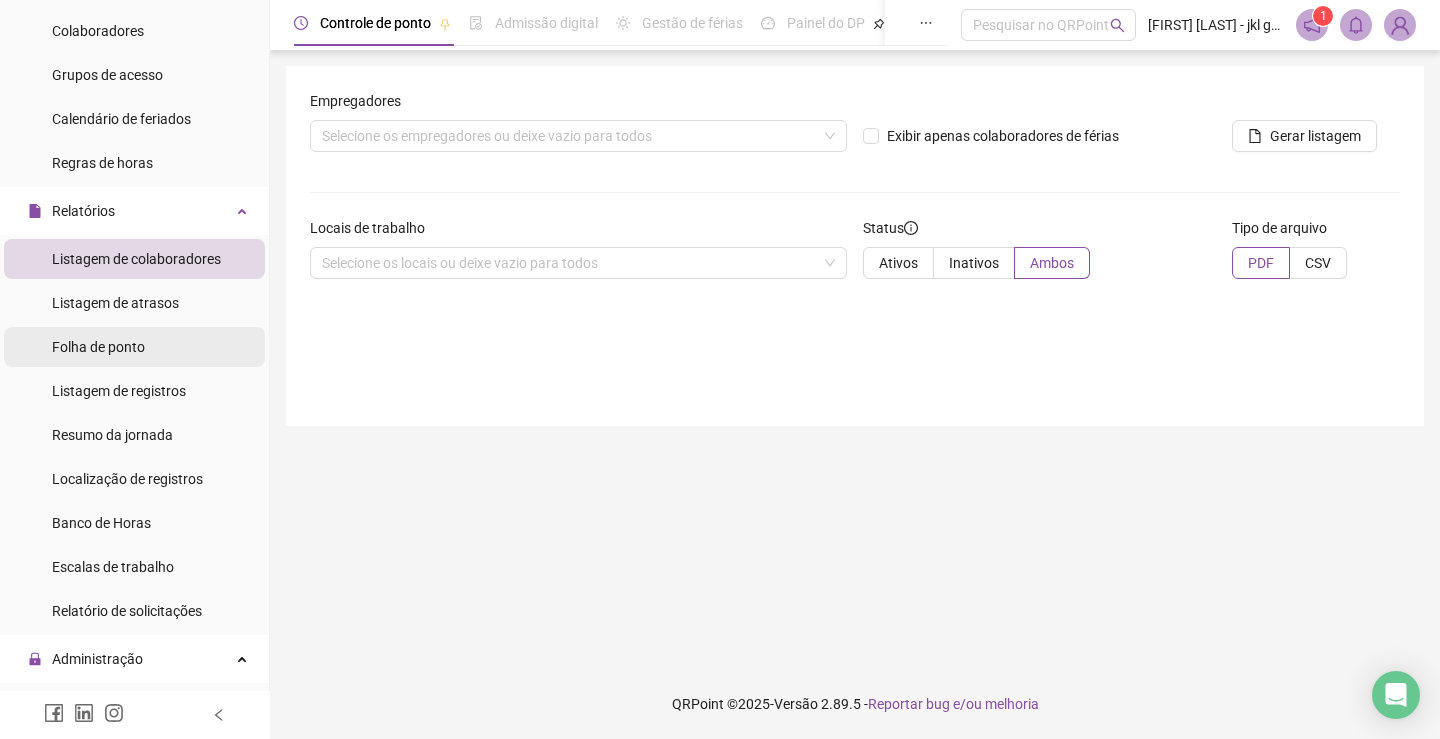 click on "Folha de ponto" at bounding box center [98, 347] 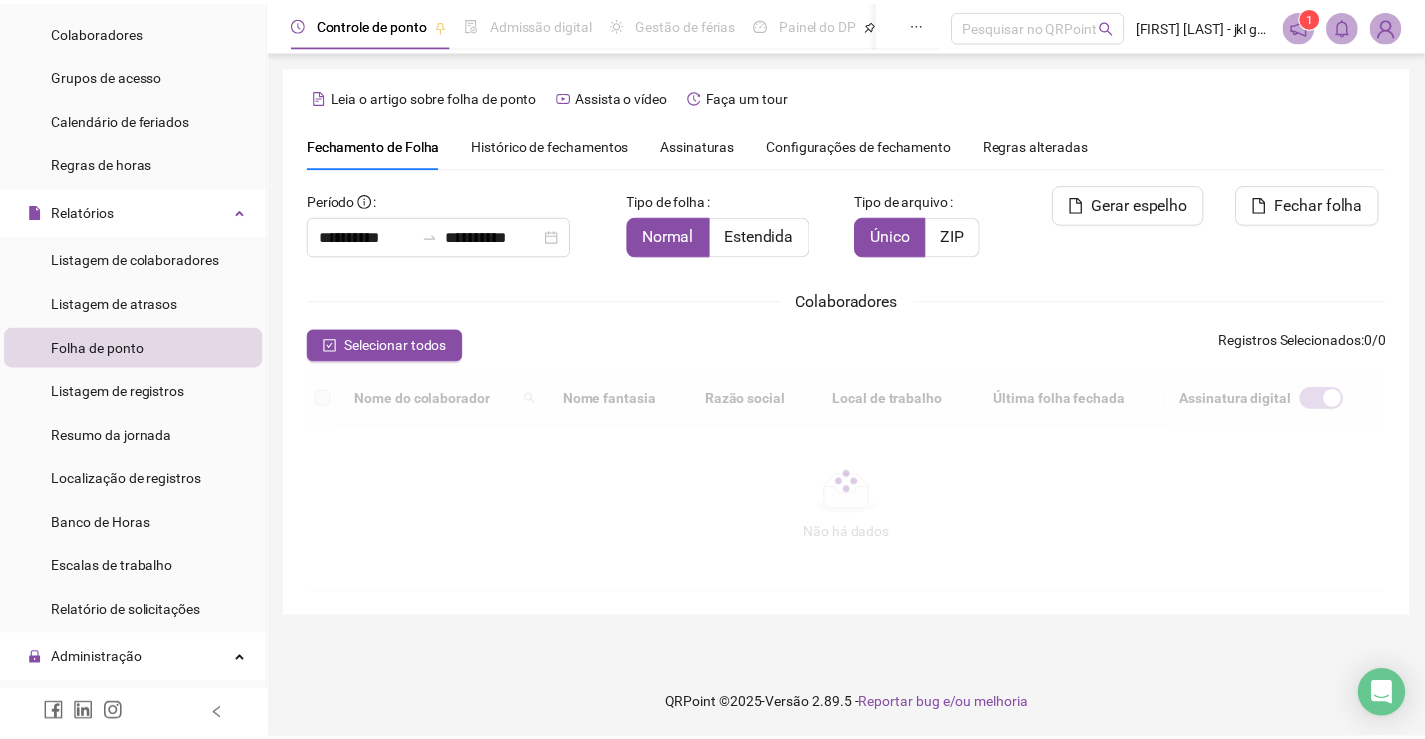 scroll, scrollTop: 40, scrollLeft: 0, axis: vertical 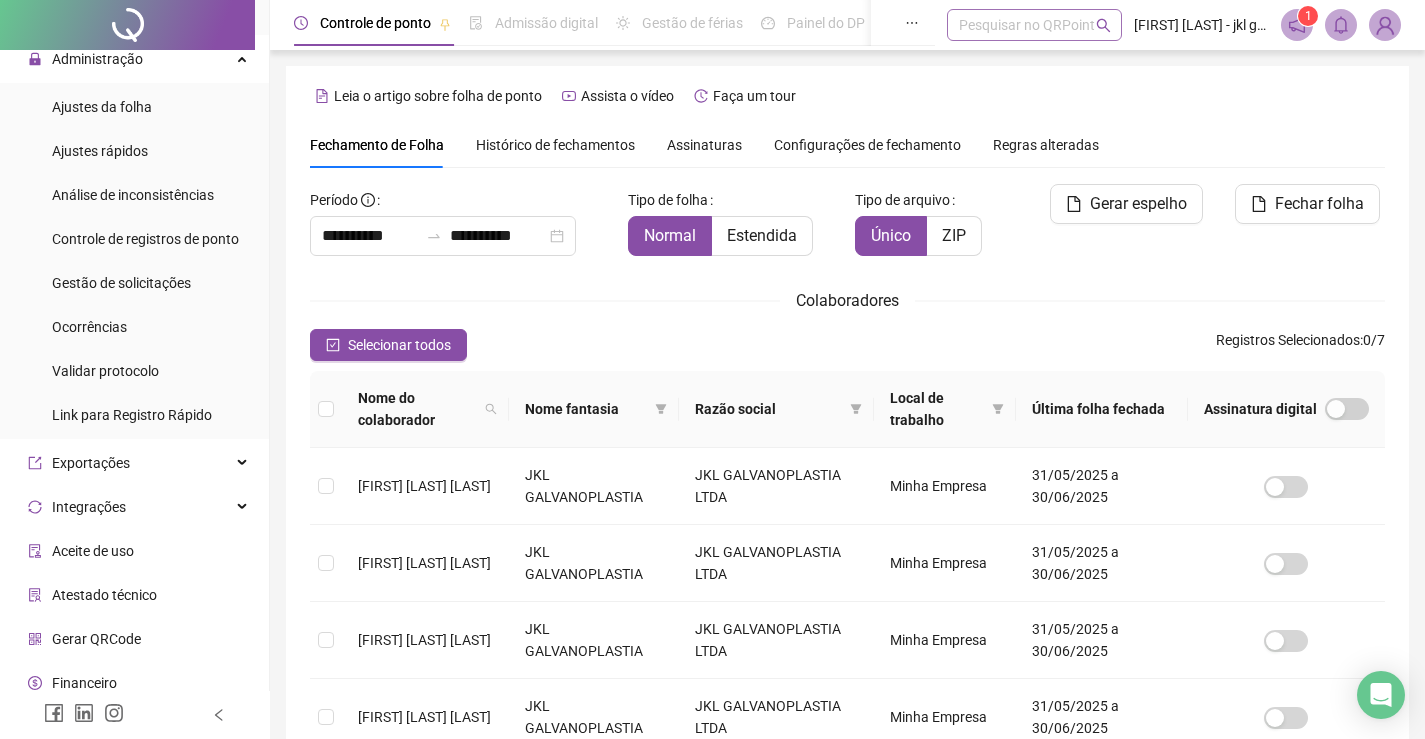 click on "Pesquisar no QRPoint" at bounding box center (1034, 25) 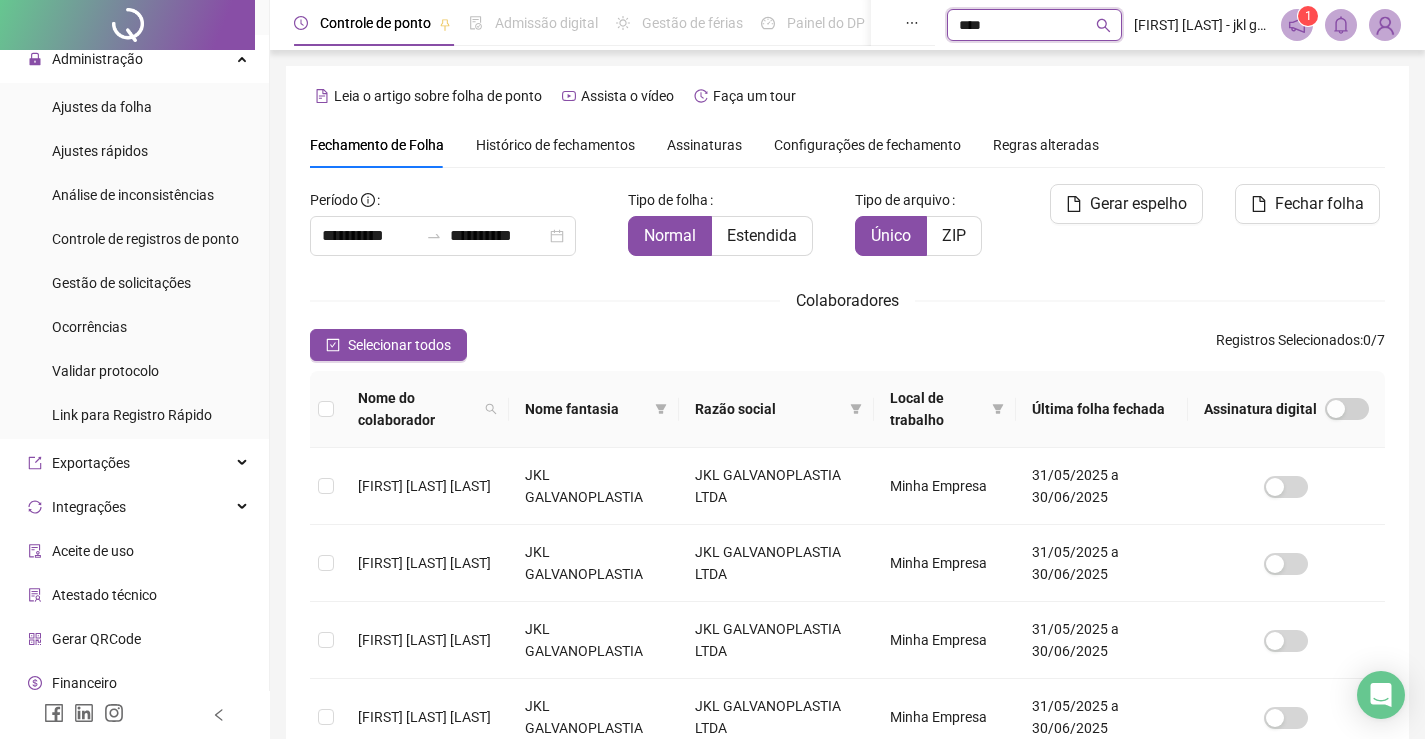 type on "*****" 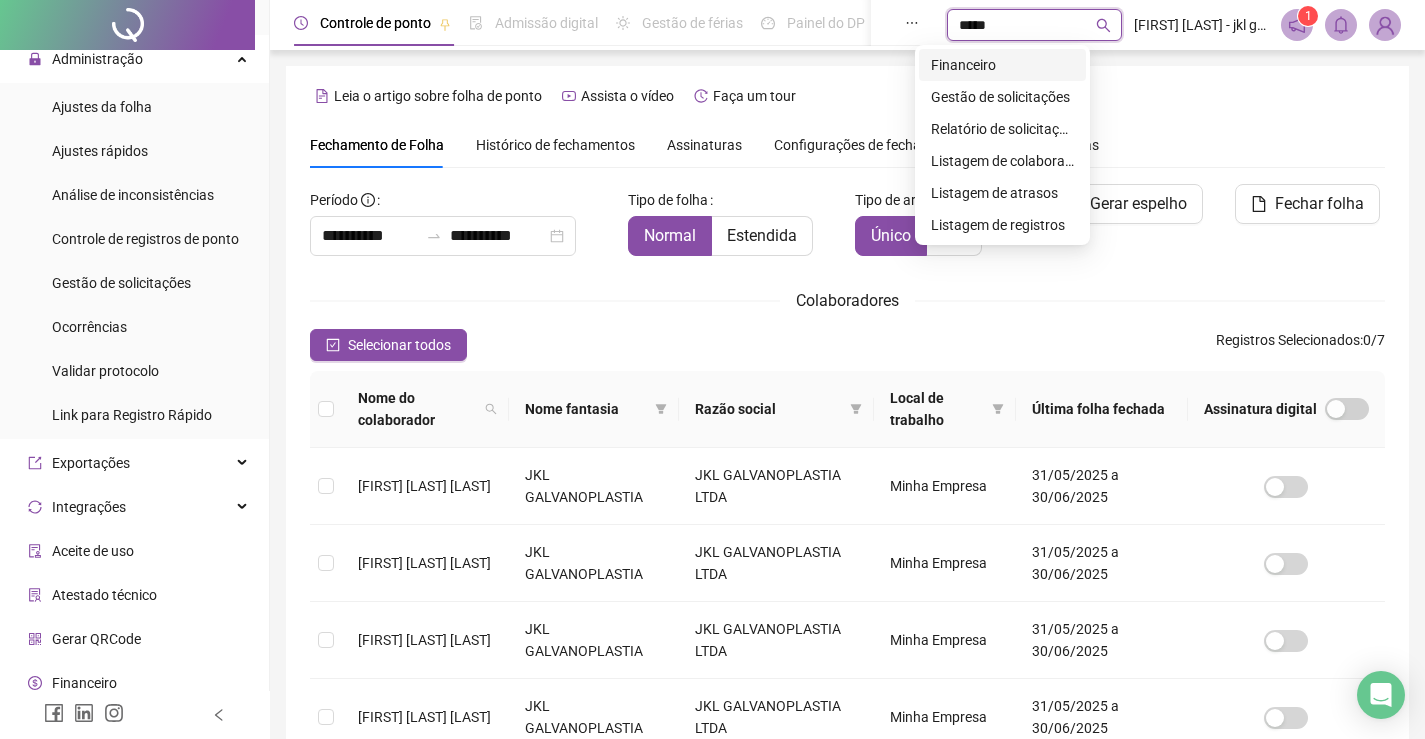 type 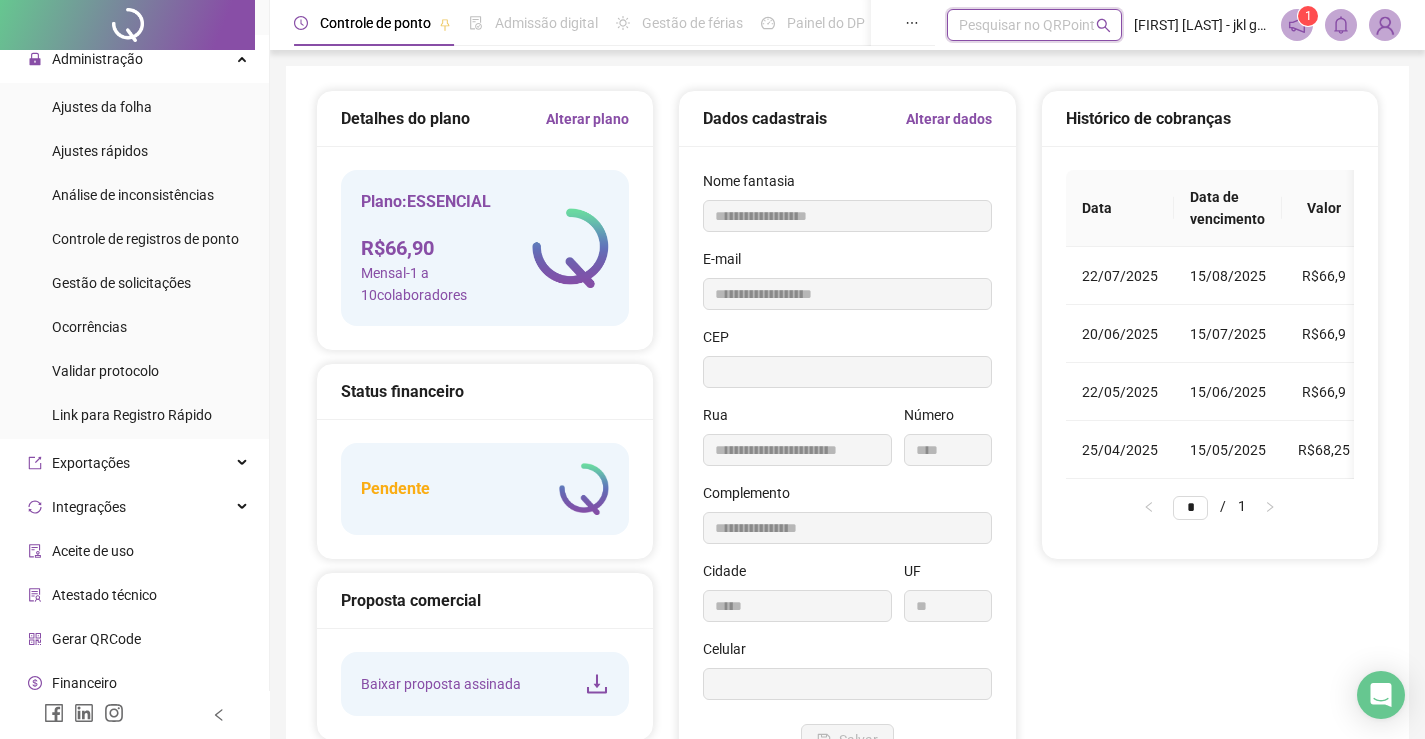 type on "**********" 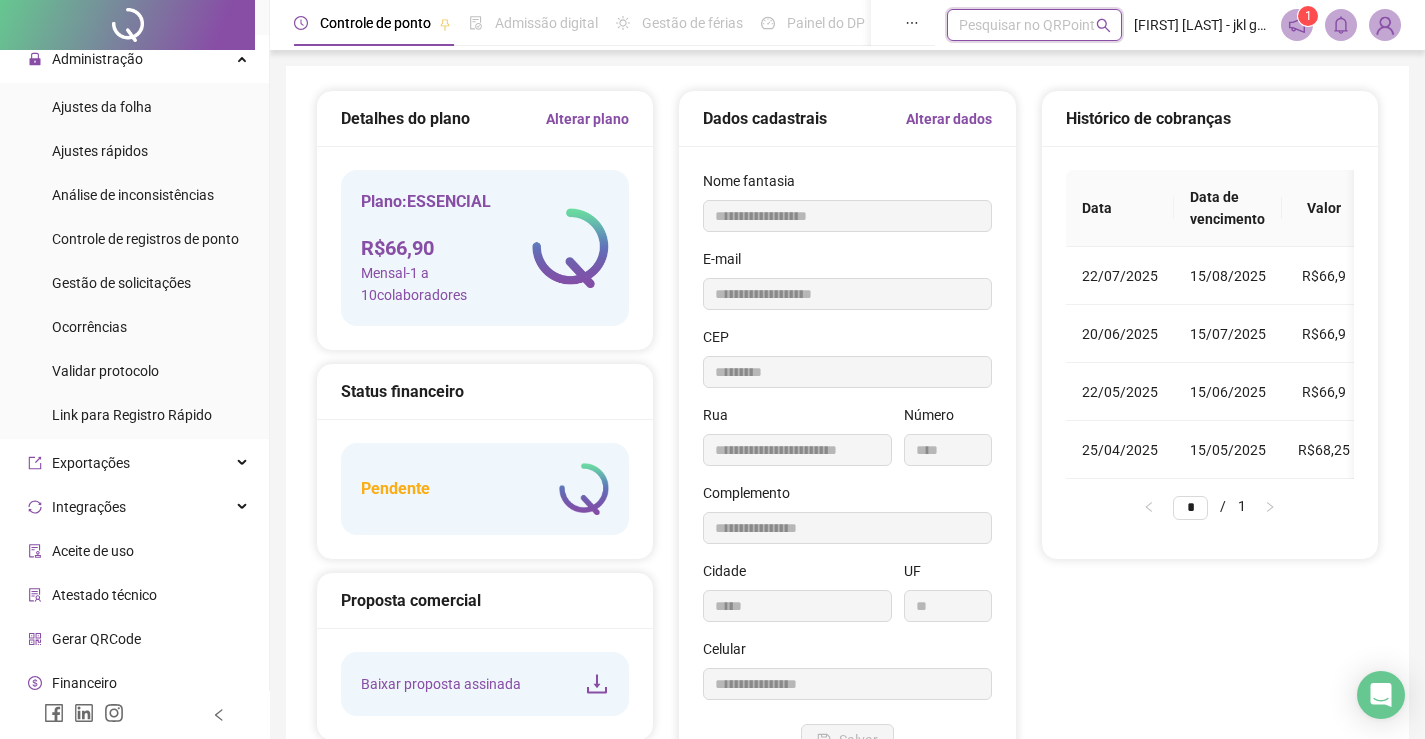 click on "Pesquisar no QRPoint" at bounding box center [1034, 25] 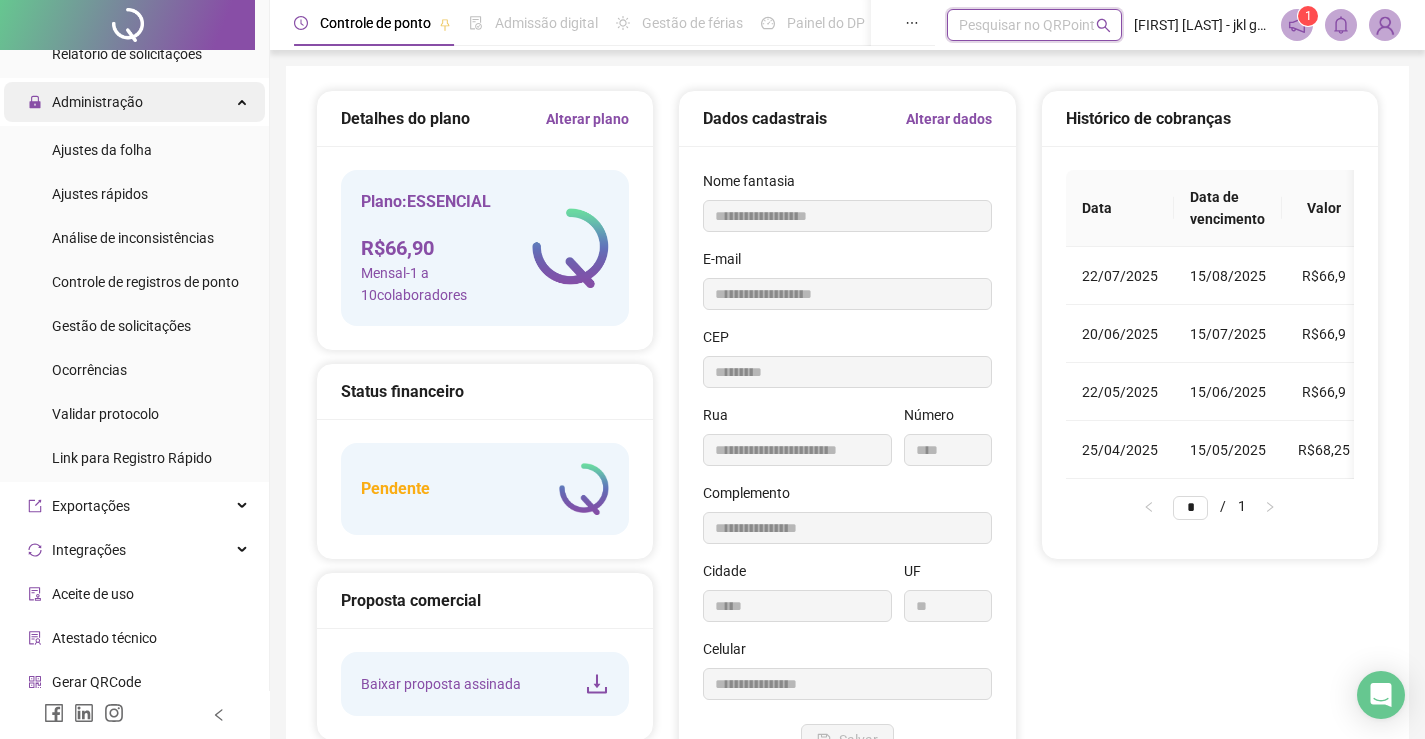 scroll, scrollTop: 800, scrollLeft: 0, axis: vertical 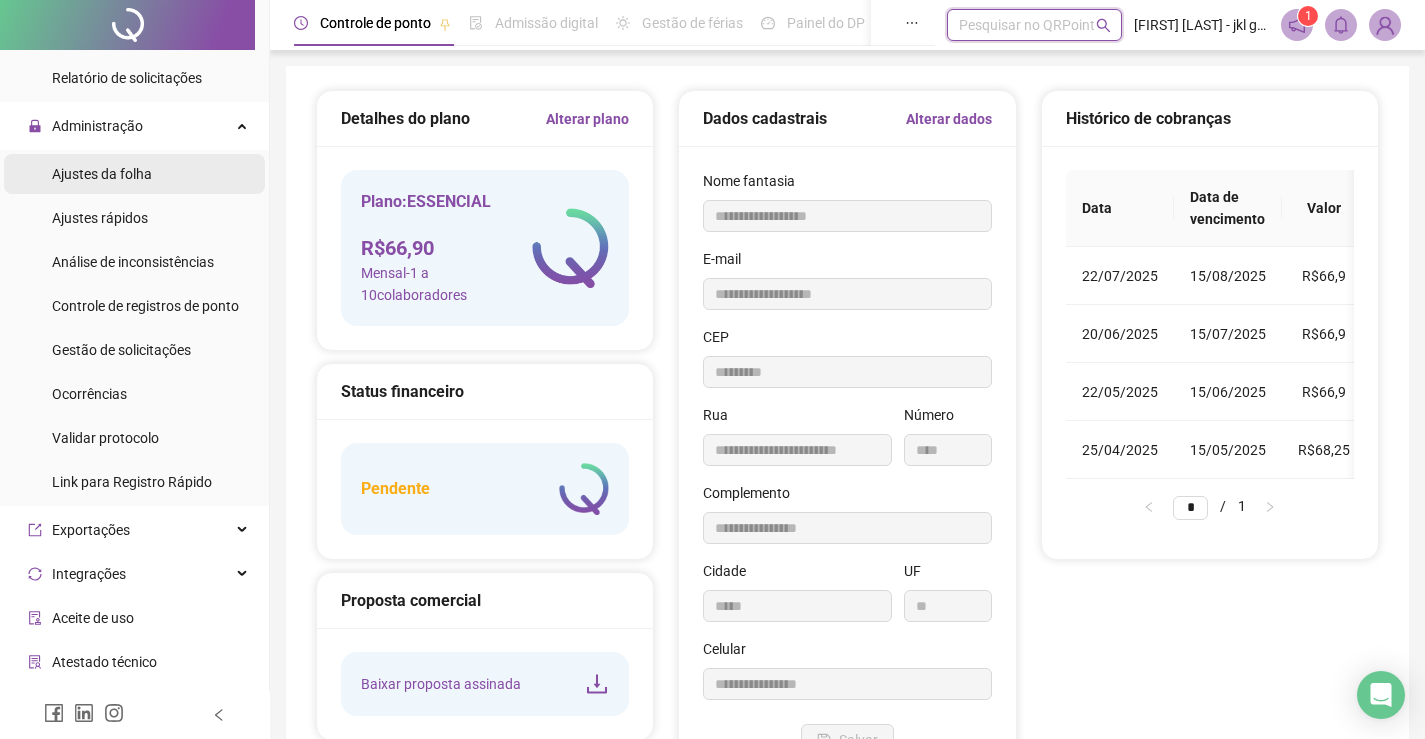 click on "Ajustes da folha" at bounding box center (102, 174) 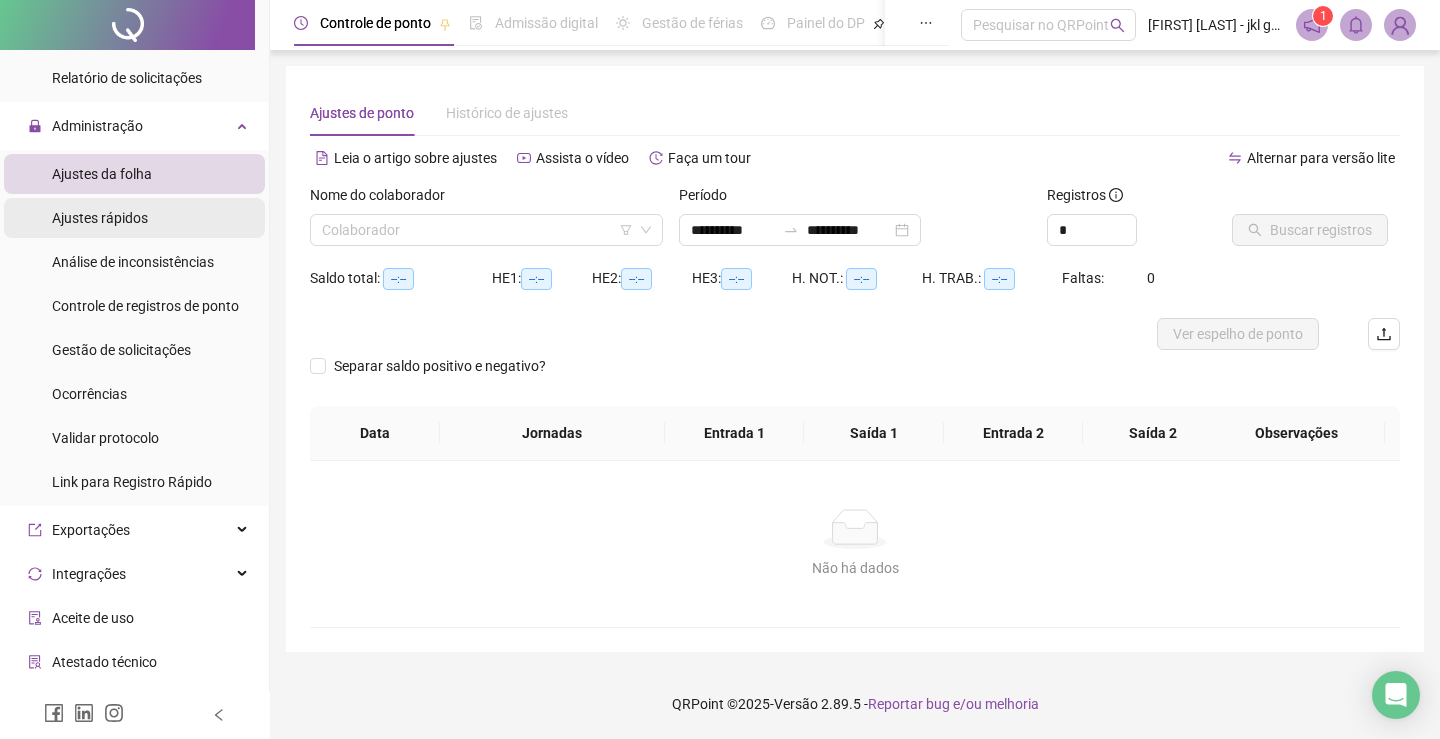 click on "Ajustes rápidos" at bounding box center (100, 218) 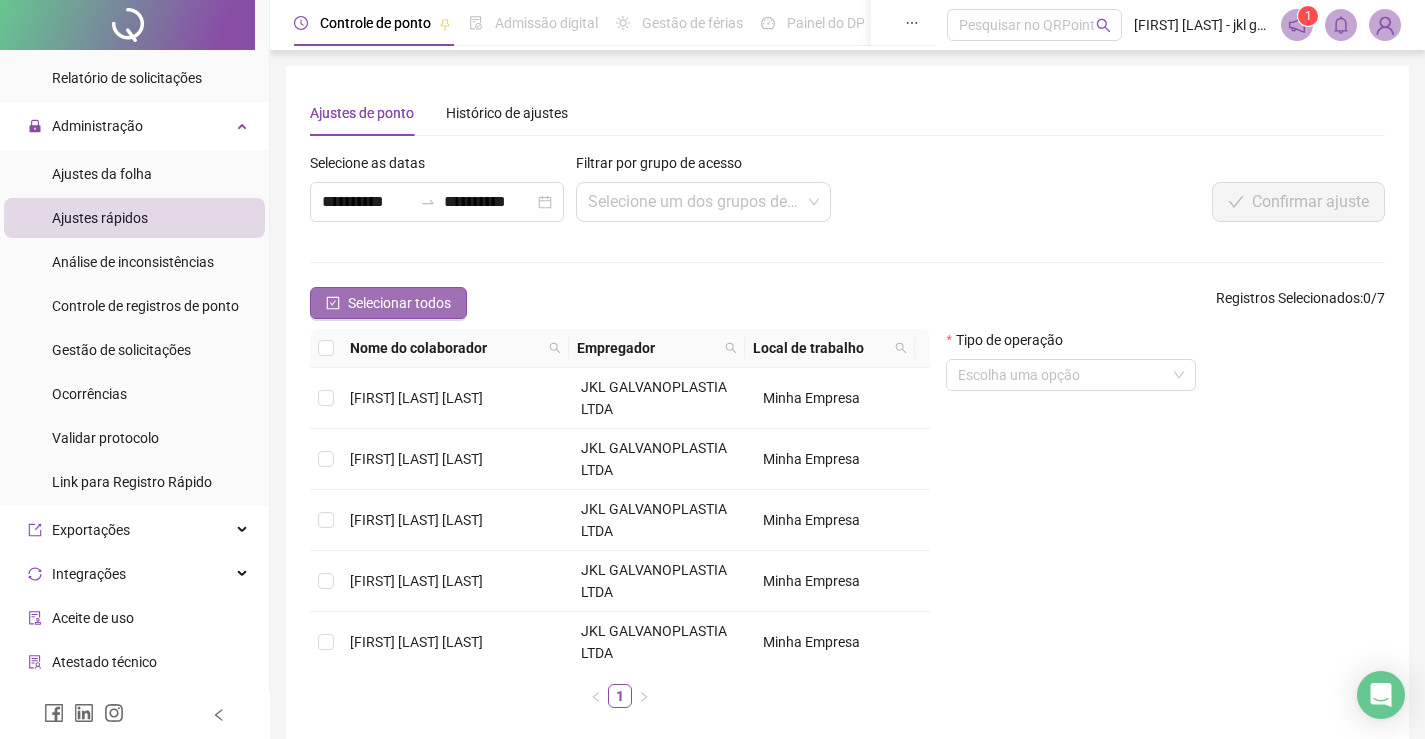 click 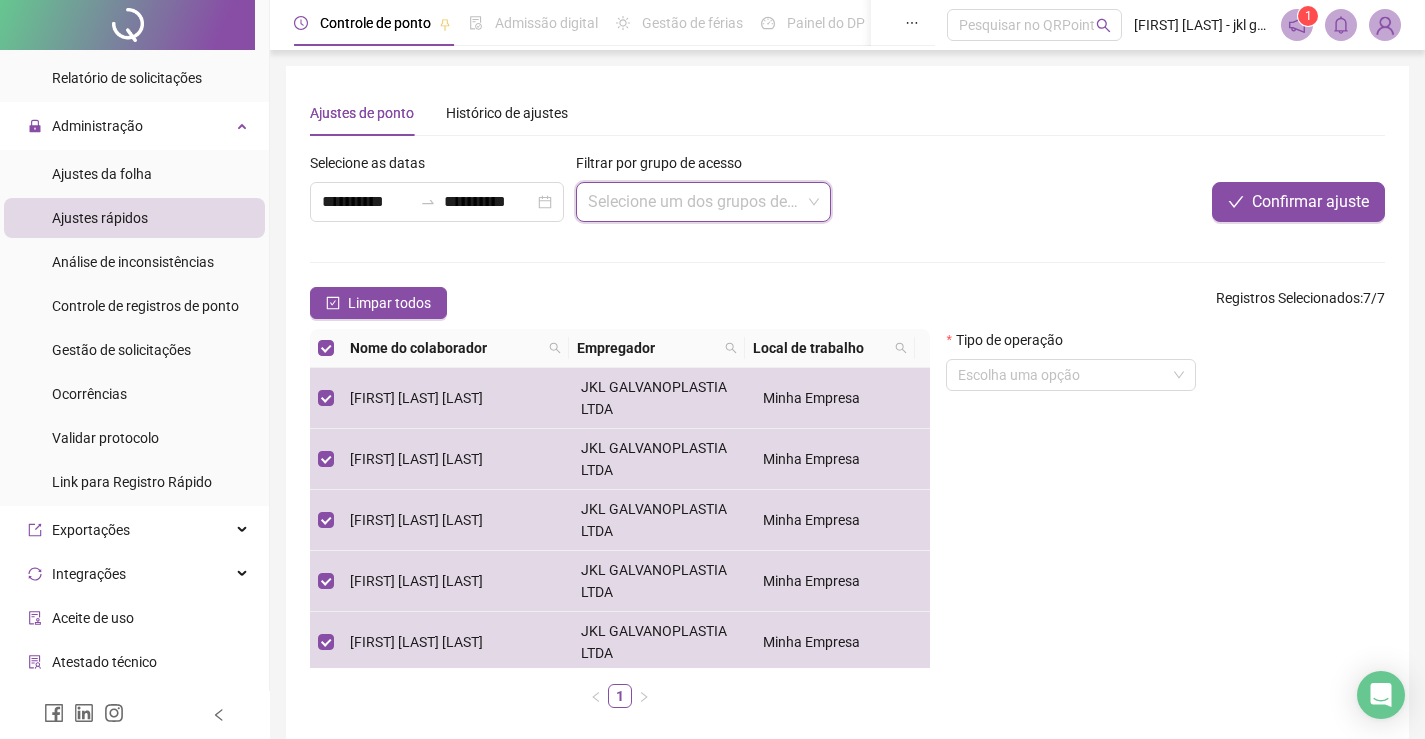 click at bounding box center [694, 202] 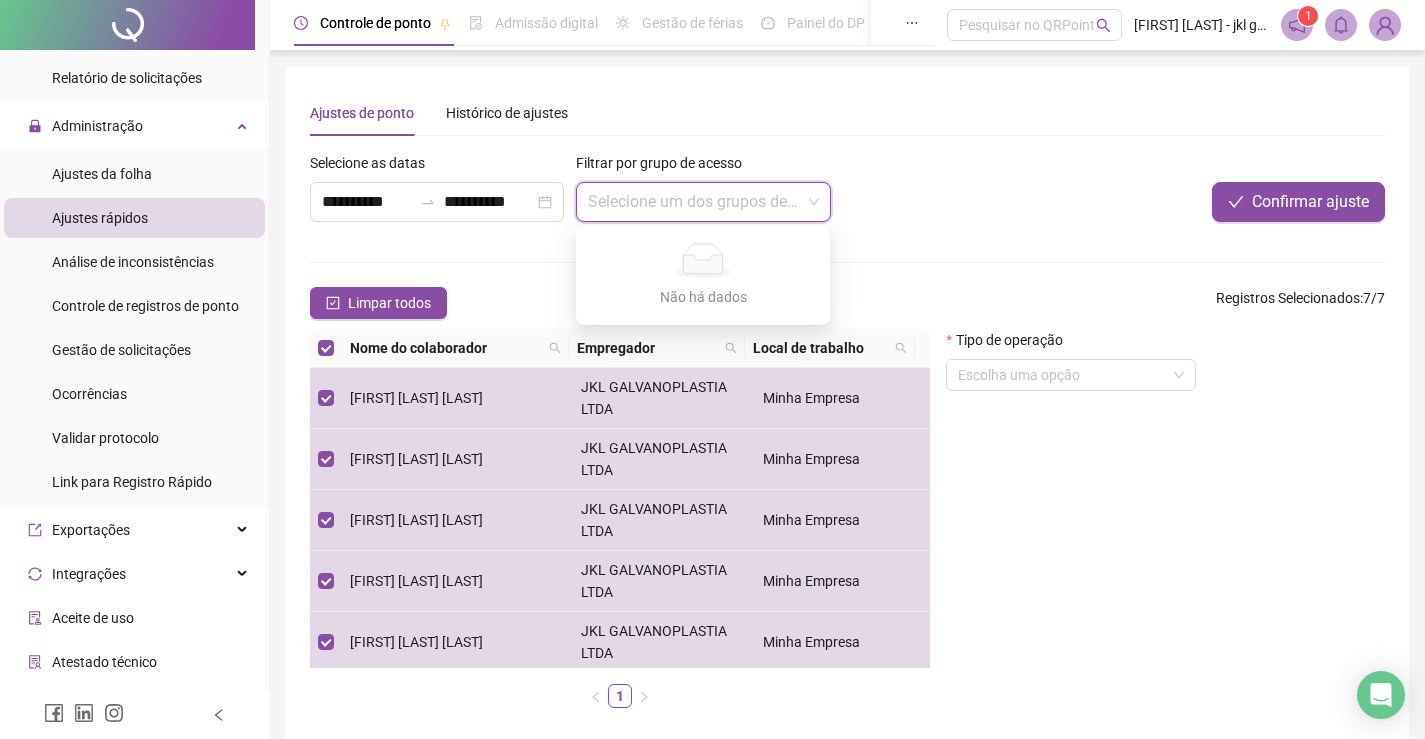 click at bounding box center (694, 202) 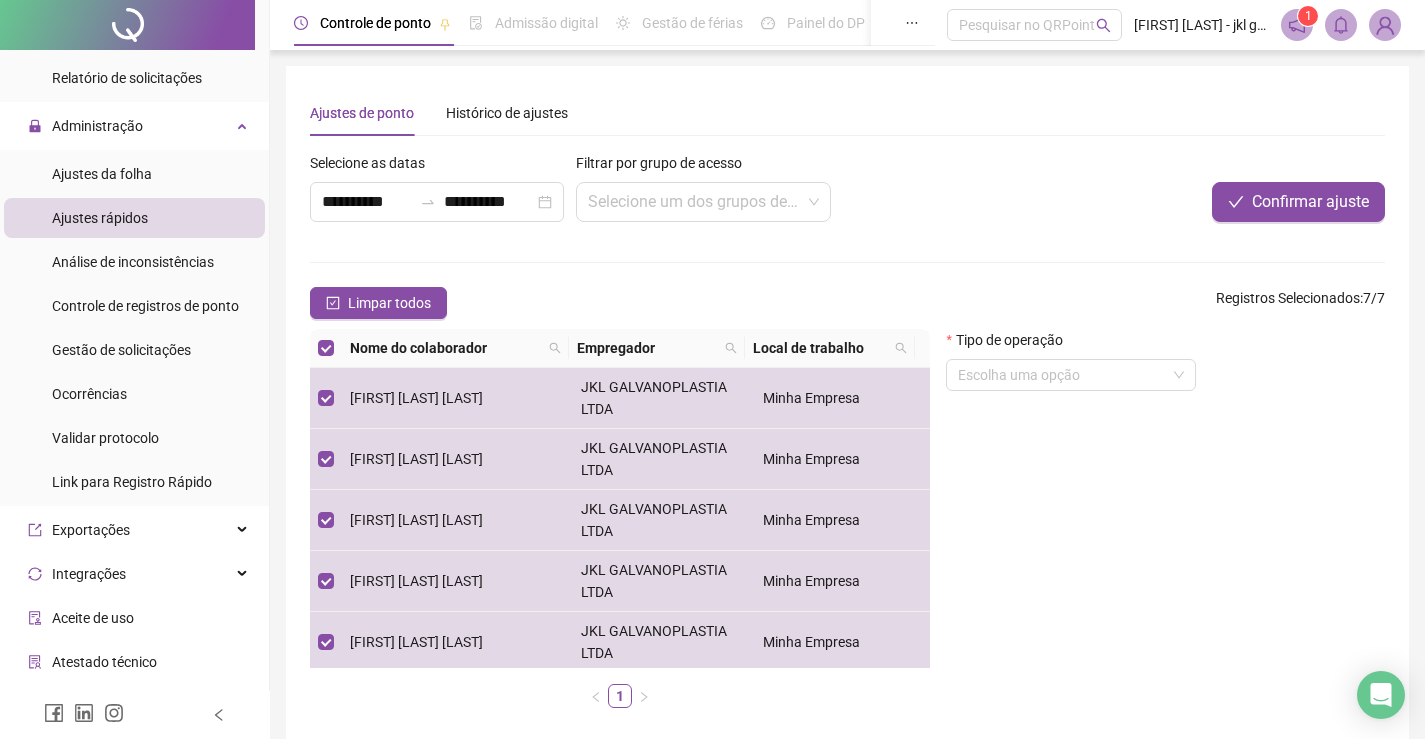 click on "Confirmar ajuste" at bounding box center [1161, 195] 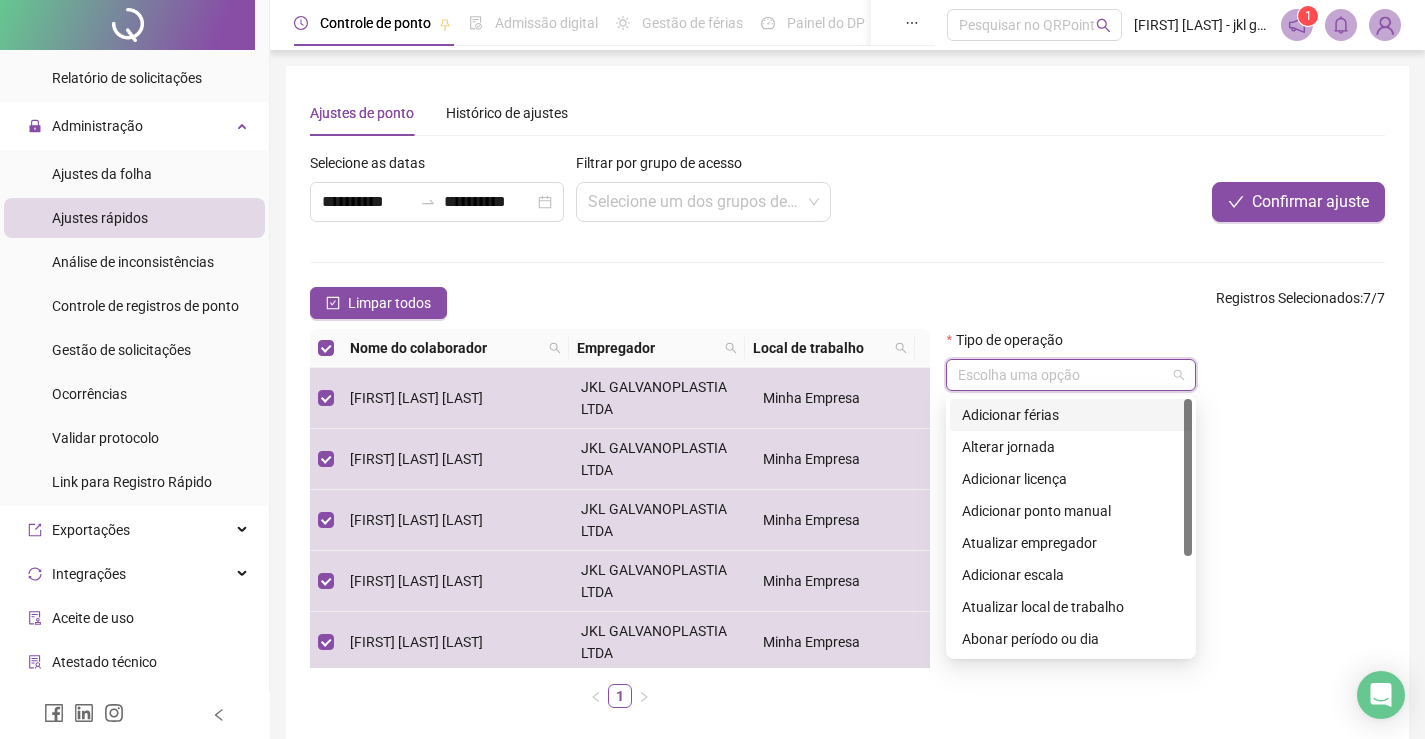 click at bounding box center (1062, 375) 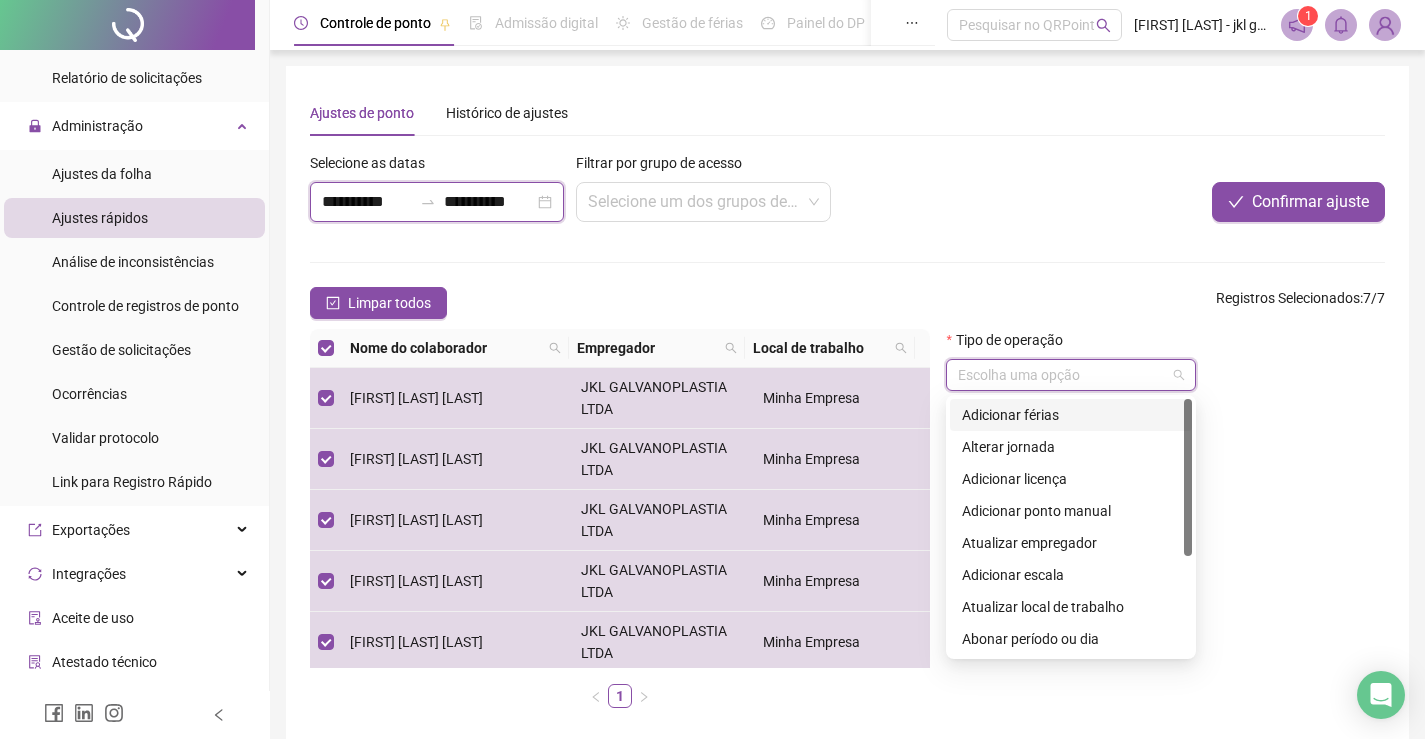click on "**********" at bounding box center [489, 202] 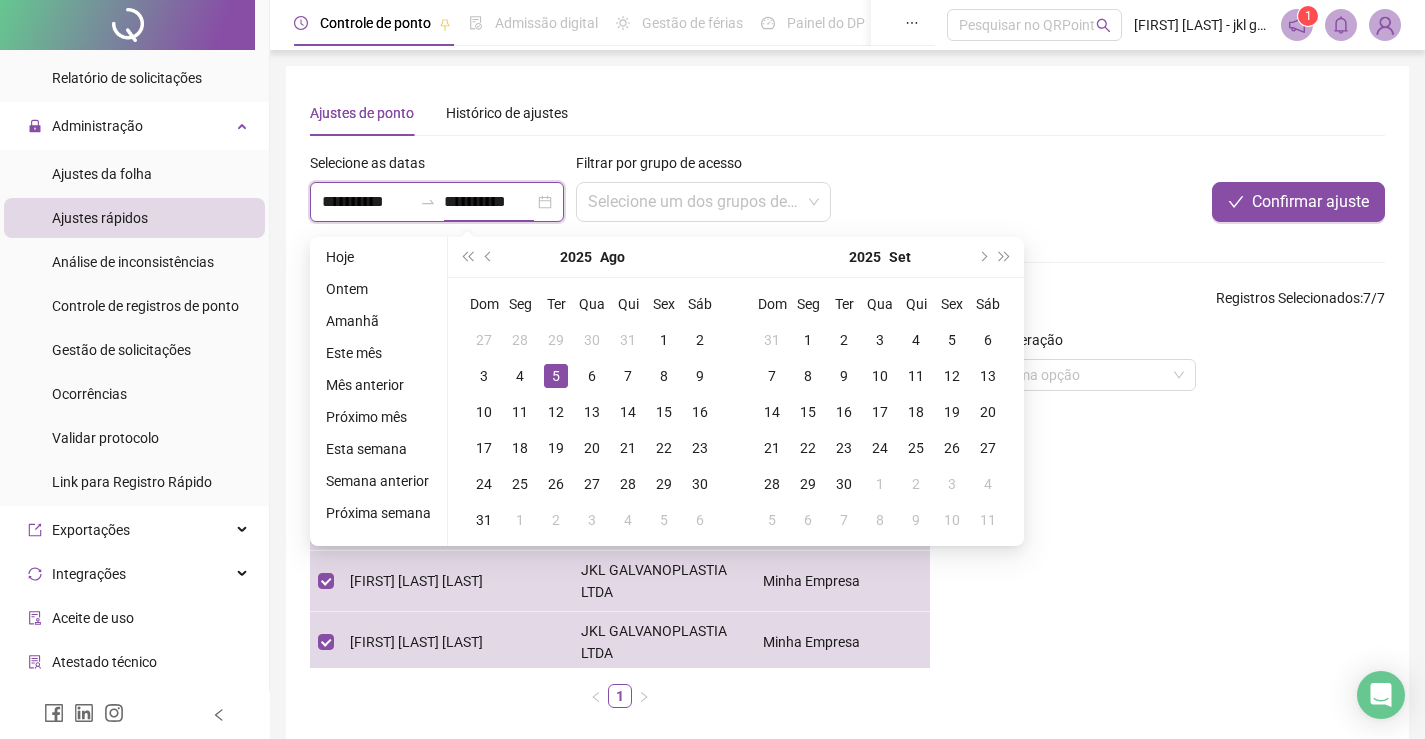 click on "**********" at bounding box center (437, 202) 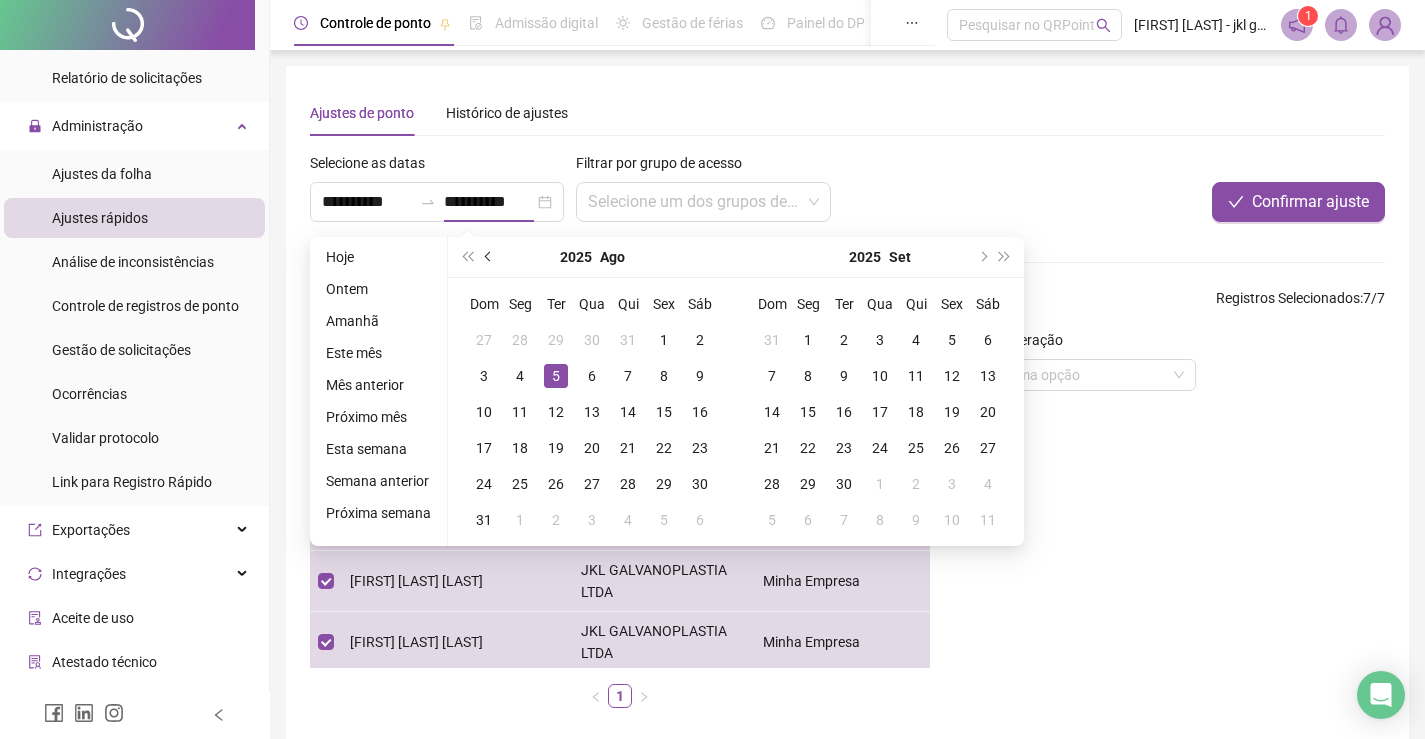 click at bounding box center (490, 257) 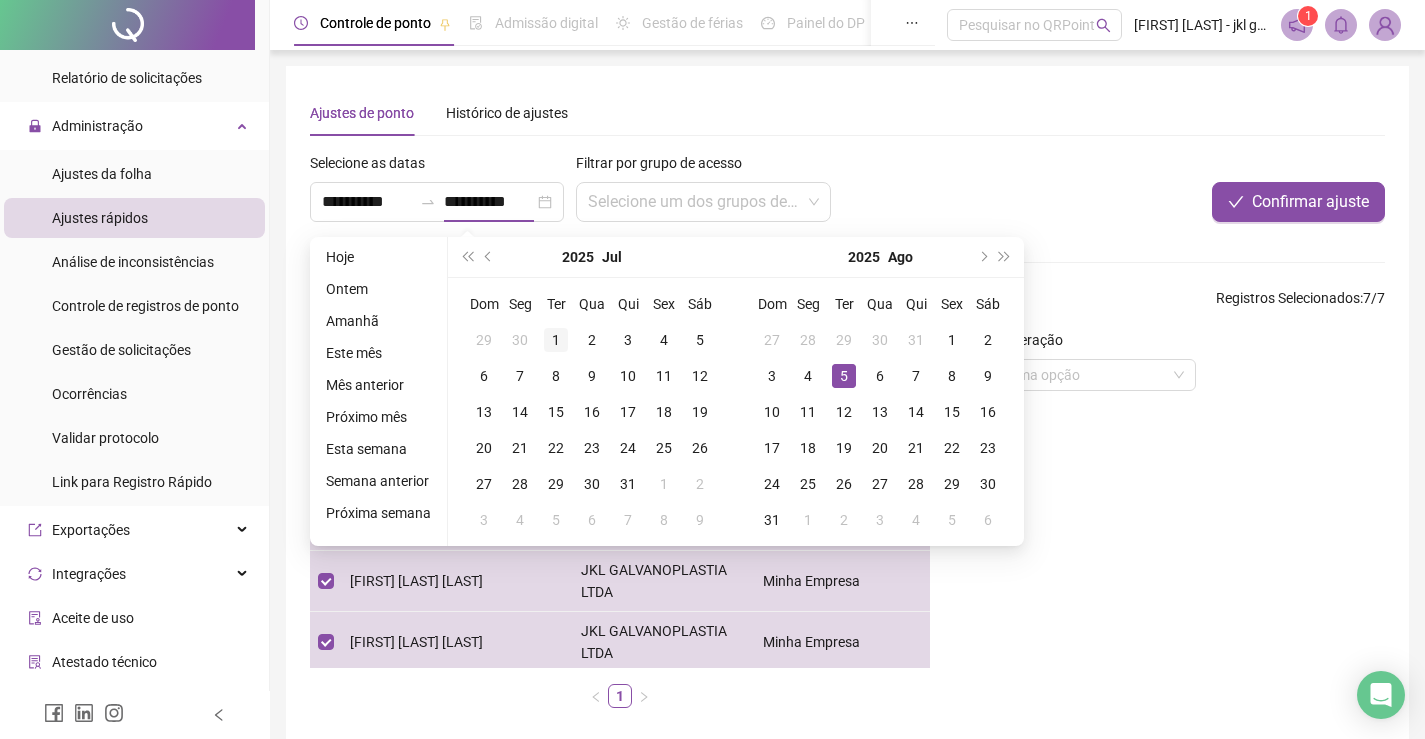 type on "**********" 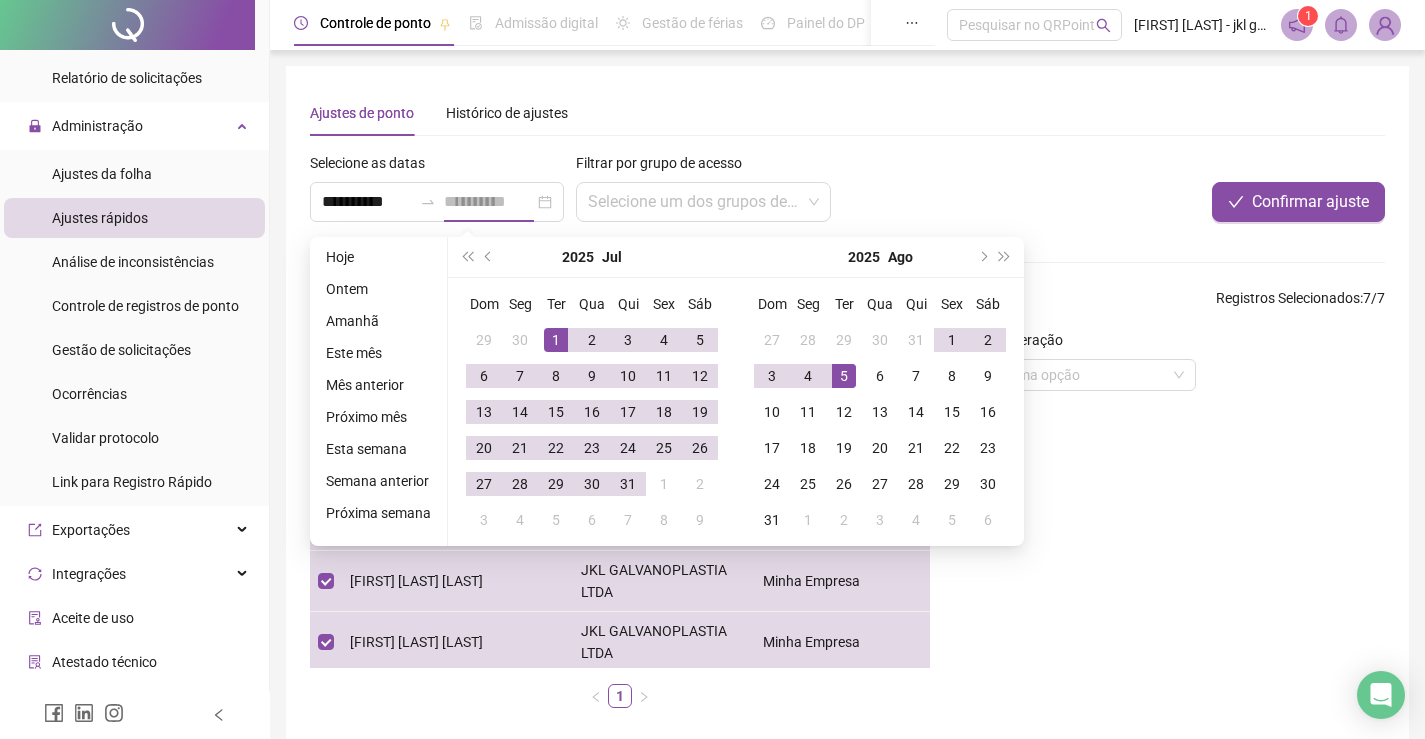 click on "1" at bounding box center [556, 340] 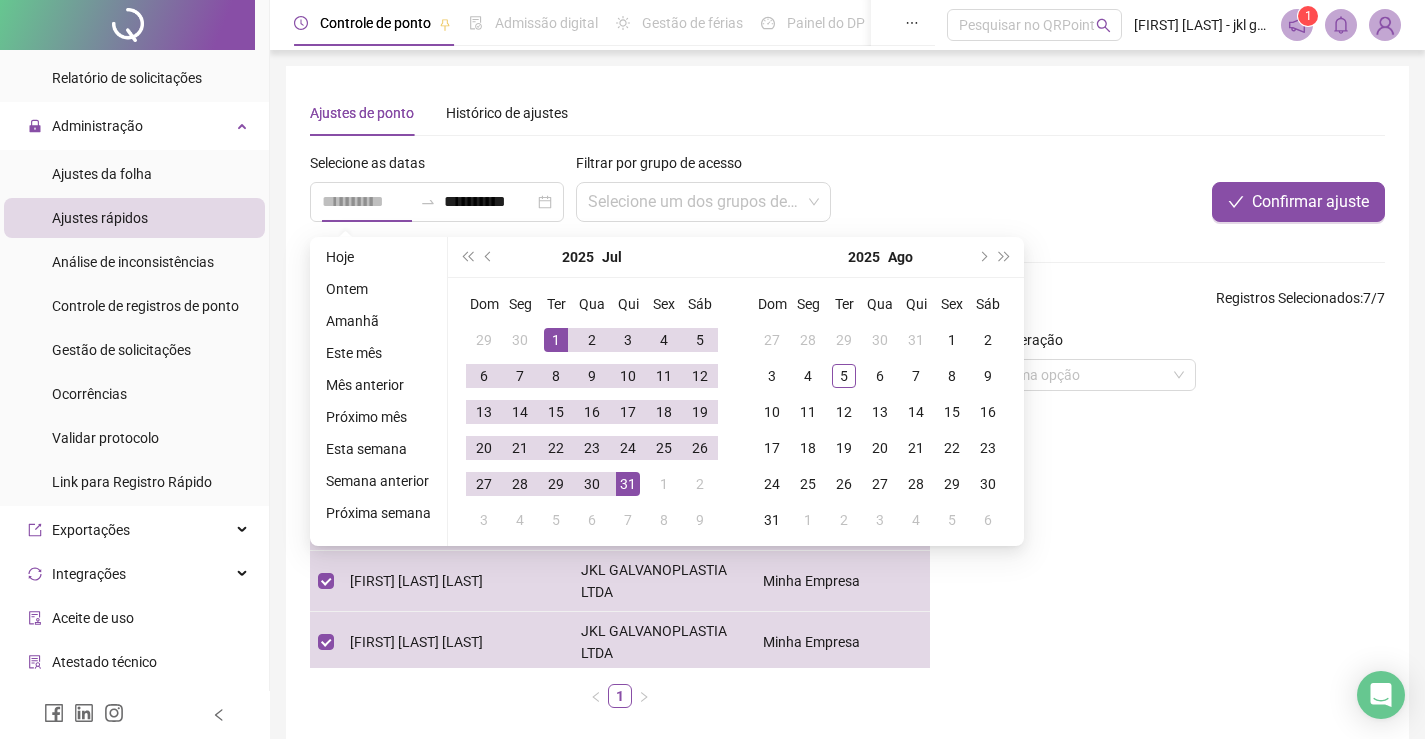 click on "31" at bounding box center (628, 484) 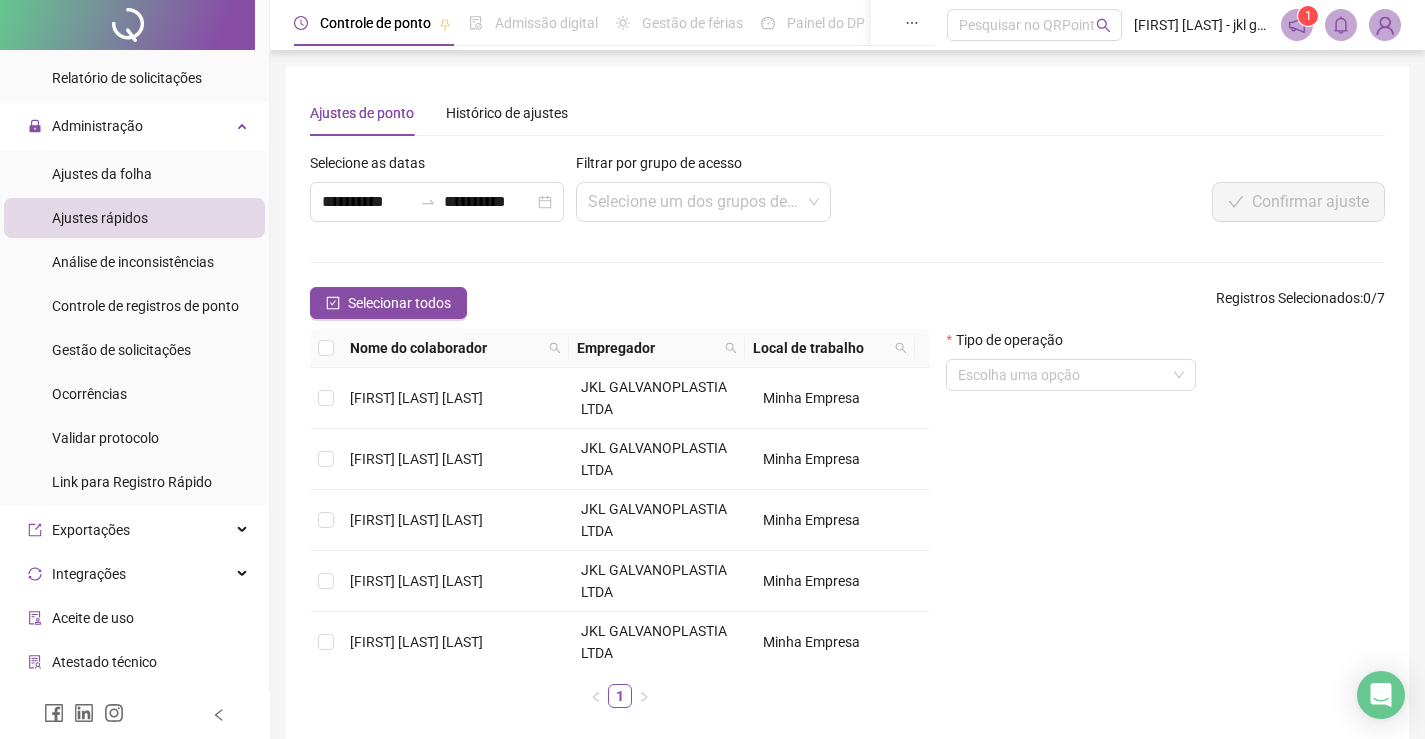 click on "**********" at bounding box center (847, 438) 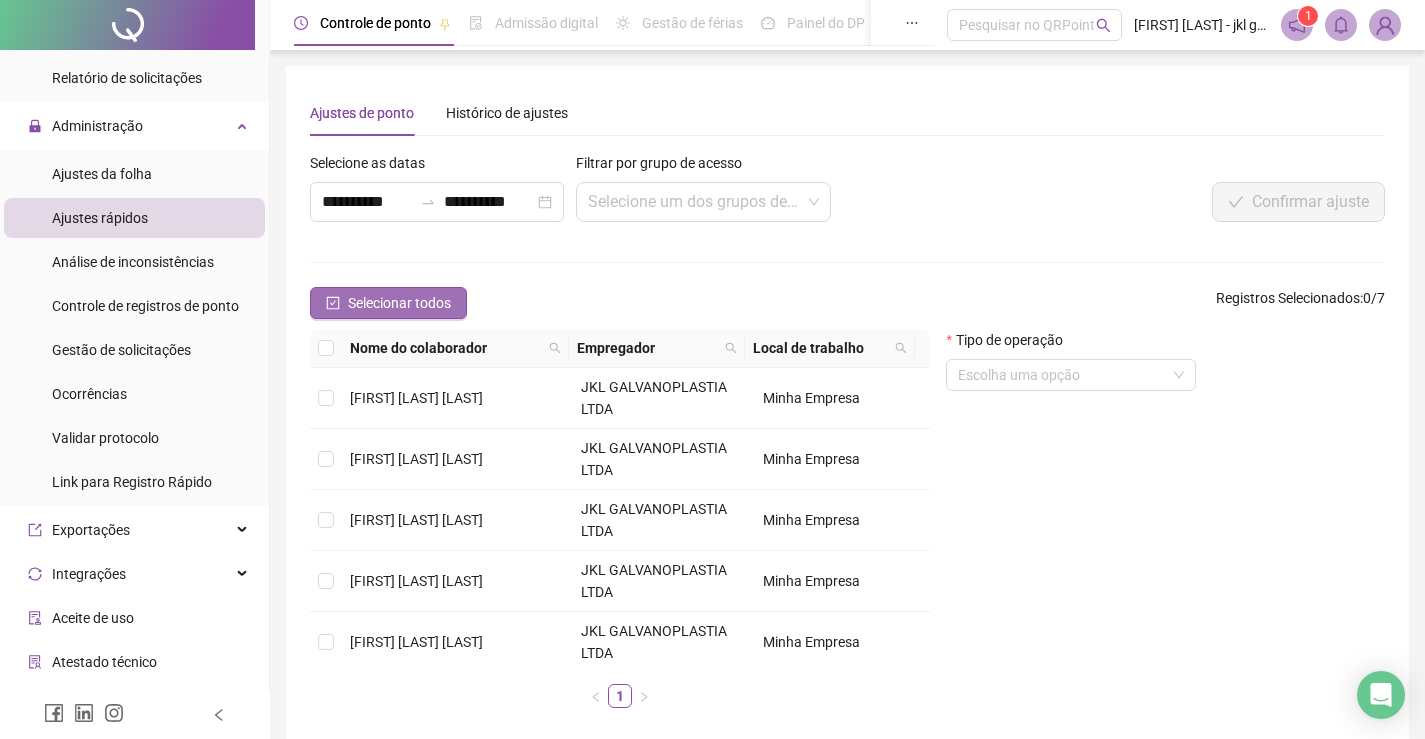 click 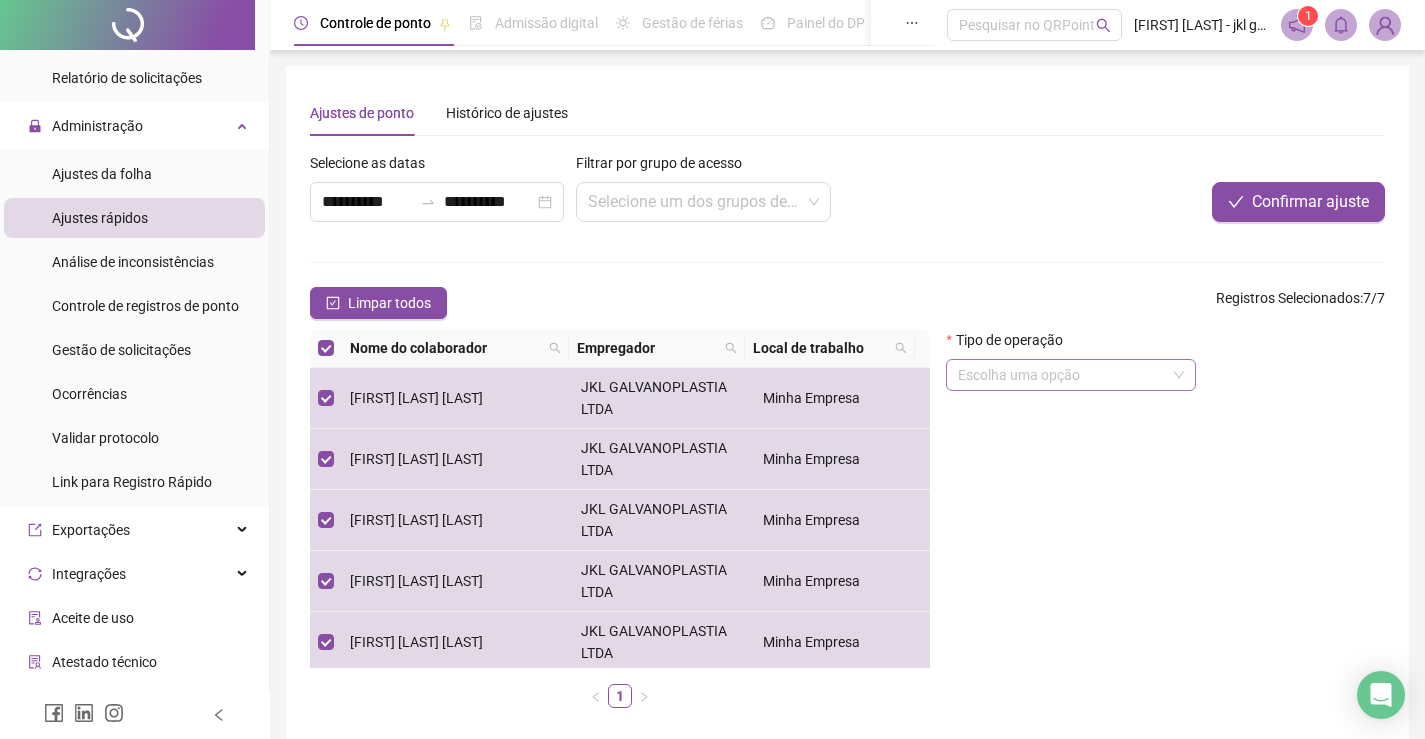 click at bounding box center [1062, 375] 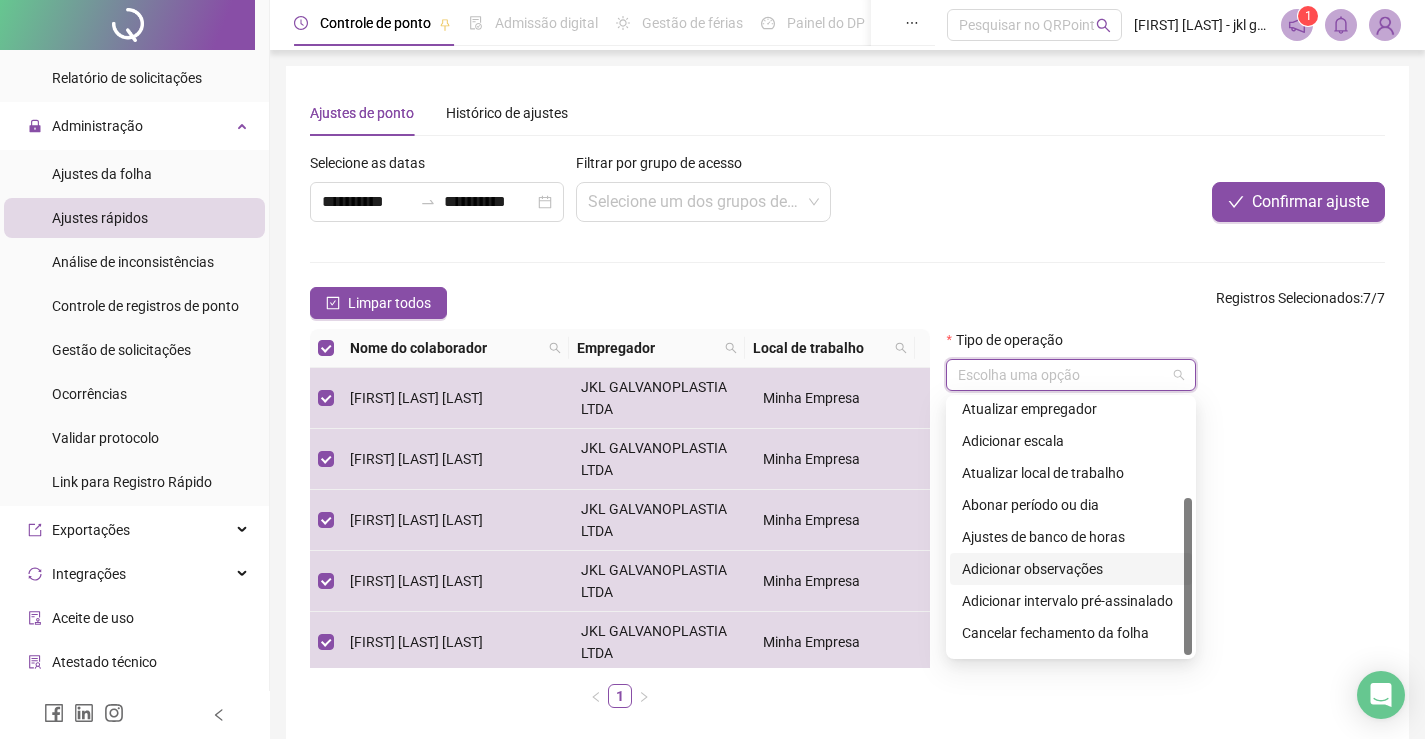 scroll, scrollTop: 160, scrollLeft: 0, axis: vertical 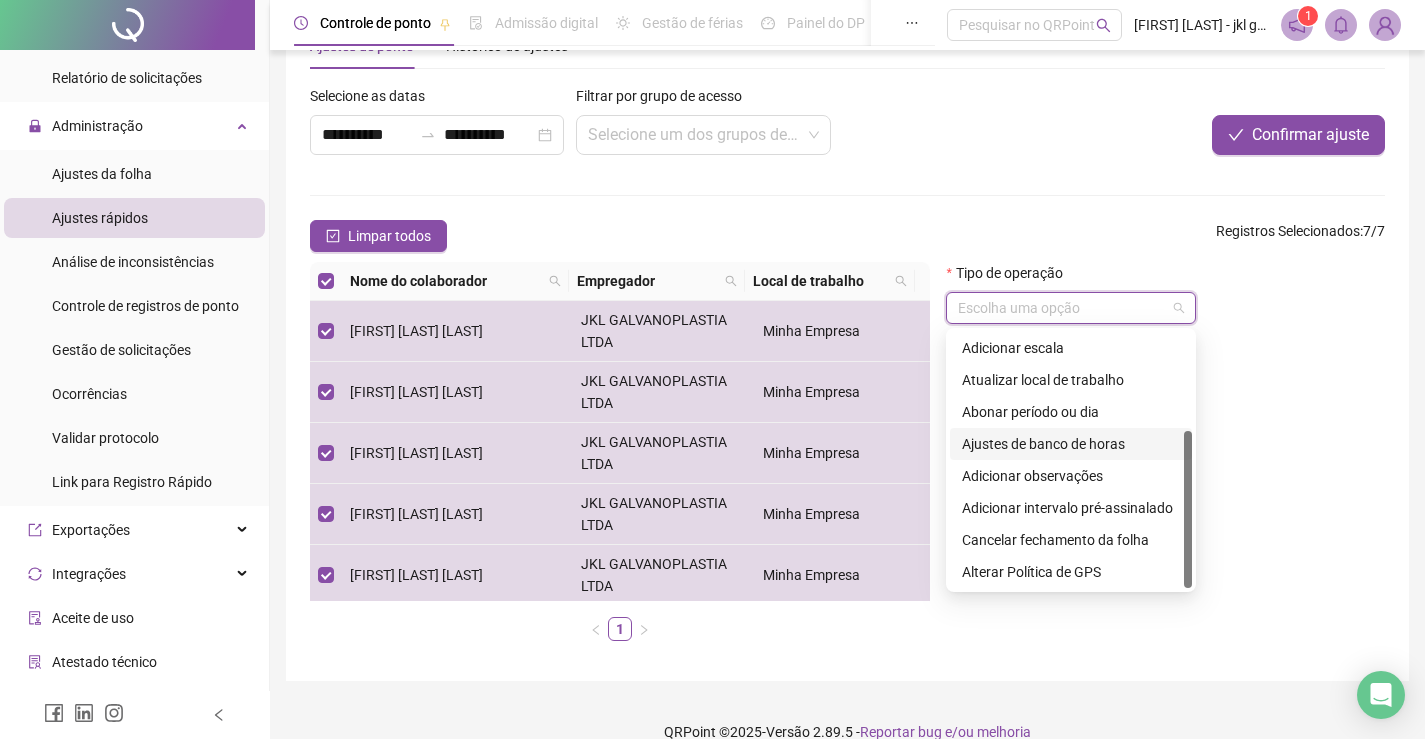 click on "Ajustes de banco de horas" at bounding box center [1071, 444] 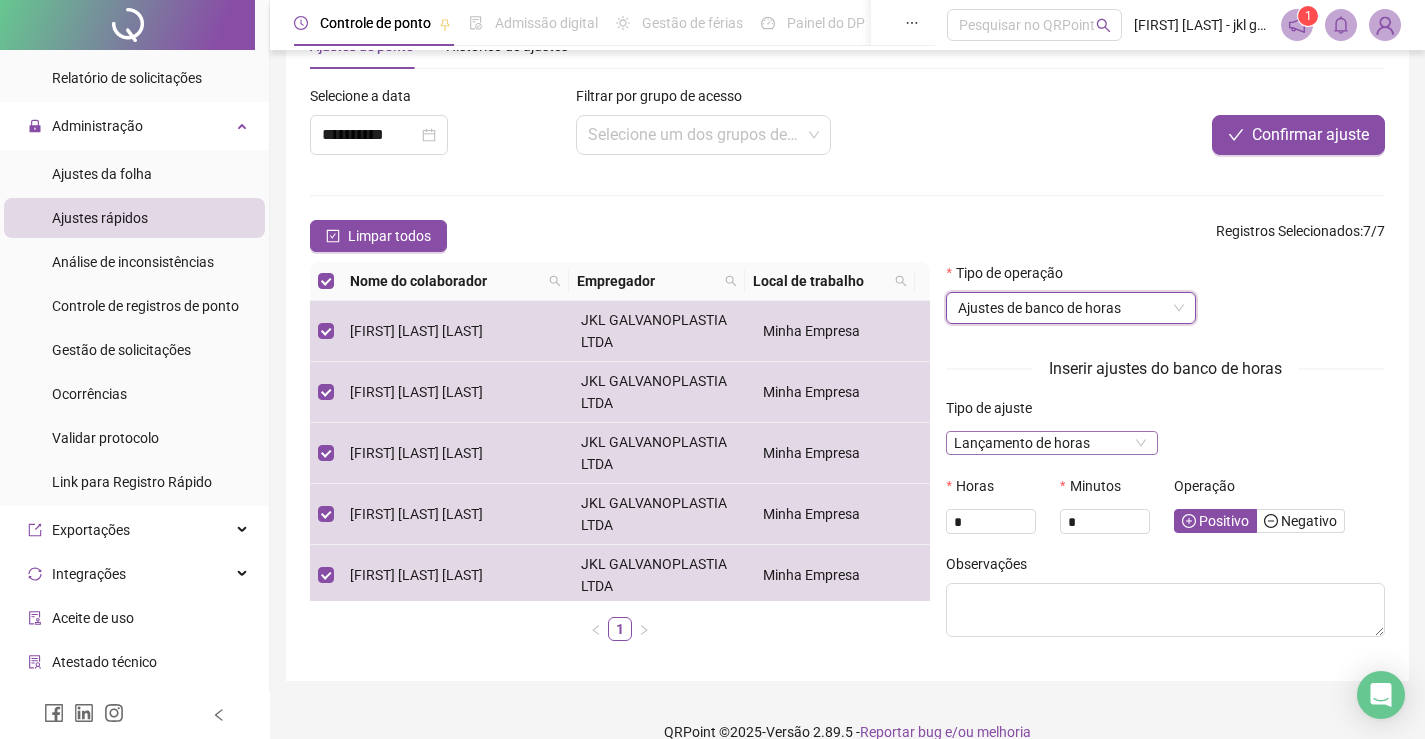 click on "Lançamento de horas" at bounding box center (1051, 443) 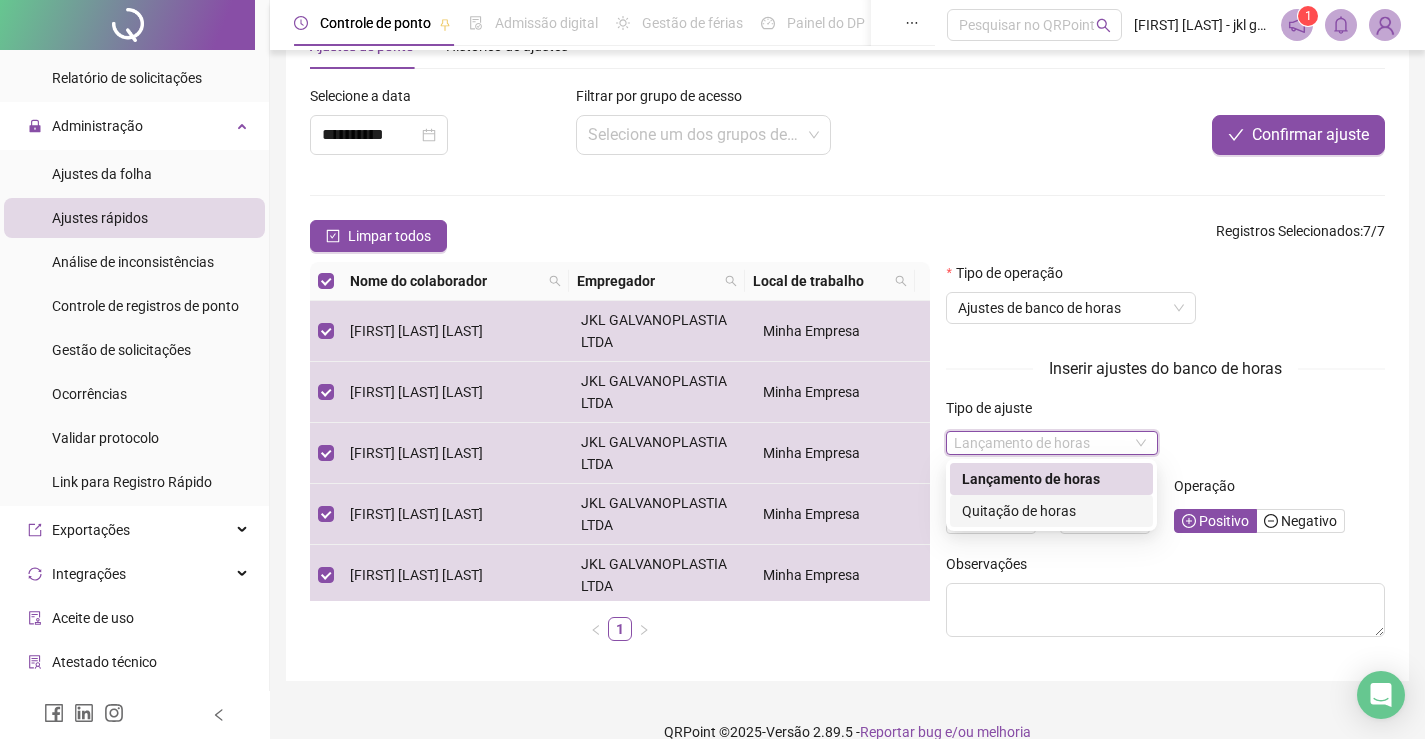 click on "Quitação de horas" at bounding box center (1051, 511) 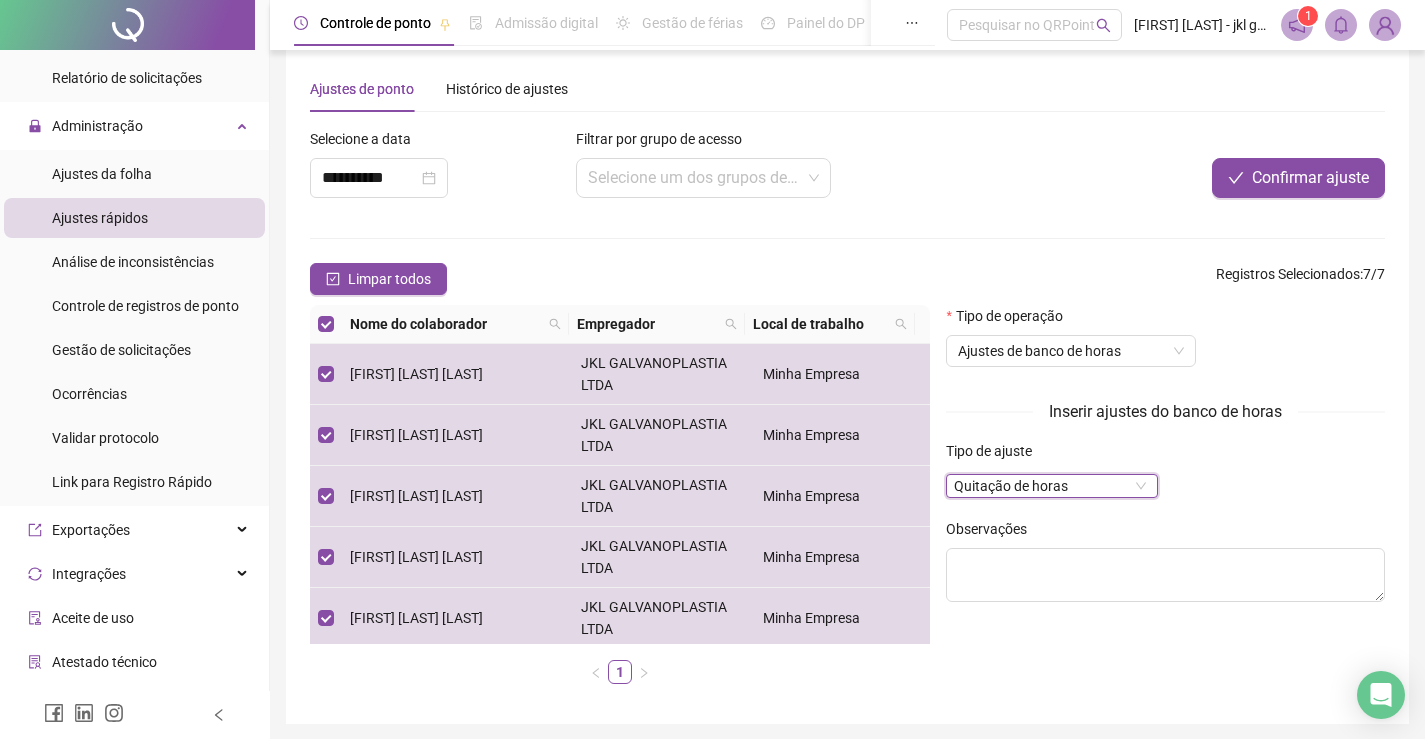 scroll, scrollTop: 0, scrollLeft: 0, axis: both 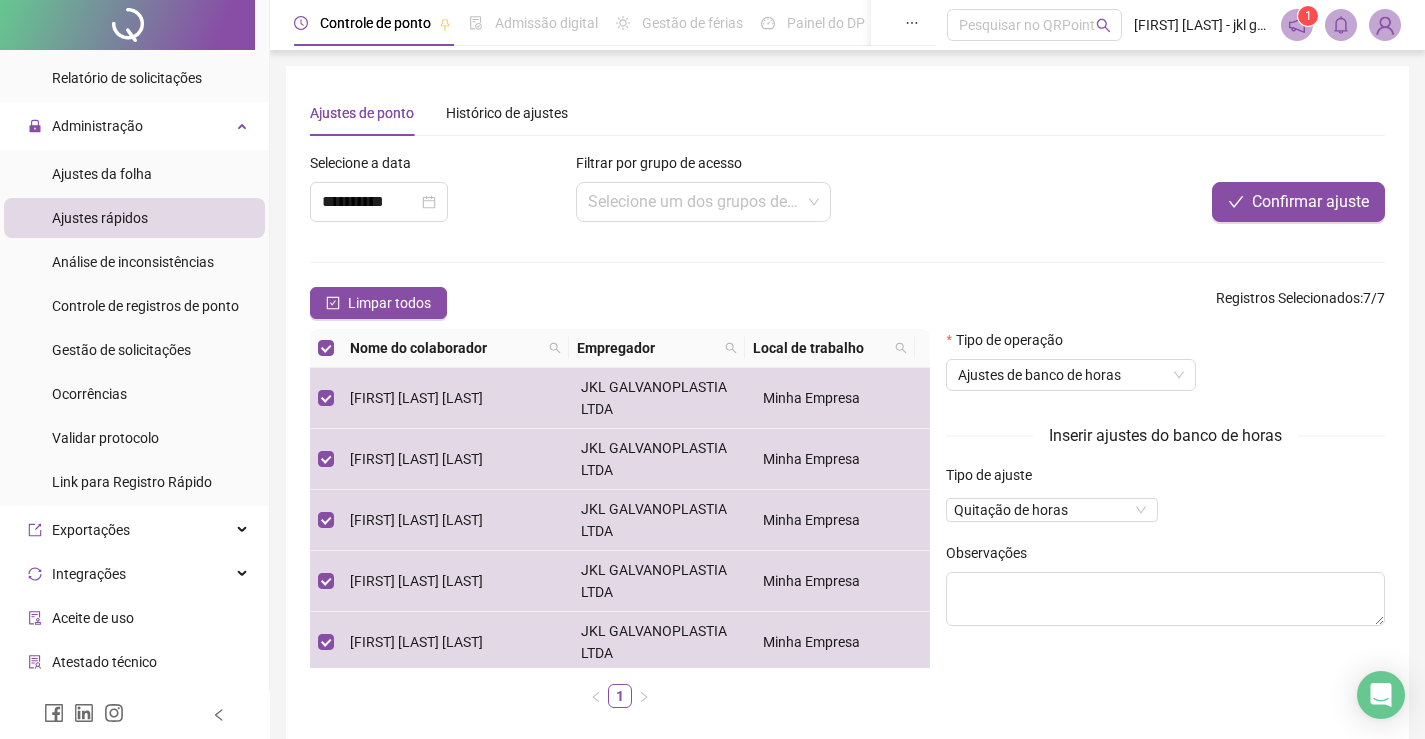 click on "**********" at bounding box center [847, 438] 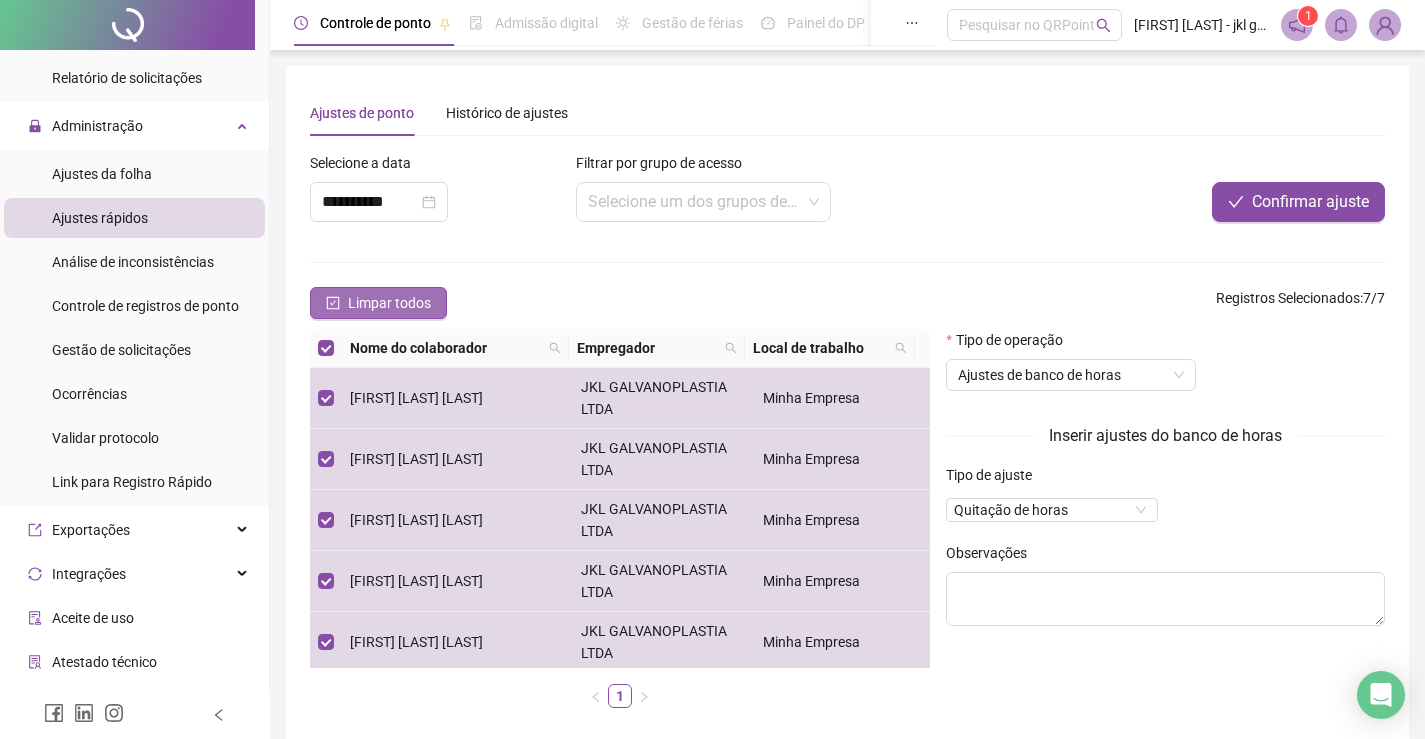 click on "Limpar todos" at bounding box center [389, 303] 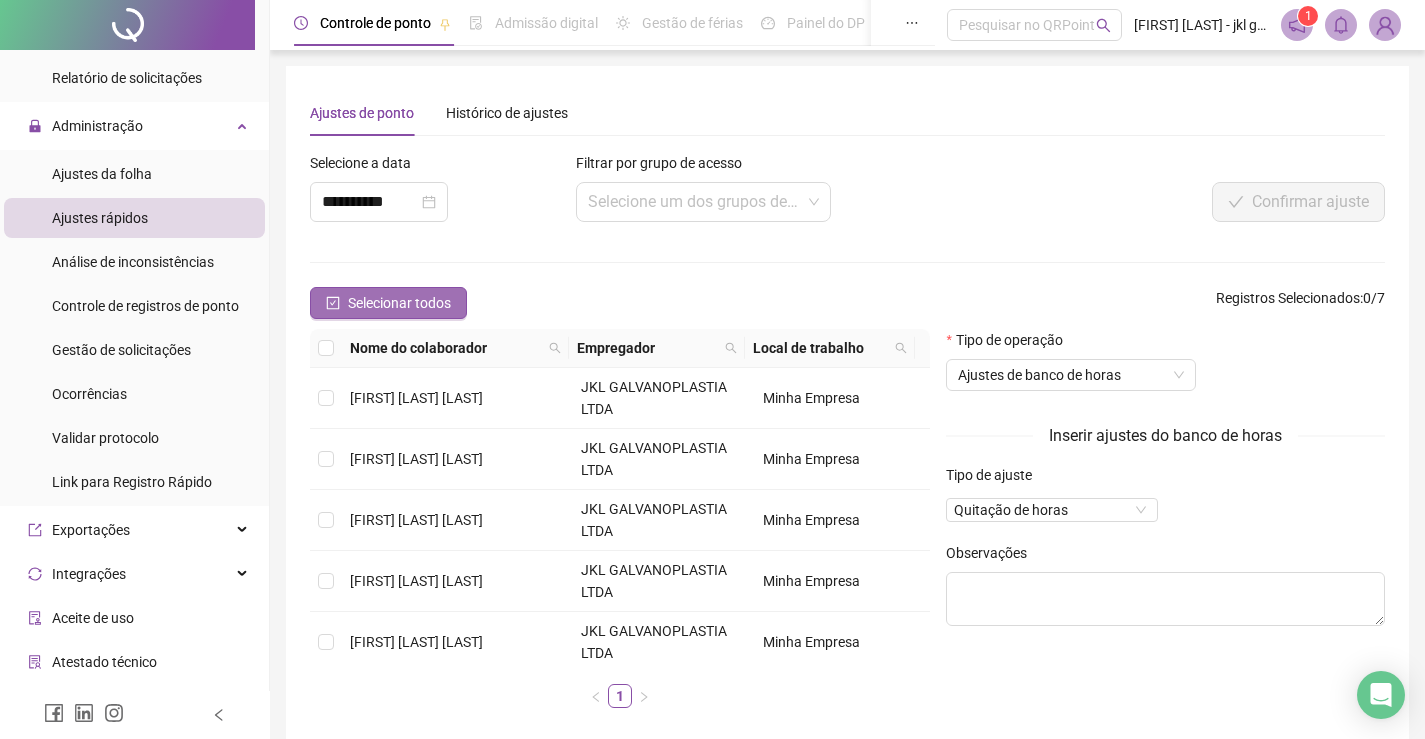 click on "Selecionar todos" at bounding box center (399, 303) 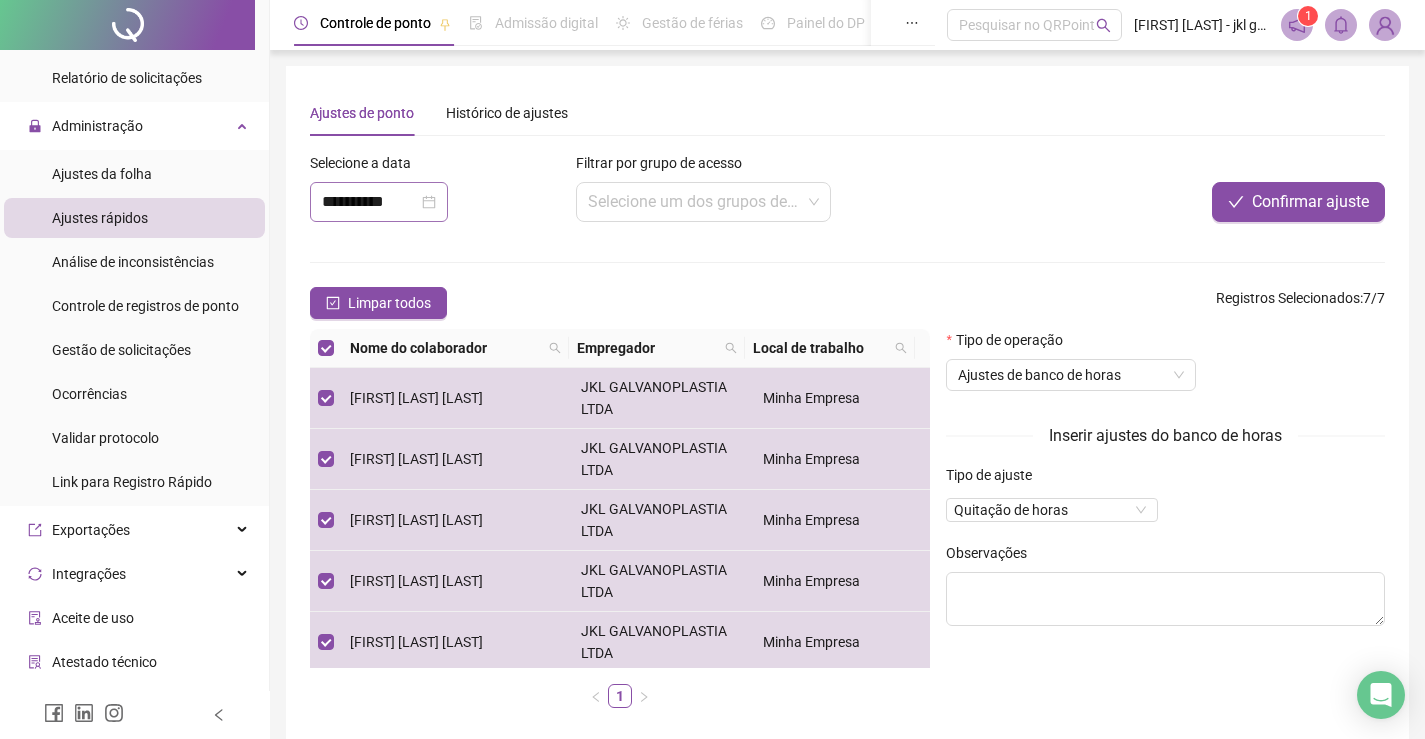 click on "**********" at bounding box center (379, 202) 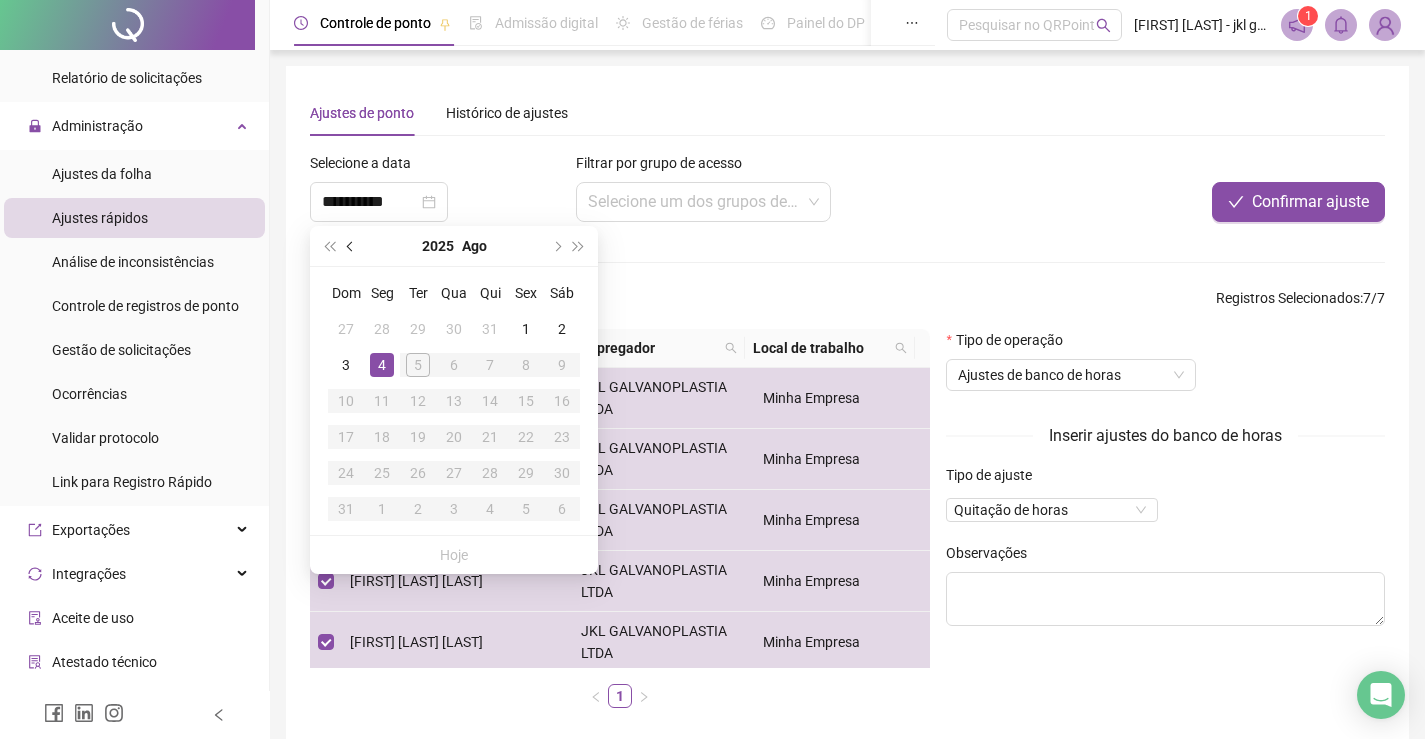 click at bounding box center [351, 246] 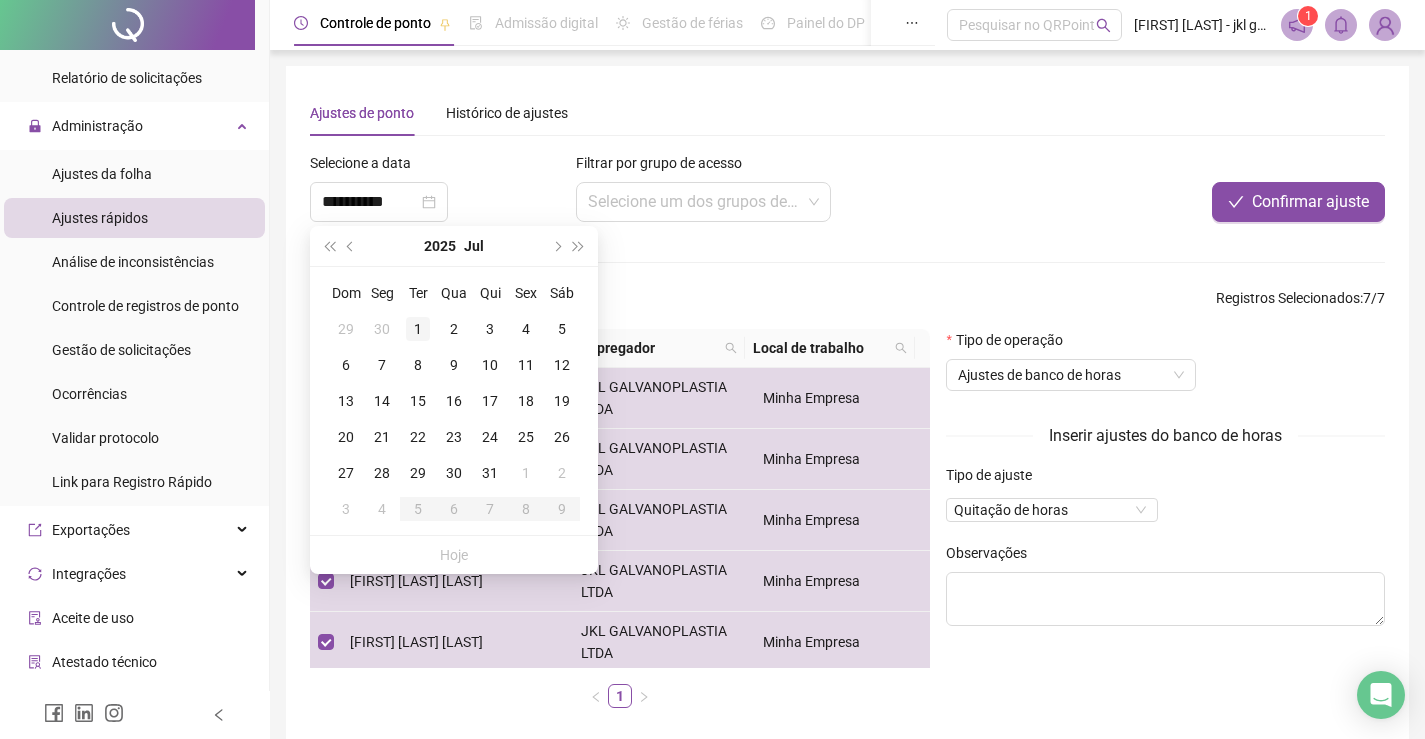 type on "**********" 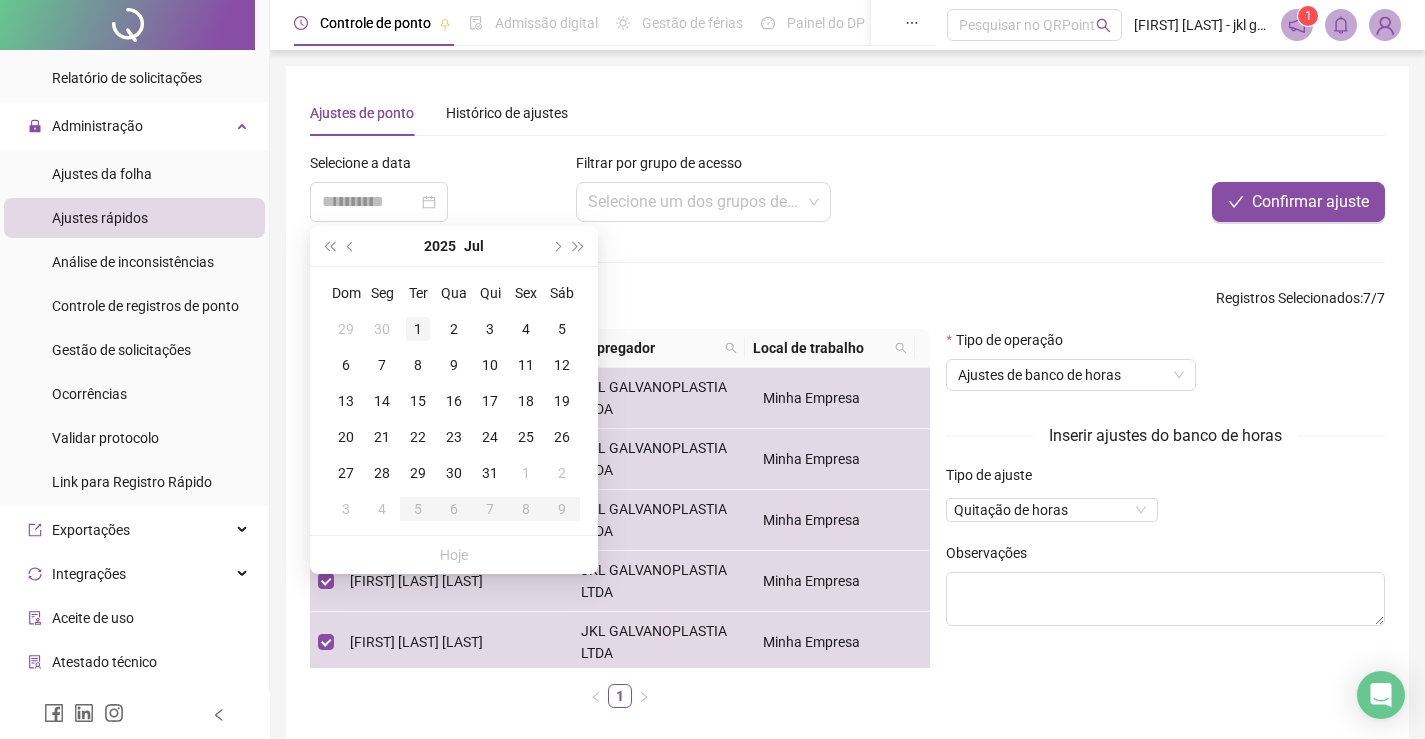 click on "1" at bounding box center [418, 329] 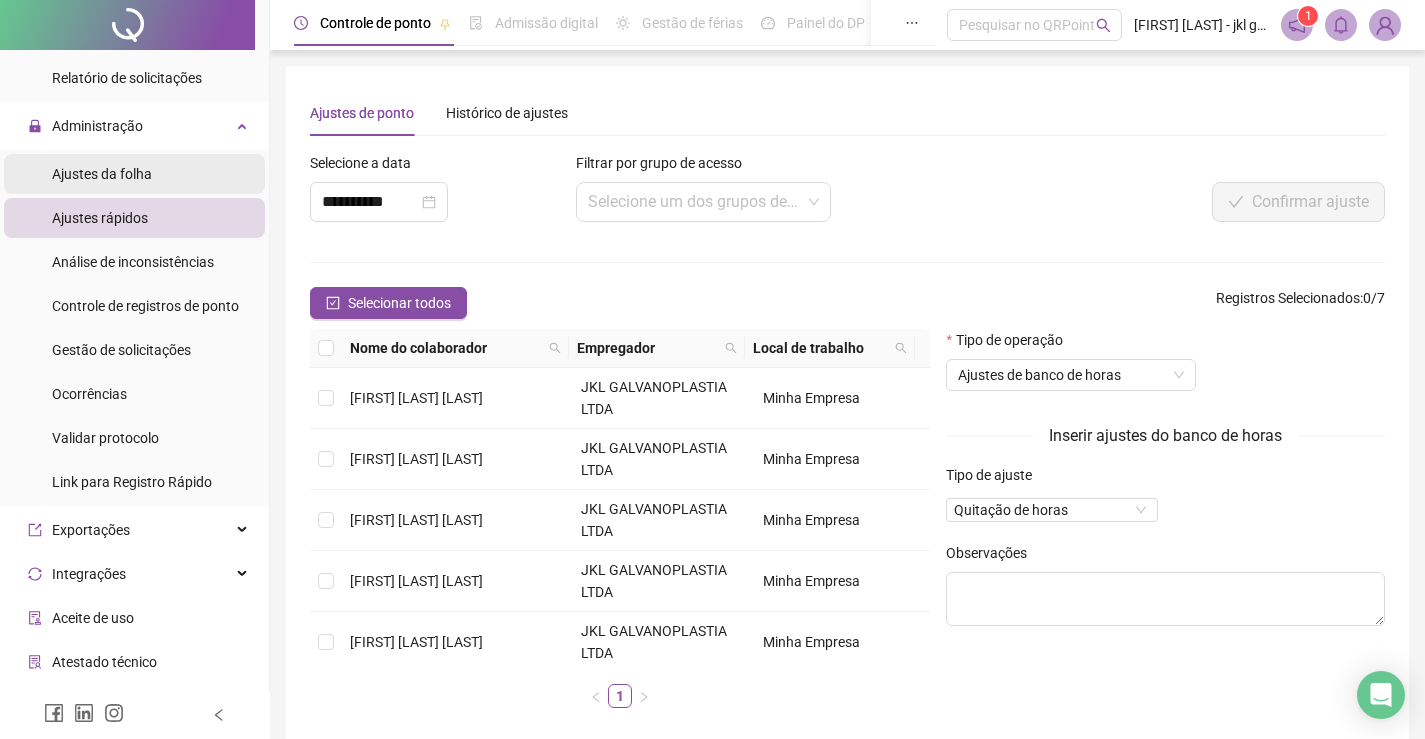 click on "Ajustes da folha" at bounding box center [102, 174] 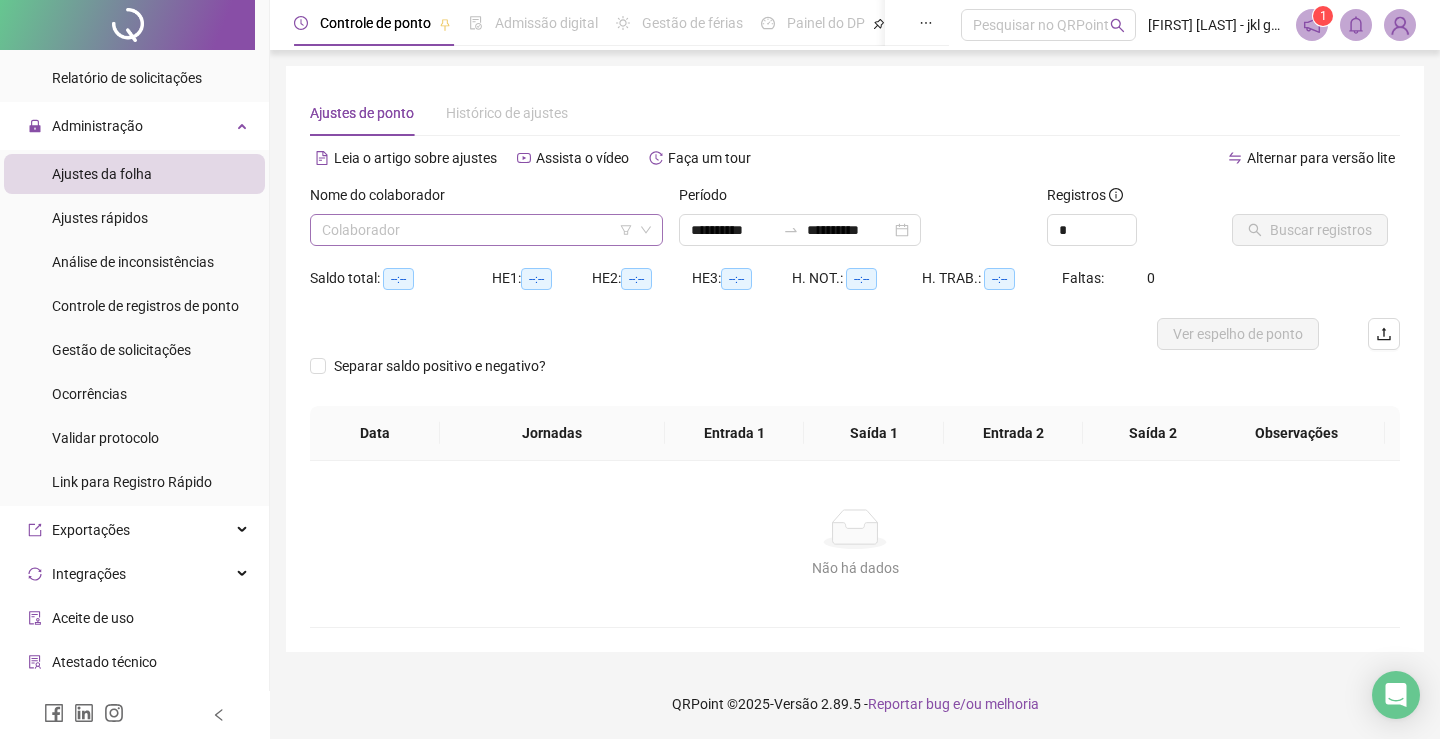 click at bounding box center [477, 230] 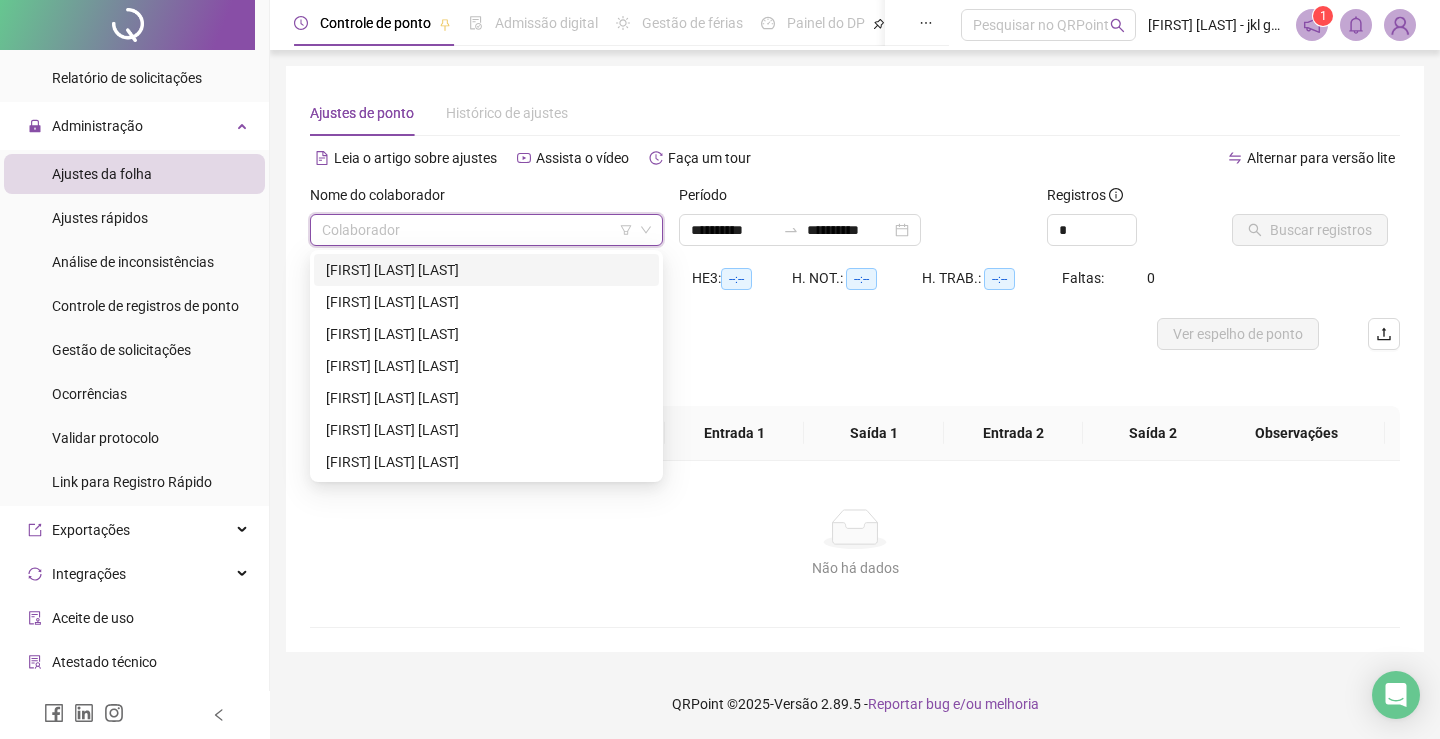 click 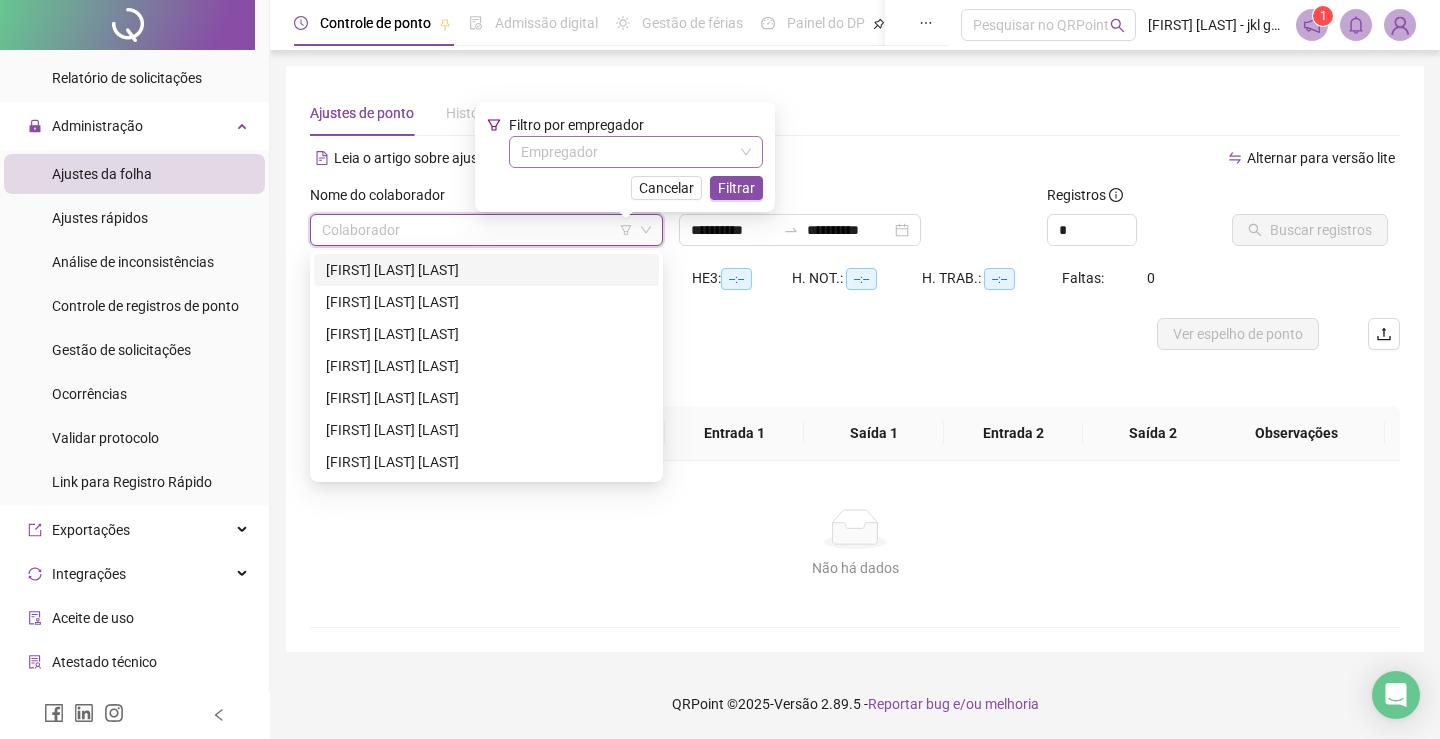 click at bounding box center (627, 152) 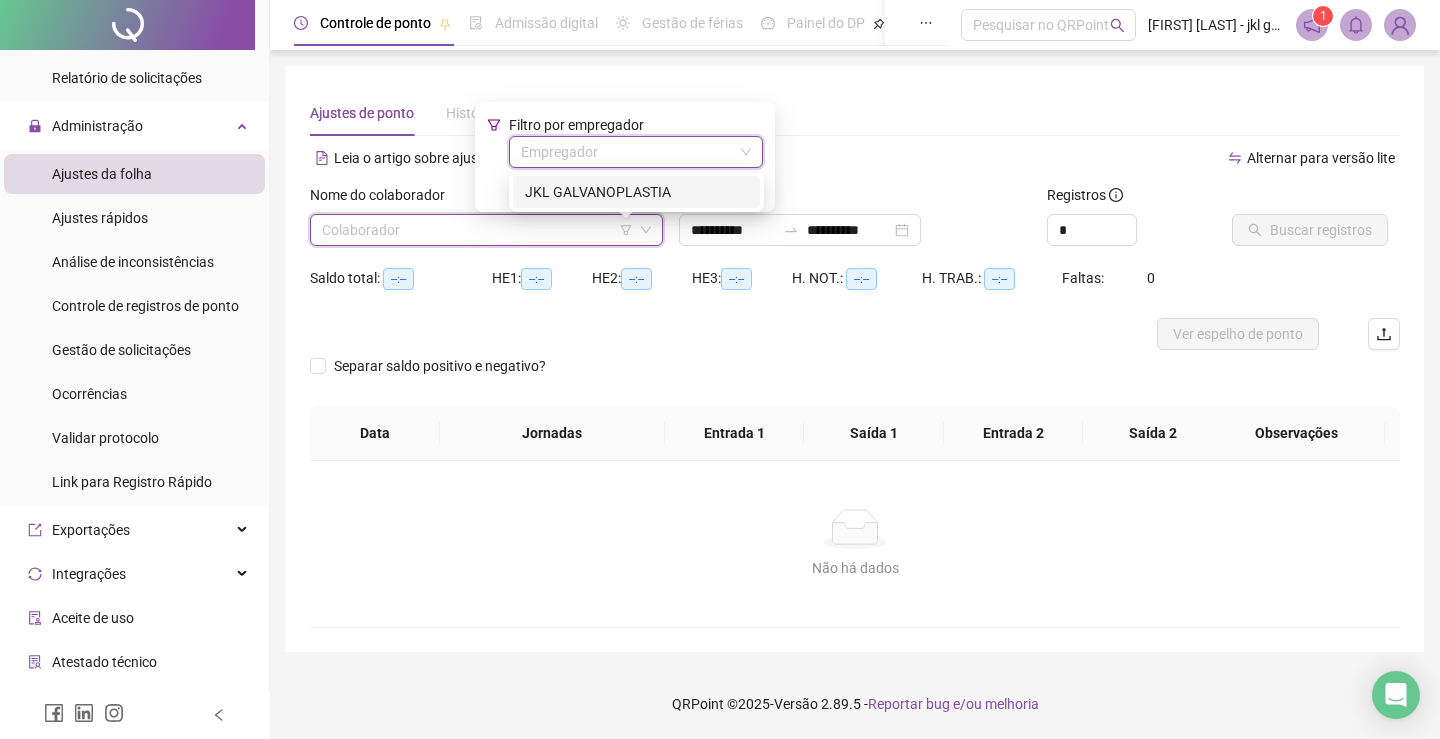 click on "JKL GALVANOPLASTIA" at bounding box center [636, 192] 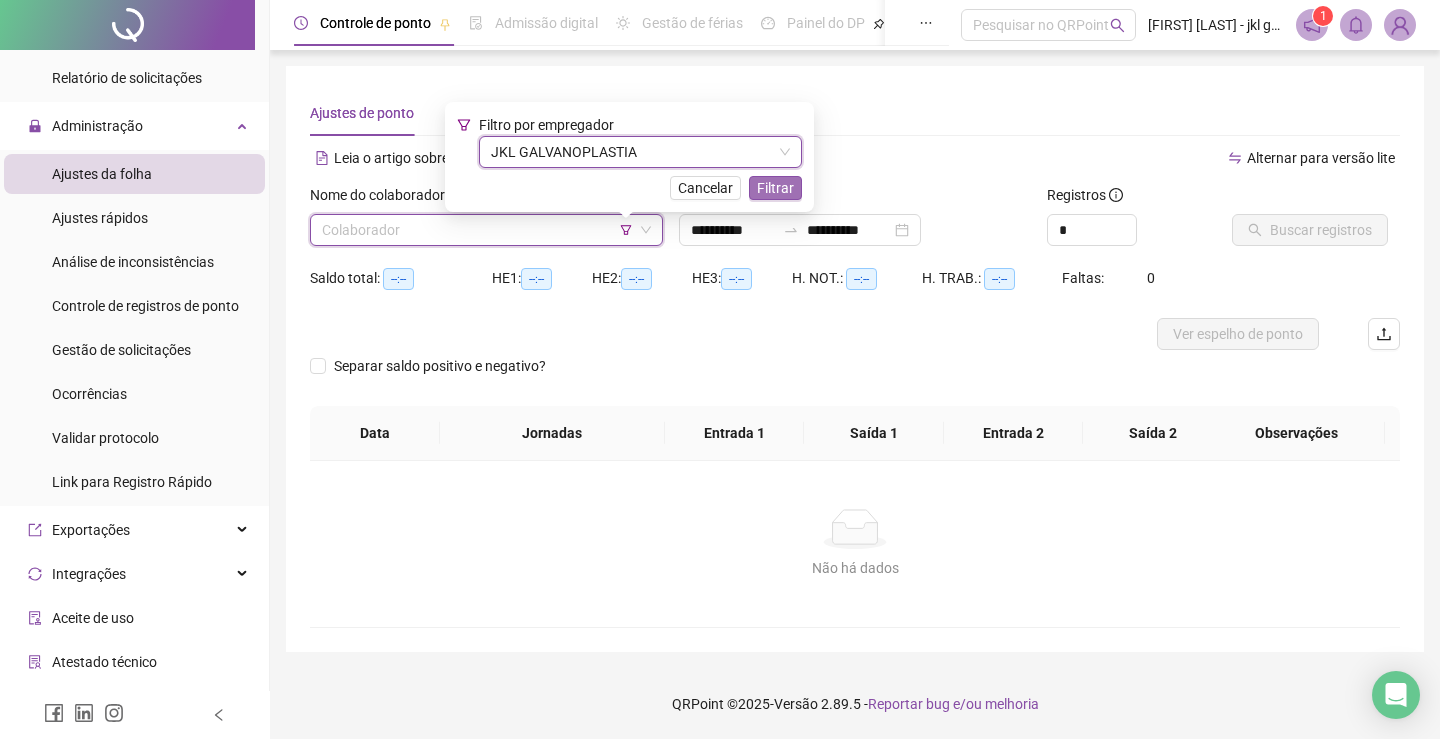 click on "Filtrar" at bounding box center [775, 188] 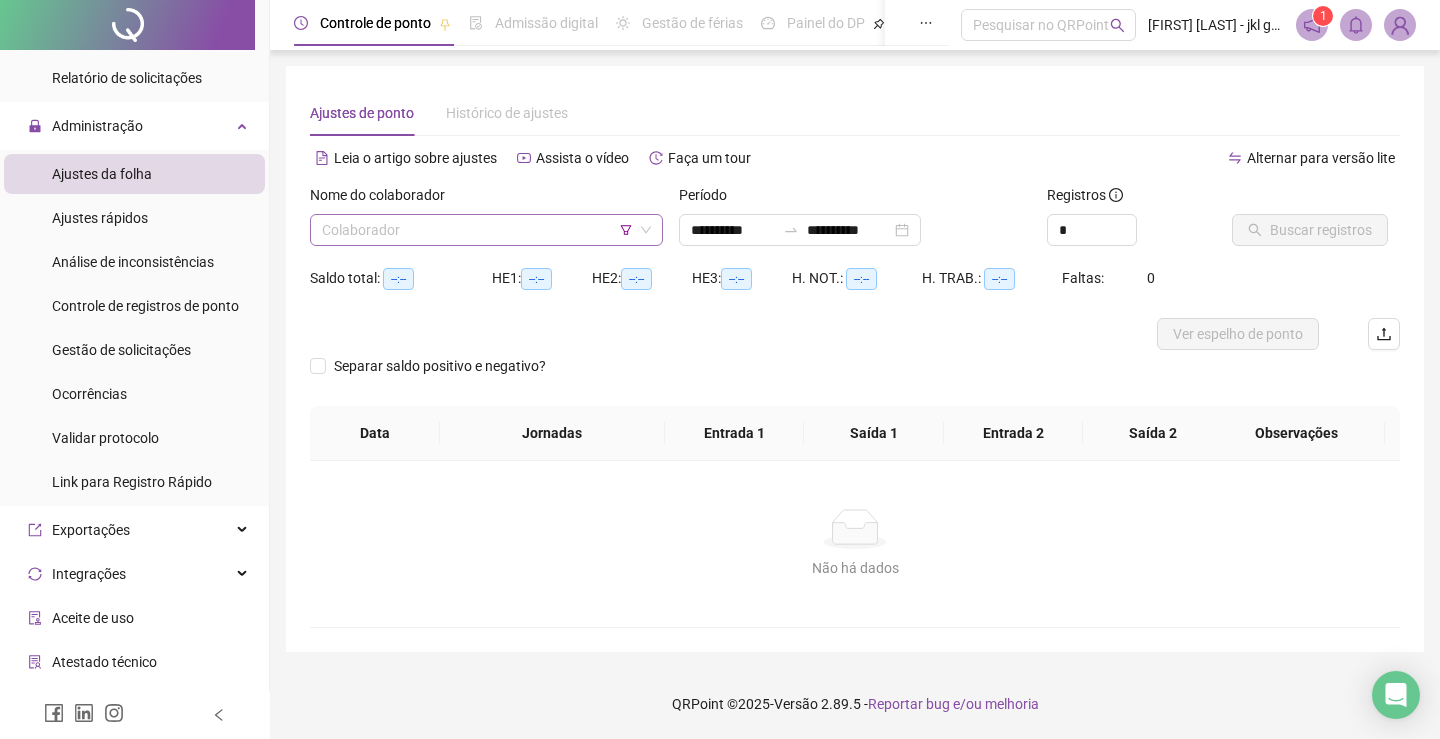 click at bounding box center (477, 230) 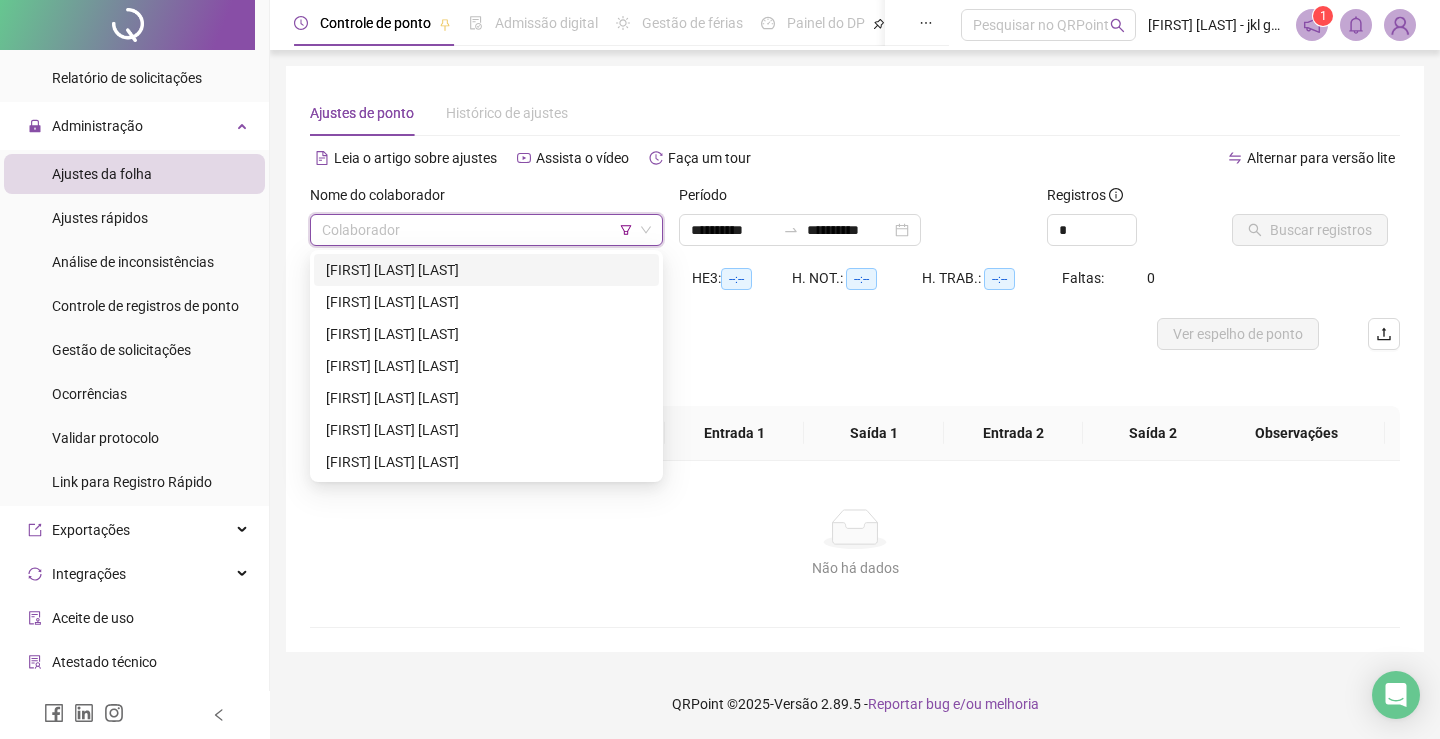 click on "[FIRST] [LAST] [LAST]" at bounding box center [486, 270] 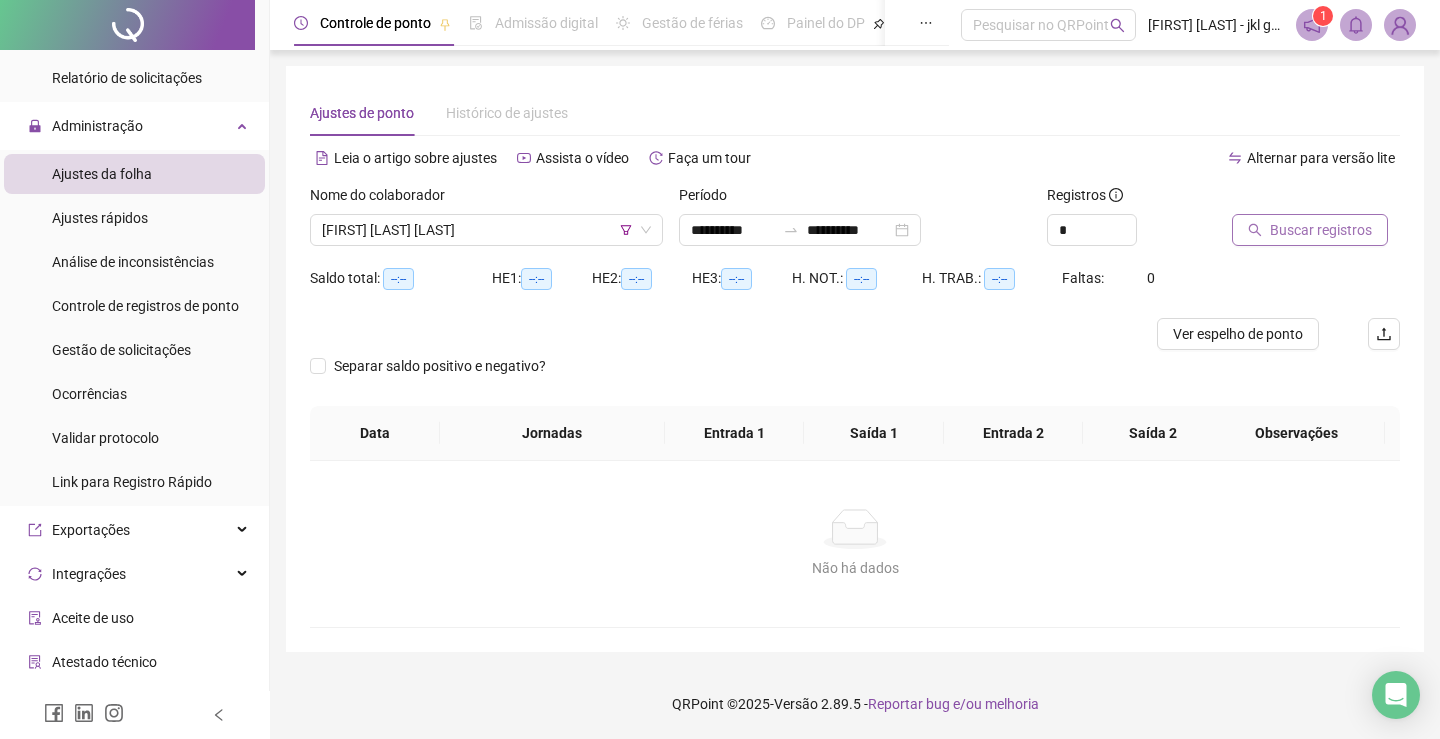 click on "Buscar registros" at bounding box center [1321, 230] 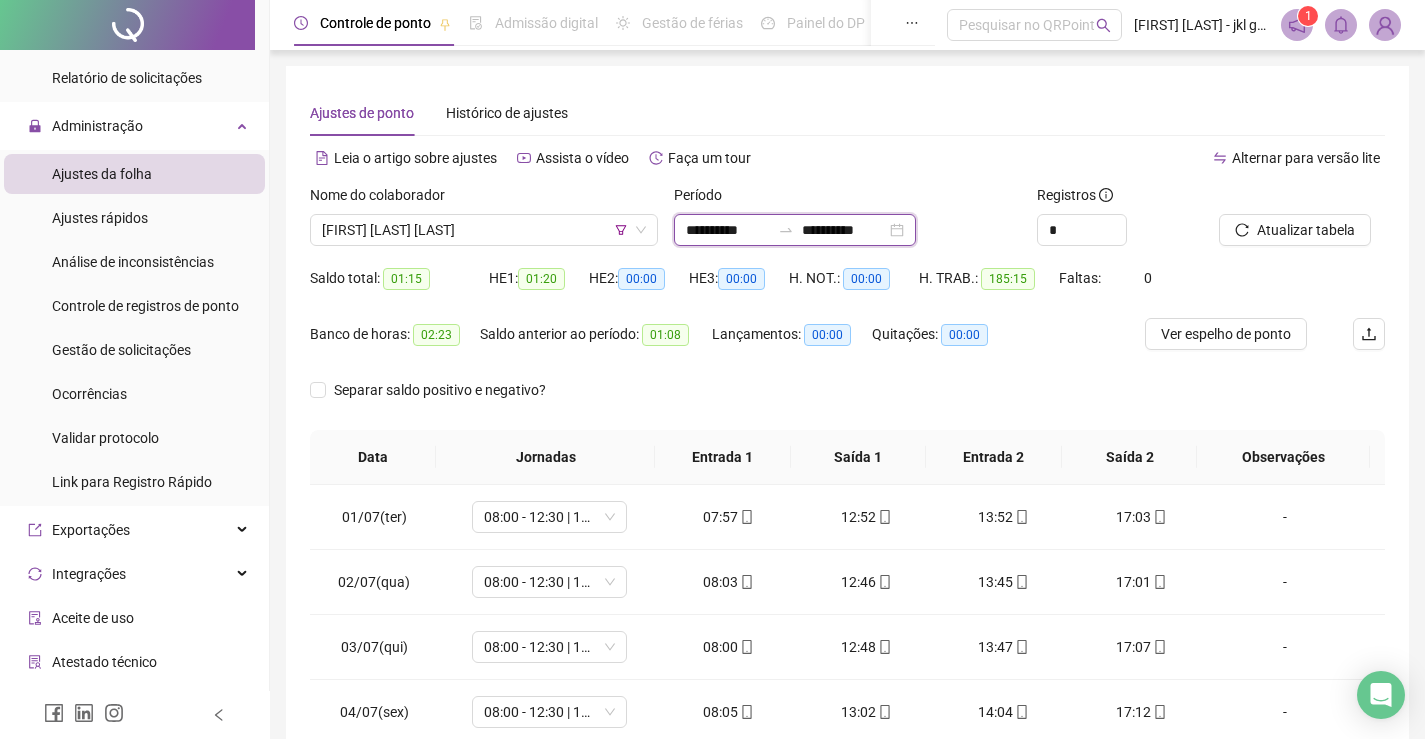click on "**********" at bounding box center (728, 230) 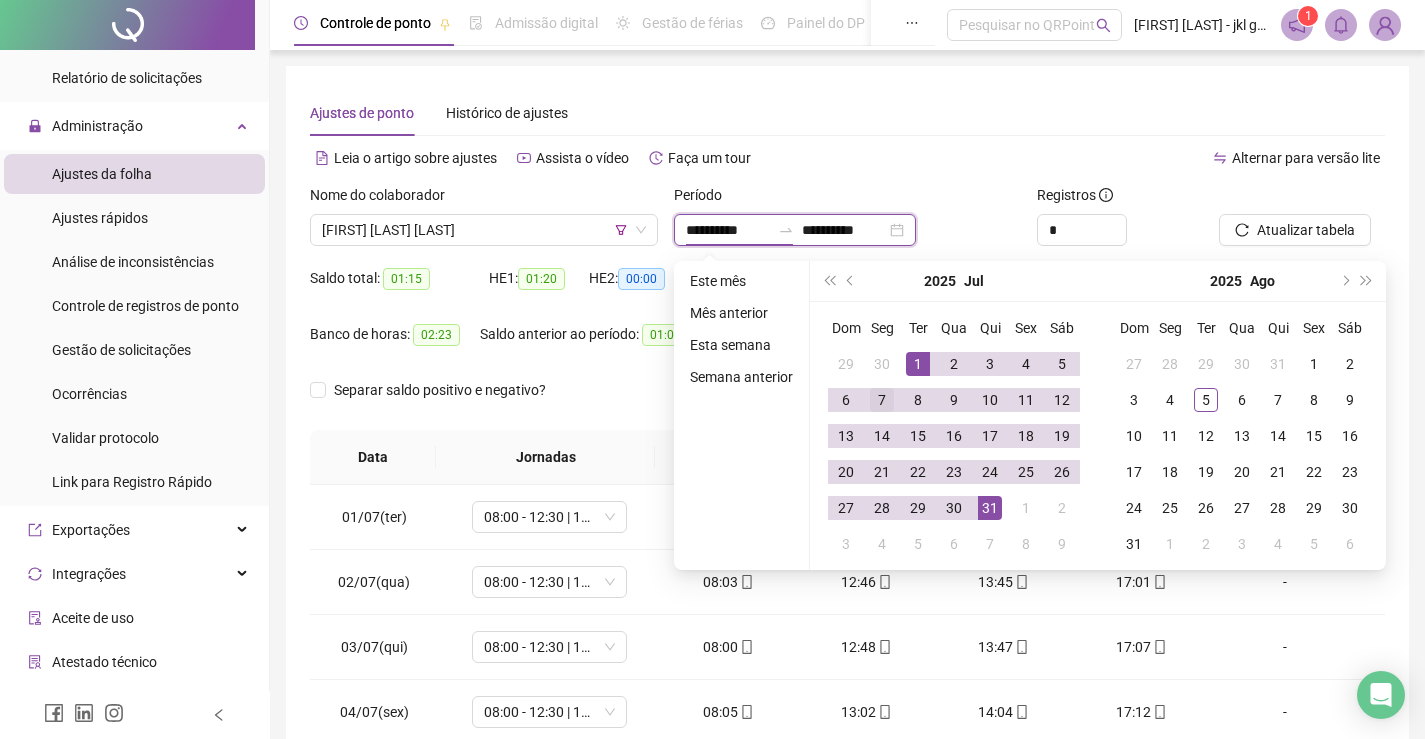 type on "**********" 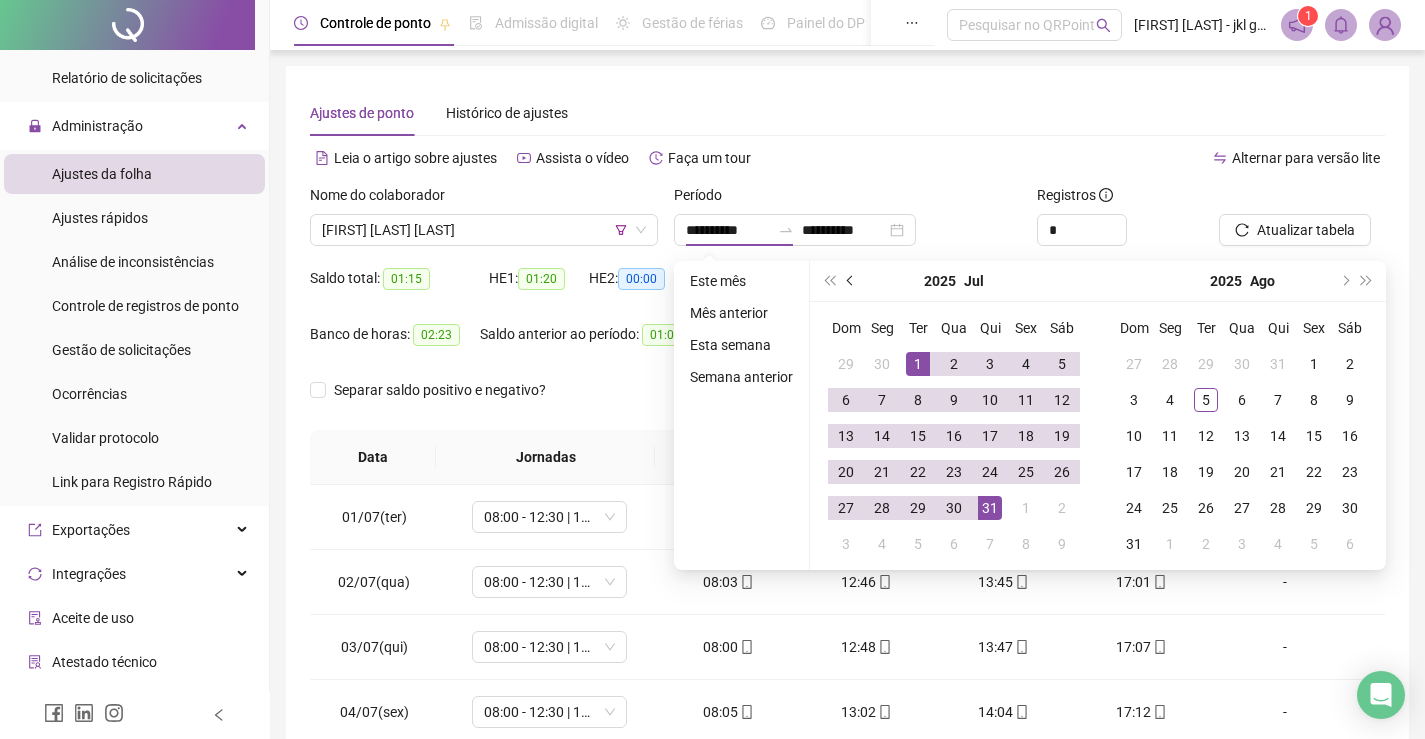 click at bounding box center (852, 281) 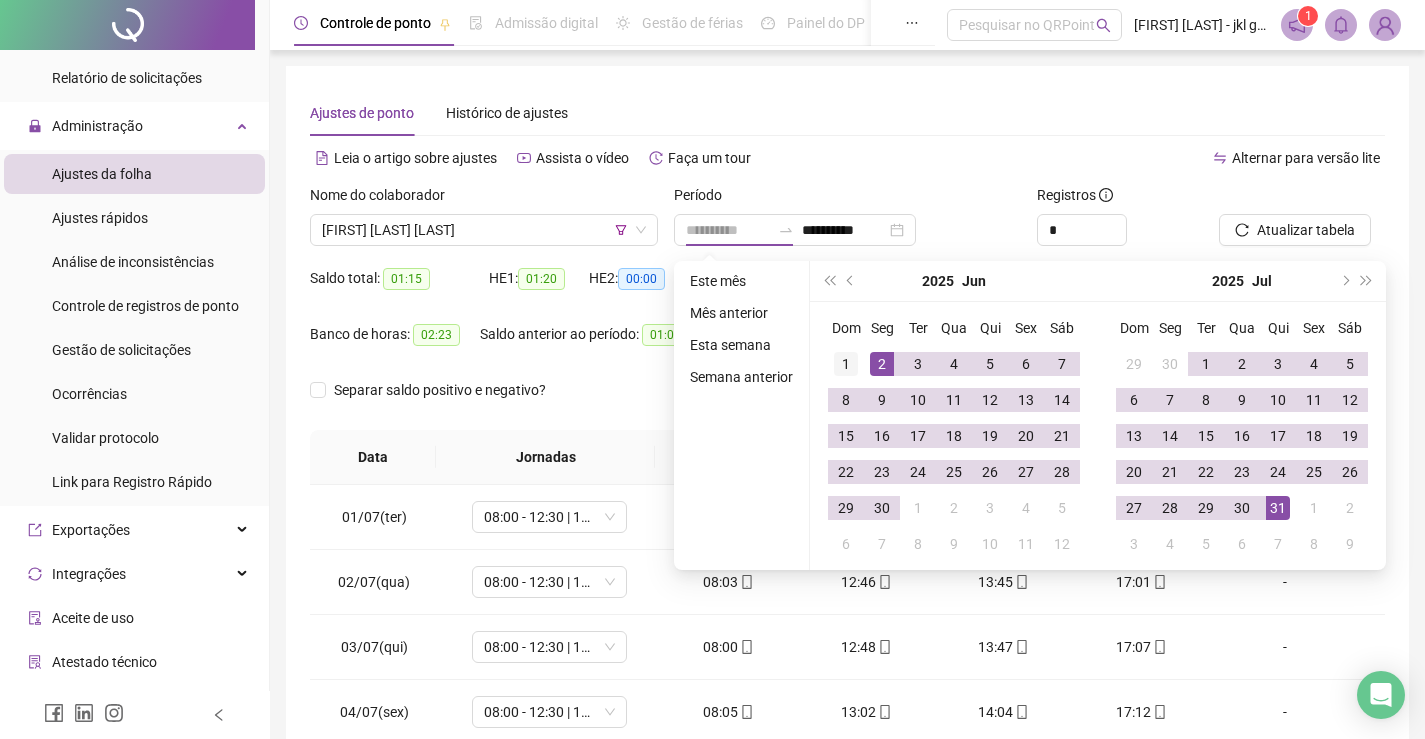 type on "**********" 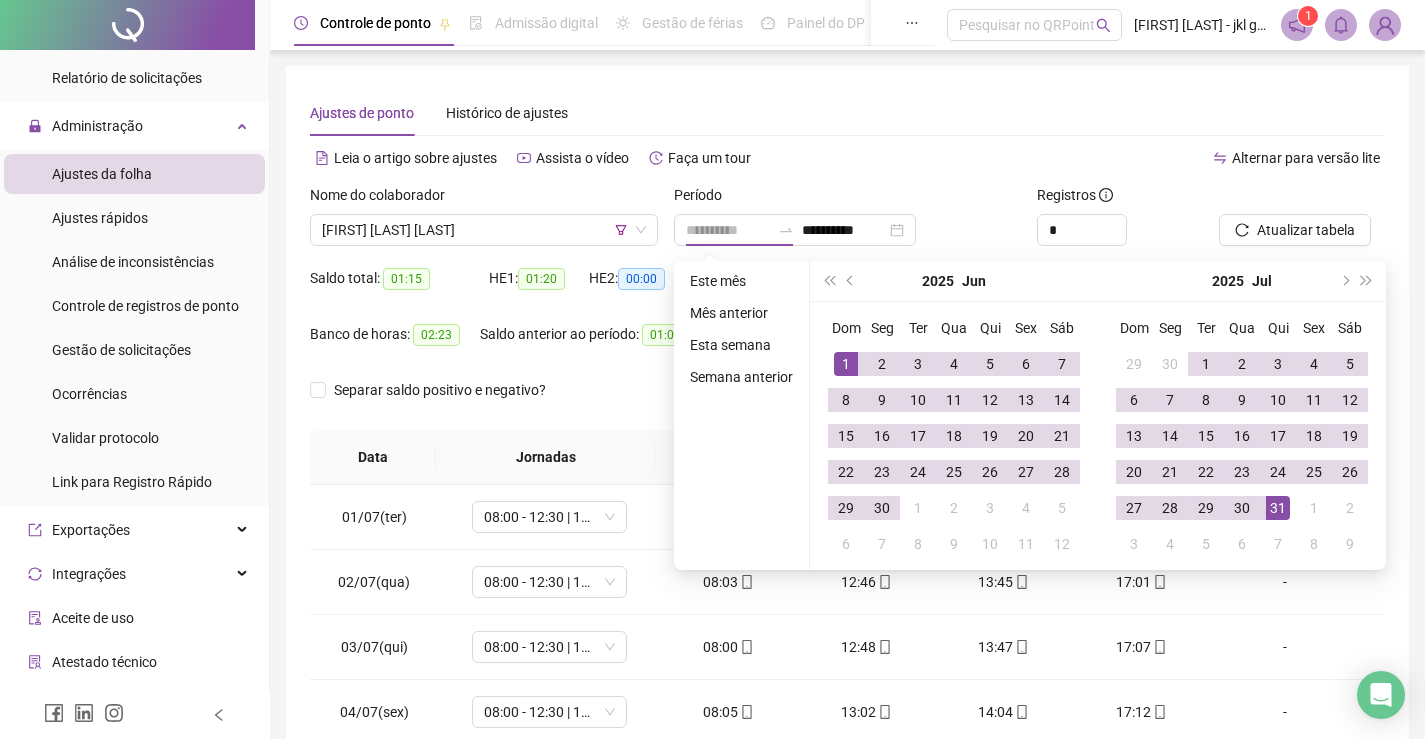 click on "1" at bounding box center [846, 364] 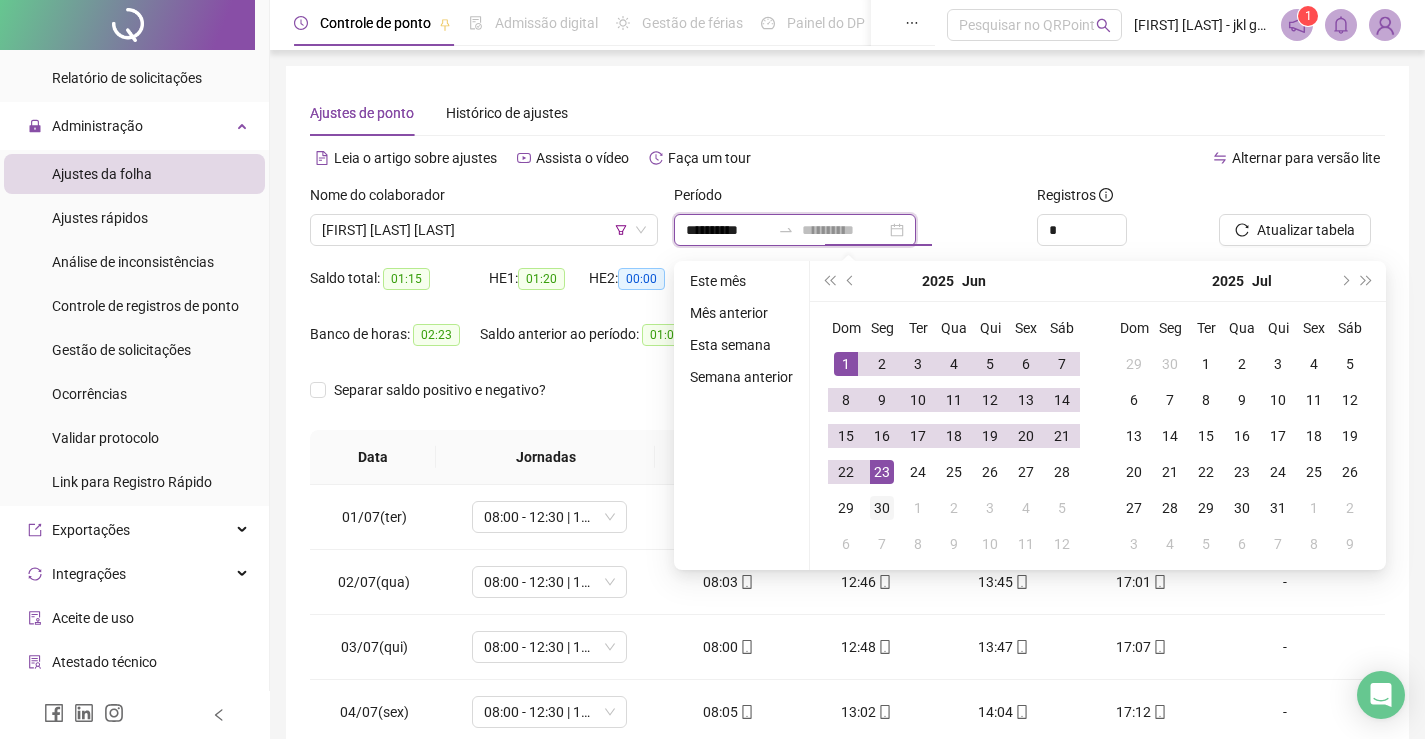 type on "**********" 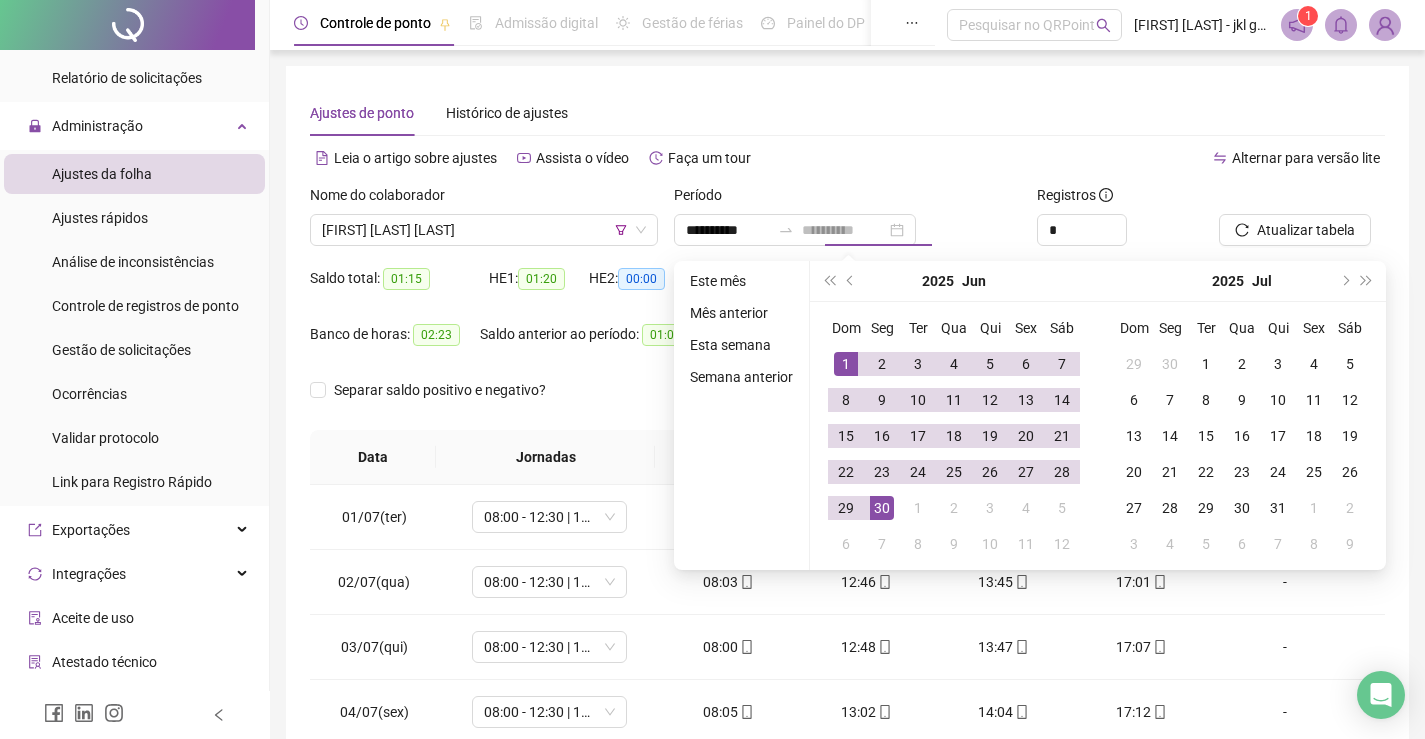 click on "30" at bounding box center [882, 508] 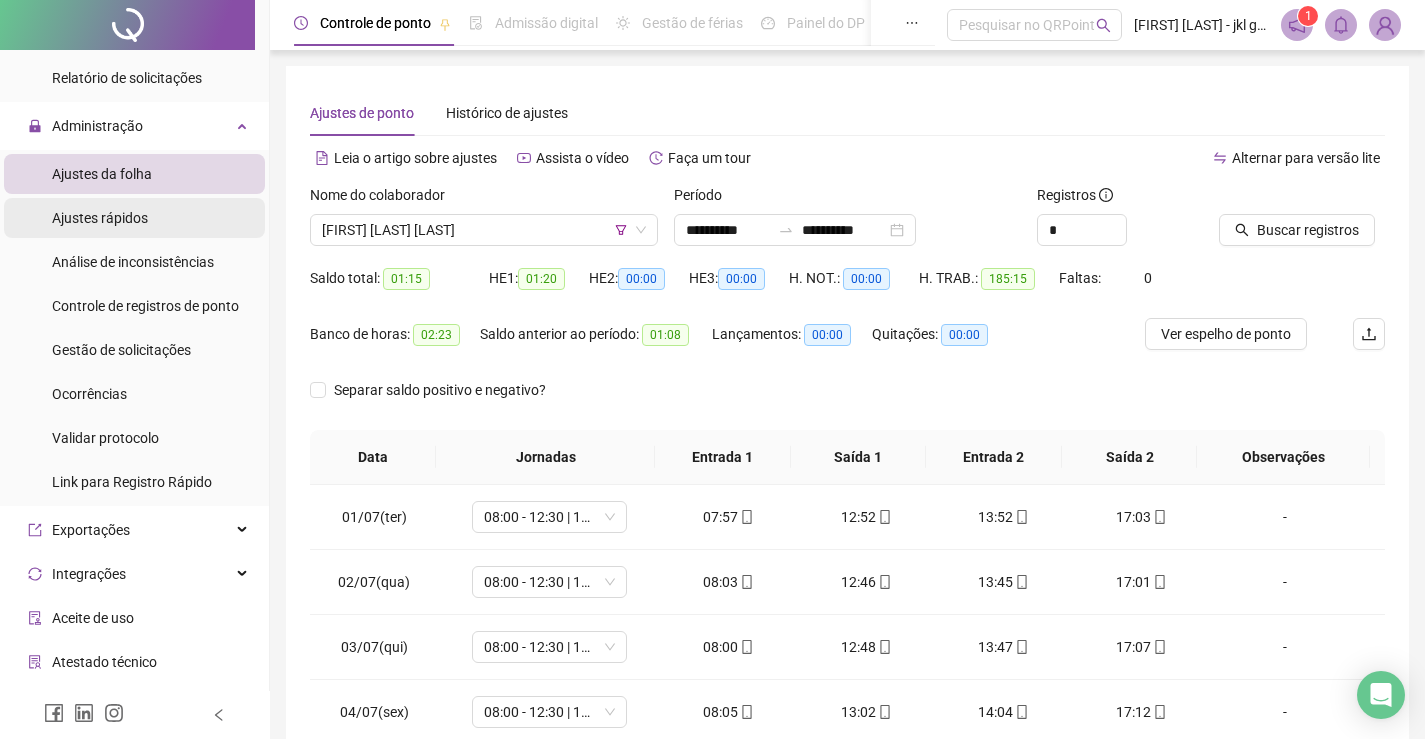 click on "Ajustes rápidos" at bounding box center (100, 218) 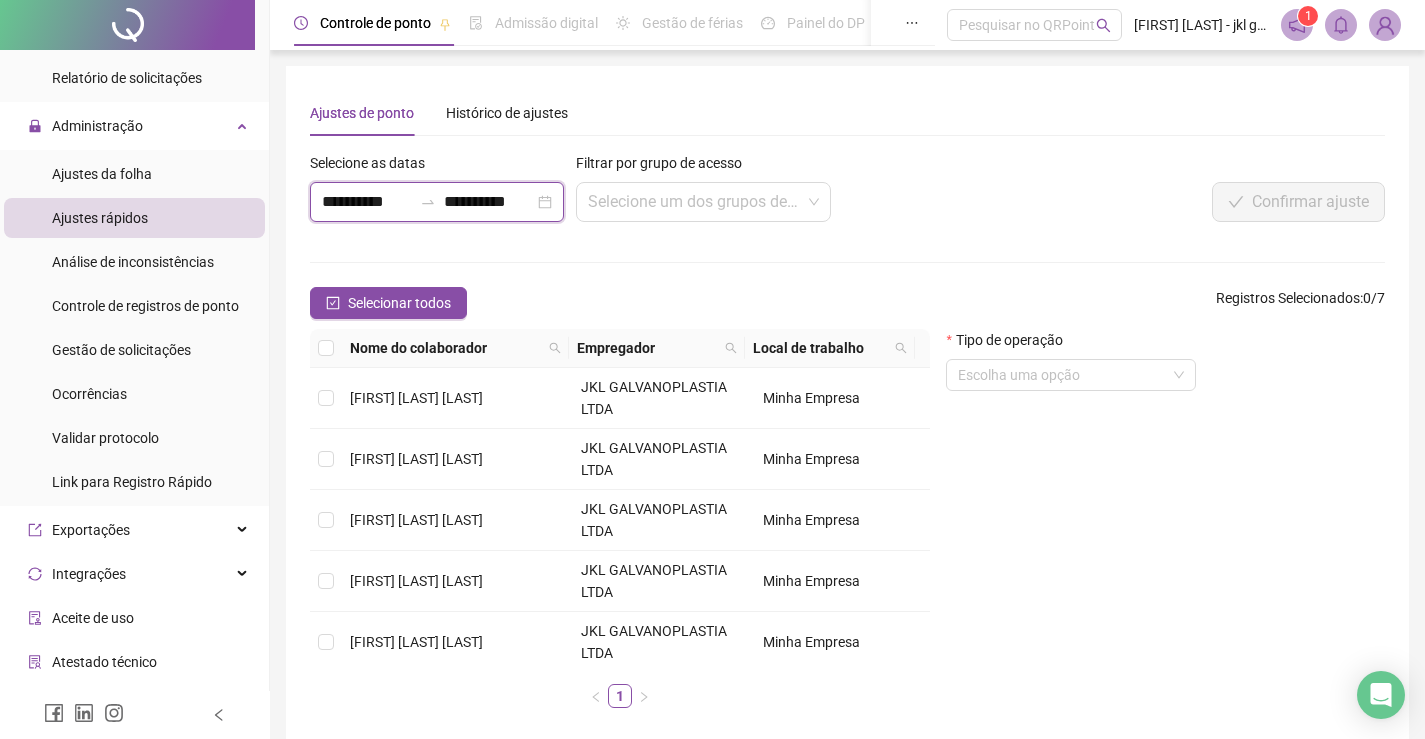 click on "**********" at bounding box center (367, 202) 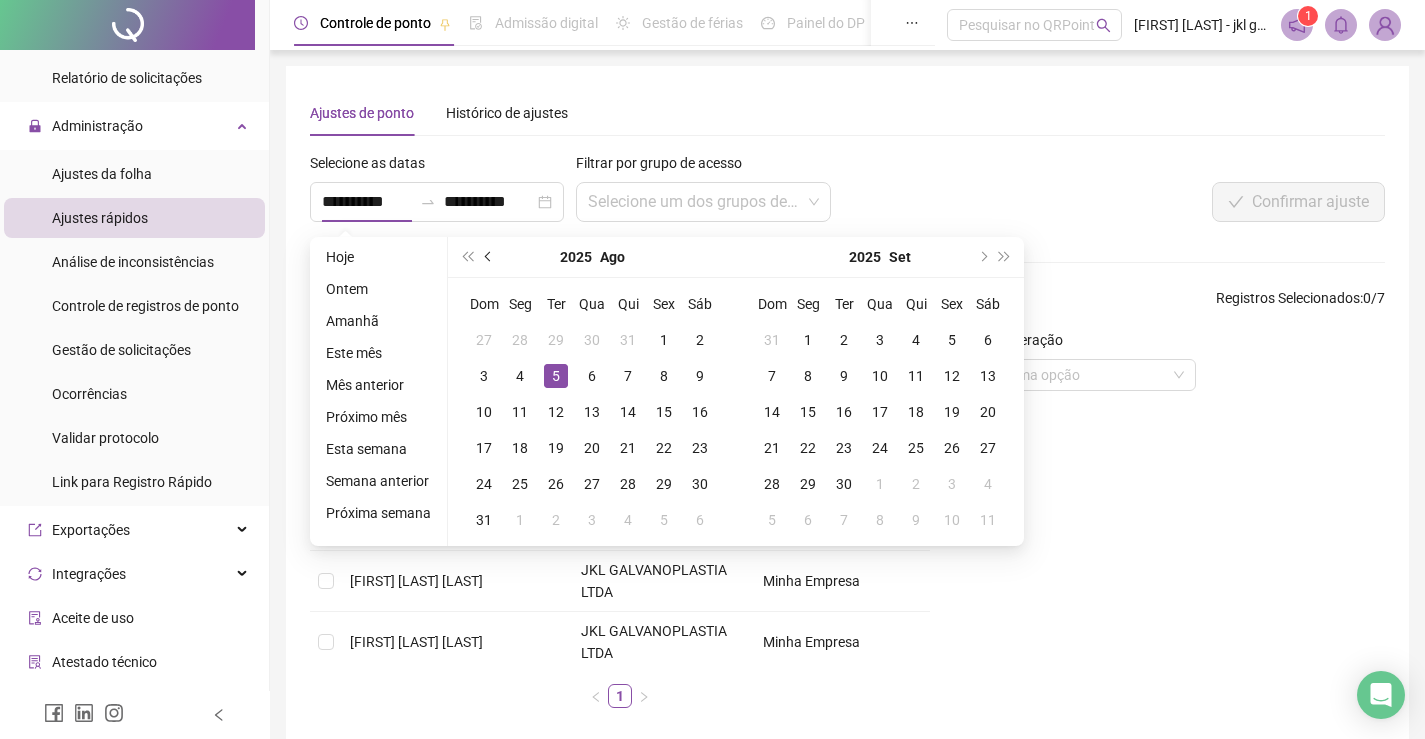 click at bounding box center (490, 257) 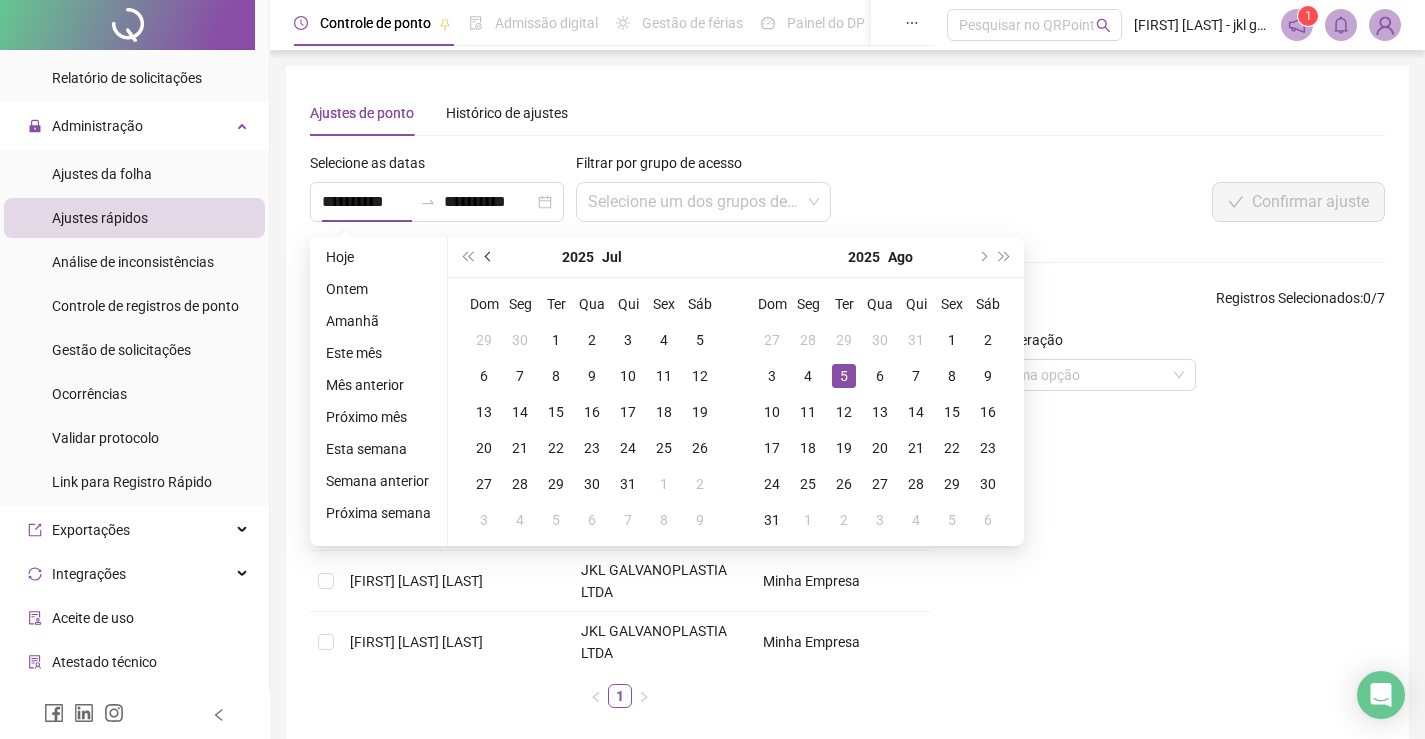 click at bounding box center [490, 257] 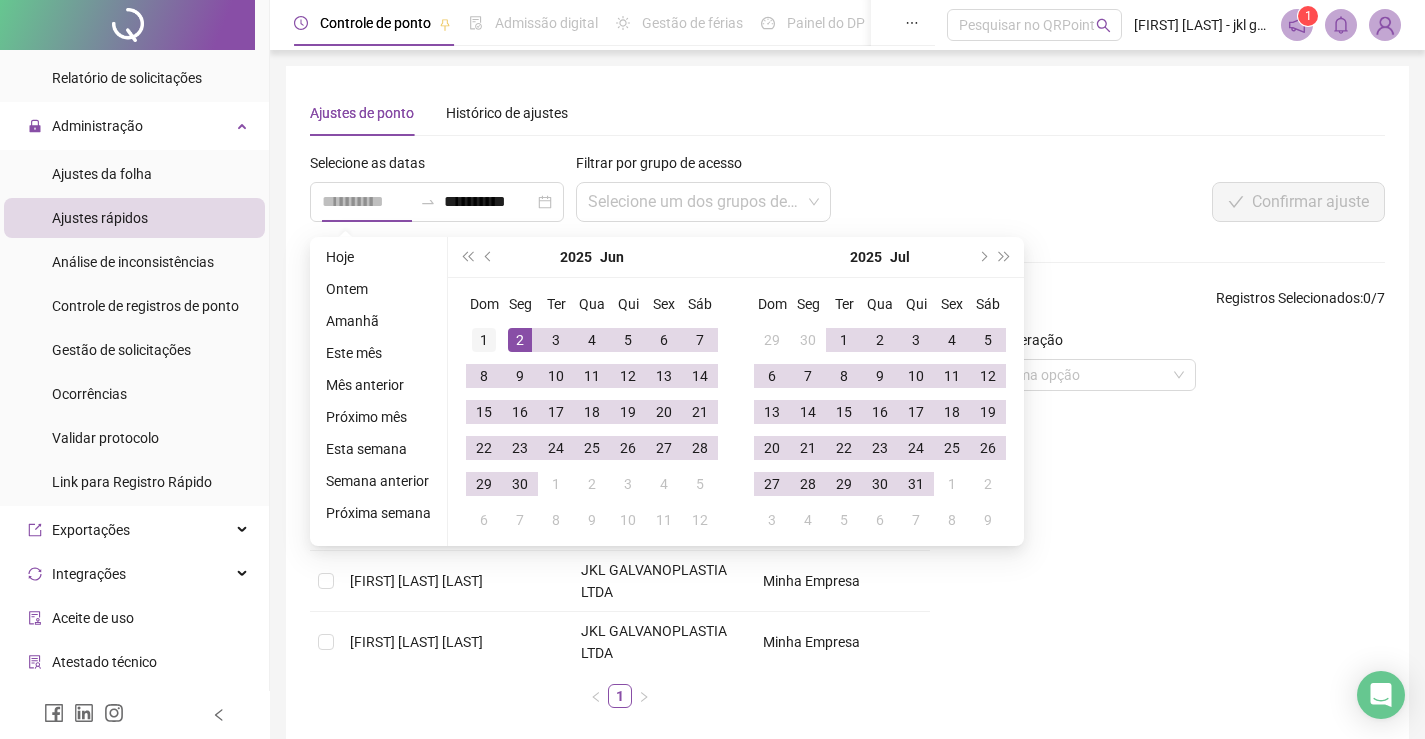 type on "**********" 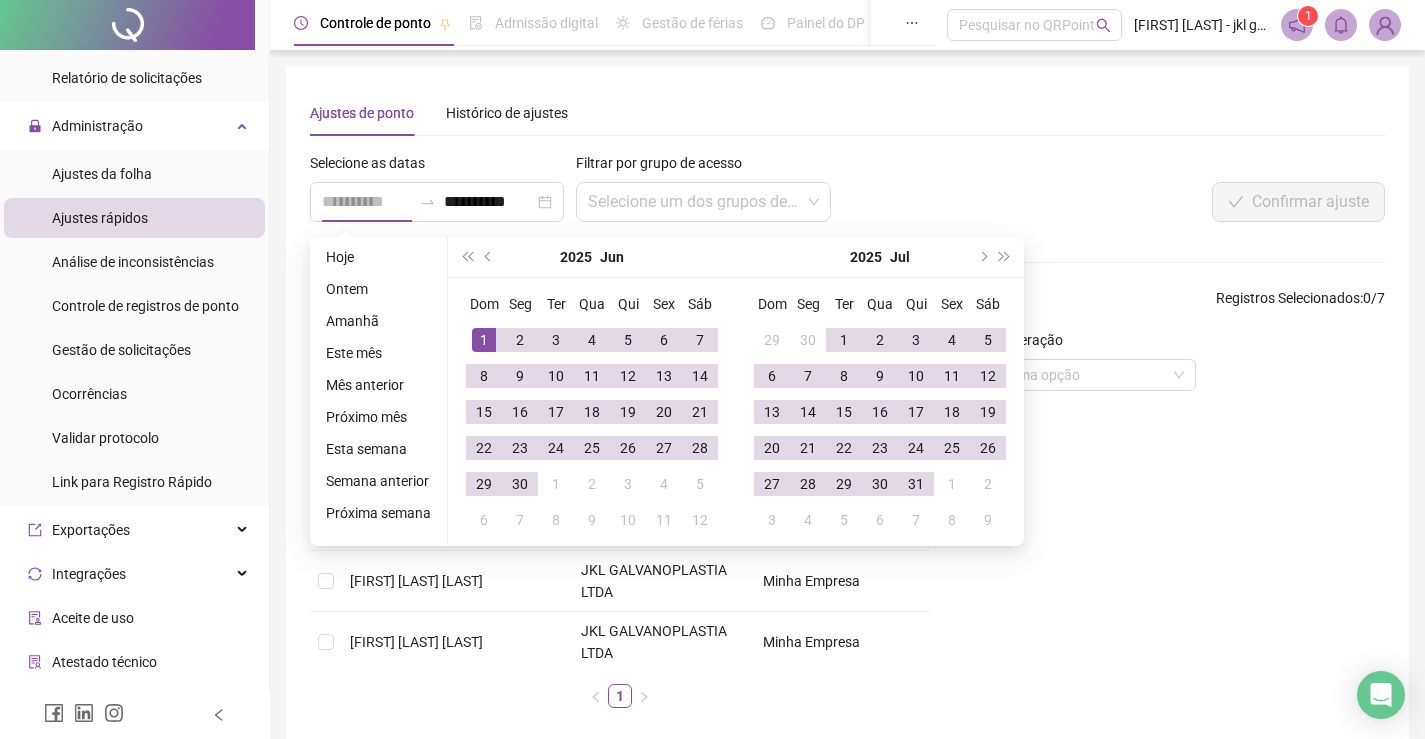 click on "1" at bounding box center (484, 340) 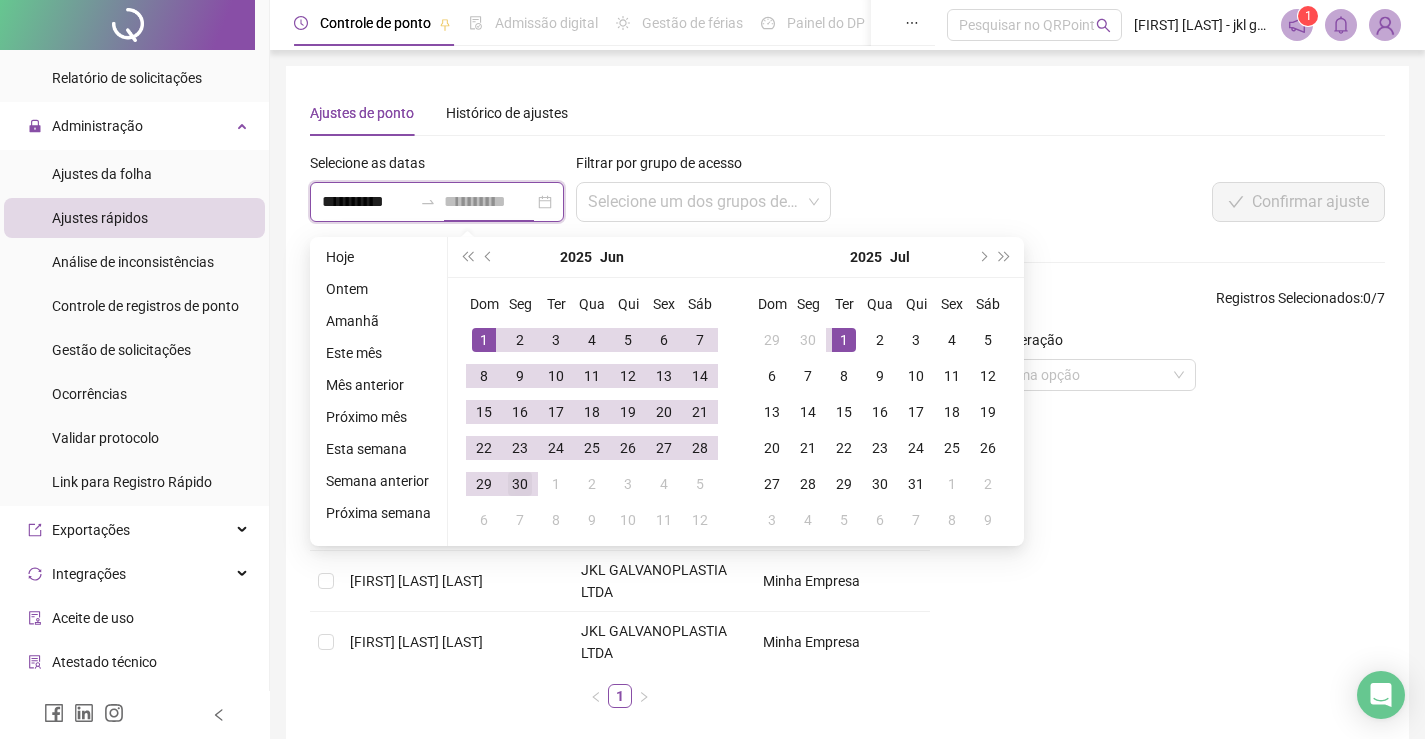 type on "**********" 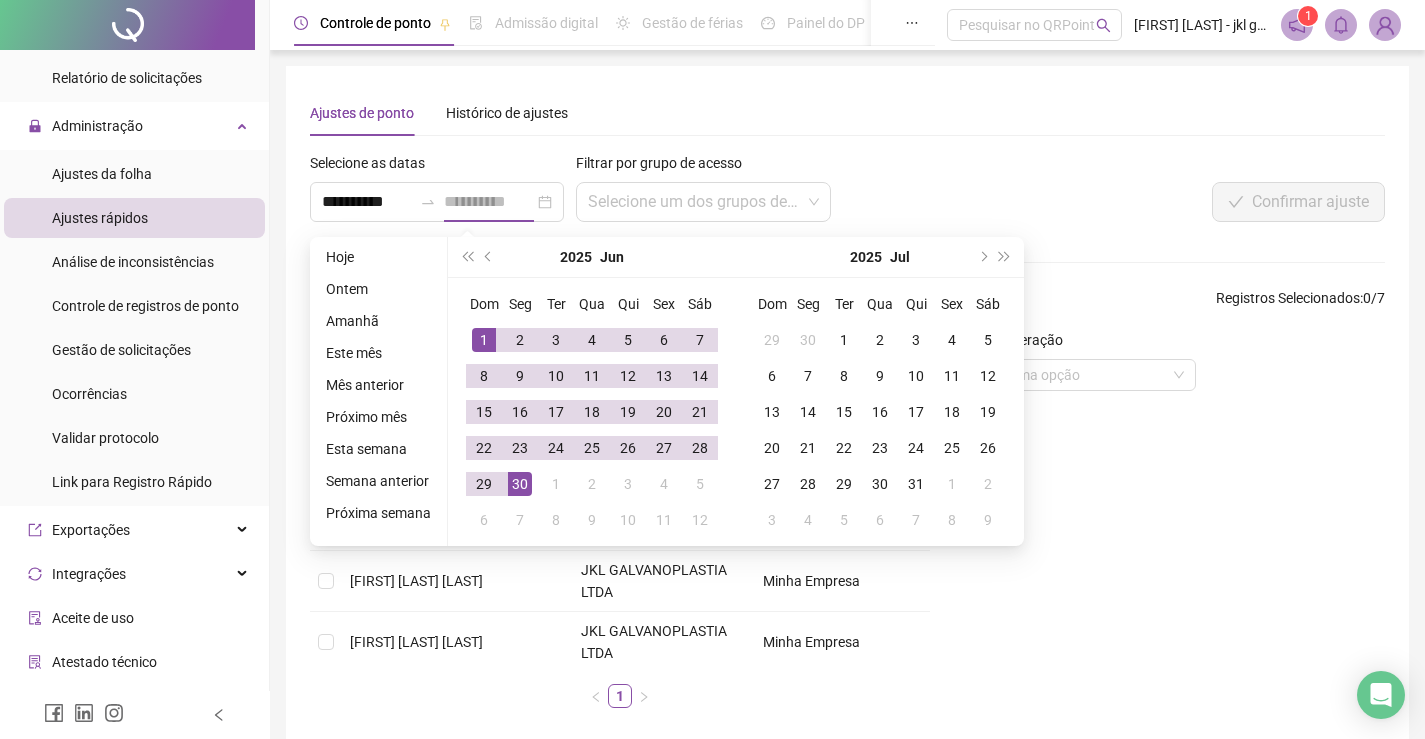 click on "30" at bounding box center (520, 484) 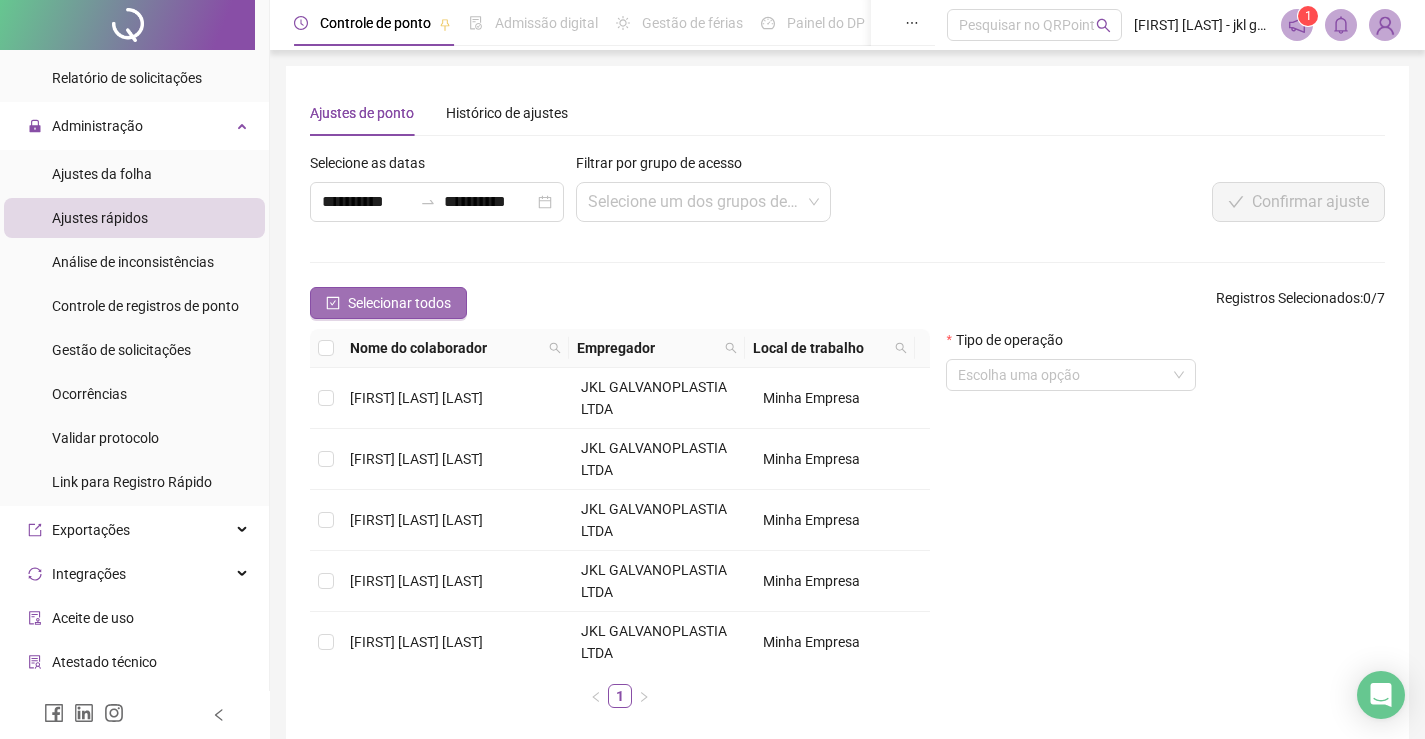 click on "Selecionar todos" at bounding box center [388, 303] 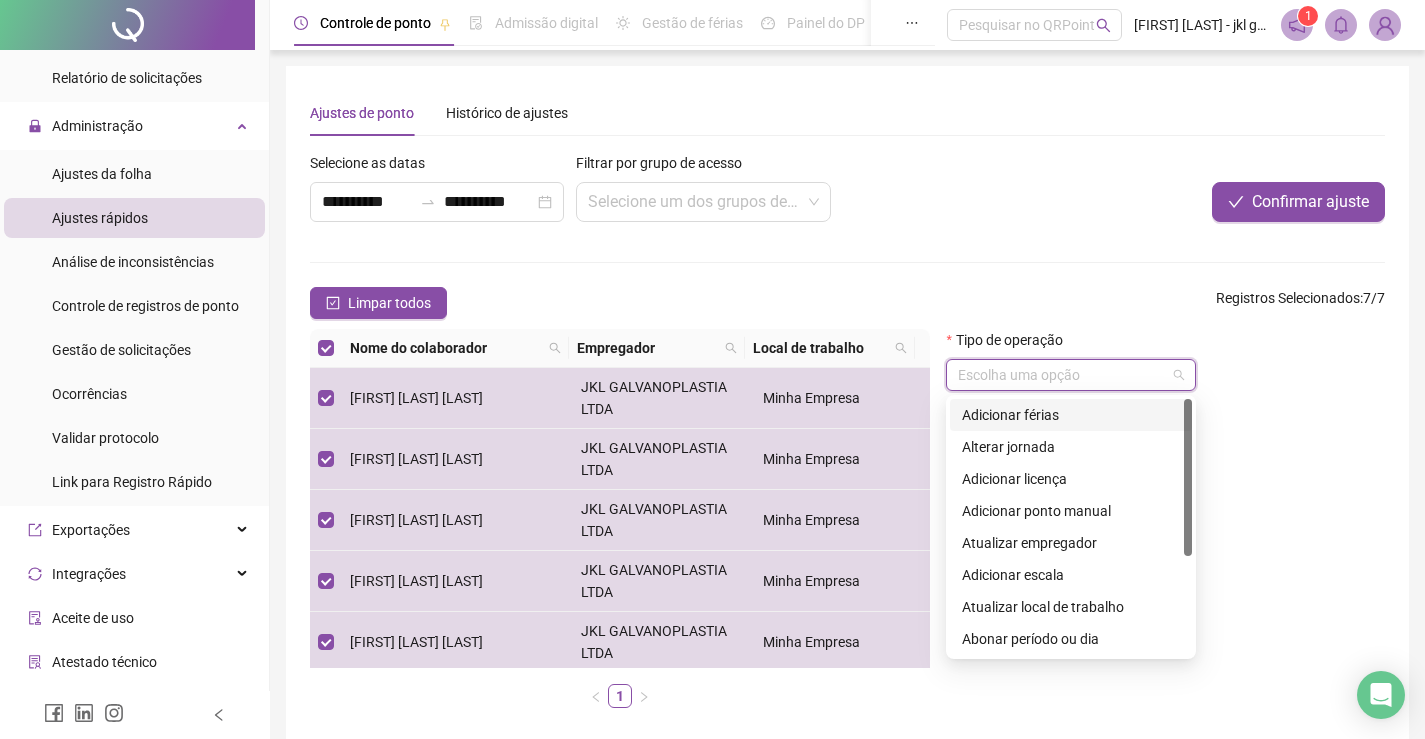 click at bounding box center (1062, 375) 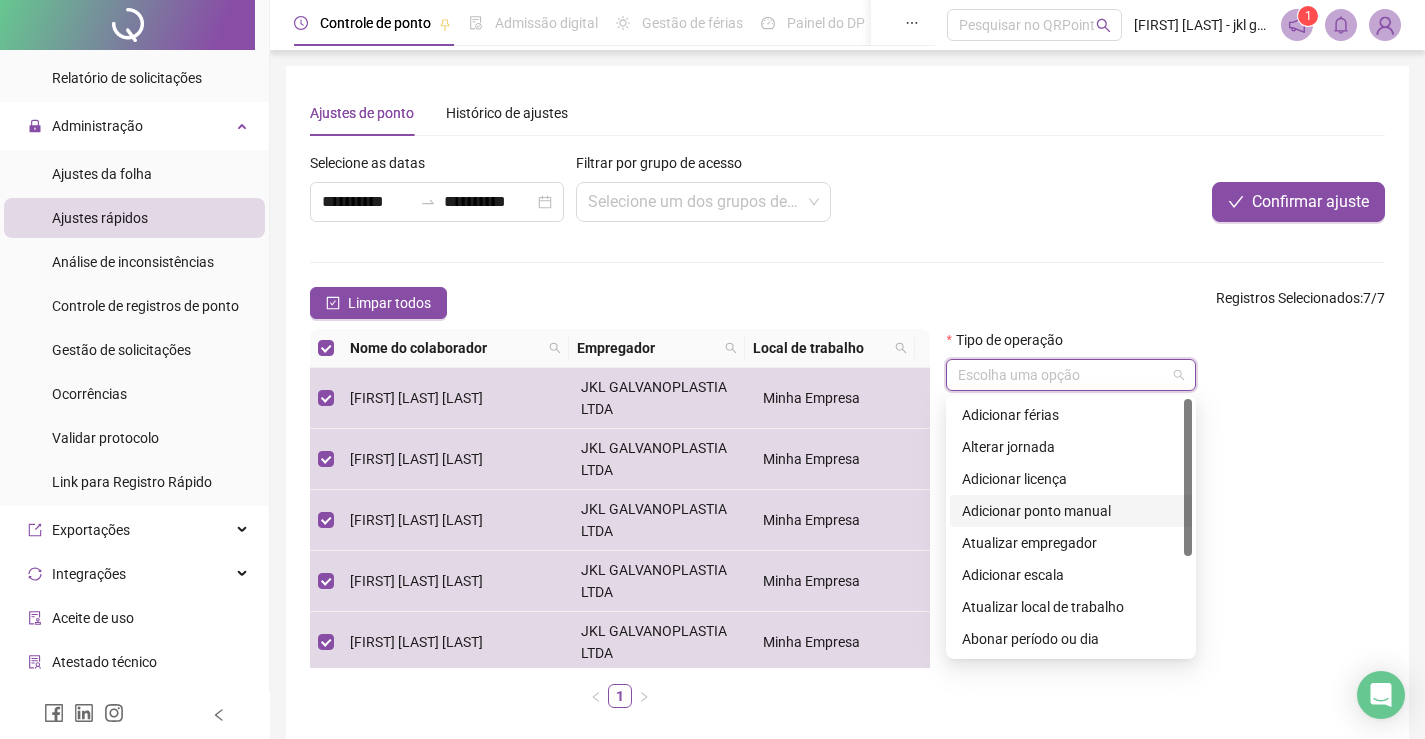 scroll, scrollTop: 160, scrollLeft: 0, axis: vertical 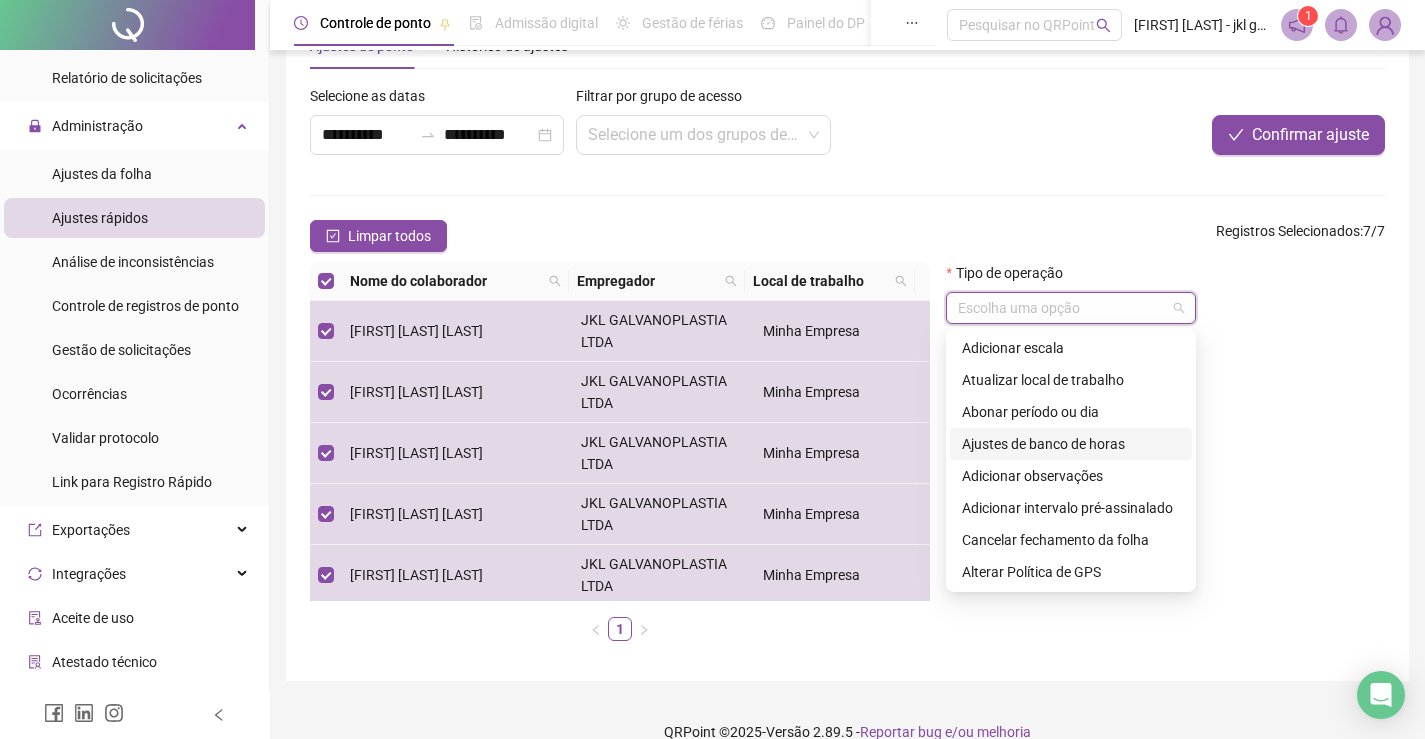 click on "Ajustes de banco de horas" at bounding box center [1071, 444] 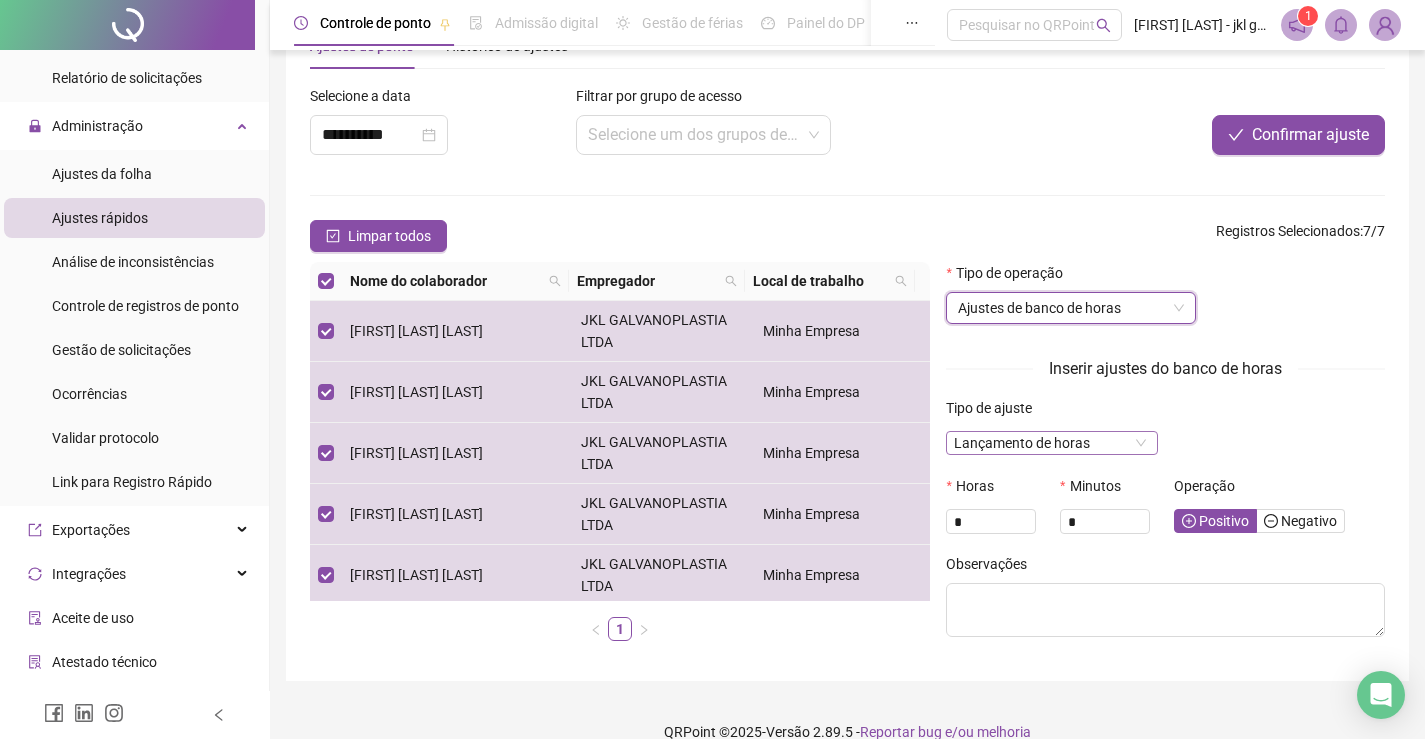 click on "Lançamento de horas" at bounding box center [1051, 443] 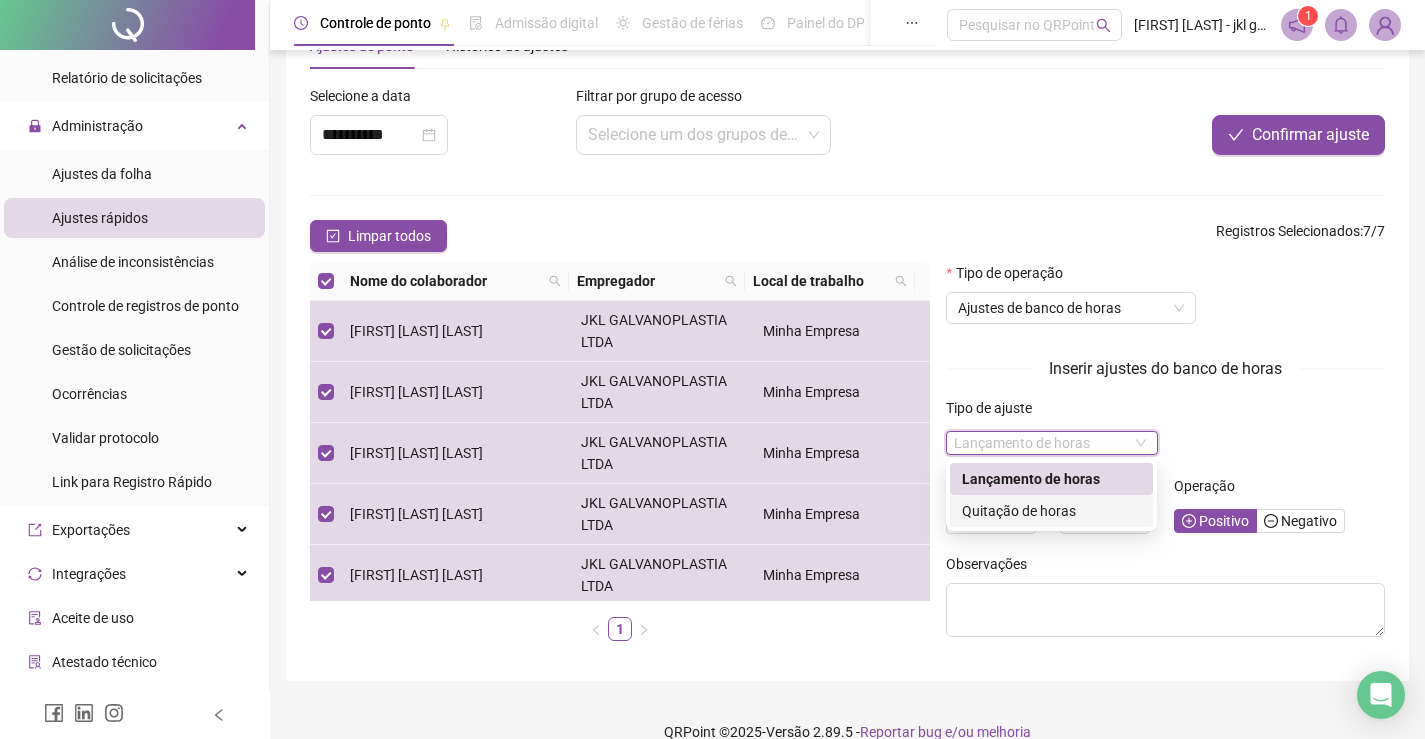 click on "Quitação de horas" at bounding box center (1051, 511) 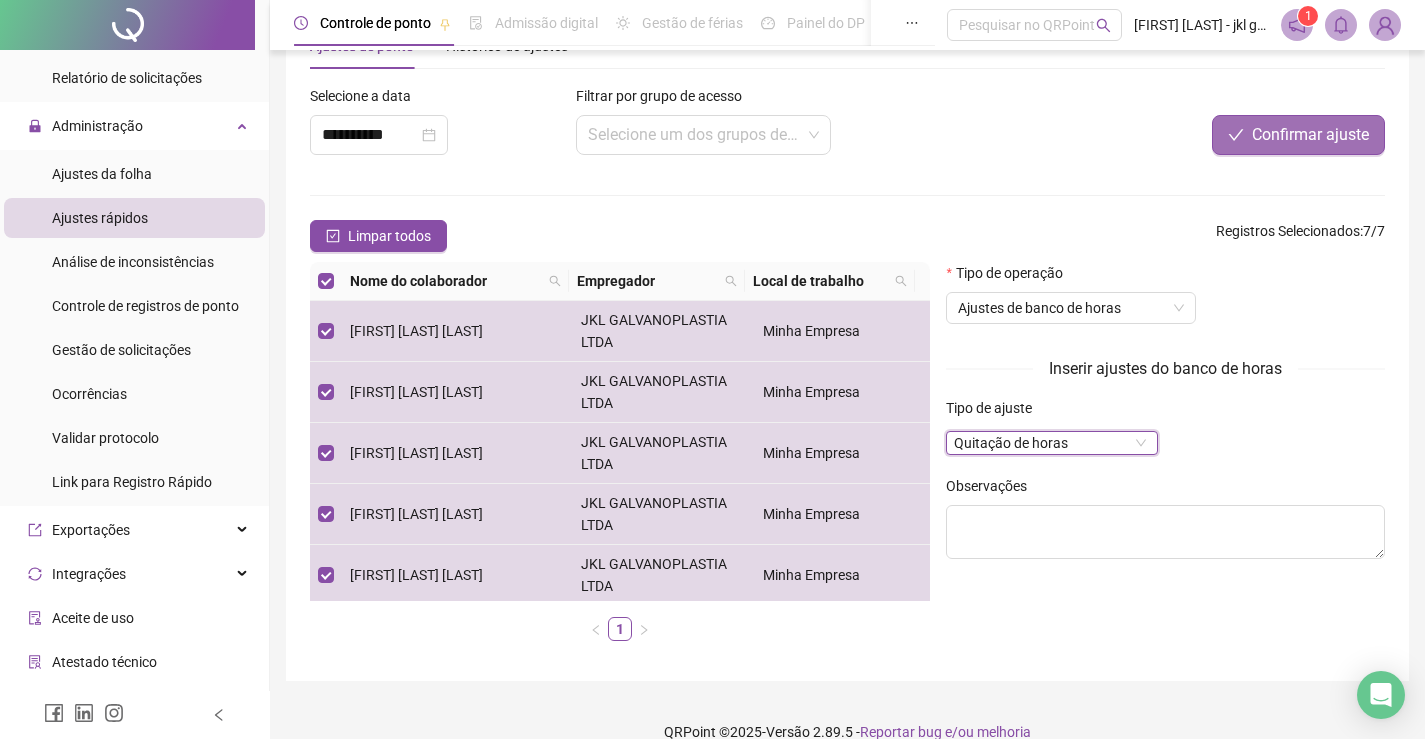 click on "Confirmar ajuste" at bounding box center [1310, 135] 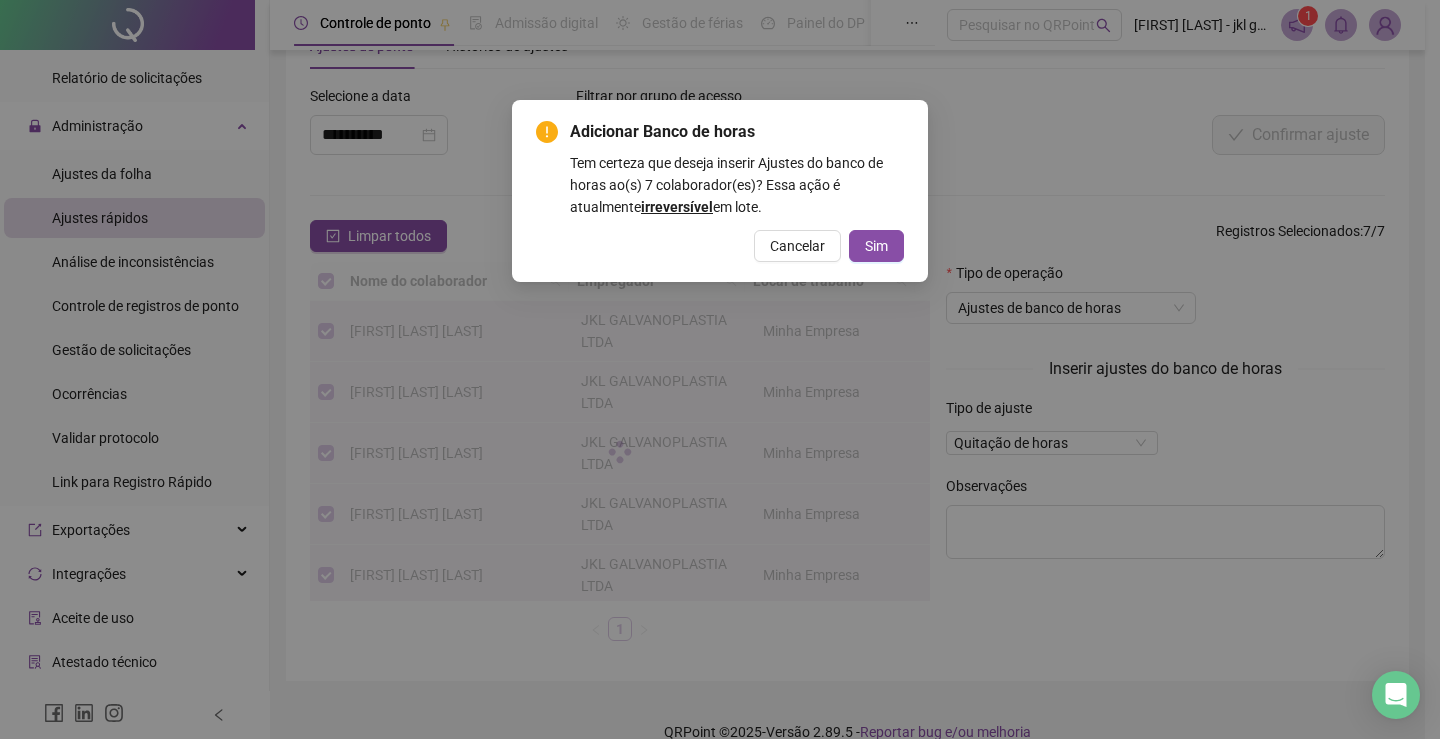 click on "Cancelar" at bounding box center [797, 246] 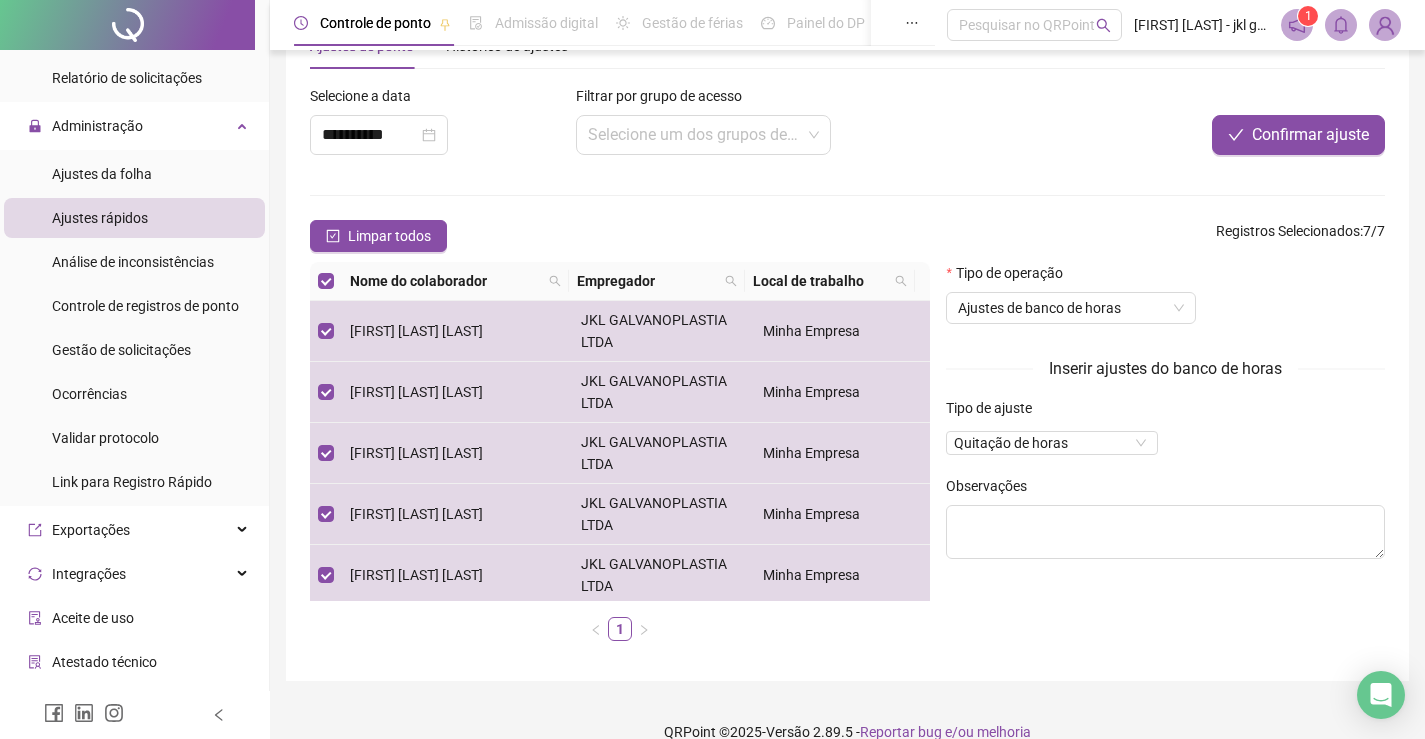 click on "**********" at bounding box center (437, 128) 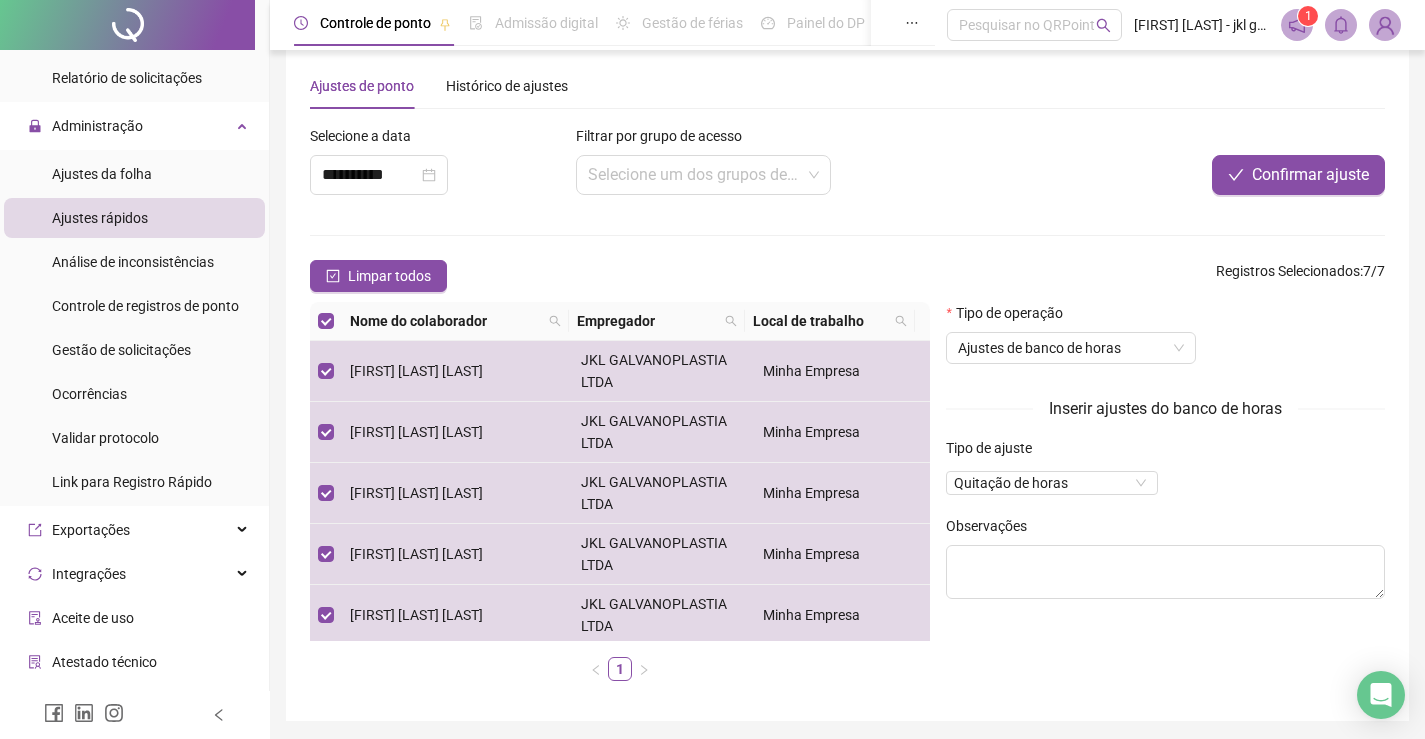 scroll, scrollTop: 0, scrollLeft: 0, axis: both 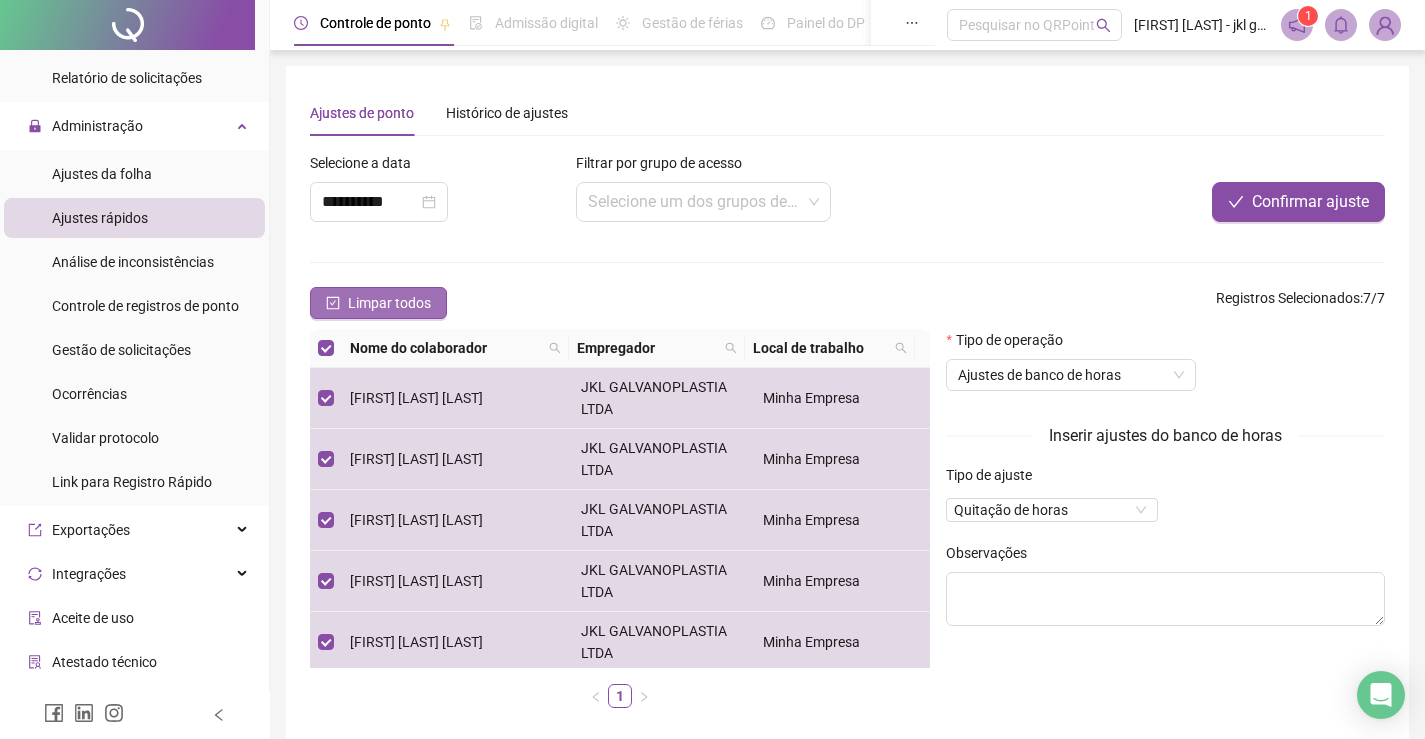 click 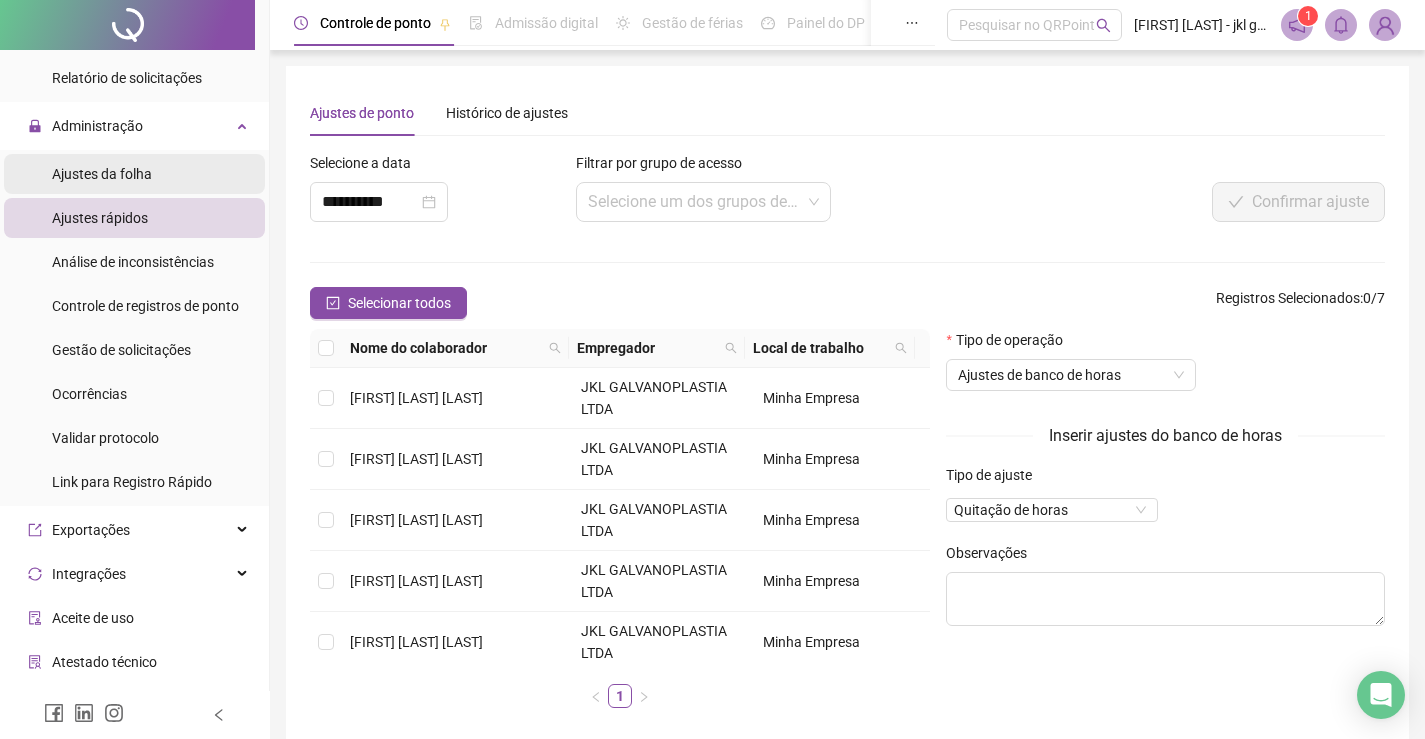 click on "Ajustes da folha" at bounding box center [102, 174] 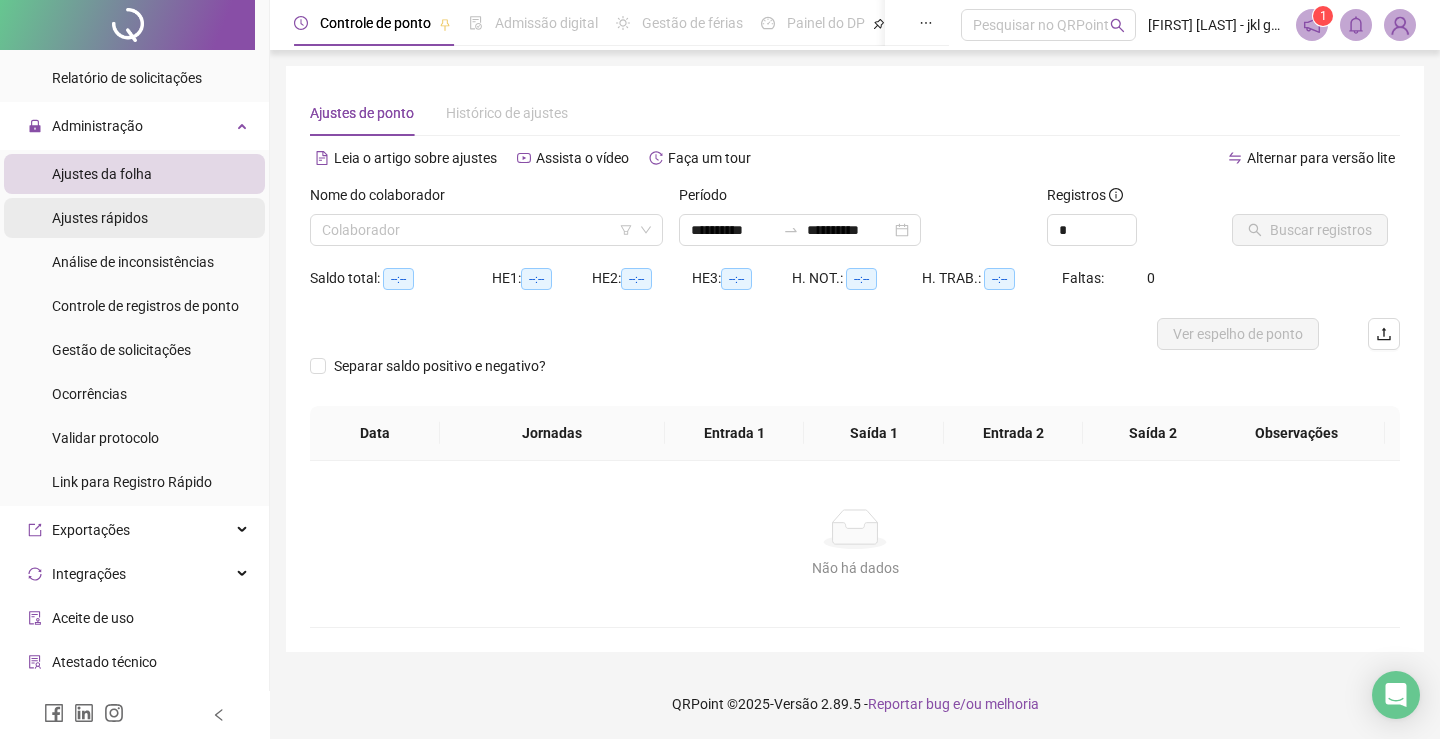 click on "Ajustes rápidos" at bounding box center (100, 218) 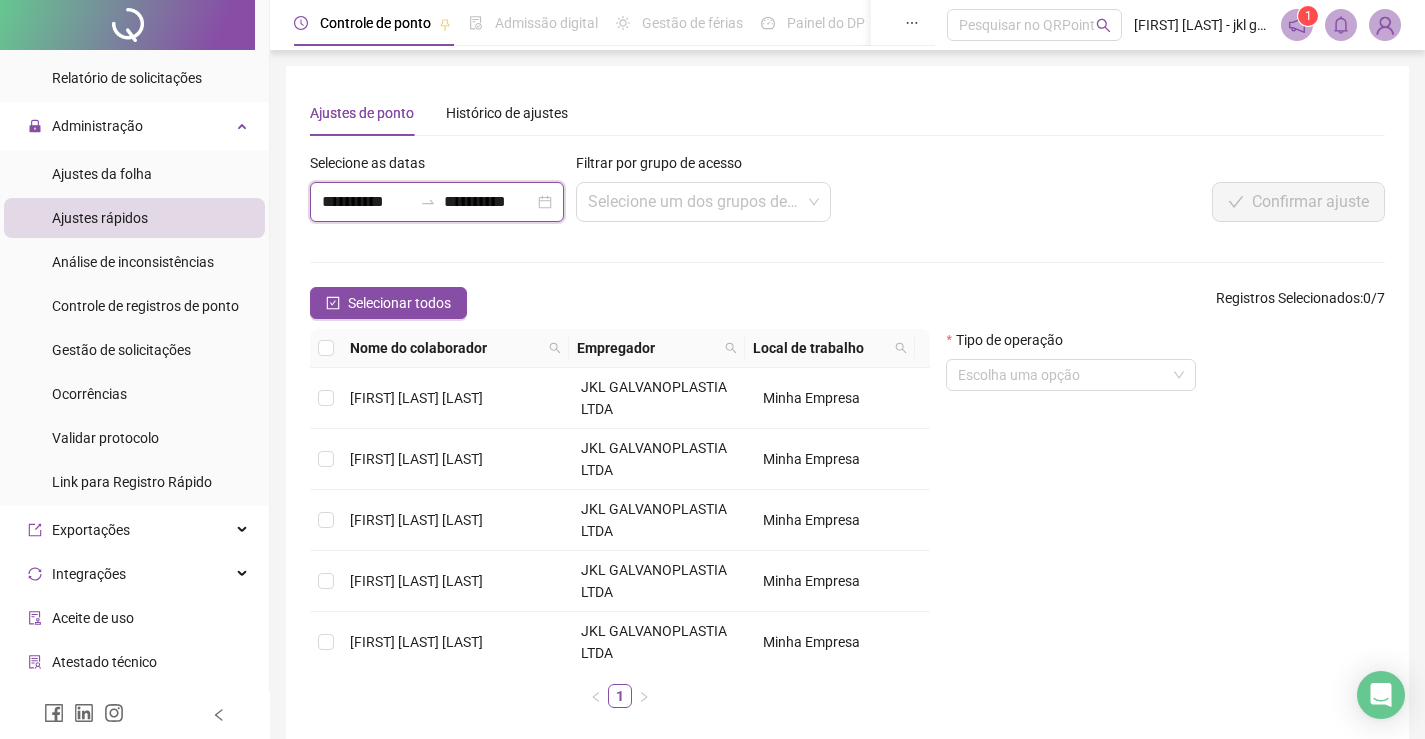 click on "**********" at bounding box center [367, 202] 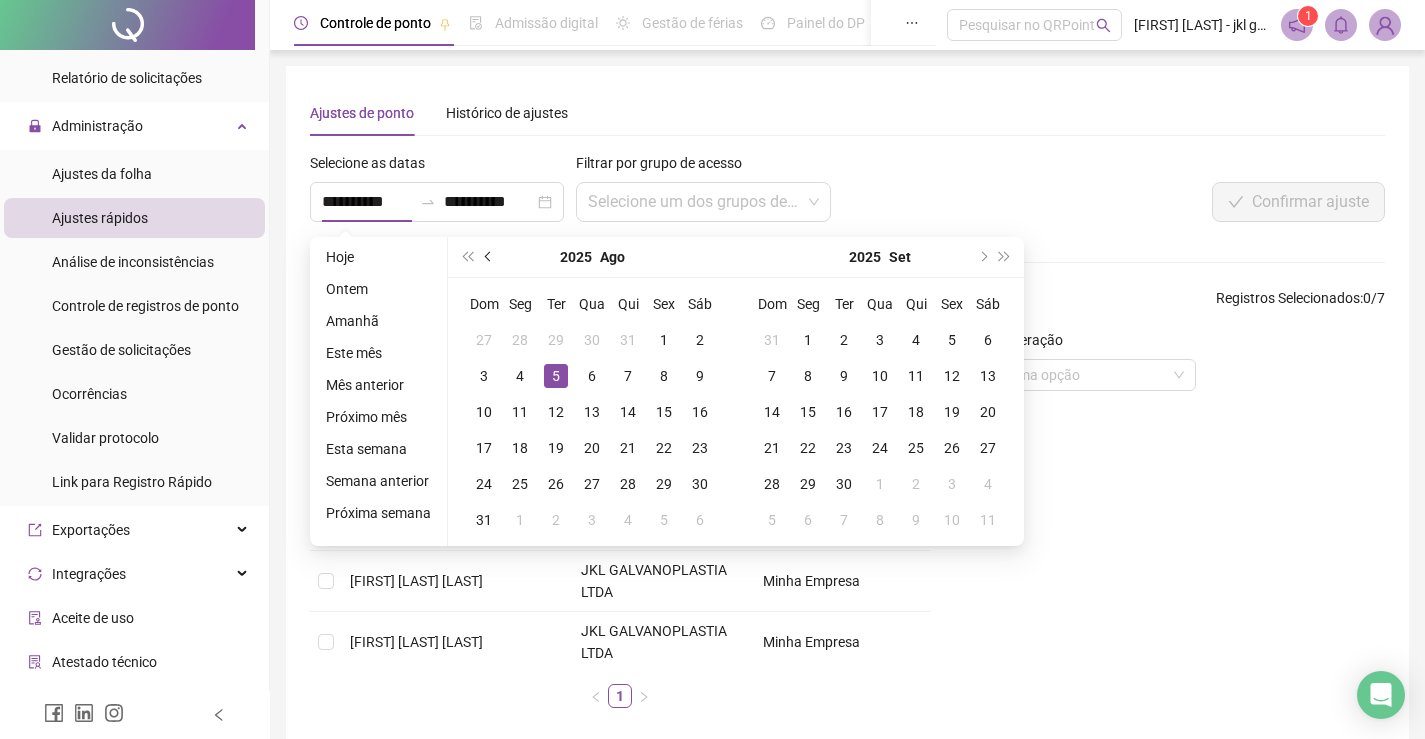 click at bounding box center [490, 257] 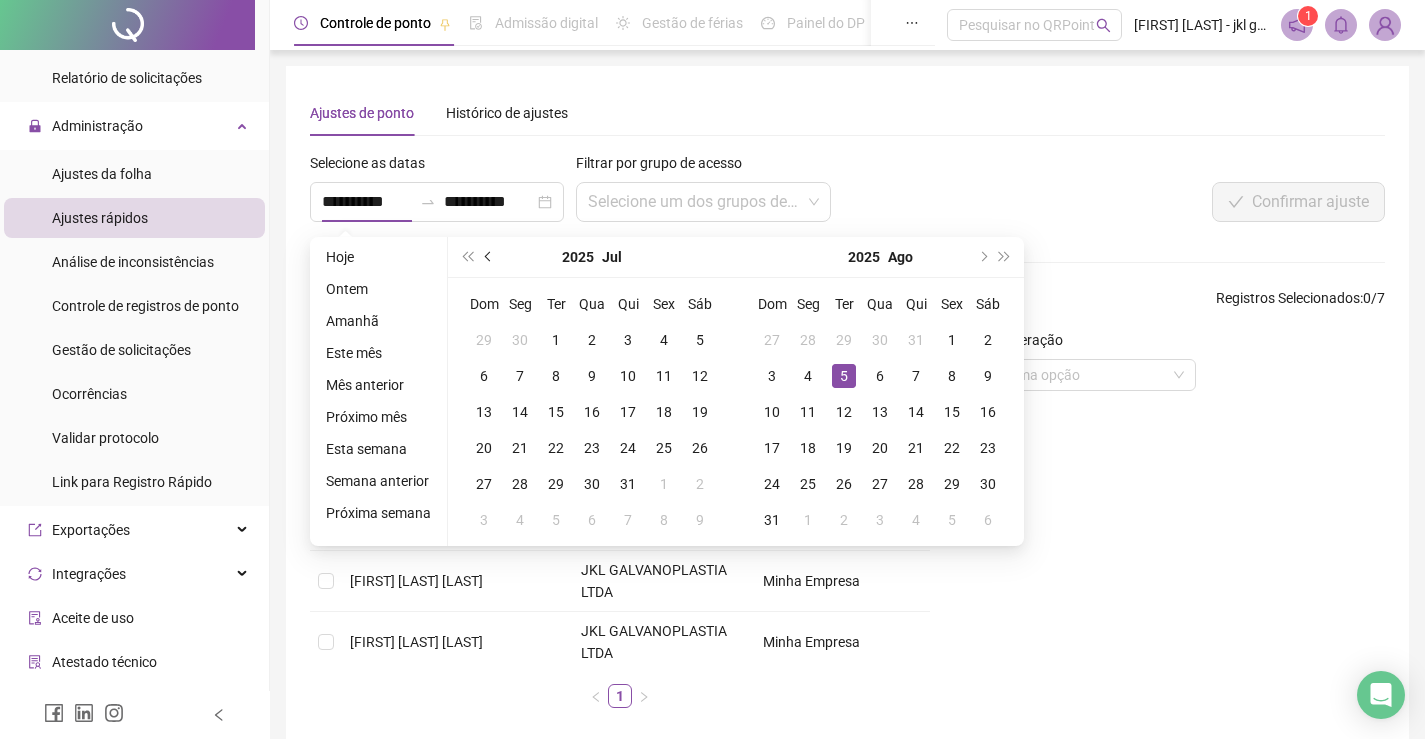 click at bounding box center (490, 257) 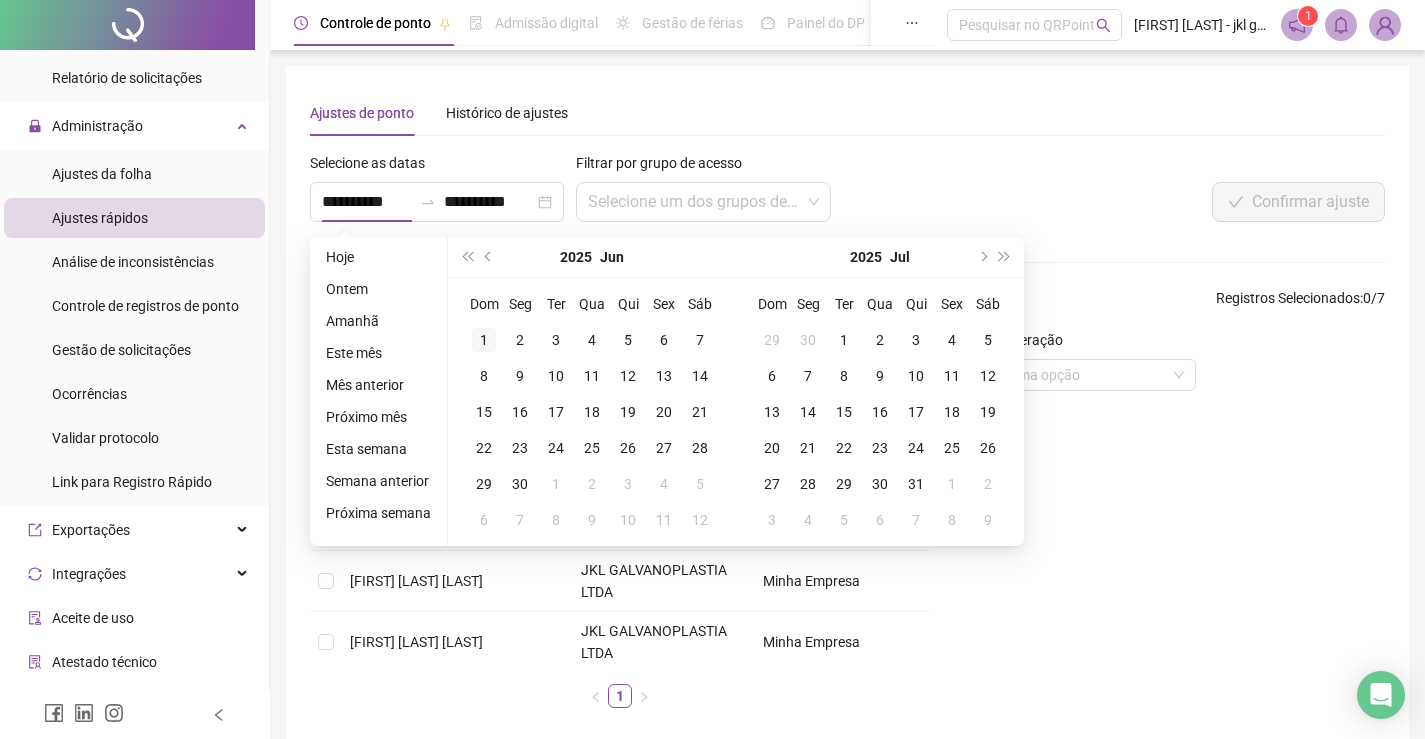 type on "**********" 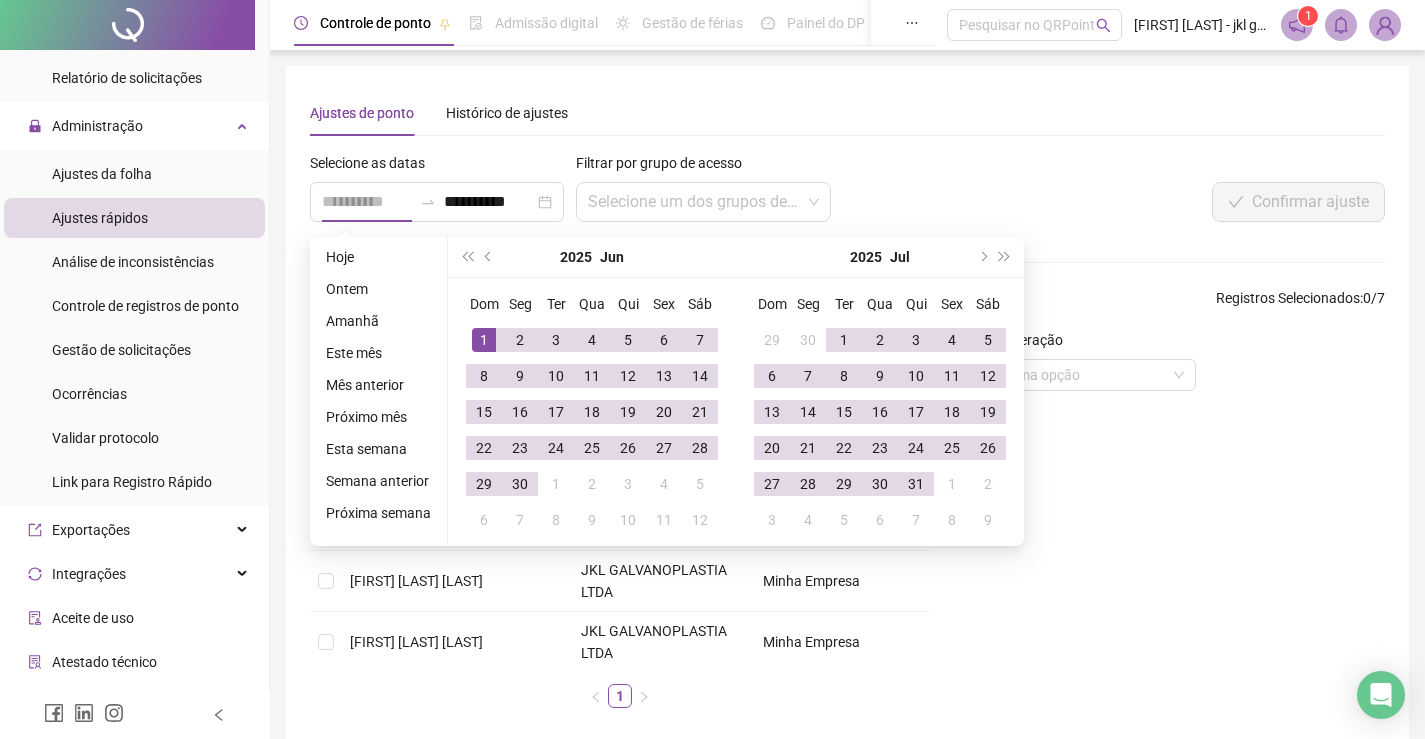 click on "1" at bounding box center [484, 340] 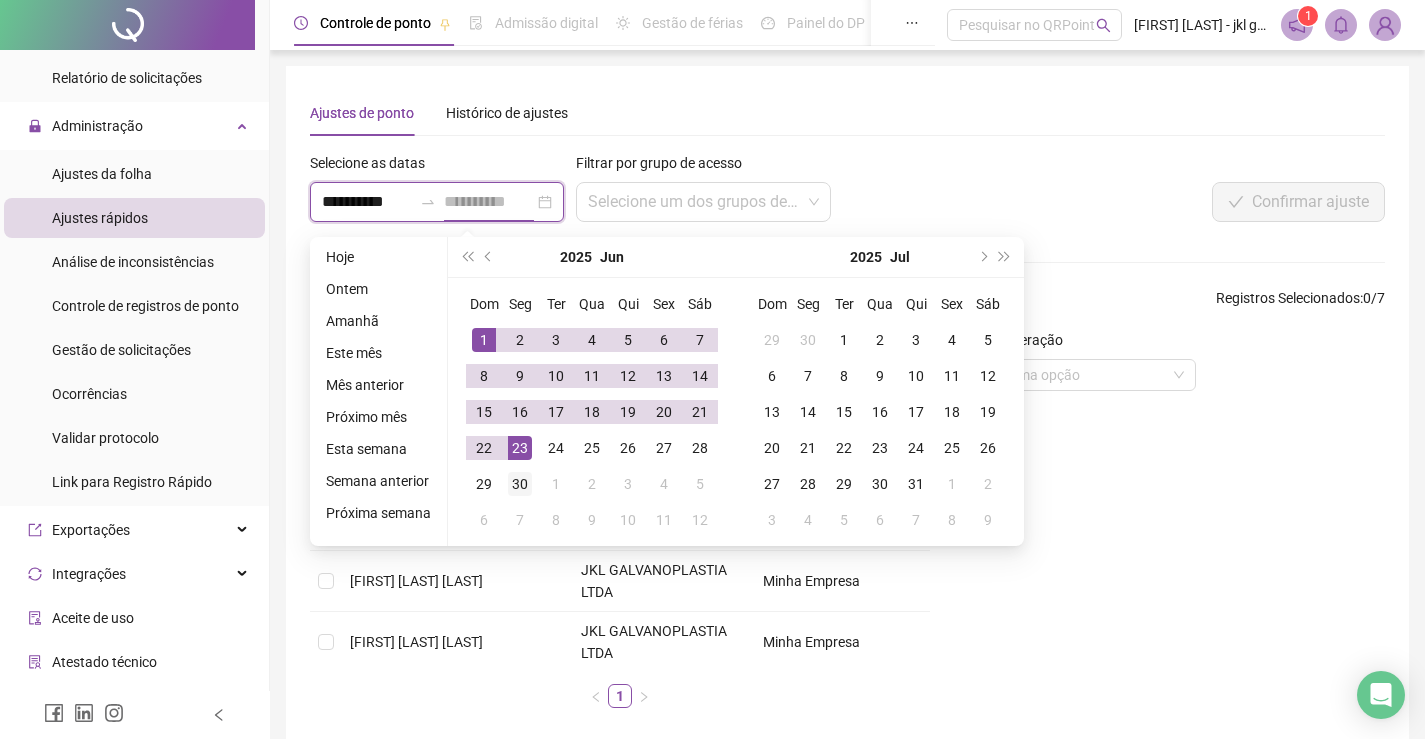 type on "**********" 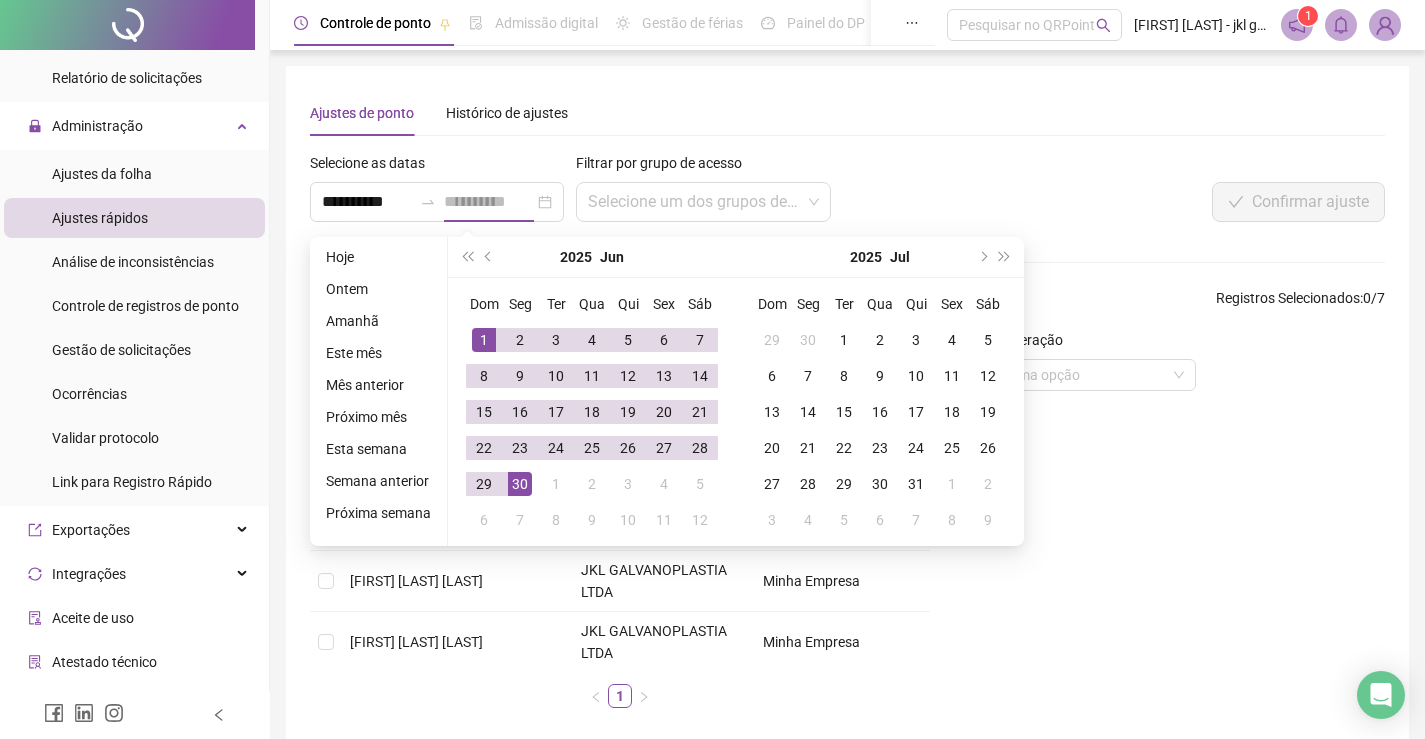 click on "30" at bounding box center (520, 484) 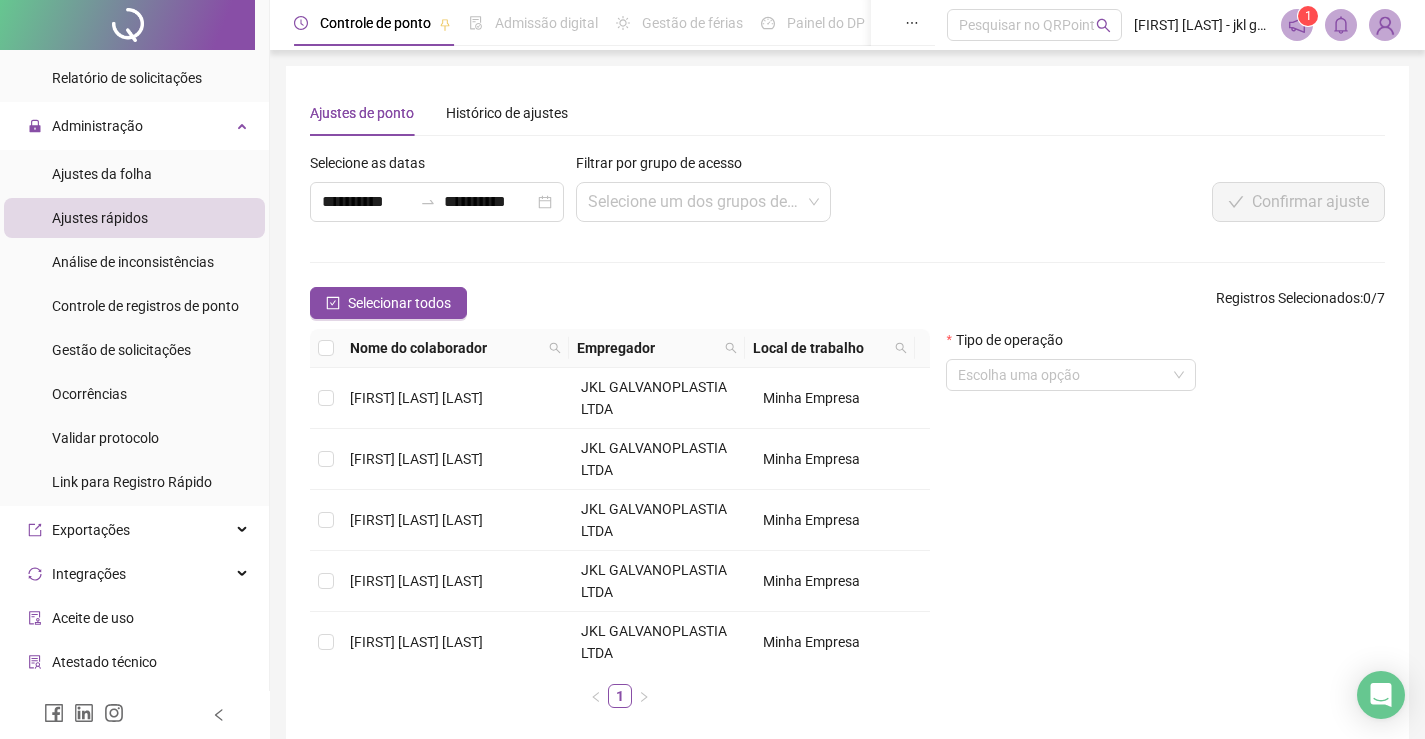 click on "**********" at bounding box center (847, 438) 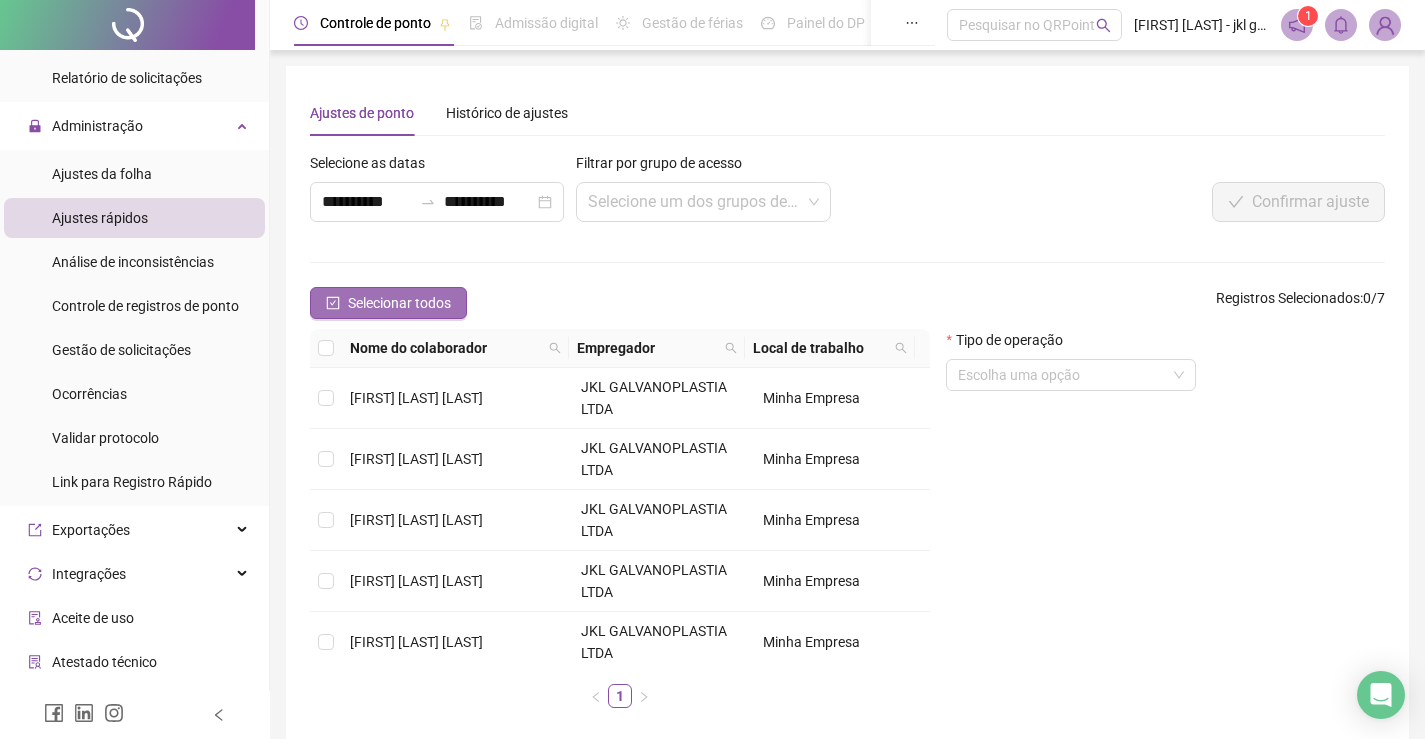 click on "Selecionar todos" at bounding box center [388, 303] 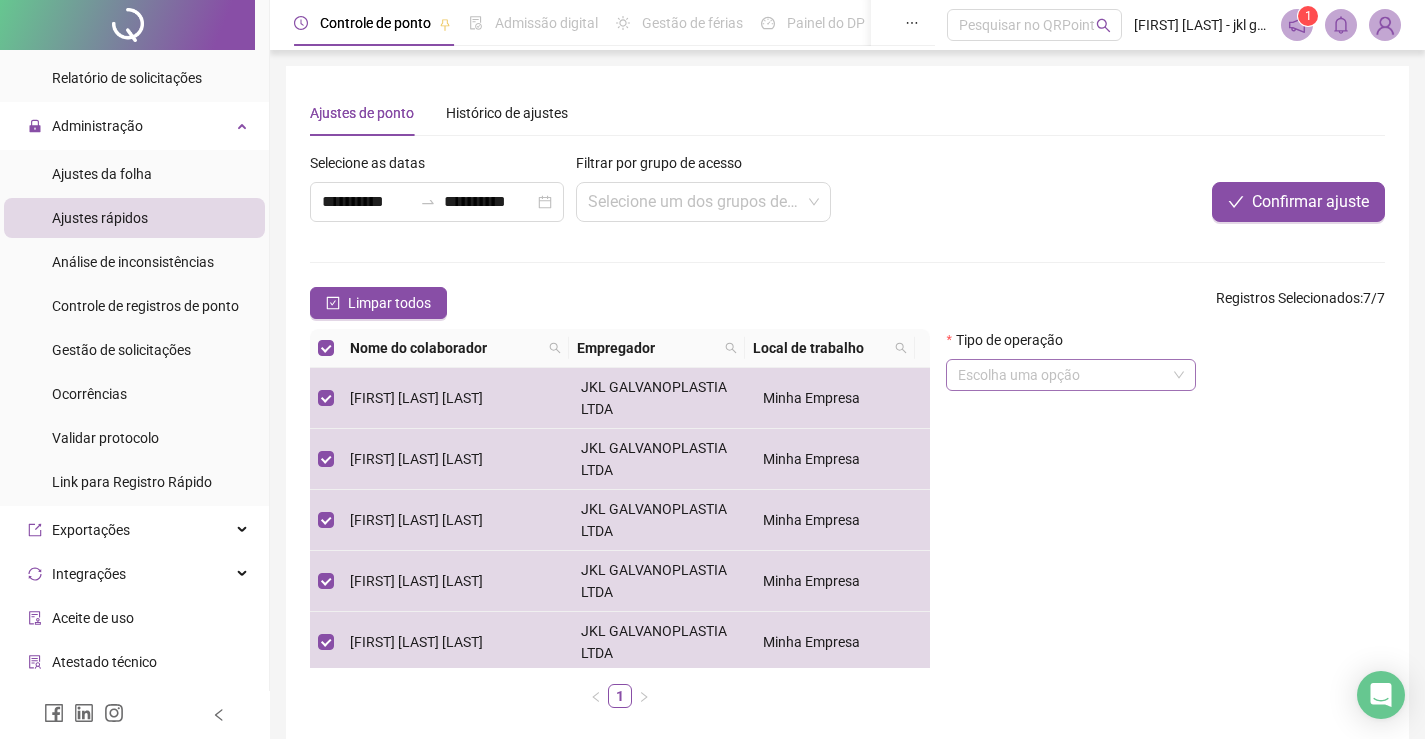 click at bounding box center (1062, 375) 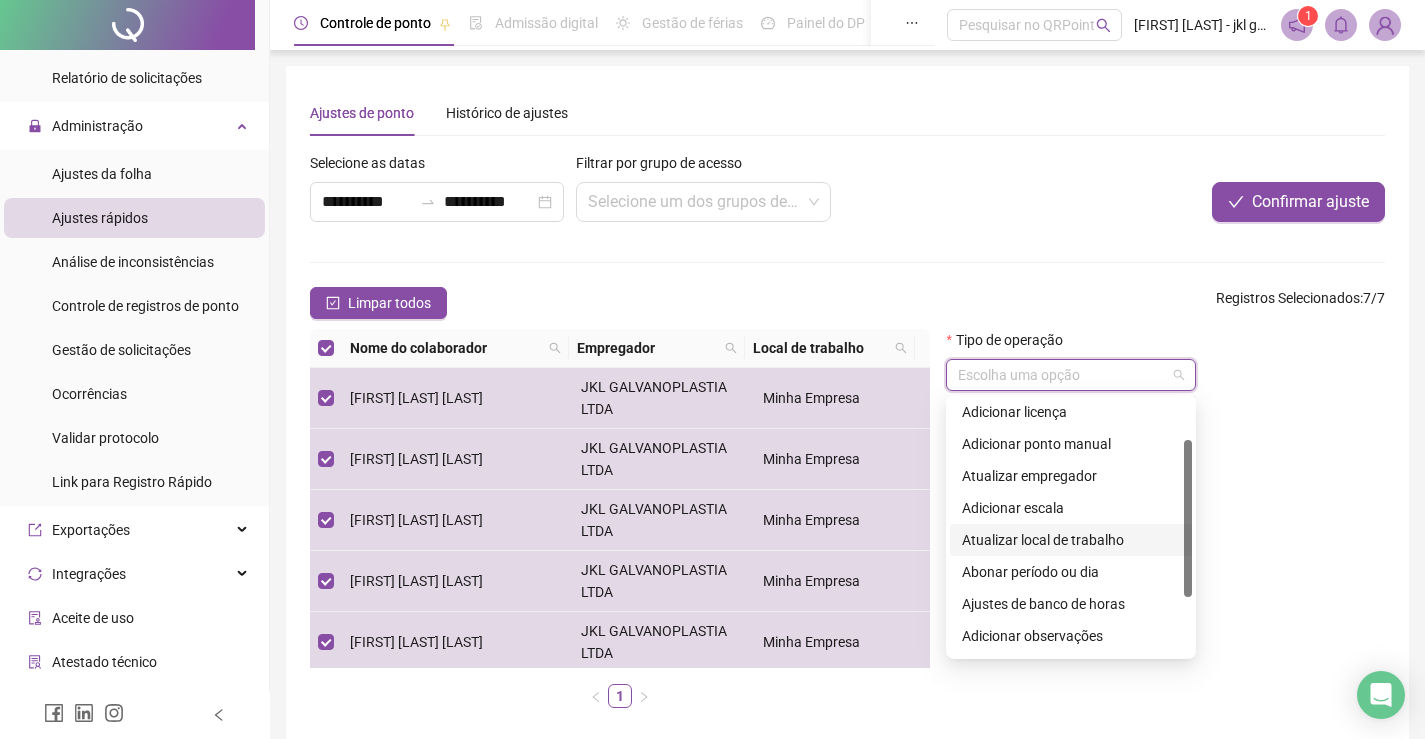 scroll, scrollTop: 134, scrollLeft: 0, axis: vertical 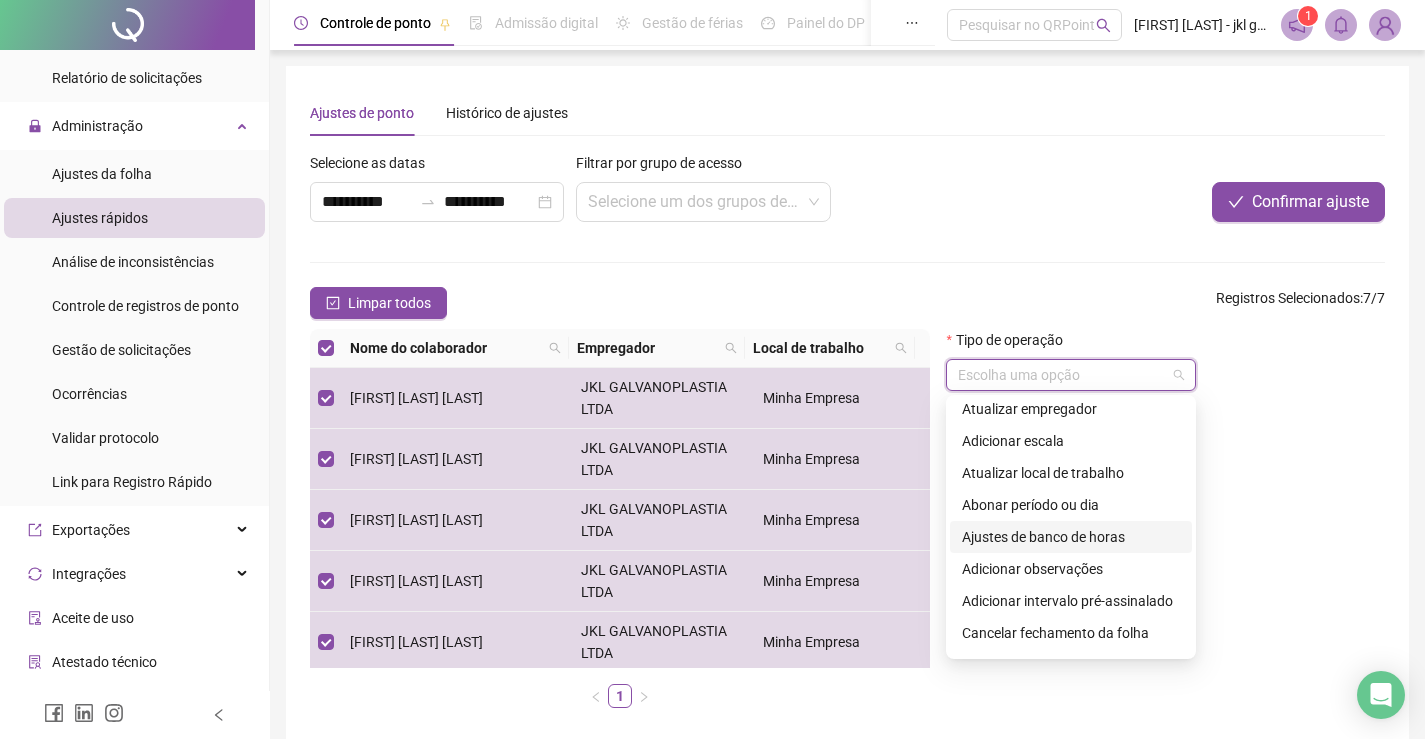 click on "Ajustes de banco de horas" at bounding box center (1071, 537) 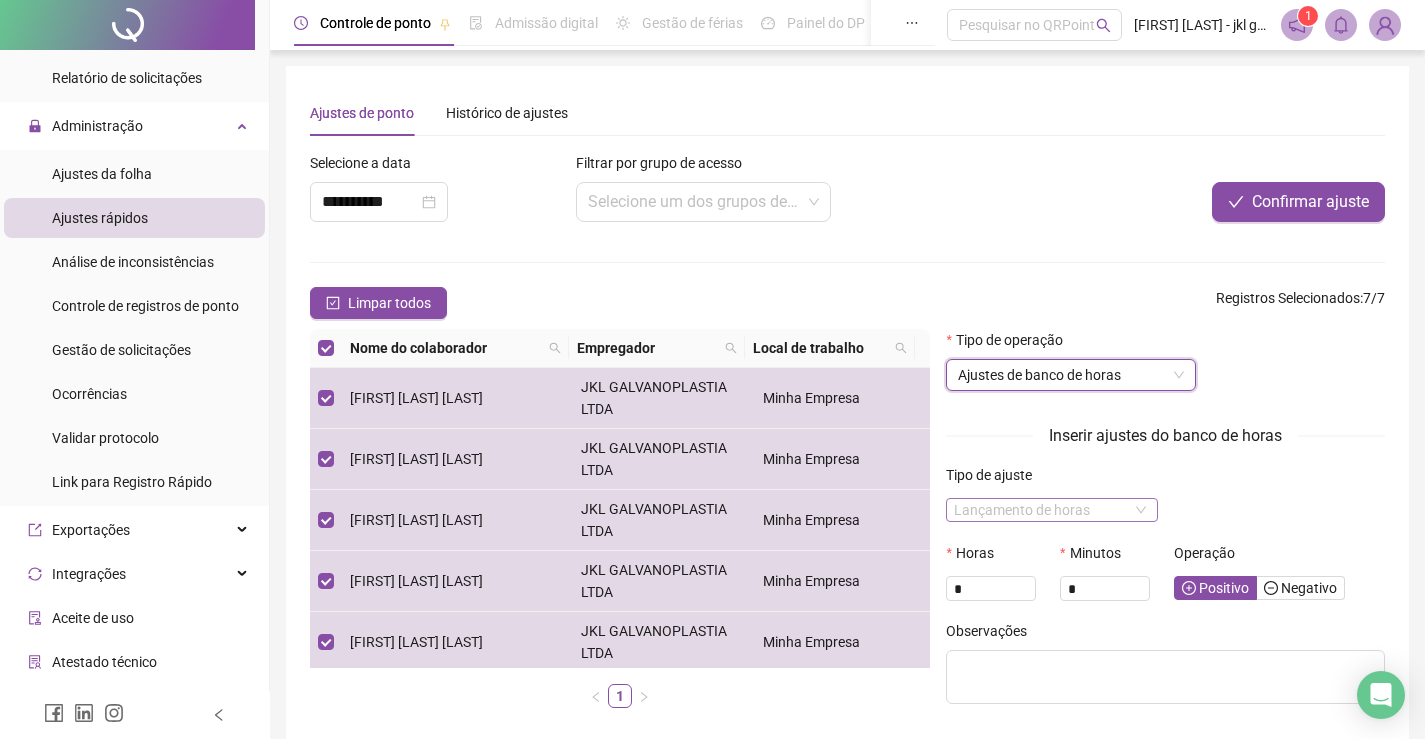 click on "Lançamento de horas" at bounding box center (1051, 510) 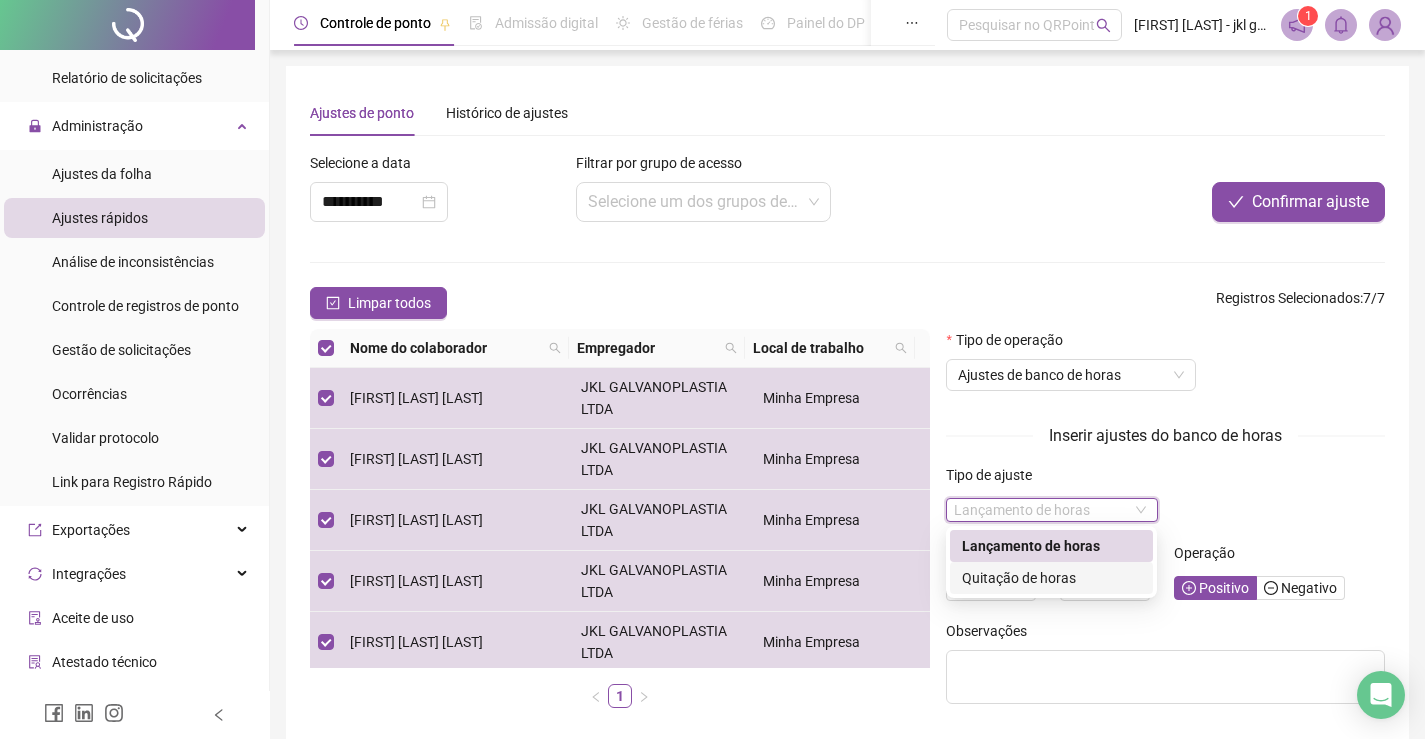 click on "Quitação de horas" at bounding box center (1051, 578) 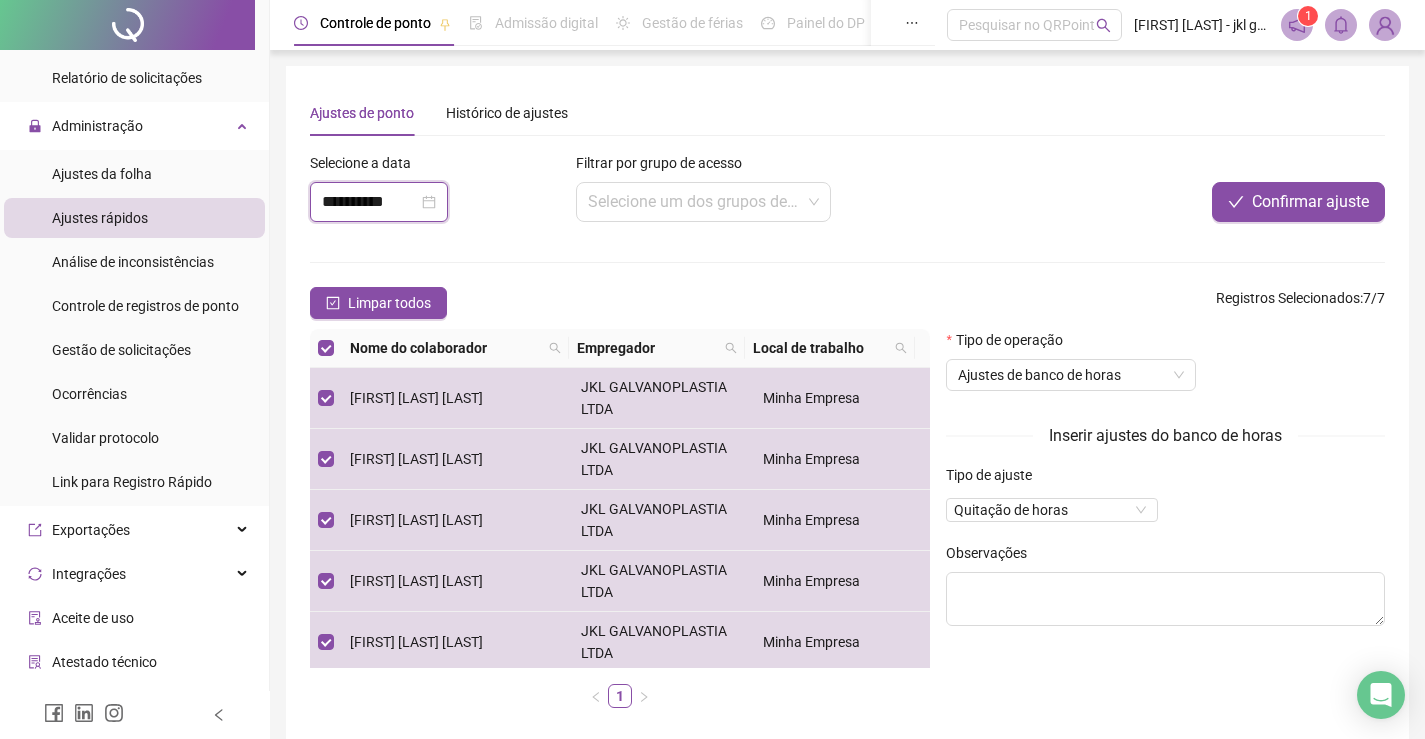 click on "**********" at bounding box center [370, 202] 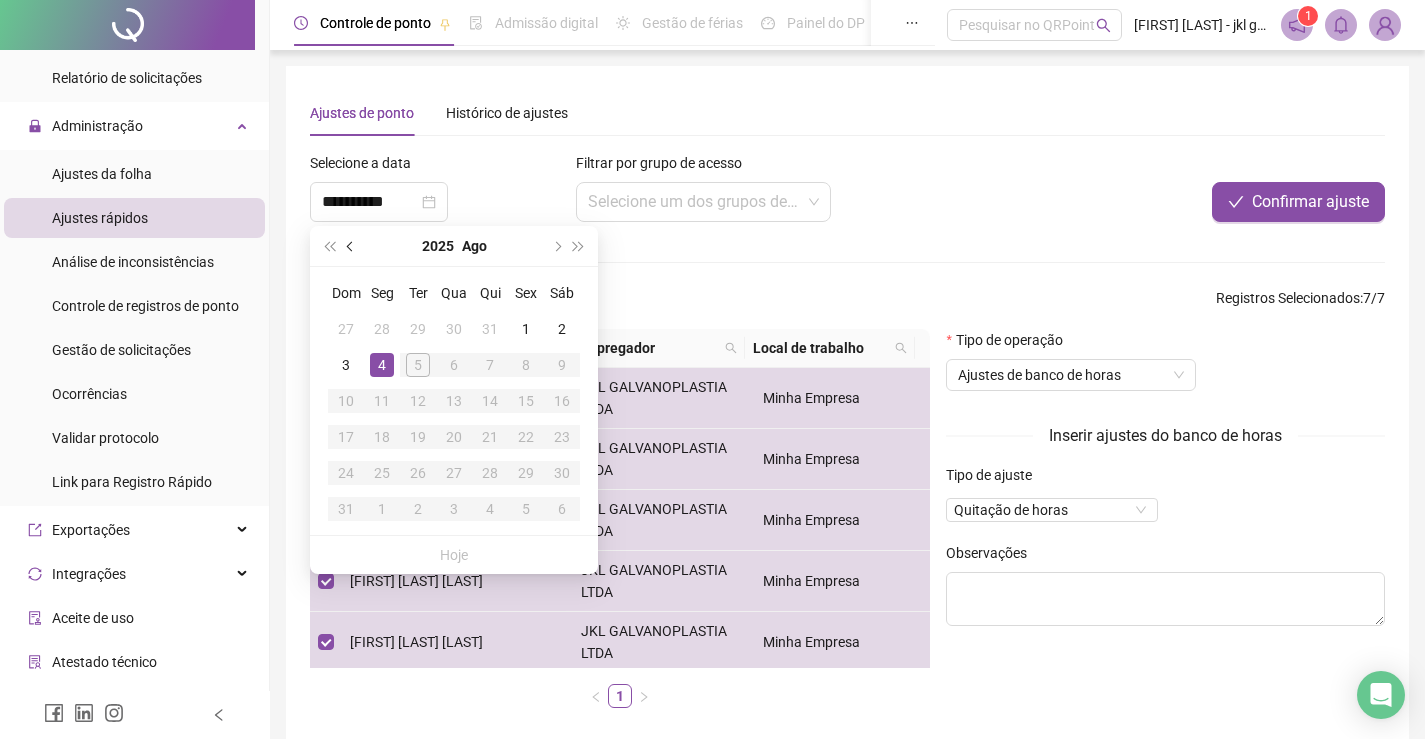 click at bounding box center (352, 246) 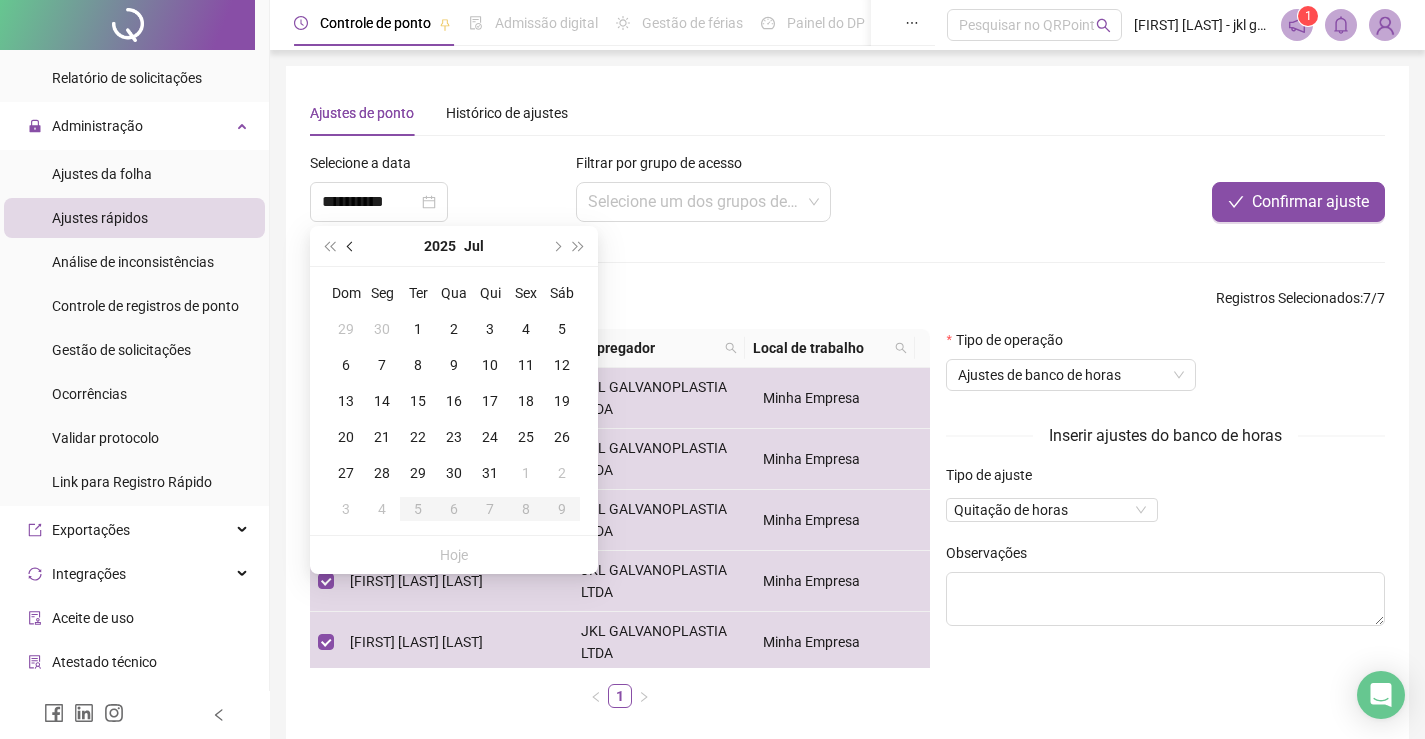 click at bounding box center (352, 246) 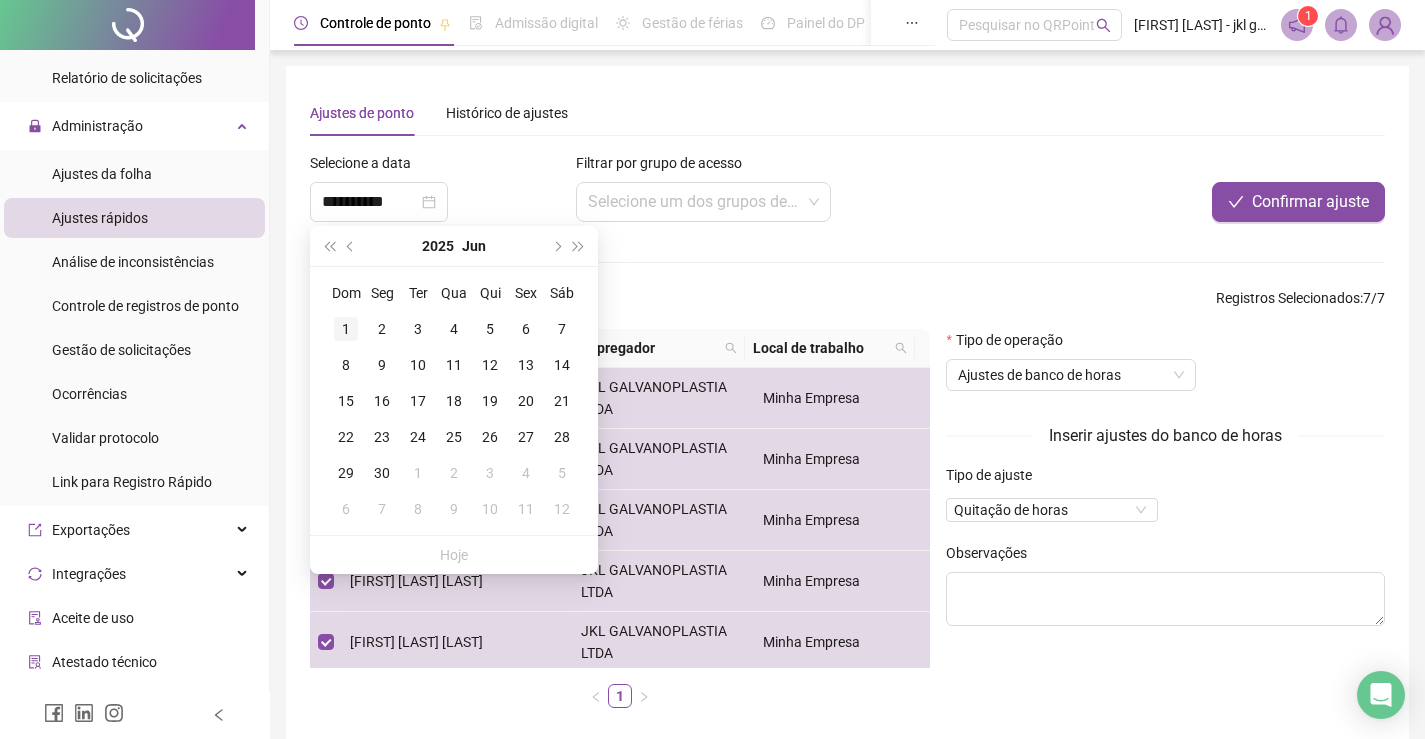 type on "**********" 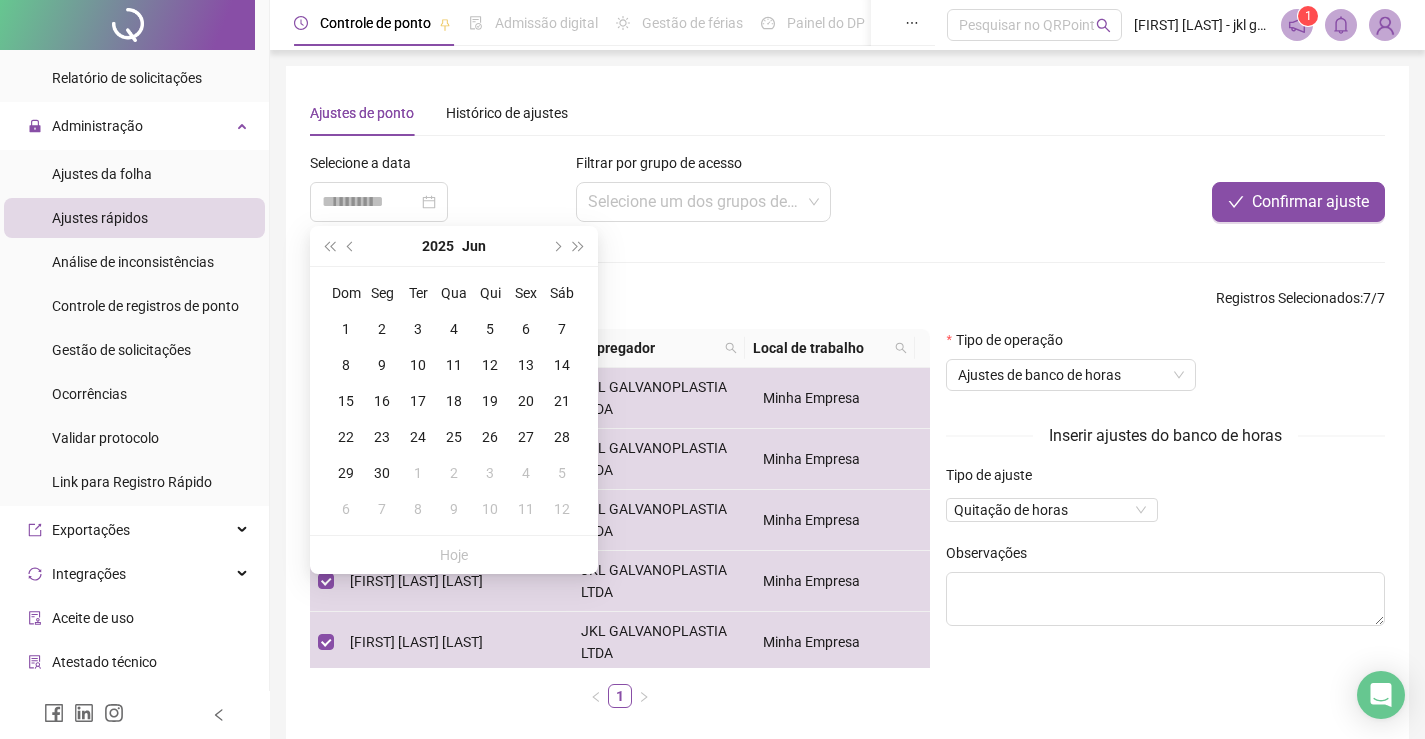 click on "1" at bounding box center (346, 329) 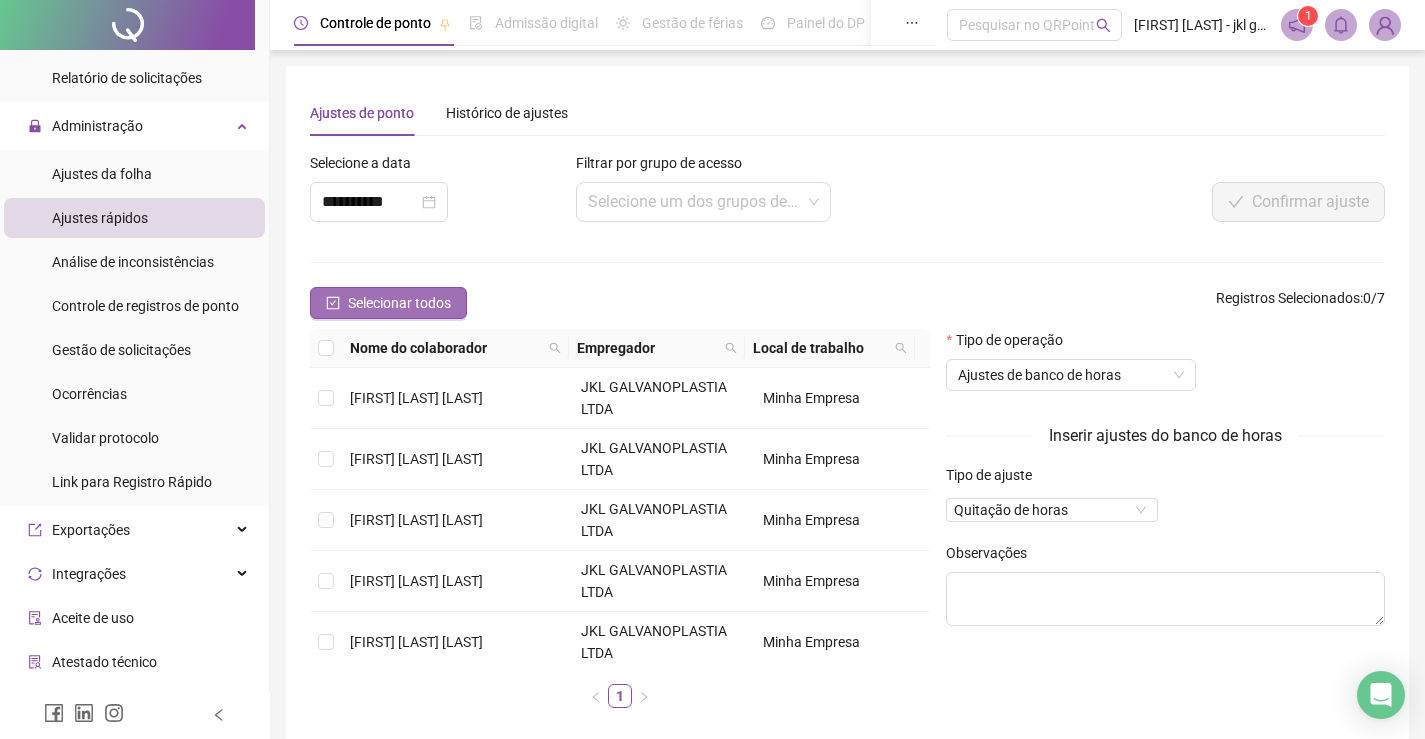 click 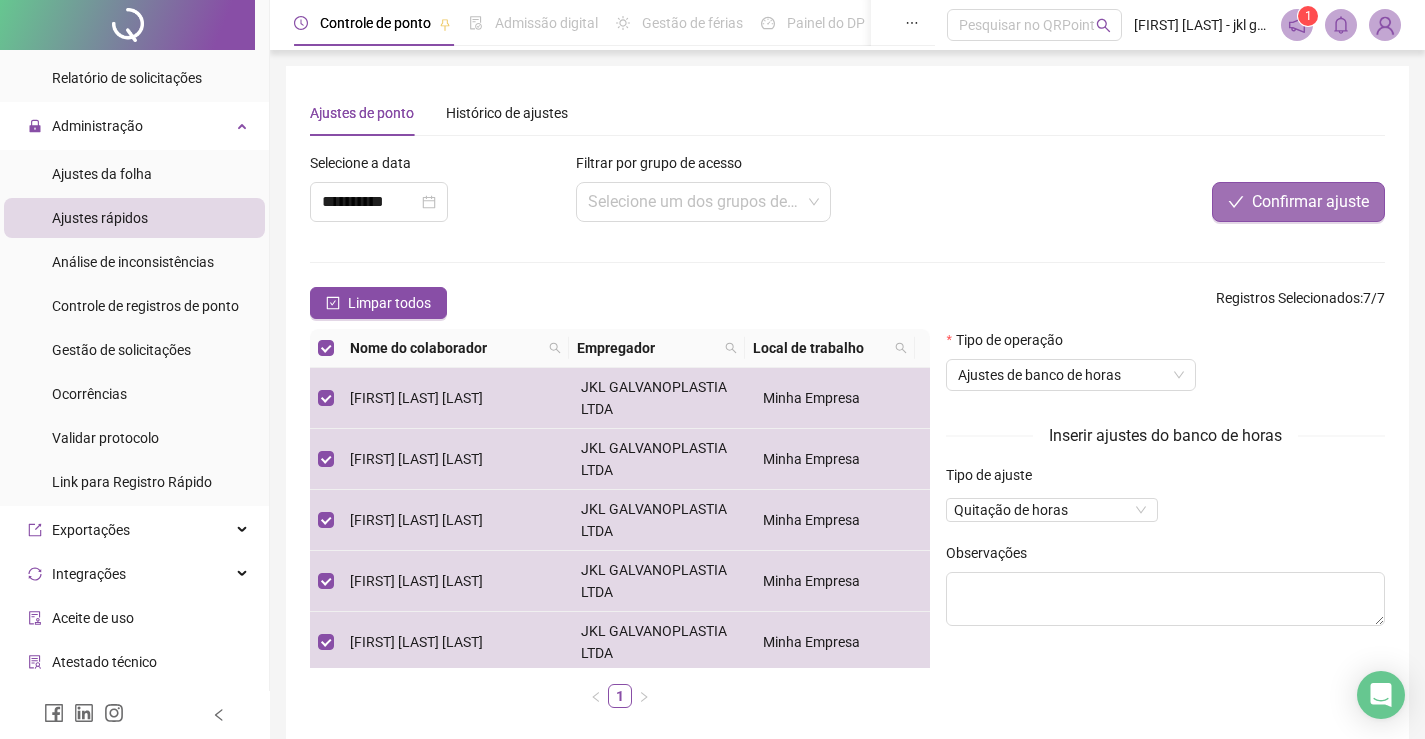 click on "Confirmar ajuste" at bounding box center (1310, 202) 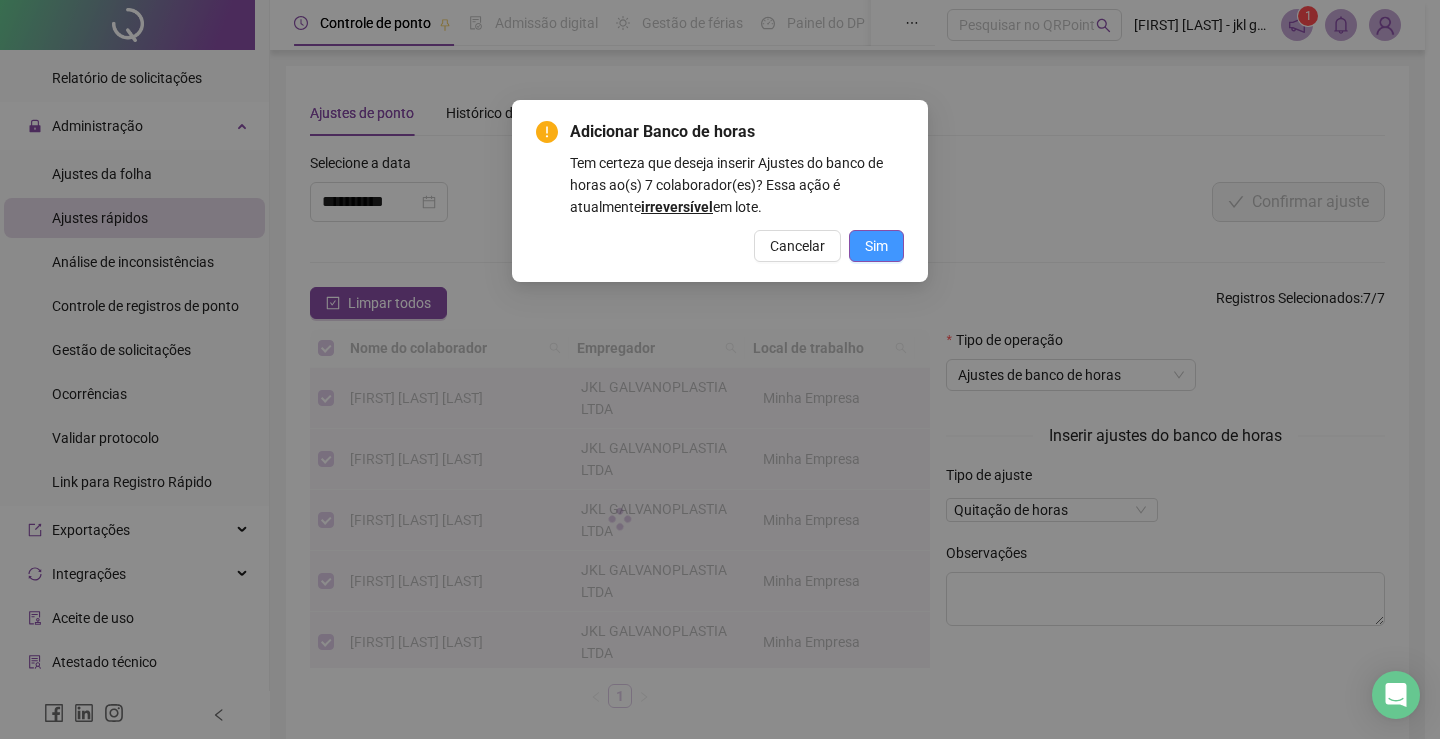 click on "Sim" at bounding box center [876, 246] 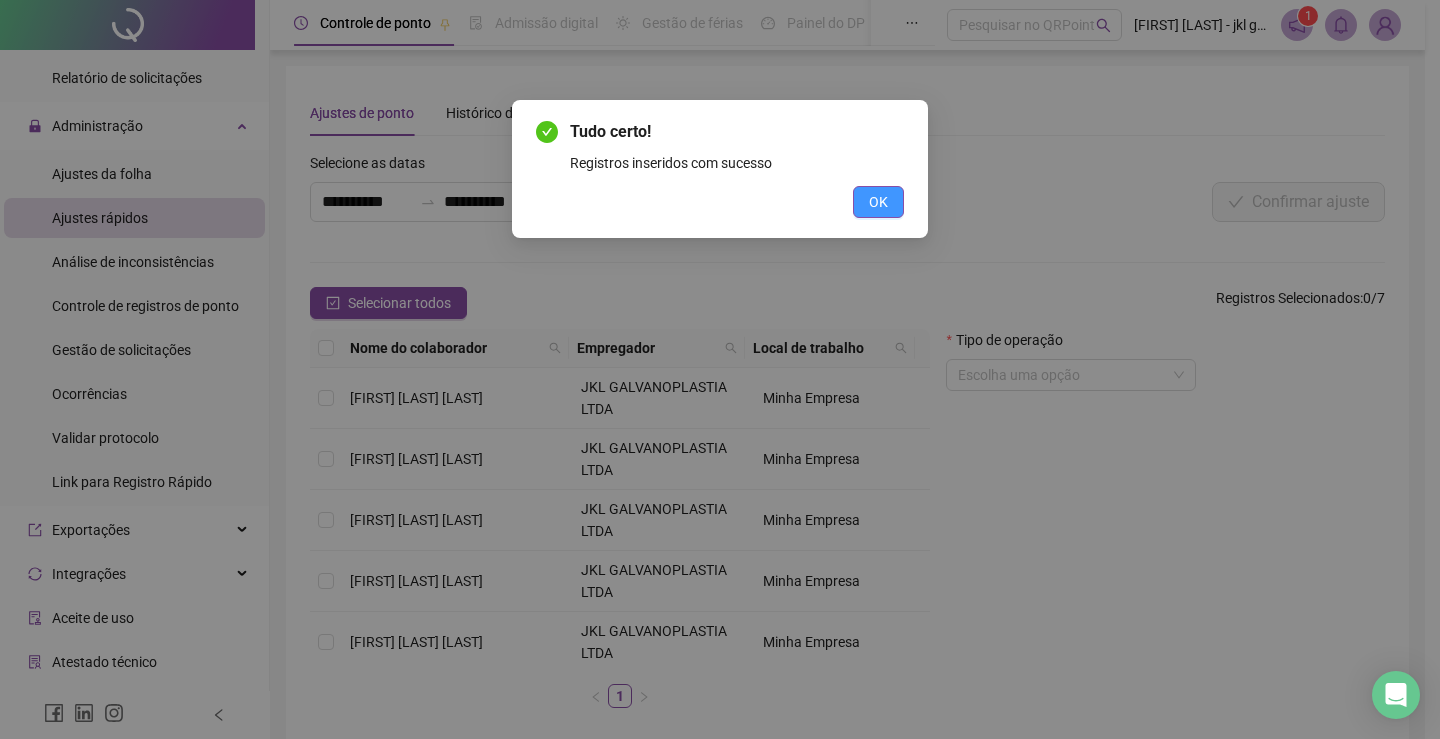 click on "OK" at bounding box center (878, 202) 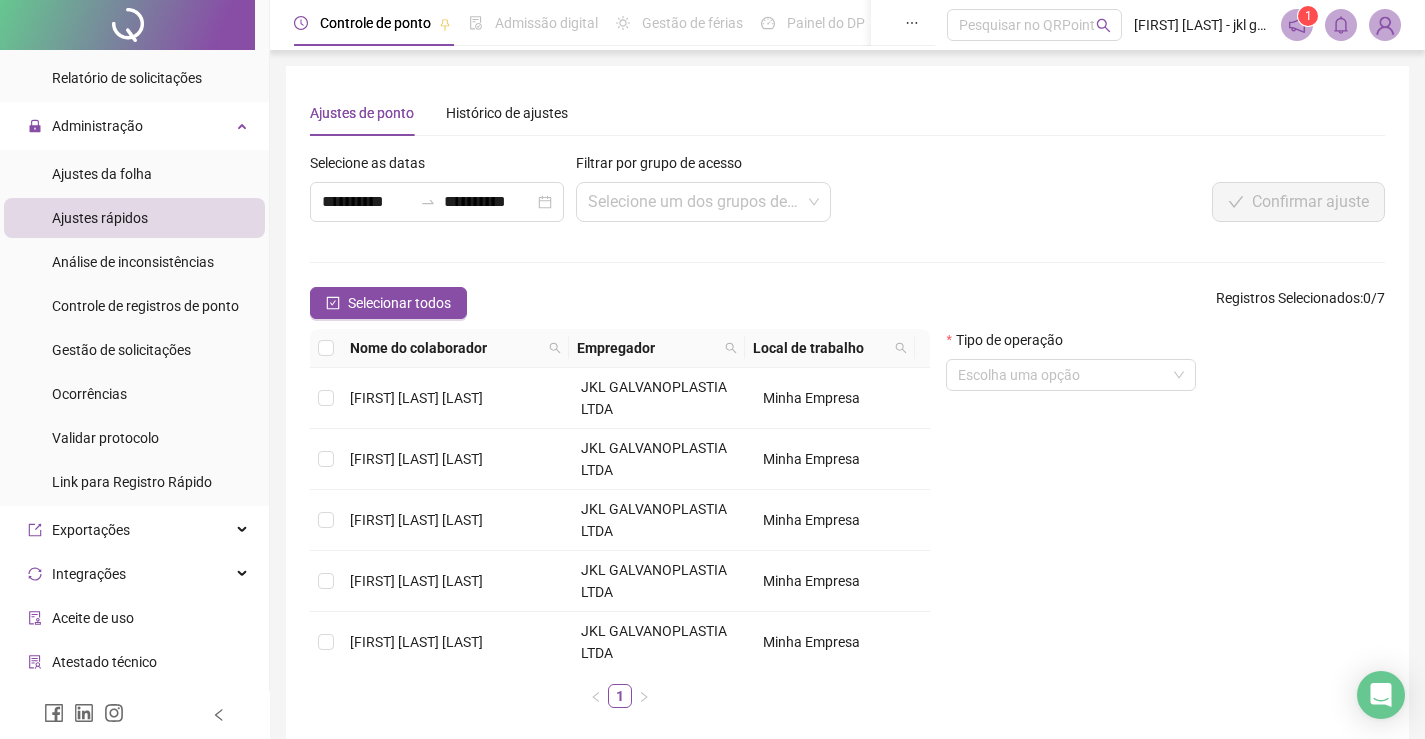 click on "Ajustes da folha" at bounding box center [102, 174] 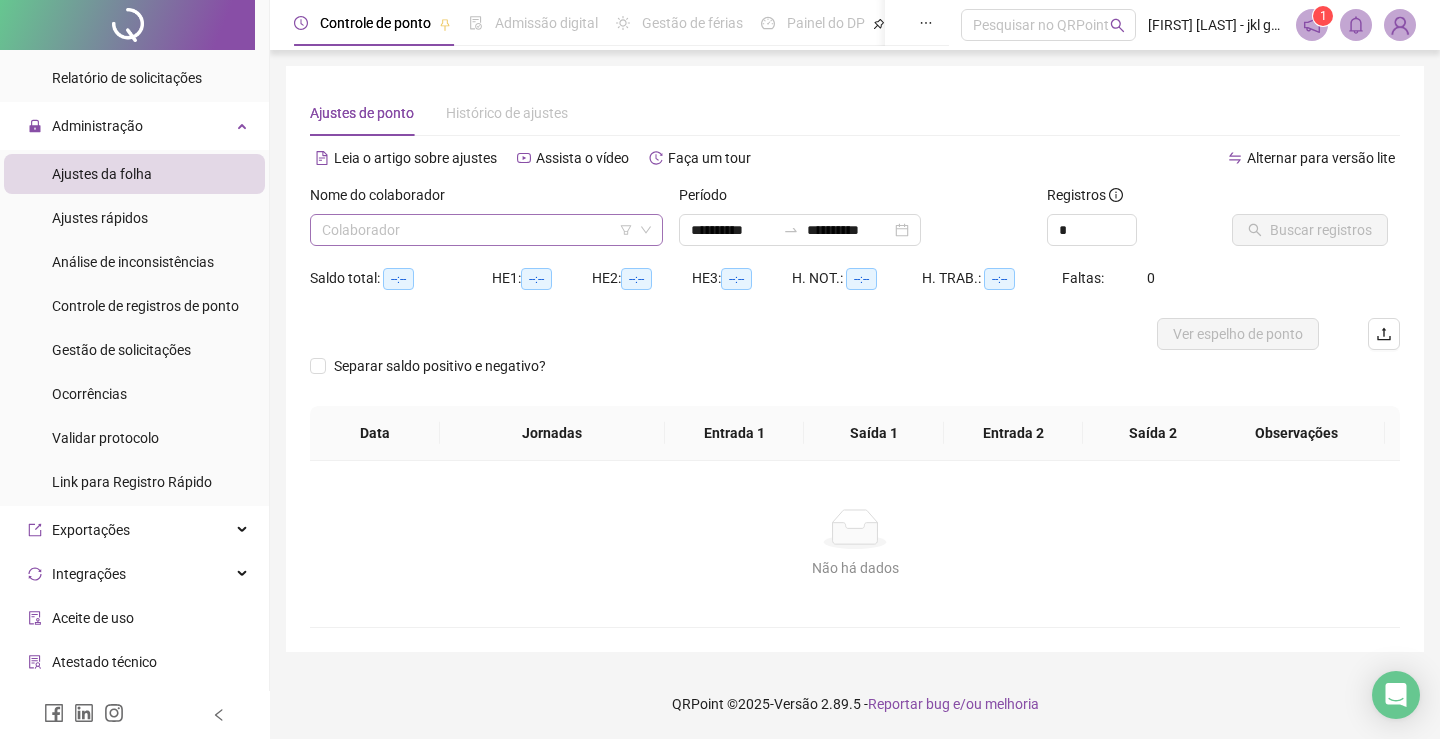 click at bounding box center [477, 230] 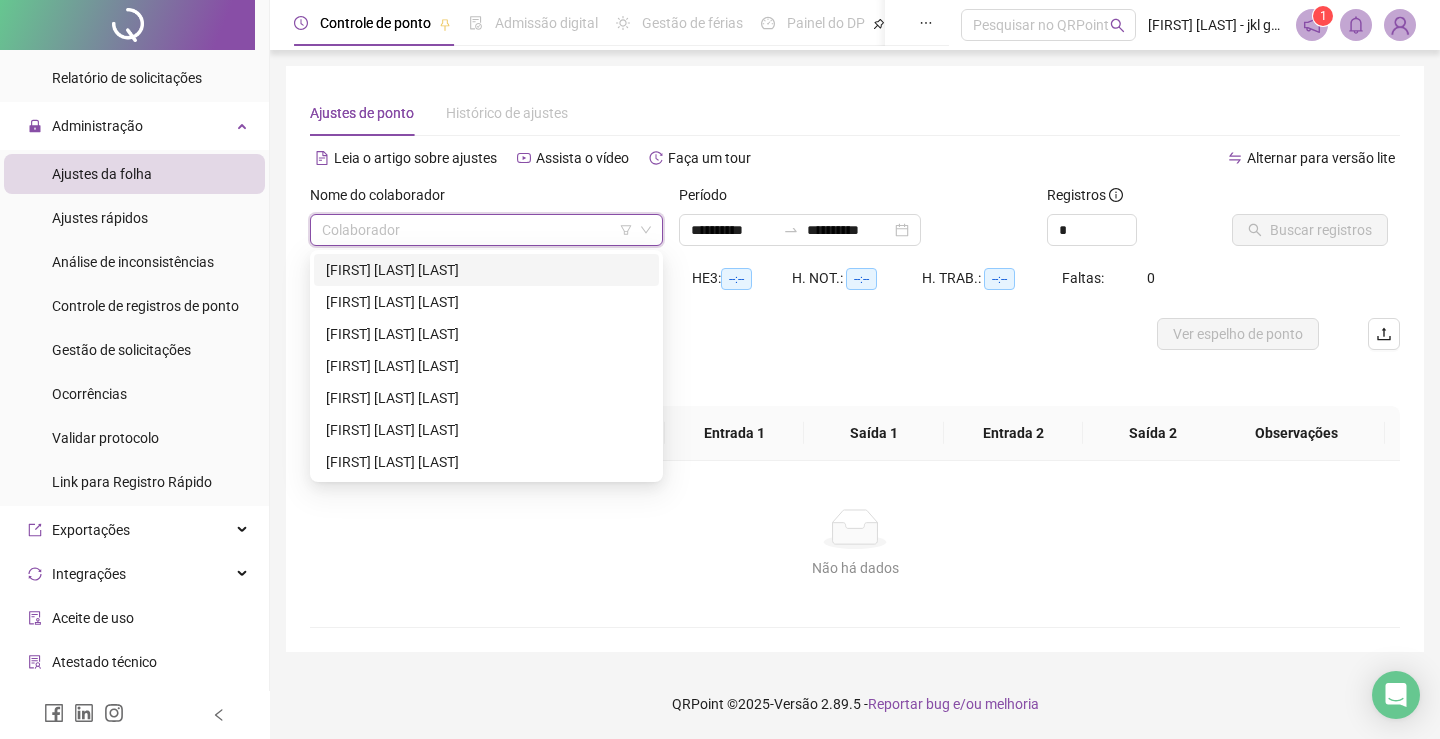 click on "[FIRST] [LAST] [LAST]" at bounding box center [486, 270] 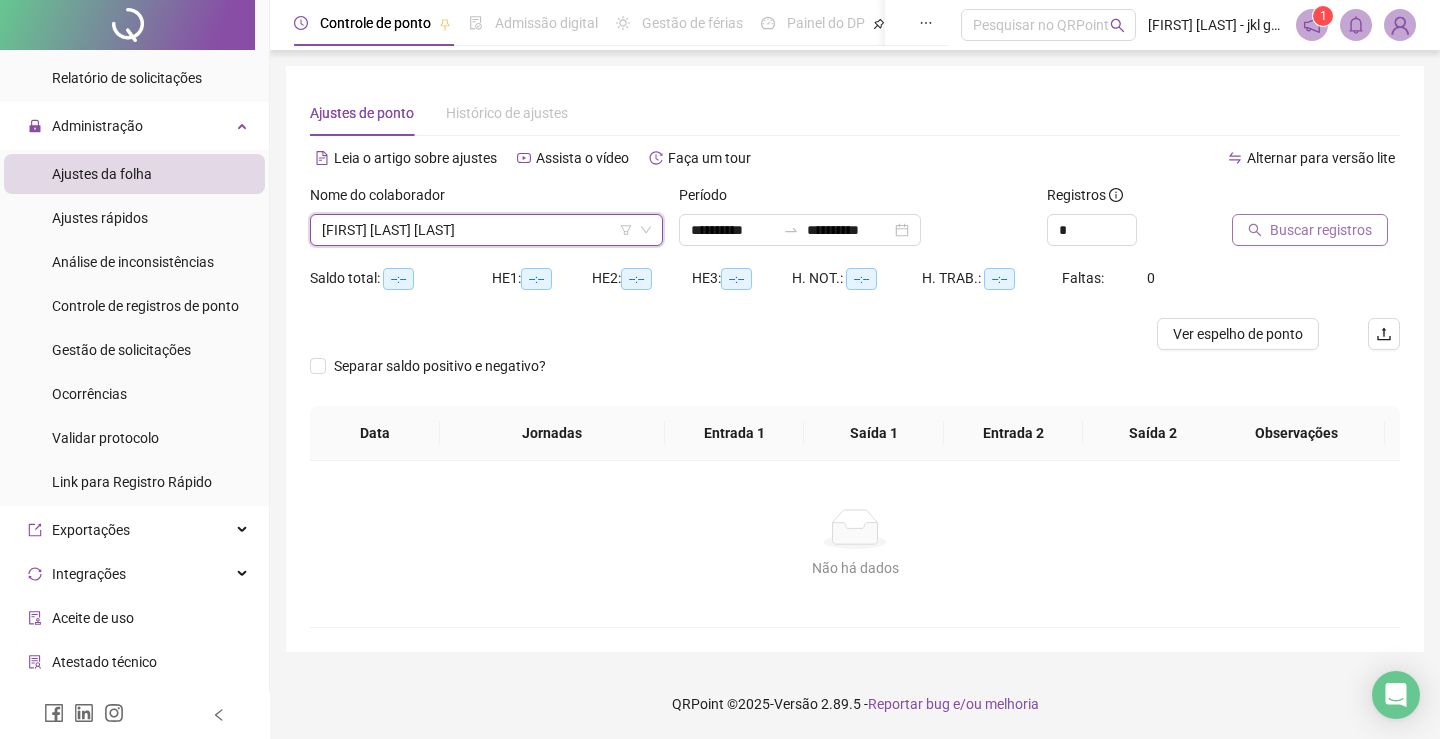click 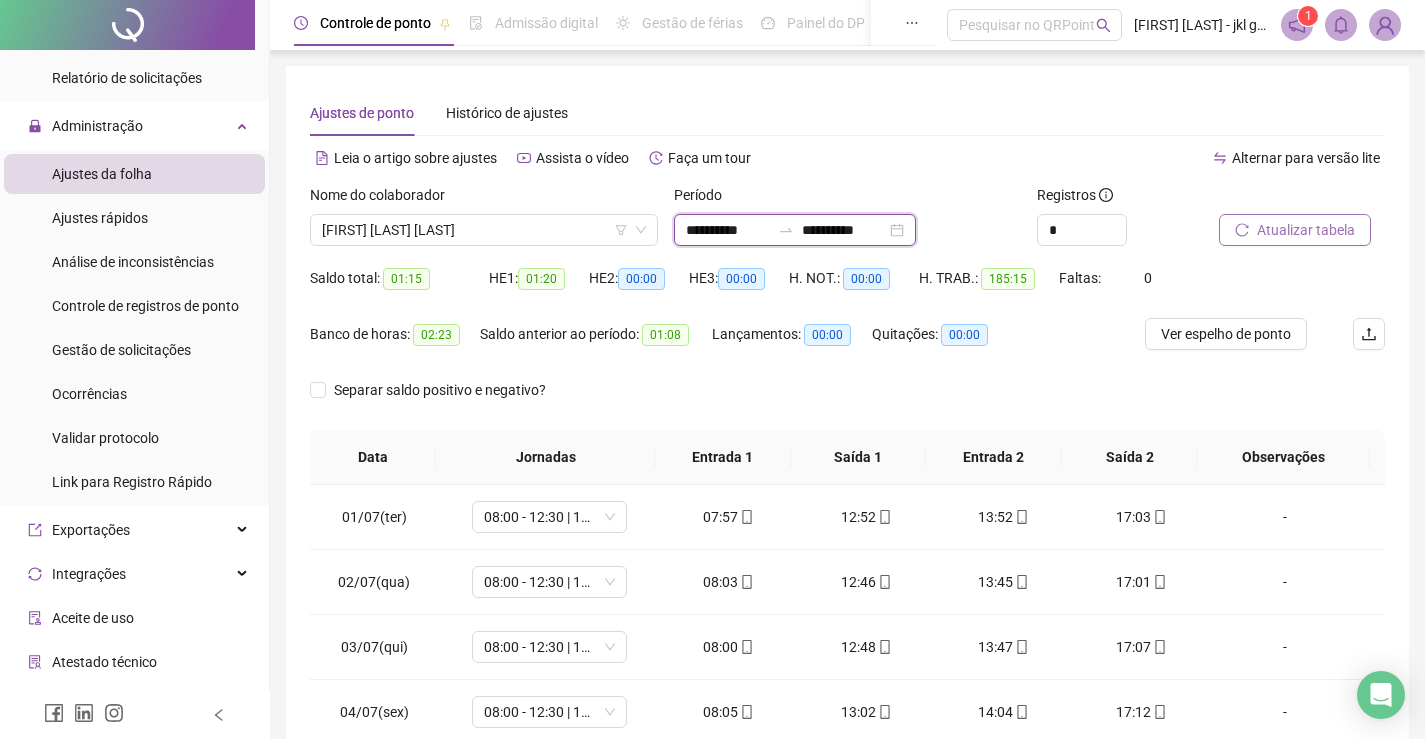 click on "**********" at bounding box center [728, 230] 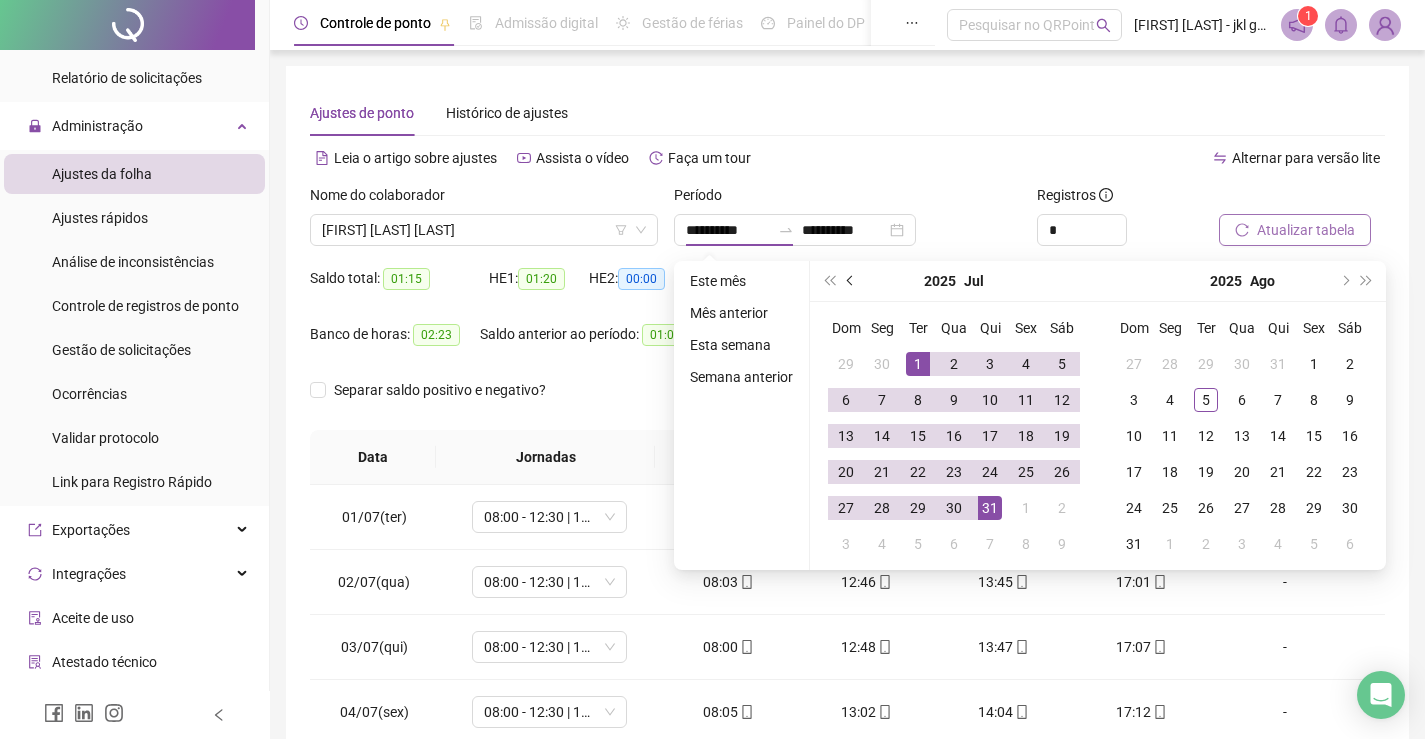 click at bounding box center (851, 281) 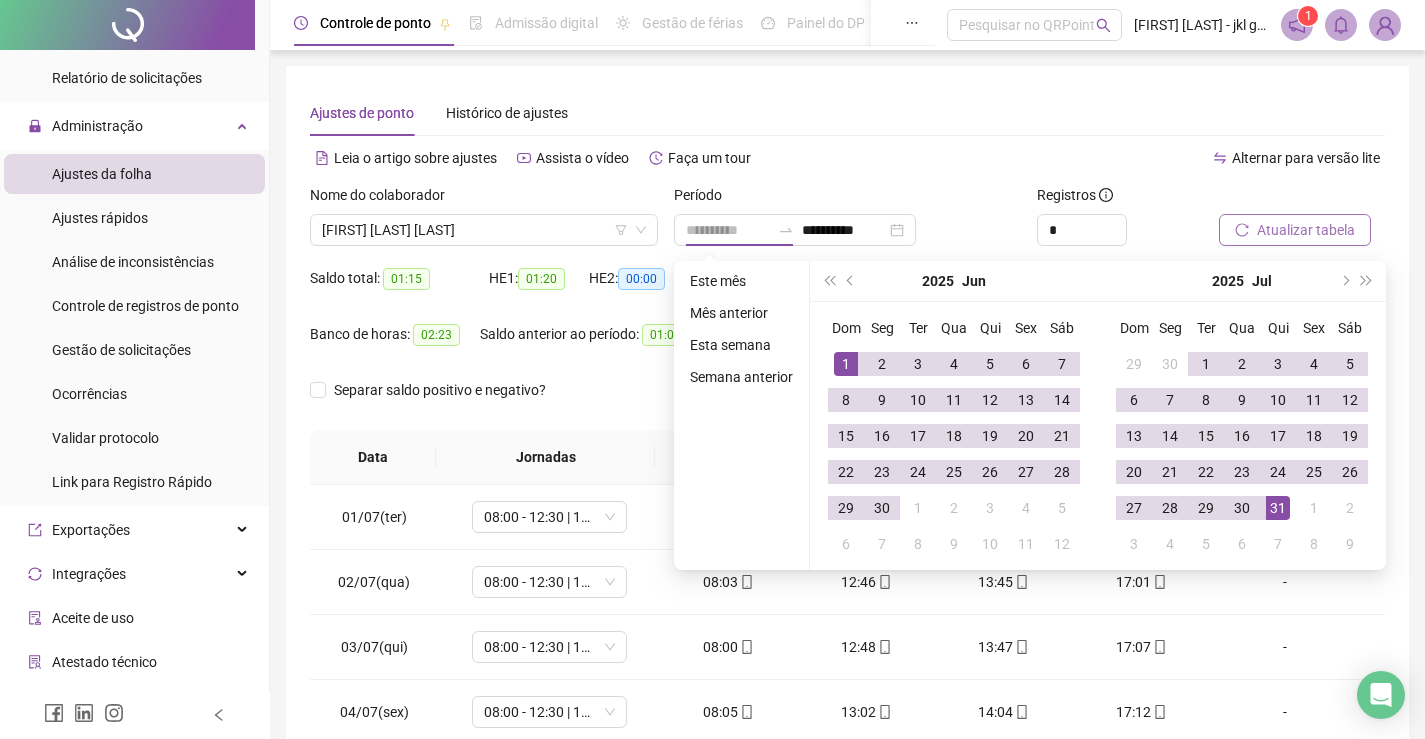 type on "**********" 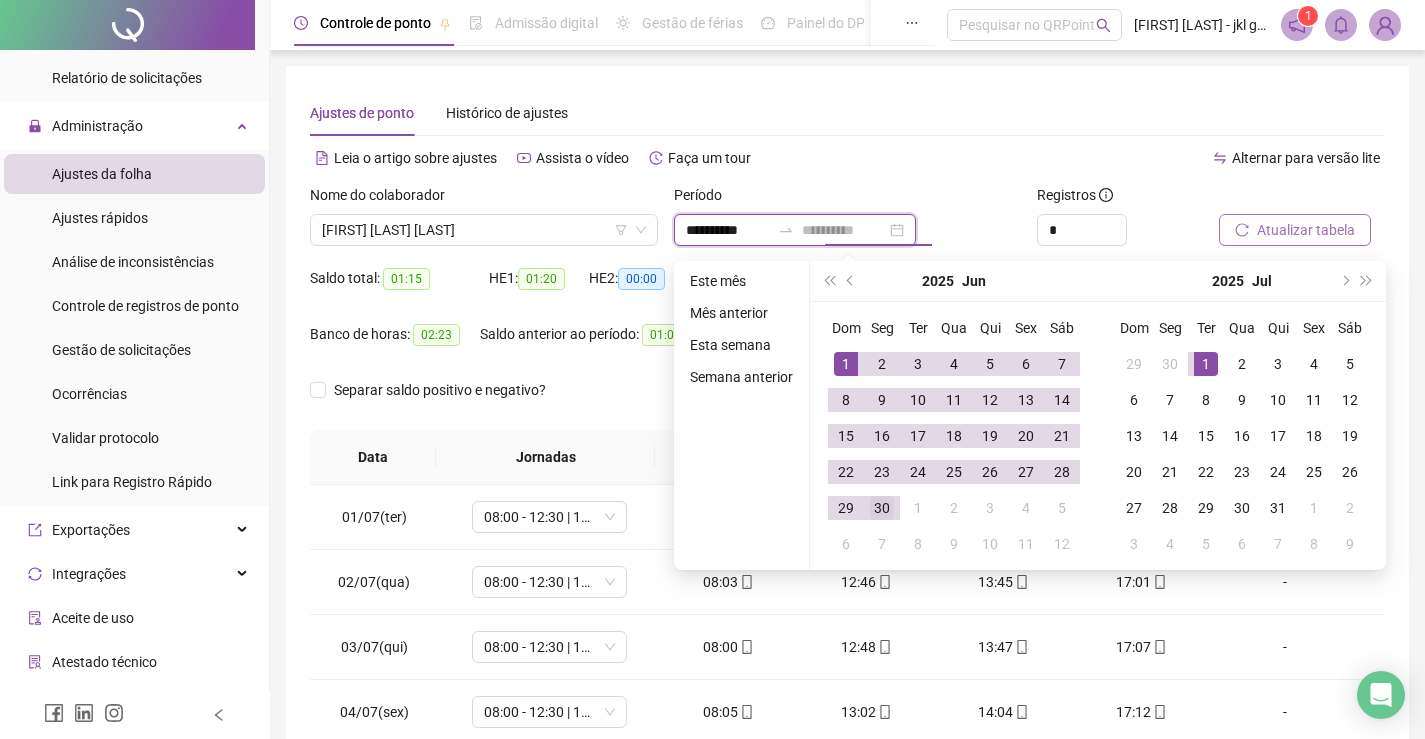 type on "**********" 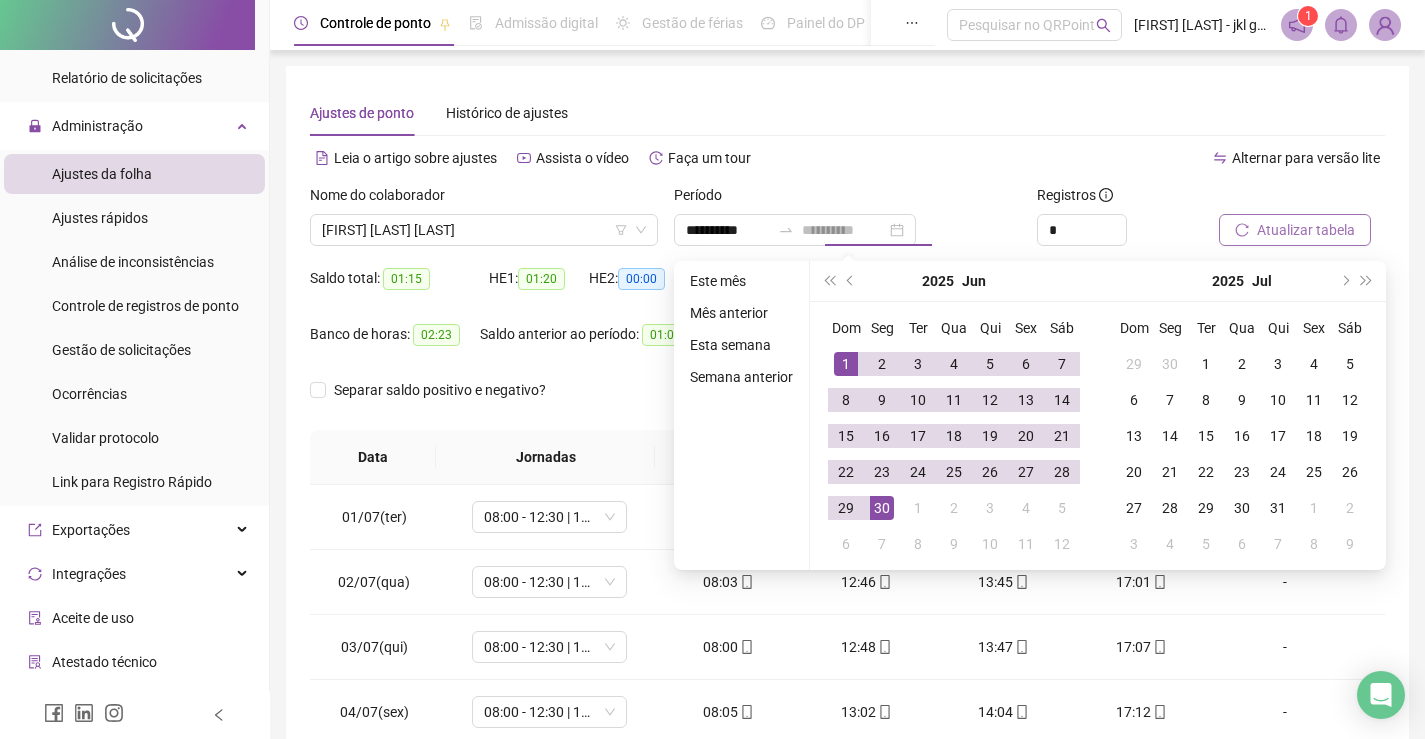 click on "30" at bounding box center [882, 508] 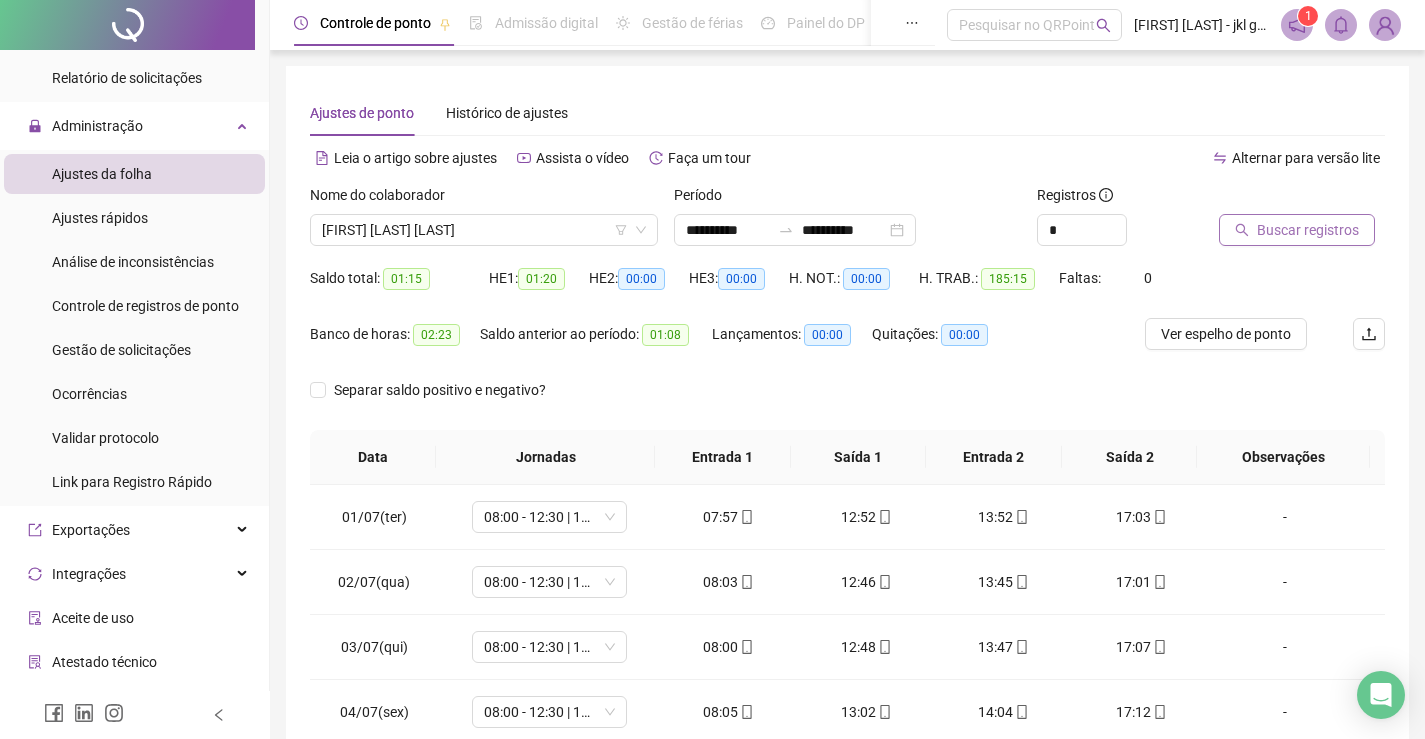 click on "Buscar registros" at bounding box center (1297, 230) 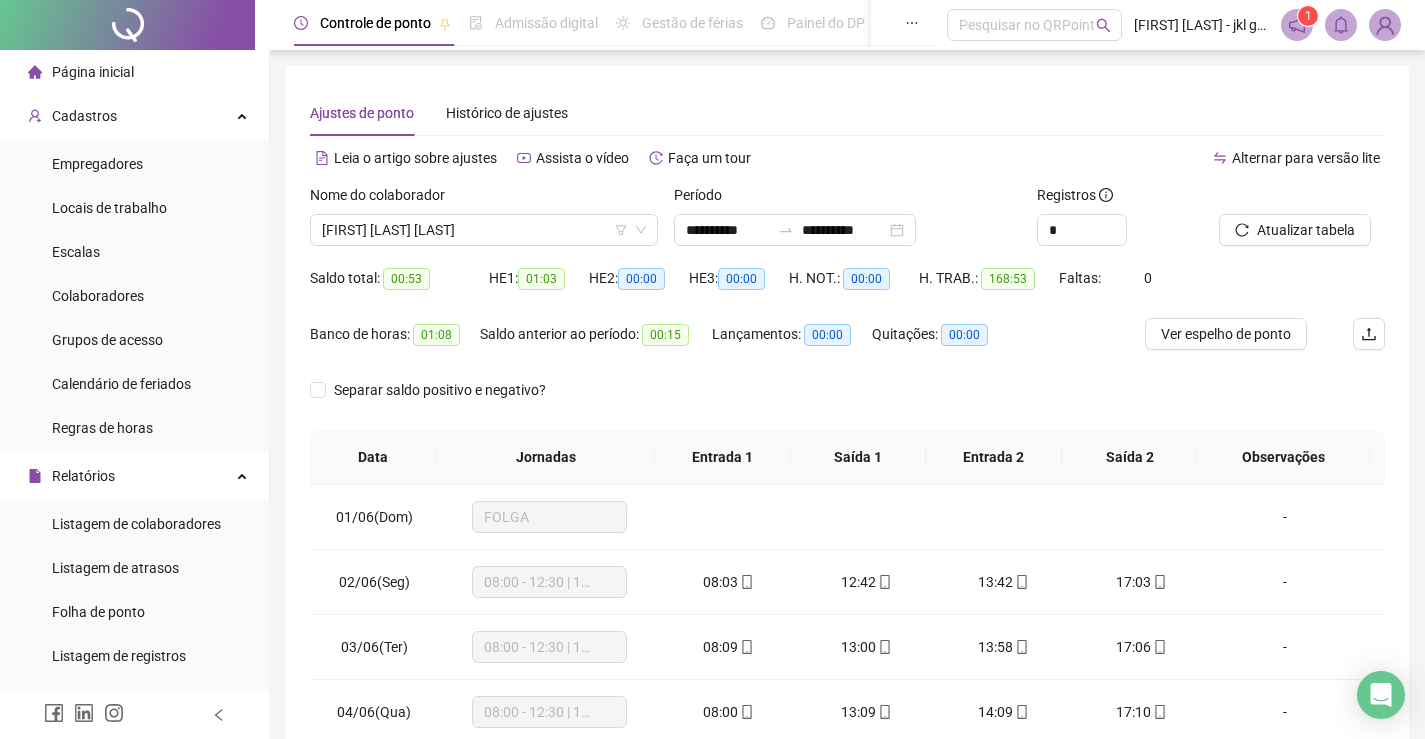 scroll, scrollTop: 0, scrollLeft: 0, axis: both 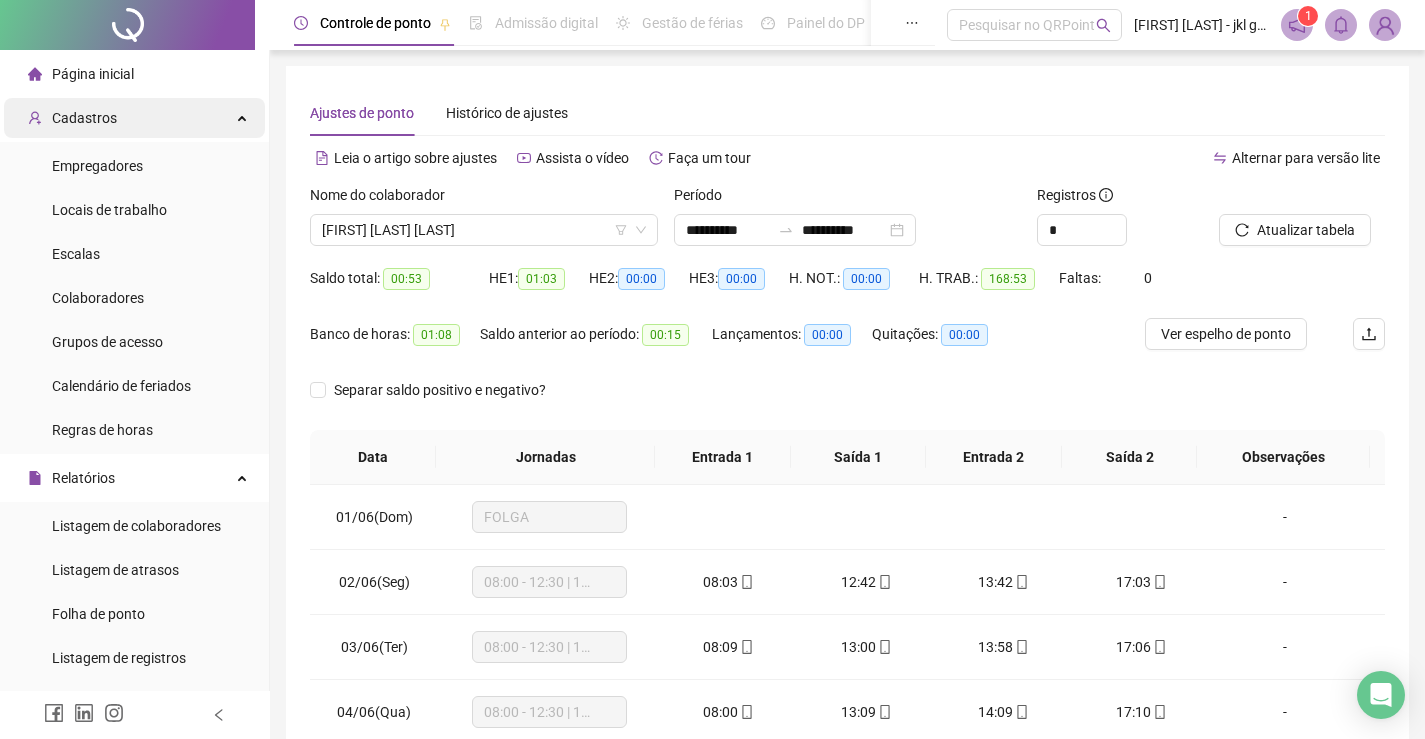click on "Cadastros" at bounding box center [84, 118] 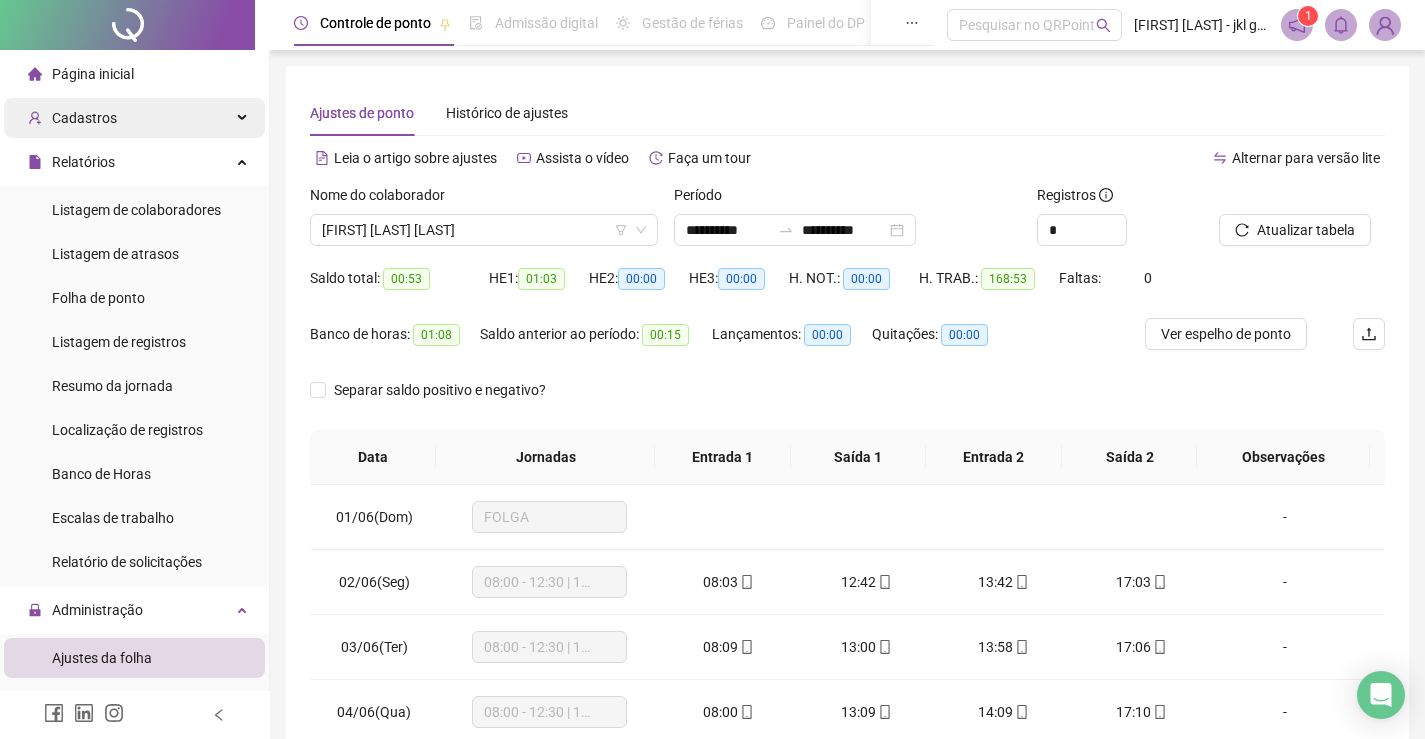click on "Cadastros" at bounding box center (84, 118) 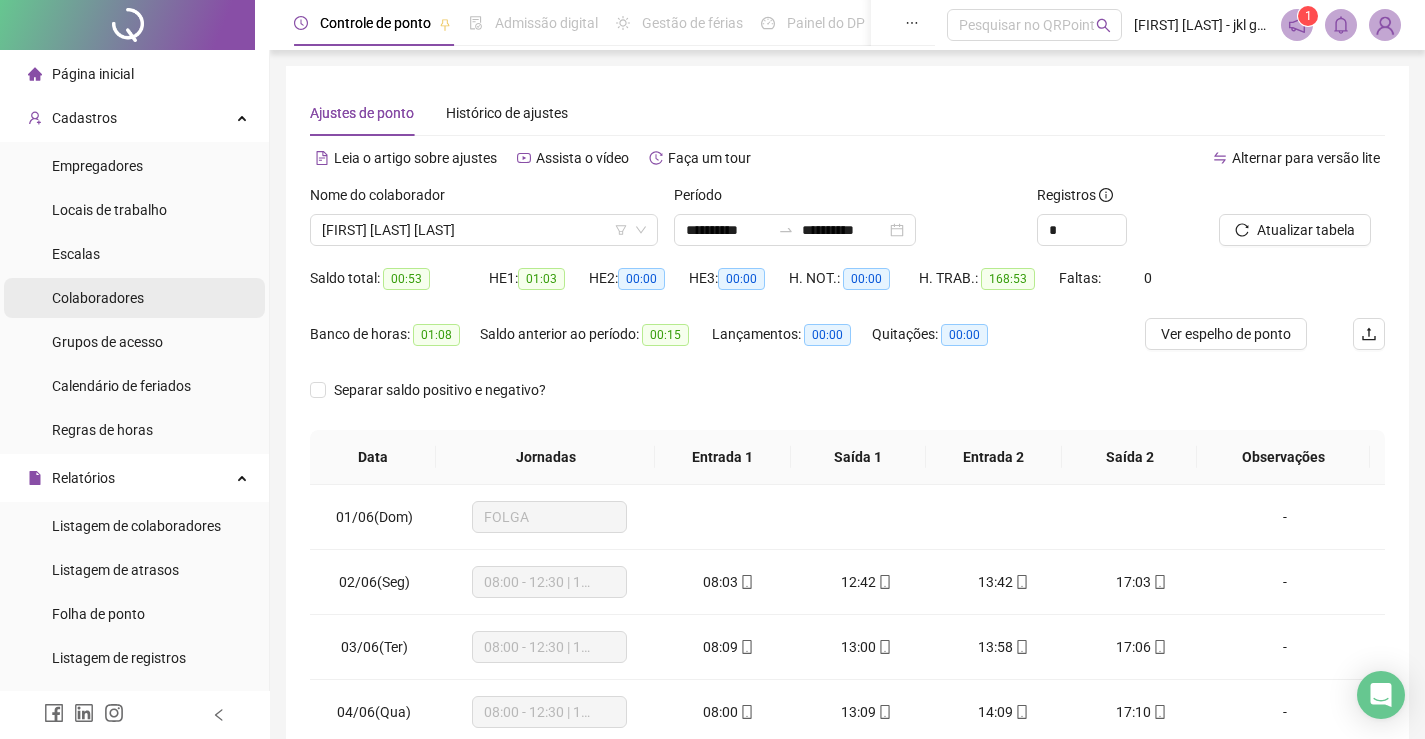 click on "Colaboradores" at bounding box center [98, 298] 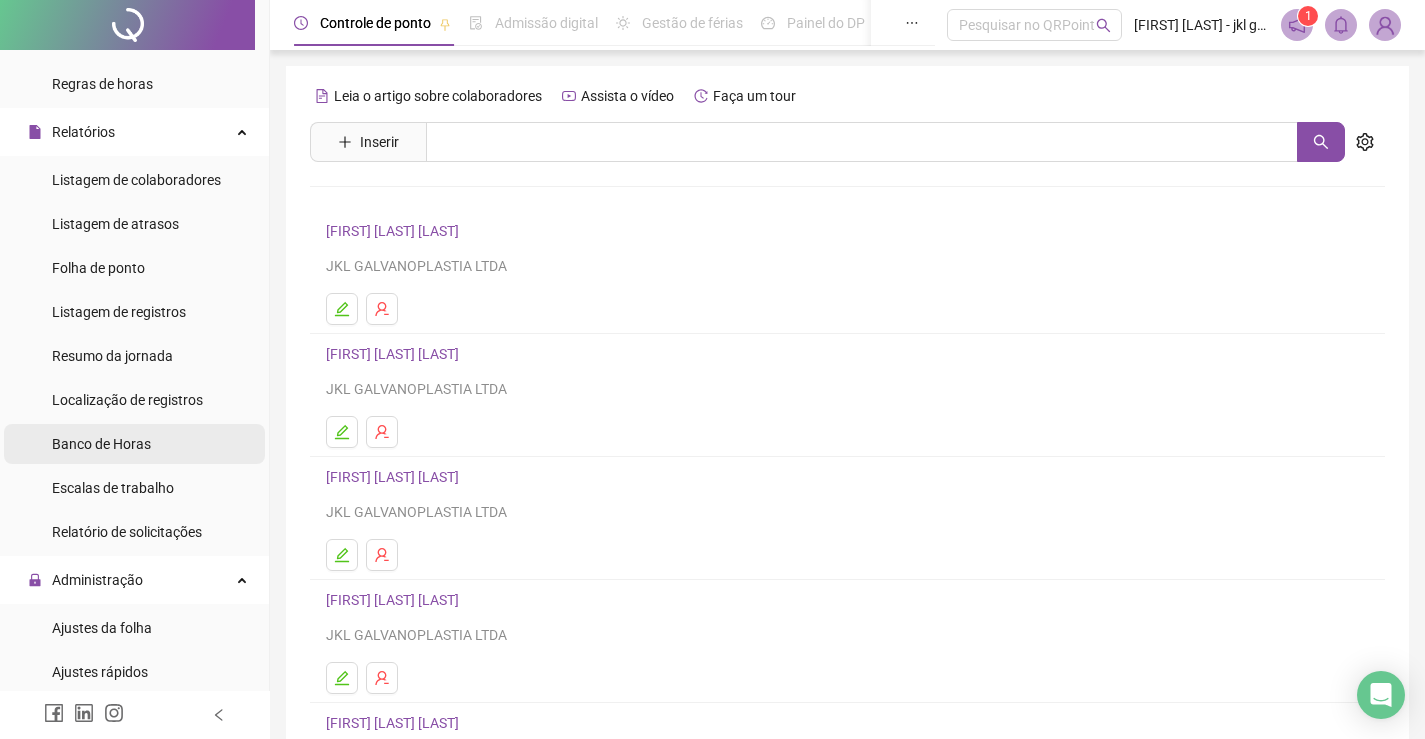 scroll, scrollTop: 333, scrollLeft: 0, axis: vertical 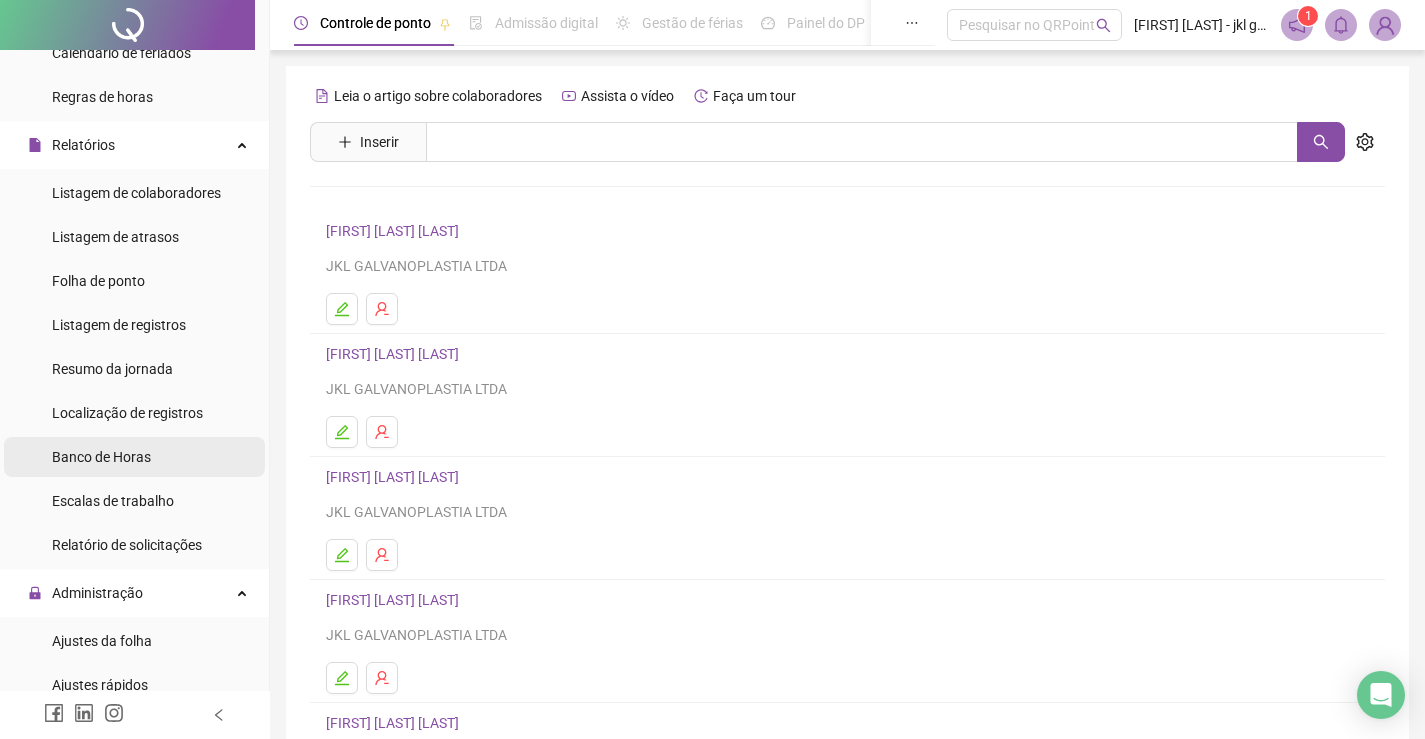 click on "Banco de Horas" at bounding box center [101, 457] 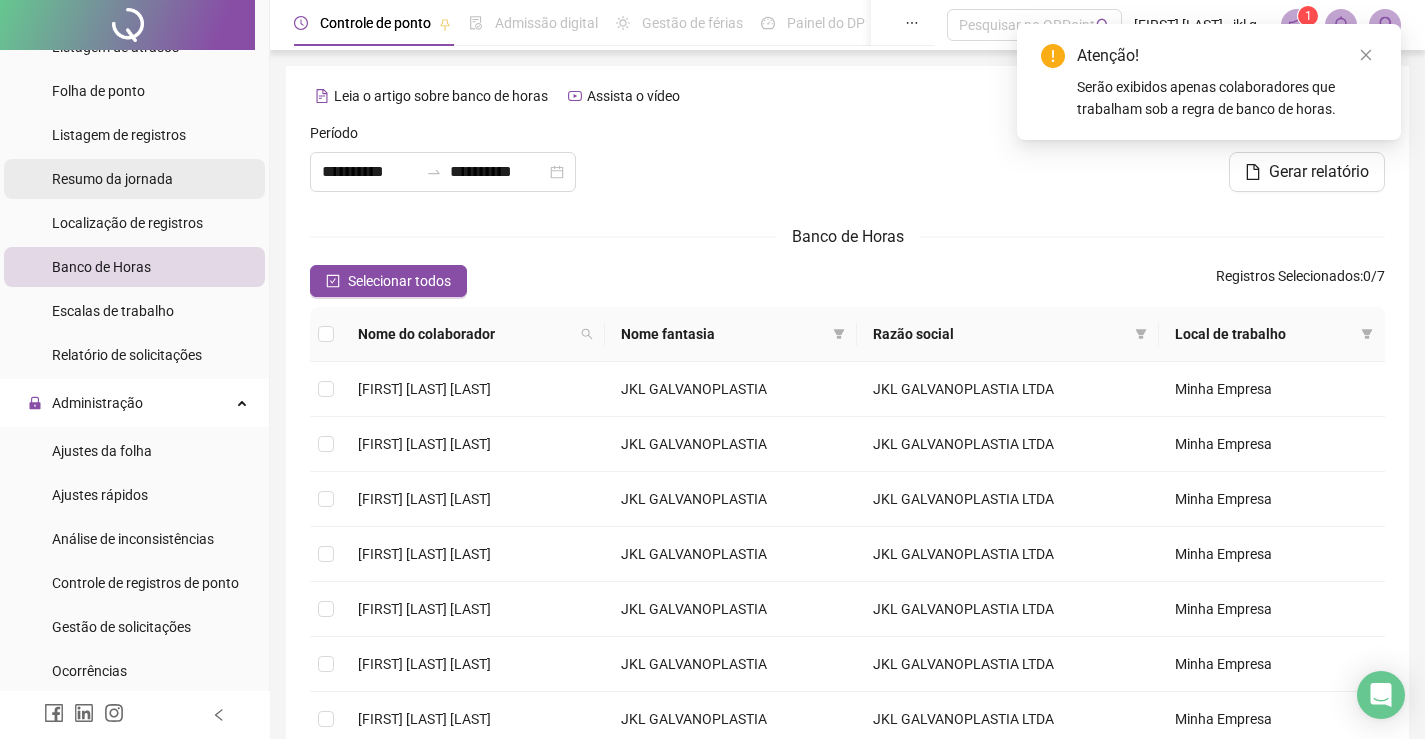 scroll, scrollTop: 533, scrollLeft: 0, axis: vertical 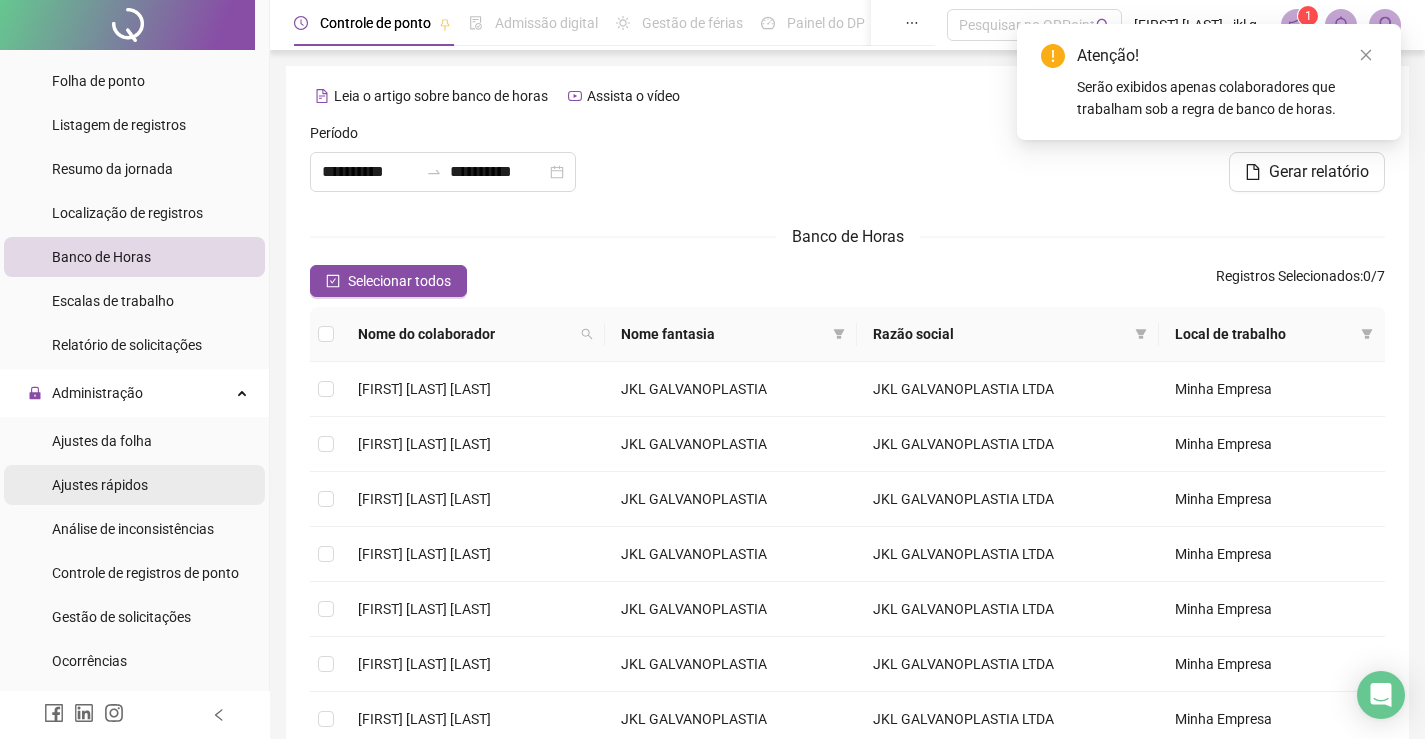 click on "Ajustes rápidos" at bounding box center [100, 485] 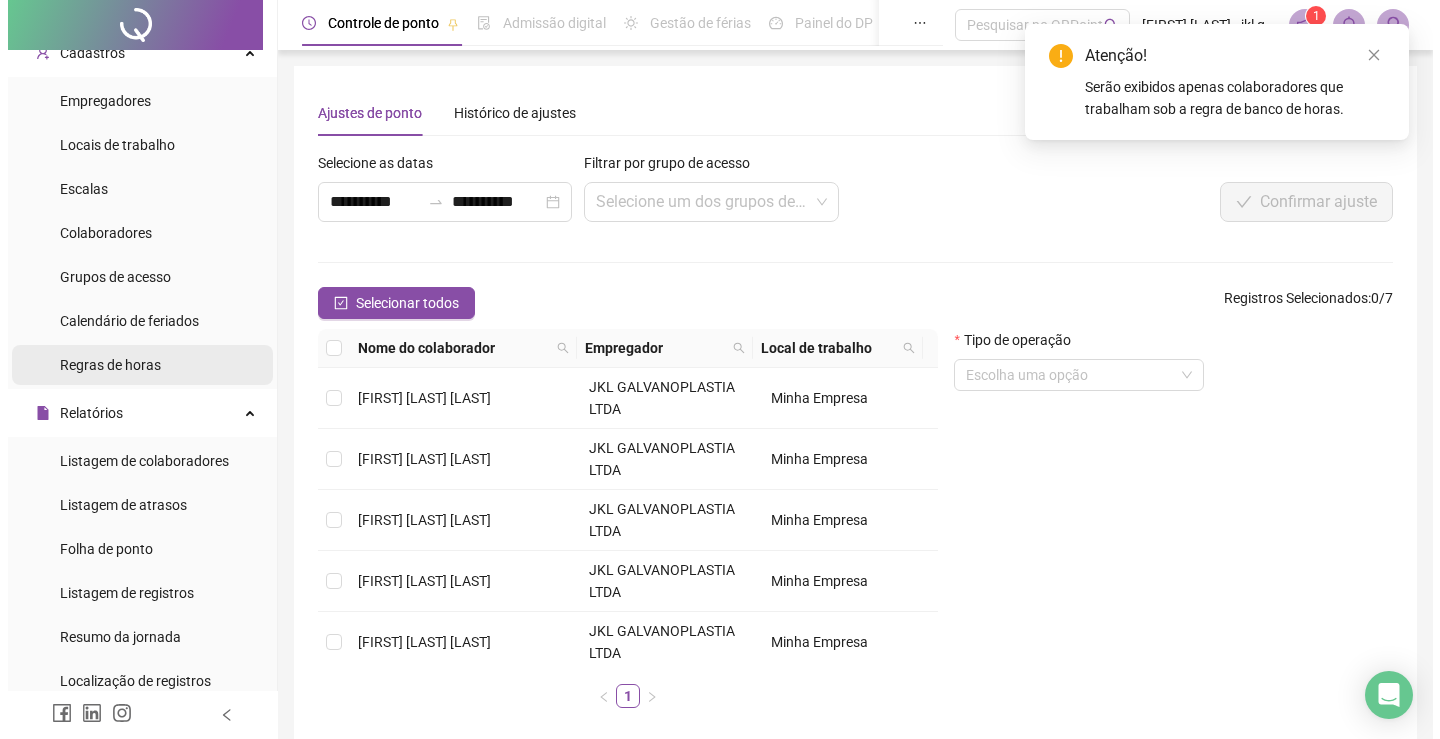 scroll, scrollTop: 200, scrollLeft: 0, axis: vertical 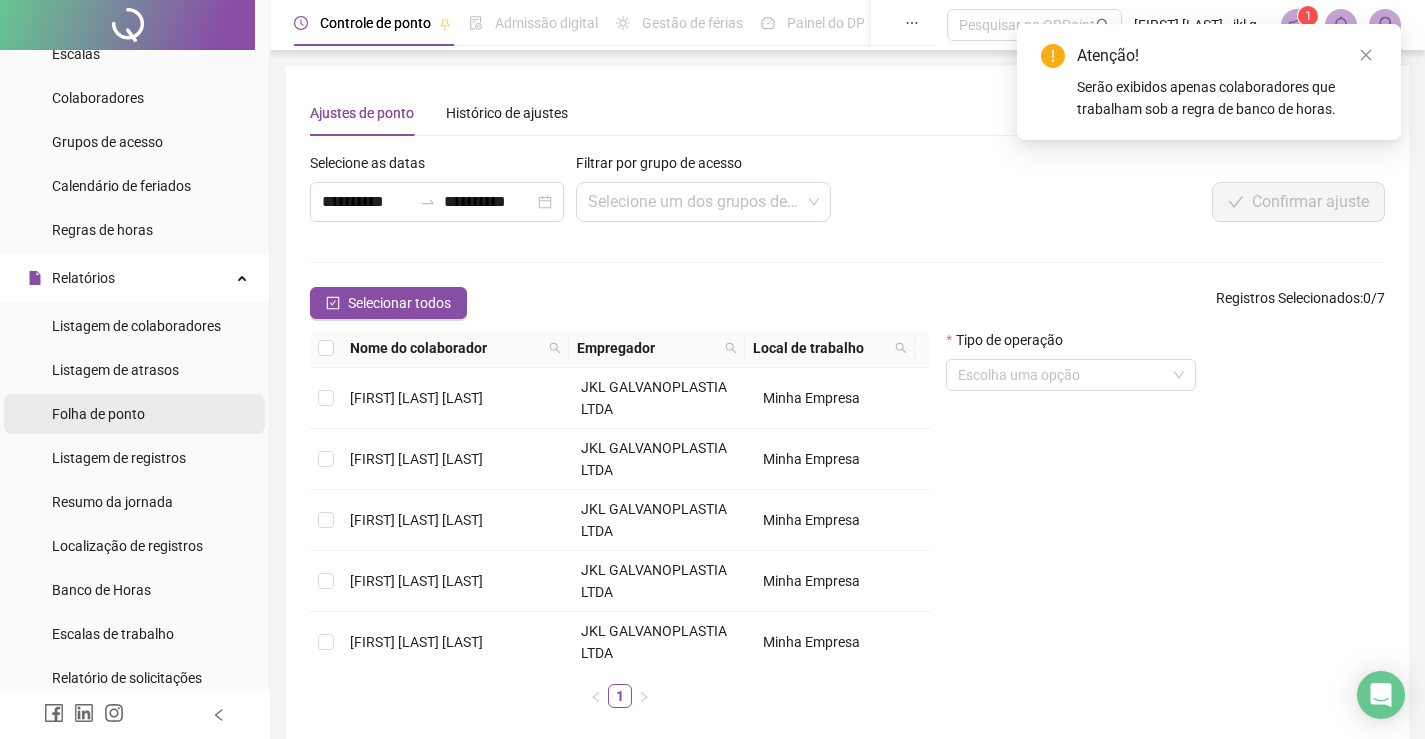 click on "Folha de ponto" at bounding box center (98, 414) 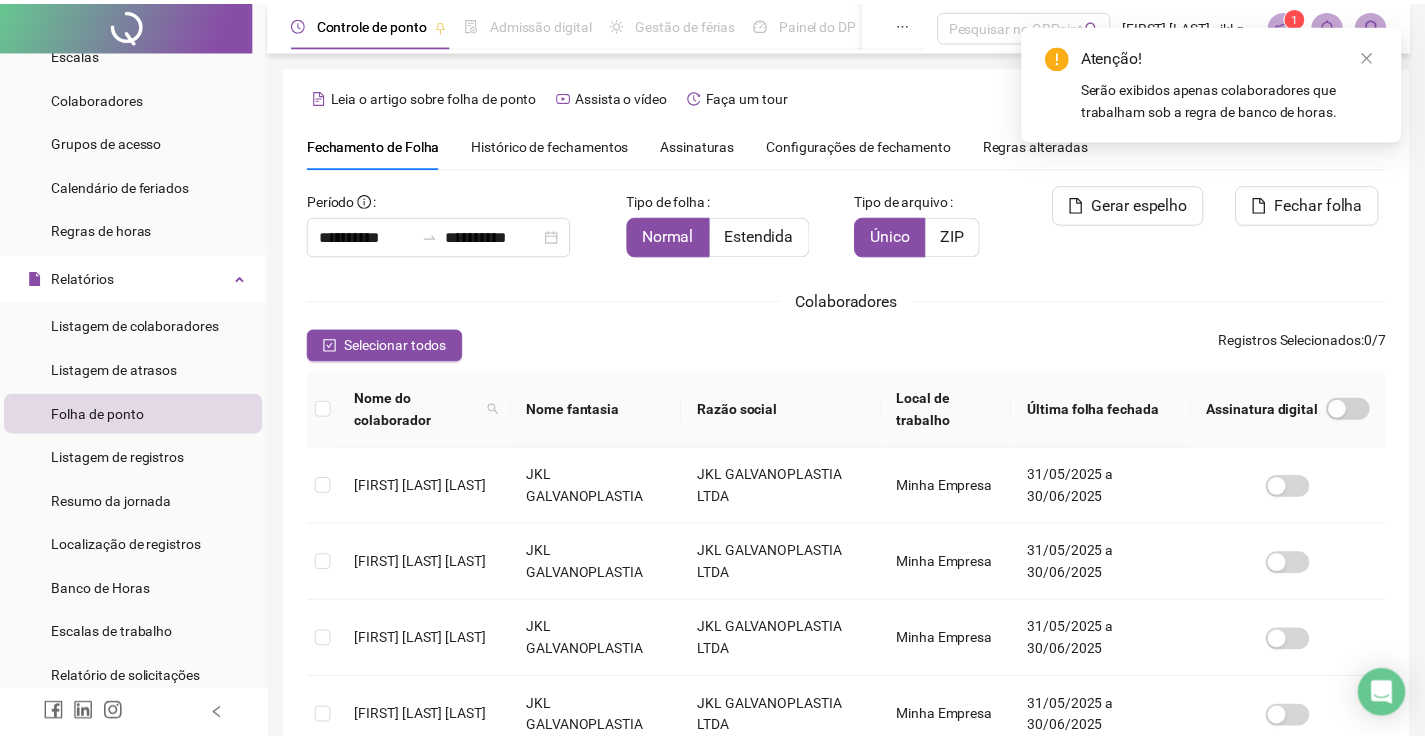 scroll, scrollTop: 40, scrollLeft: 0, axis: vertical 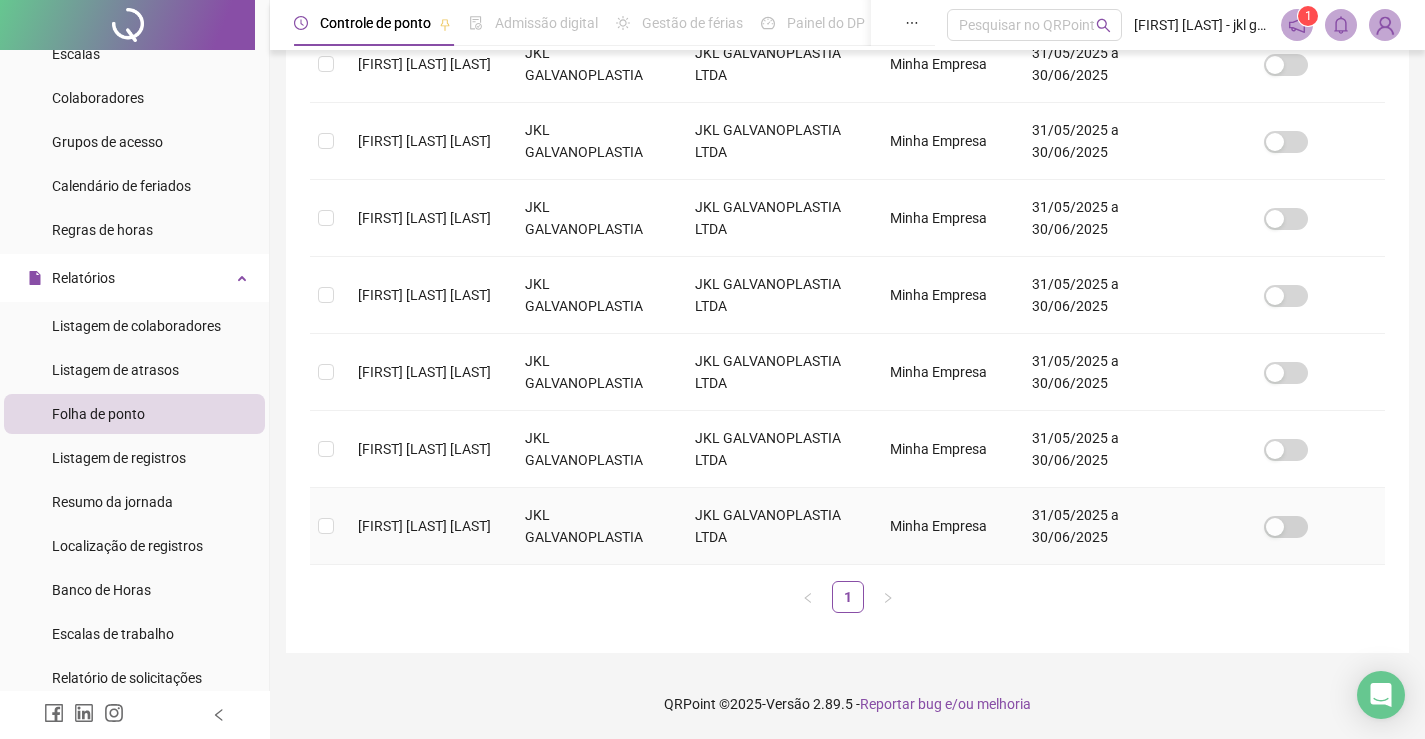 click on "[FIRST] [LAST] [LAST]" at bounding box center [424, 526] 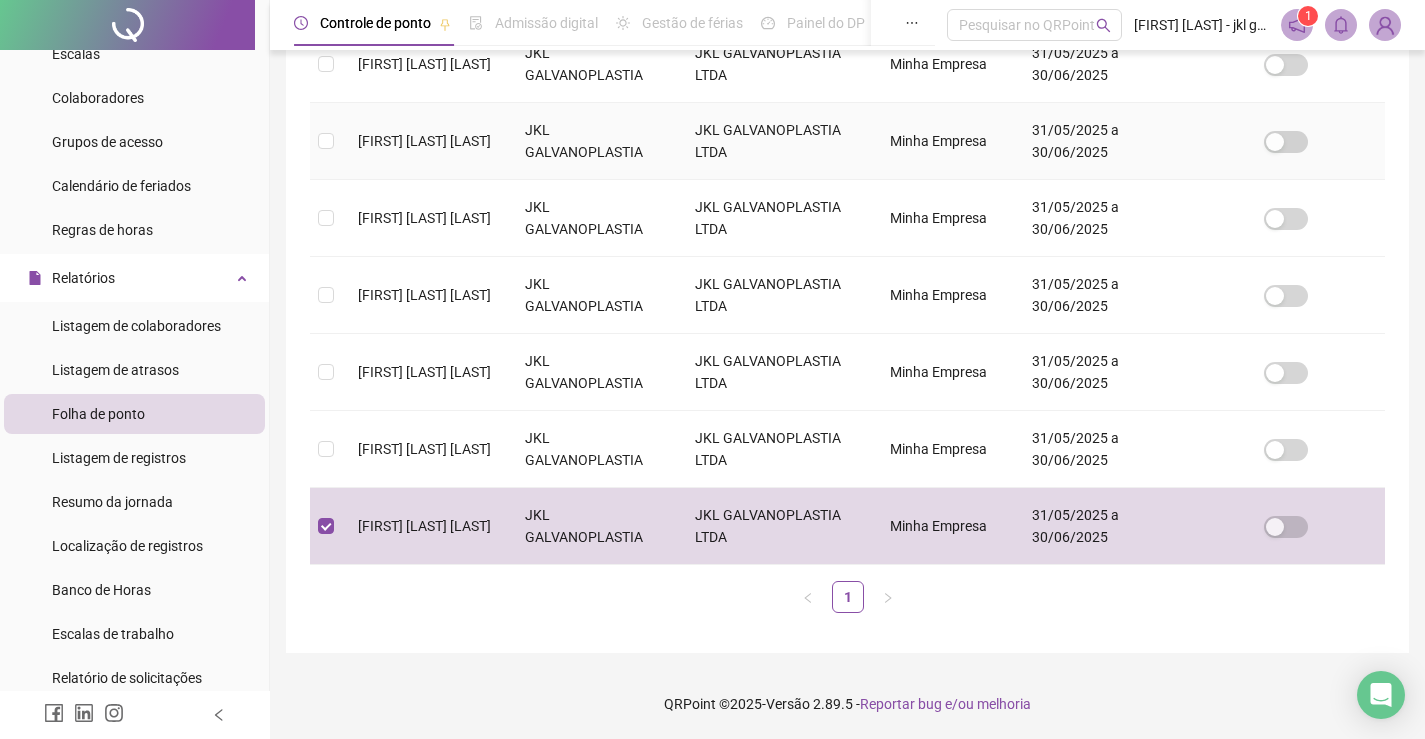 scroll, scrollTop: 40, scrollLeft: 0, axis: vertical 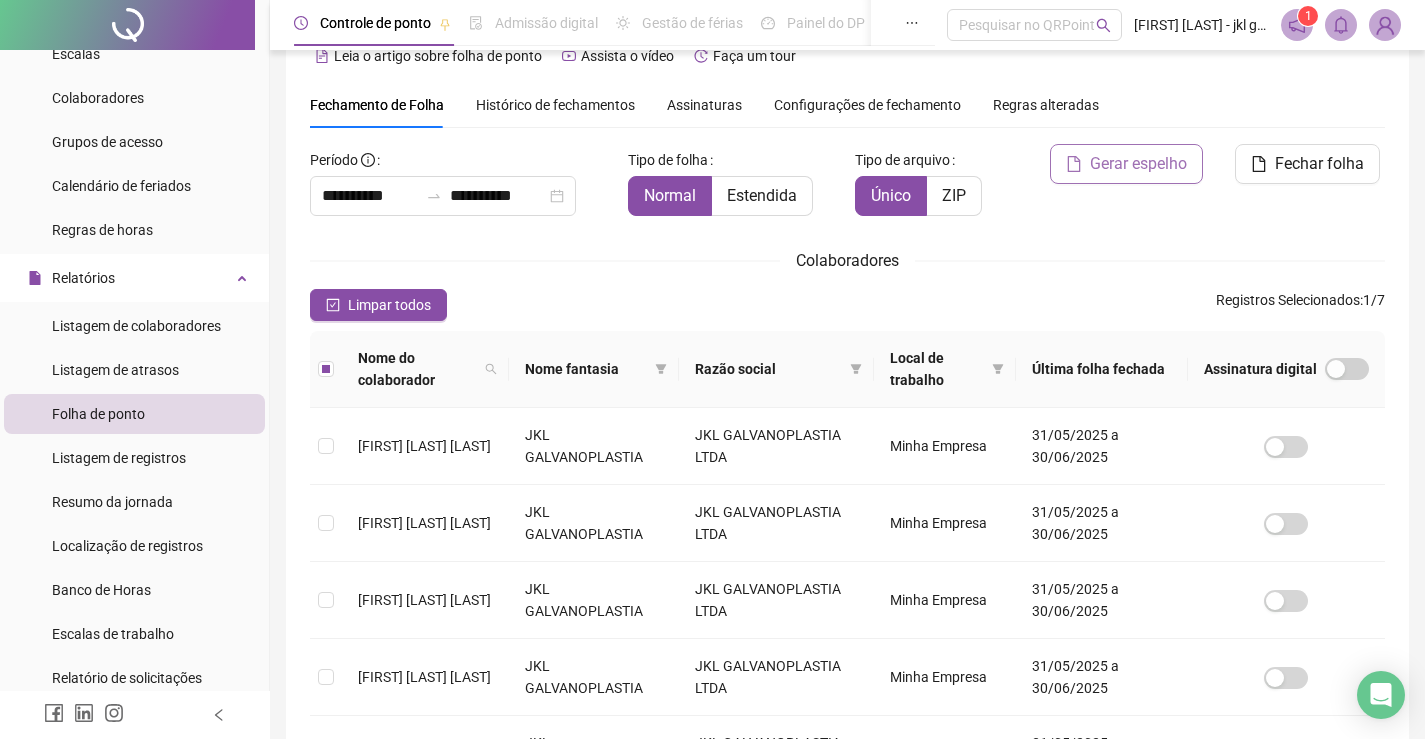 click on "Gerar espelho" at bounding box center (1126, 164) 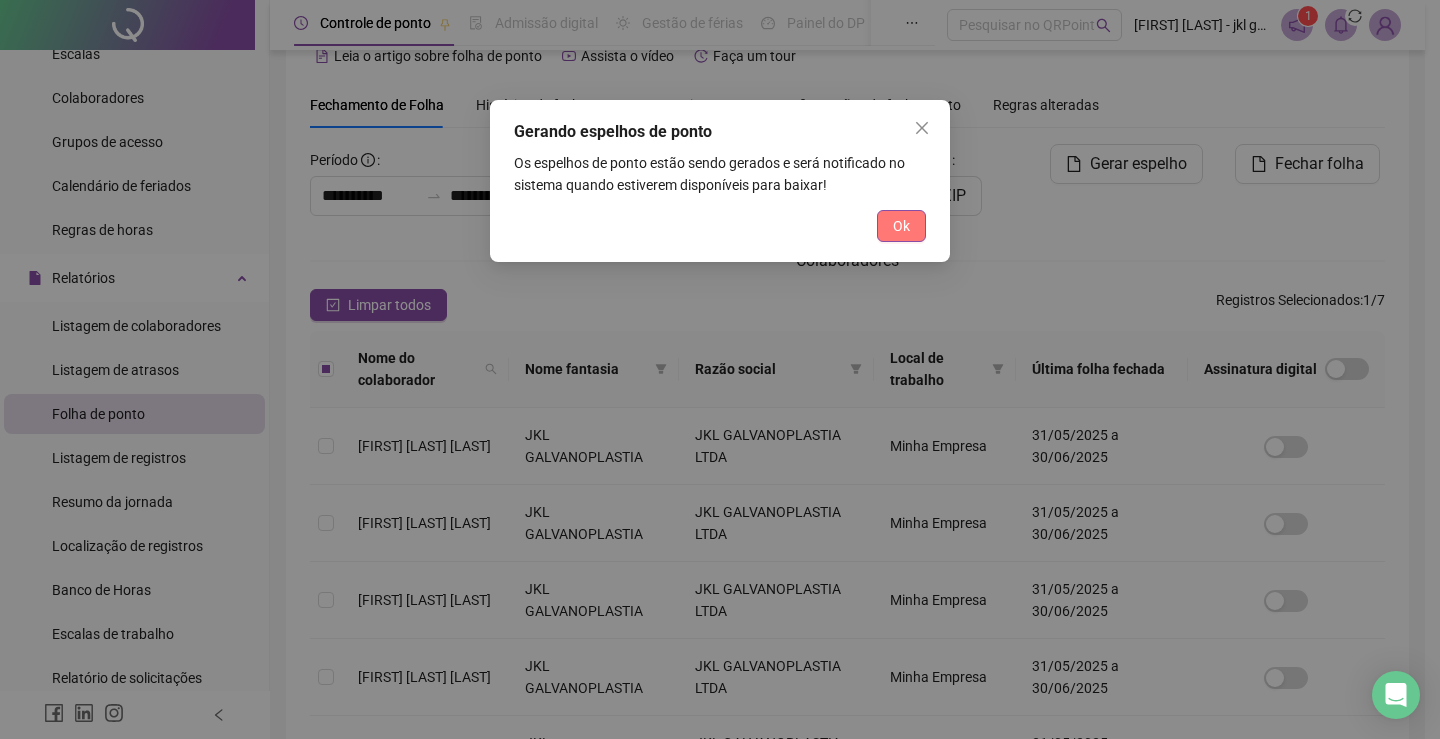 click on "Ok" at bounding box center [901, 226] 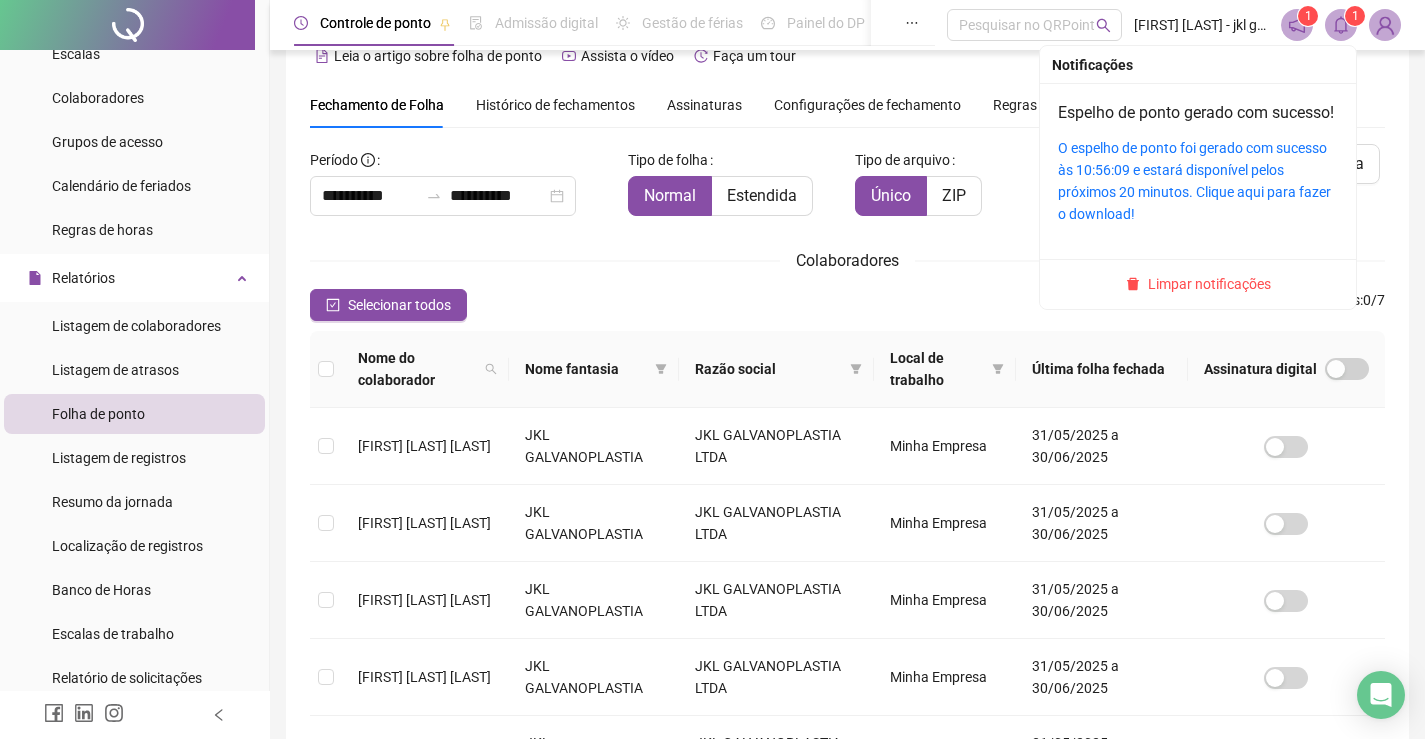 click 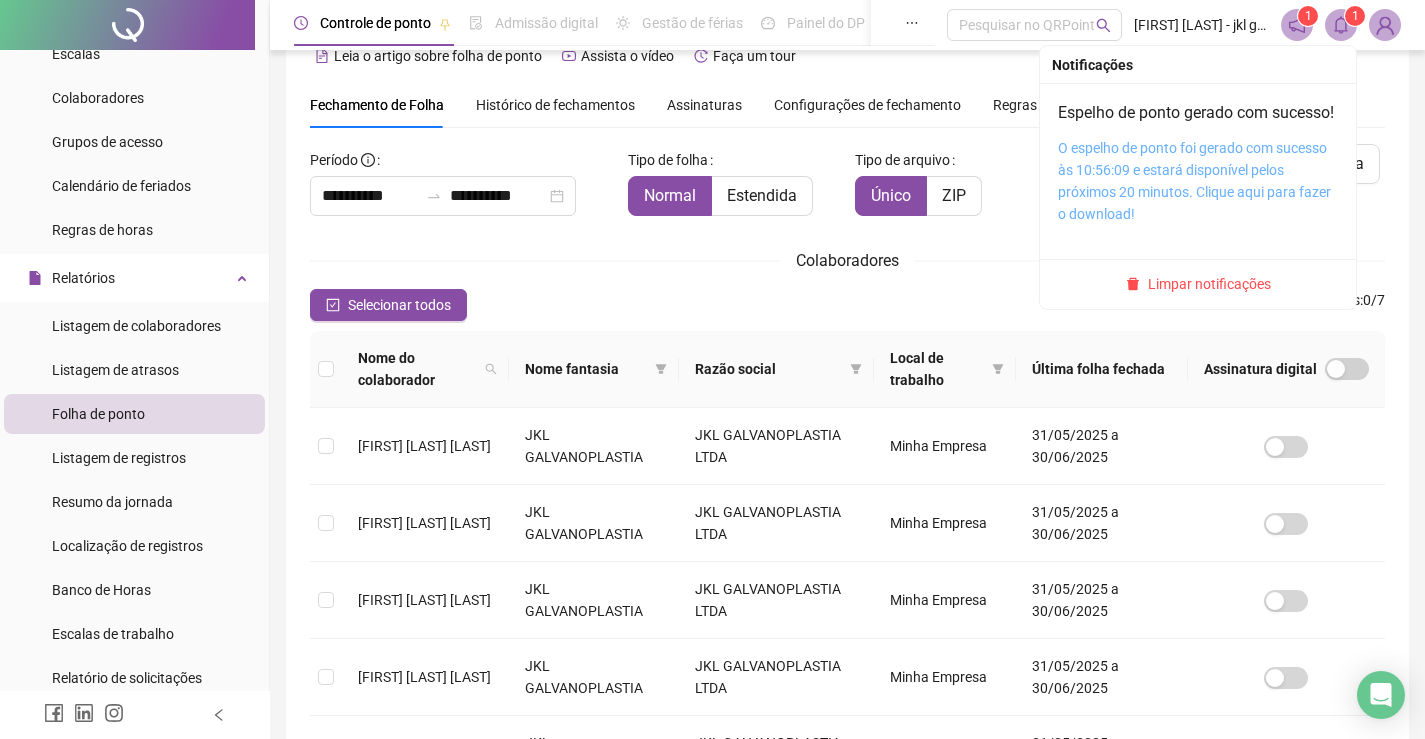 click on "O espelho de ponto foi gerado com sucesso às 10:56:09 e estará disponível pelos próximos 20 minutos.
Clique aqui para fazer o download!" at bounding box center [1194, 181] 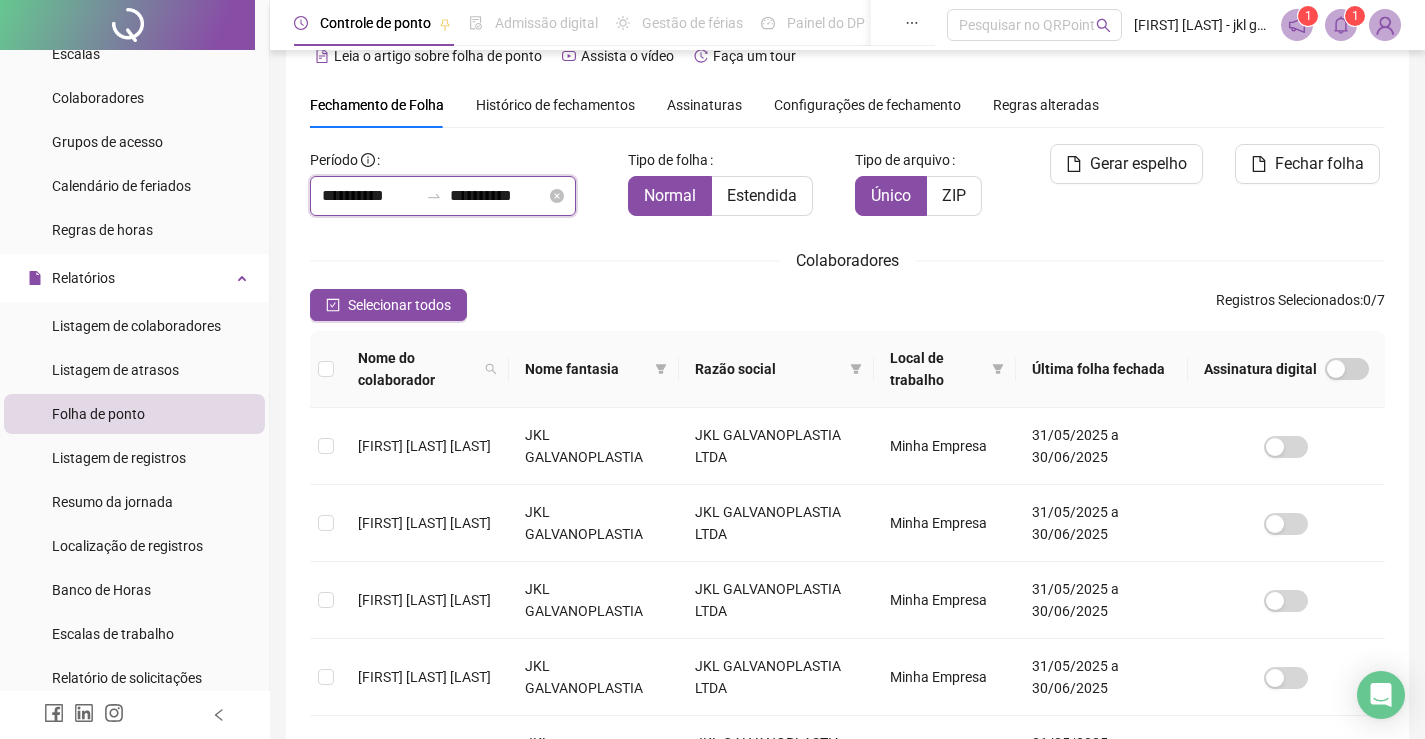 click on "**********" at bounding box center (370, 196) 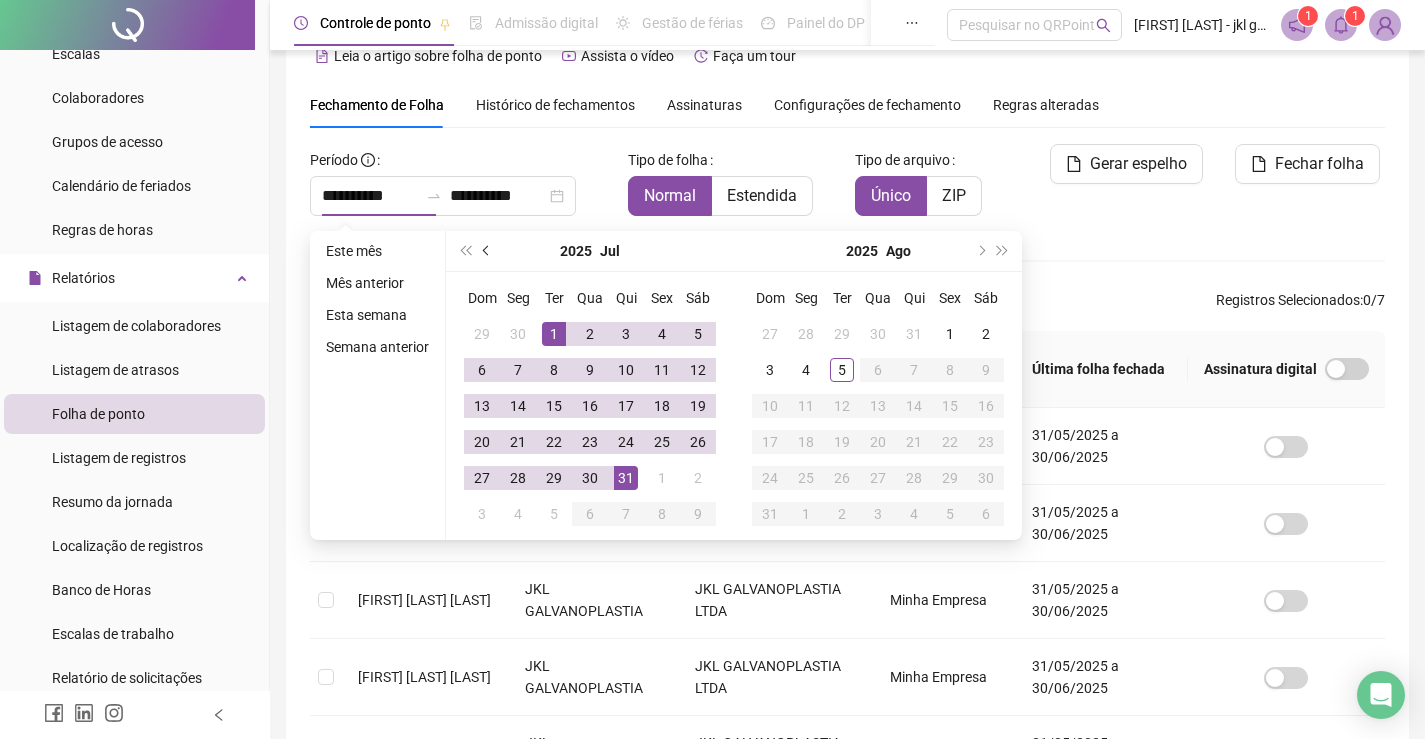 click at bounding box center [488, 251] 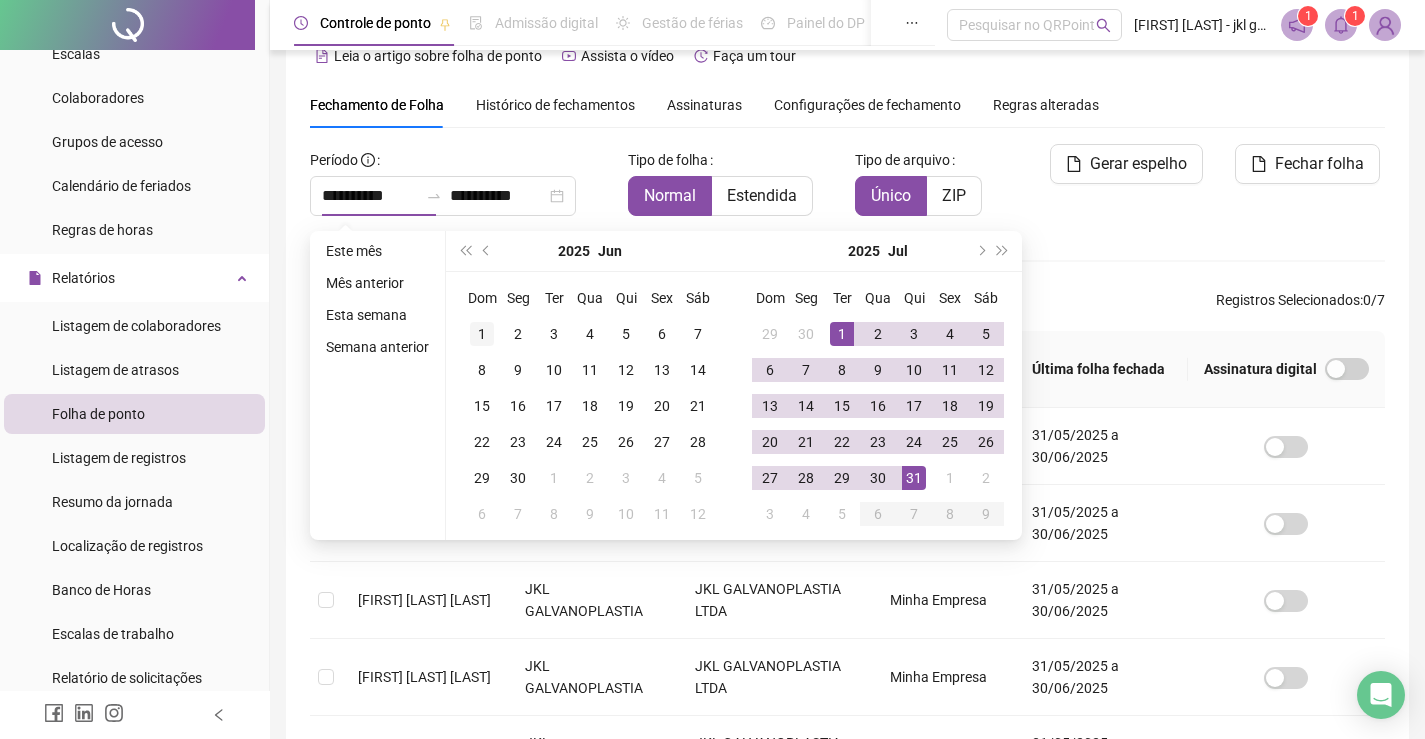 type on "**********" 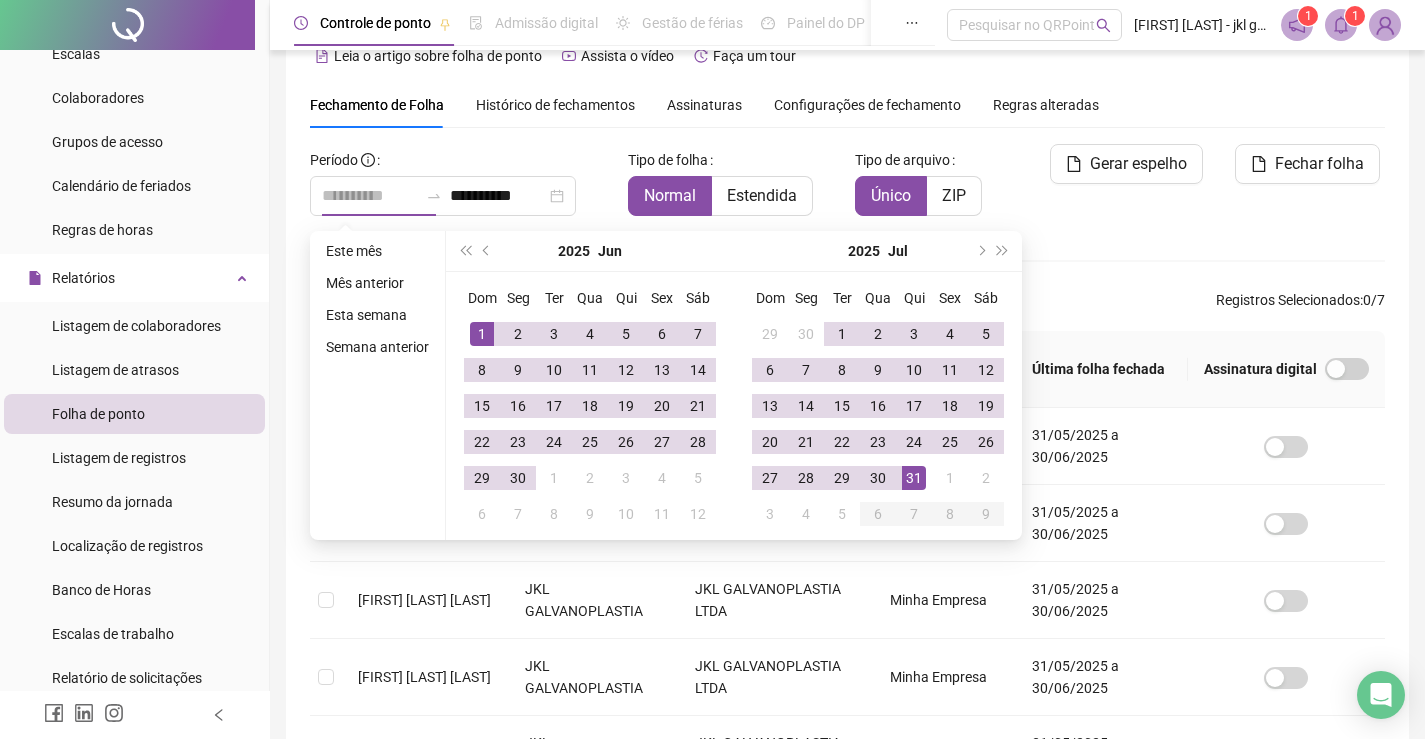 click on "1" at bounding box center (482, 334) 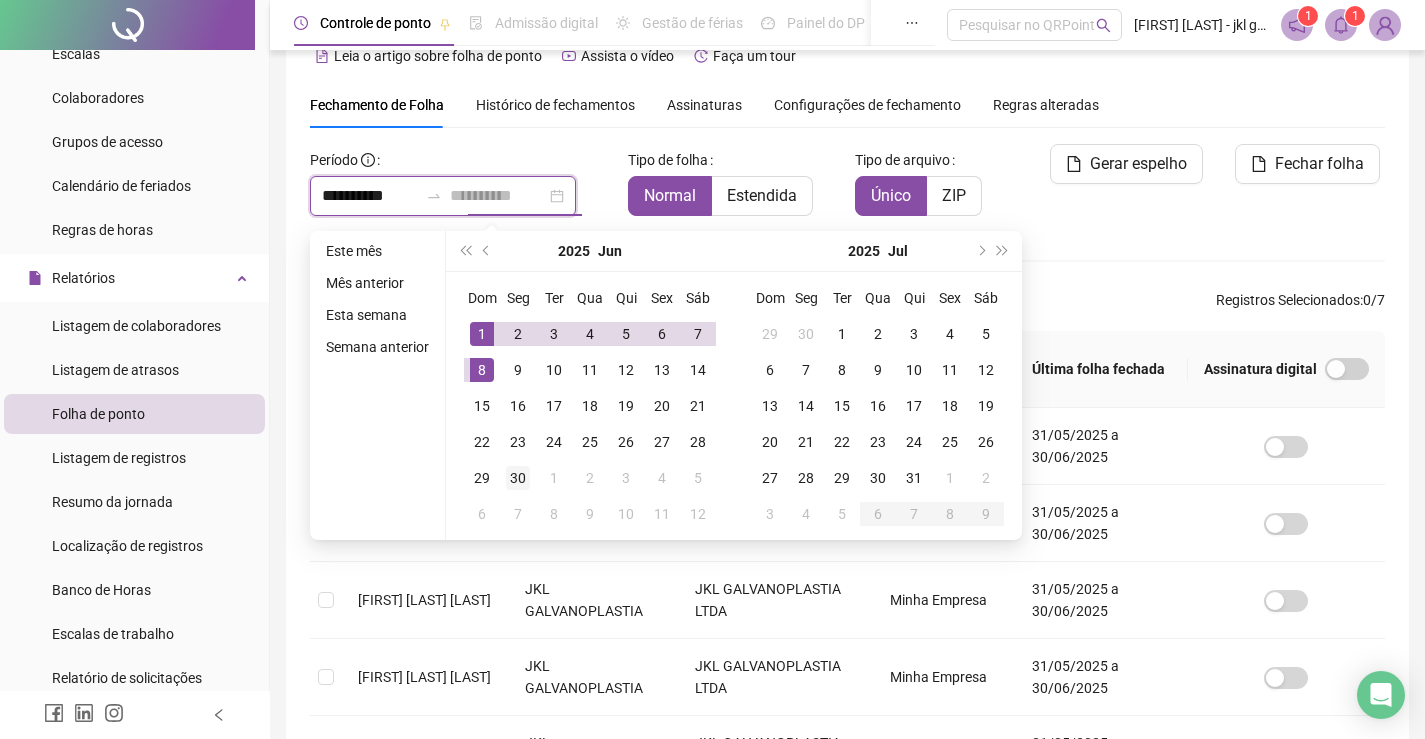 type on "**********" 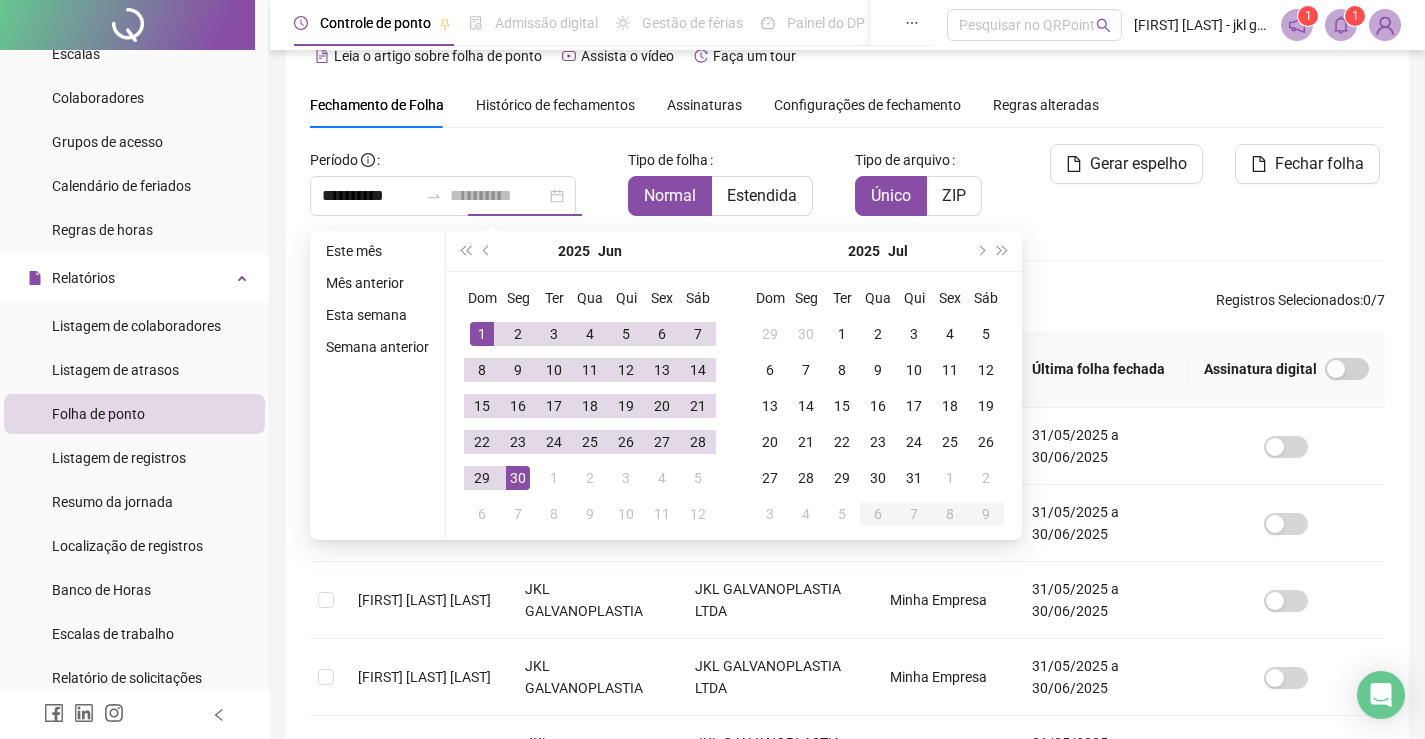 click on "30" at bounding box center [518, 478] 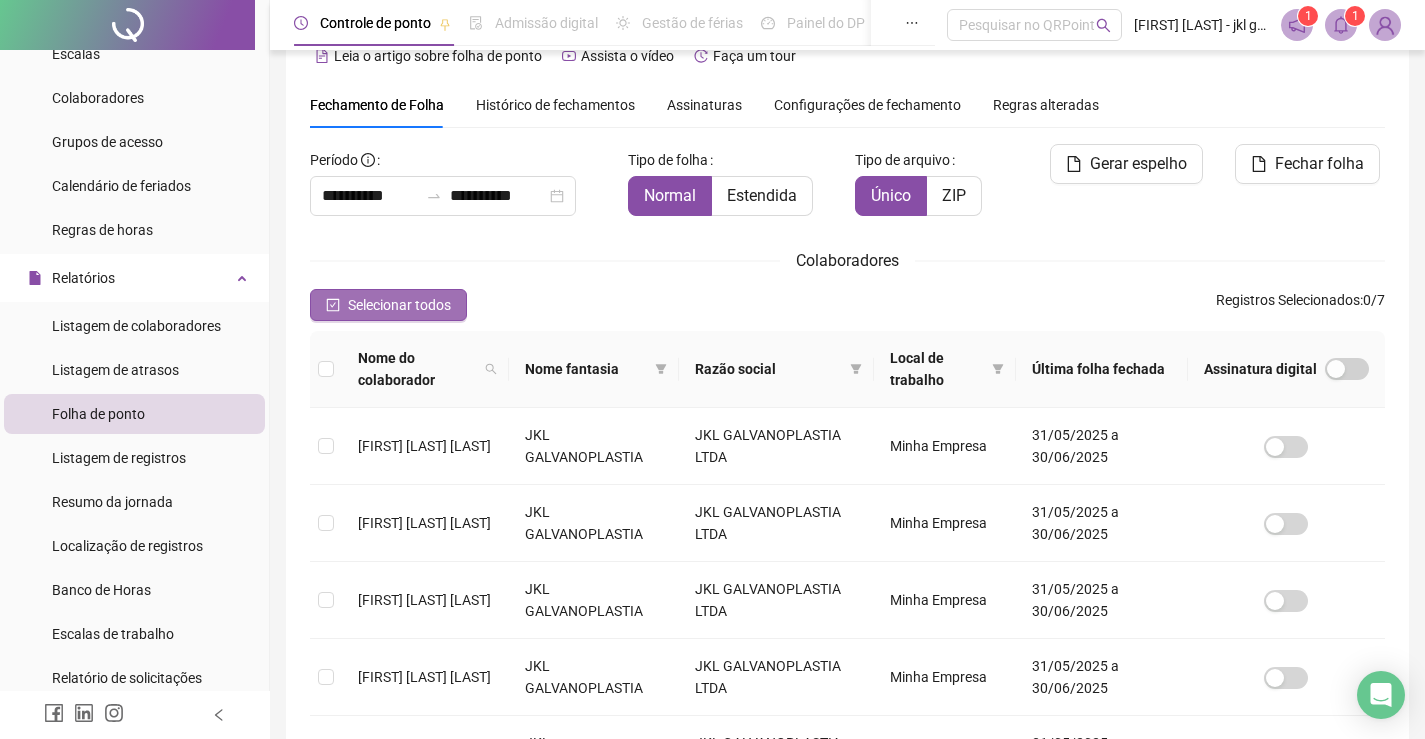 click 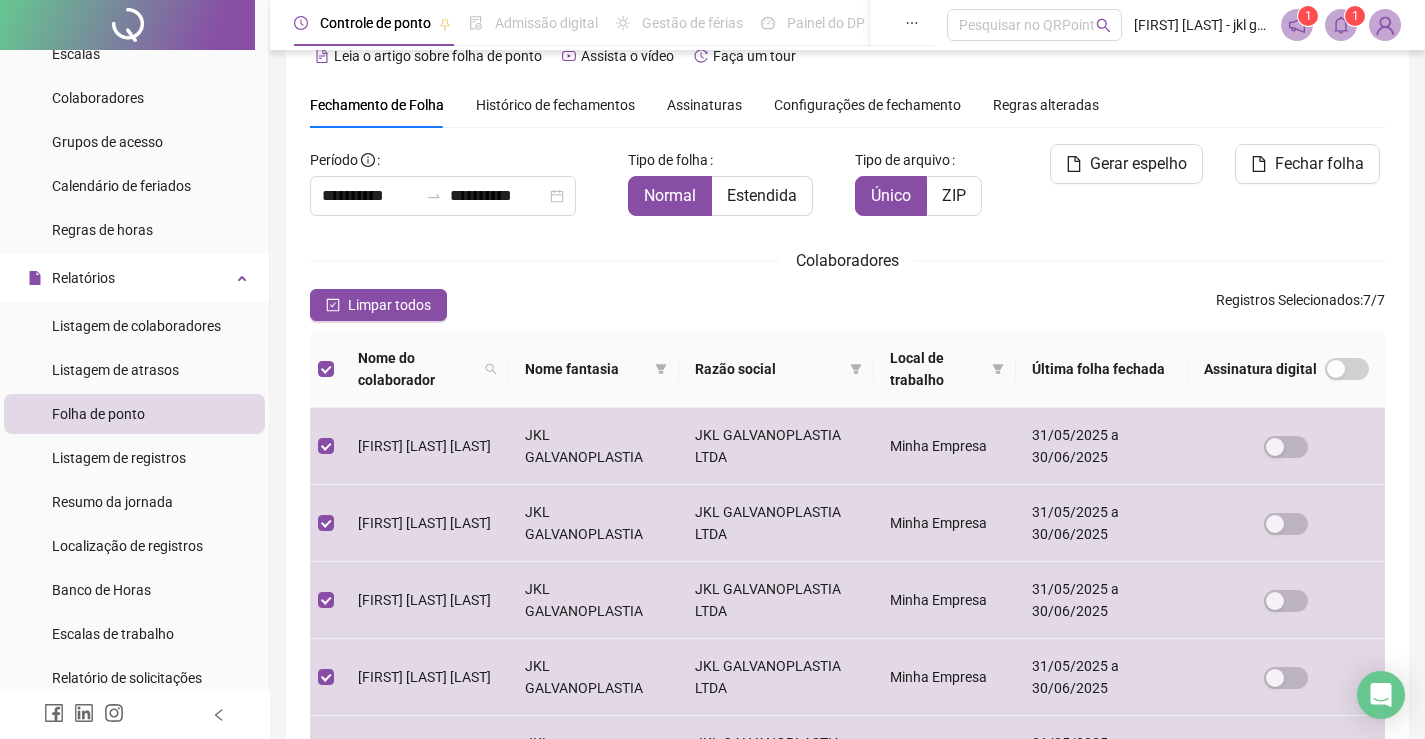 scroll, scrollTop: 0, scrollLeft: 0, axis: both 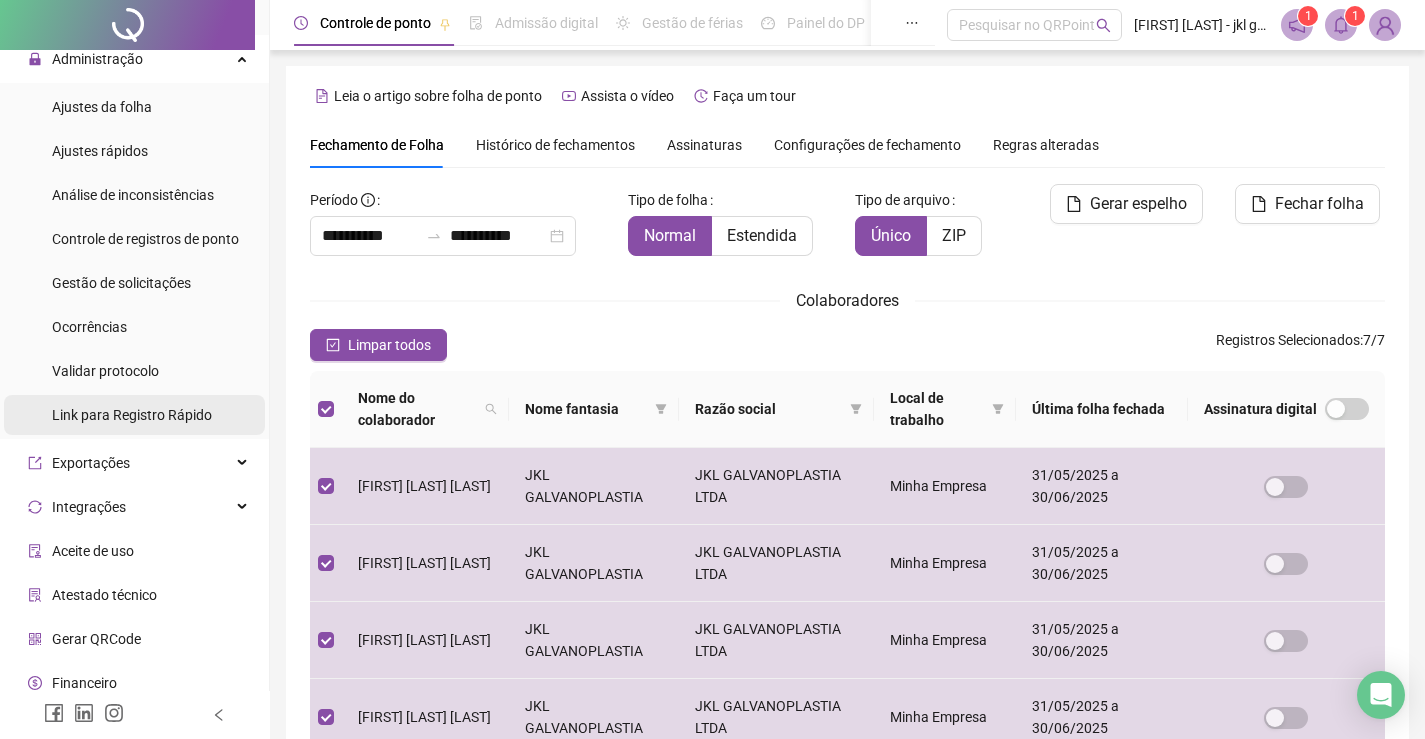 click on "Link para Registro Rápido" at bounding box center [132, 415] 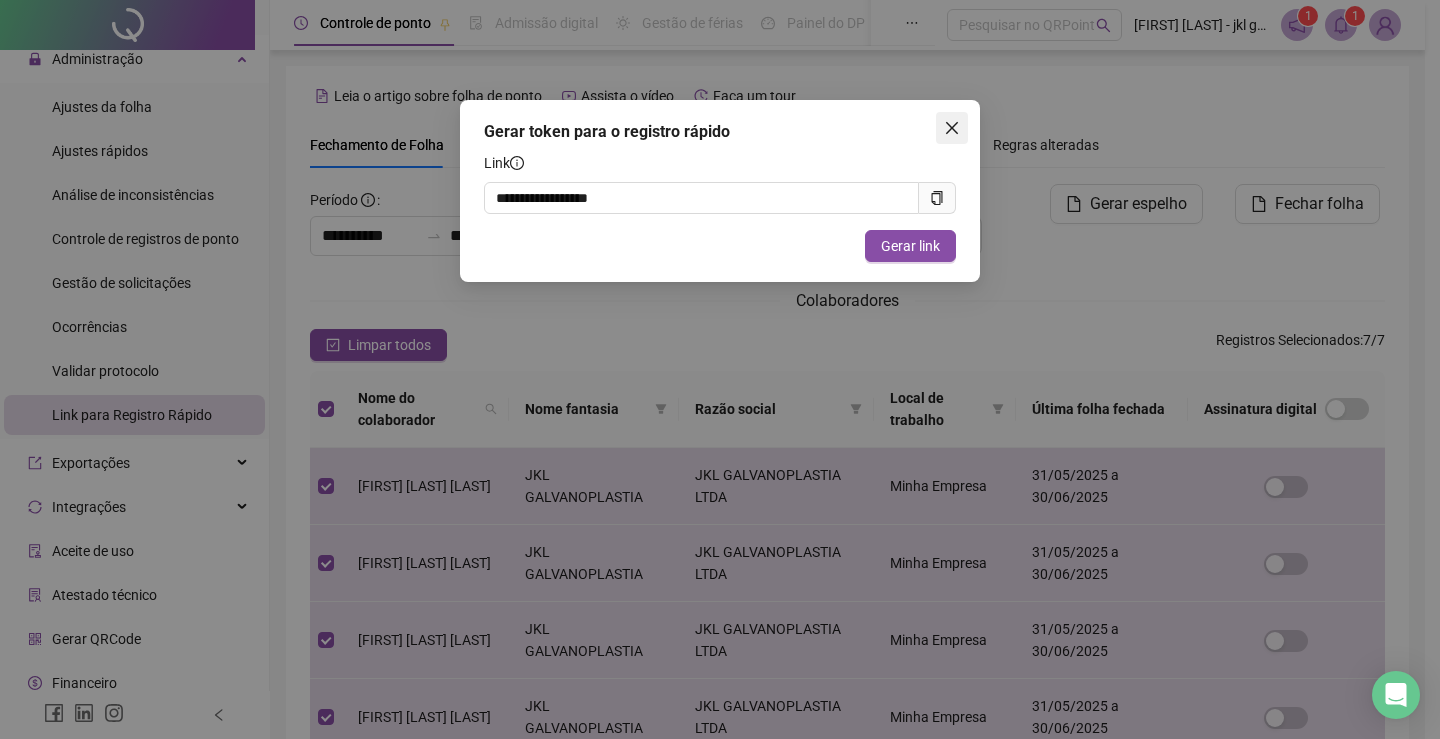 click at bounding box center (952, 128) 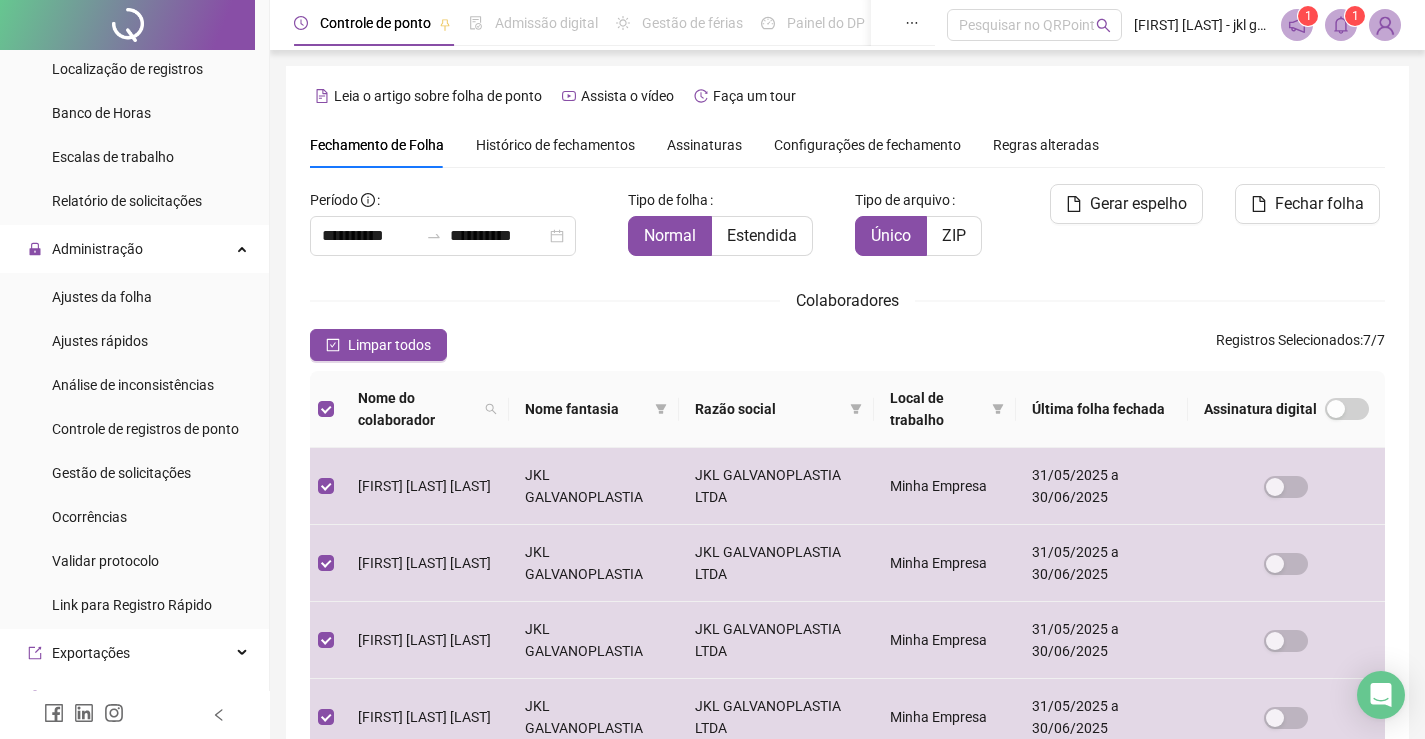 scroll, scrollTop: 656, scrollLeft: 0, axis: vertical 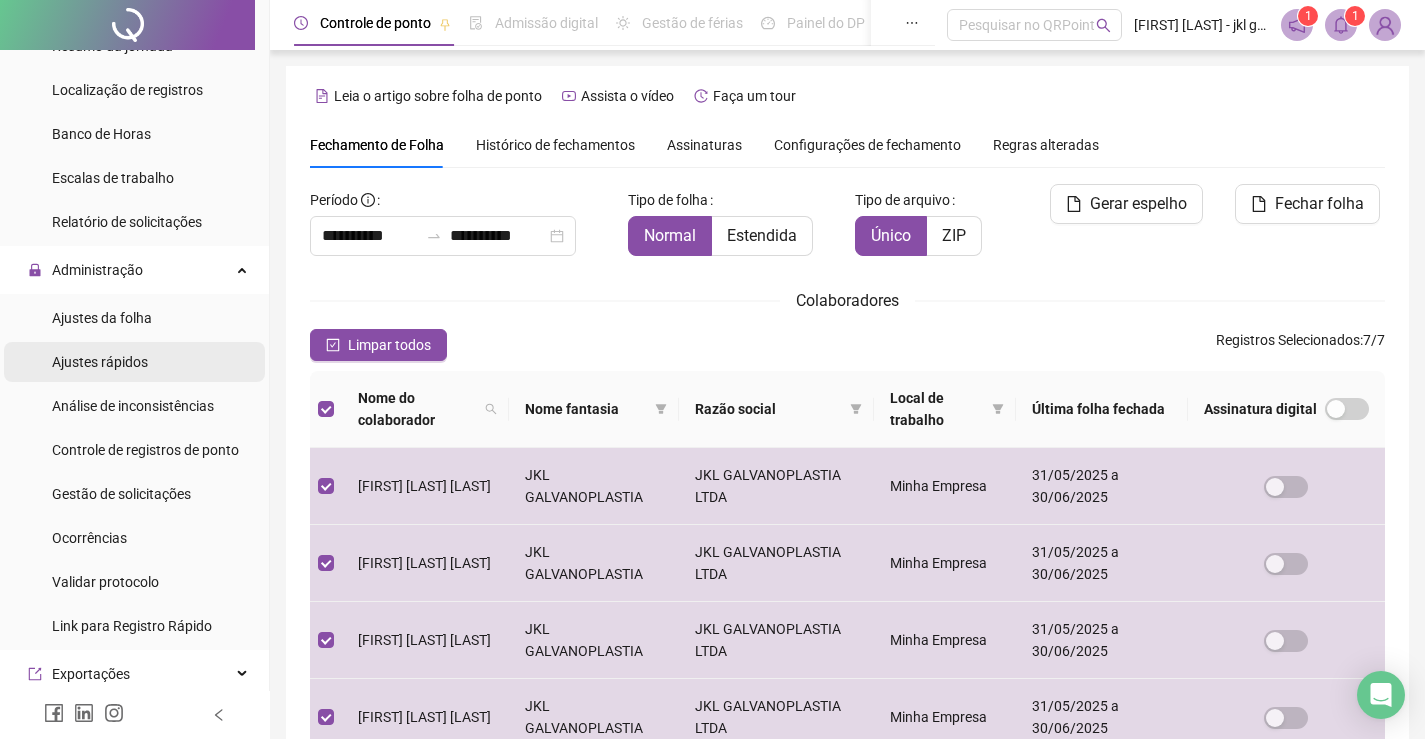 click on "Ajustes rápidos" at bounding box center (100, 362) 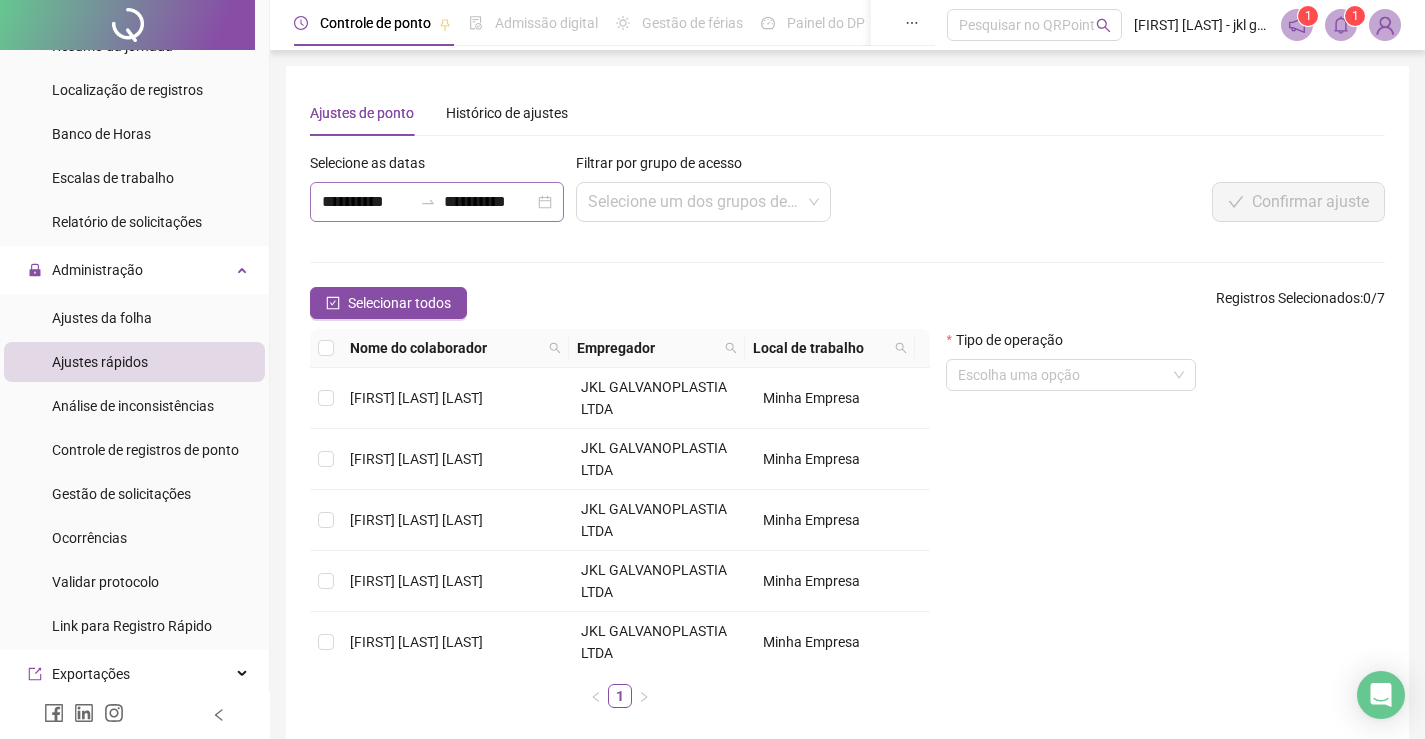 click at bounding box center [428, 202] 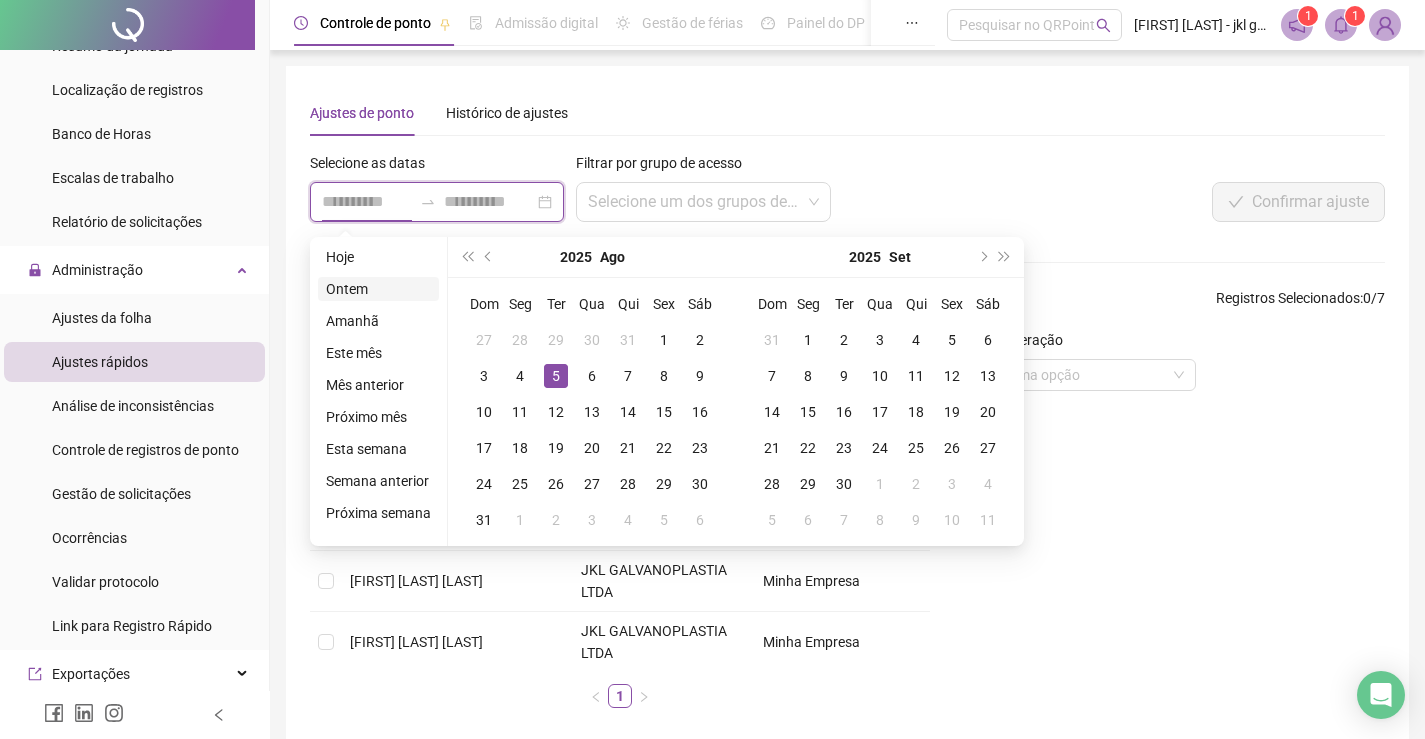 type on "**********" 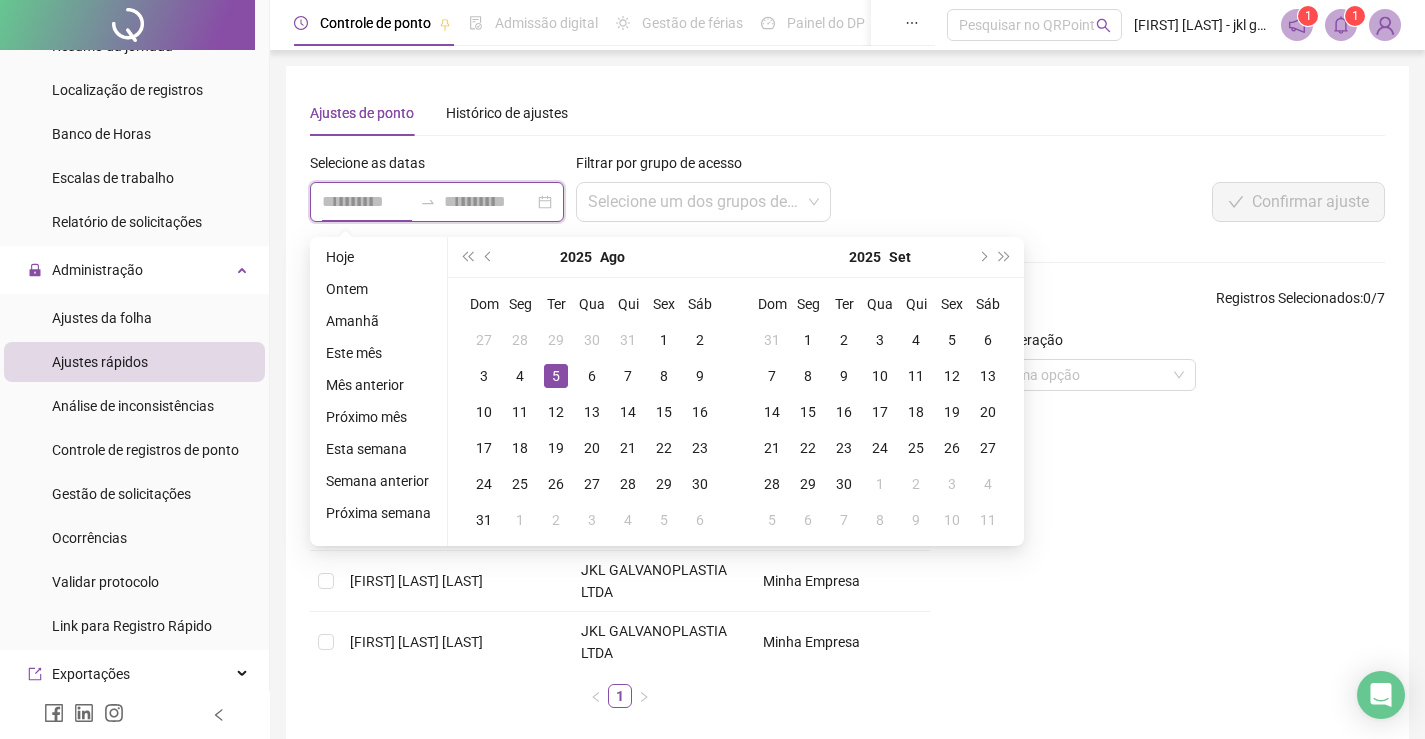 type on "**********" 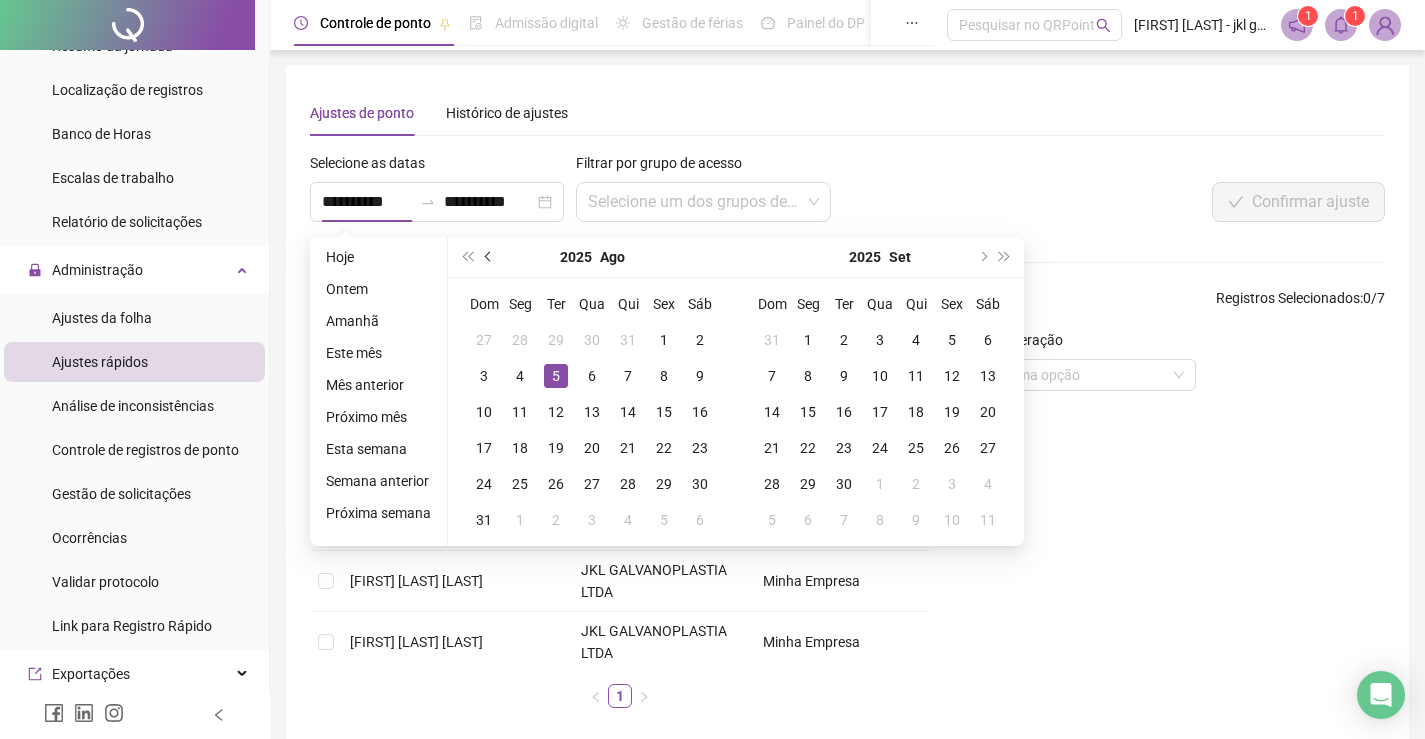 click at bounding box center [489, 257] 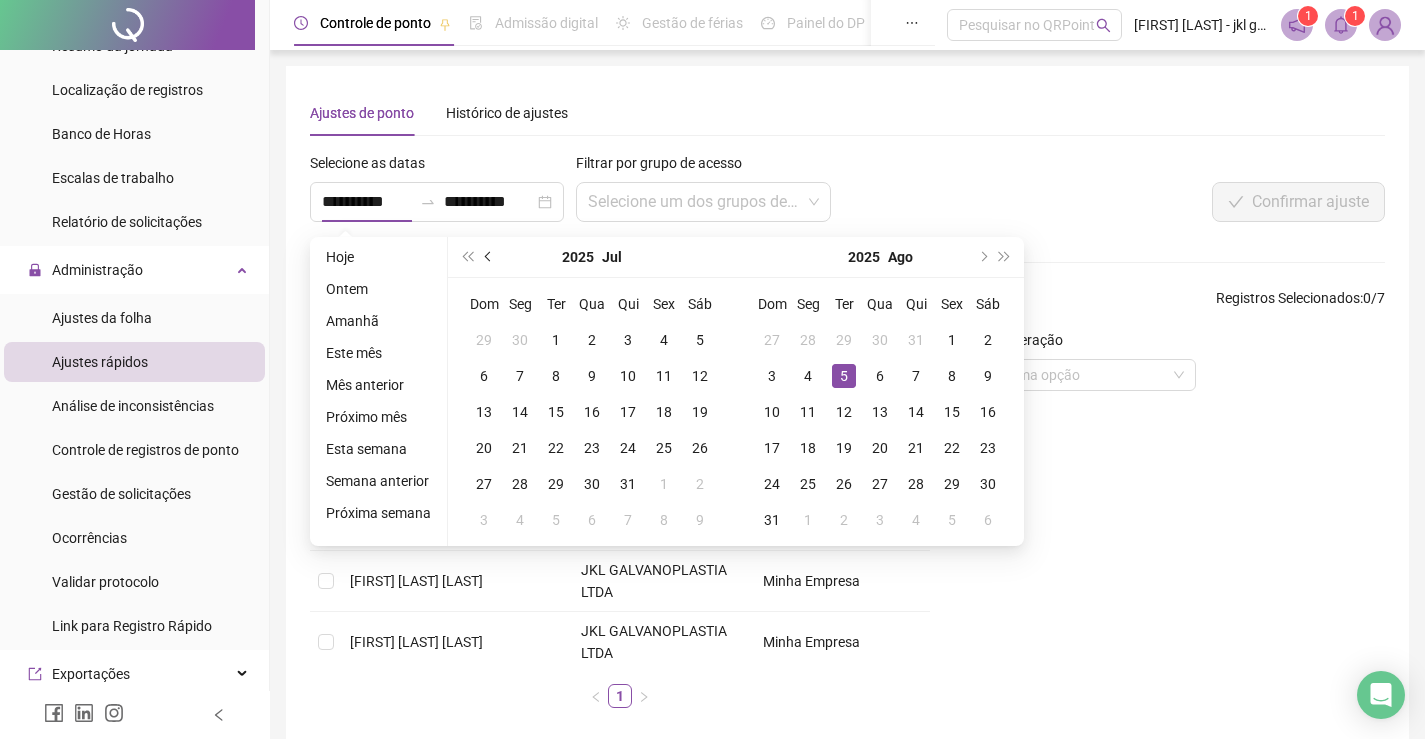 click at bounding box center [489, 257] 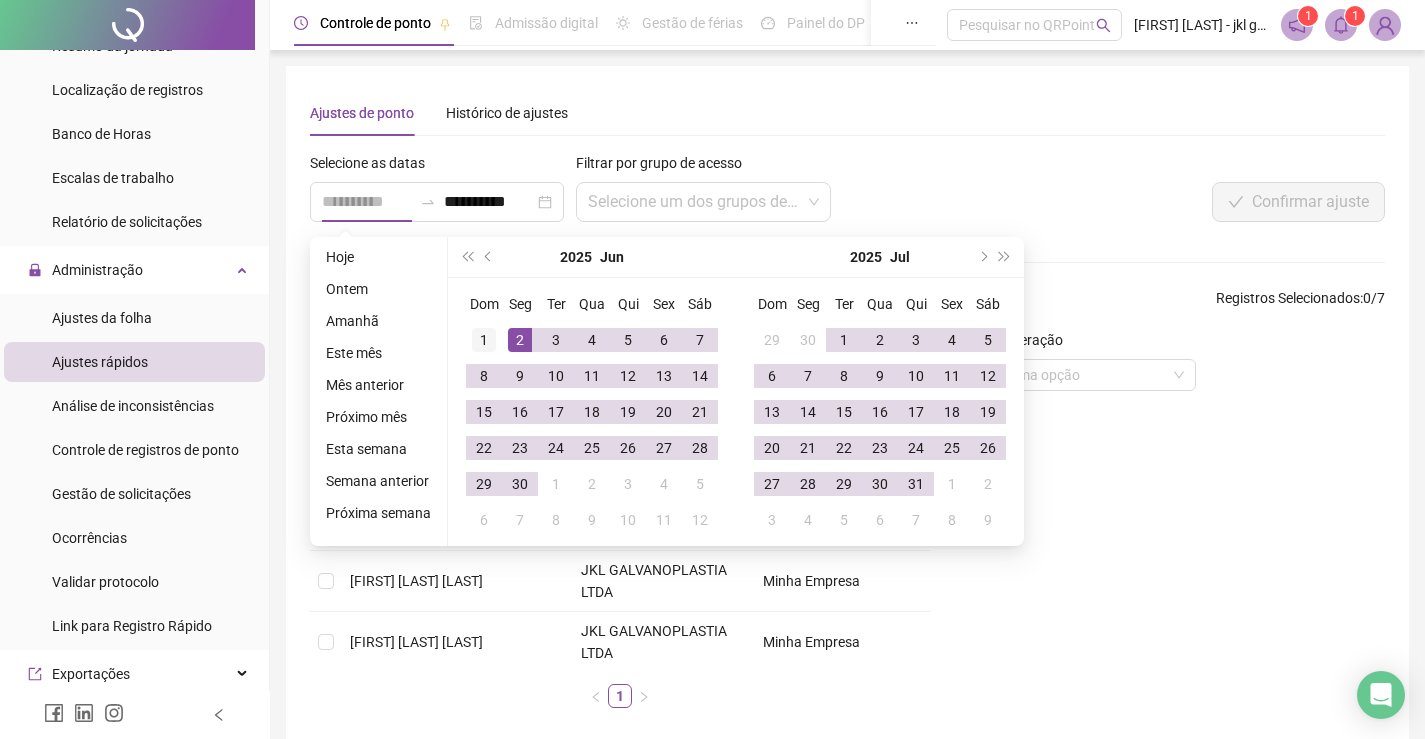 type on "**********" 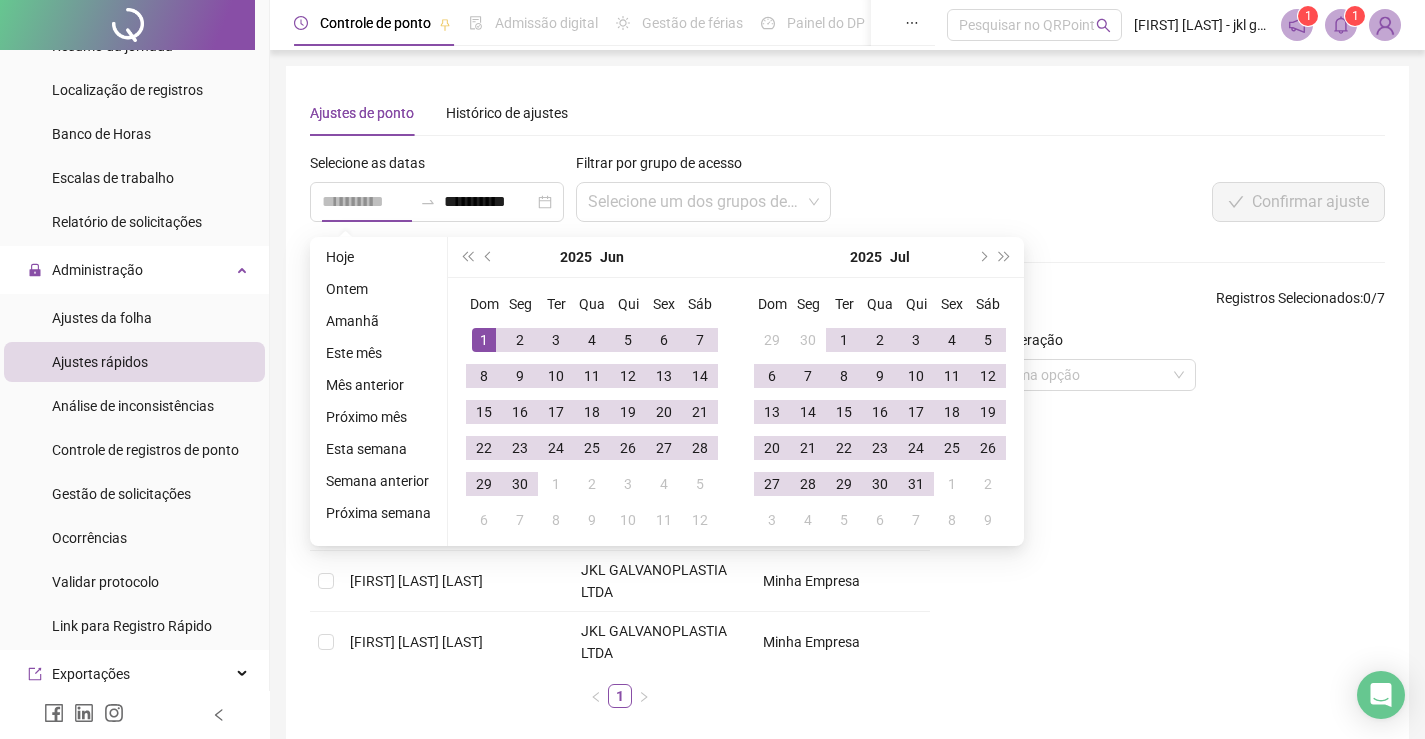 click on "1" at bounding box center (484, 340) 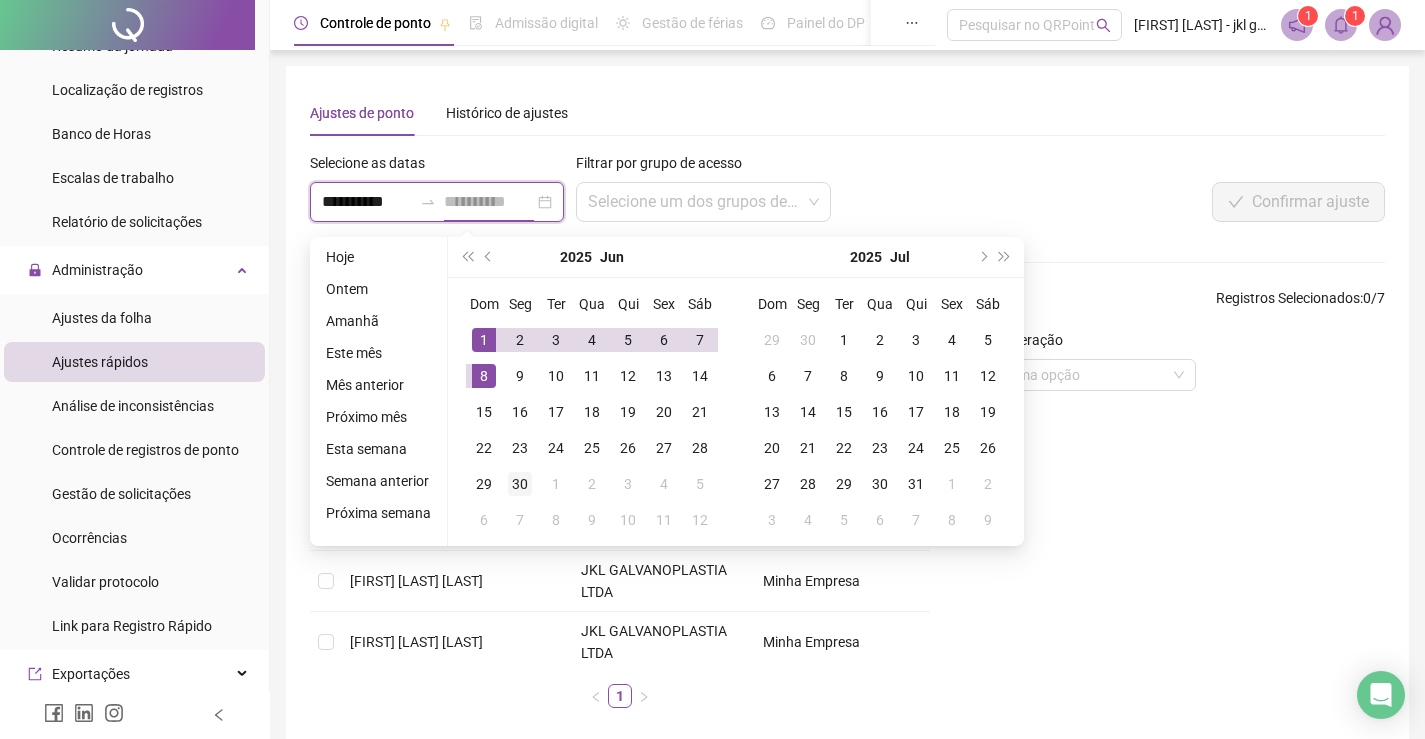 type on "**********" 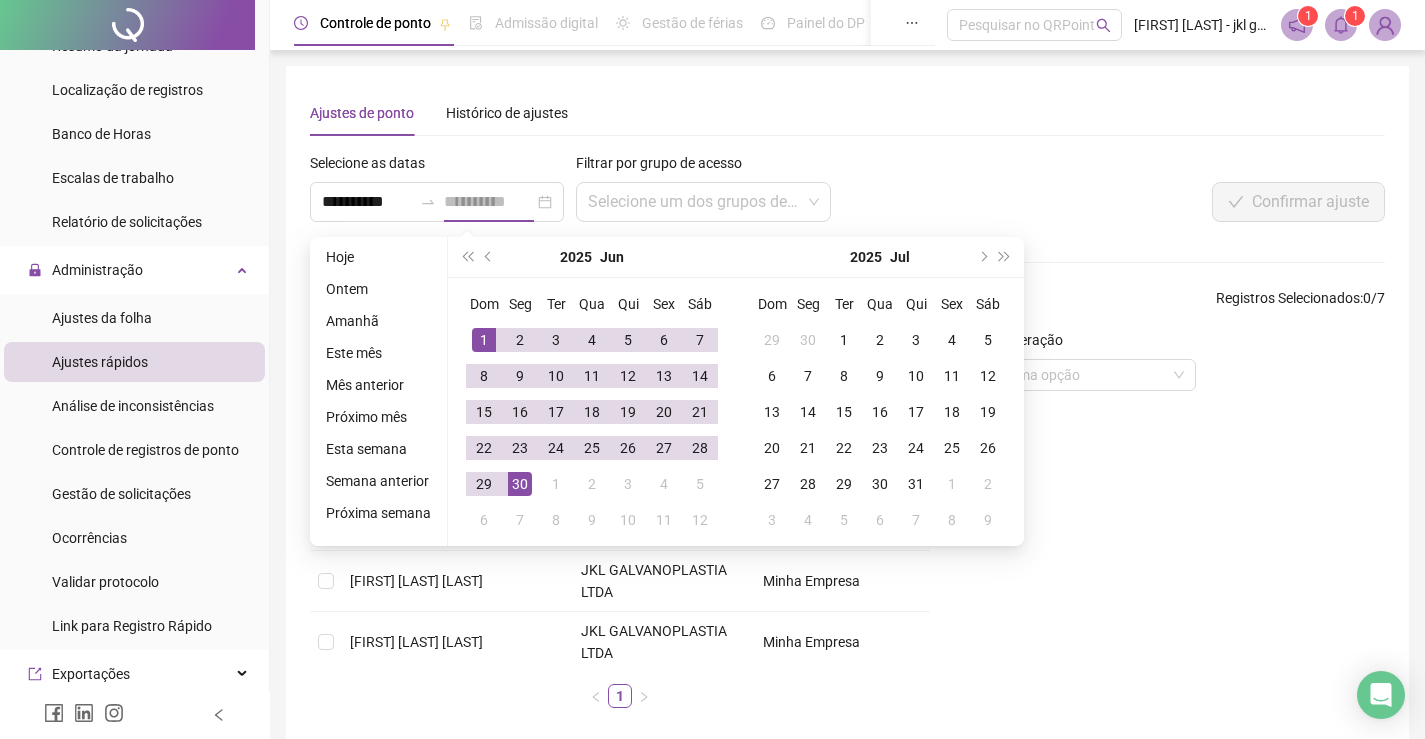 click on "30" at bounding box center (520, 484) 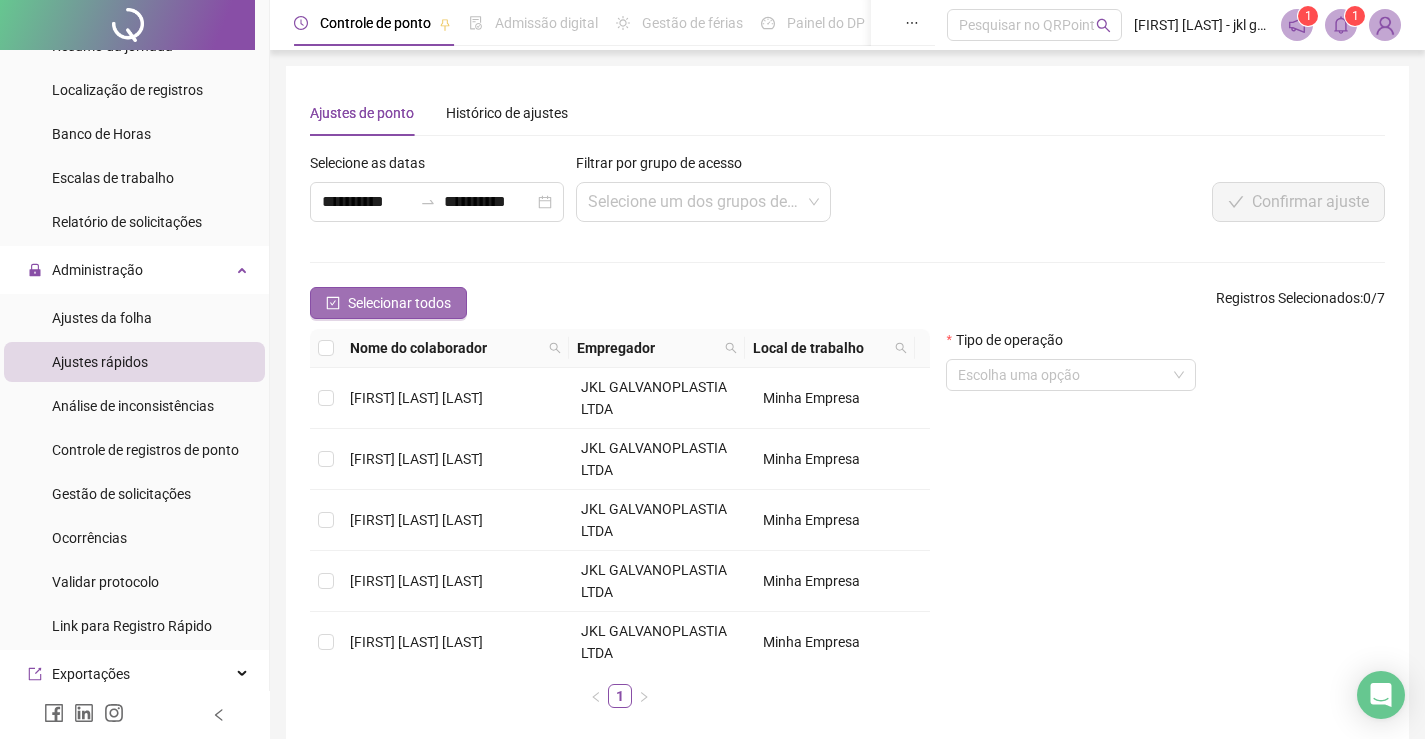 click 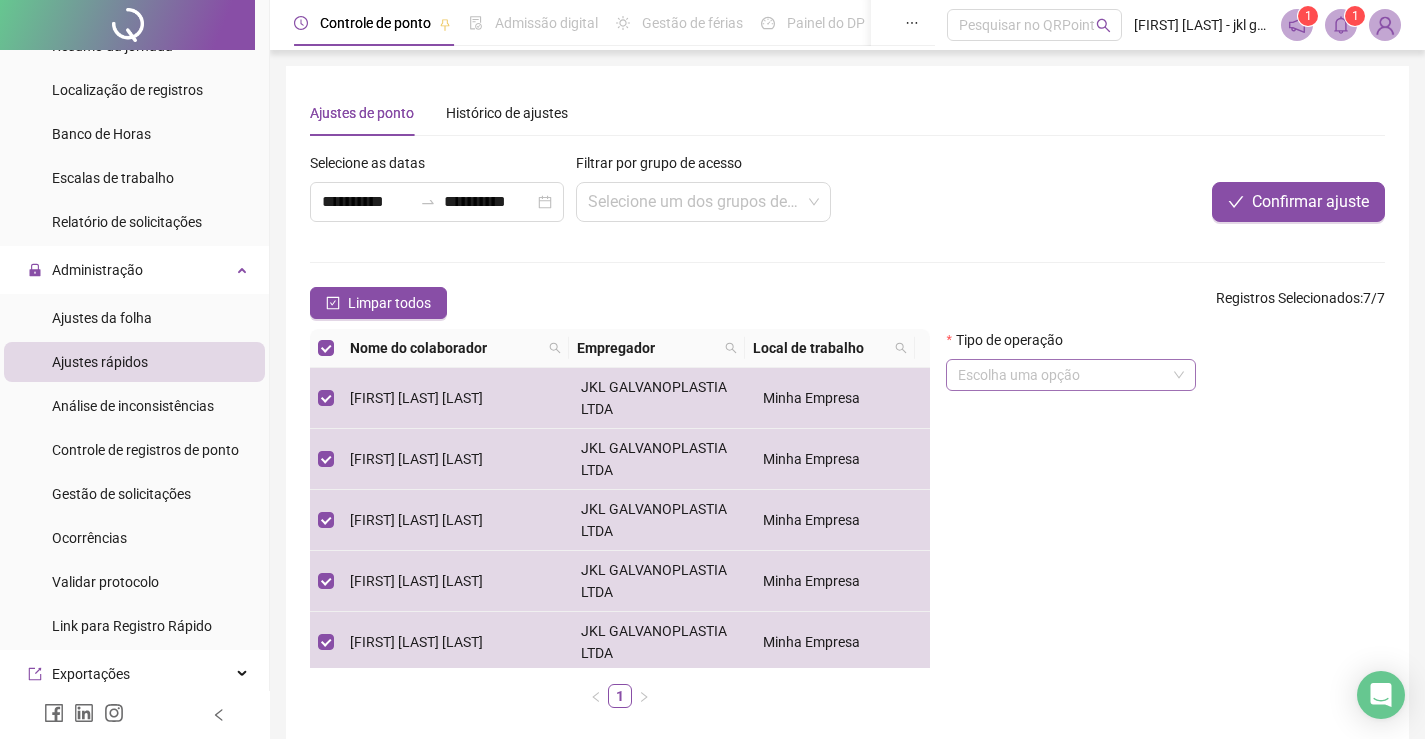 click at bounding box center (1062, 375) 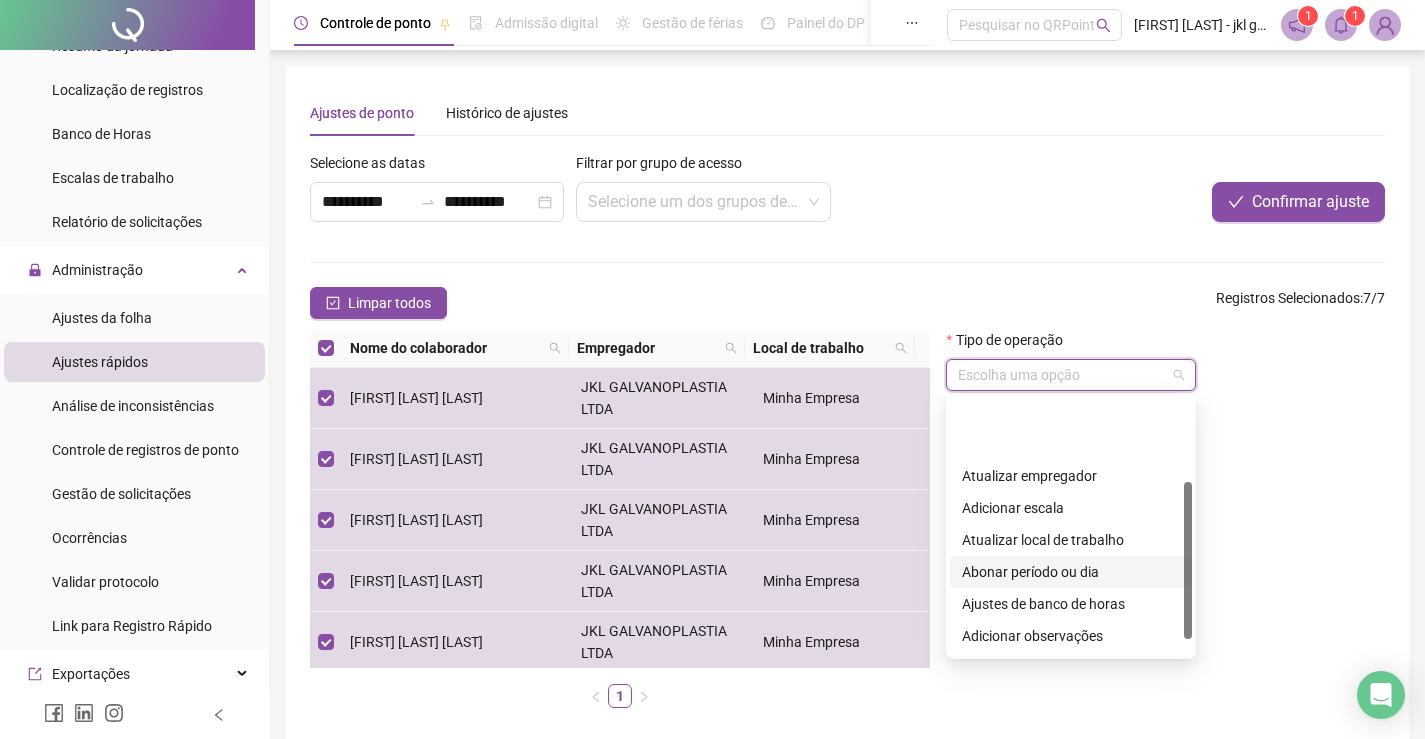 scroll, scrollTop: 134, scrollLeft: 0, axis: vertical 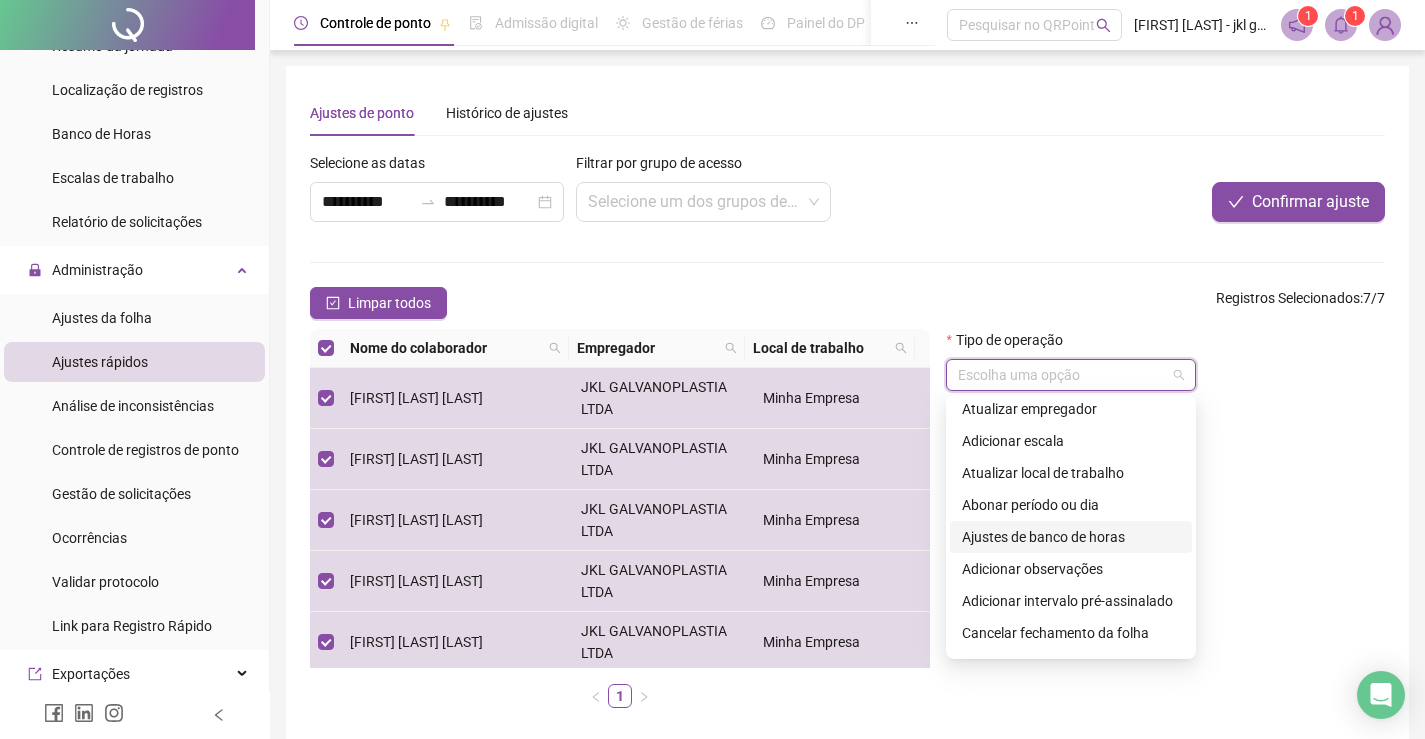 click on "Ajustes de banco de horas" at bounding box center [1071, 537] 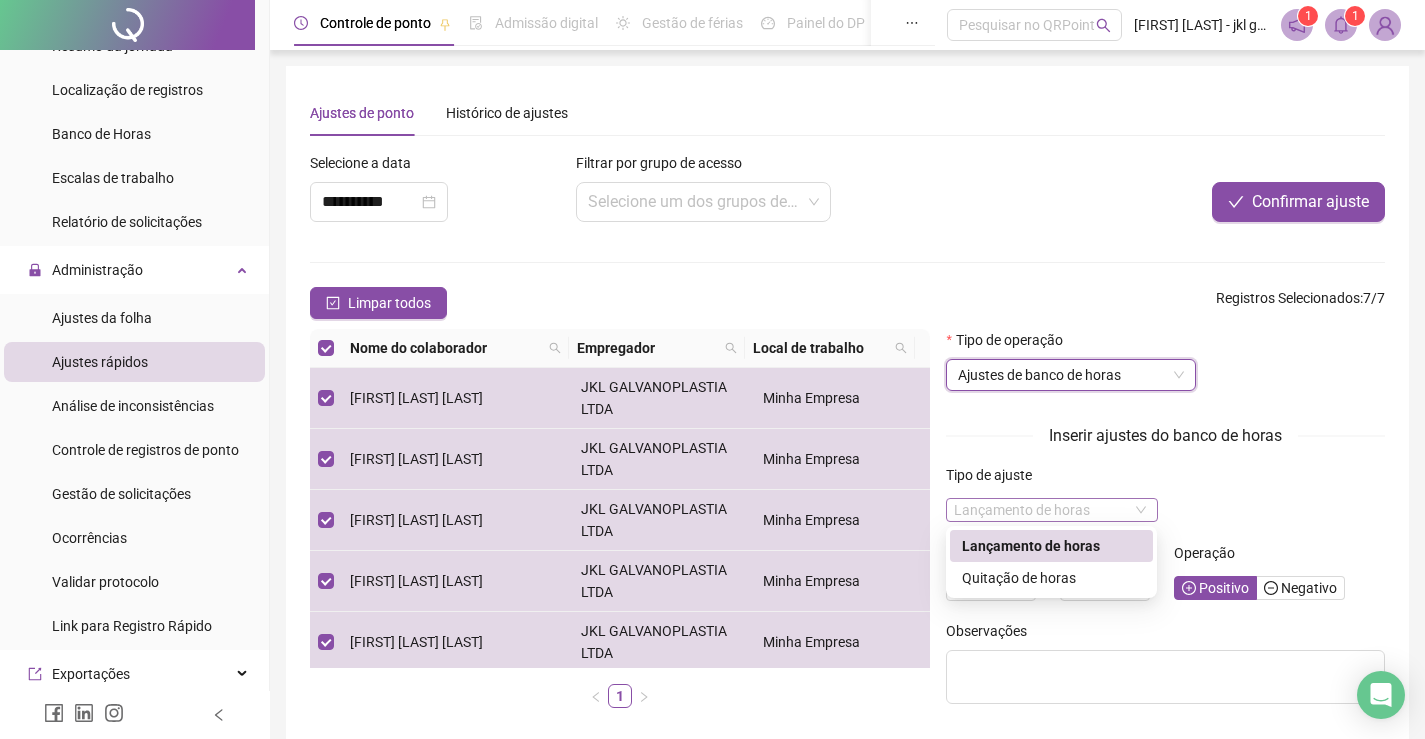 click on "Lançamento de horas" at bounding box center [1051, 510] 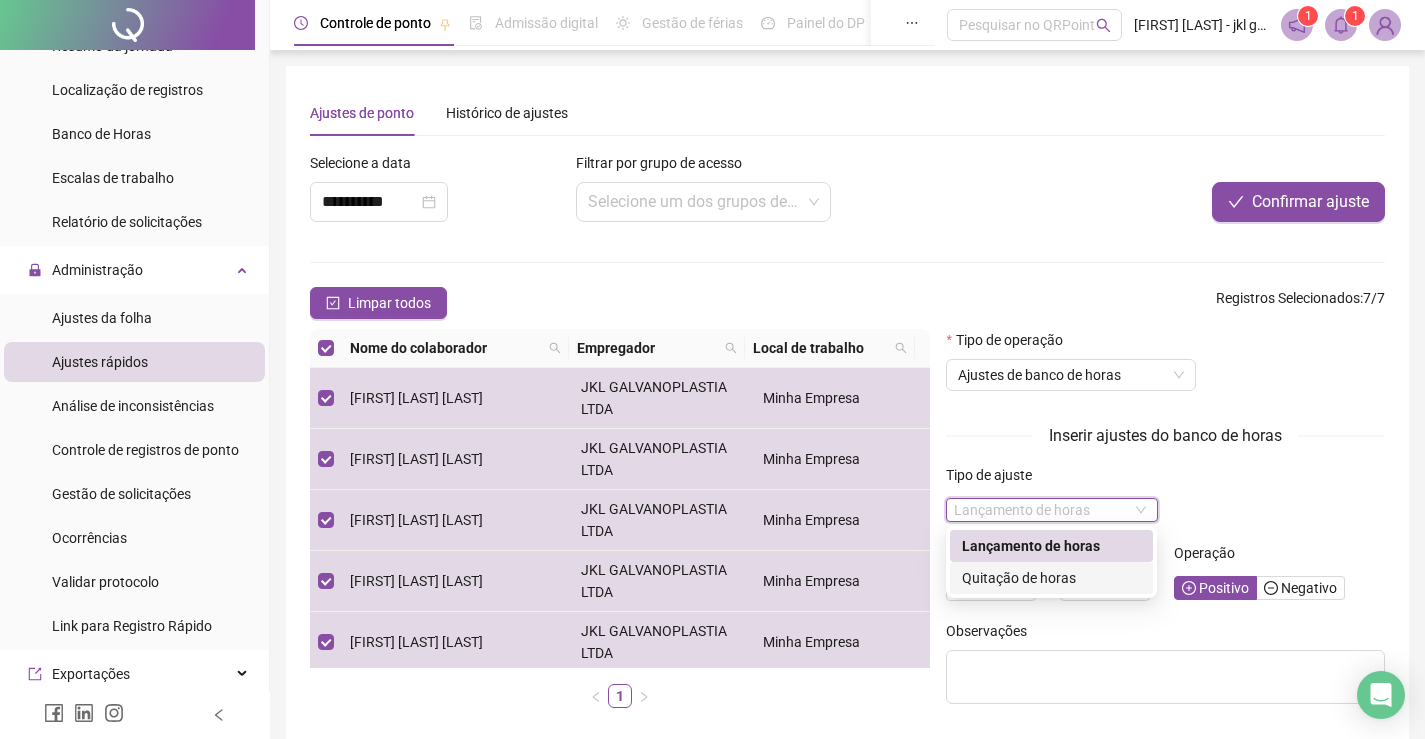 click on "Quitação de horas" at bounding box center (1051, 578) 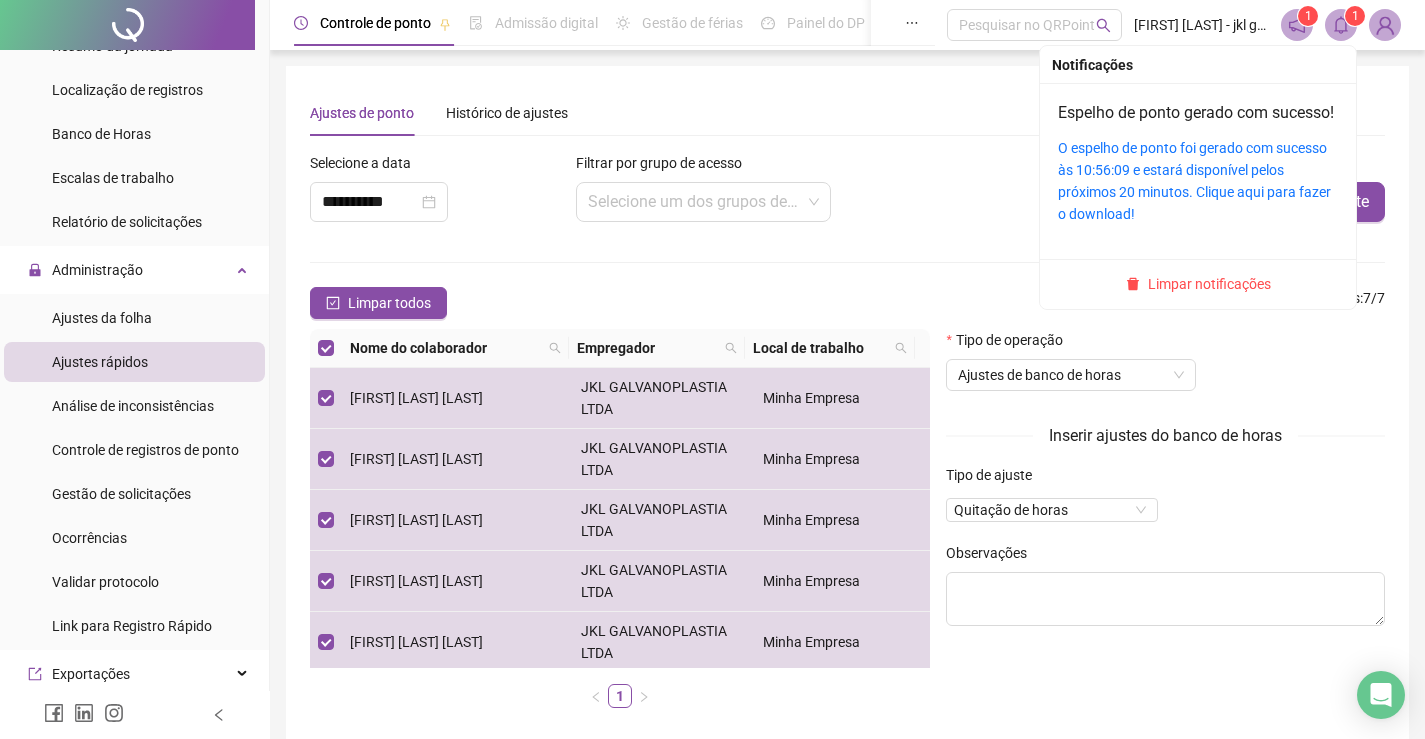 click 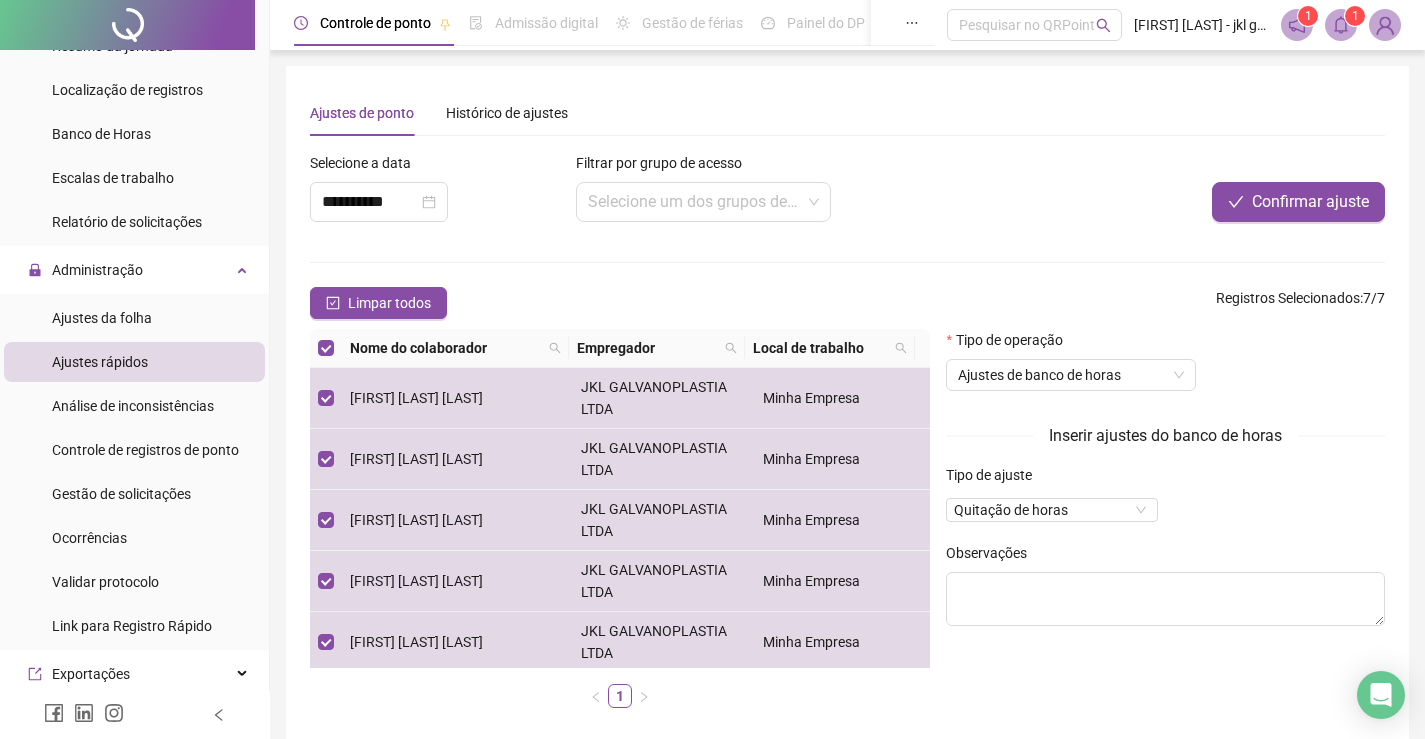 click 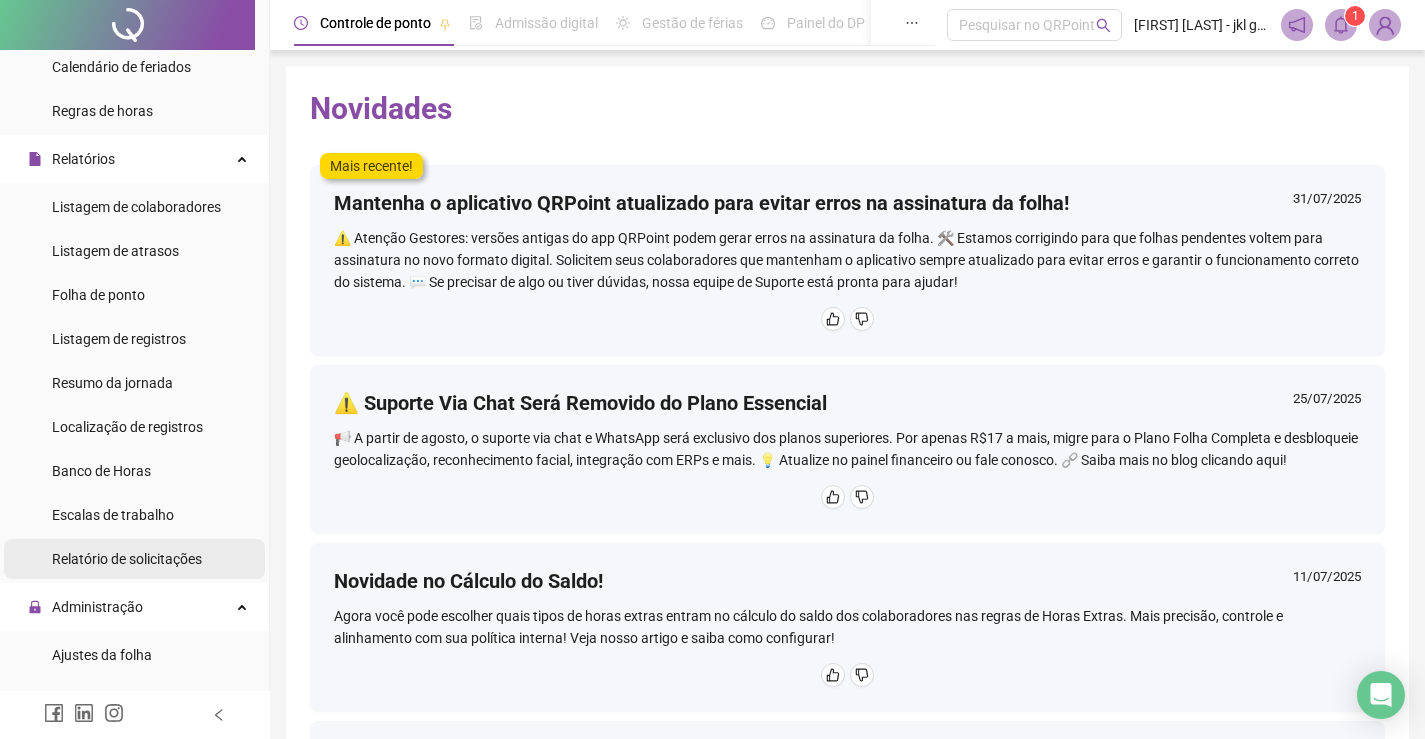 scroll, scrollTop: 0, scrollLeft: 0, axis: both 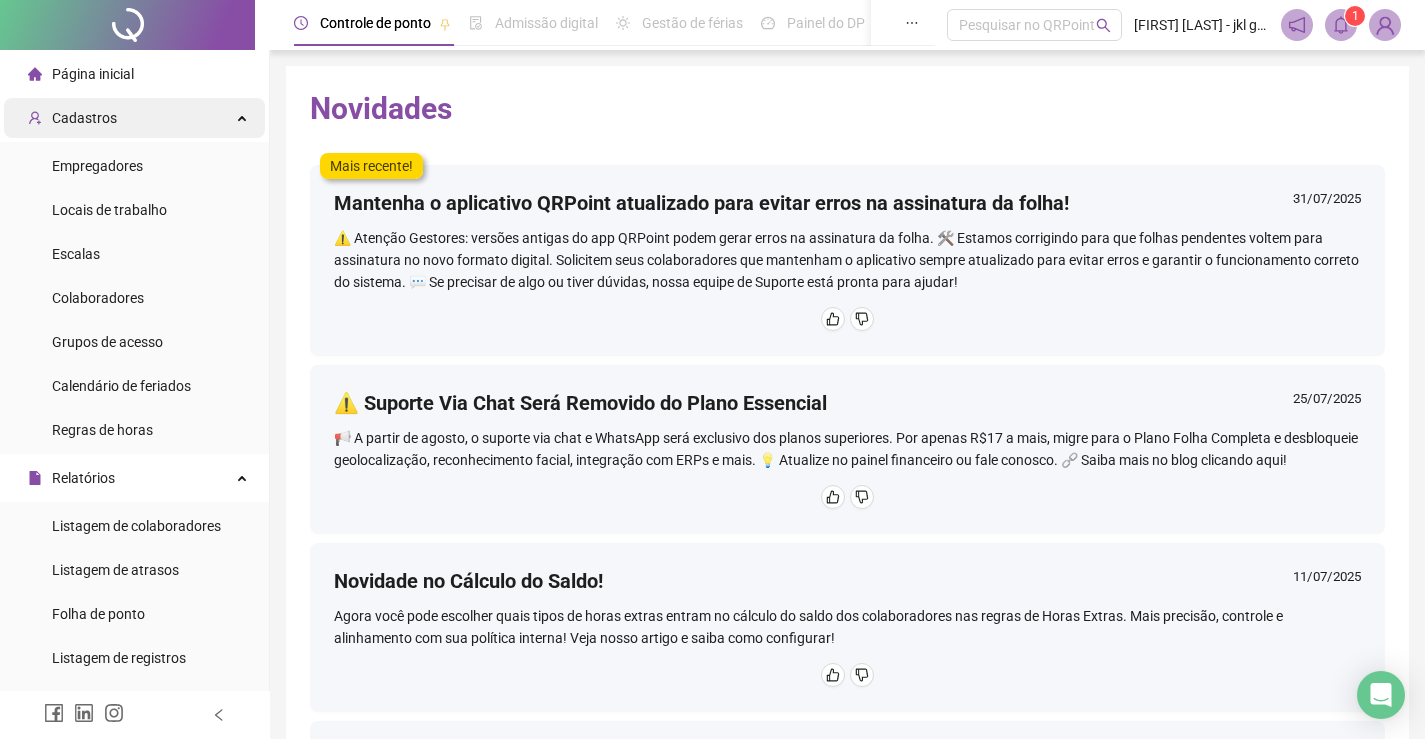 click on "Cadastros" at bounding box center [72, 118] 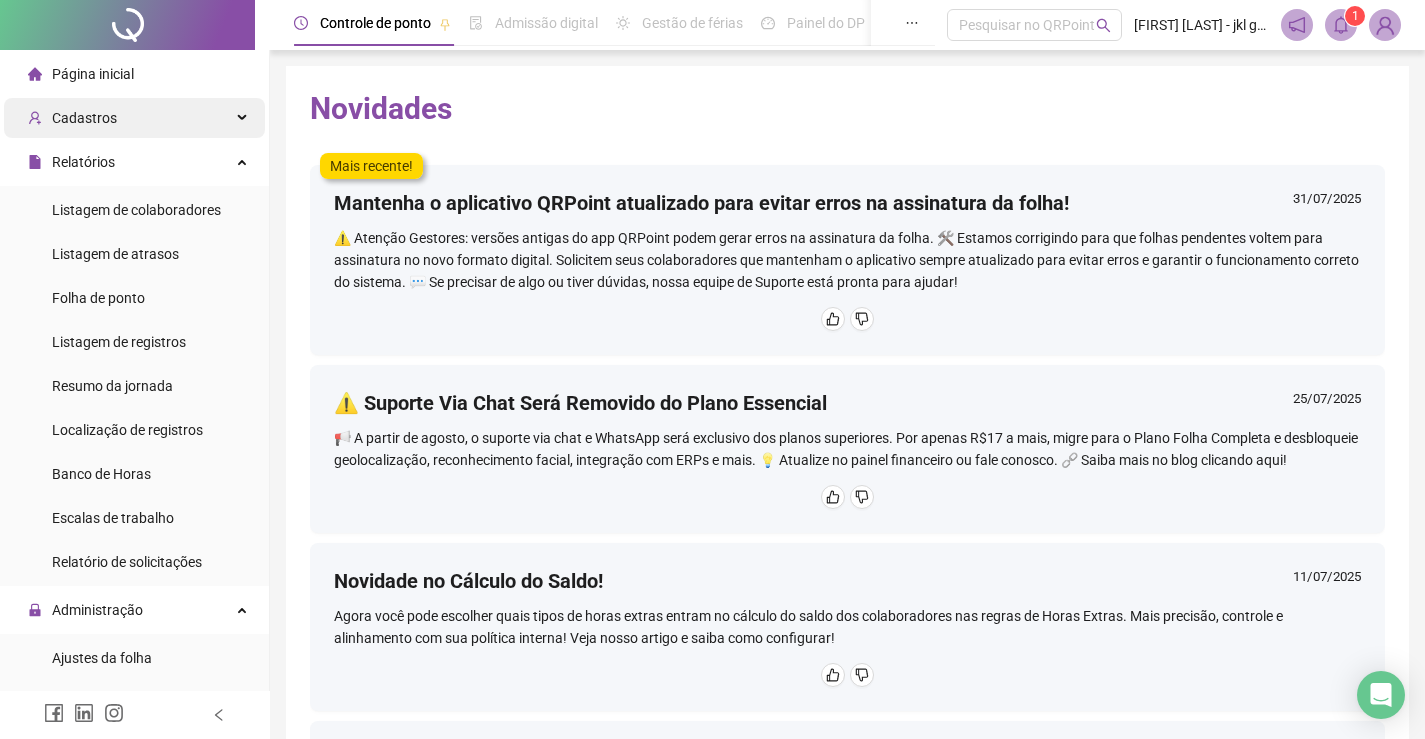 click on "Cadastros" at bounding box center [72, 118] 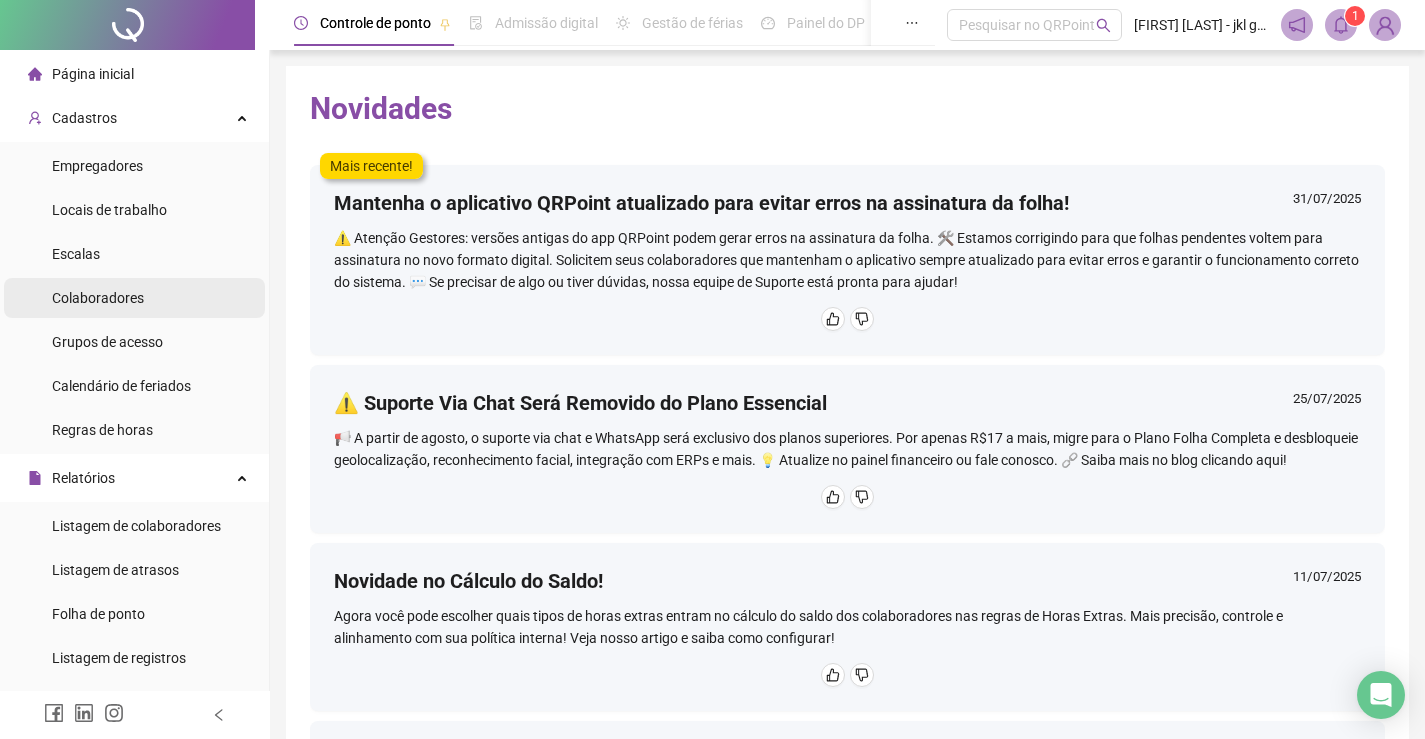 click on "Colaboradores" at bounding box center (98, 298) 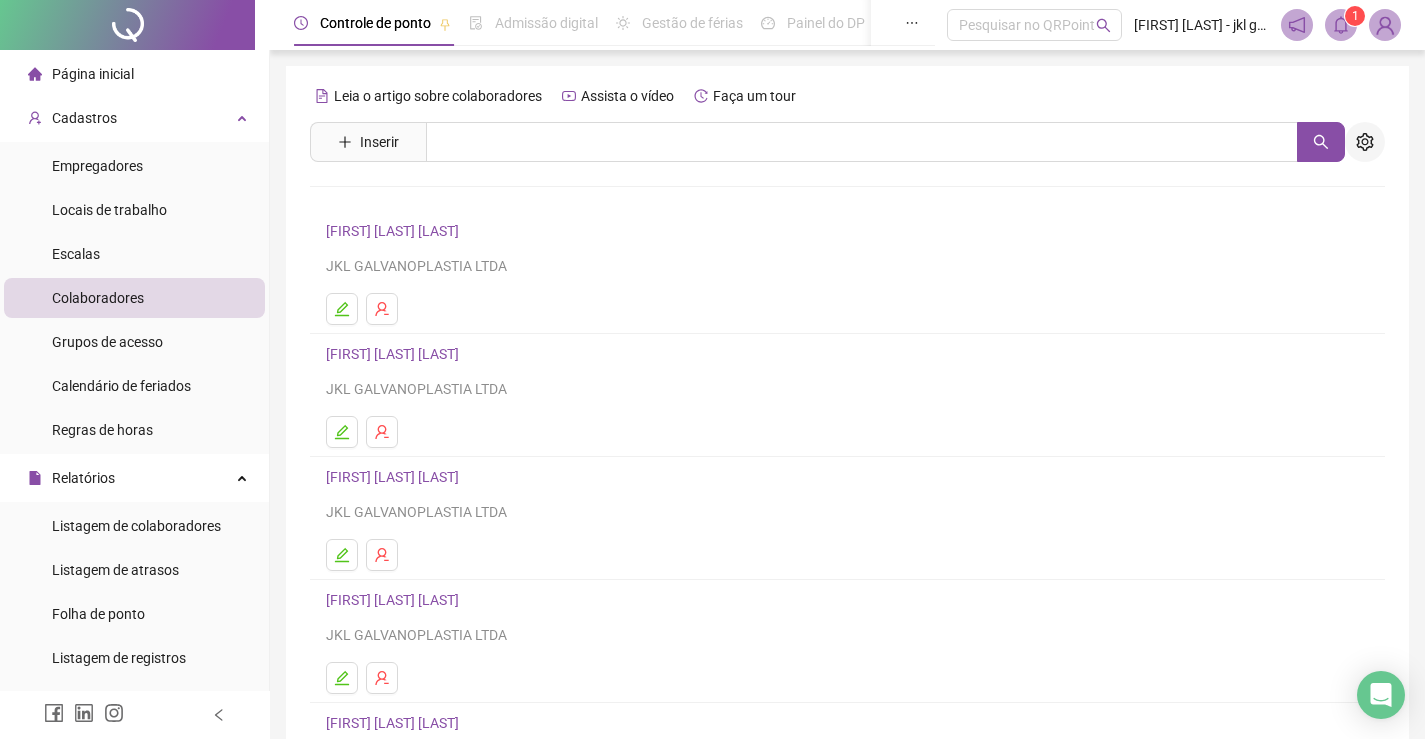 click 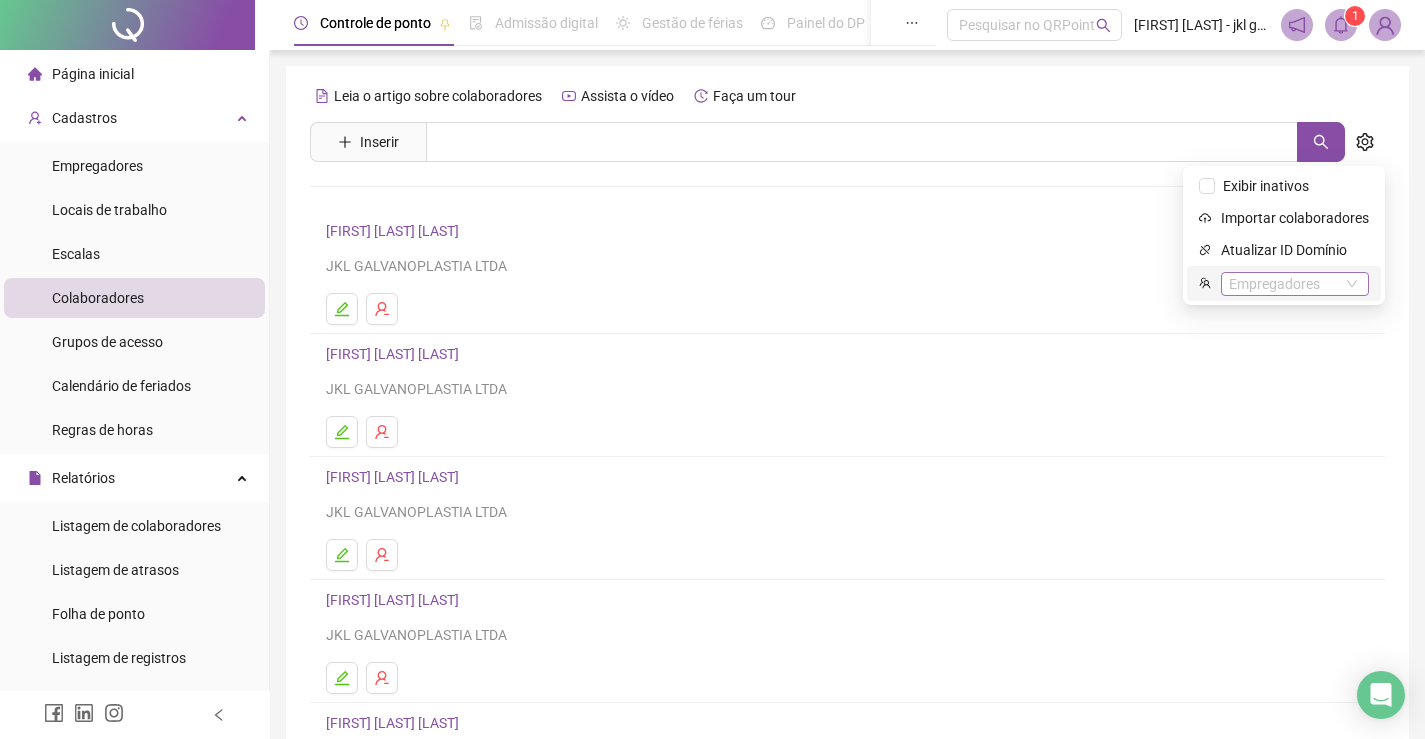 click on "Empregadores" at bounding box center (1295, 284) 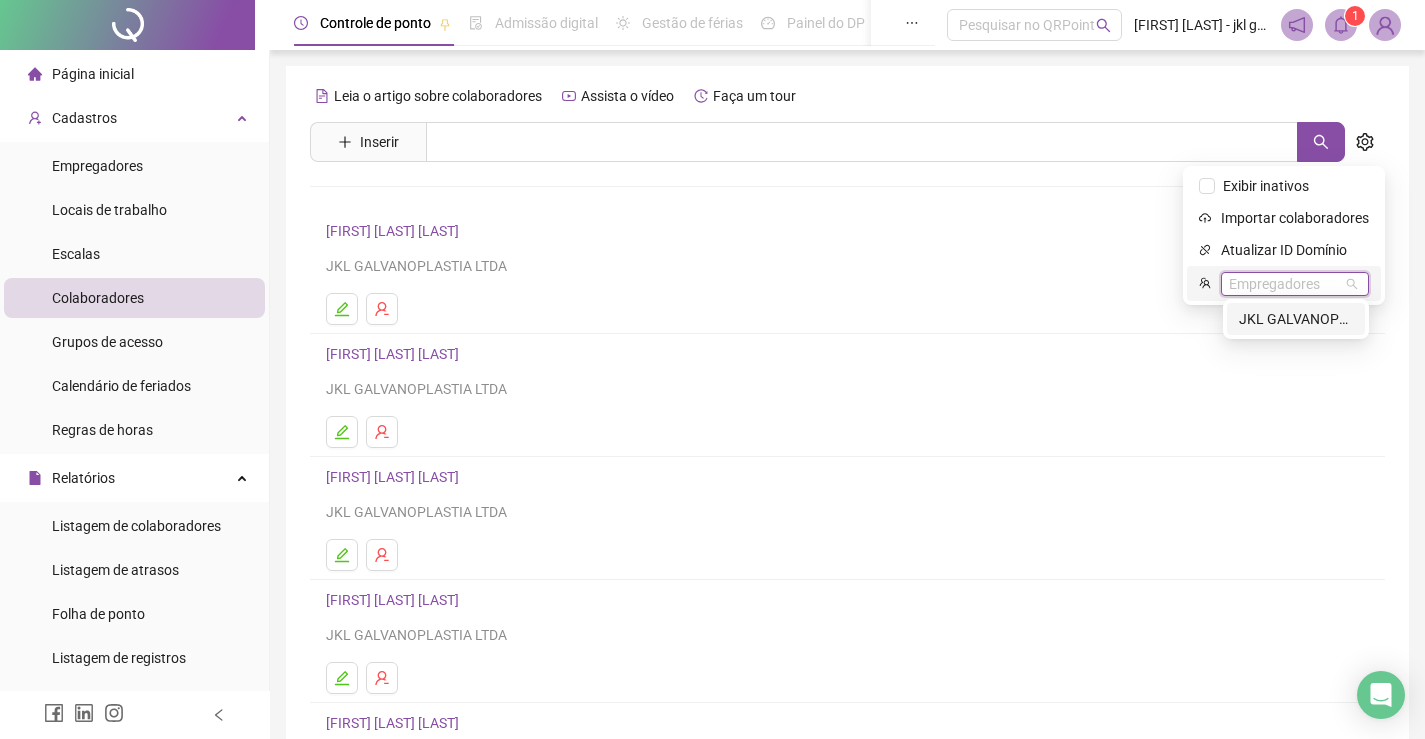 click on "JKL GALVANOPLASTIA LTDA" at bounding box center [1296, 319] 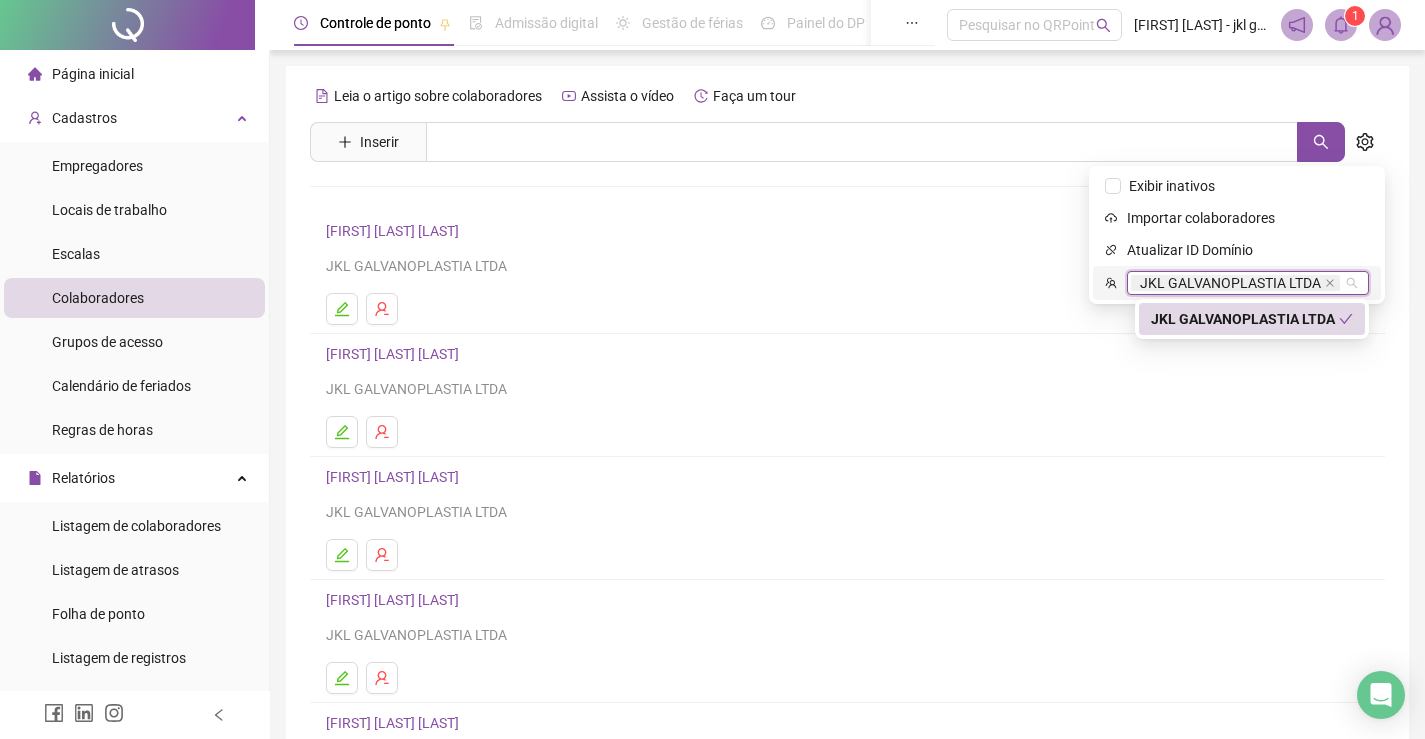 click on "JKL GALVANOPLASTIA LTDA" at bounding box center [1245, 319] 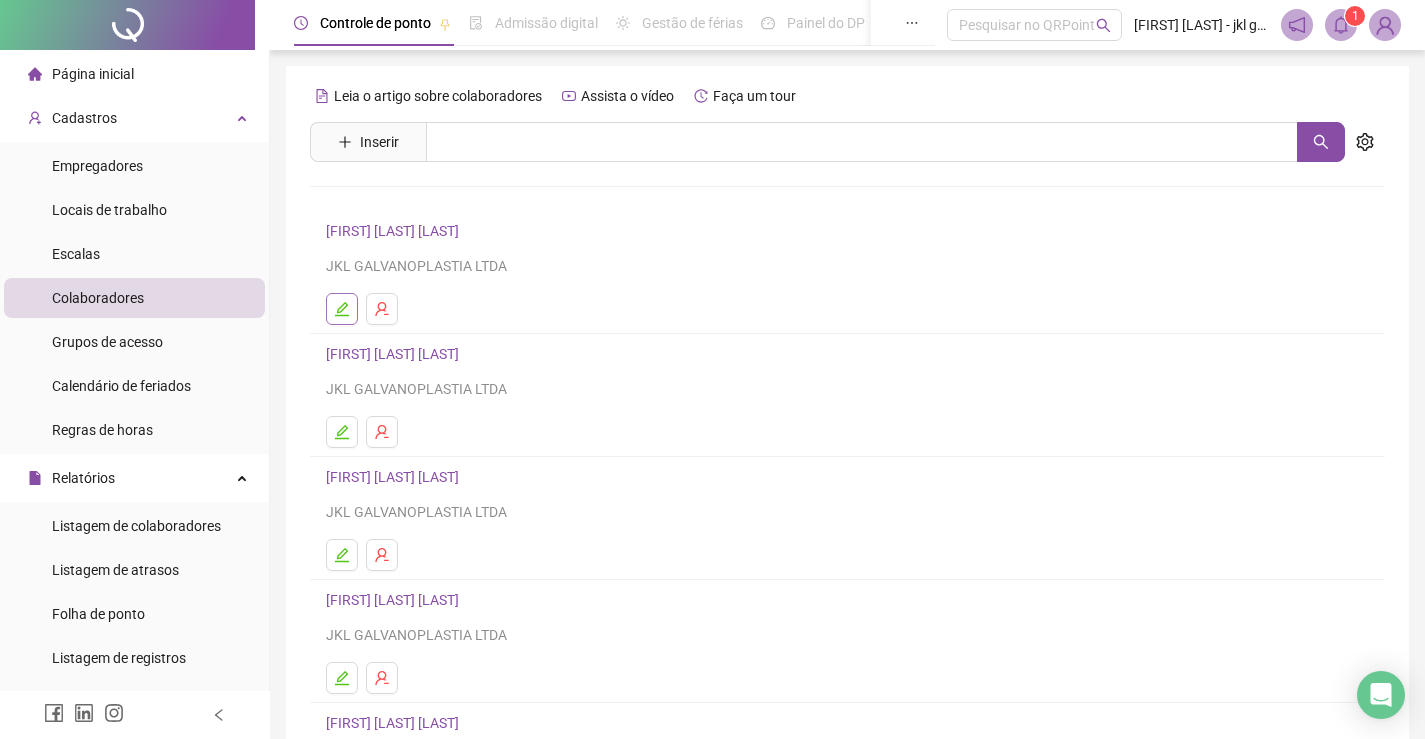 click 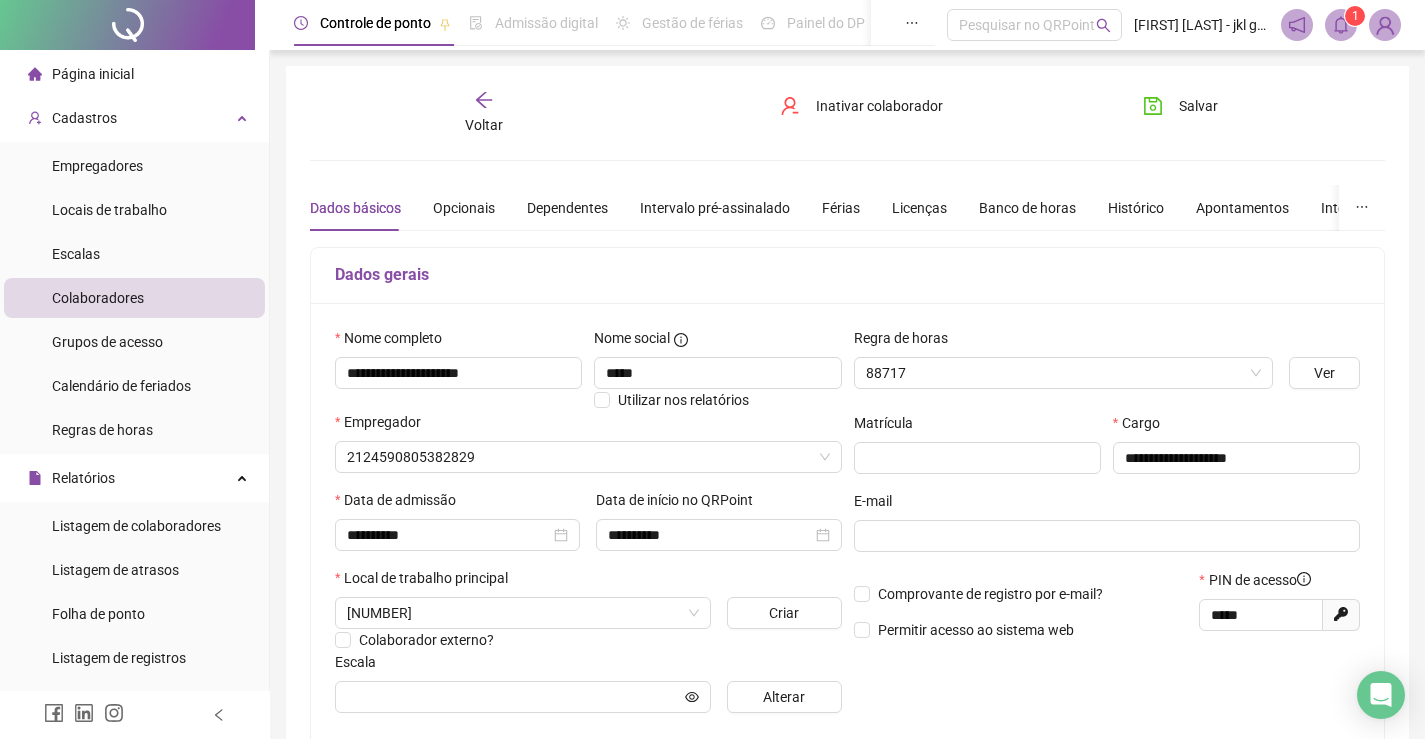 type on "**********" 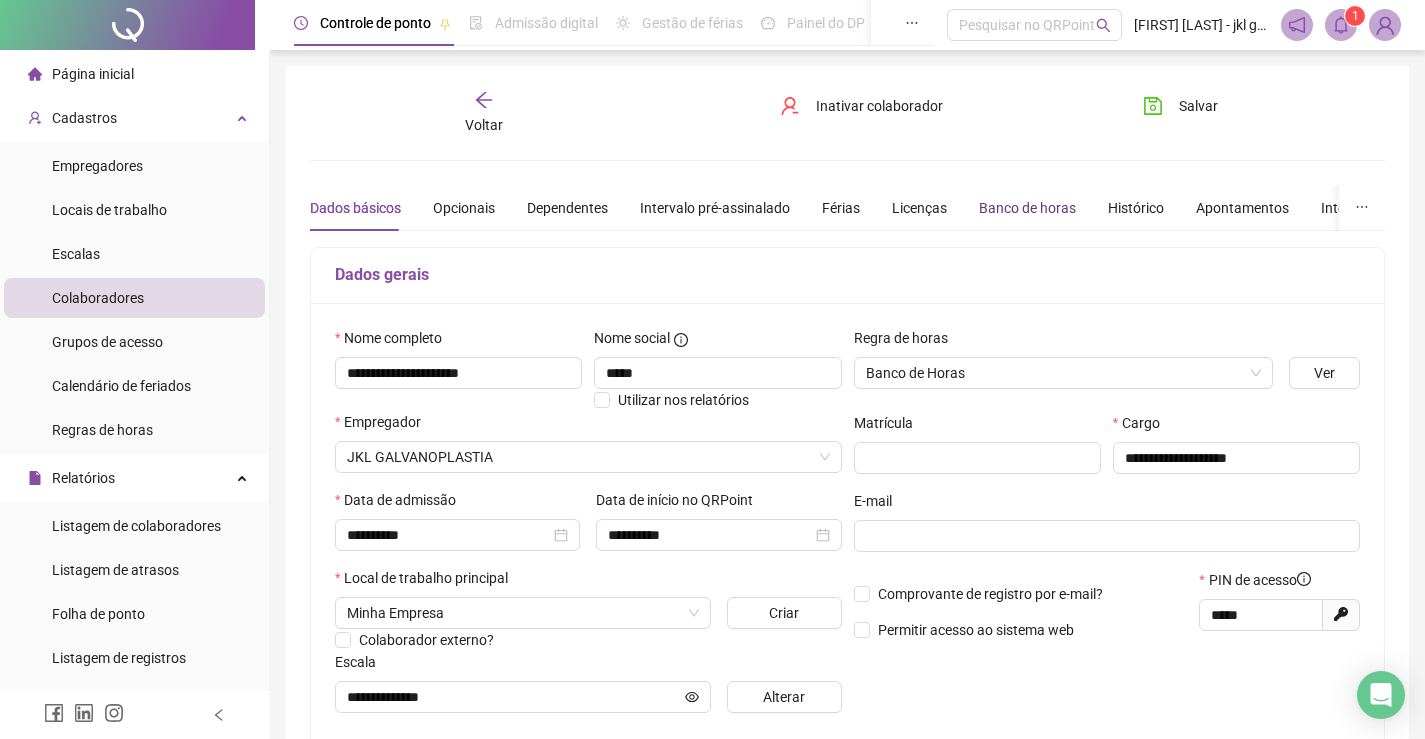 click on "Banco de horas" at bounding box center (1027, 208) 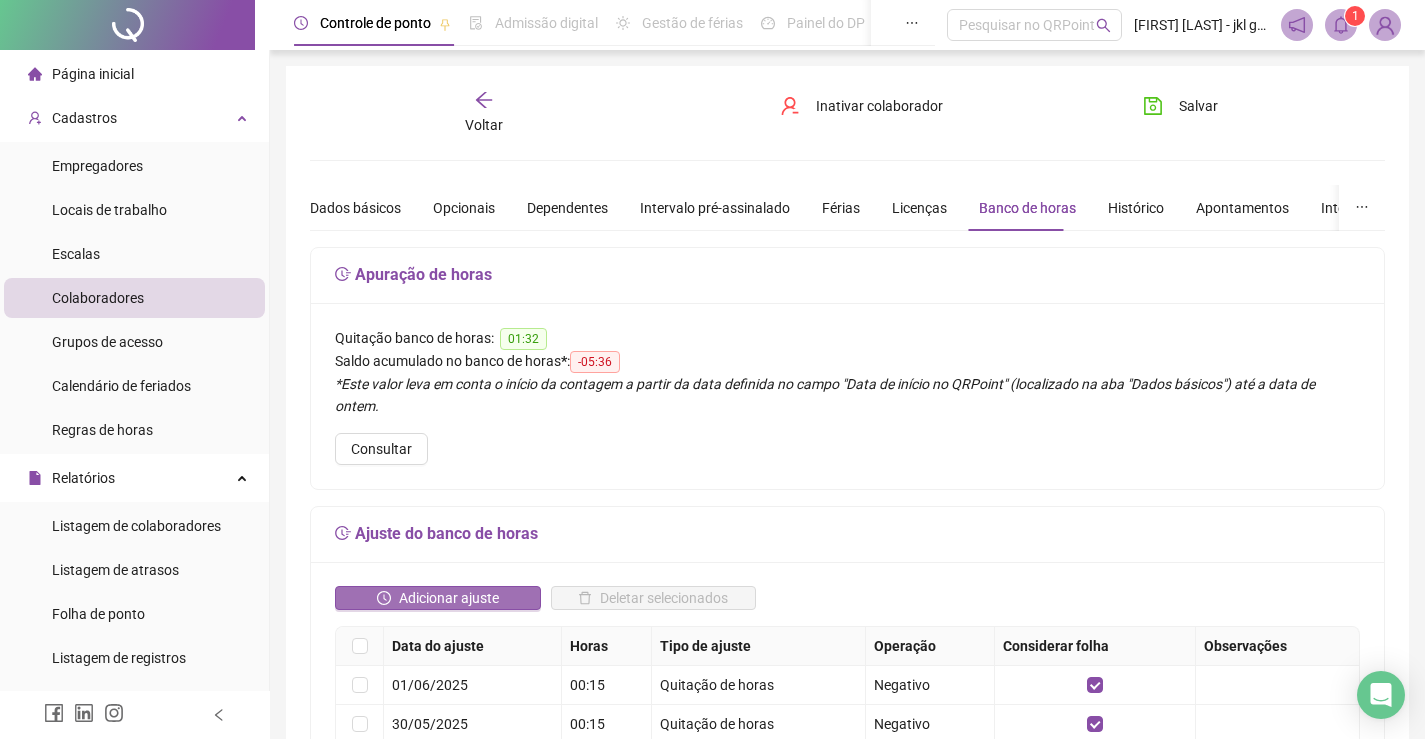 click on "Adicionar ajuste" at bounding box center [449, 598] 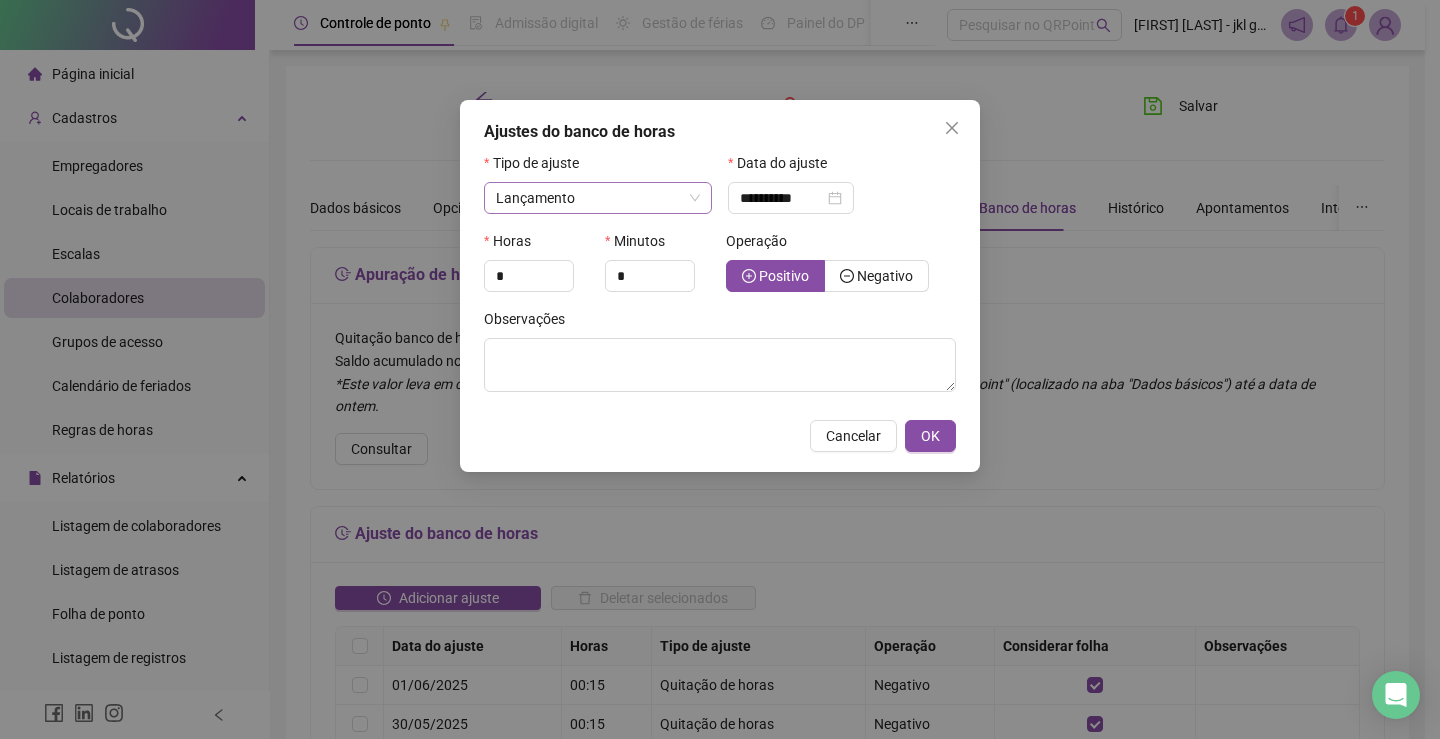 click on "Lançamento" at bounding box center [598, 198] 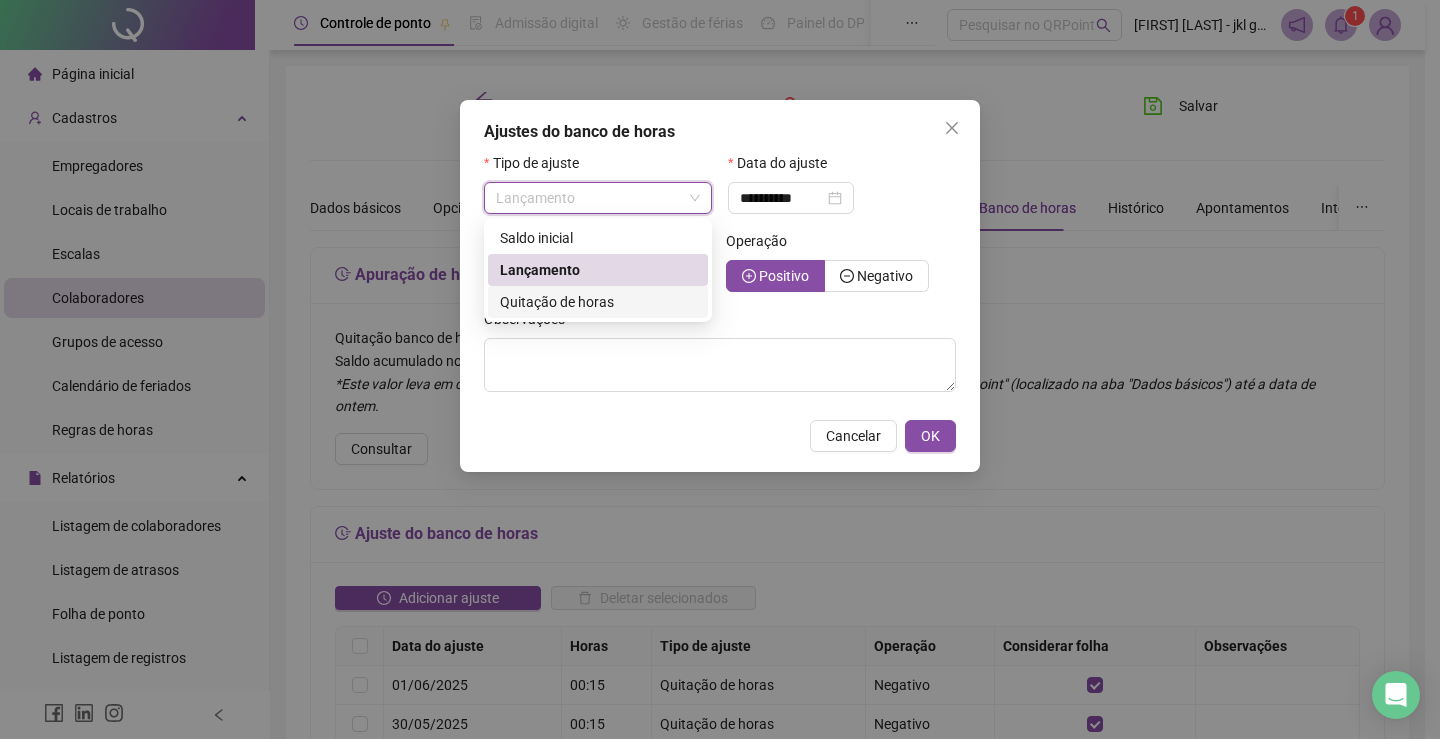 click on "Quitação de horas" at bounding box center (557, 302) 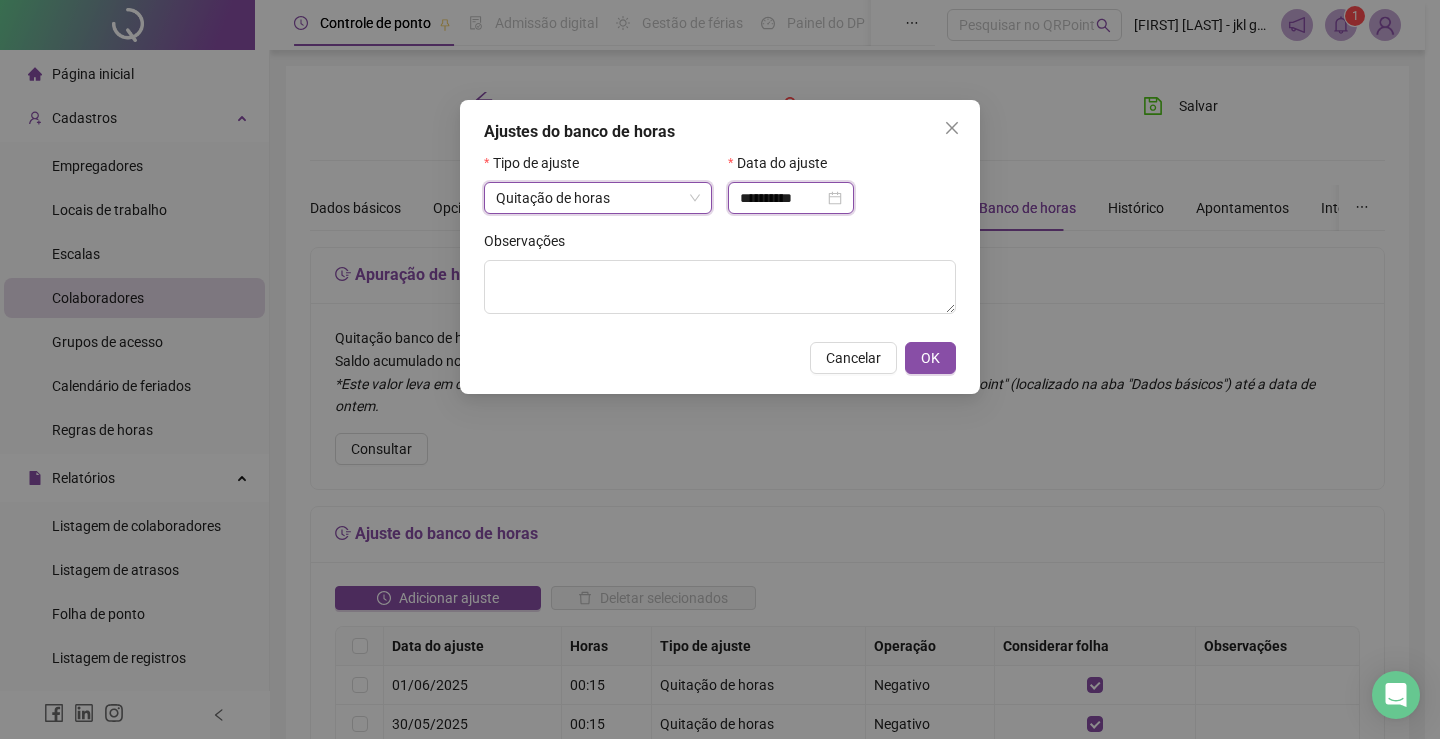 click on "**********" at bounding box center (782, 198) 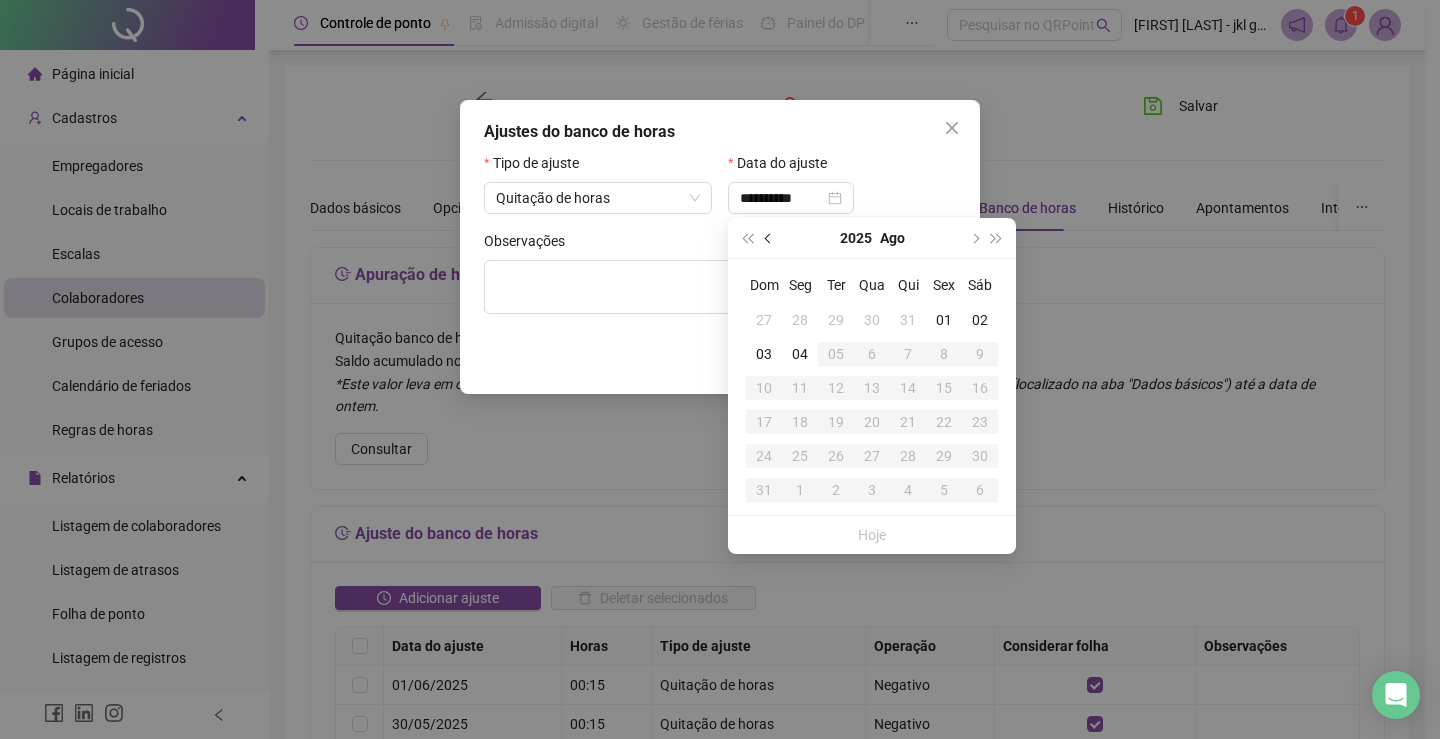 click at bounding box center [769, 238] 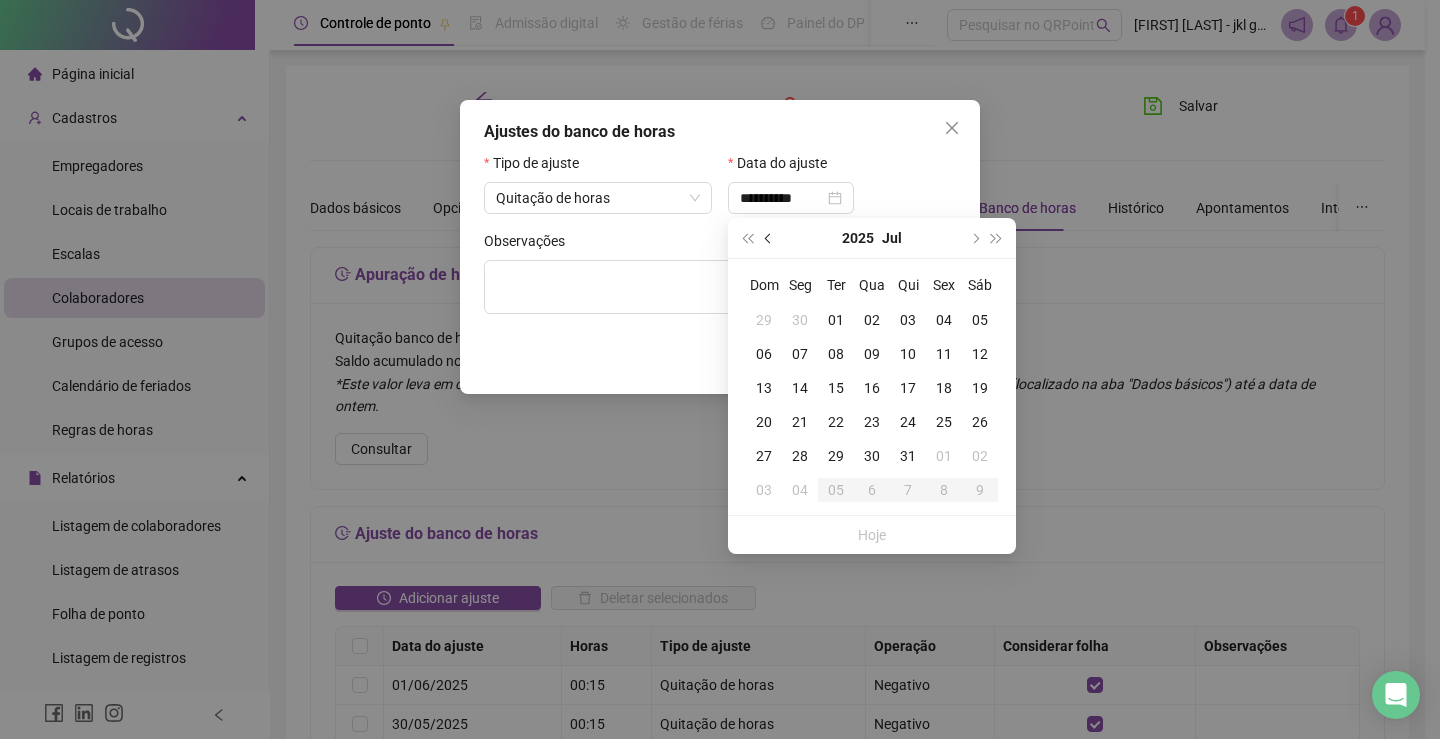 click at bounding box center [770, 238] 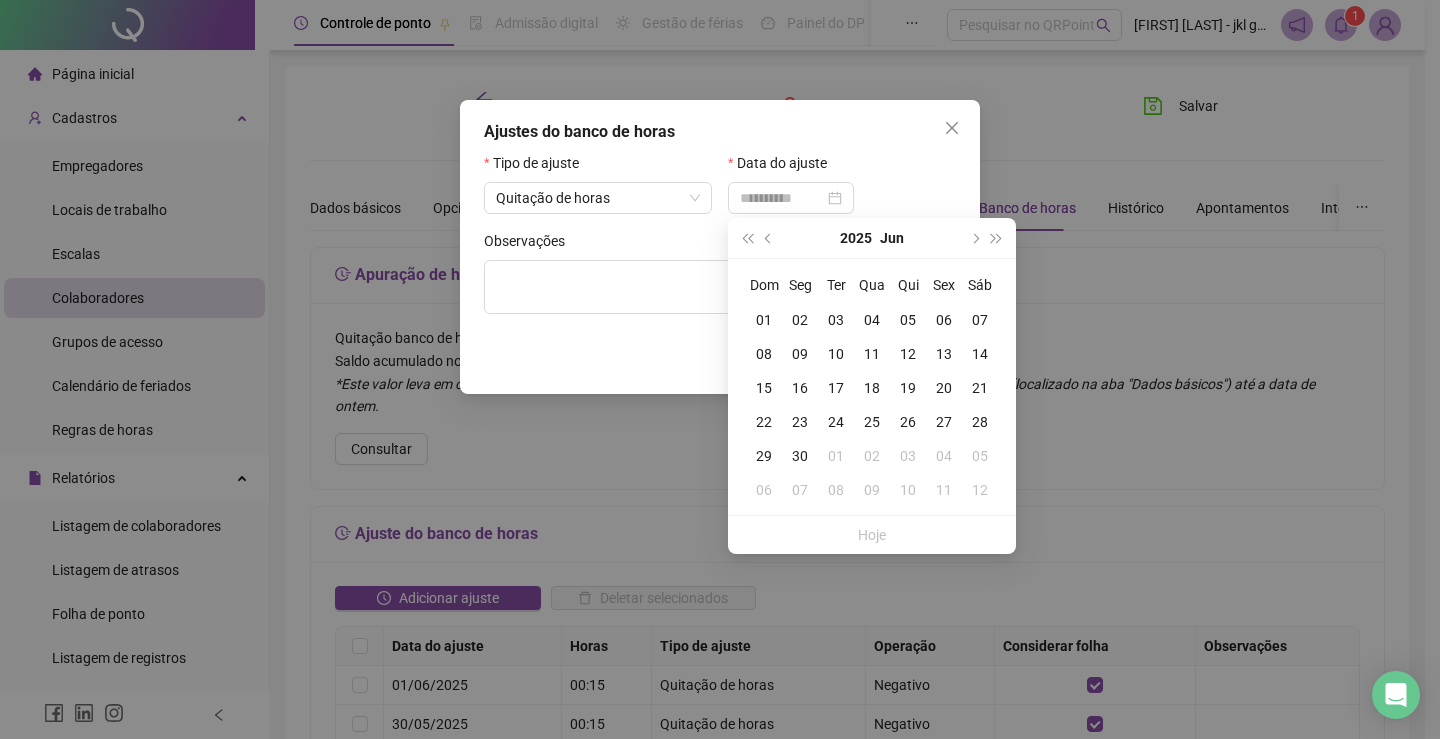 type on "**********" 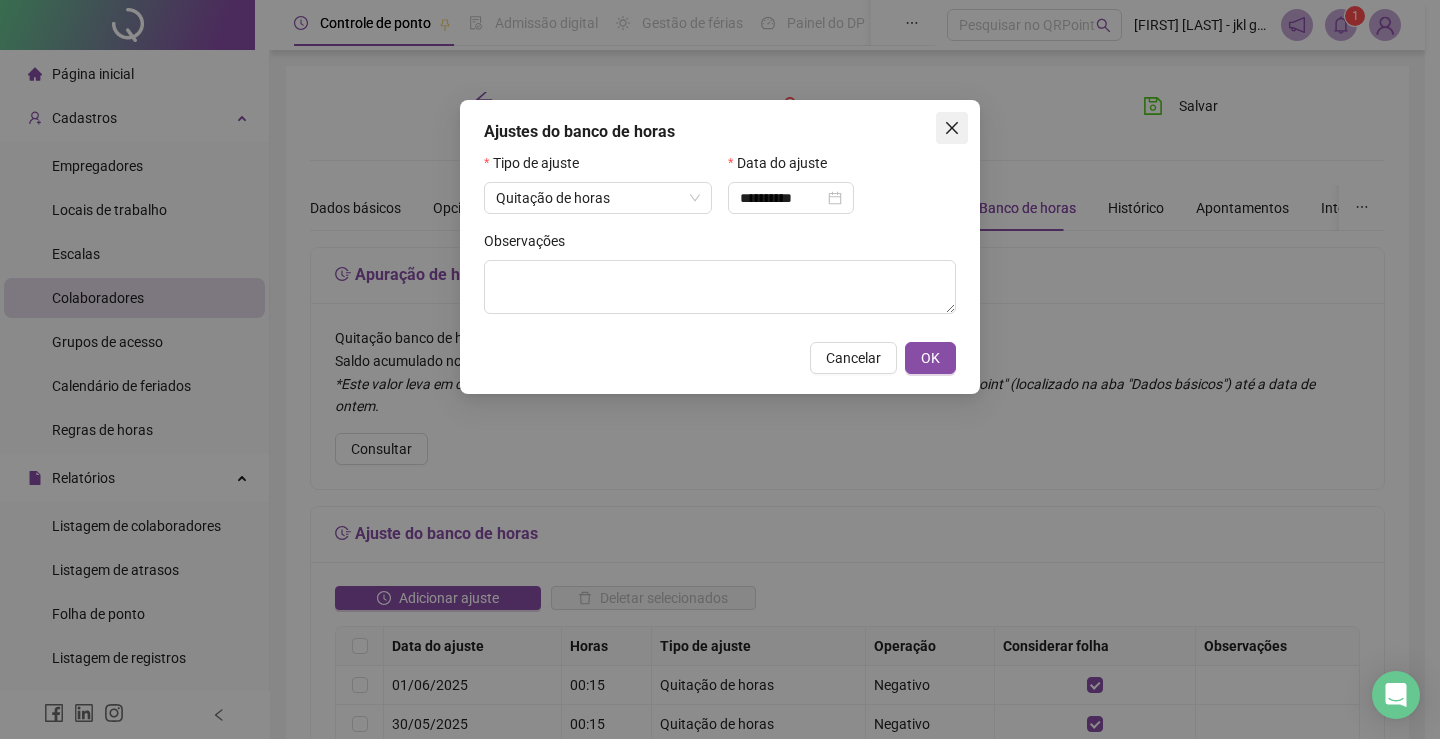 click 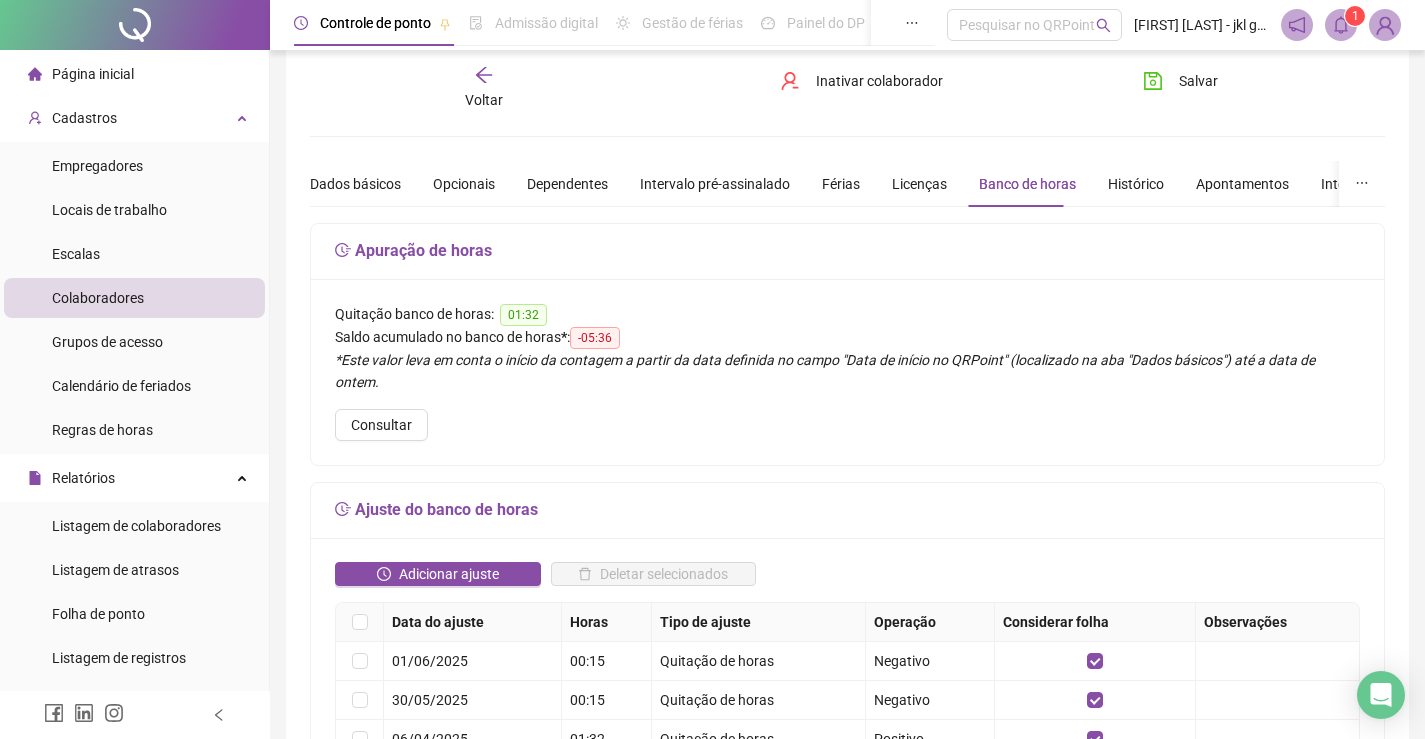 scroll, scrollTop: 0, scrollLeft: 0, axis: both 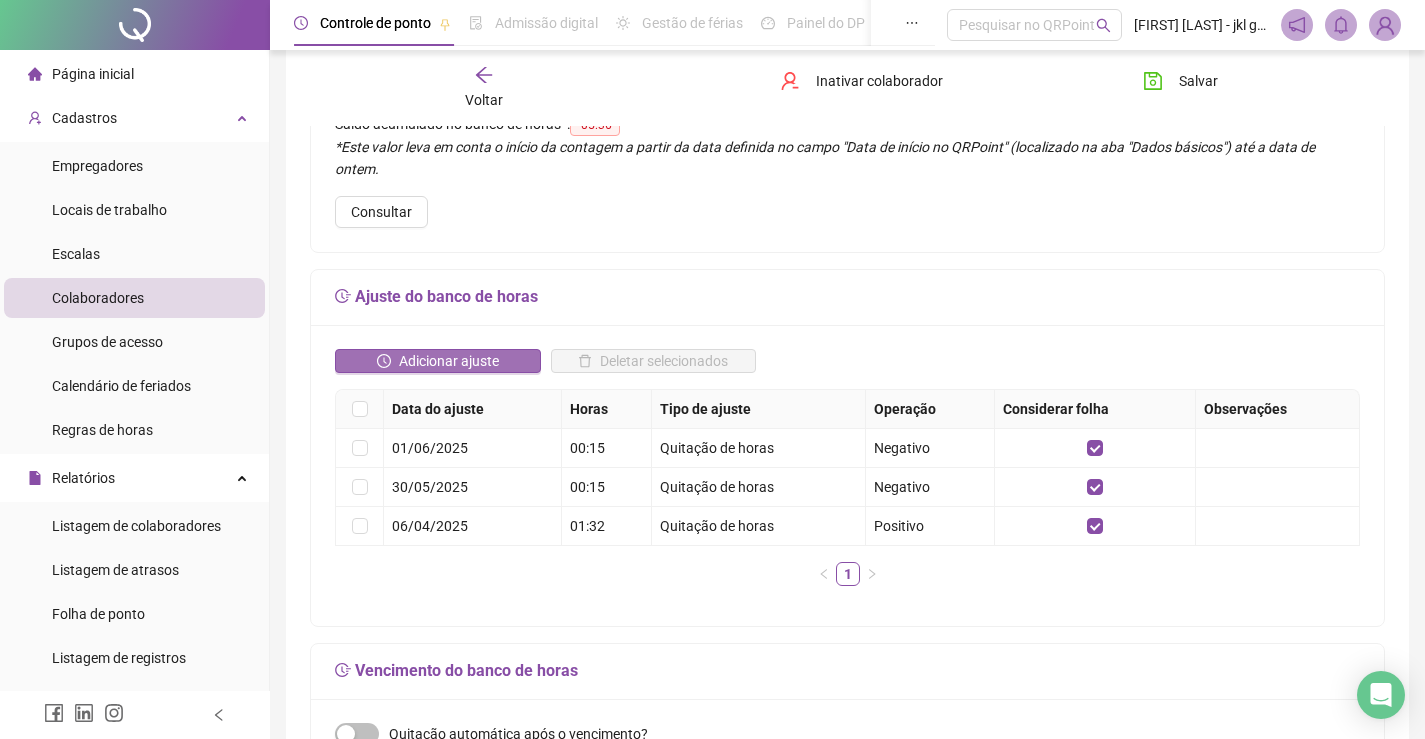 click on "Adicionar ajuste" at bounding box center [449, 361] 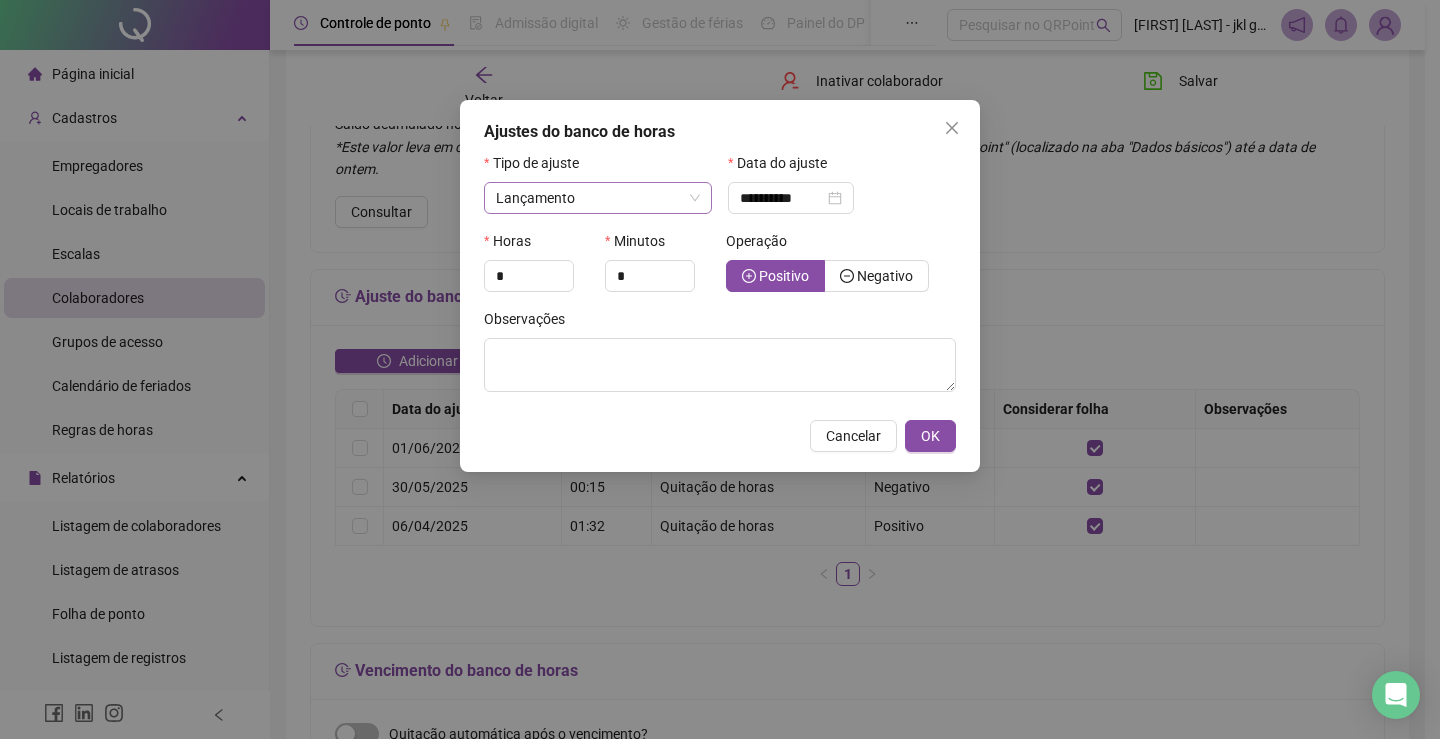 click on "Lançamento" at bounding box center [598, 198] 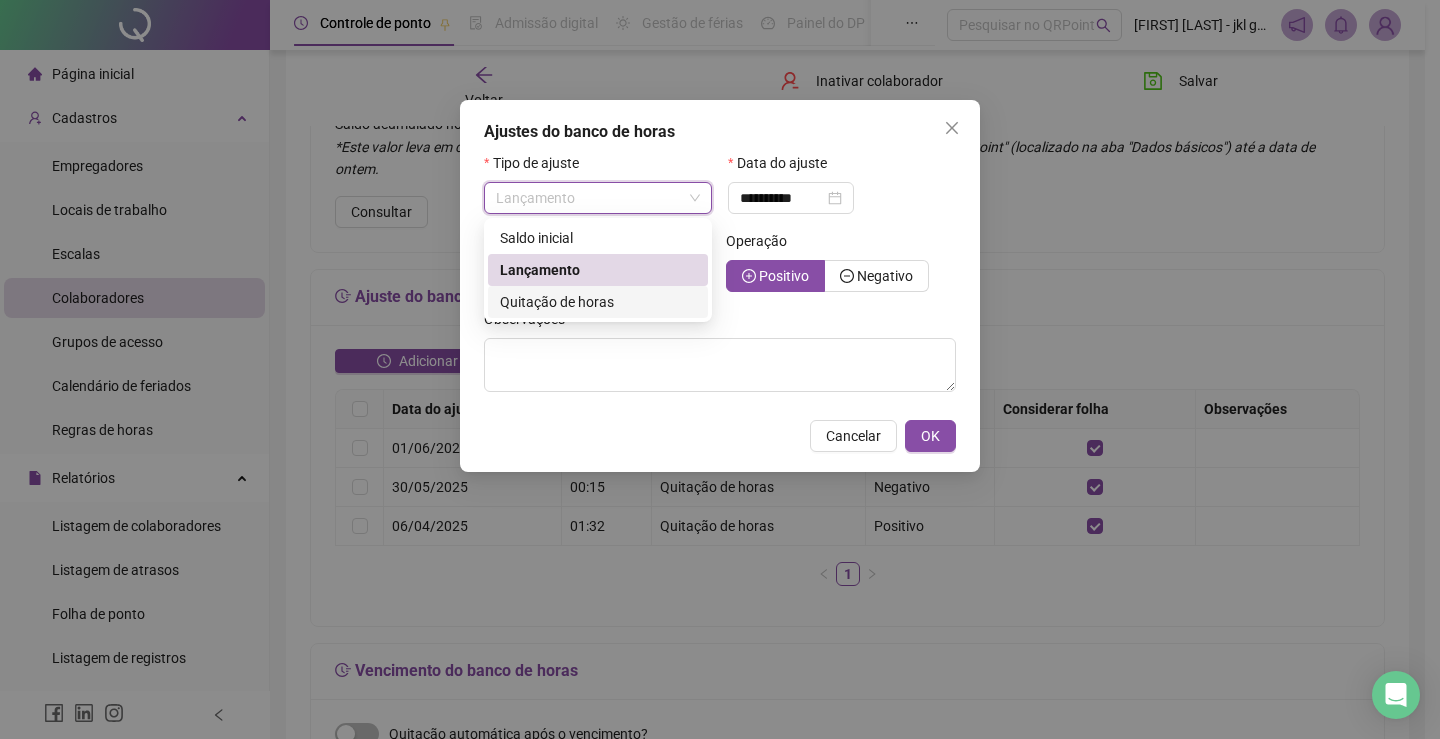 click on "Quitação de horas" at bounding box center (557, 302) 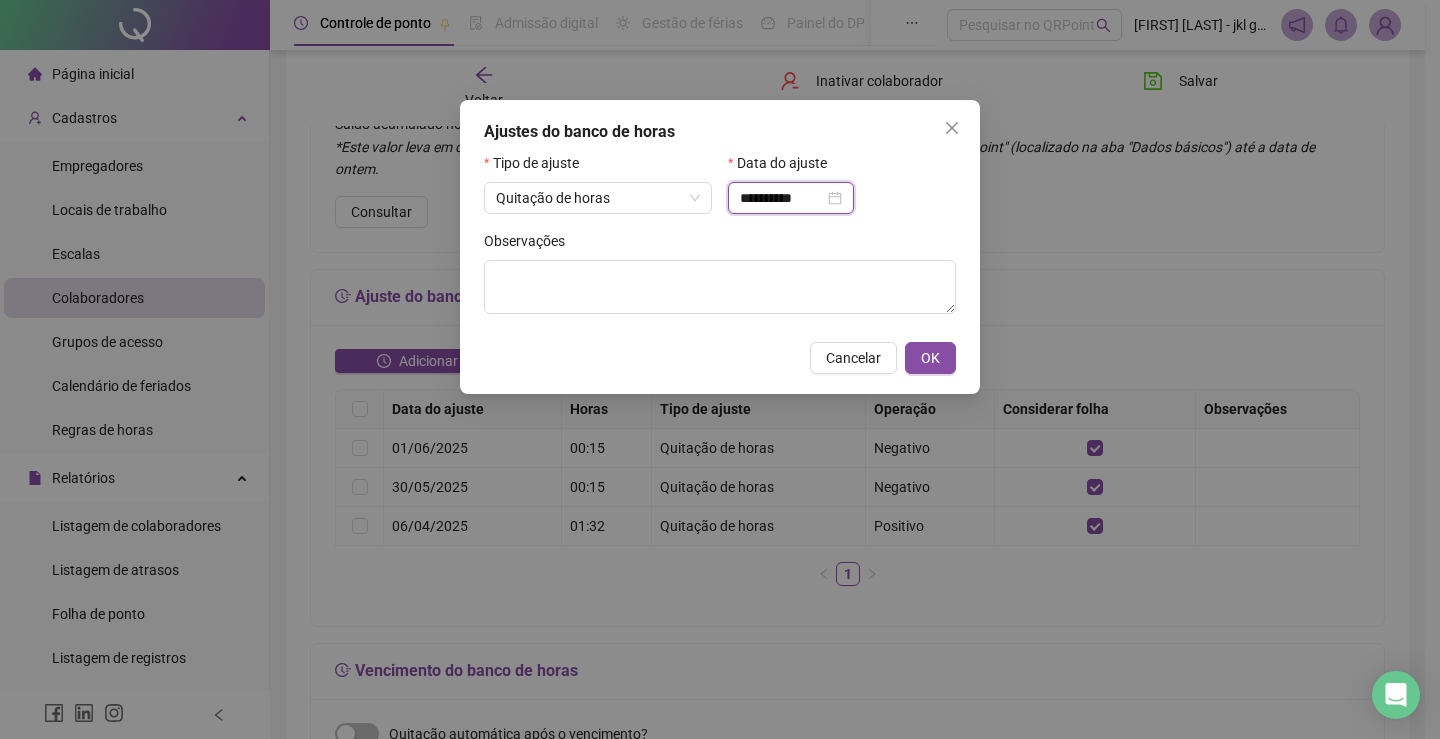 click on "**********" at bounding box center [782, 198] 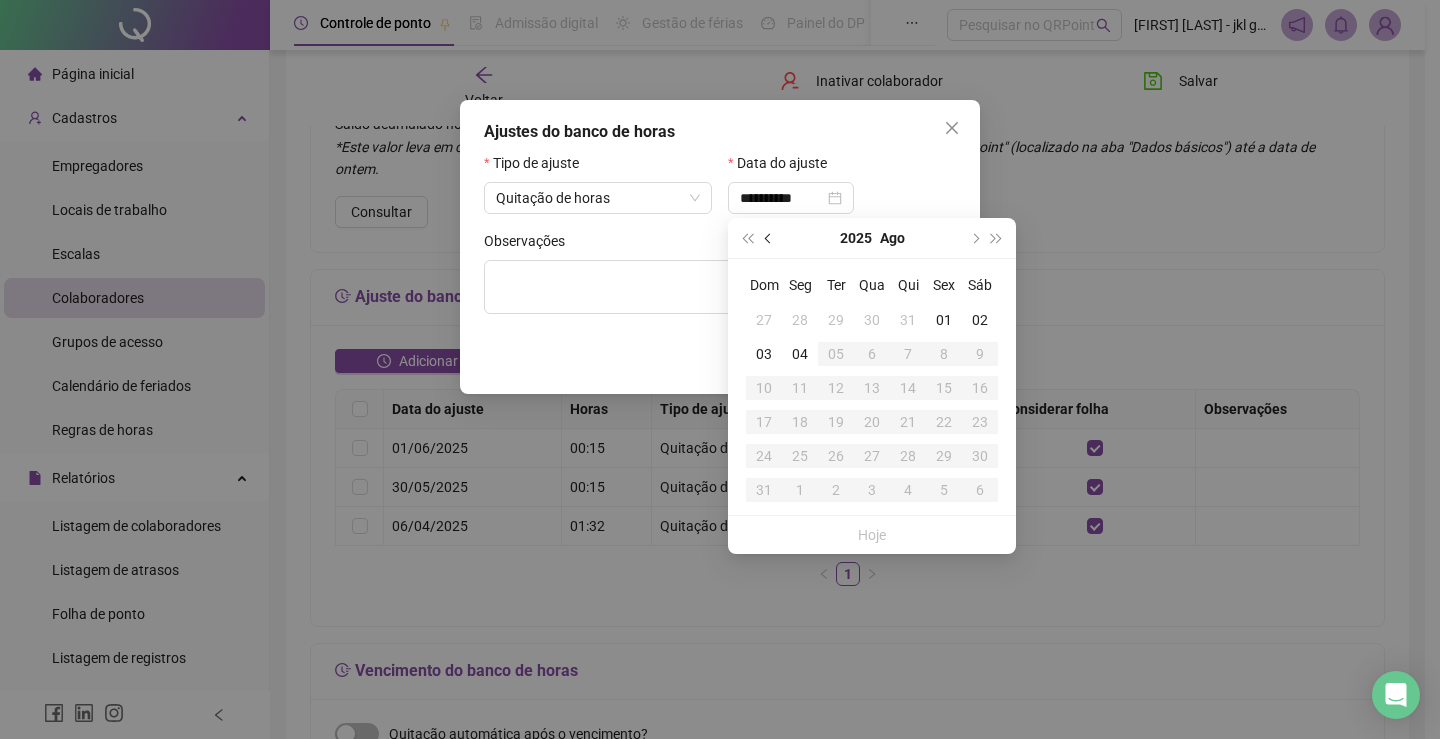click at bounding box center [769, 238] 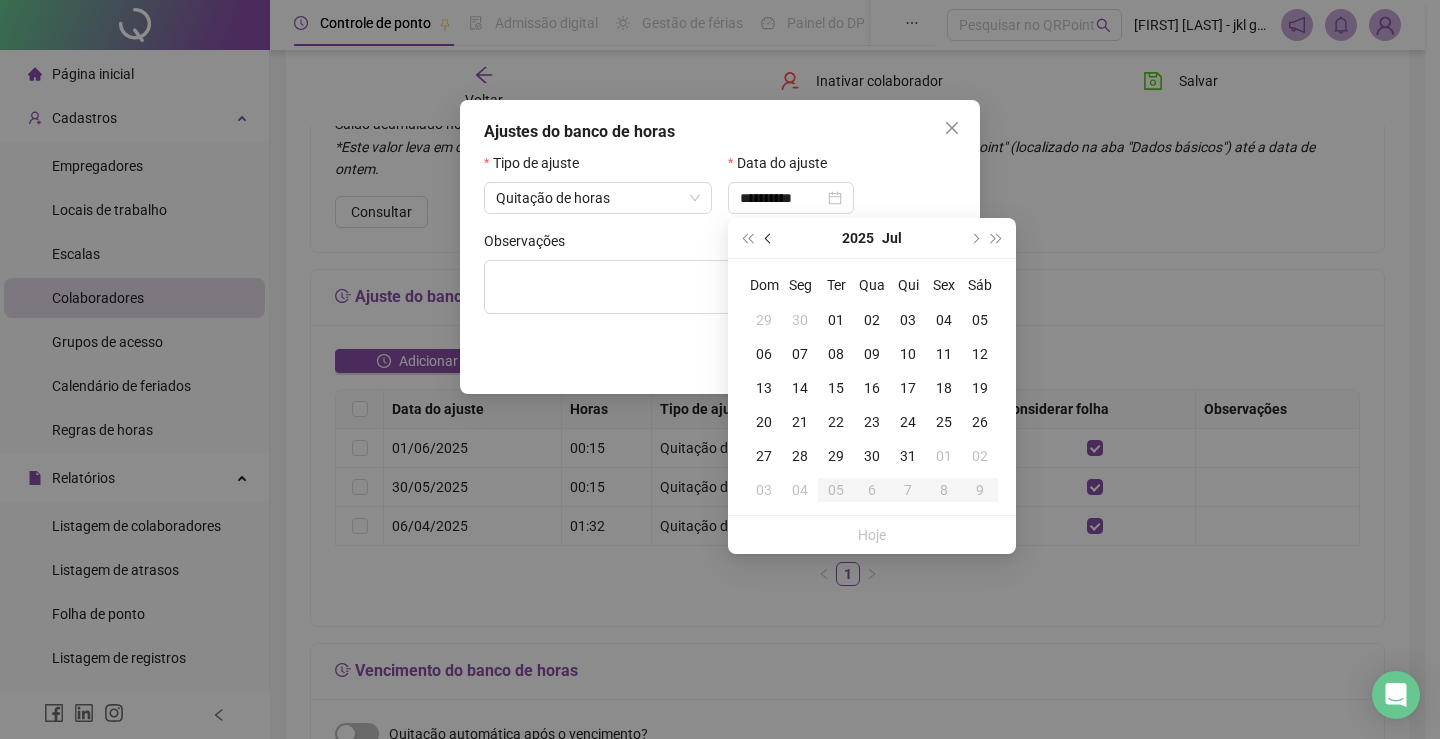 click at bounding box center [769, 238] 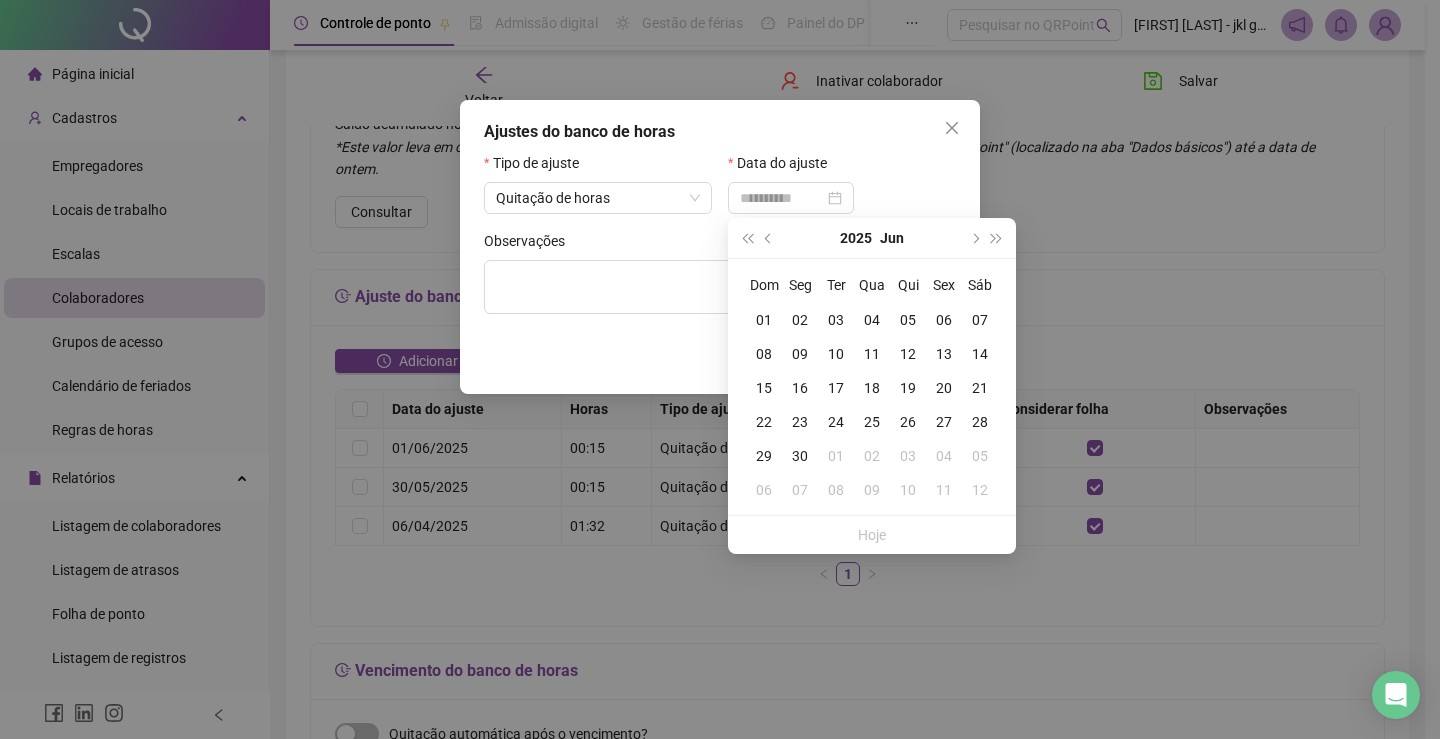 type on "**********" 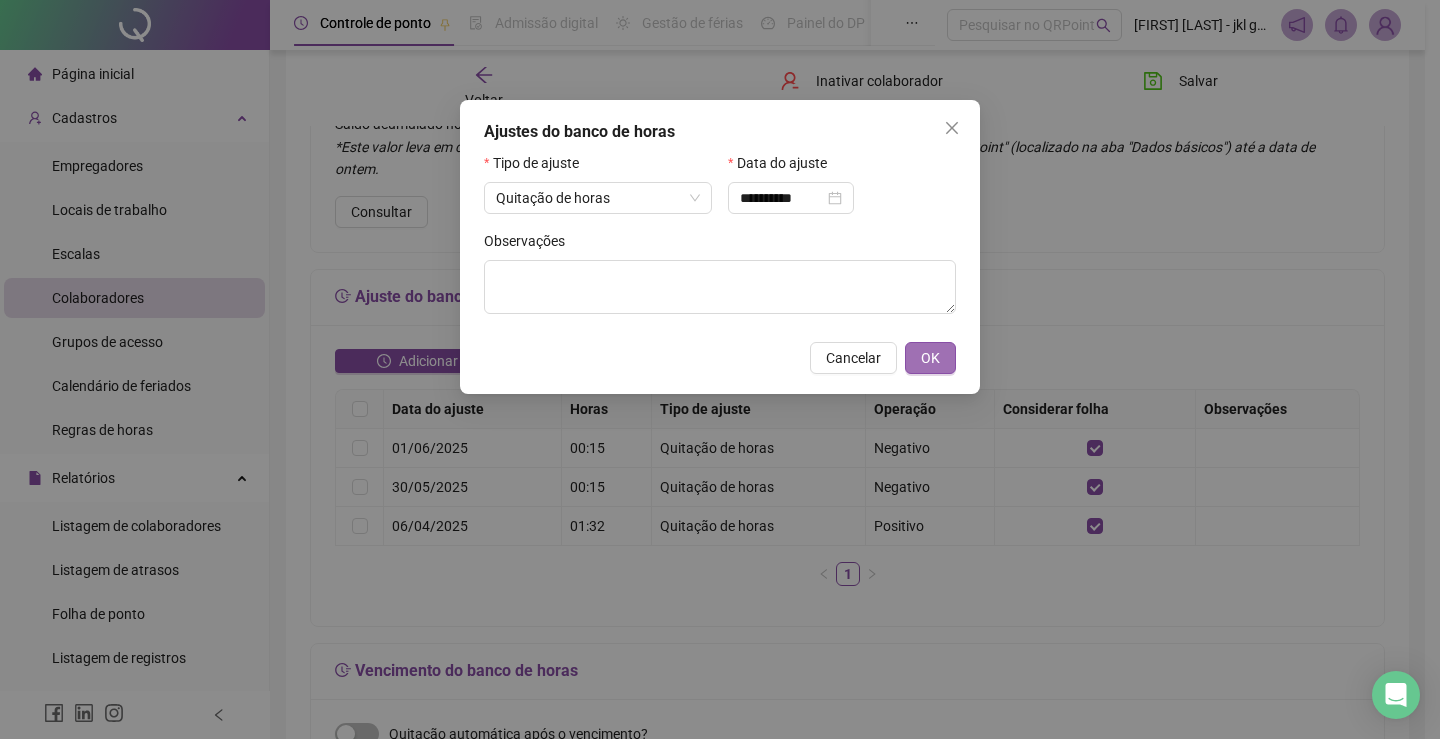 click on "OK" at bounding box center [930, 358] 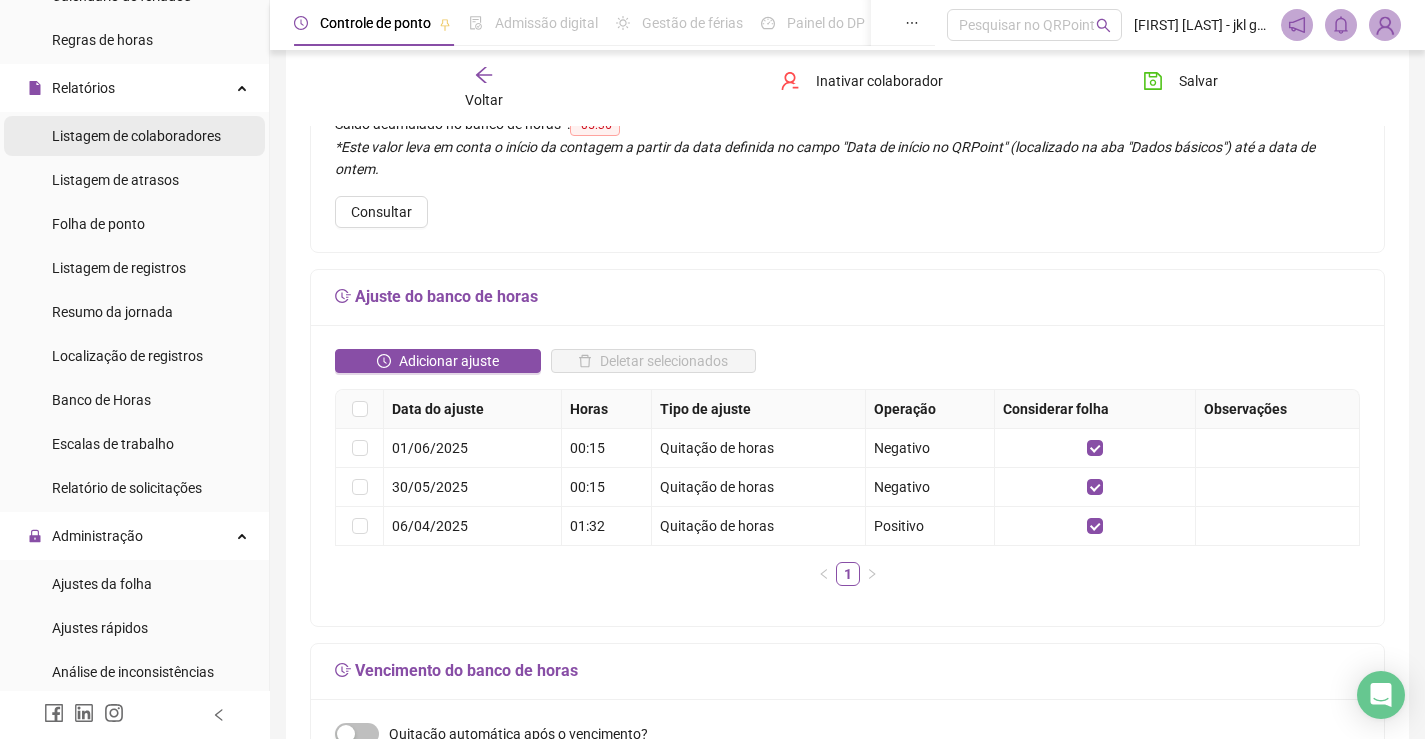 scroll, scrollTop: 600, scrollLeft: 0, axis: vertical 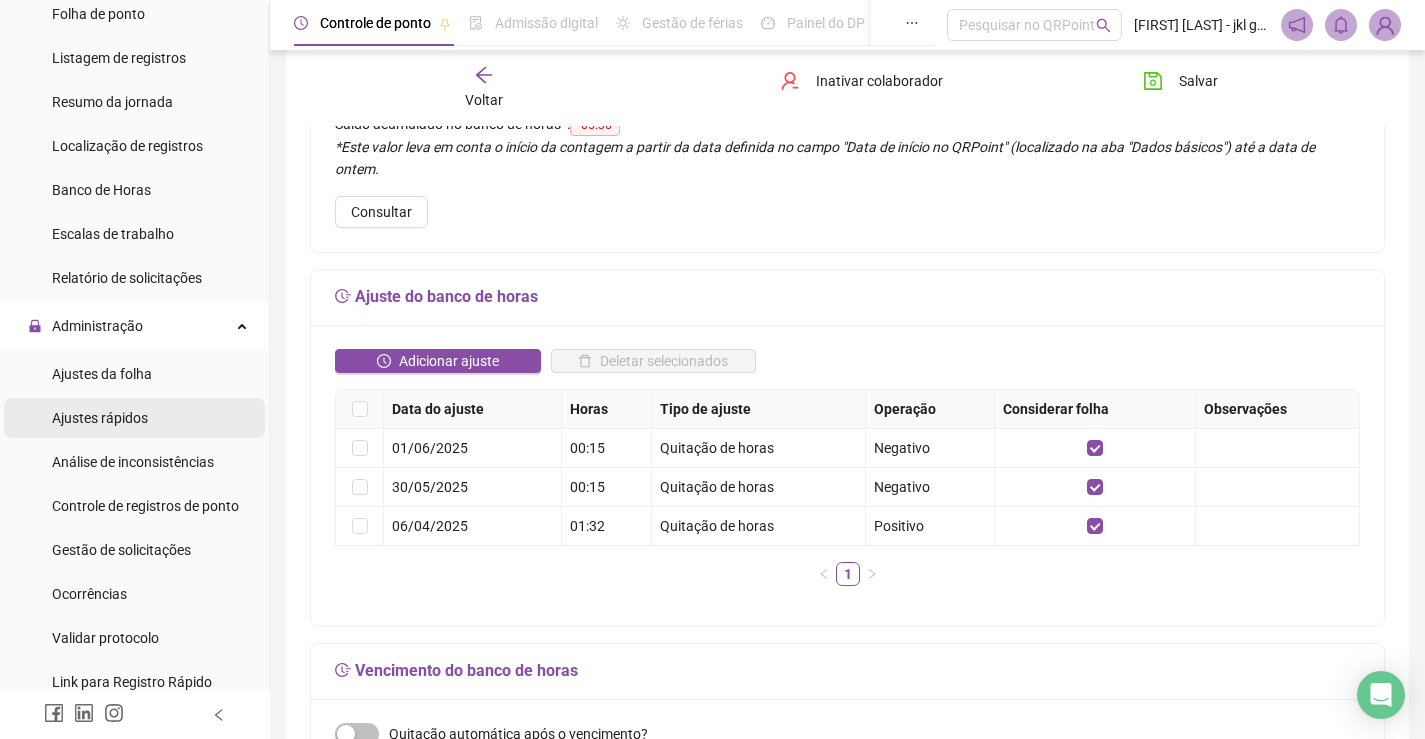 click on "Ajustes rápidos" at bounding box center [100, 418] 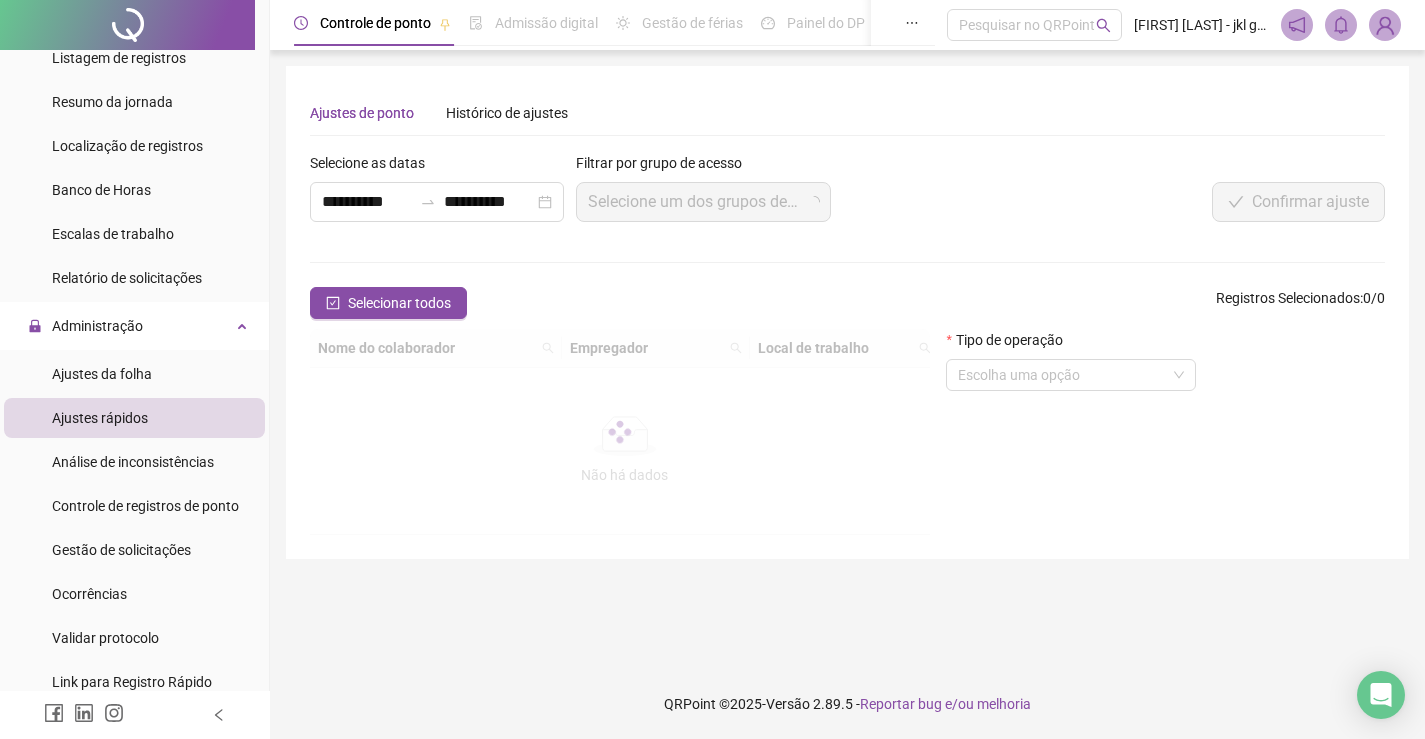 scroll, scrollTop: 0, scrollLeft: 0, axis: both 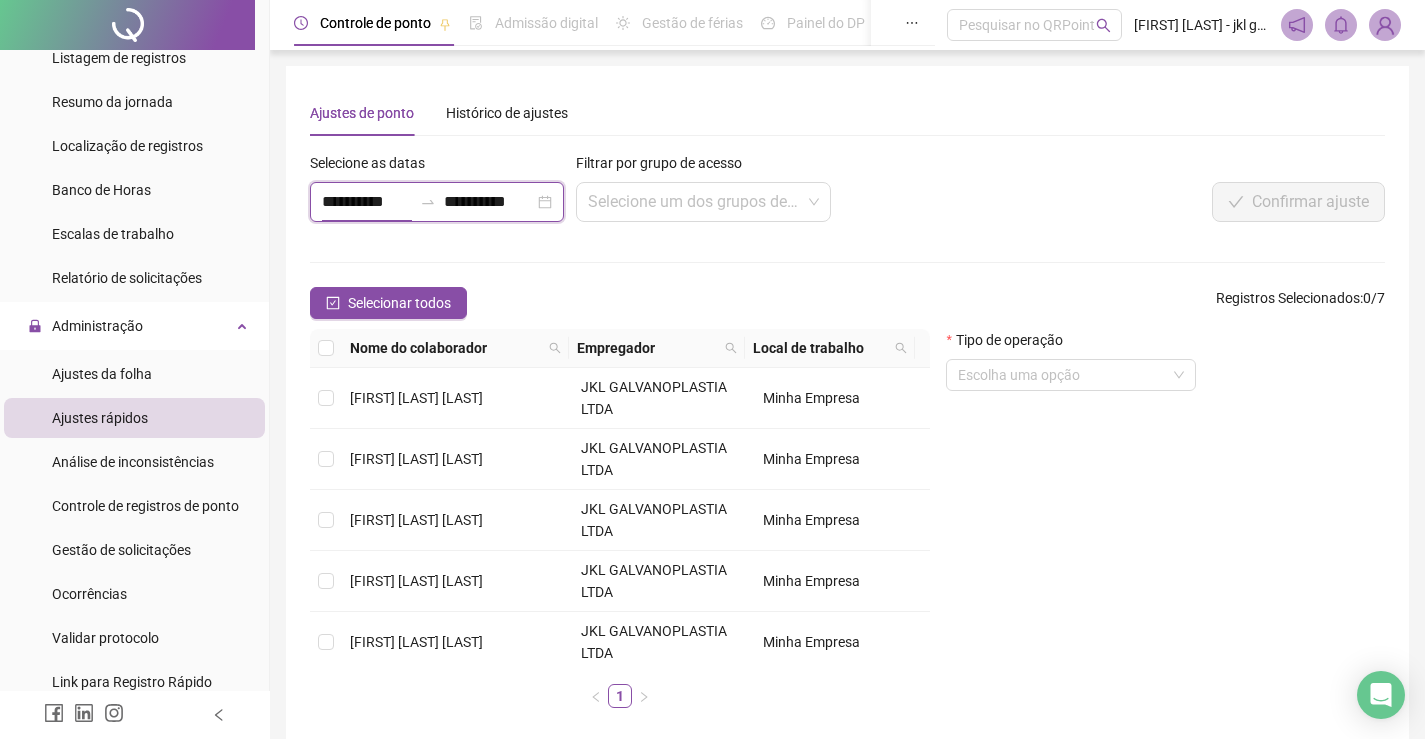 click on "**********" at bounding box center [367, 202] 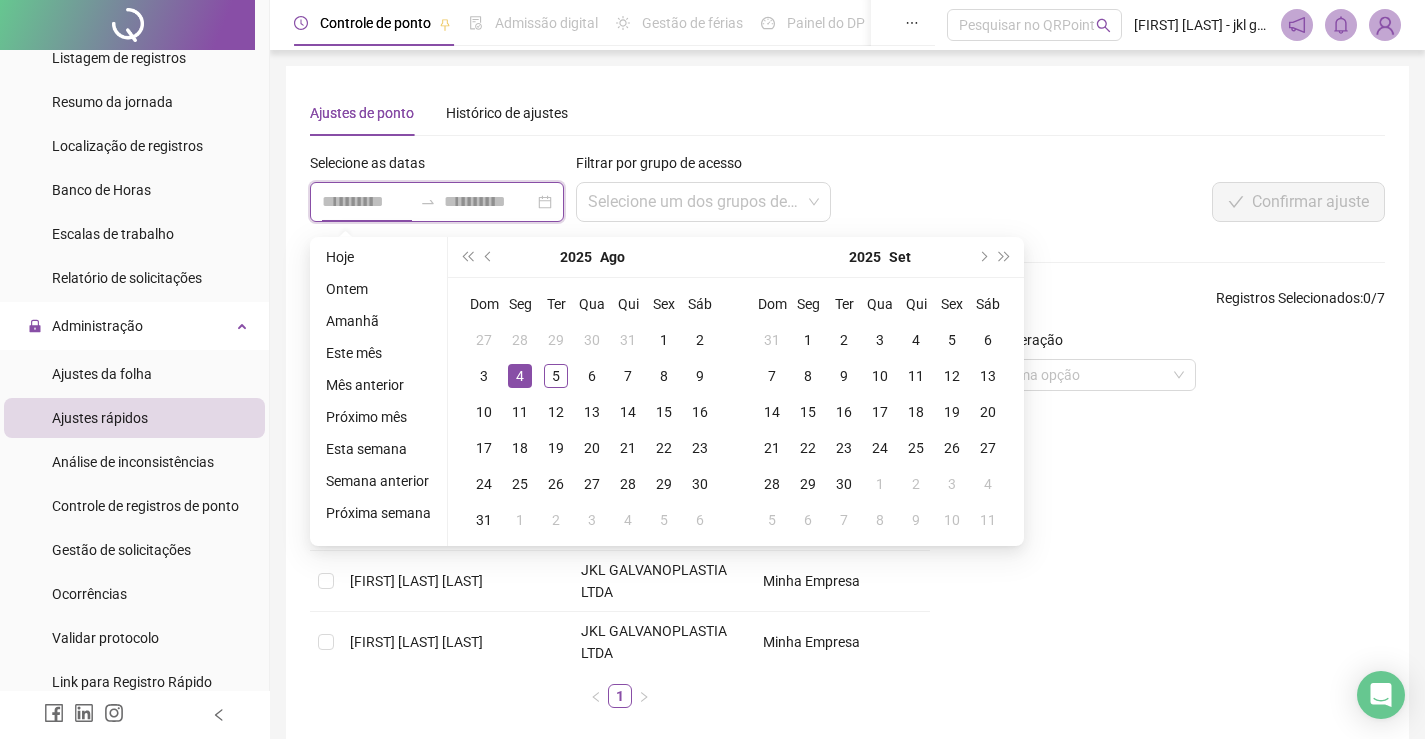 type on "**********" 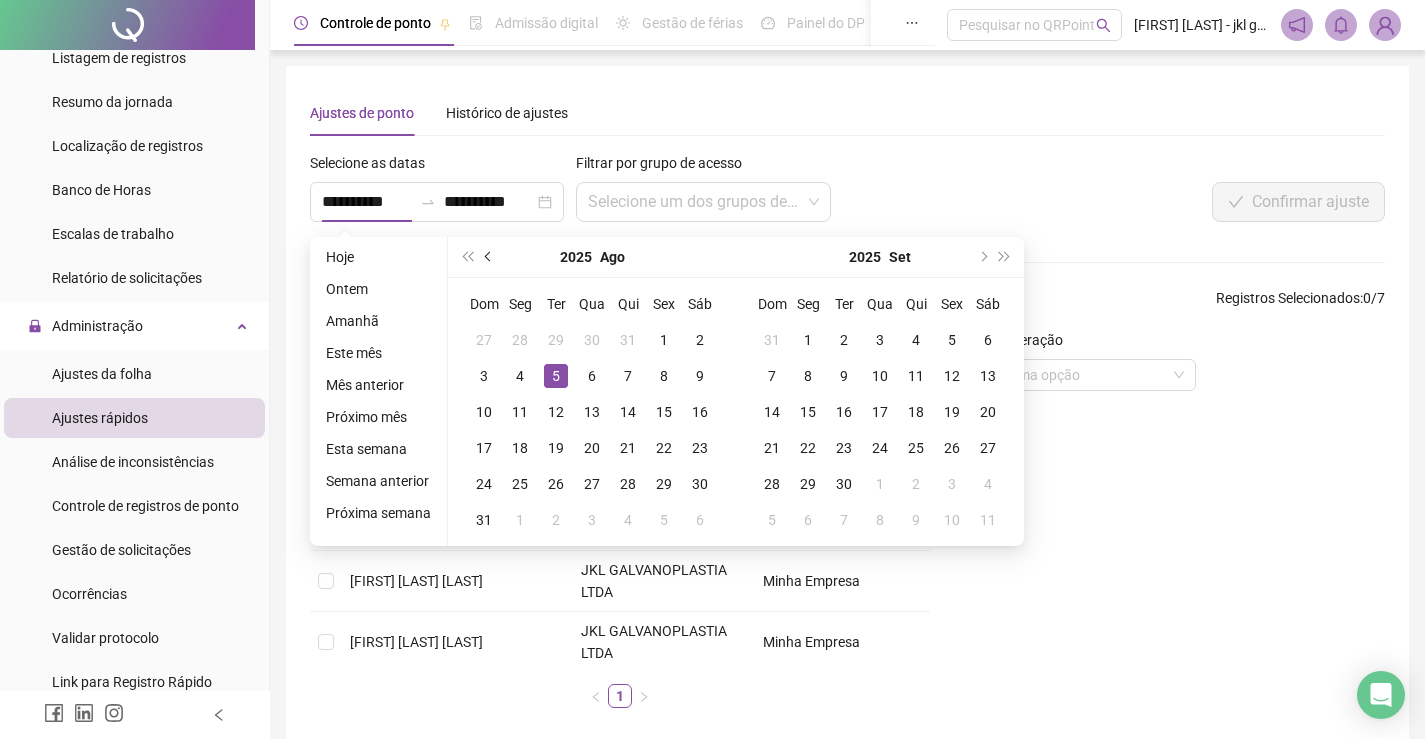 click at bounding box center (490, 257) 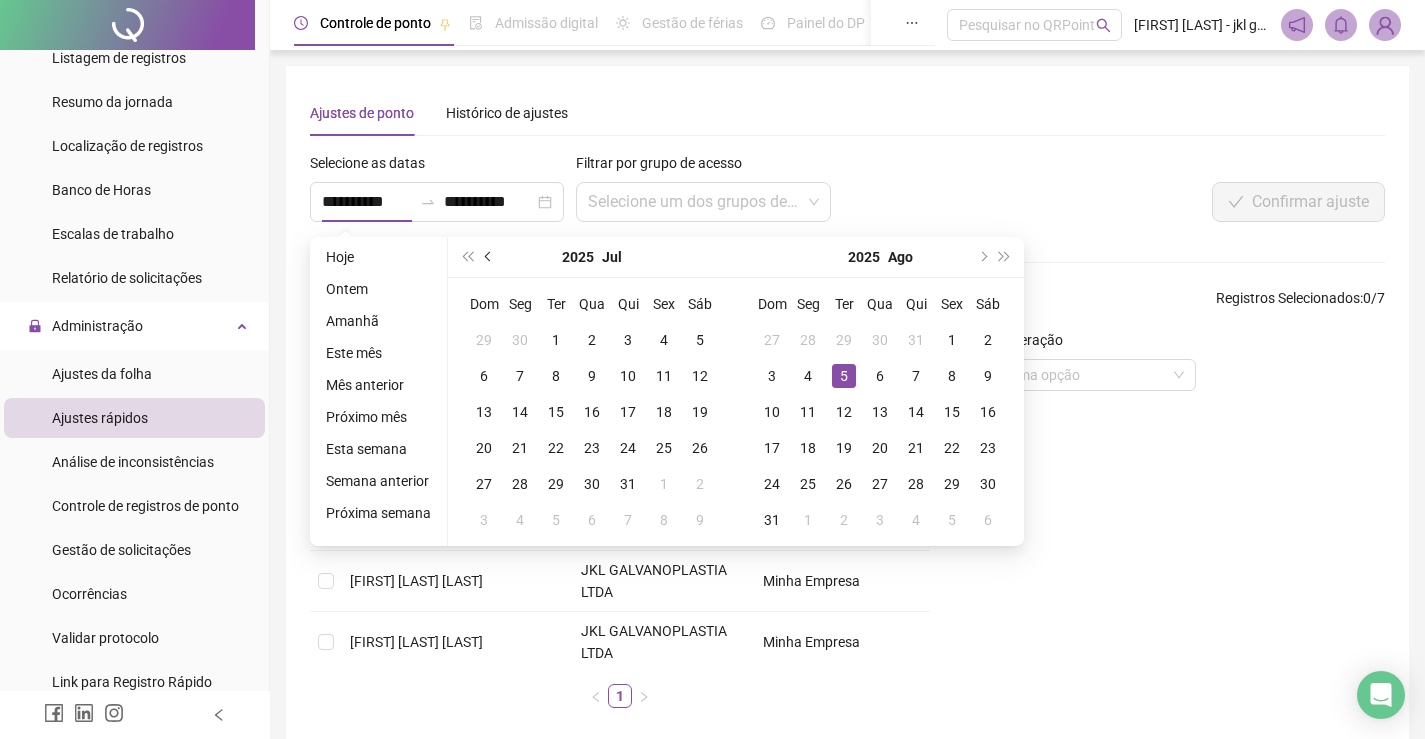 click at bounding box center (490, 257) 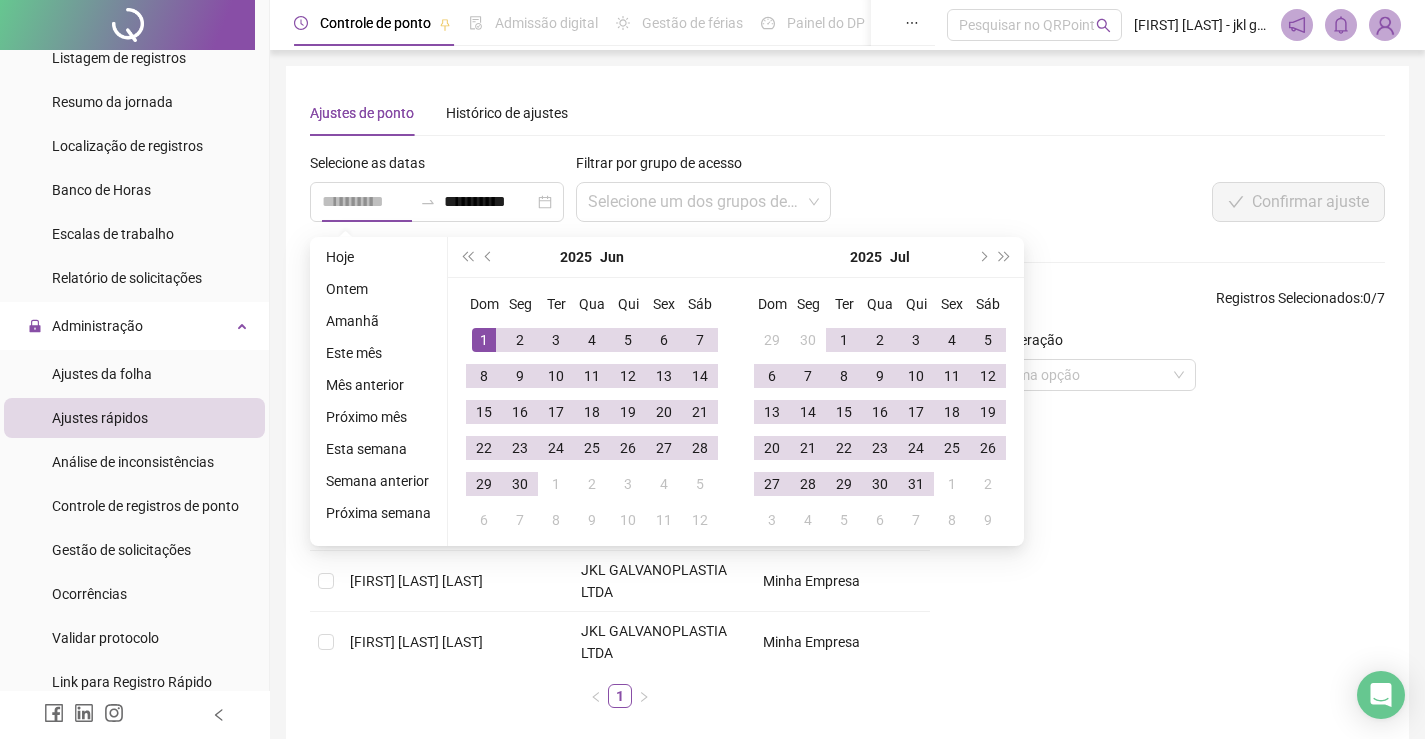 type on "**********" 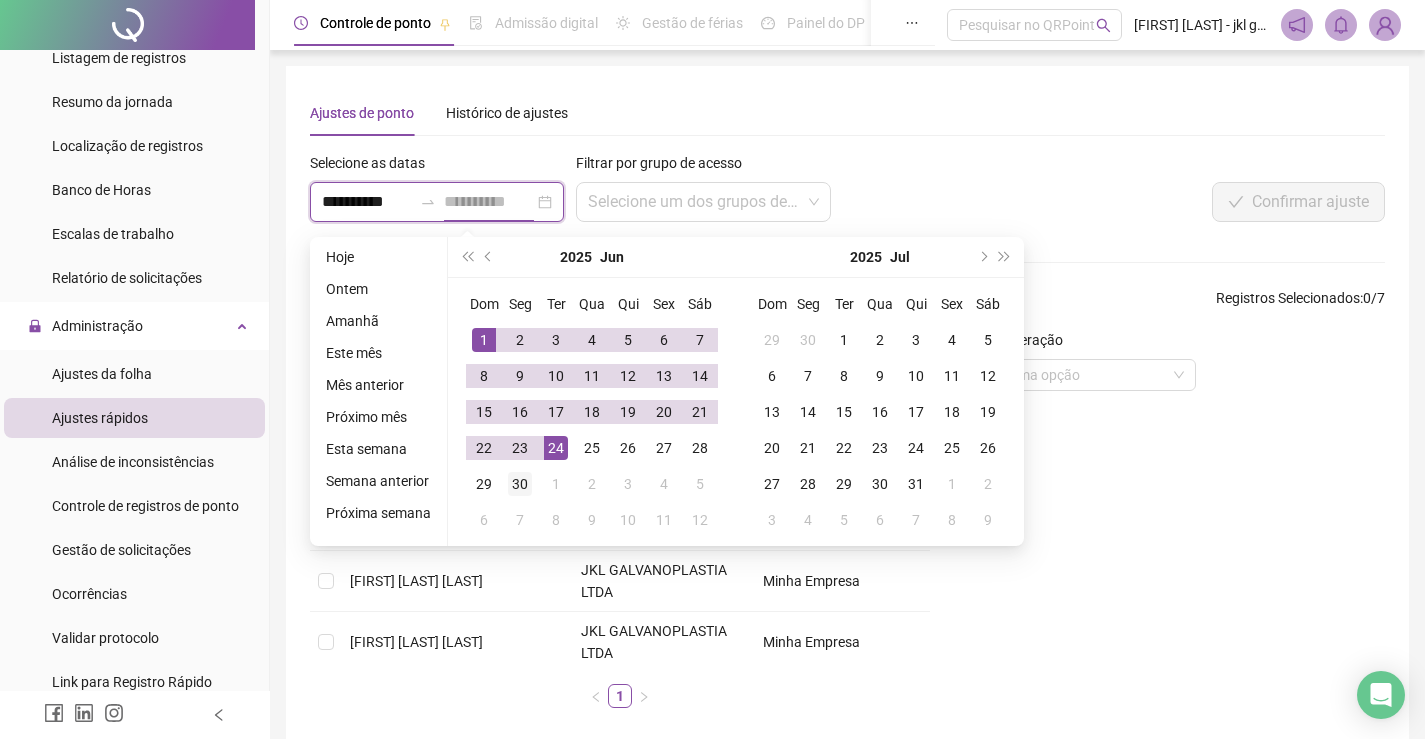 type on "**********" 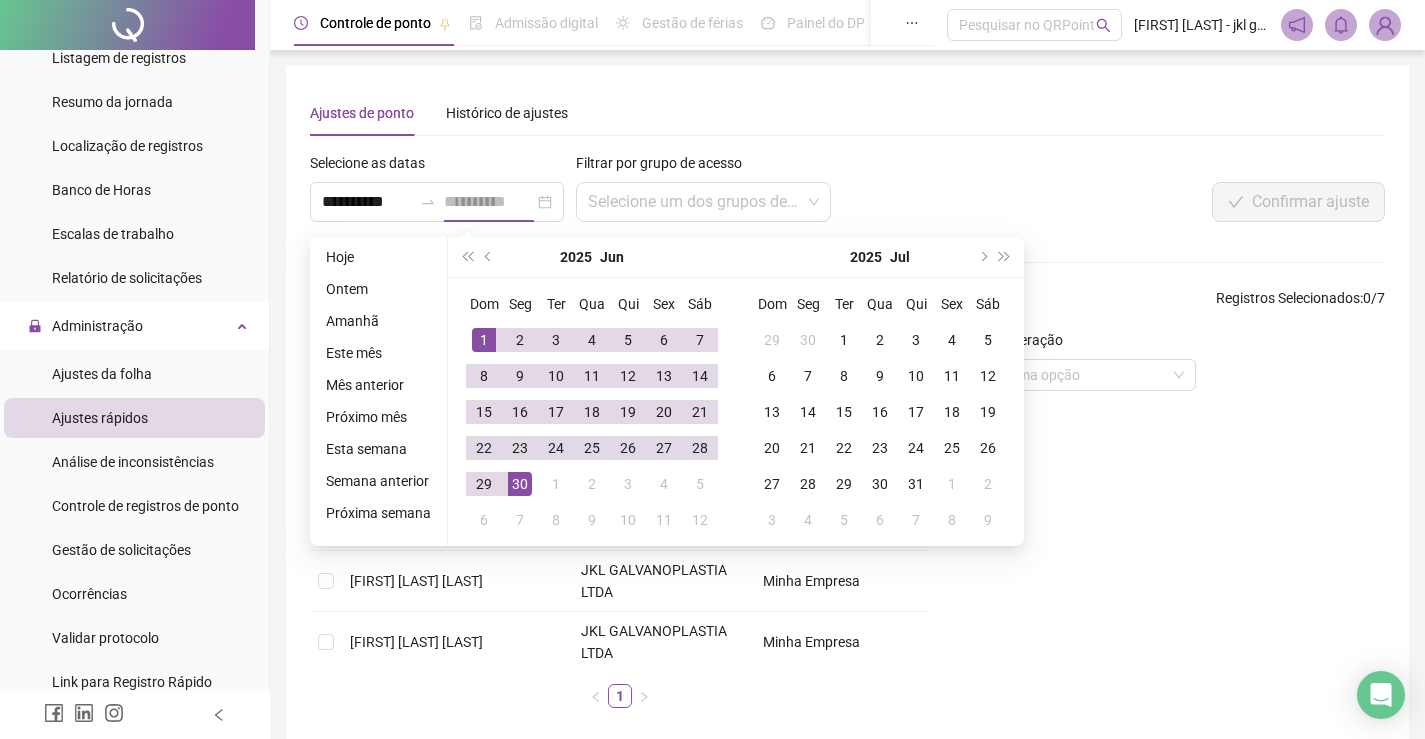 click on "30" at bounding box center [520, 484] 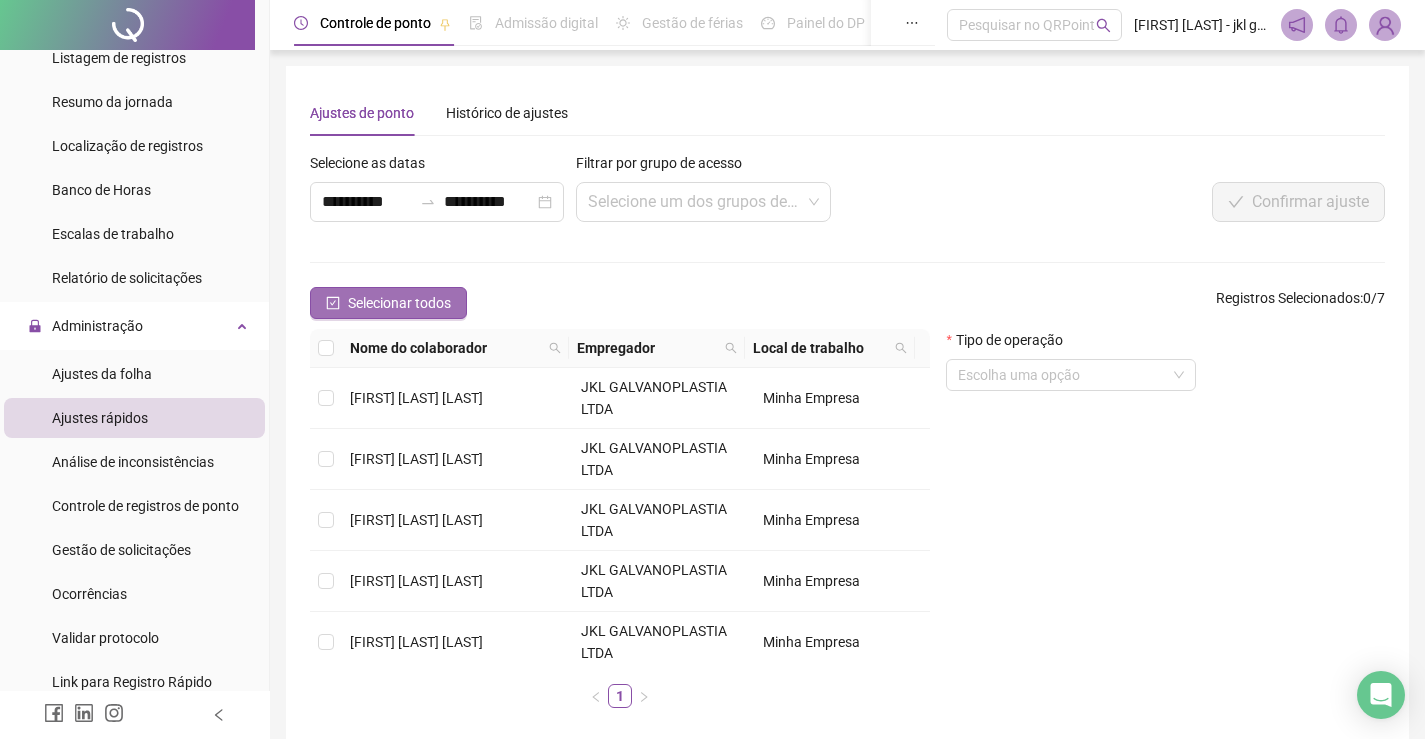 click on "Selecionar todos" at bounding box center [388, 303] 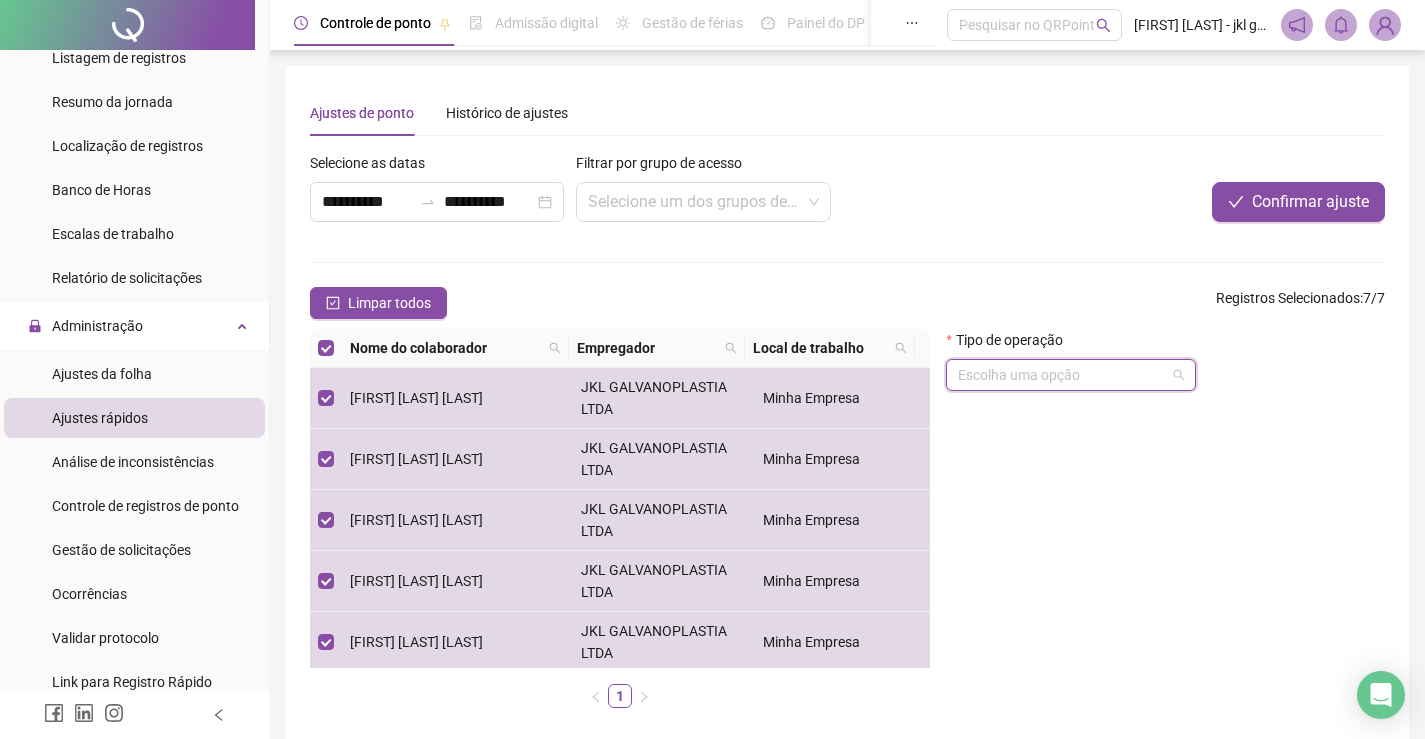 click at bounding box center [1062, 375] 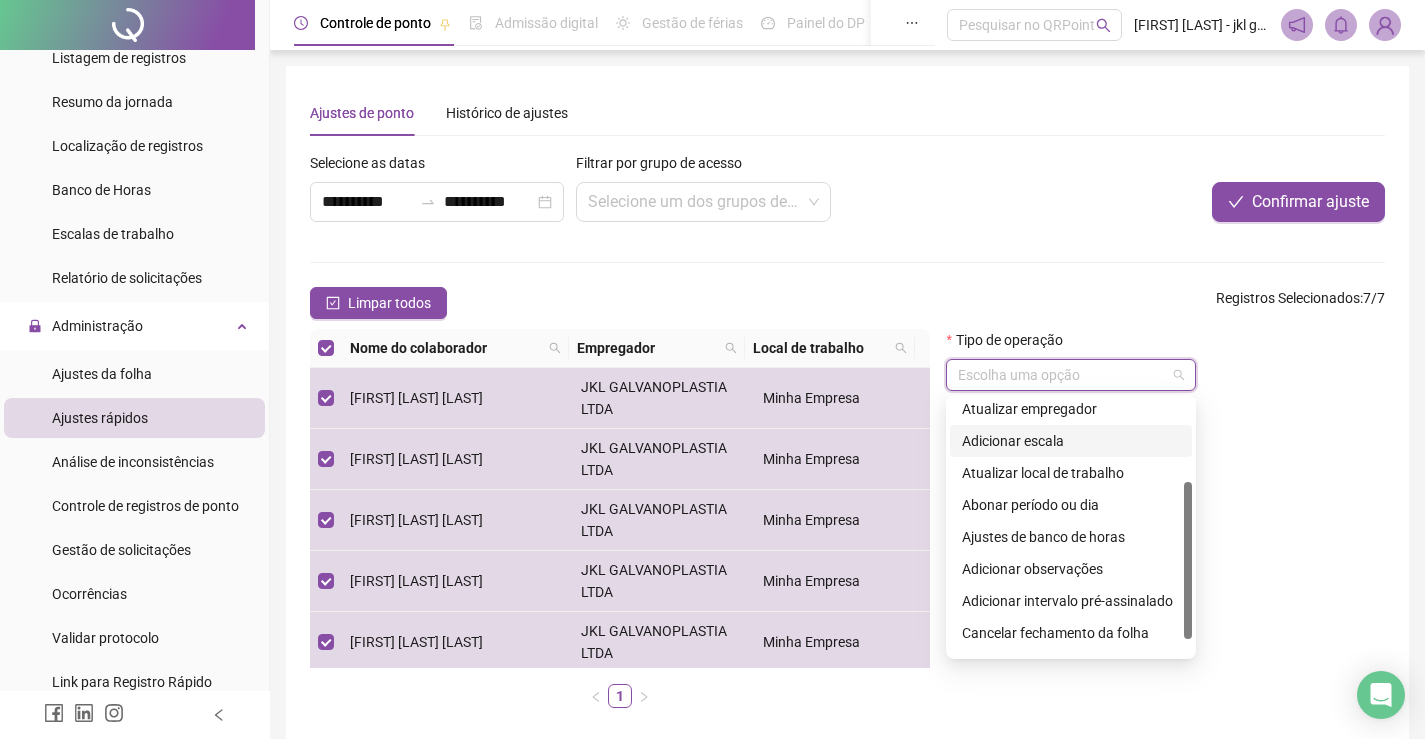 scroll, scrollTop: 160, scrollLeft: 0, axis: vertical 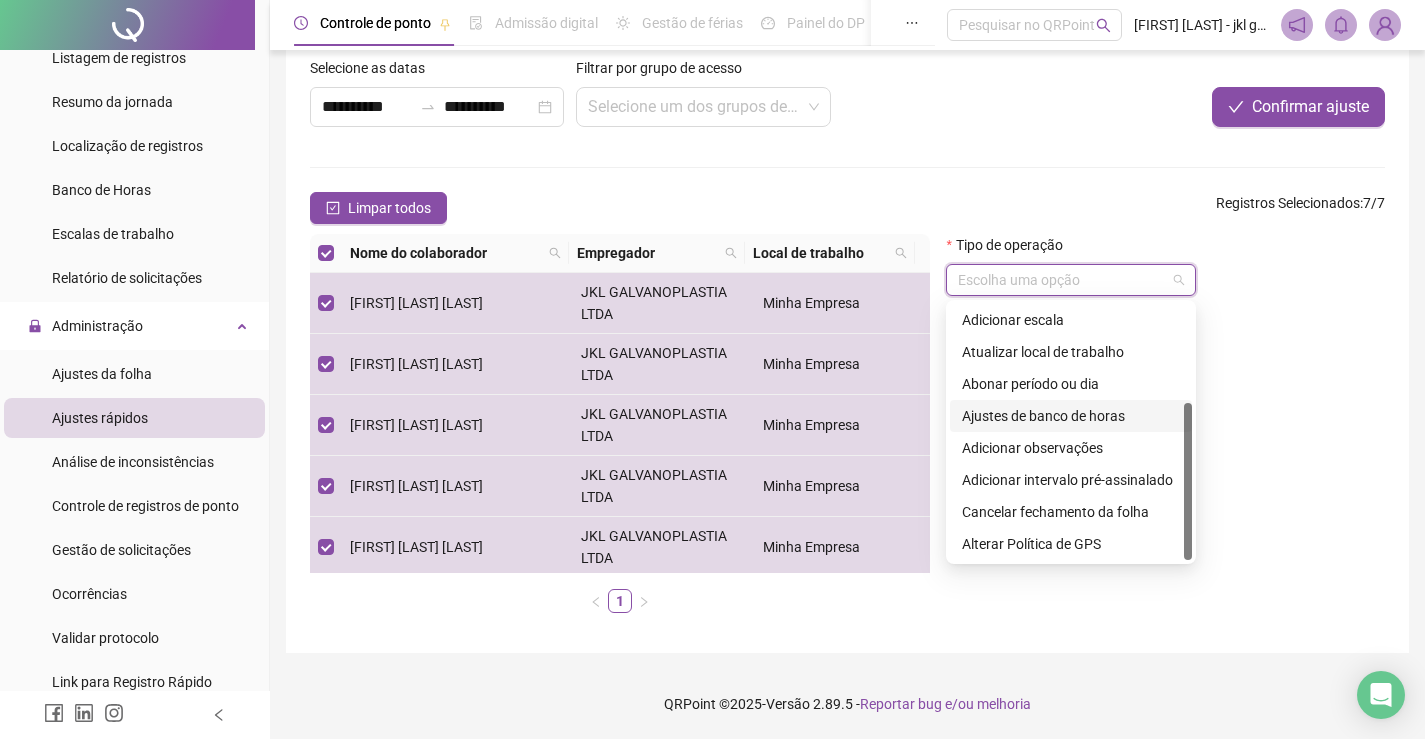 click on "Ajustes de banco de horas" at bounding box center [1071, 416] 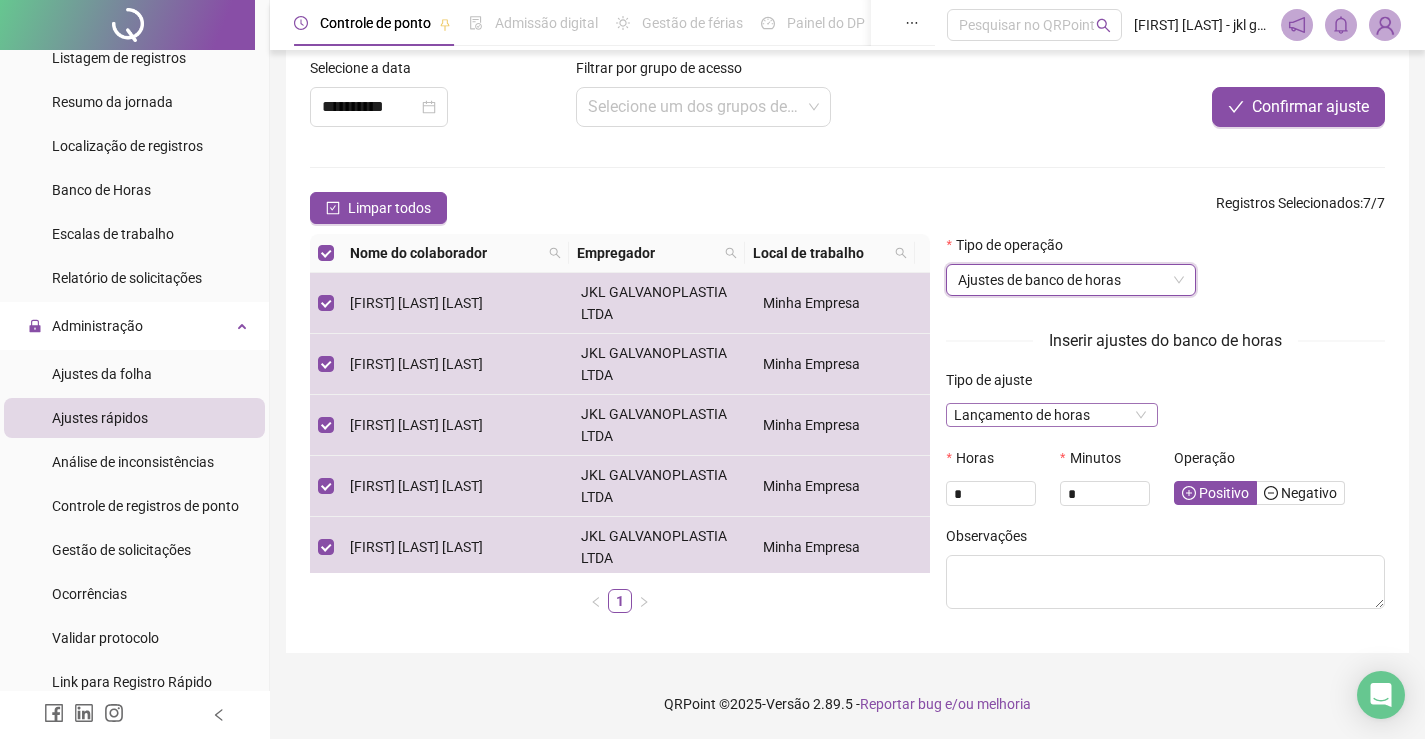 click on "Lançamento de horas" at bounding box center [1051, 415] 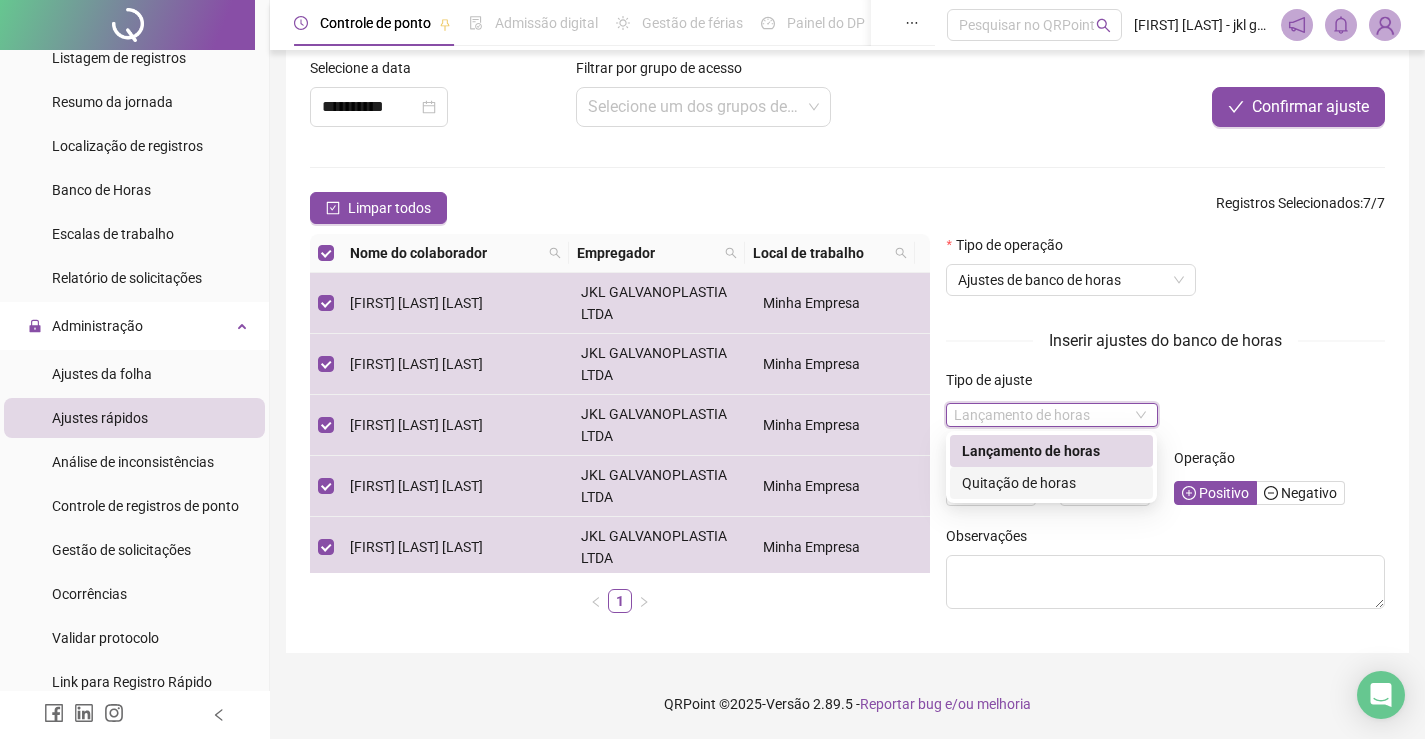 click on "Quitação de horas" at bounding box center (1051, 483) 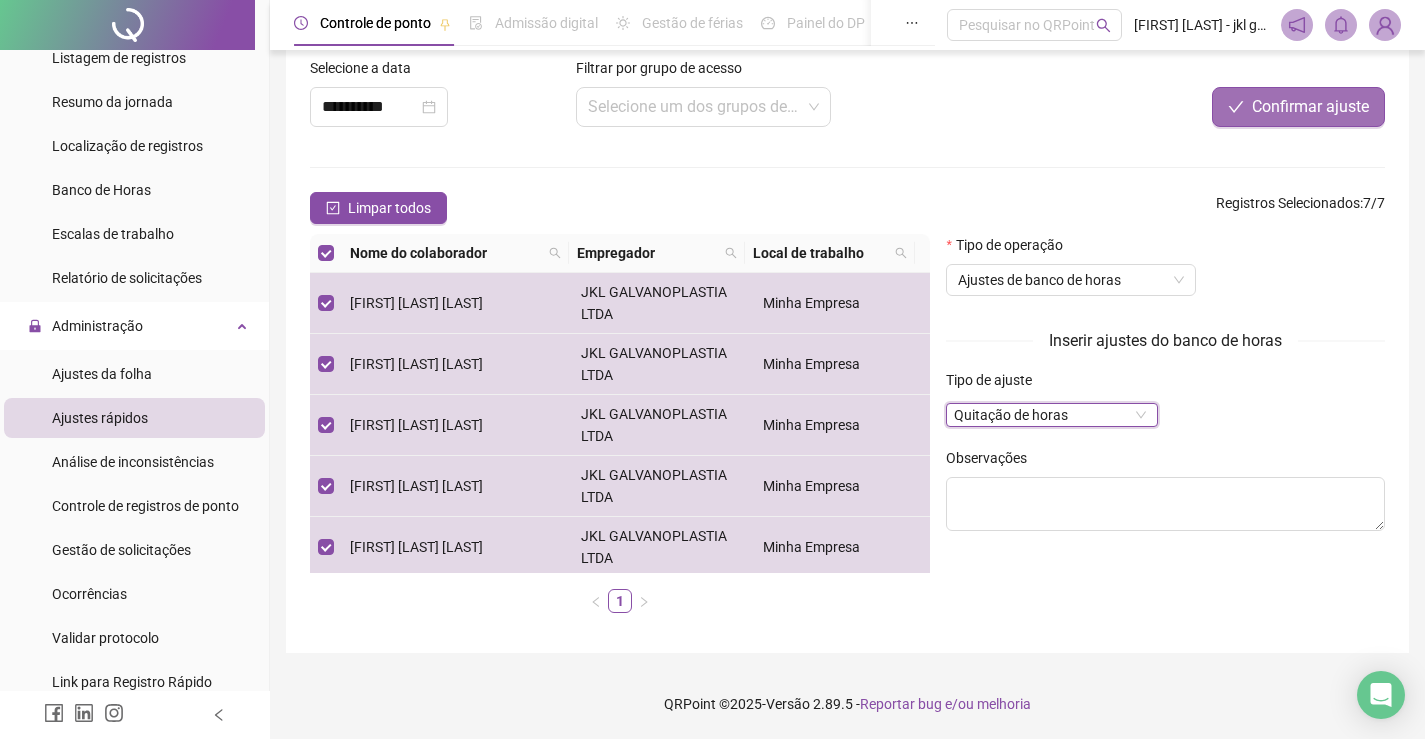 click on "Confirmar ajuste" at bounding box center [1310, 107] 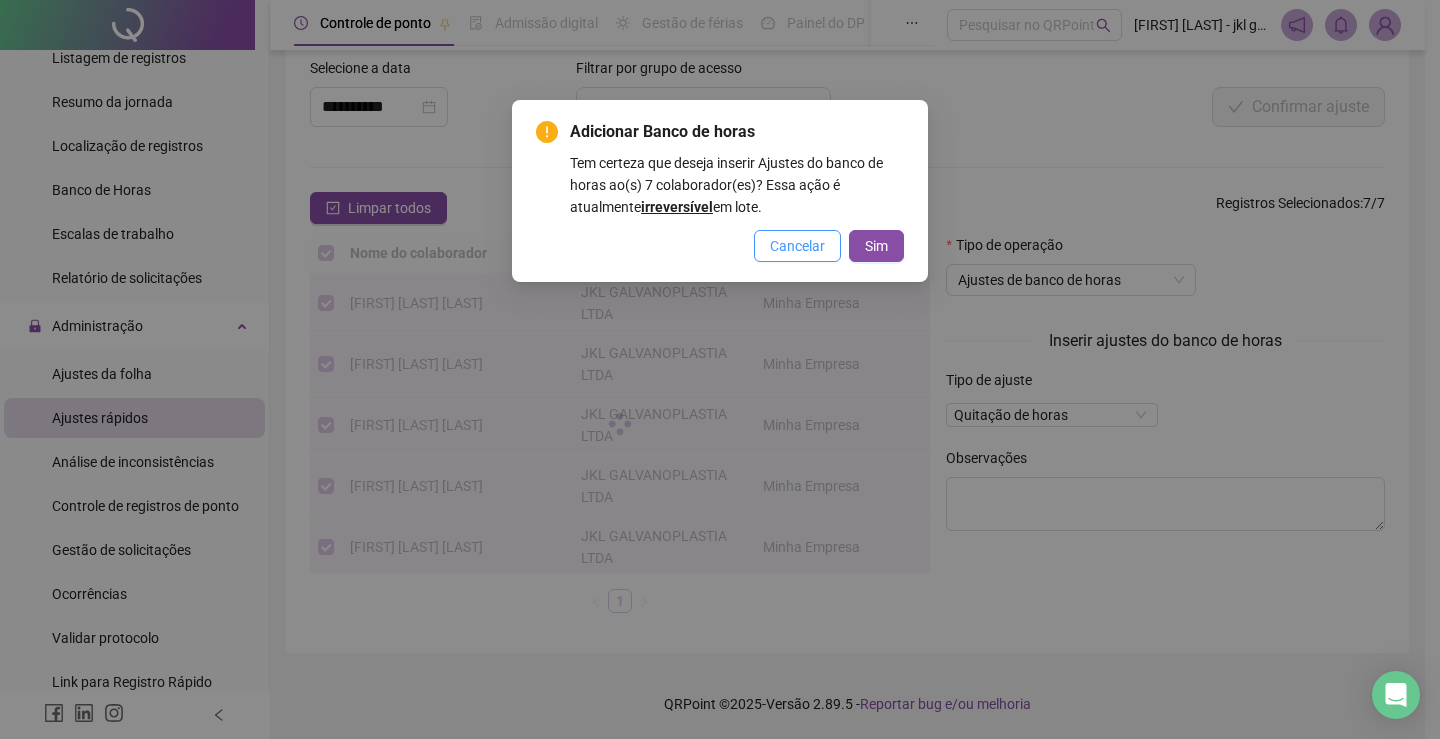 click on "Cancelar" at bounding box center [797, 246] 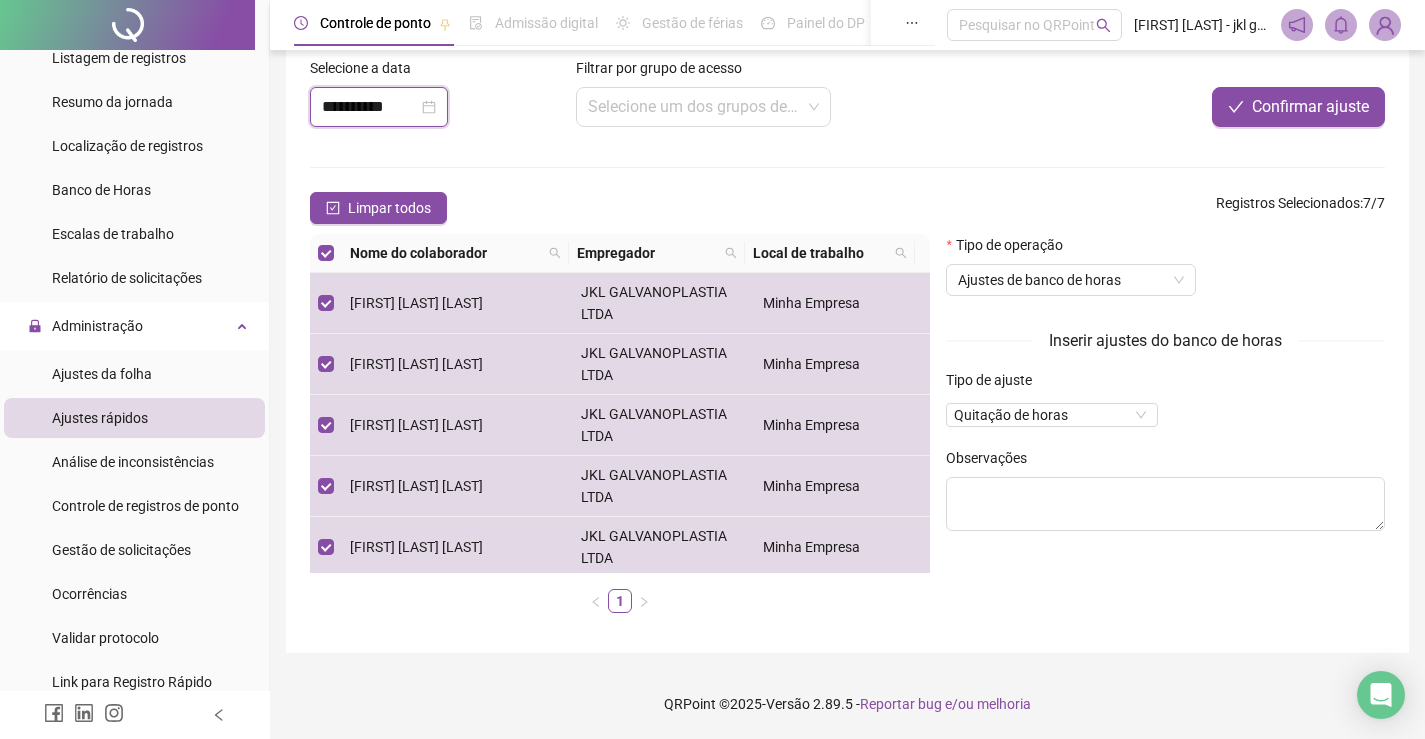 click on "**********" at bounding box center [370, 107] 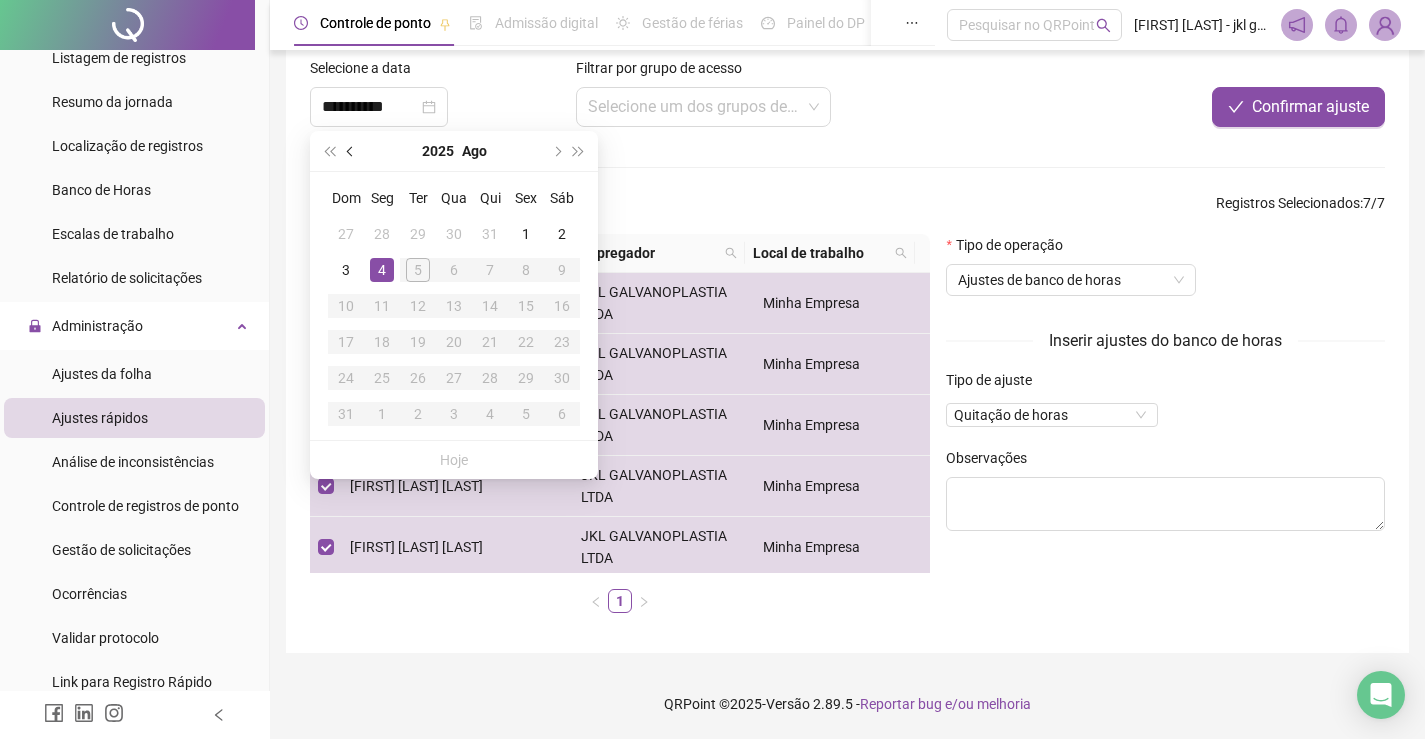 click at bounding box center (352, 151) 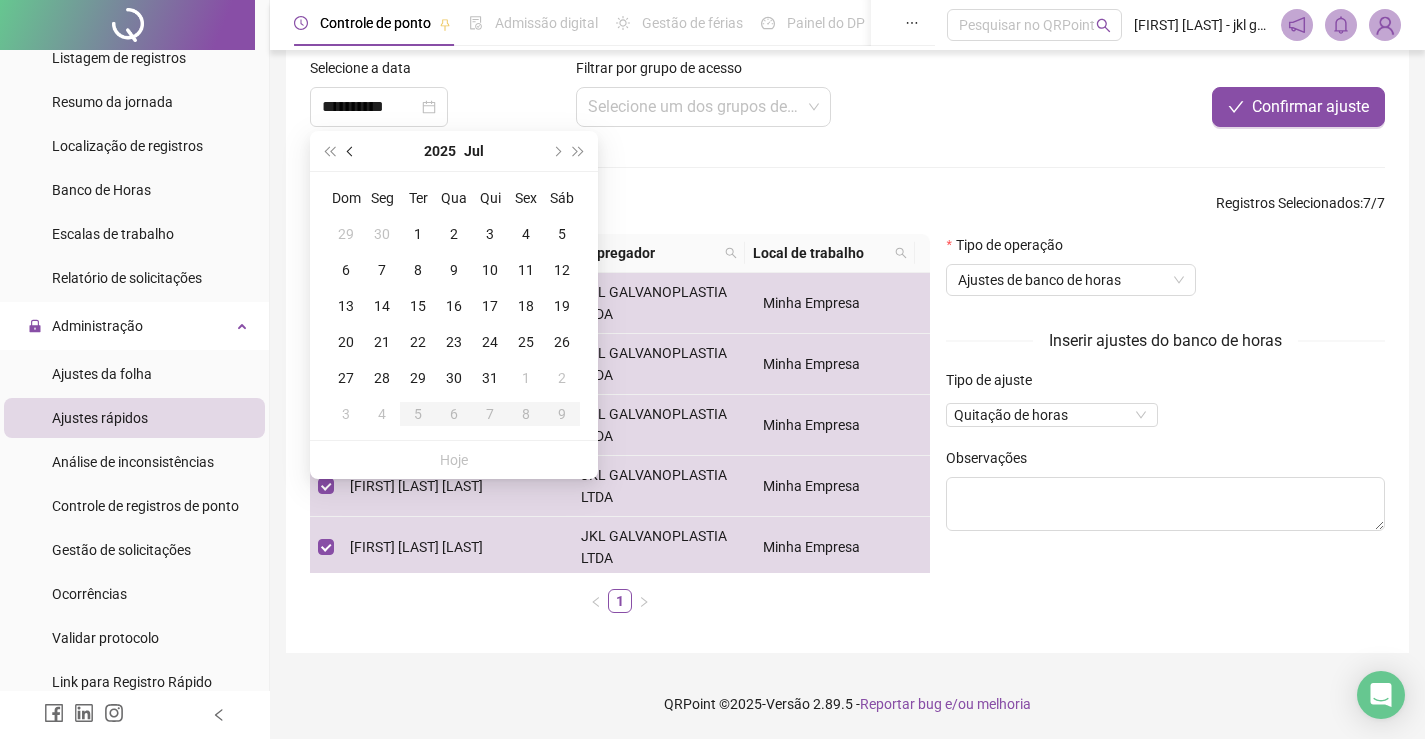 click at bounding box center [352, 151] 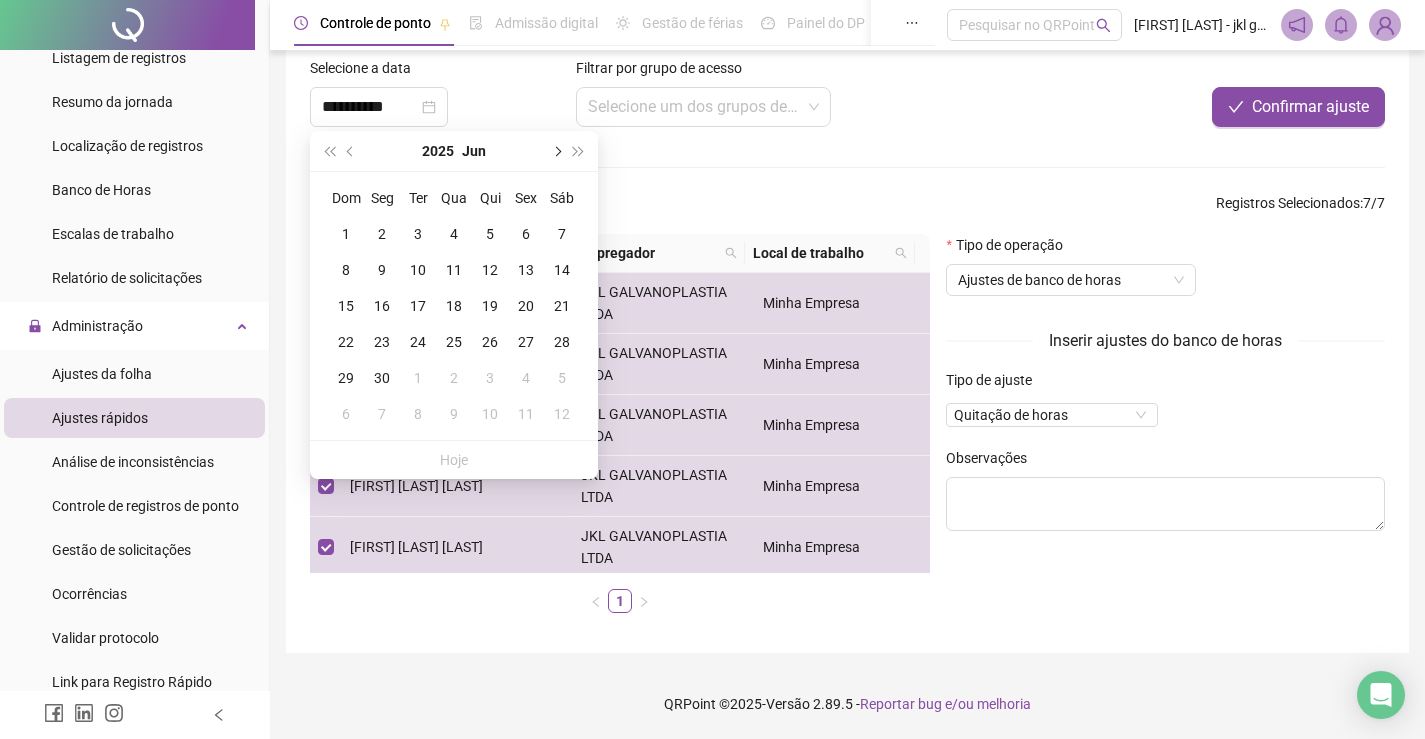 click at bounding box center [556, 151] 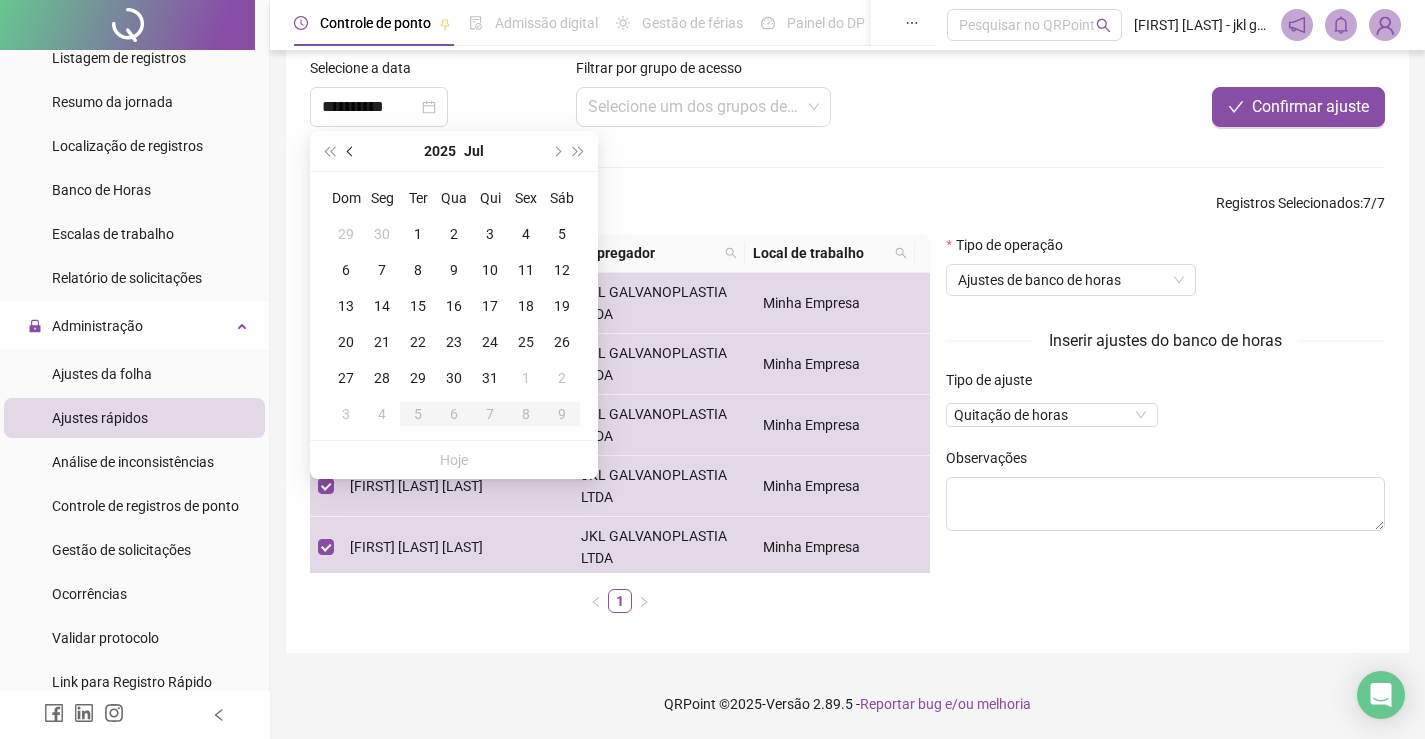 click at bounding box center (352, 151) 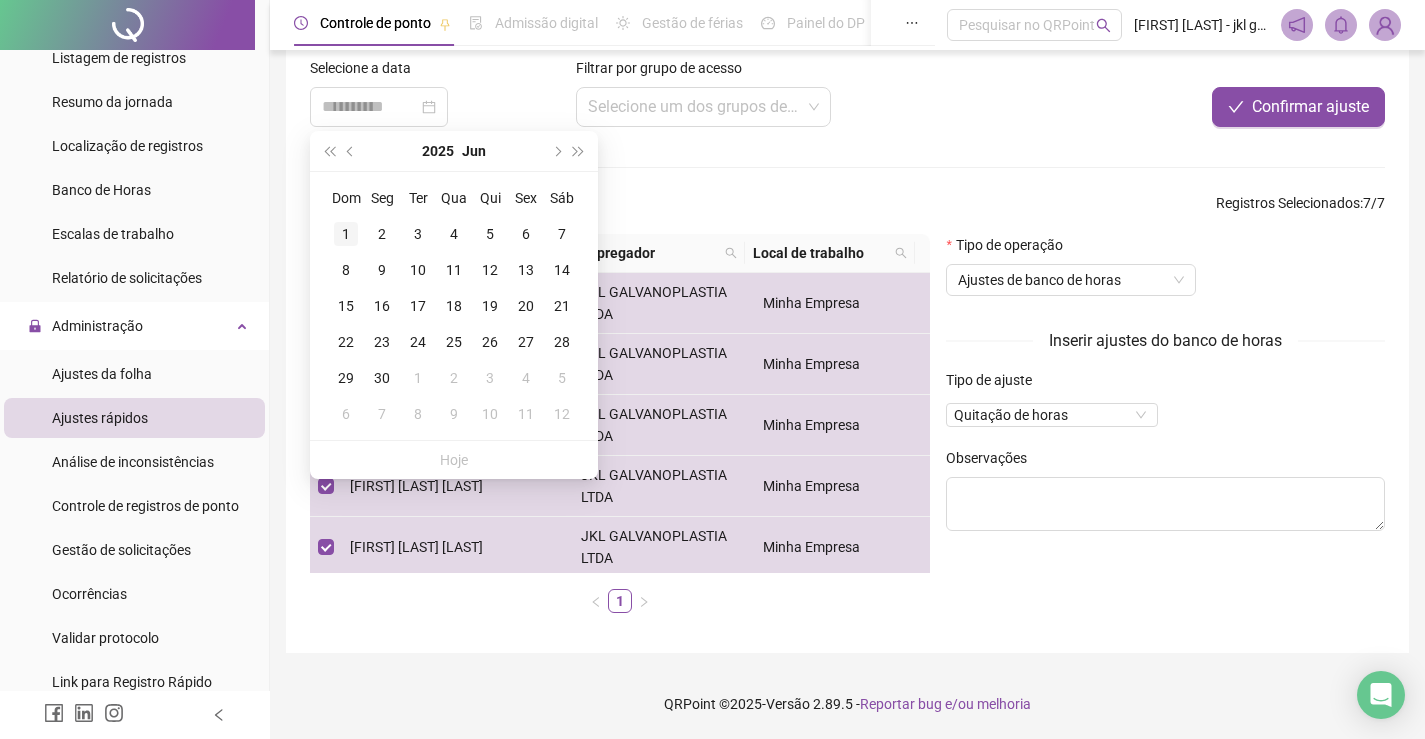 type on "**********" 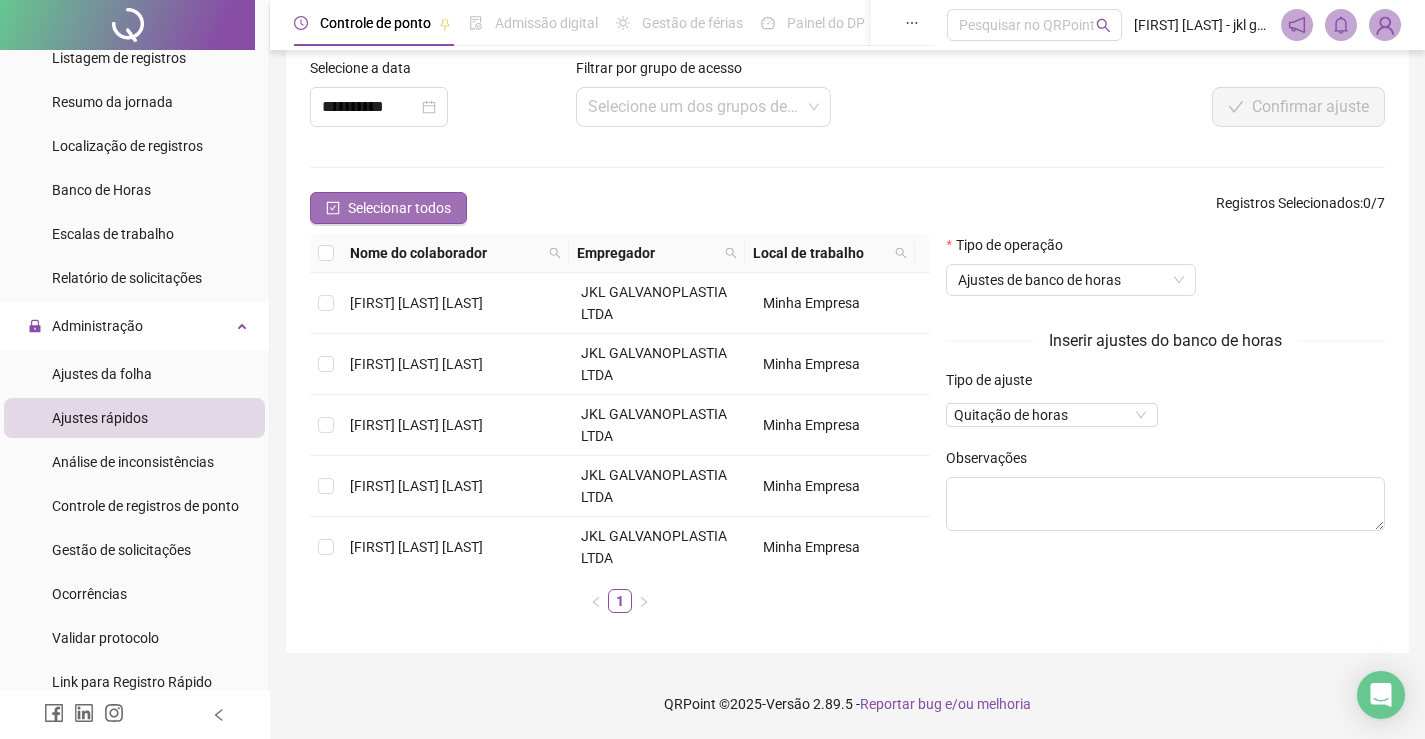click on "Selecionar todos" at bounding box center (399, 208) 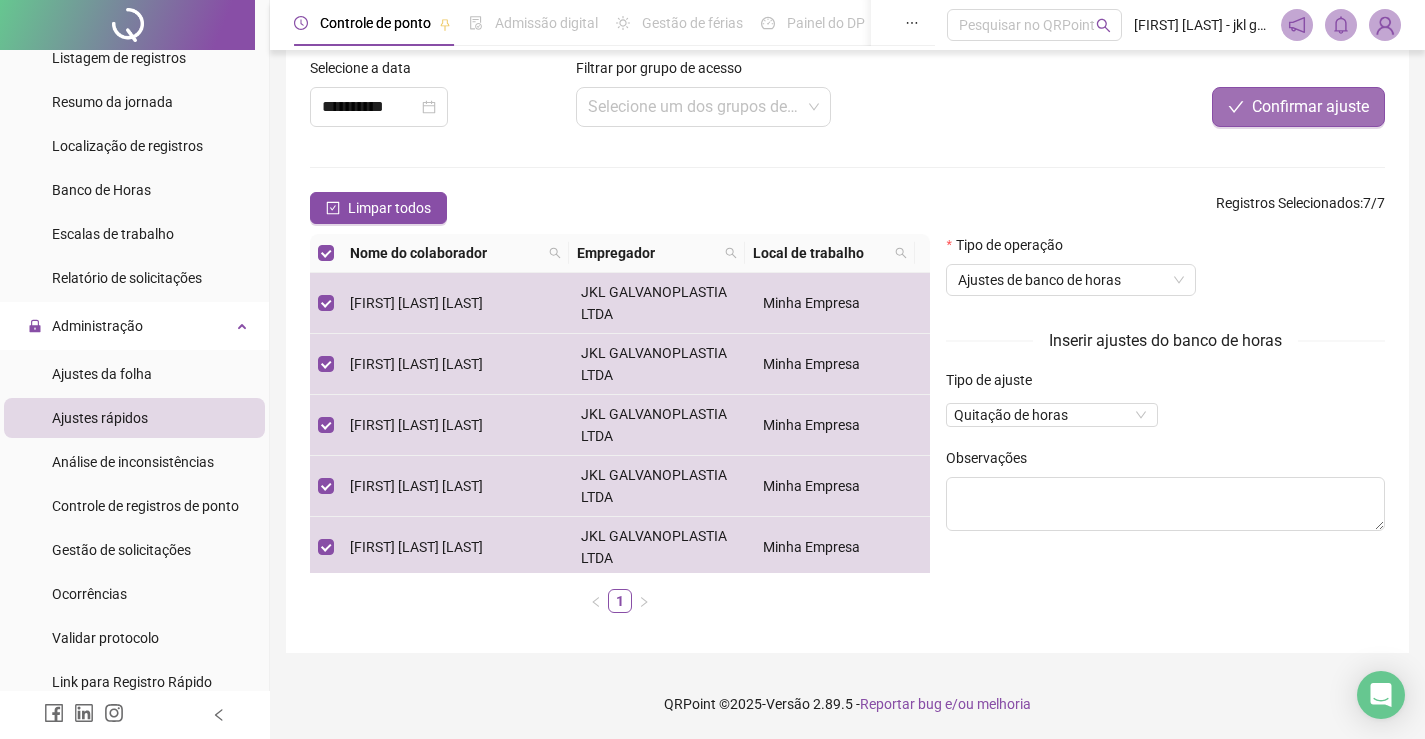 click on "Confirmar ajuste" at bounding box center (1298, 107) 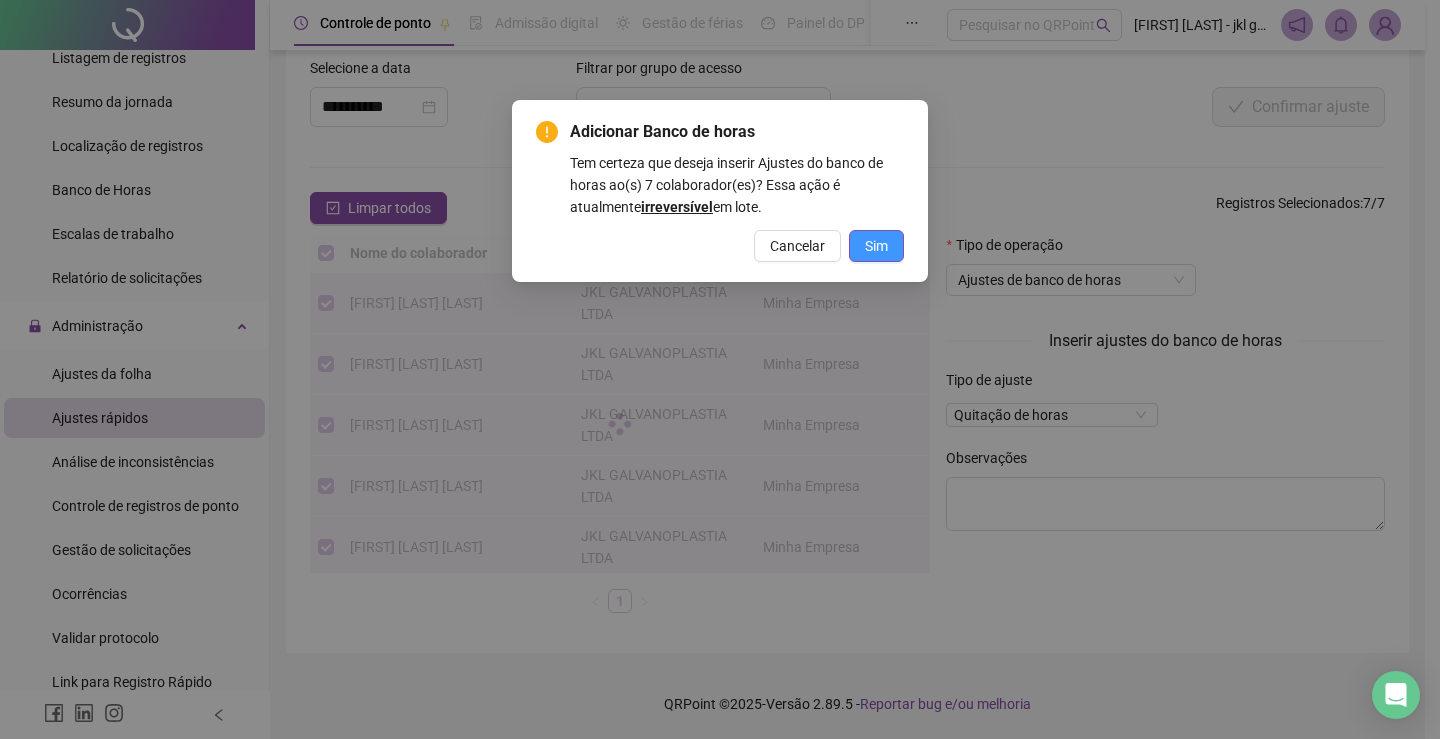 click on "Sim" at bounding box center (876, 246) 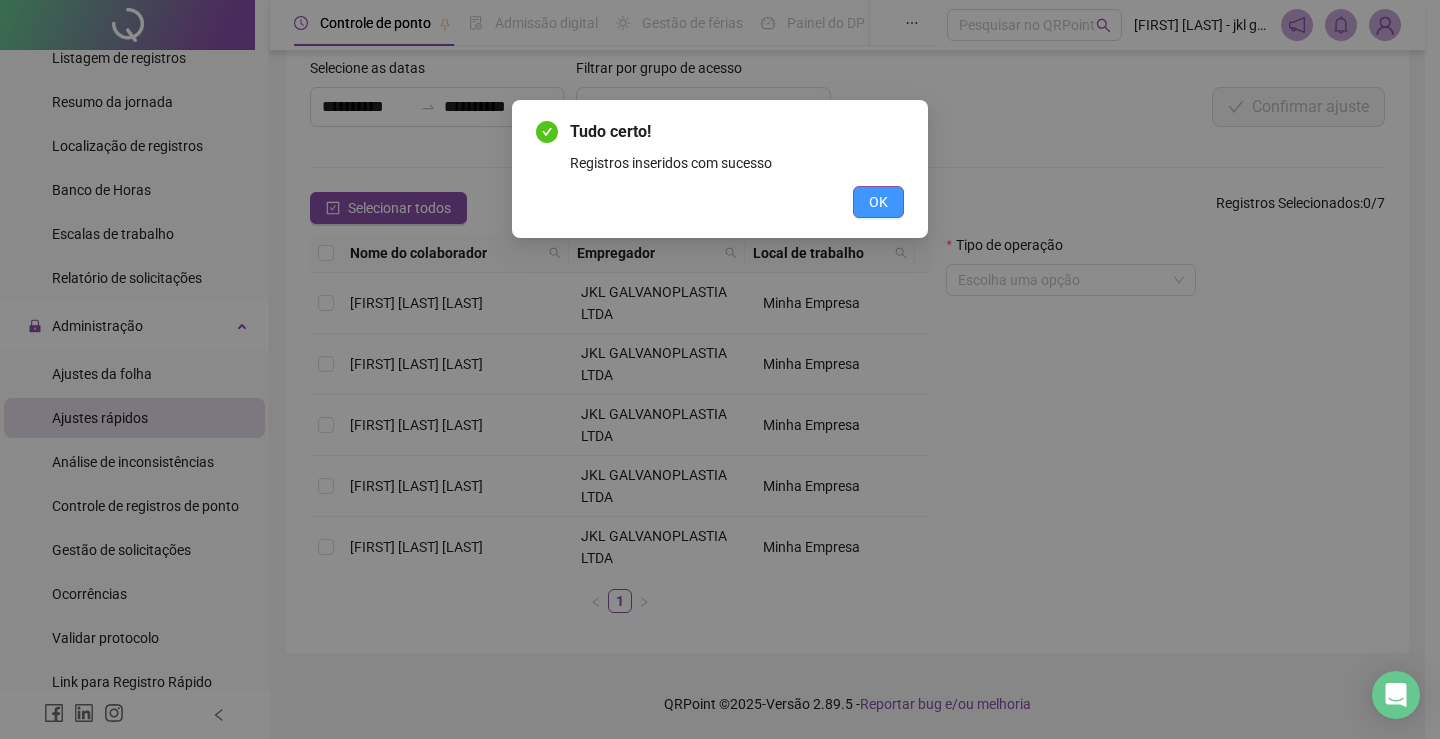 click on "OK" at bounding box center (878, 202) 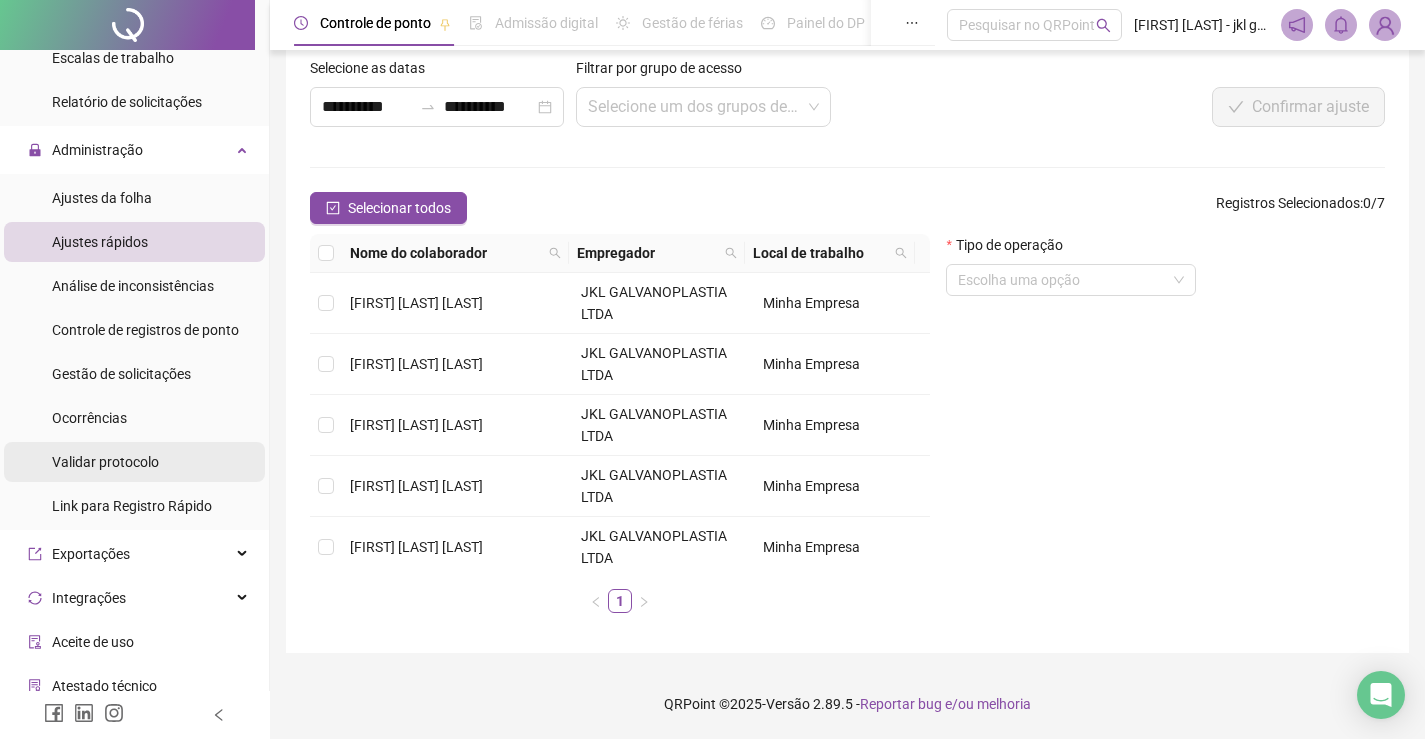 scroll, scrollTop: 800, scrollLeft: 0, axis: vertical 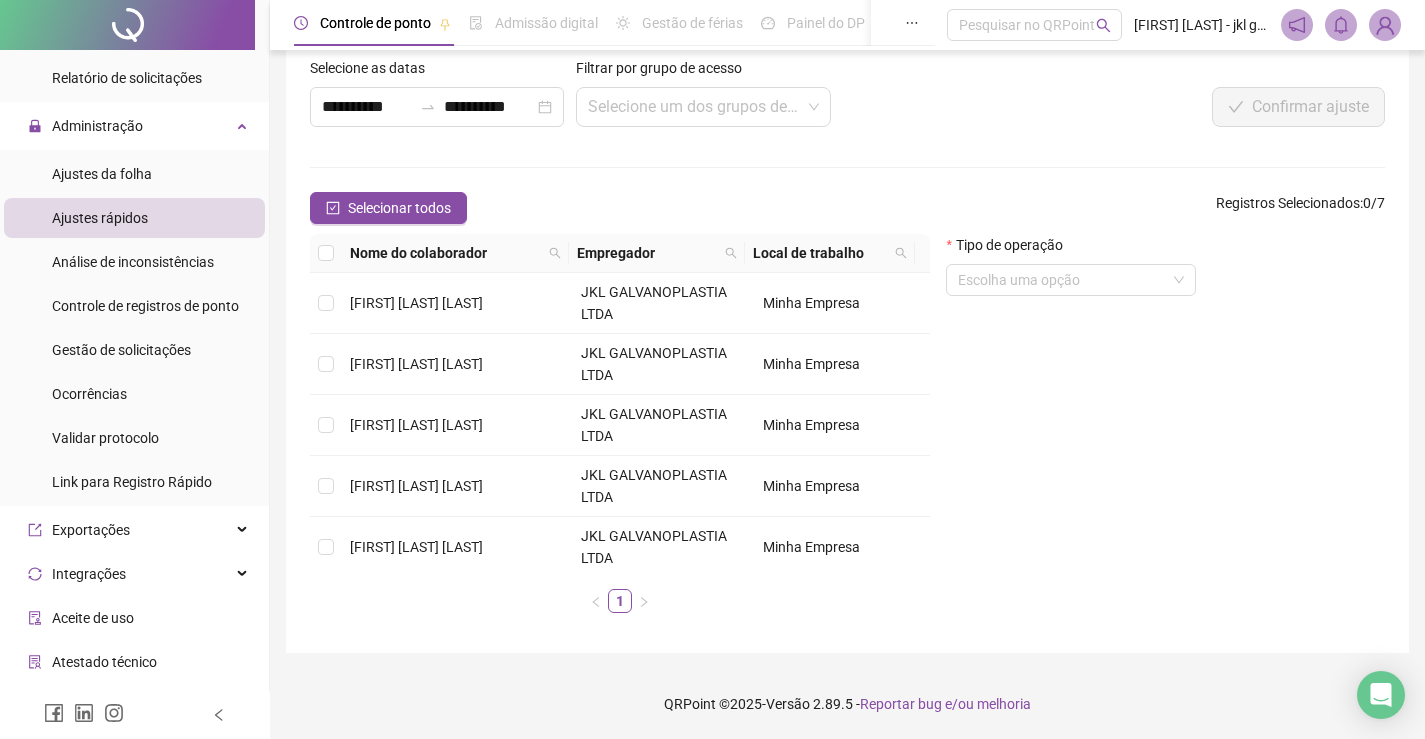 click at bounding box center (127, 25) 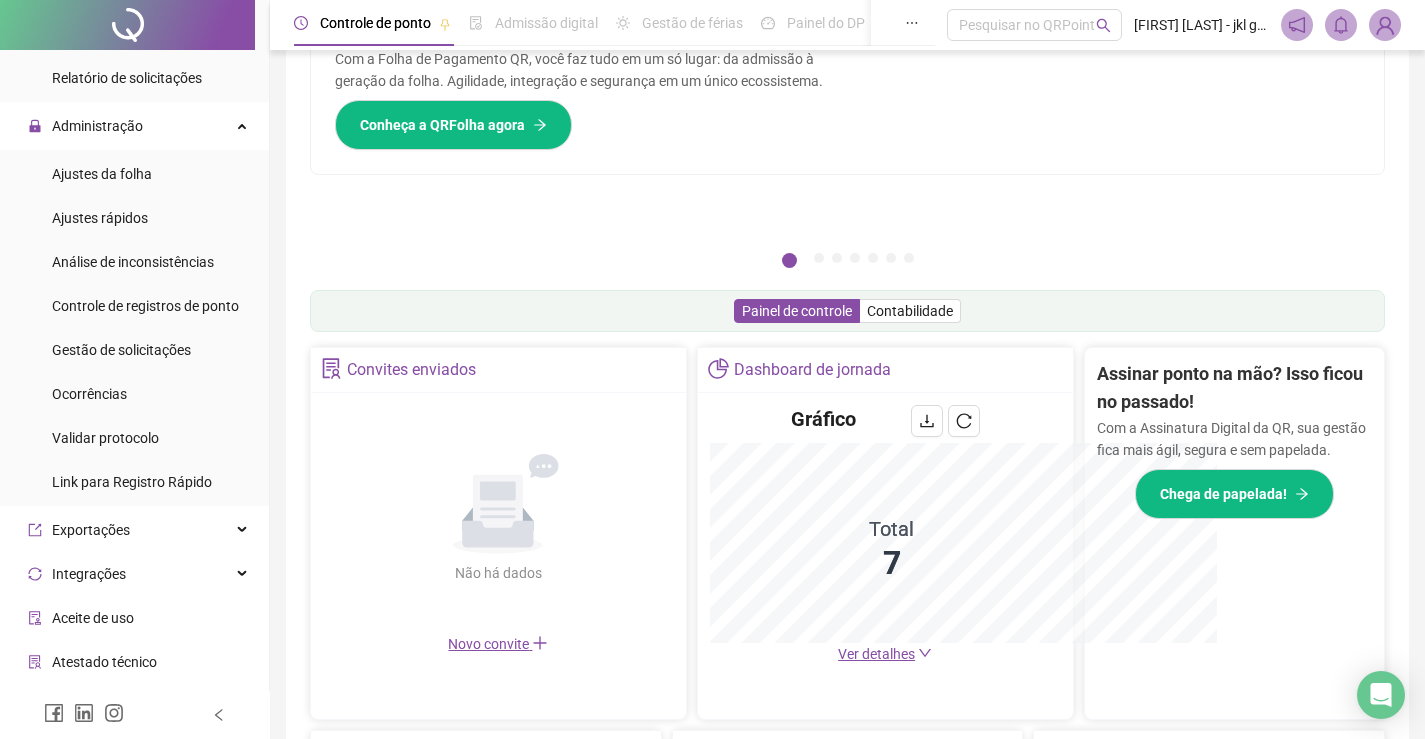 scroll, scrollTop: 0, scrollLeft: 0, axis: both 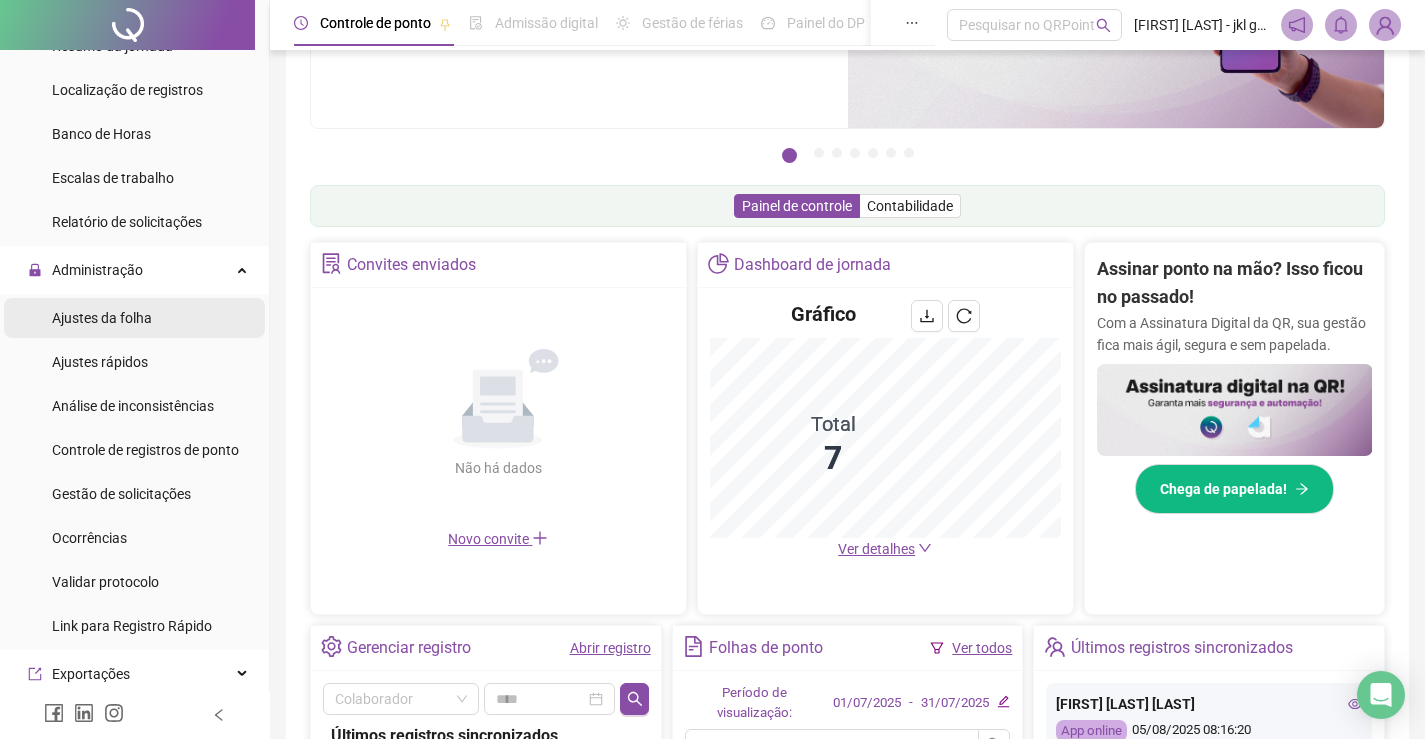 click on "Ajustes da folha" at bounding box center [102, 318] 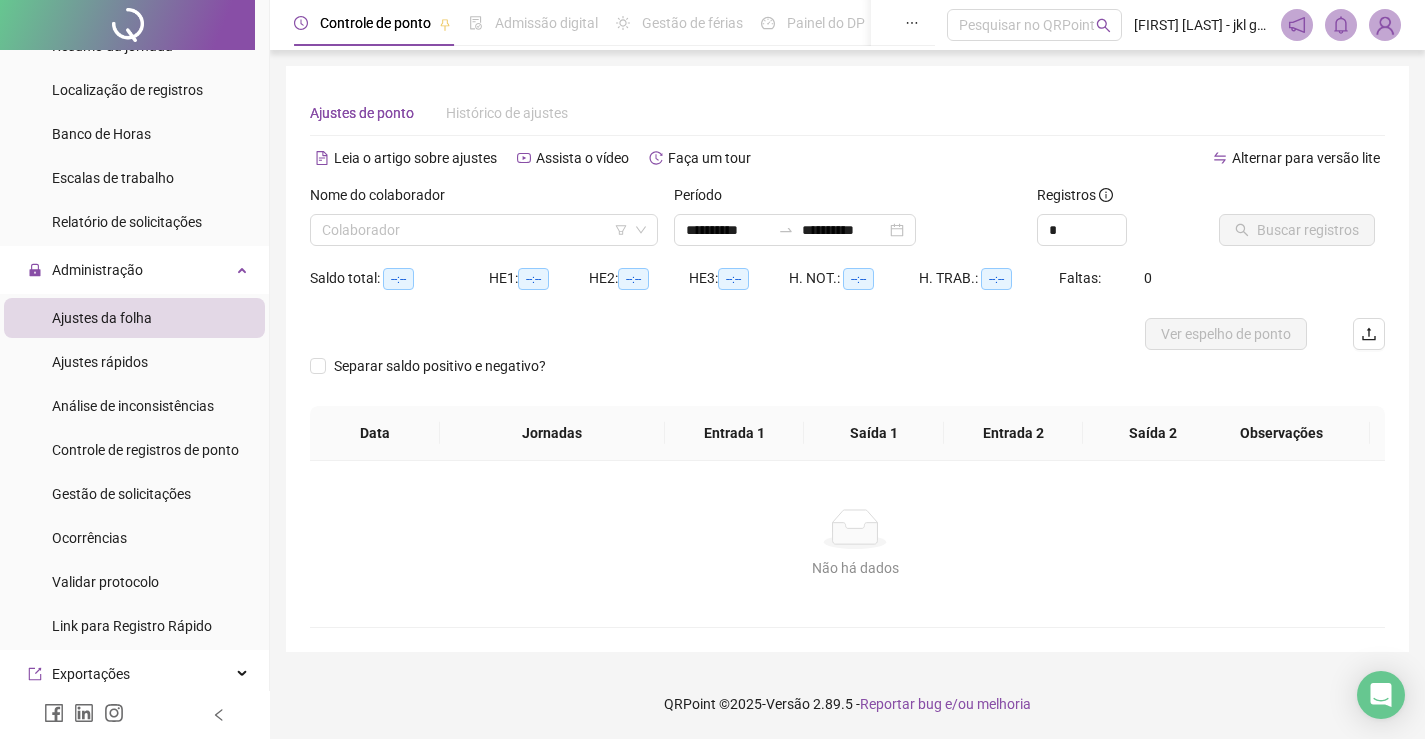 scroll, scrollTop: 0, scrollLeft: 0, axis: both 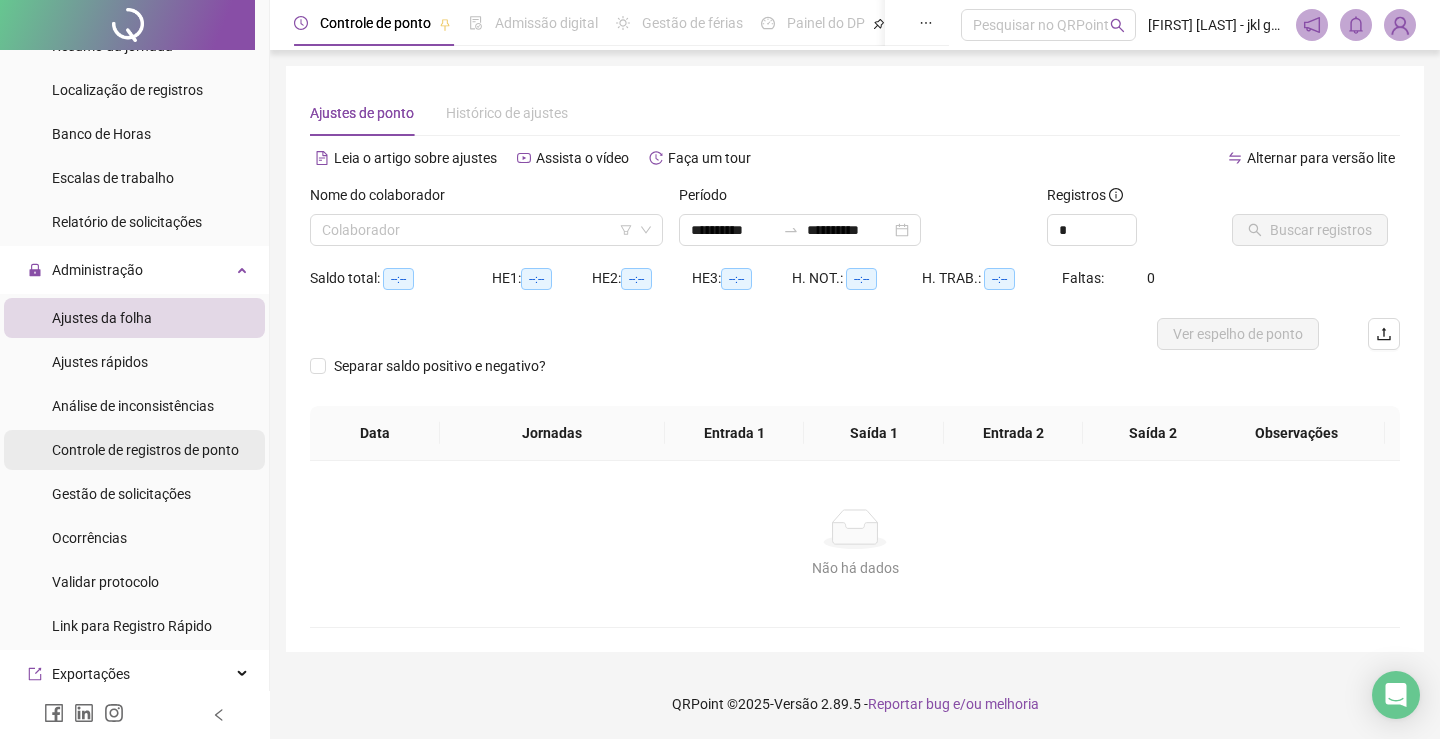 click on "Controle de registros de ponto" at bounding box center (145, 450) 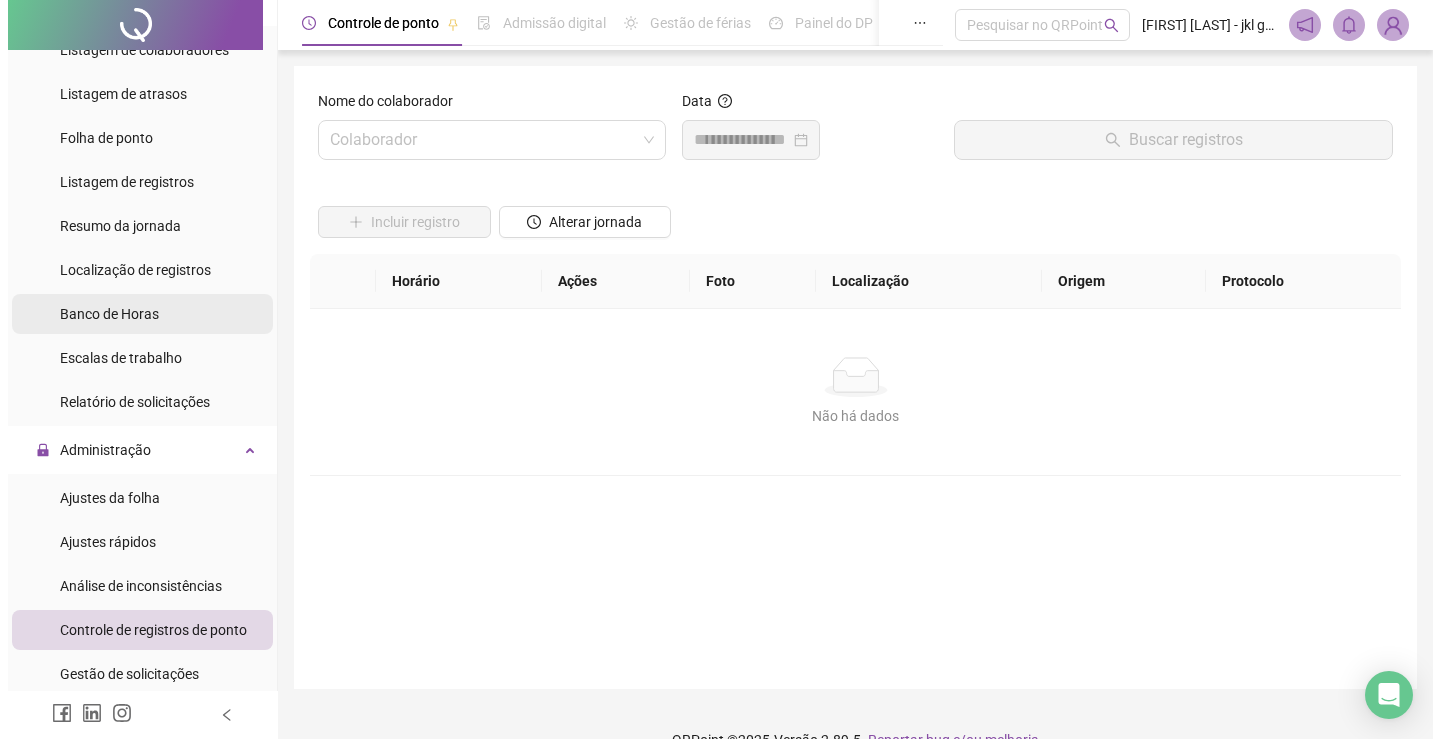 scroll, scrollTop: 323, scrollLeft: 0, axis: vertical 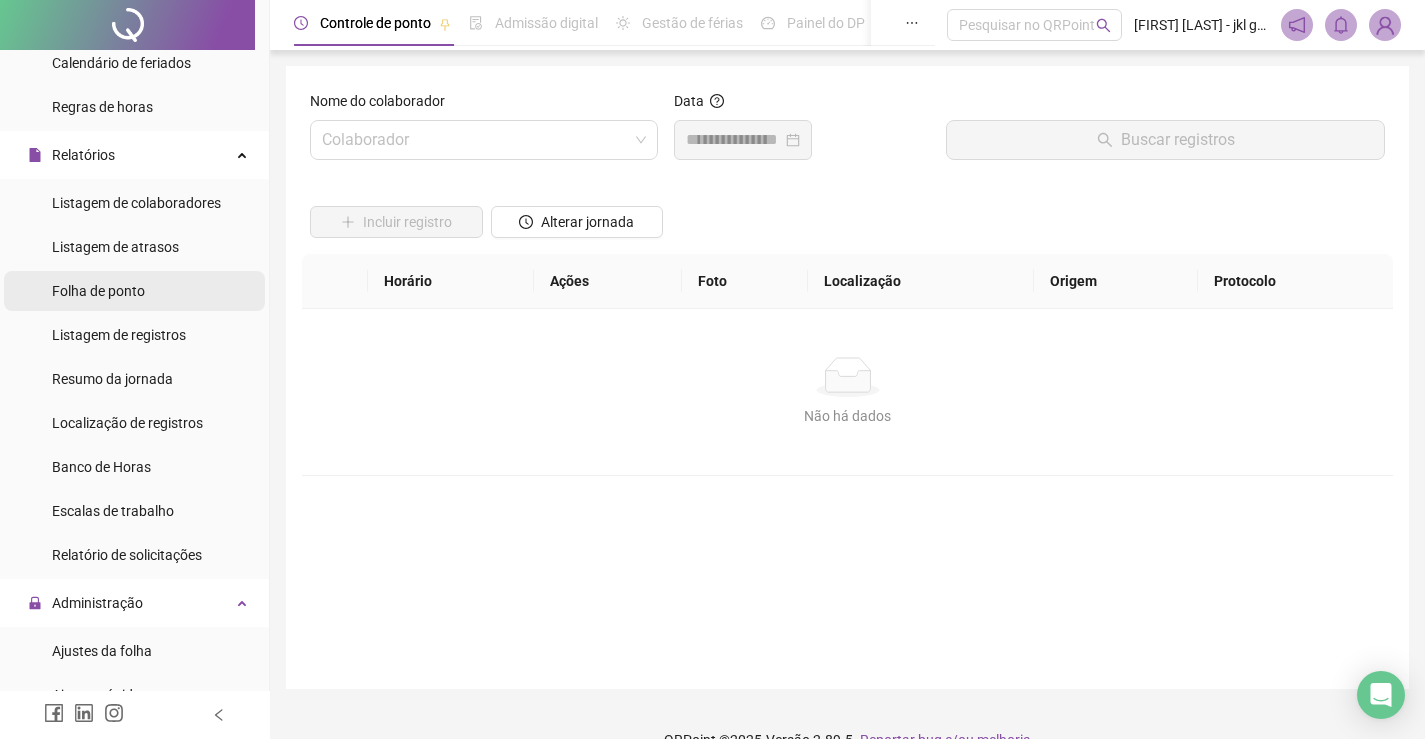 click on "Folha de ponto" at bounding box center [98, 291] 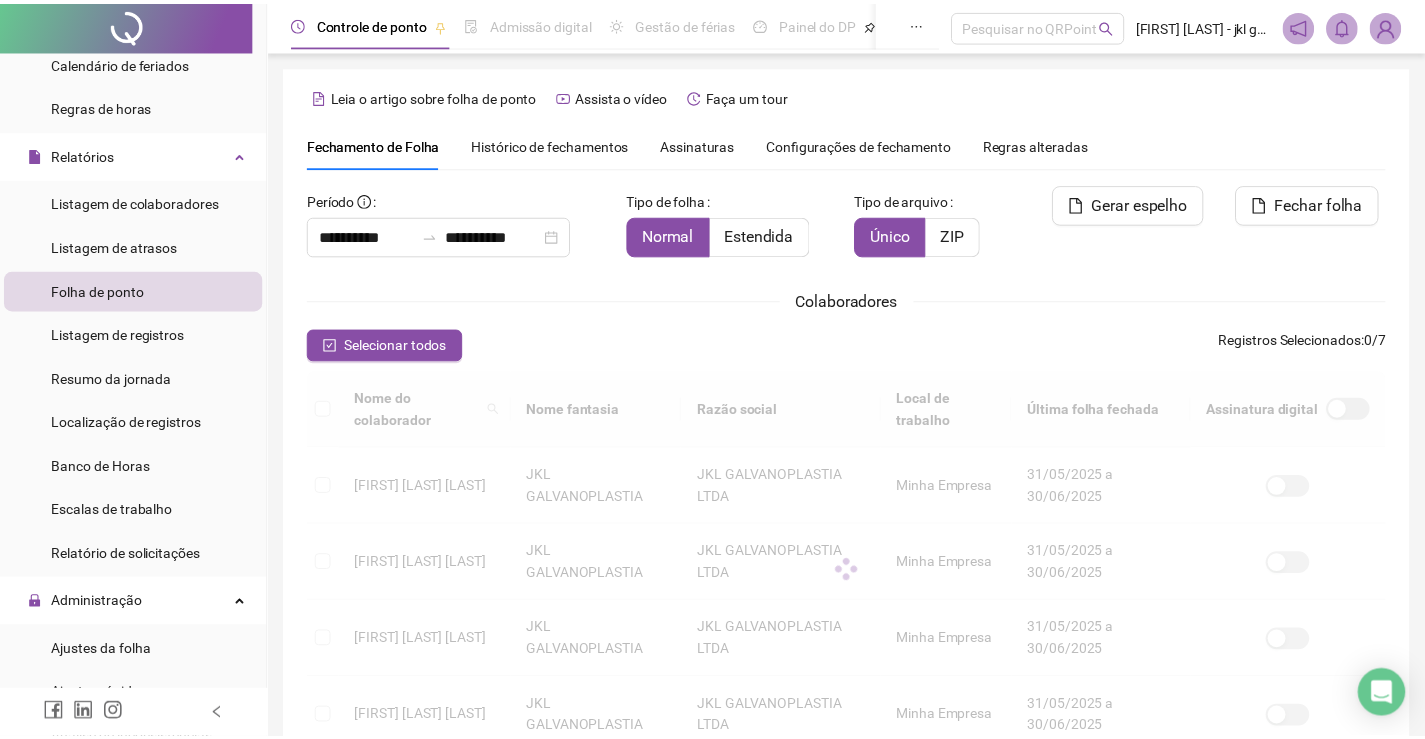 scroll, scrollTop: 40, scrollLeft: 0, axis: vertical 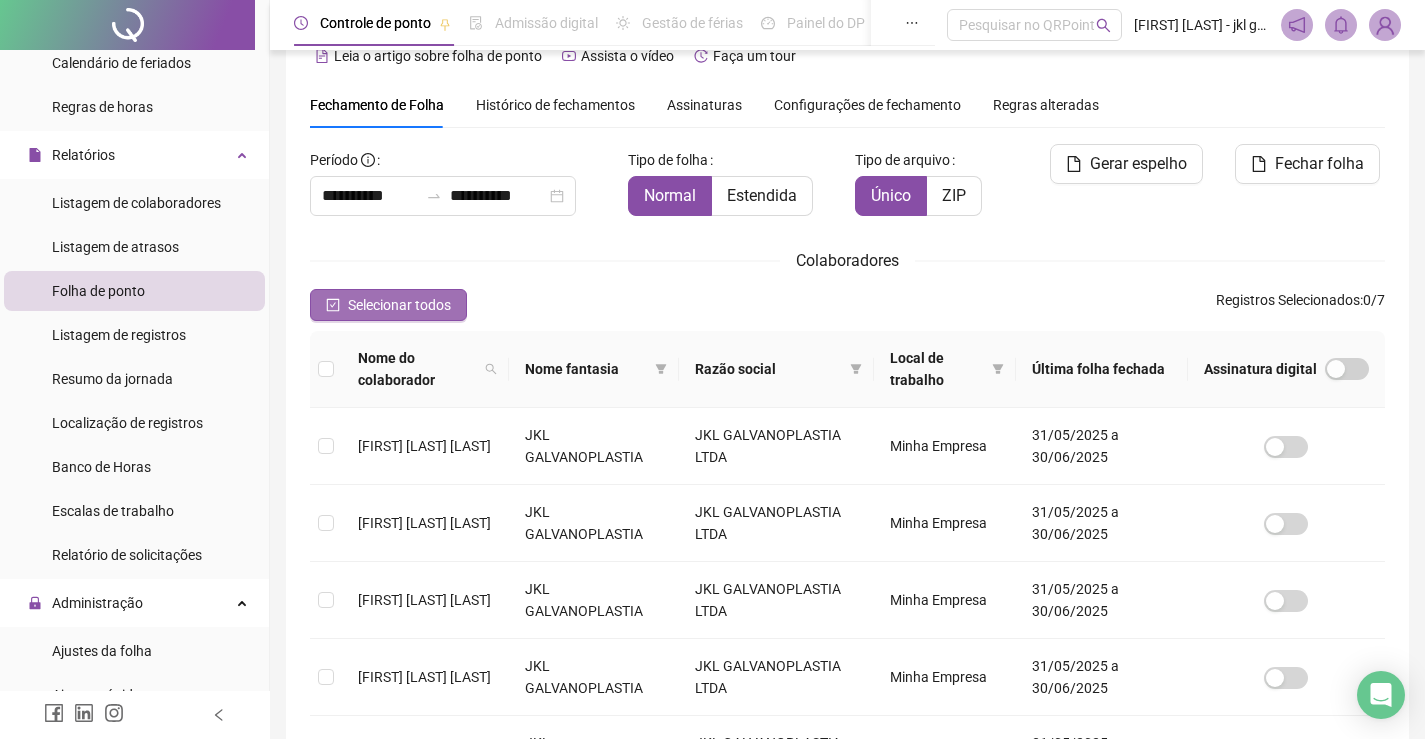 click on "Selecionar todos" at bounding box center [388, 305] 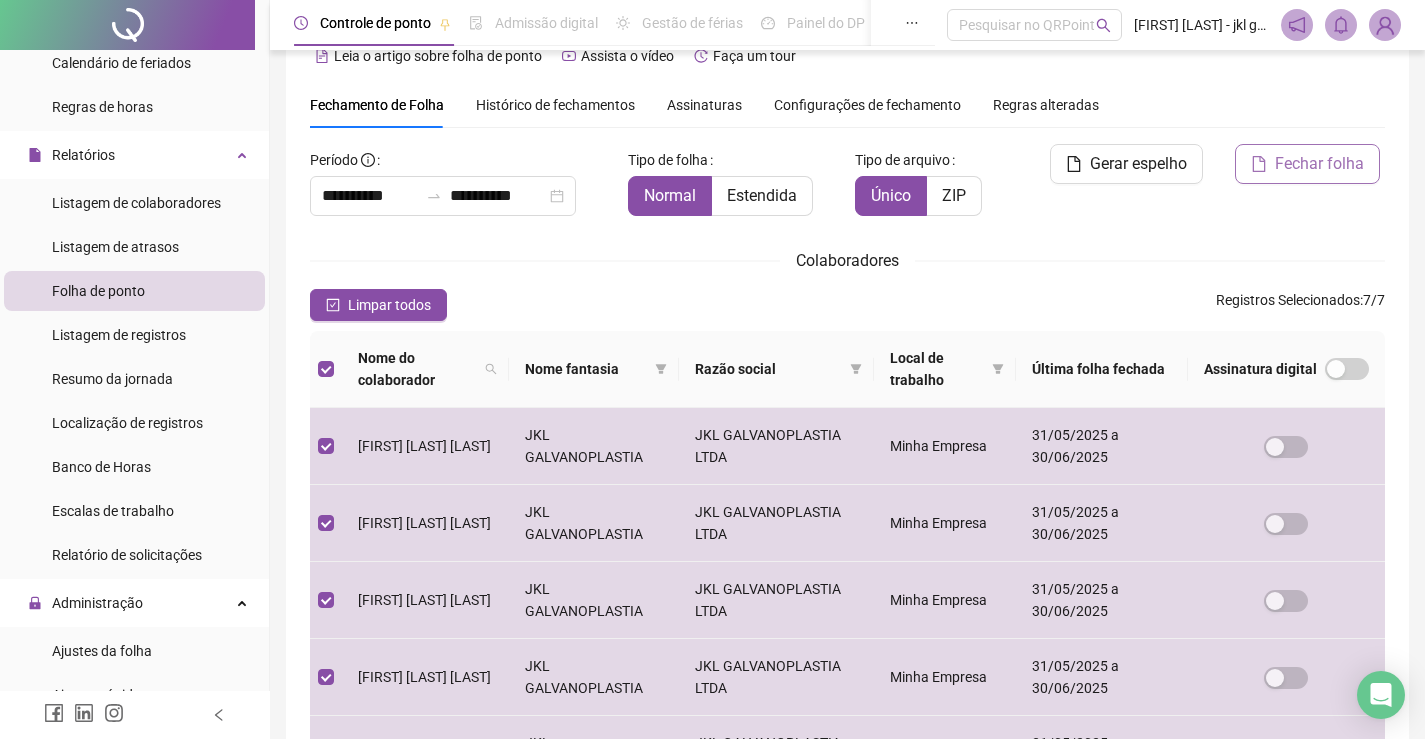 click on "Fechar folha" at bounding box center [1319, 164] 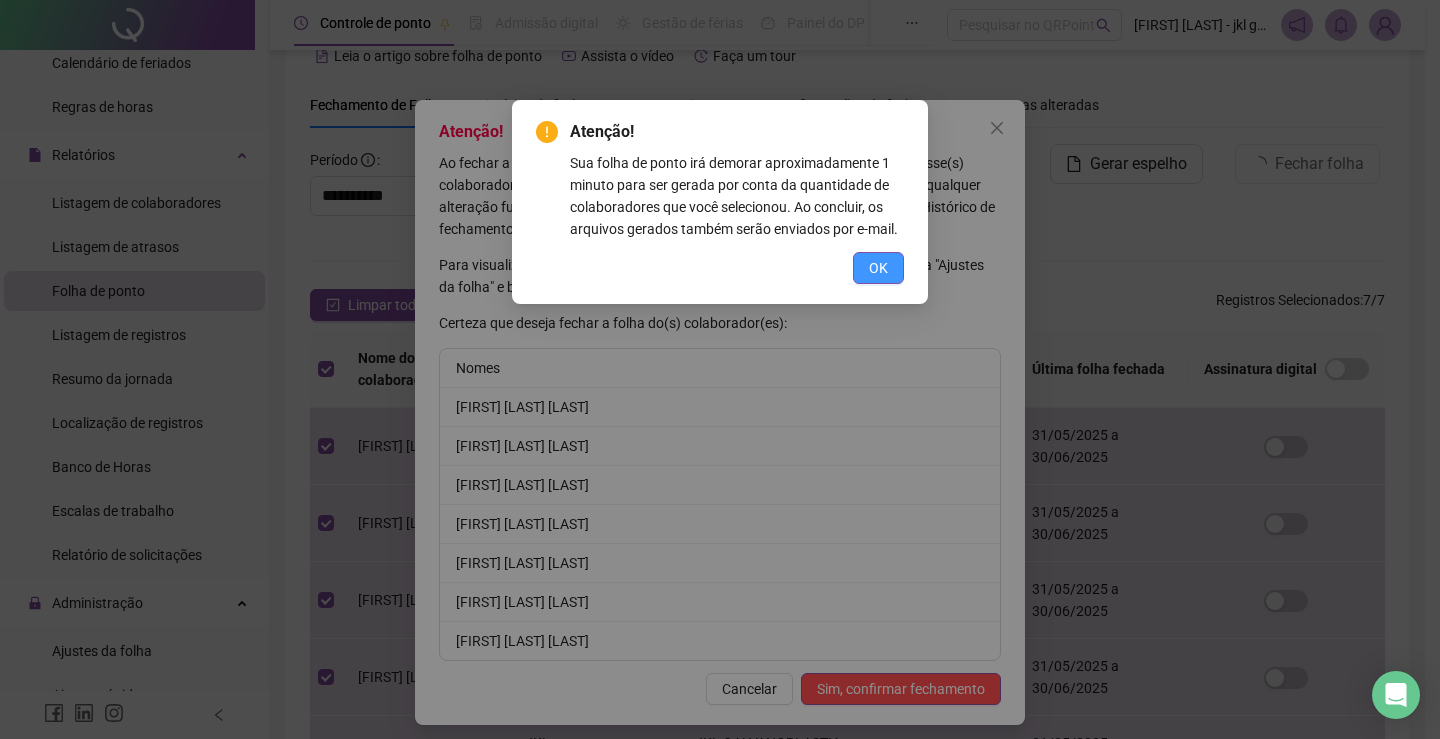 click on "OK" at bounding box center [878, 268] 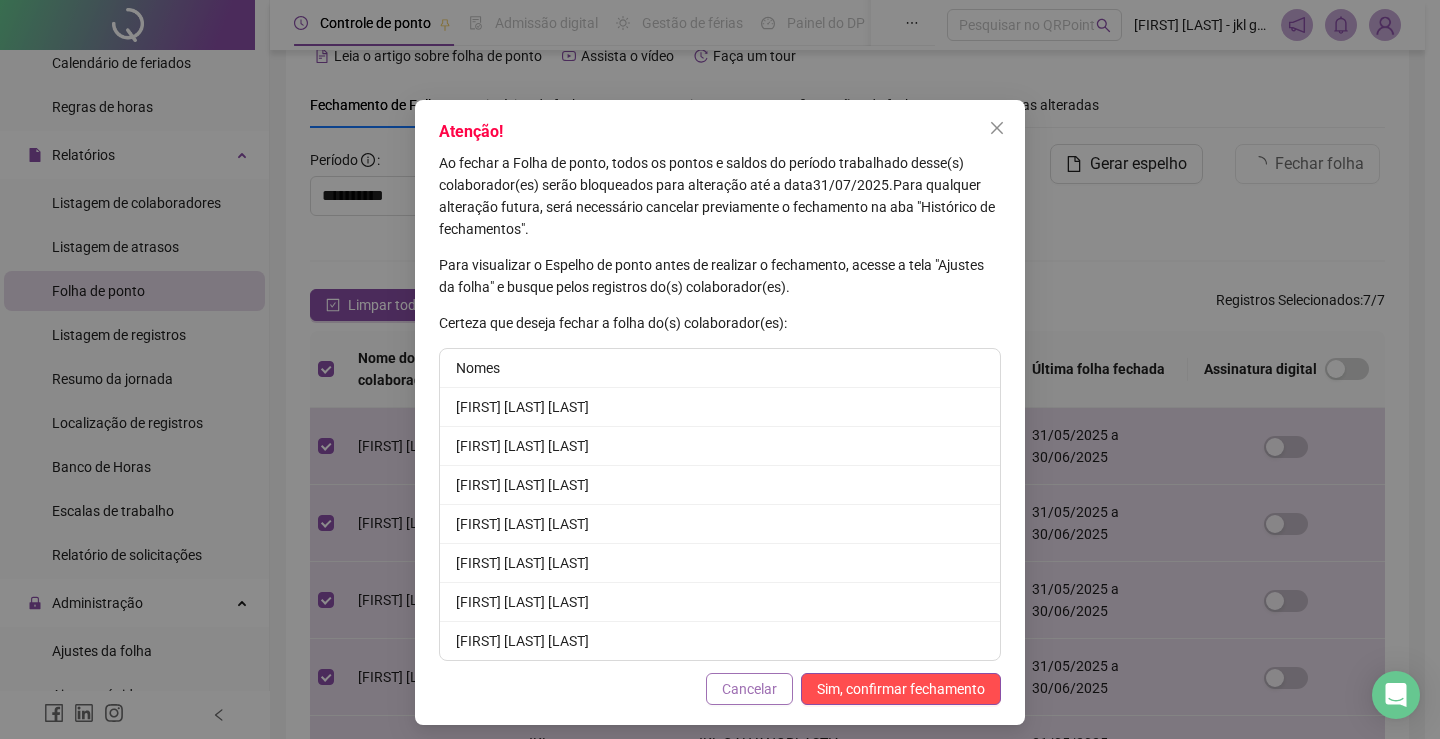 click on "Cancelar" at bounding box center [749, 689] 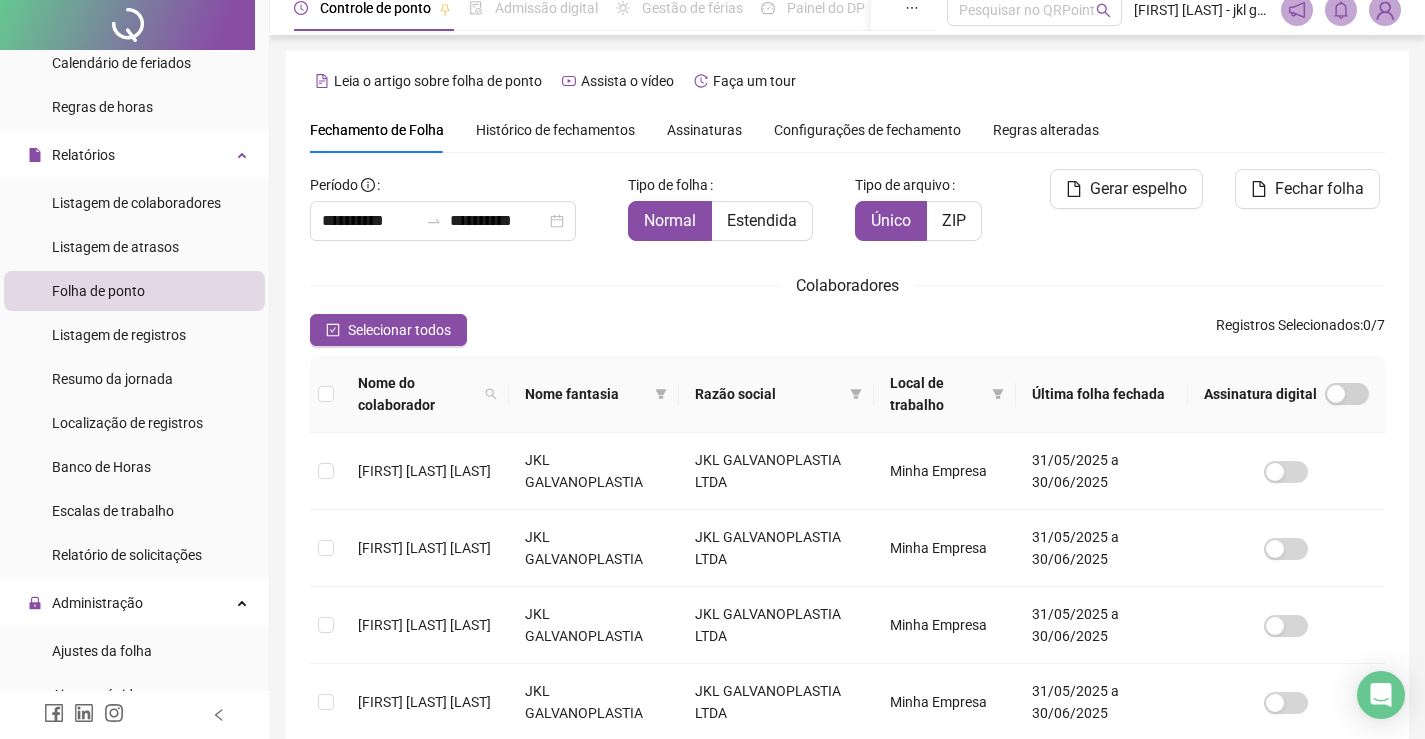 scroll, scrollTop: 0, scrollLeft: 0, axis: both 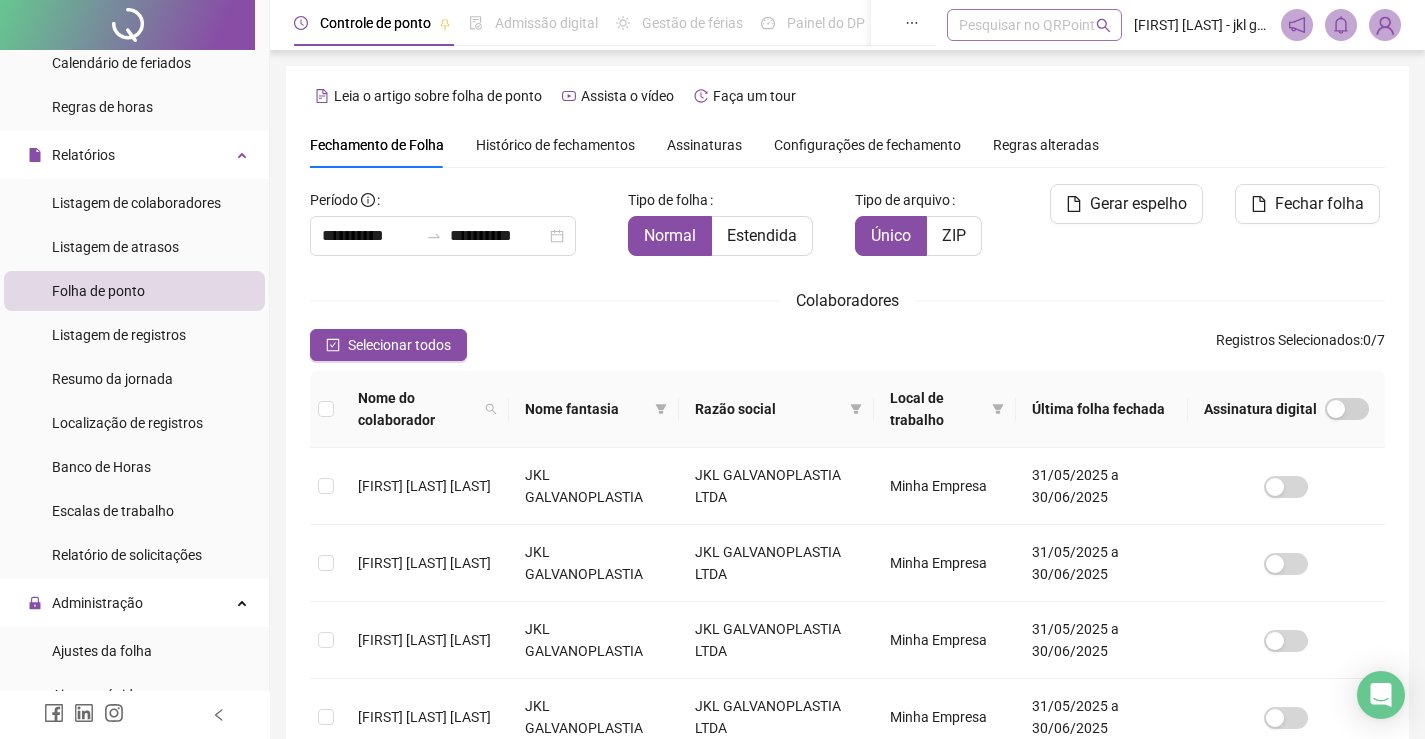 click on "Pesquisar no QRPoint" at bounding box center [1034, 25] 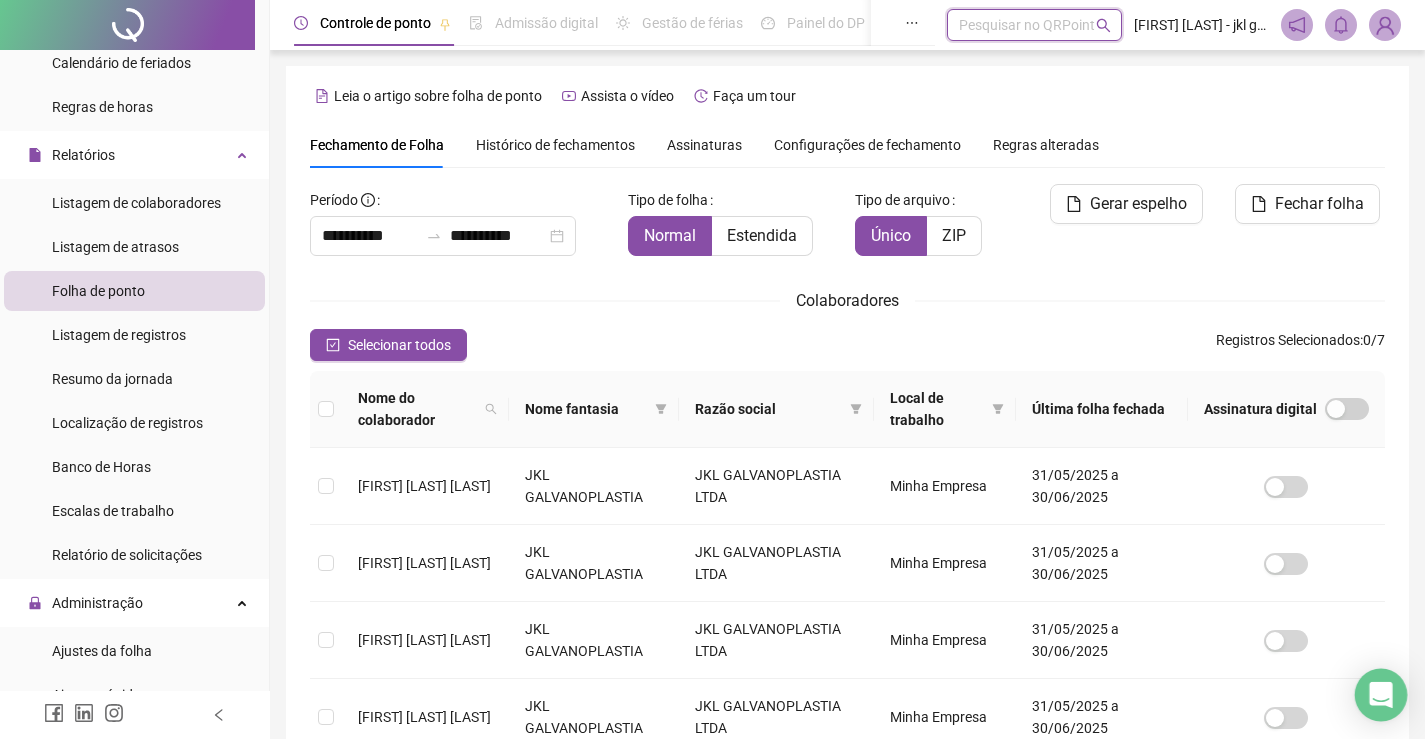 click 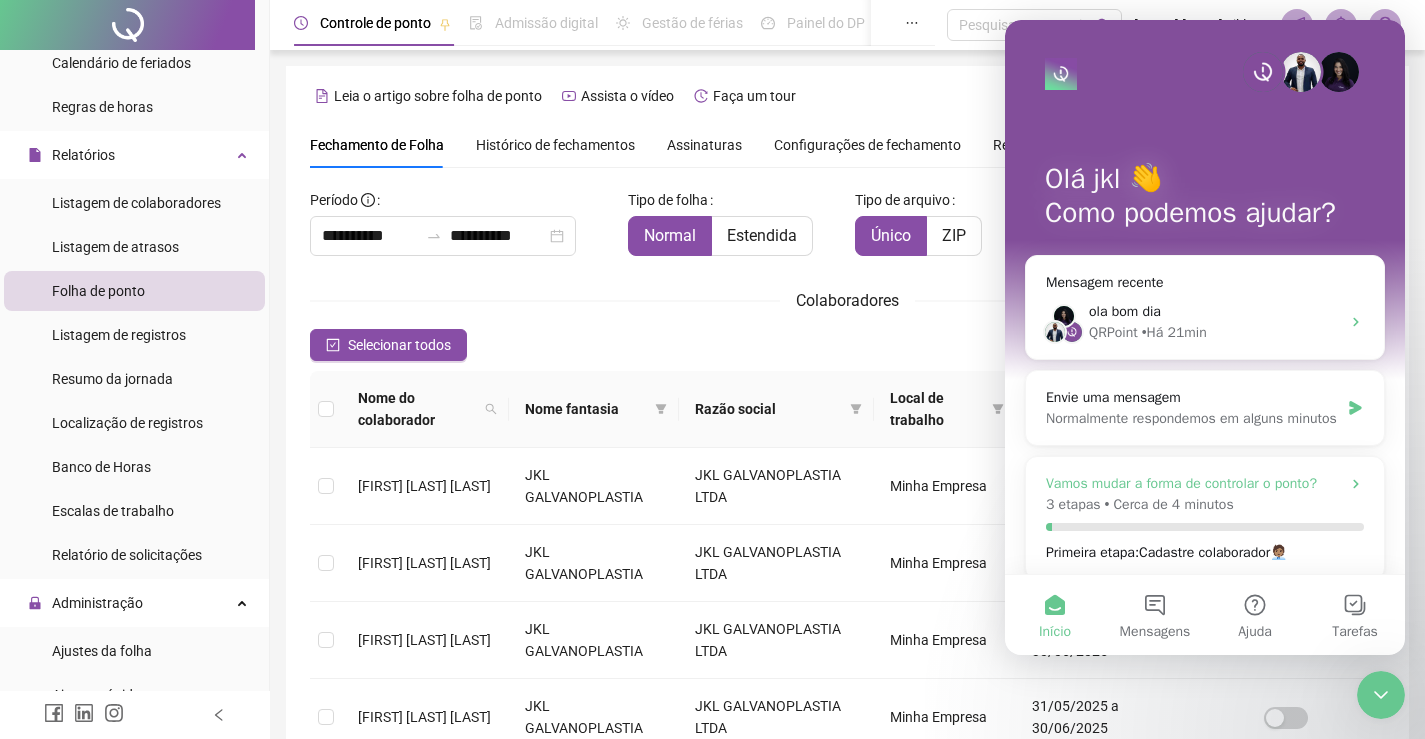 scroll, scrollTop: 0, scrollLeft: 0, axis: both 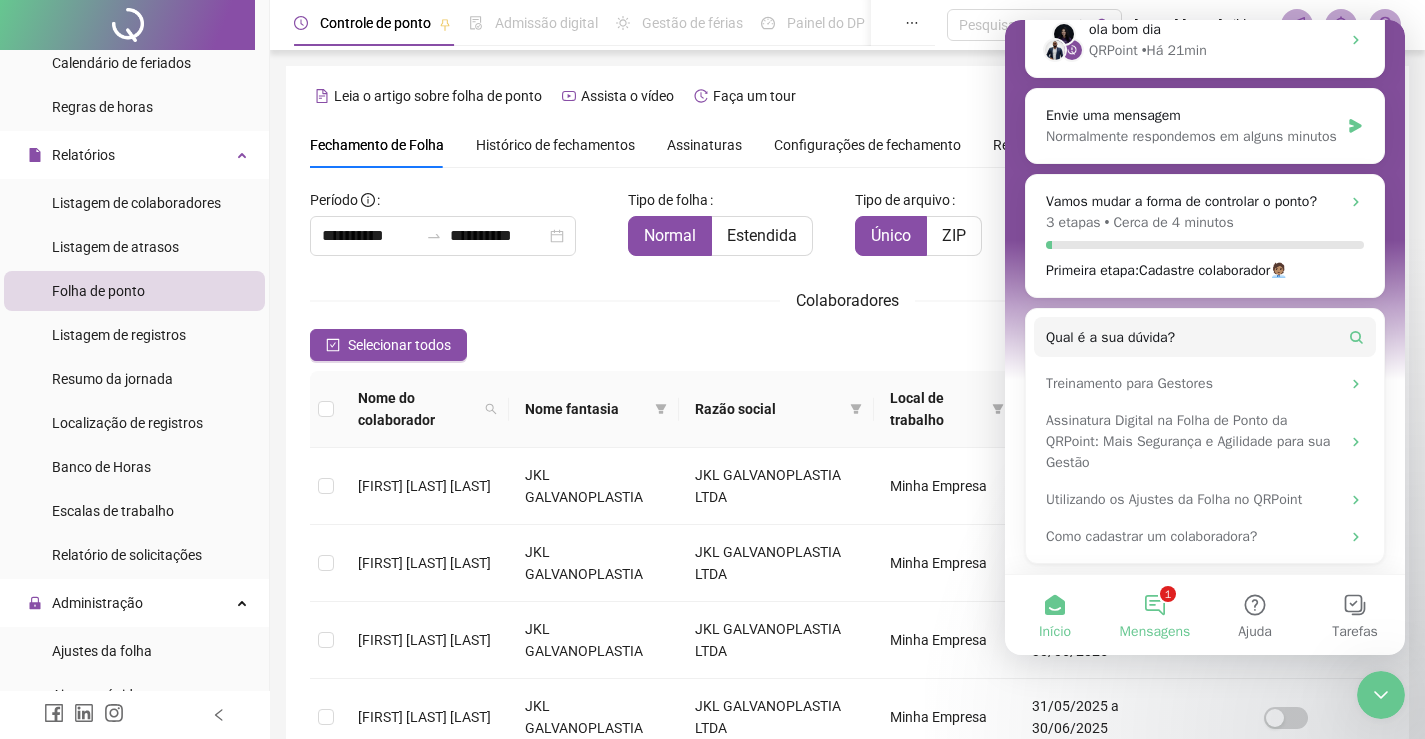 click on "1 Mensagens" at bounding box center [1155, 615] 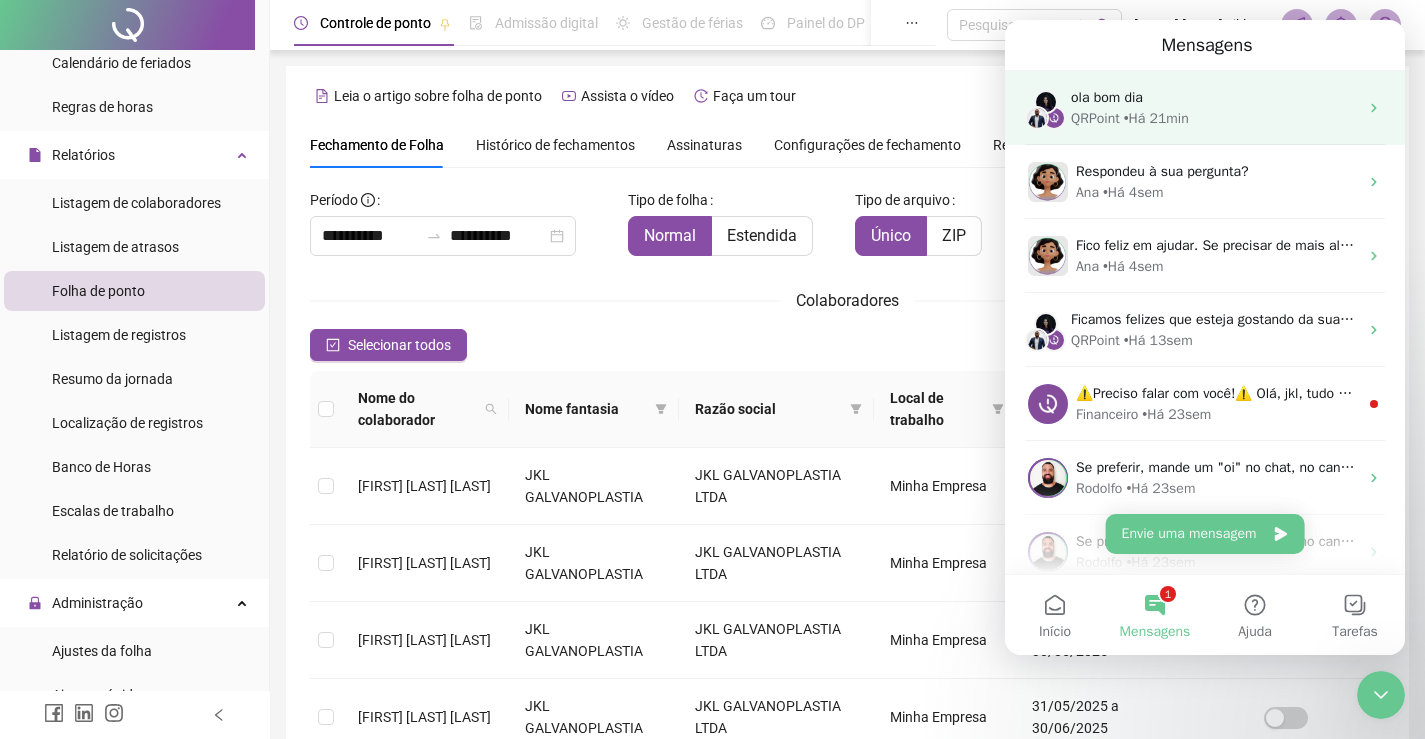 click on "•  Há 21min" at bounding box center (1156, 118) 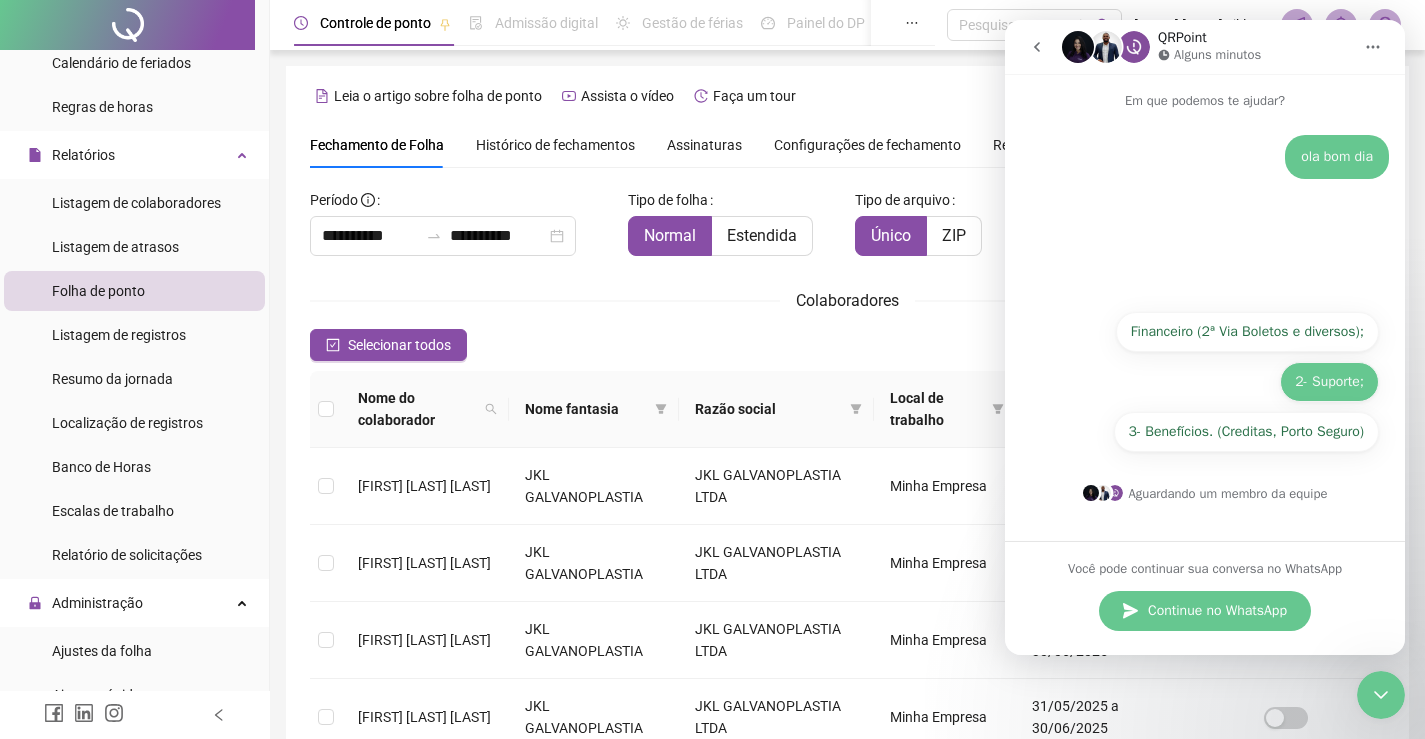 click on "2- Suporte;" at bounding box center [1329, 382] 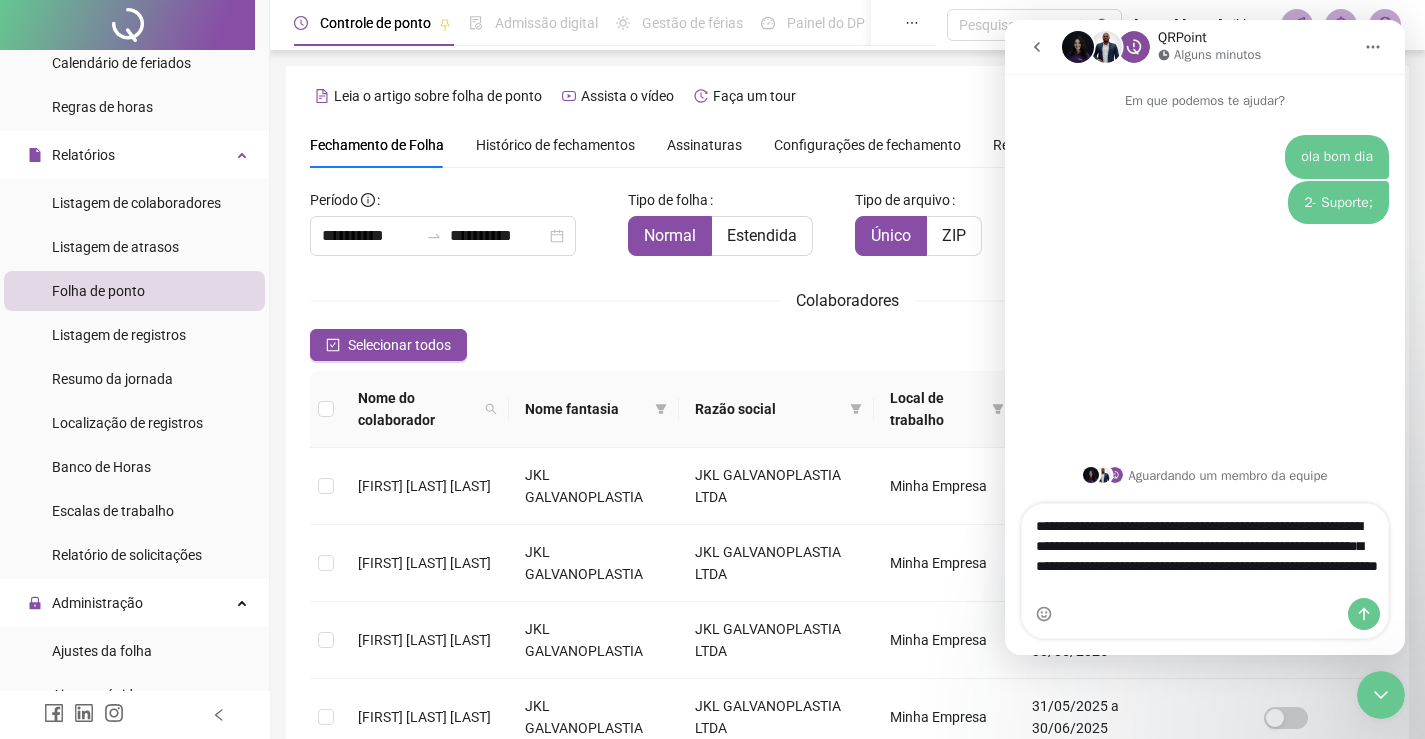 type on "**********" 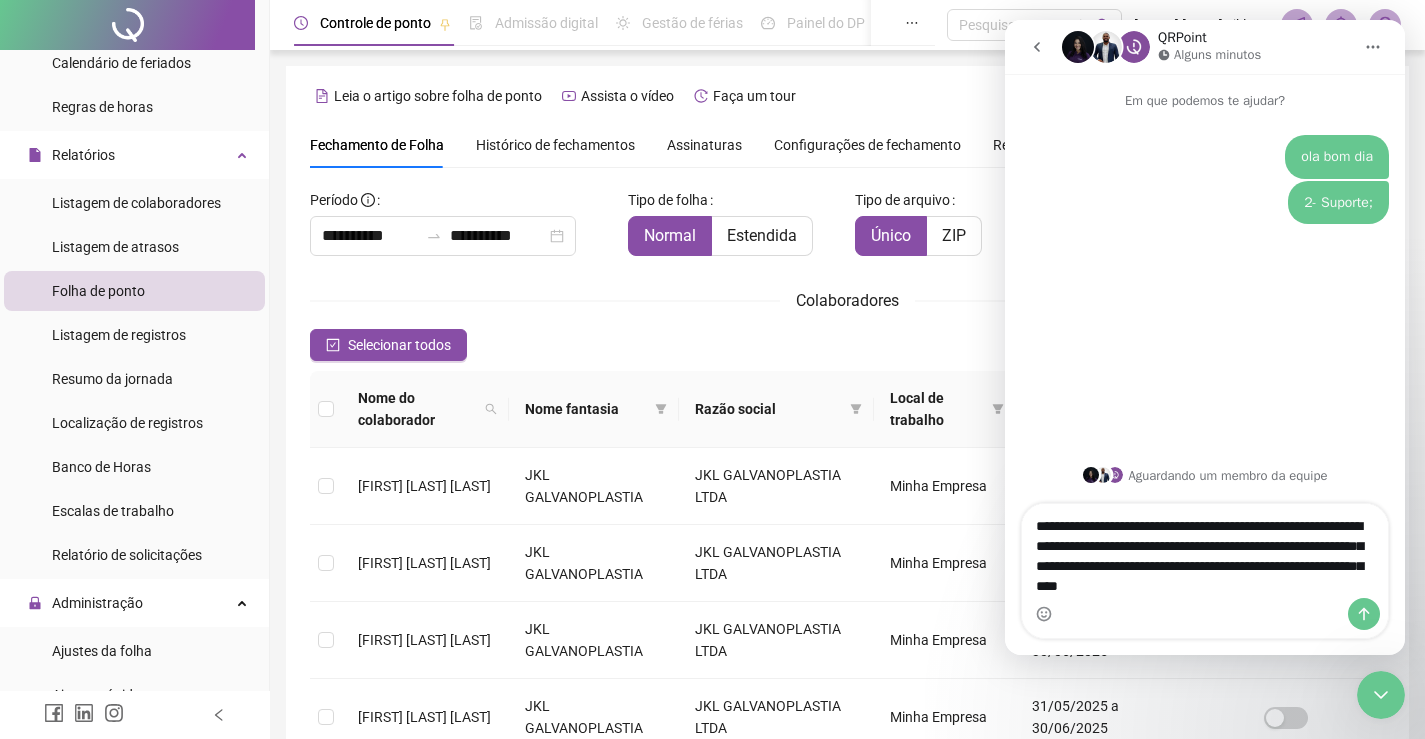 type 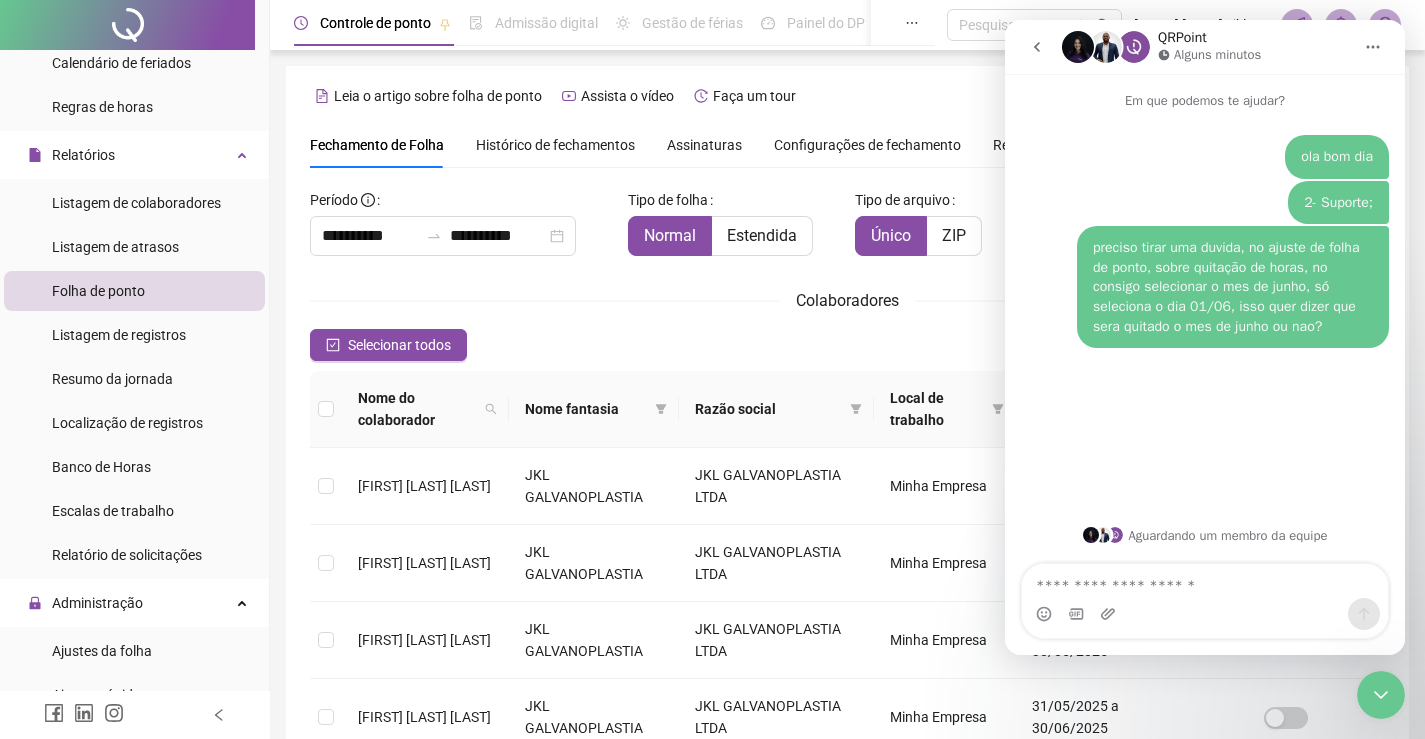 click 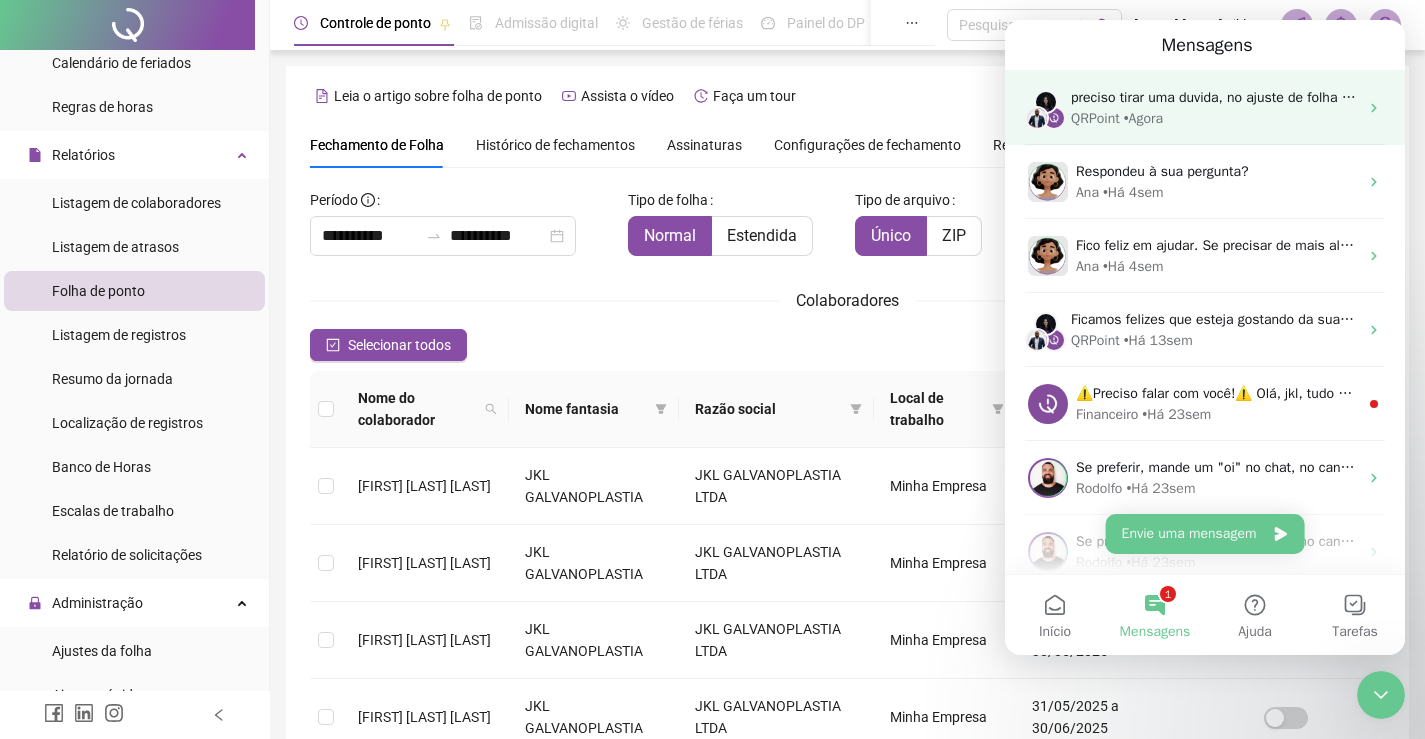 click on "•  Agora" at bounding box center (1143, 118) 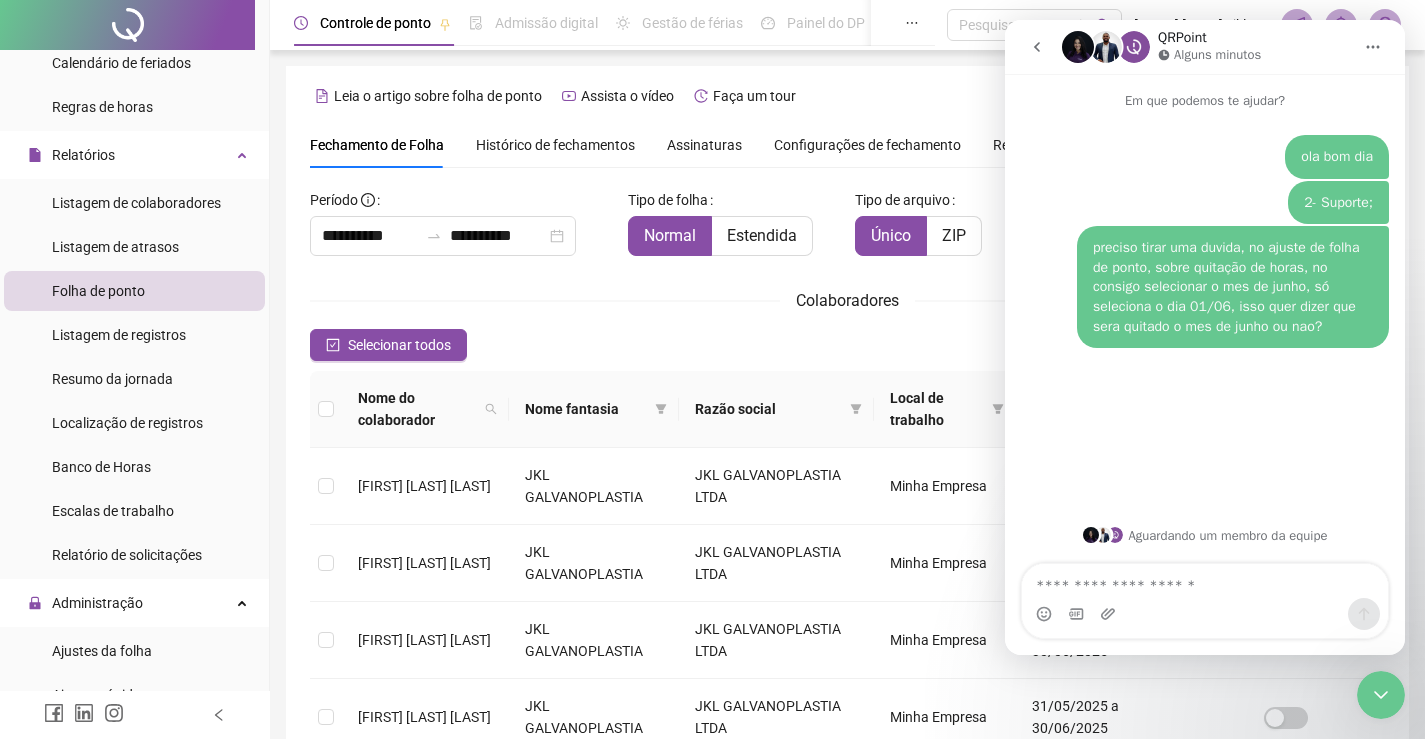 click 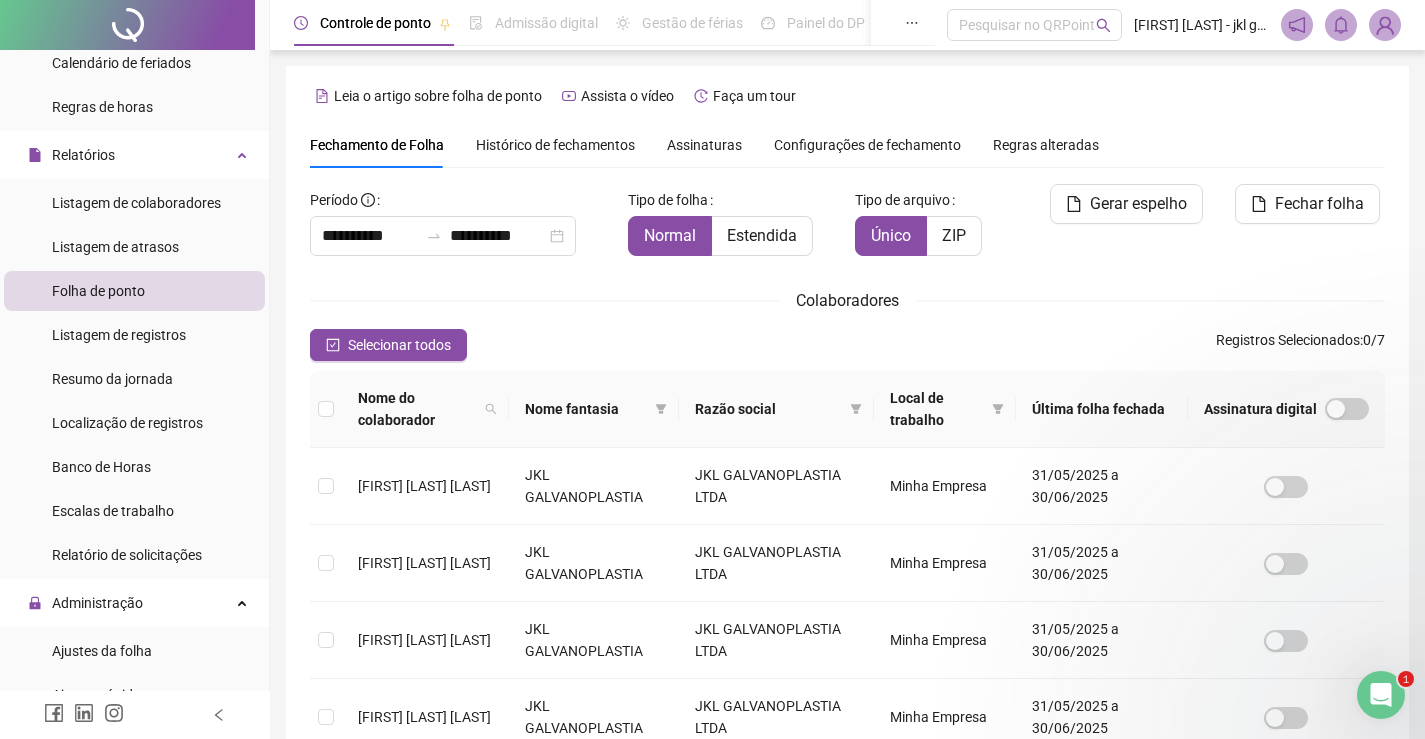 scroll, scrollTop: 0, scrollLeft: 0, axis: both 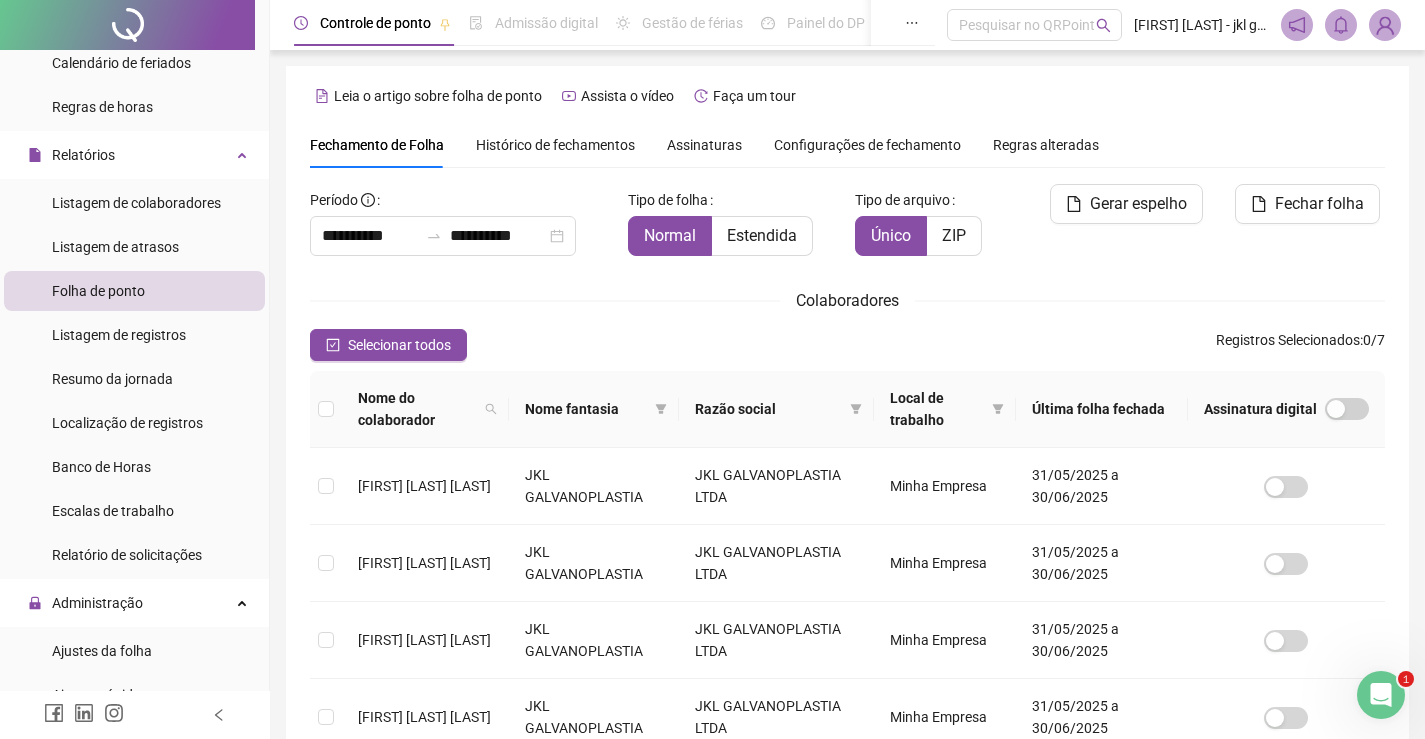 click 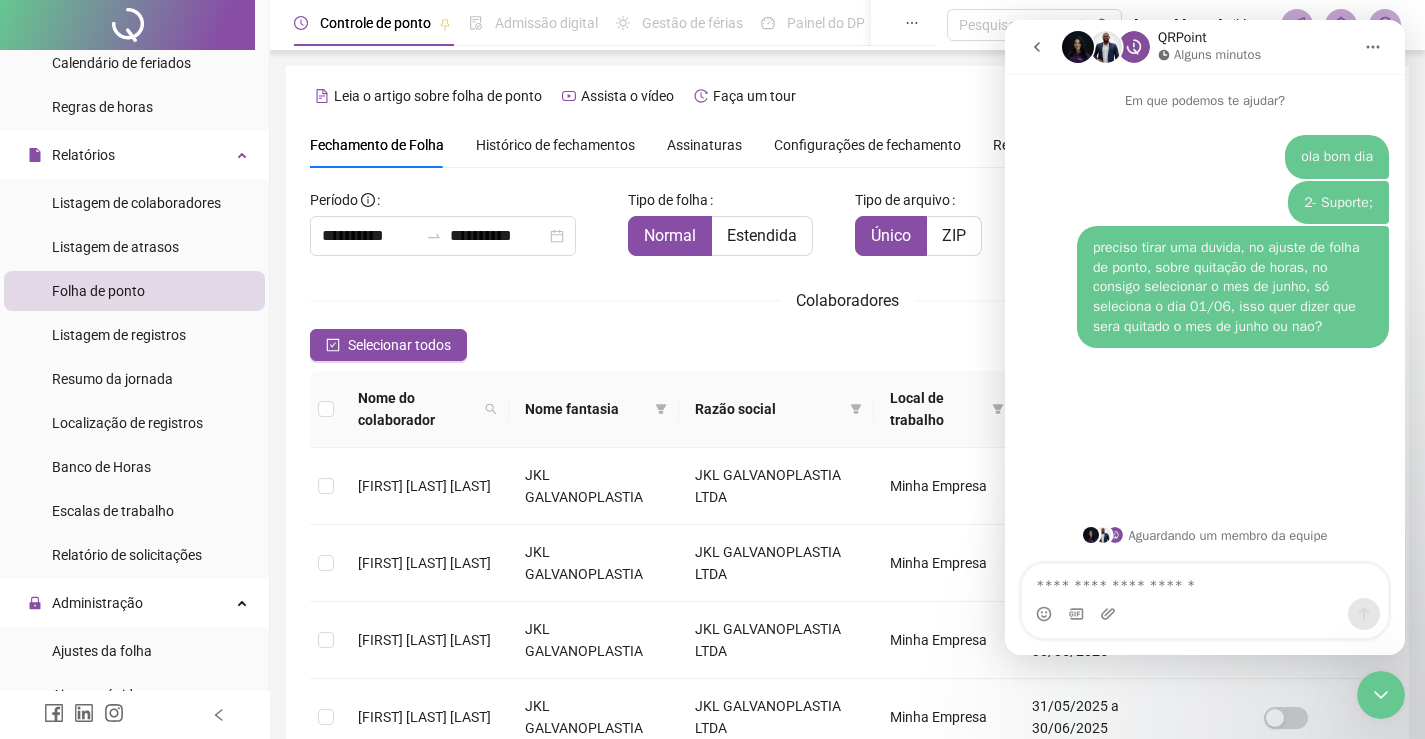click 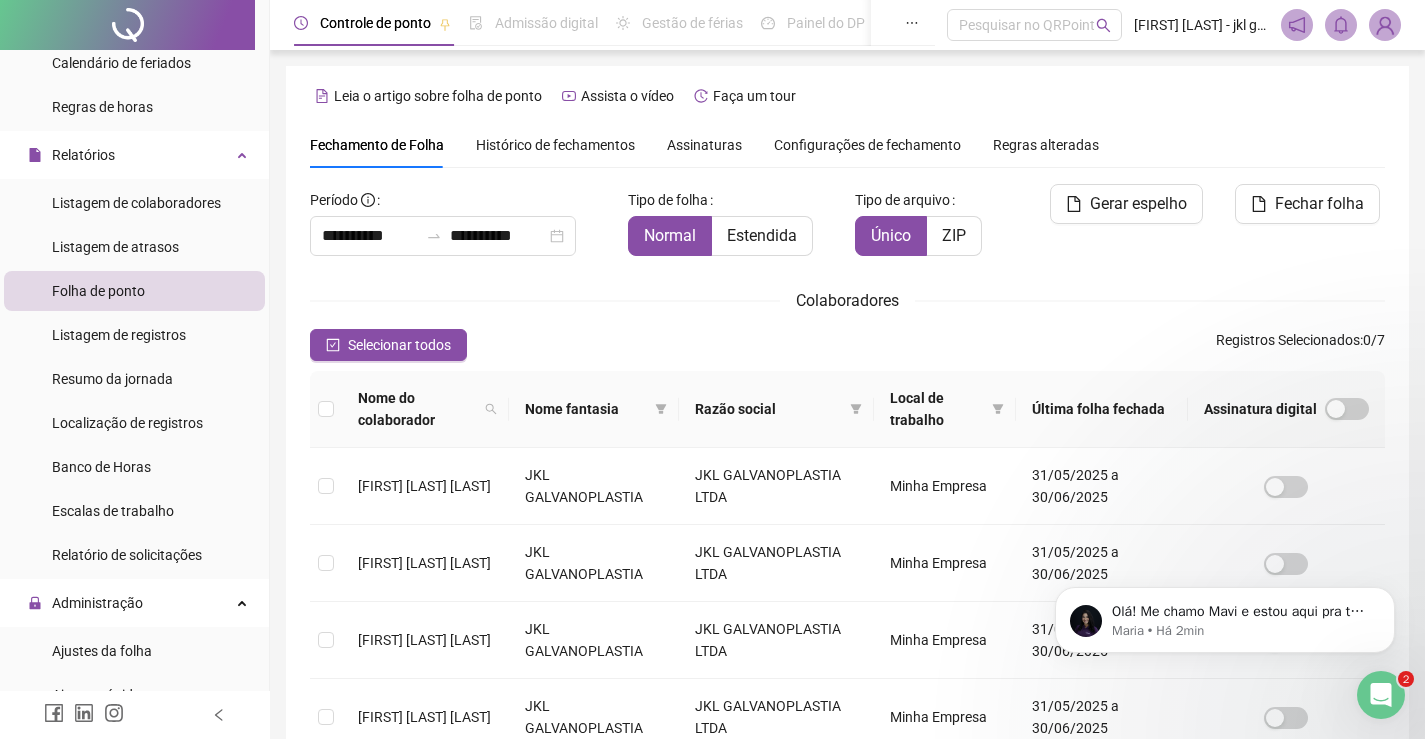scroll, scrollTop: 0, scrollLeft: 0, axis: both 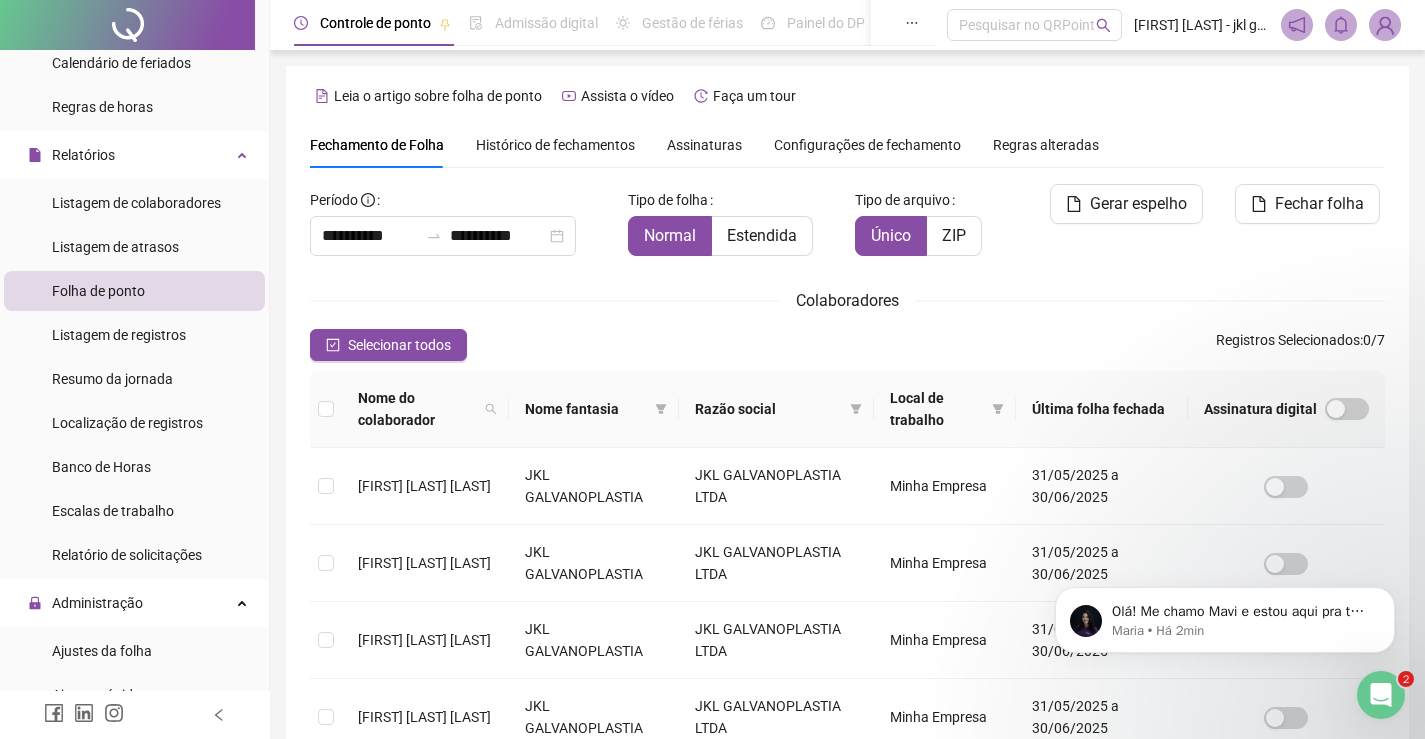 click at bounding box center (1381, 695) 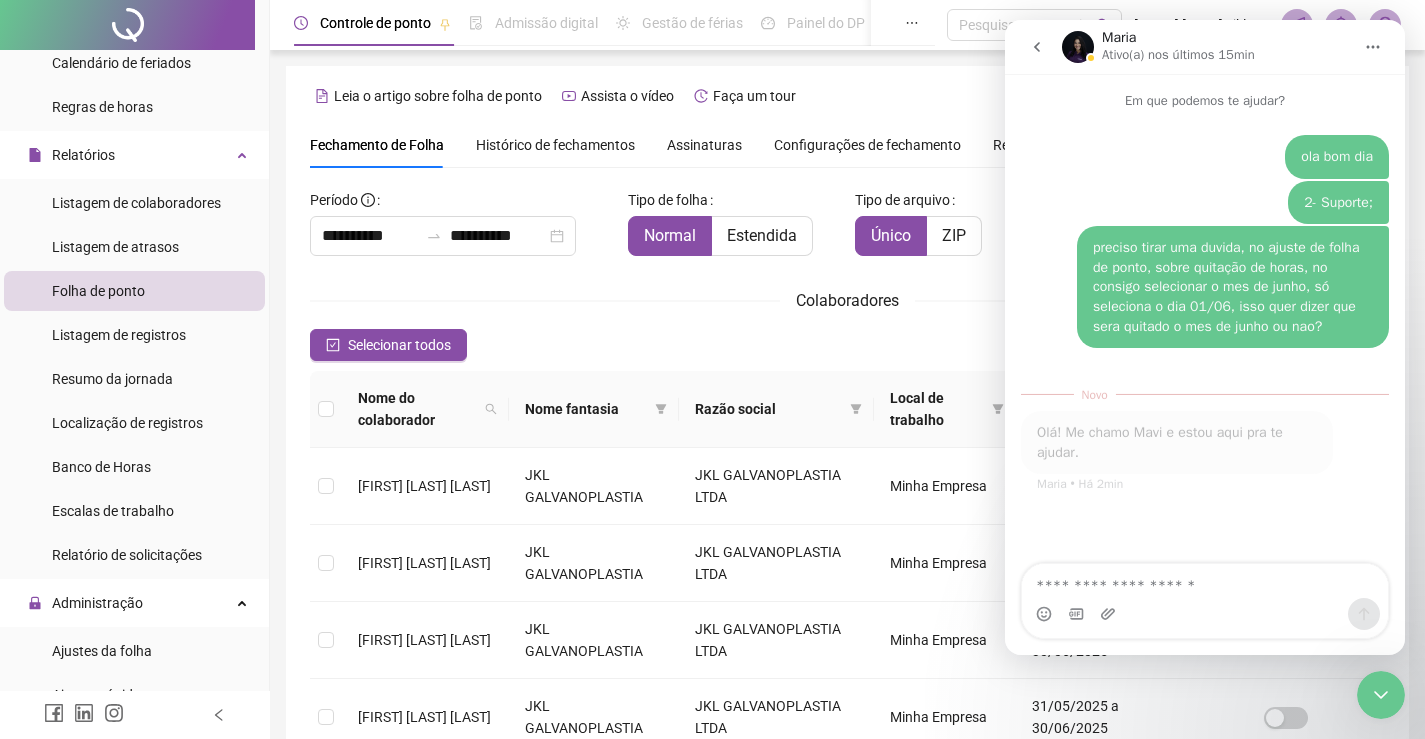 scroll, scrollTop: 3, scrollLeft: 0, axis: vertical 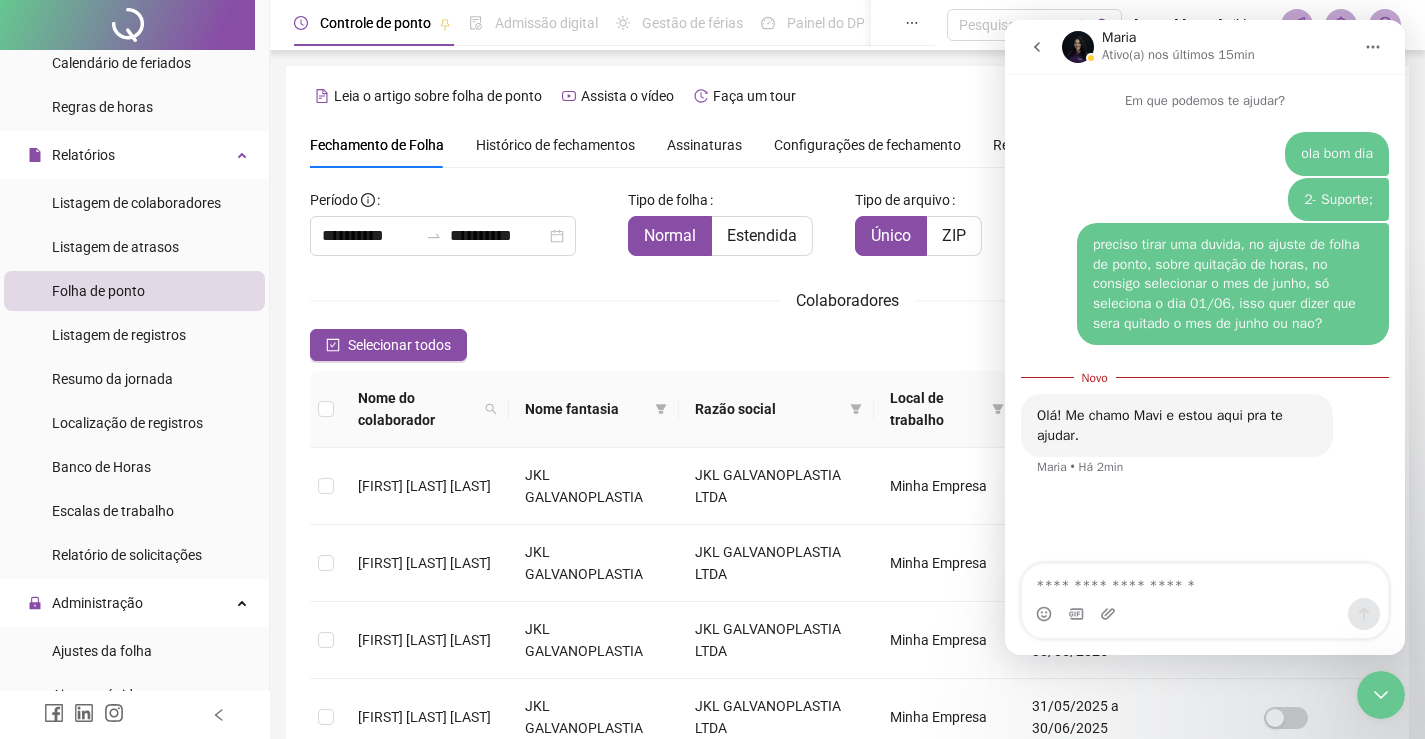 click at bounding box center (1205, 581) 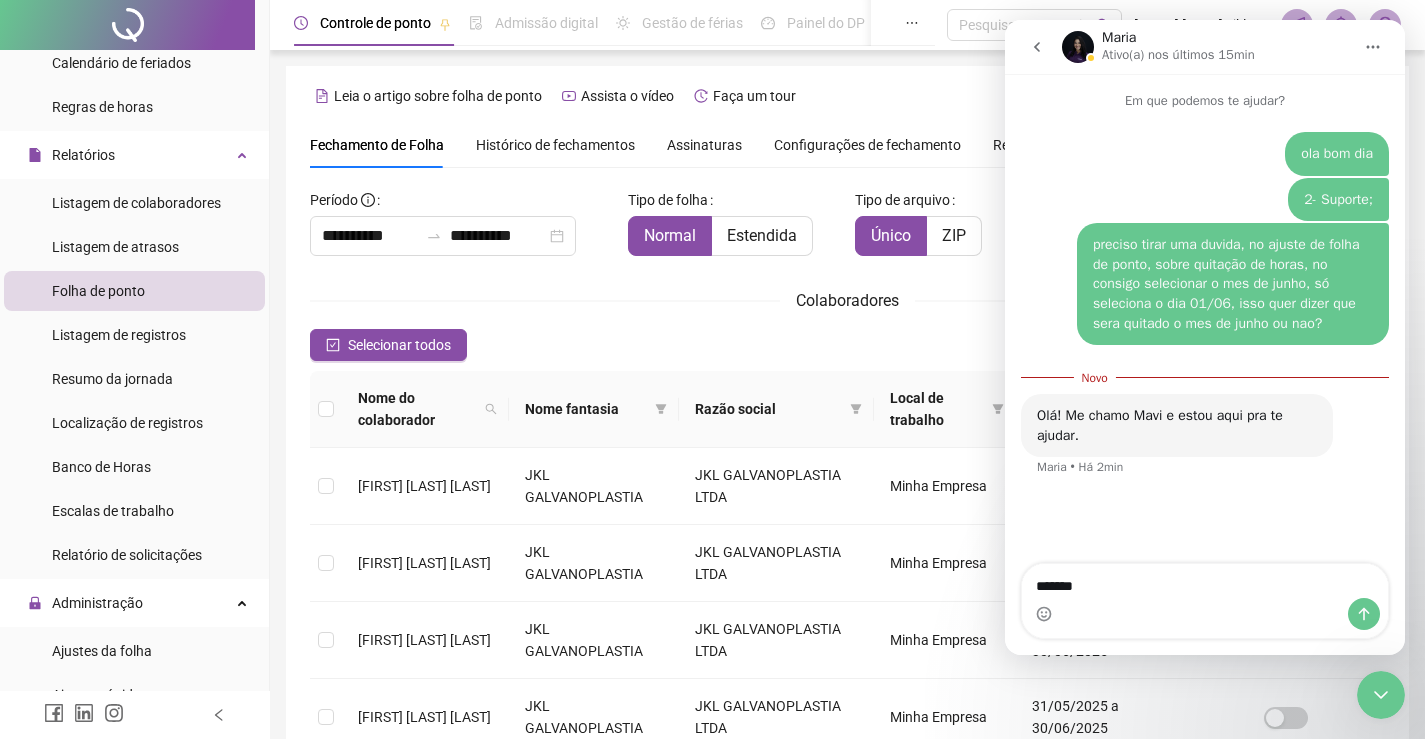 type on "********" 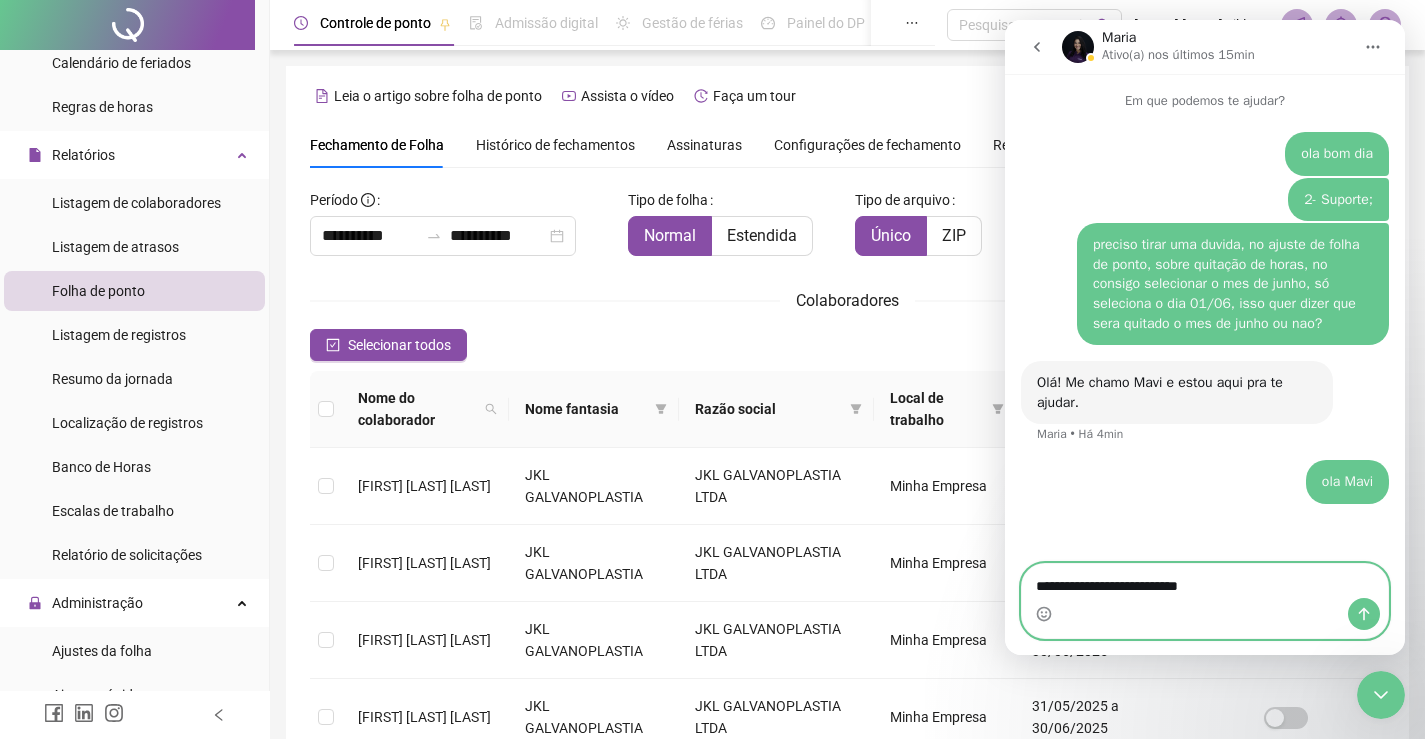 type on "**********" 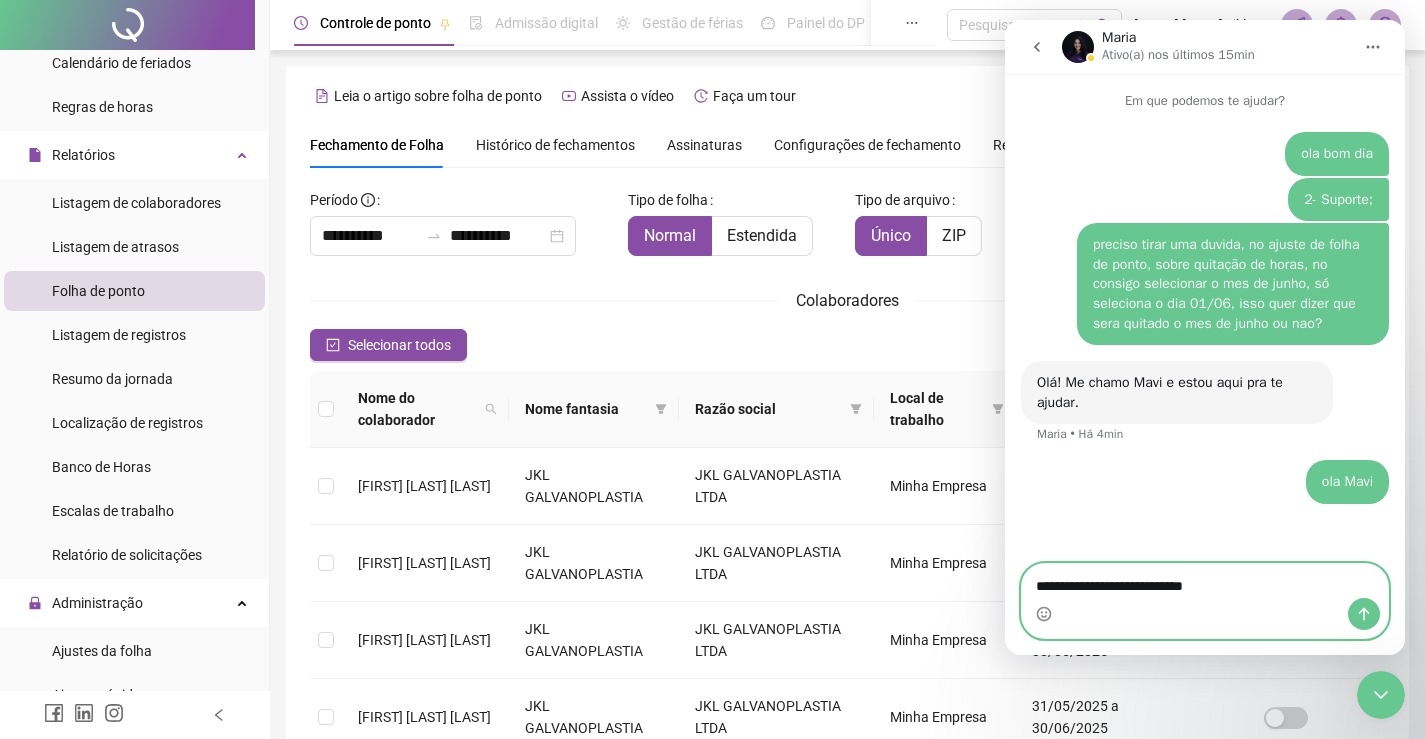 type 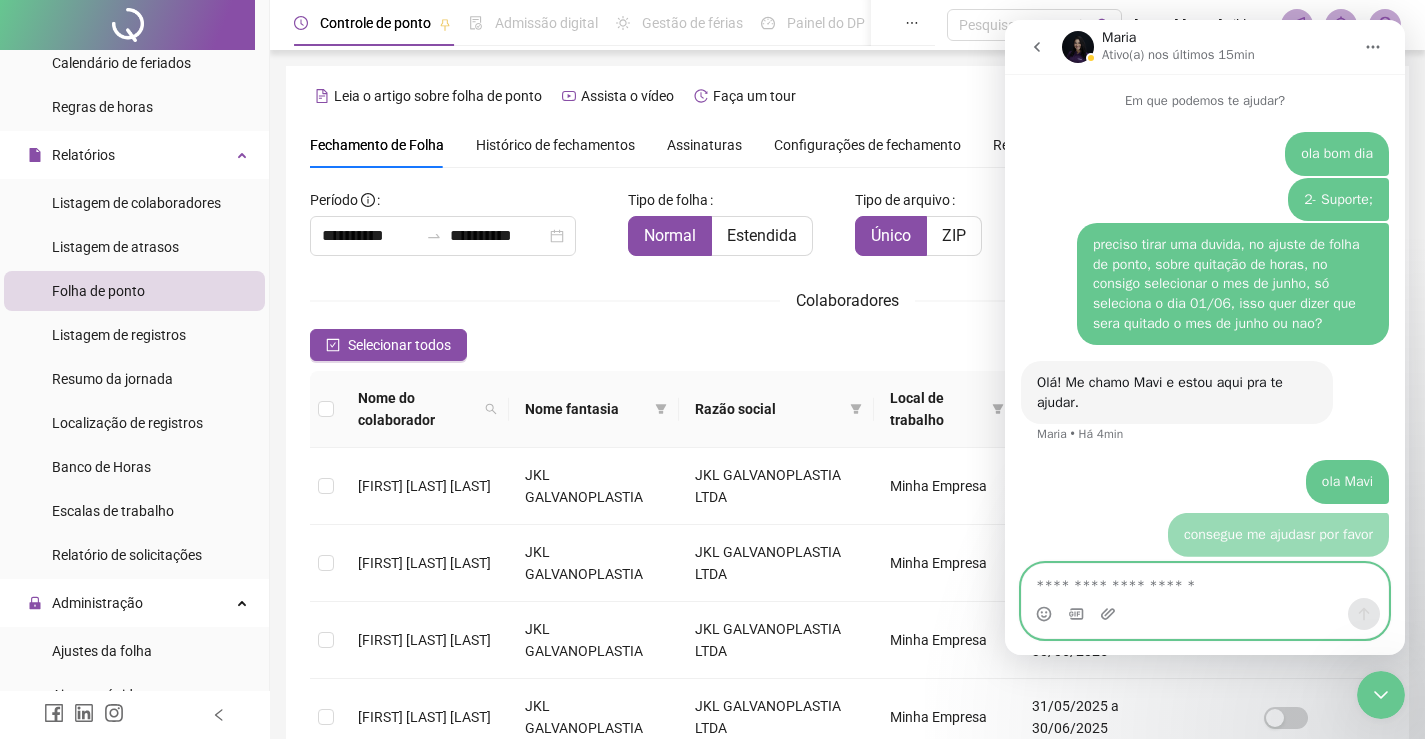 scroll, scrollTop: 11, scrollLeft: 0, axis: vertical 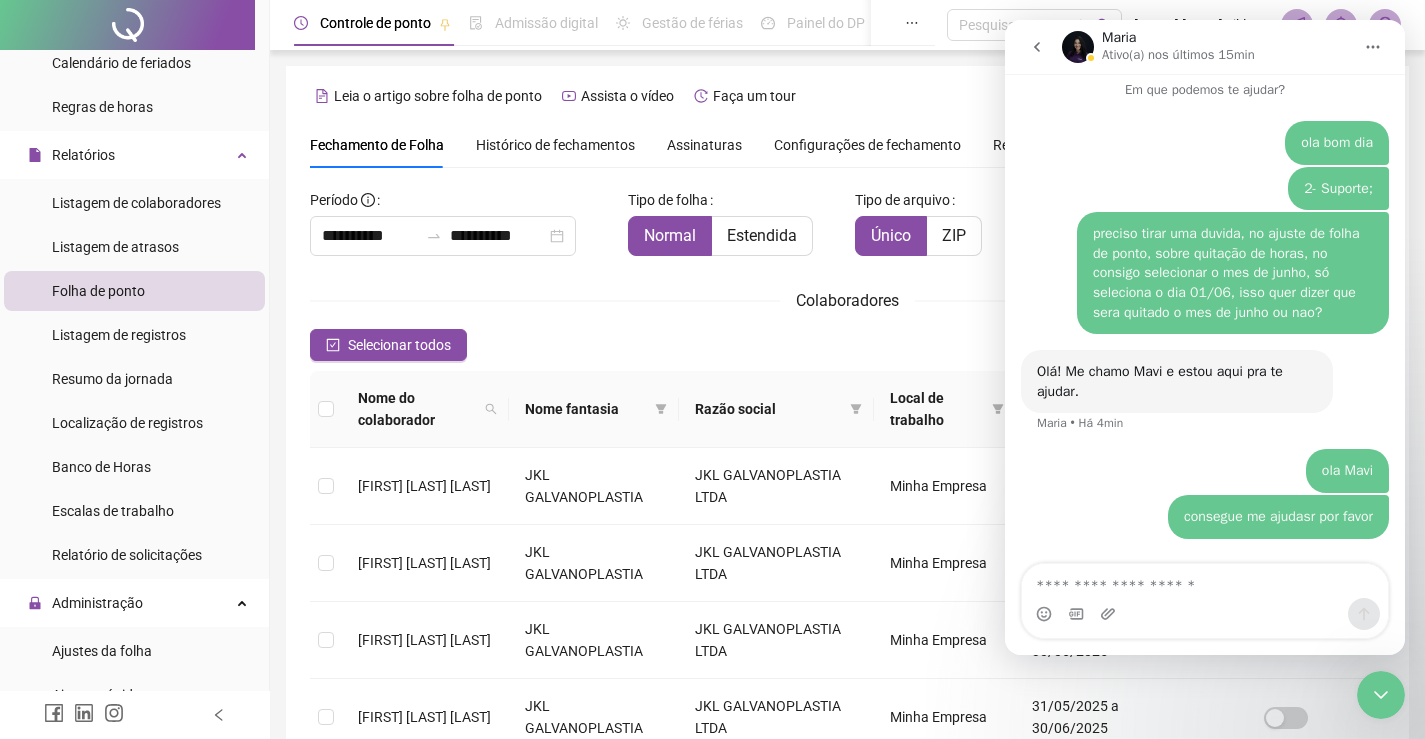 click on "Leia o artigo sobre folha de ponto Assista o vídeo Faça um tour" at bounding box center [847, 96] 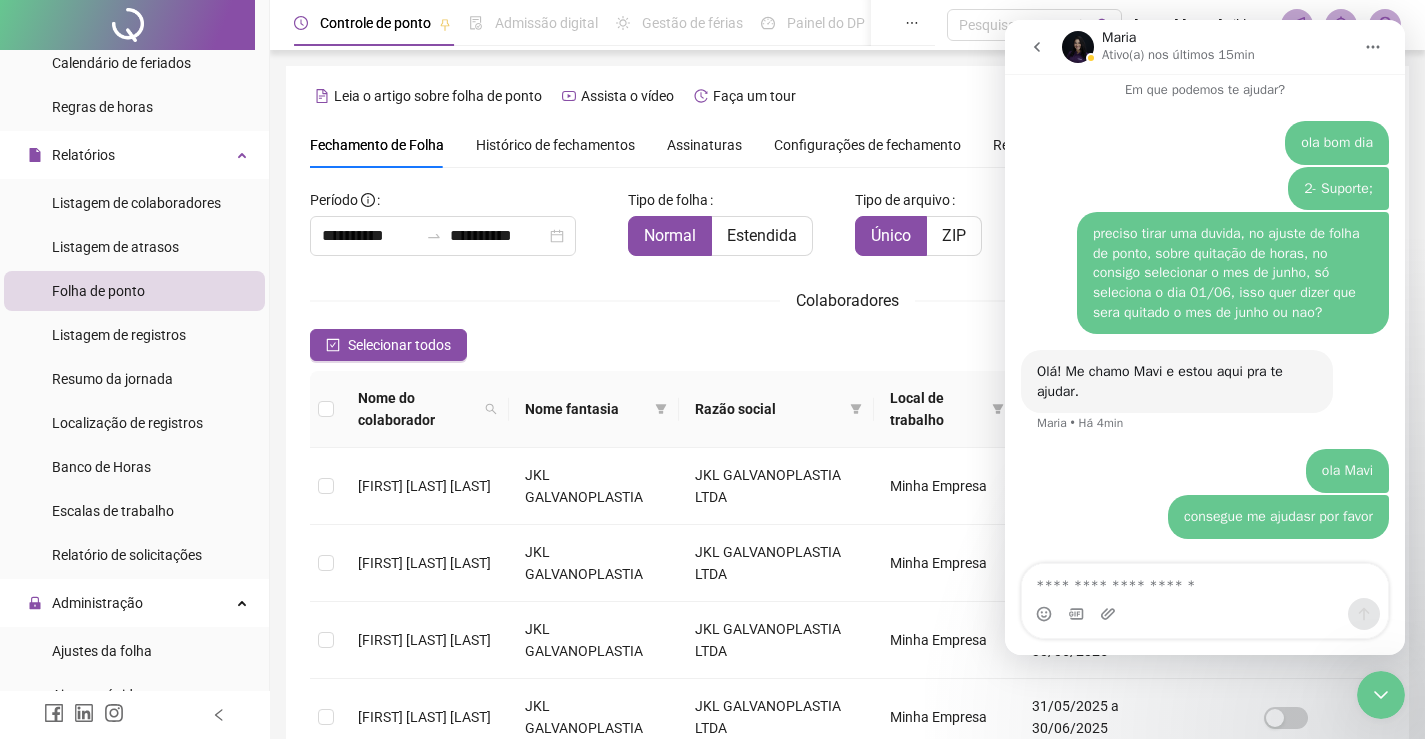 click 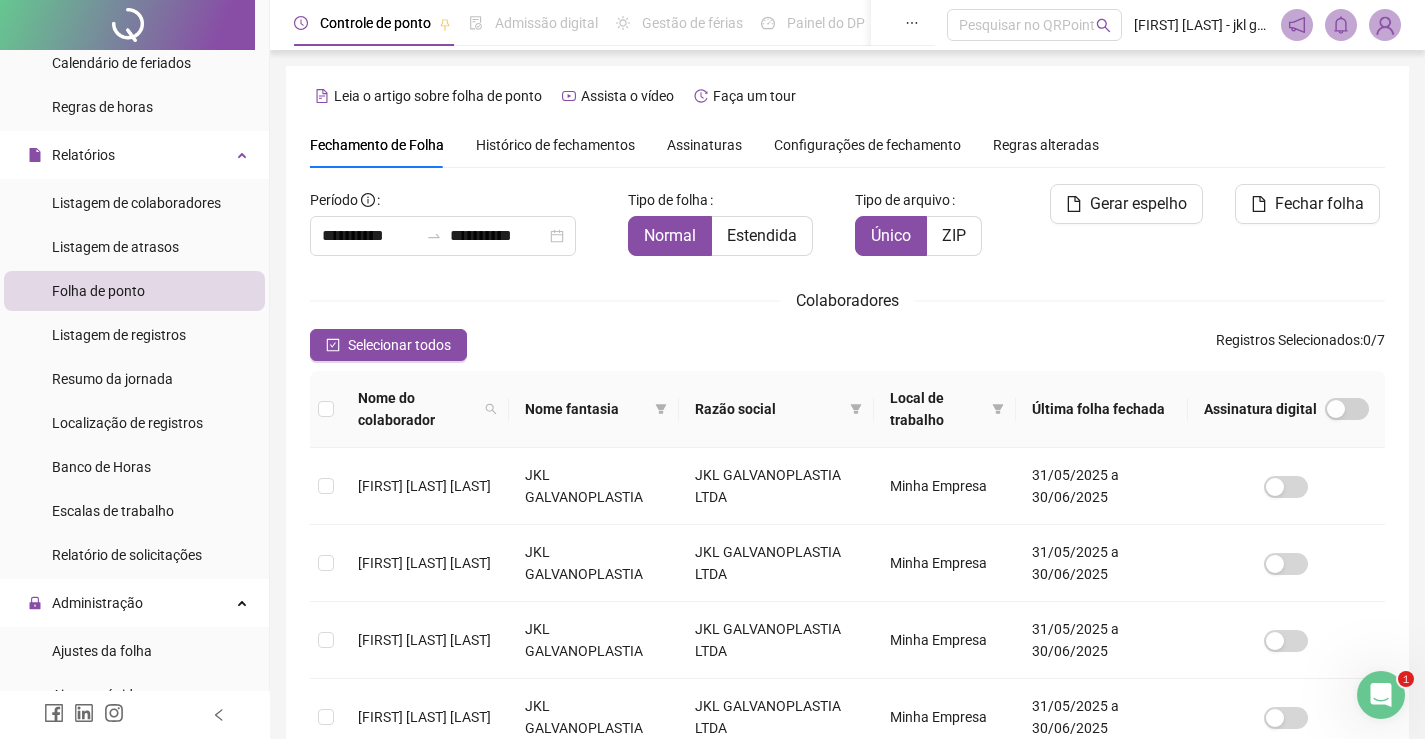 click 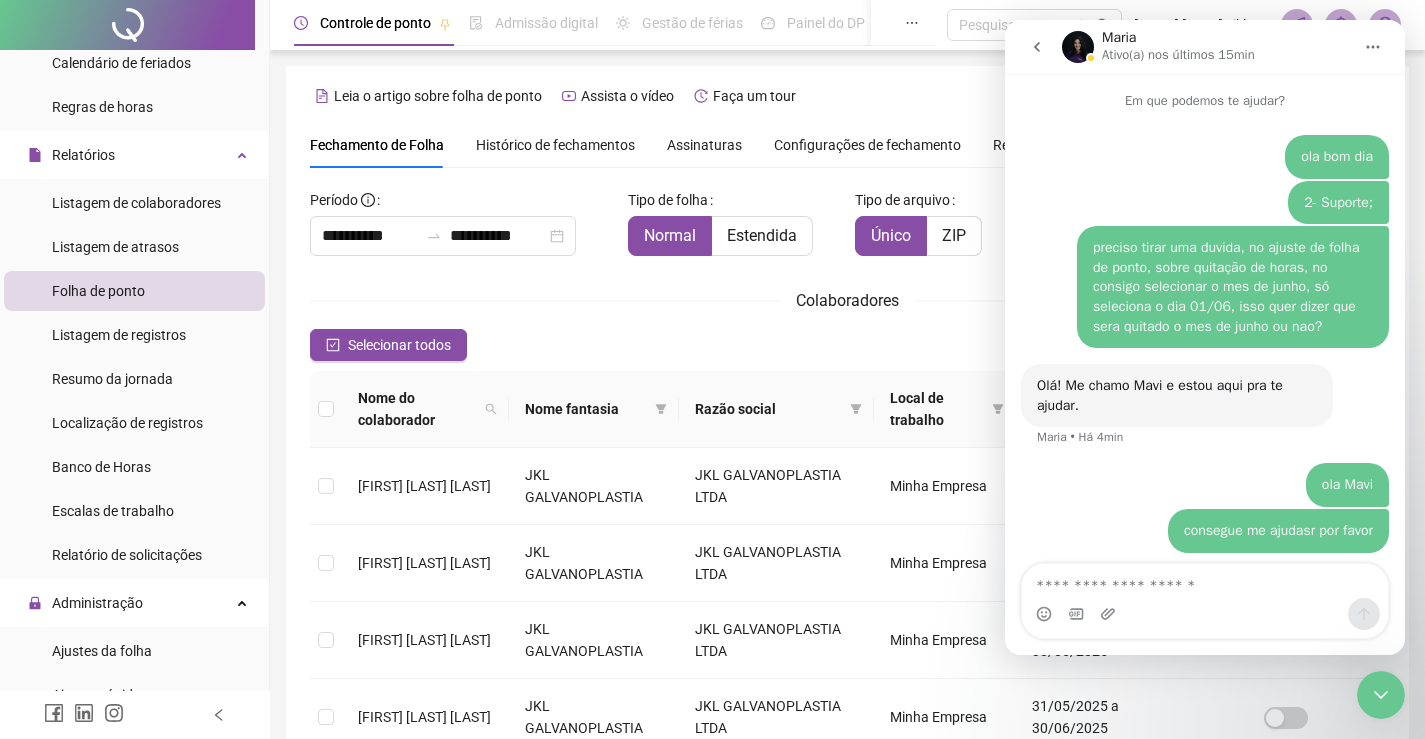 scroll, scrollTop: 11, scrollLeft: 0, axis: vertical 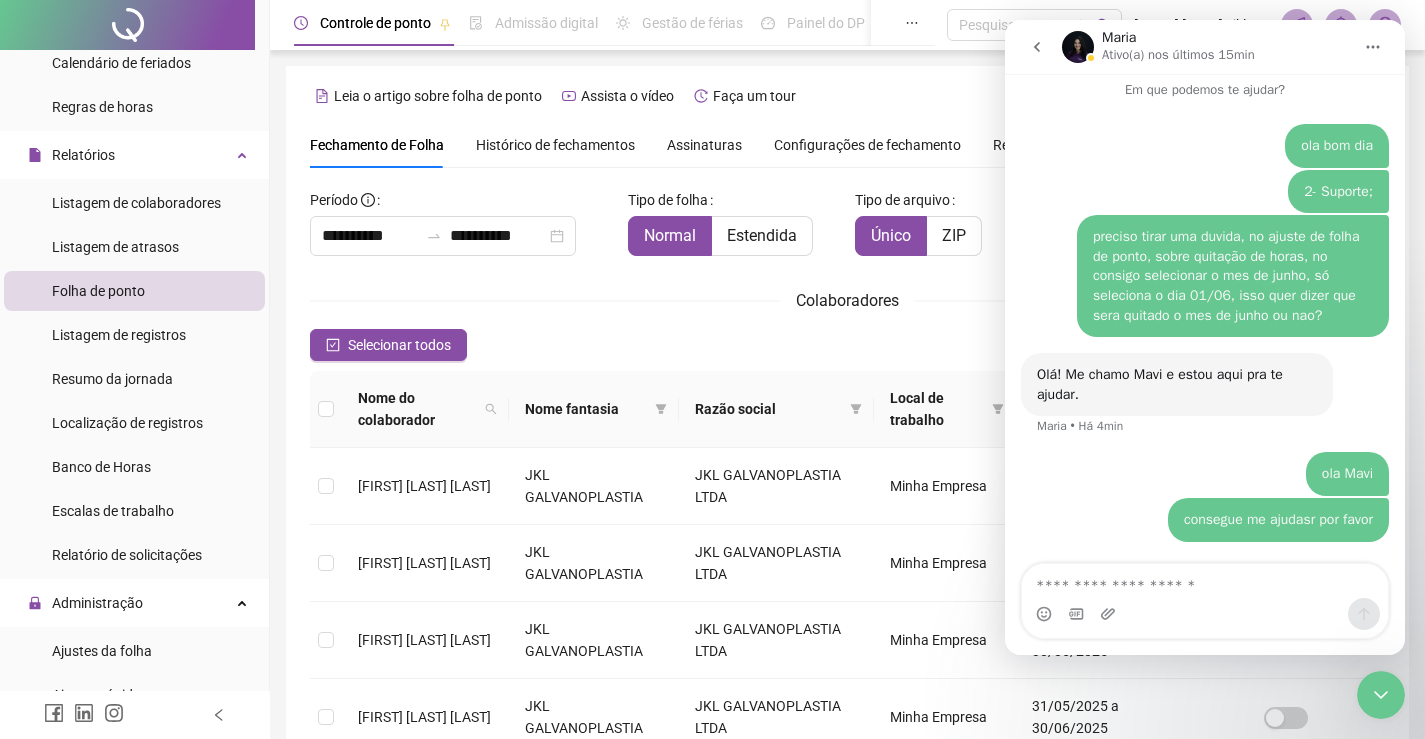 click 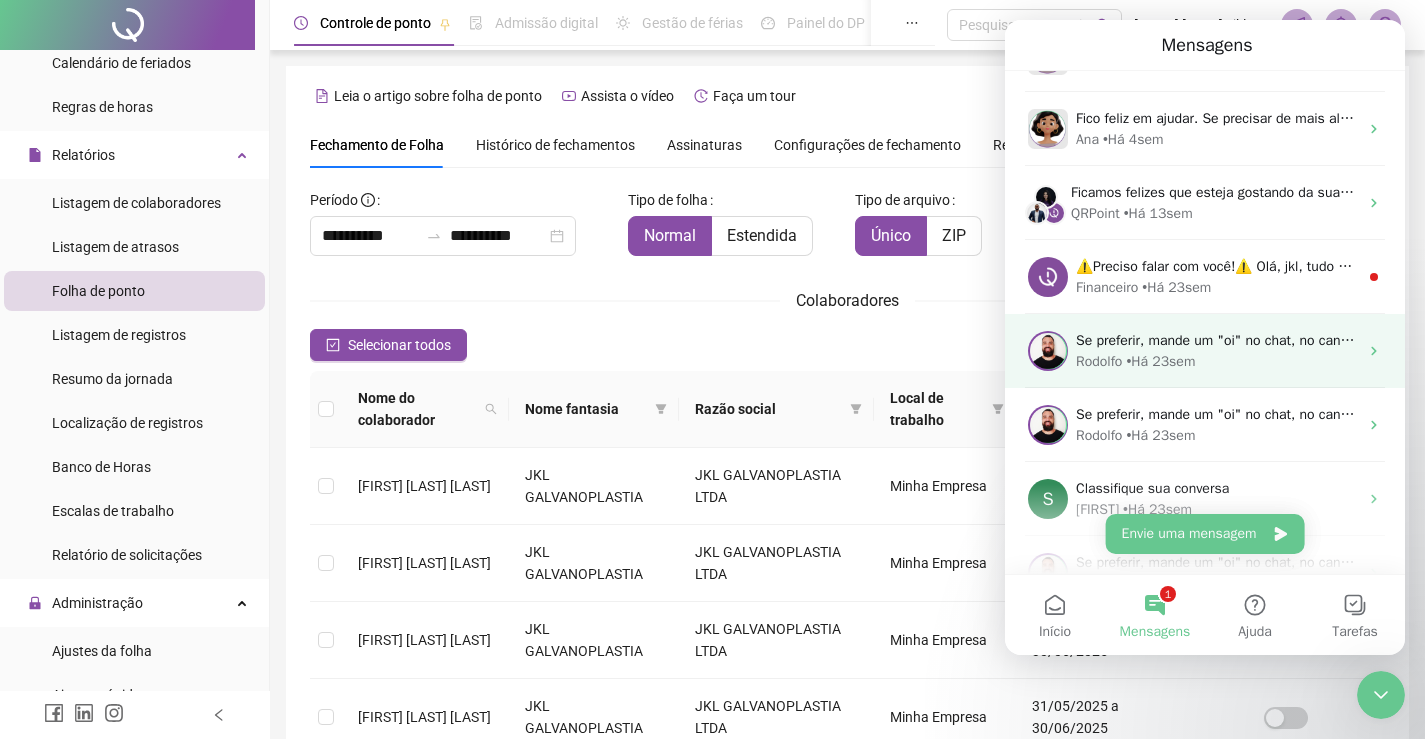 scroll, scrollTop: 133, scrollLeft: 0, axis: vertical 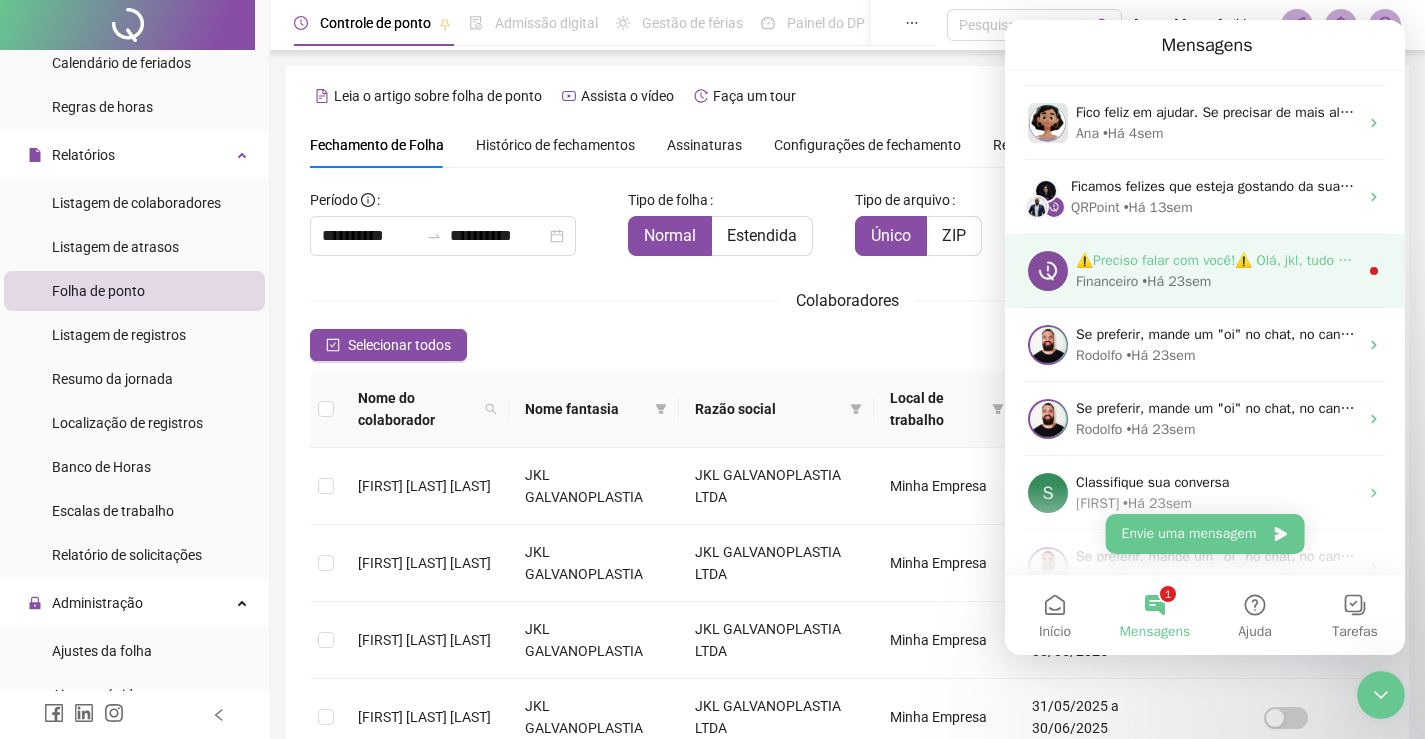 click on "⚠️Preciso falar com você!⚠️  Olá, jkl, tudo bem? Percebi que o acesso ao seu QRPoint está em risco de bloqueio devido a uma fatura em aberto. Sabemos o quanto isso pode impactar o dia a dia de sua equipe, já que o uso do sistema ficará temporariamente indisponível. Para evitar qualquer interrupção, basta acessar o link abaixo e regularizar o pagamento:  👉 Regularizar agora! ​ Caso o pagamento já tenha sido realizado, pedimos que, por favor, desconsidere esta mensagem. Estamos à disposição para qualquer dúvida!" at bounding box center (1217, 260) 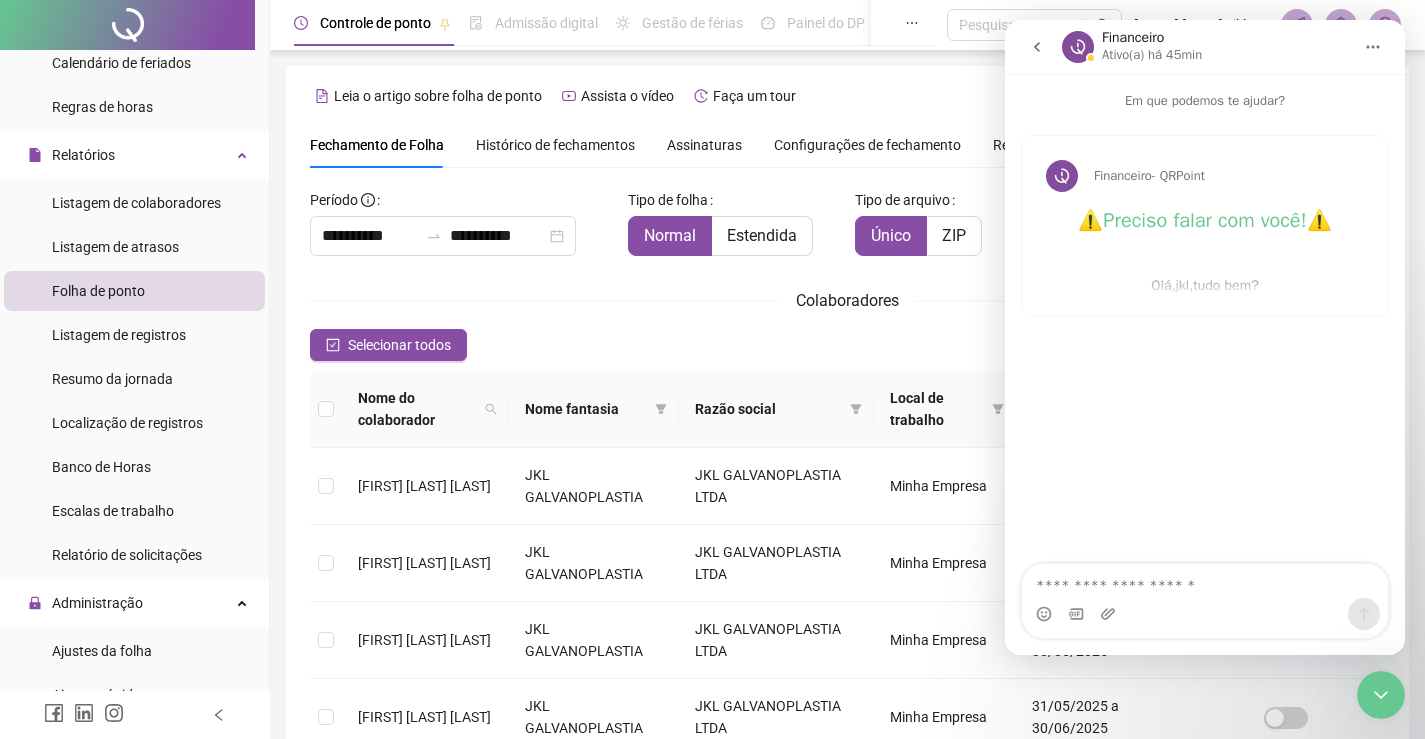 click 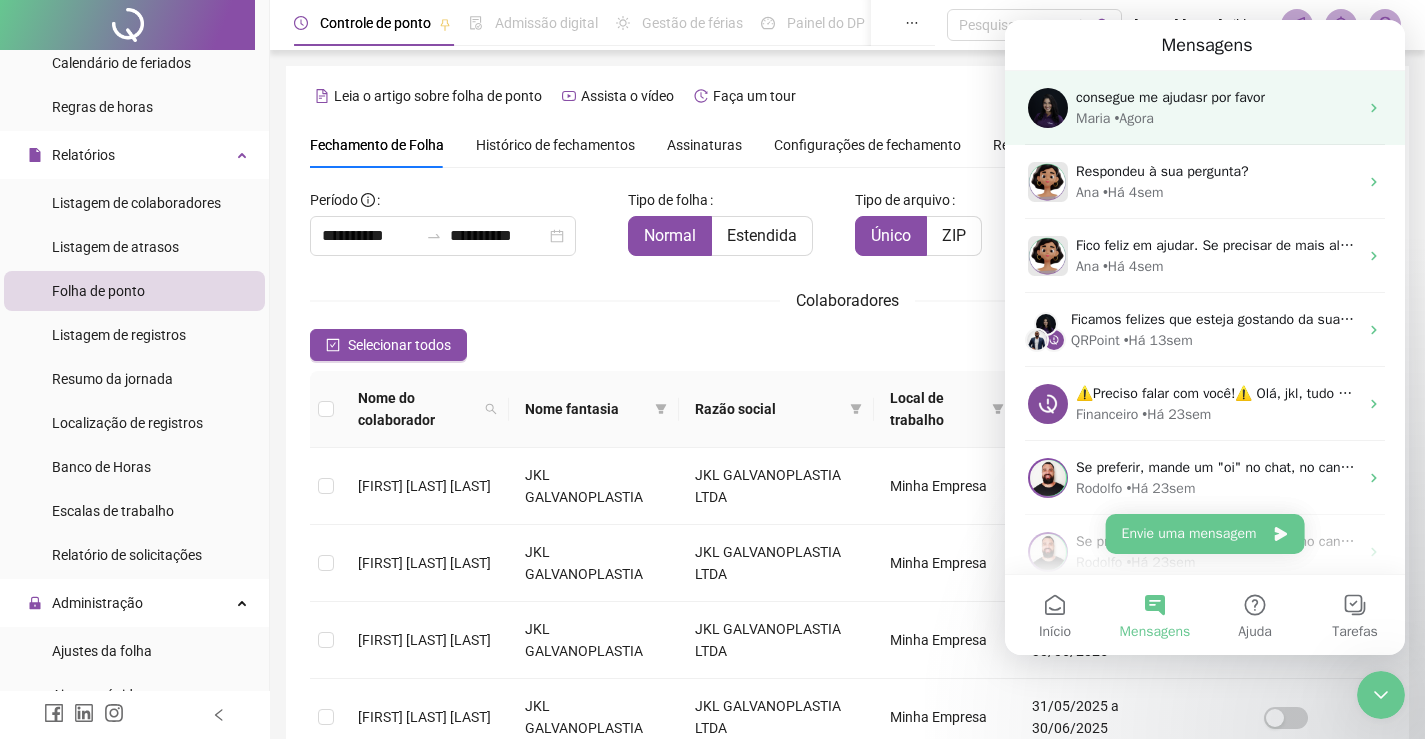 click on "Maria •  Agora" at bounding box center [1217, 118] 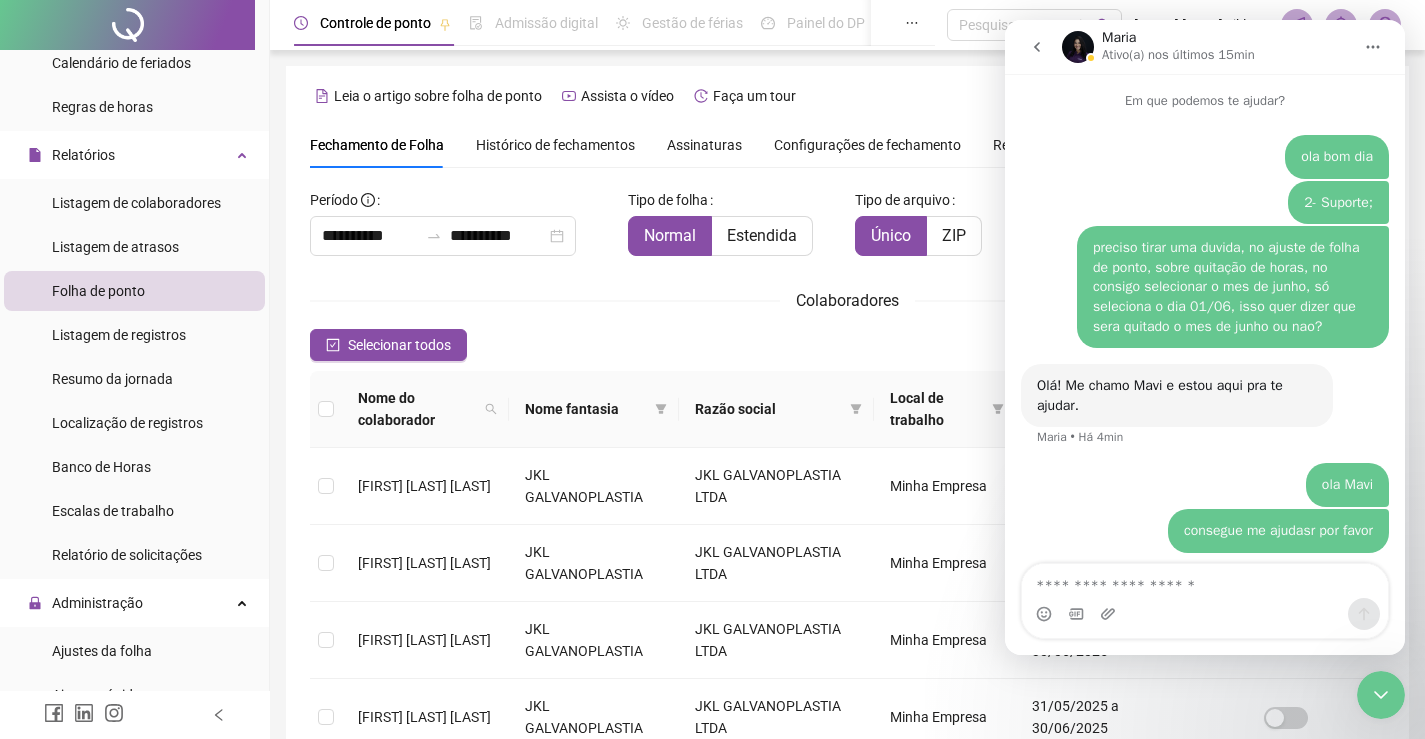 scroll, scrollTop: 11, scrollLeft: 0, axis: vertical 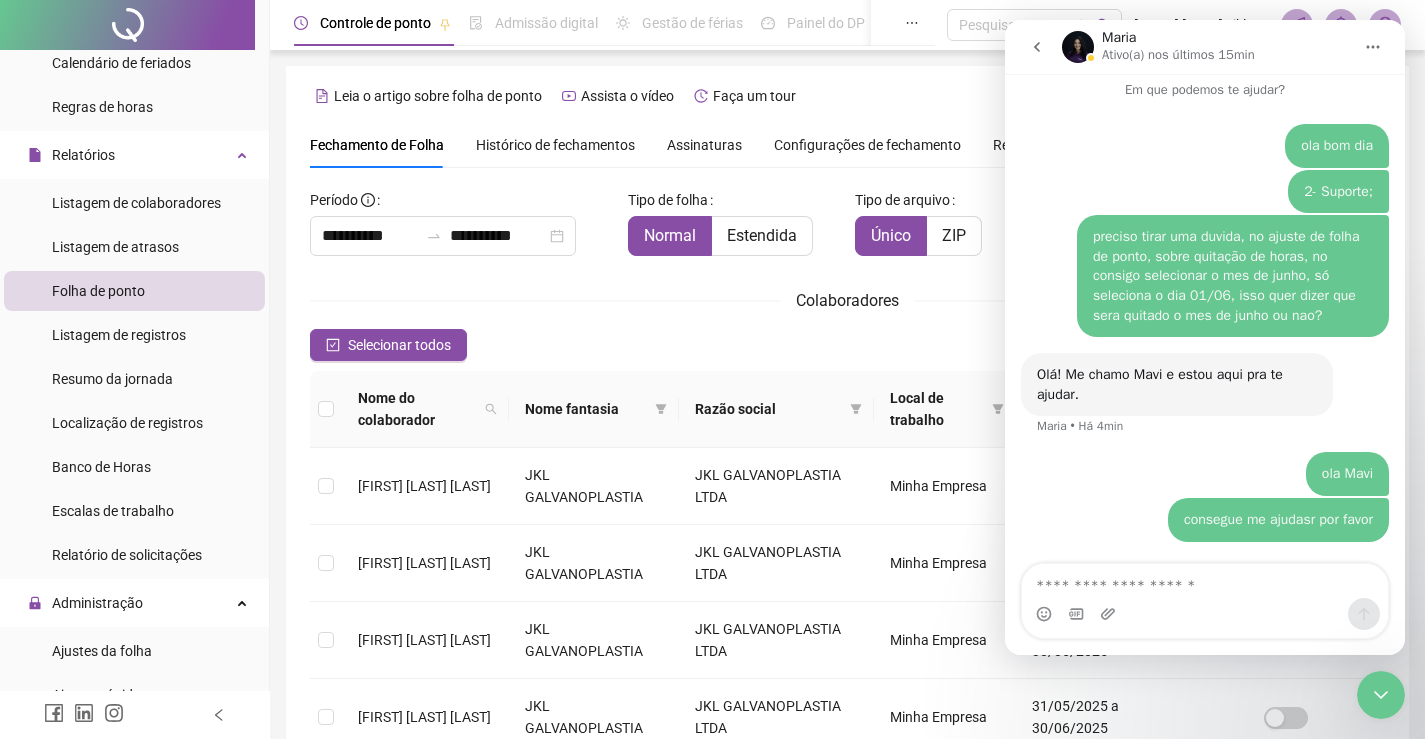 click 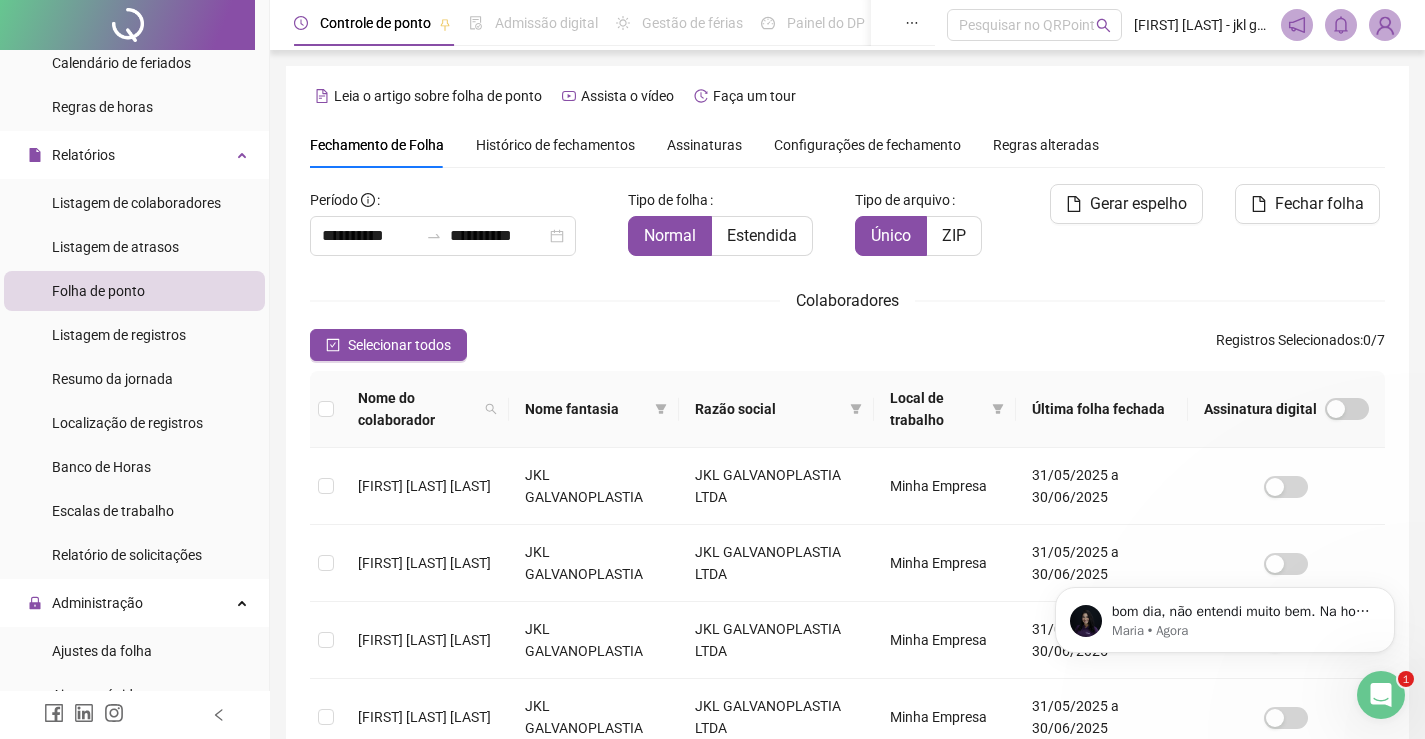 scroll, scrollTop: 0, scrollLeft: 0, axis: both 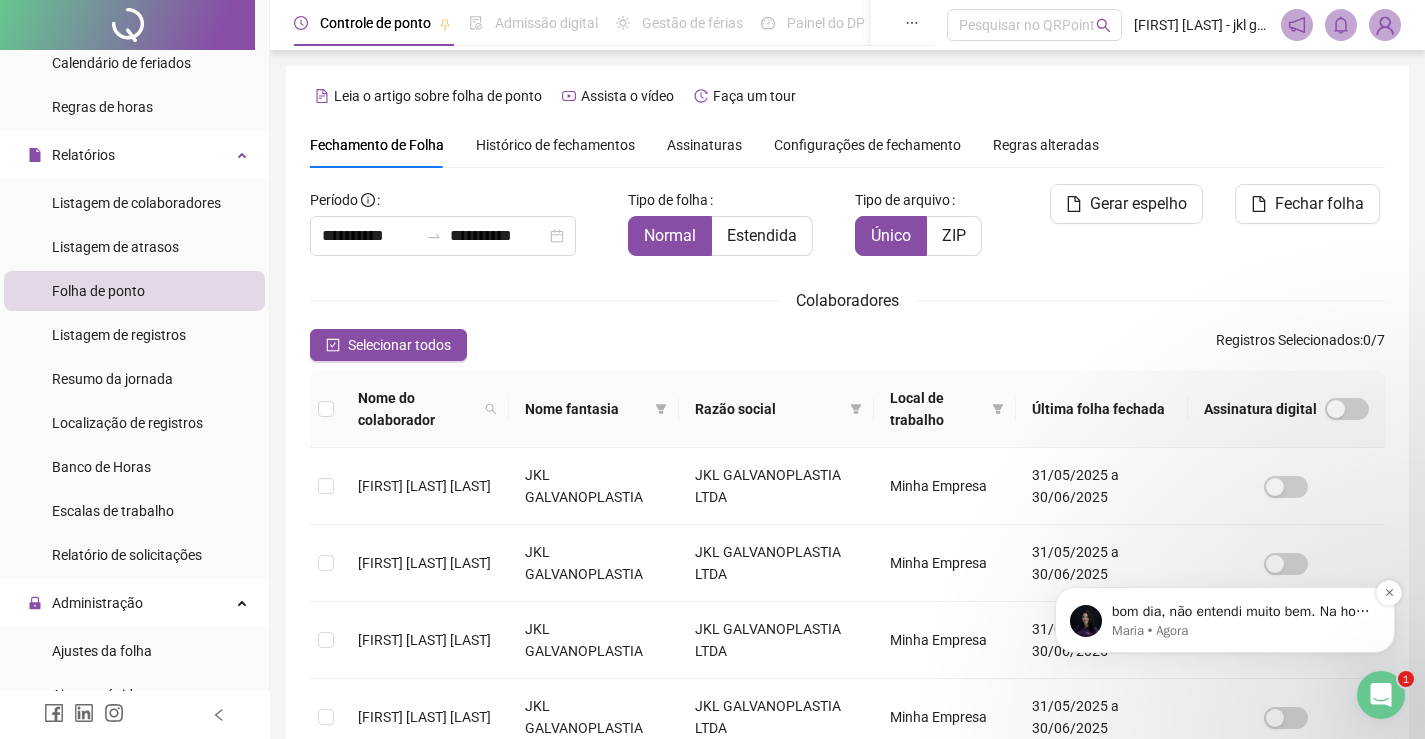 click on "bom dia, não entendi muito bem. Na hora da quitação se você selecionar para quitar até 01/06 é como se fosse quitar o mês de maio até 01/06. Para quitar o mês de junho seria 01/07" at bounding box center [1241, 612] 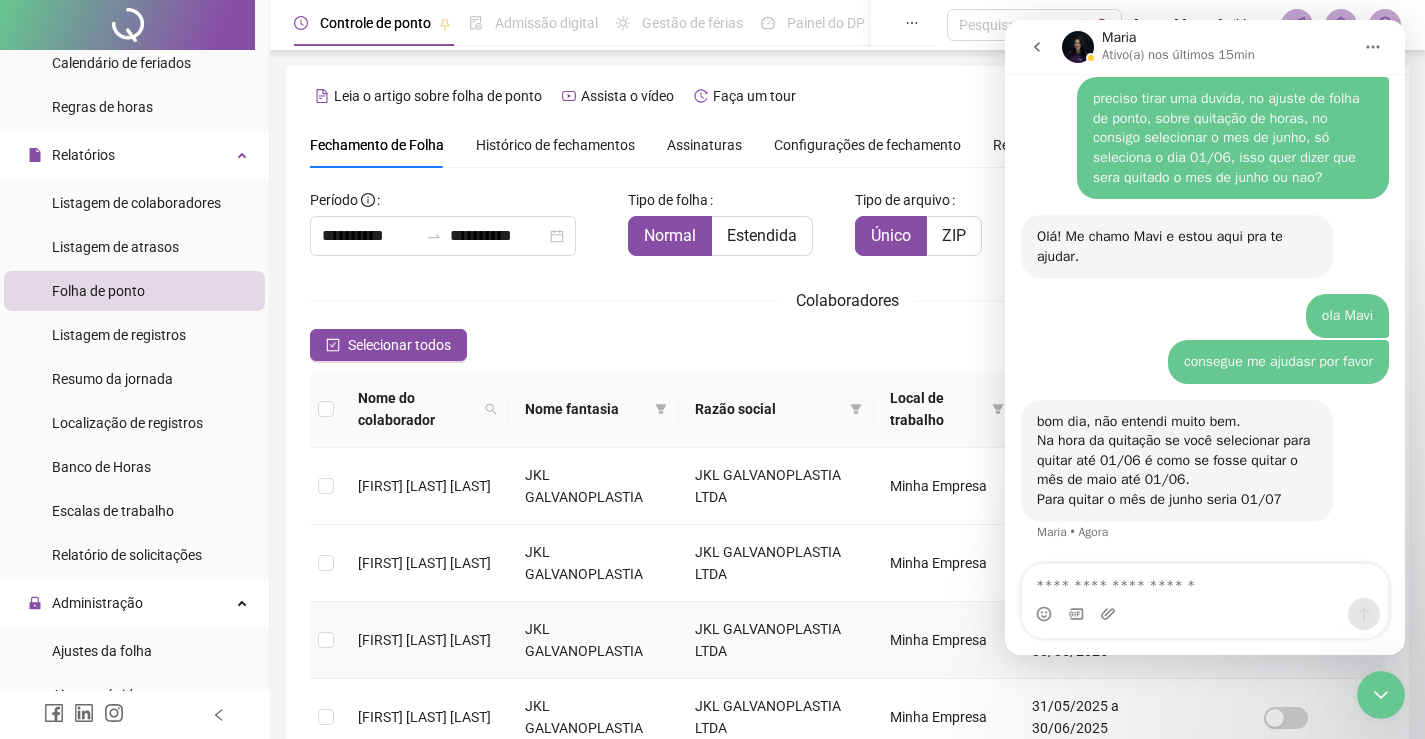 scroll, scrollTop: 0, scrollLeft: 0, axis: both 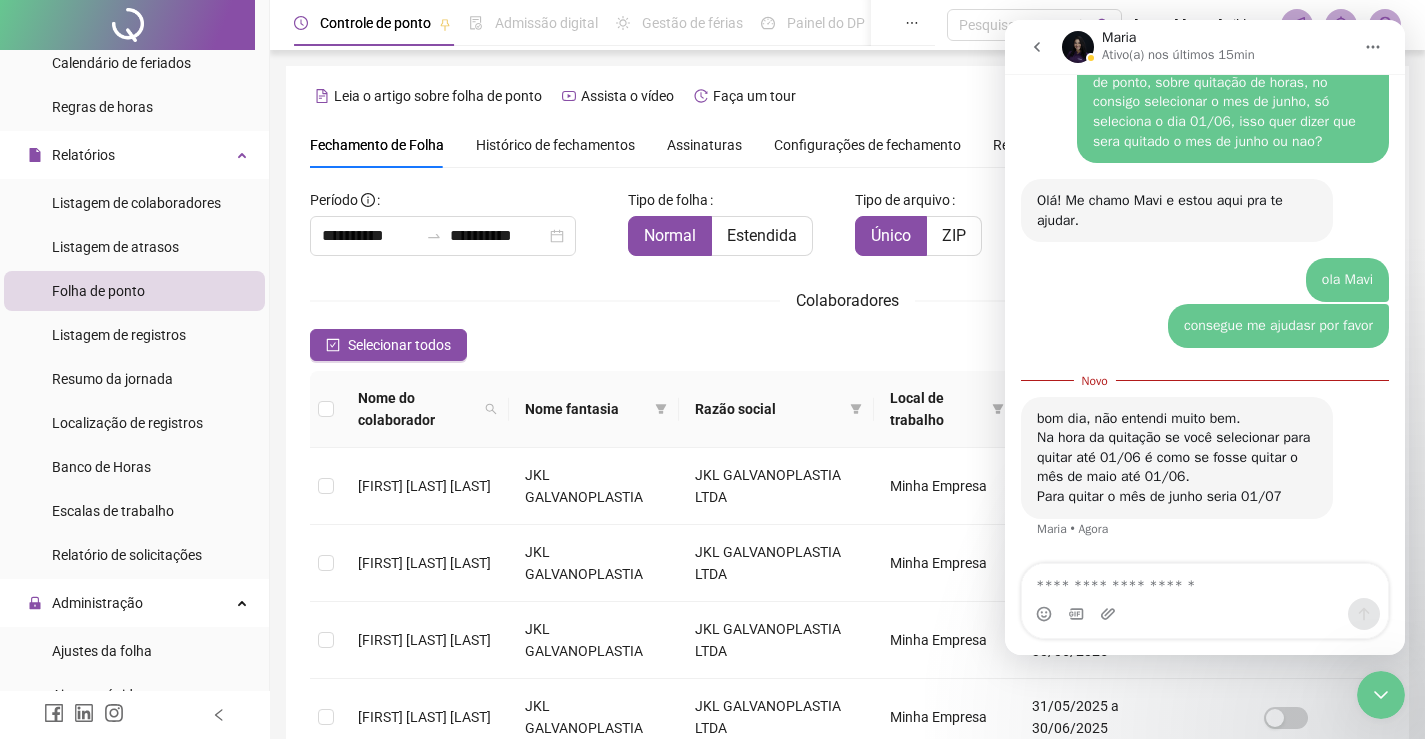 click at bounding box center [1205, 581] 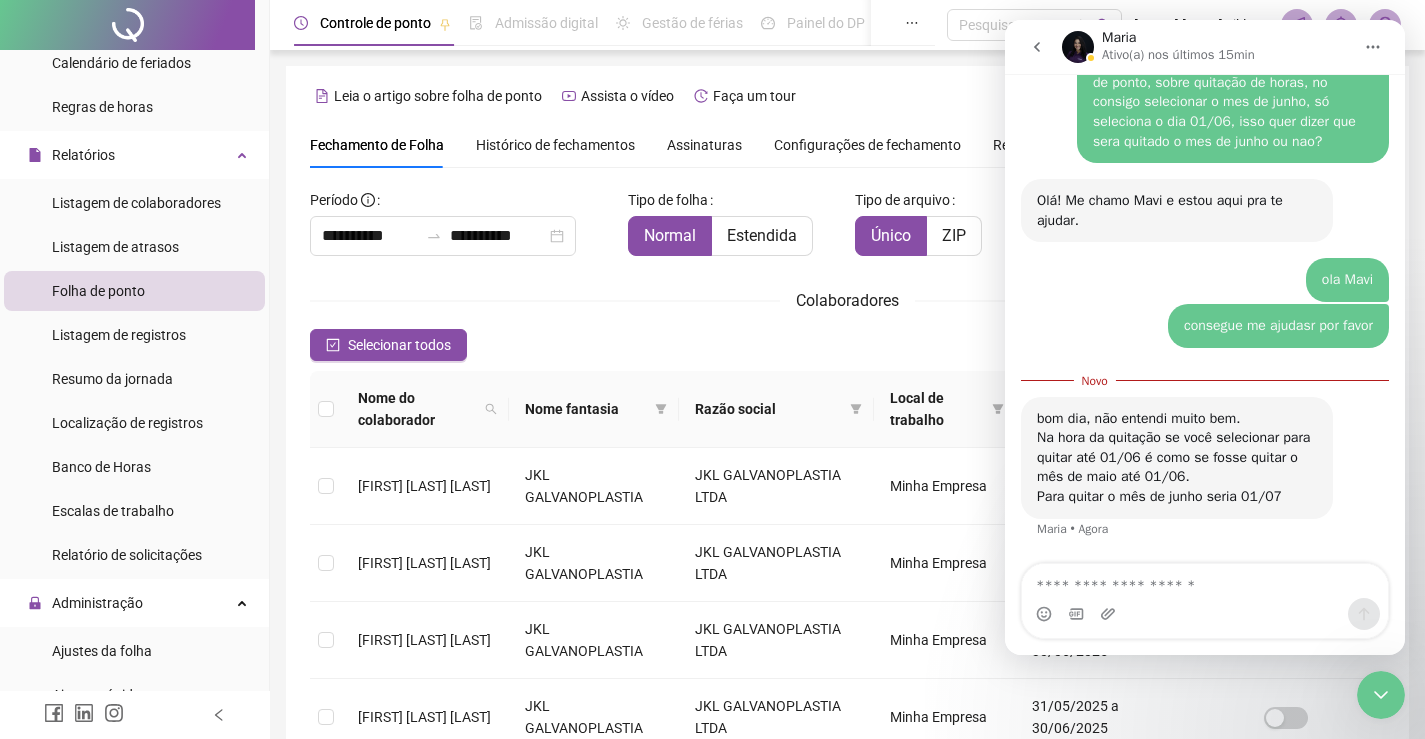 click at bounding box center [1205, 581] 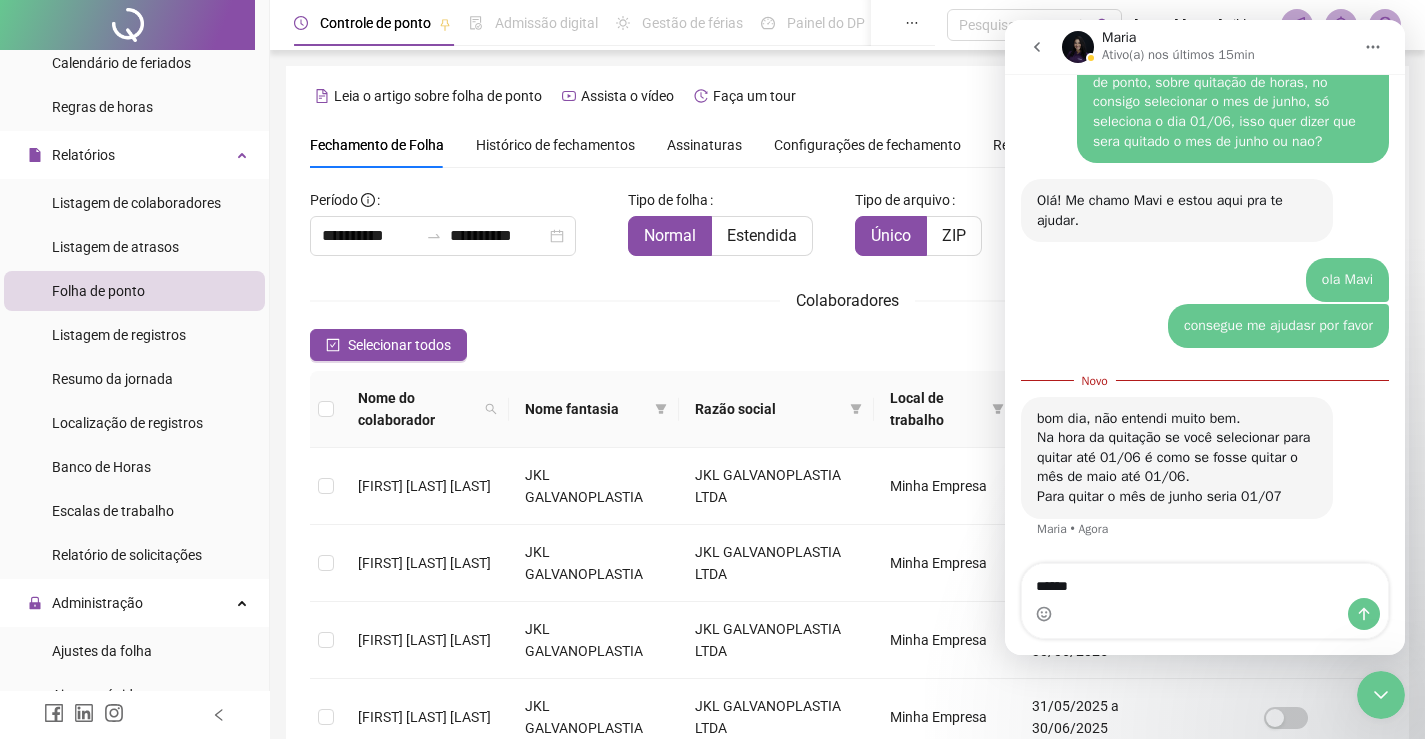 type on "*******" 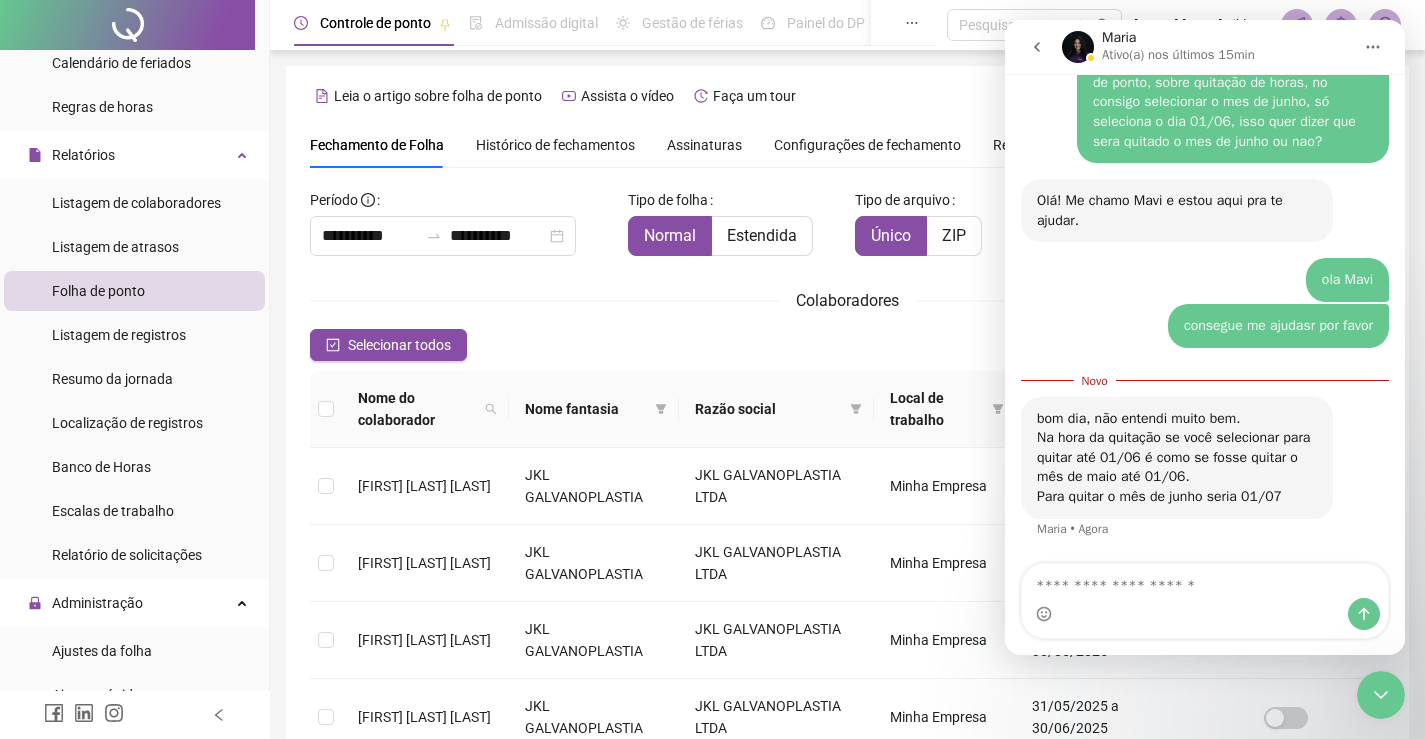 scroll, scrollTop: 208, scrollLeft: 0, axis: vertical 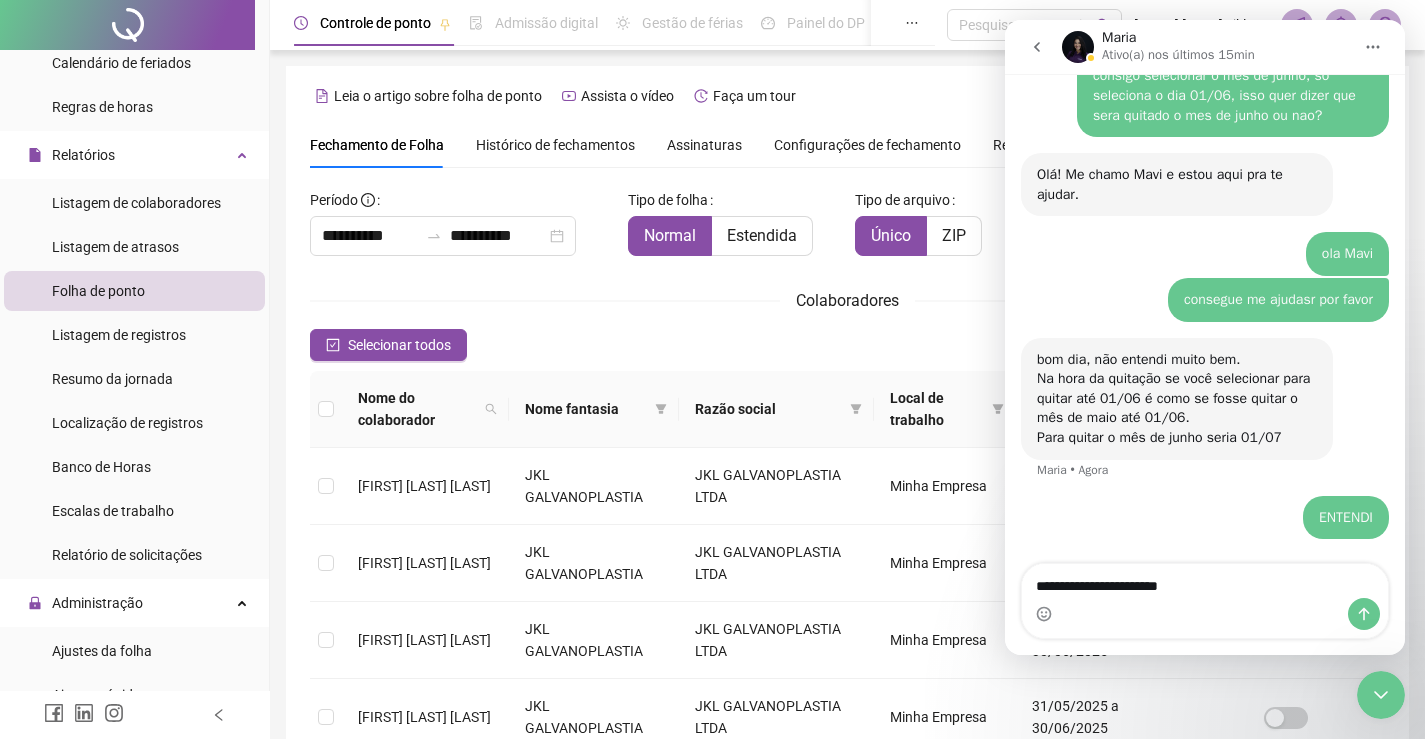type on "**********" 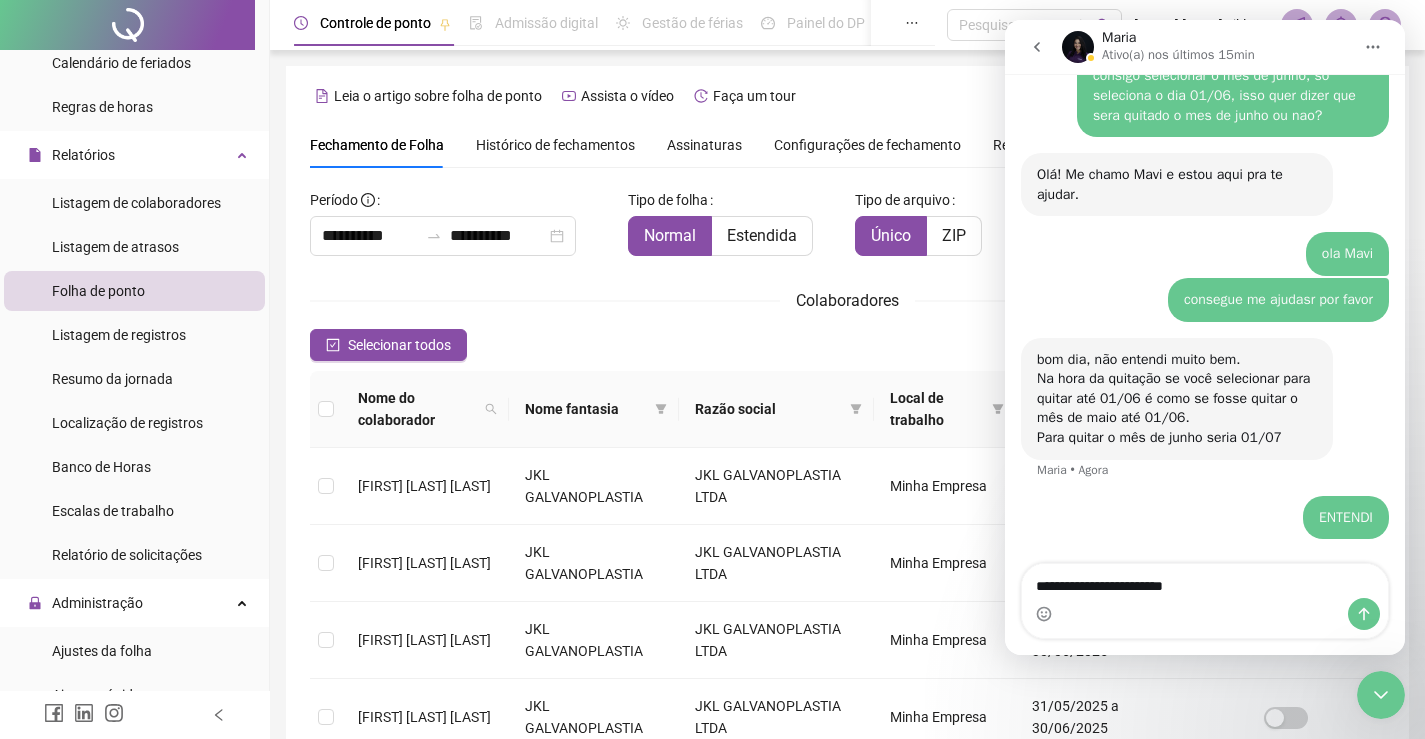 type 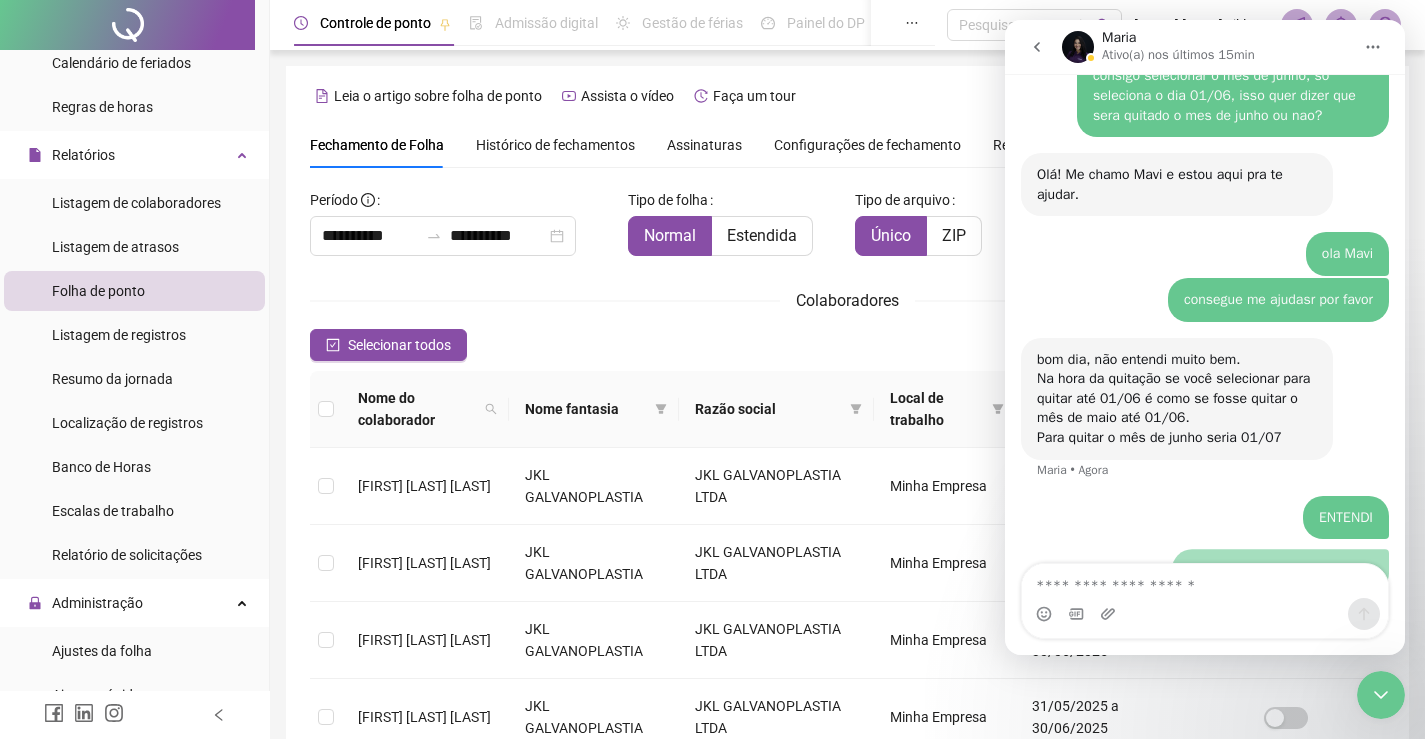 scroll, scrollTop: 254, scrollLeft: 0, axis: vertical 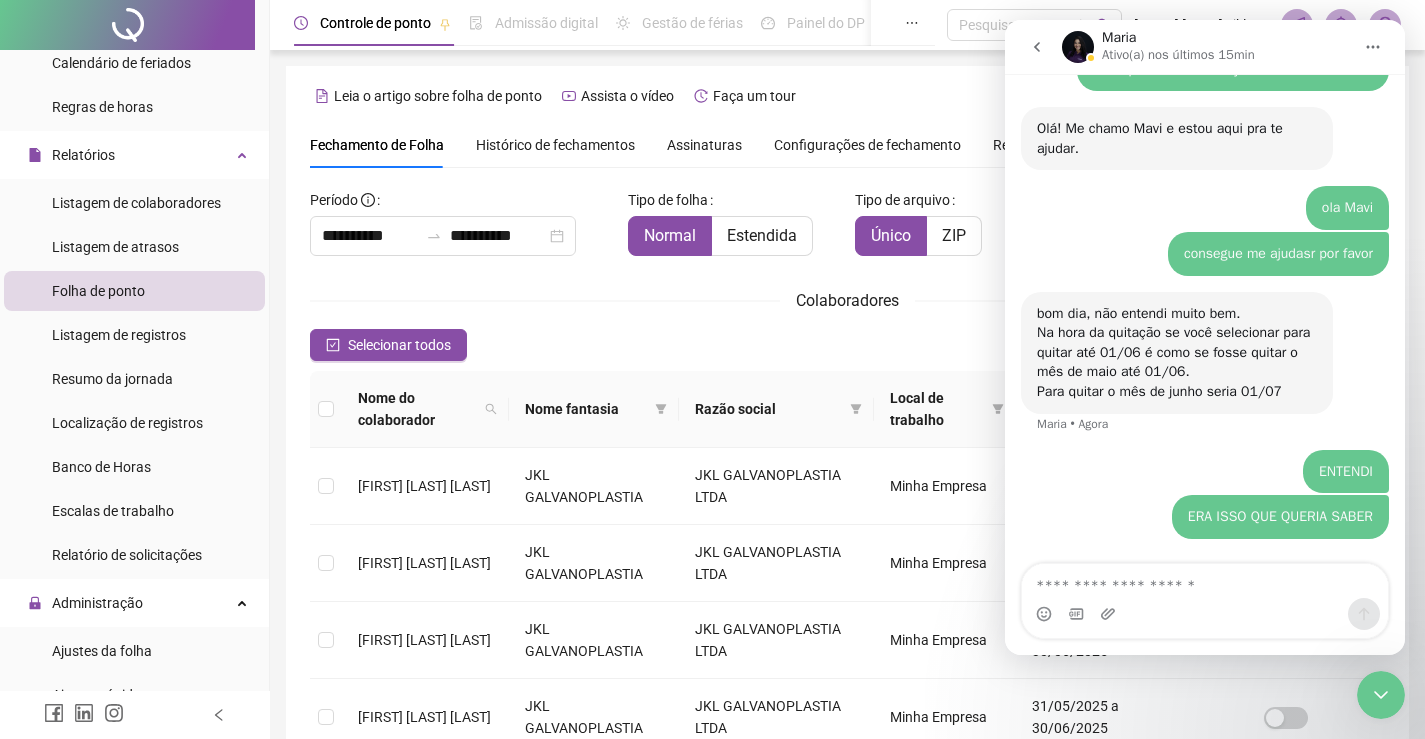 click on "**********" at bounding box center [847, 617] 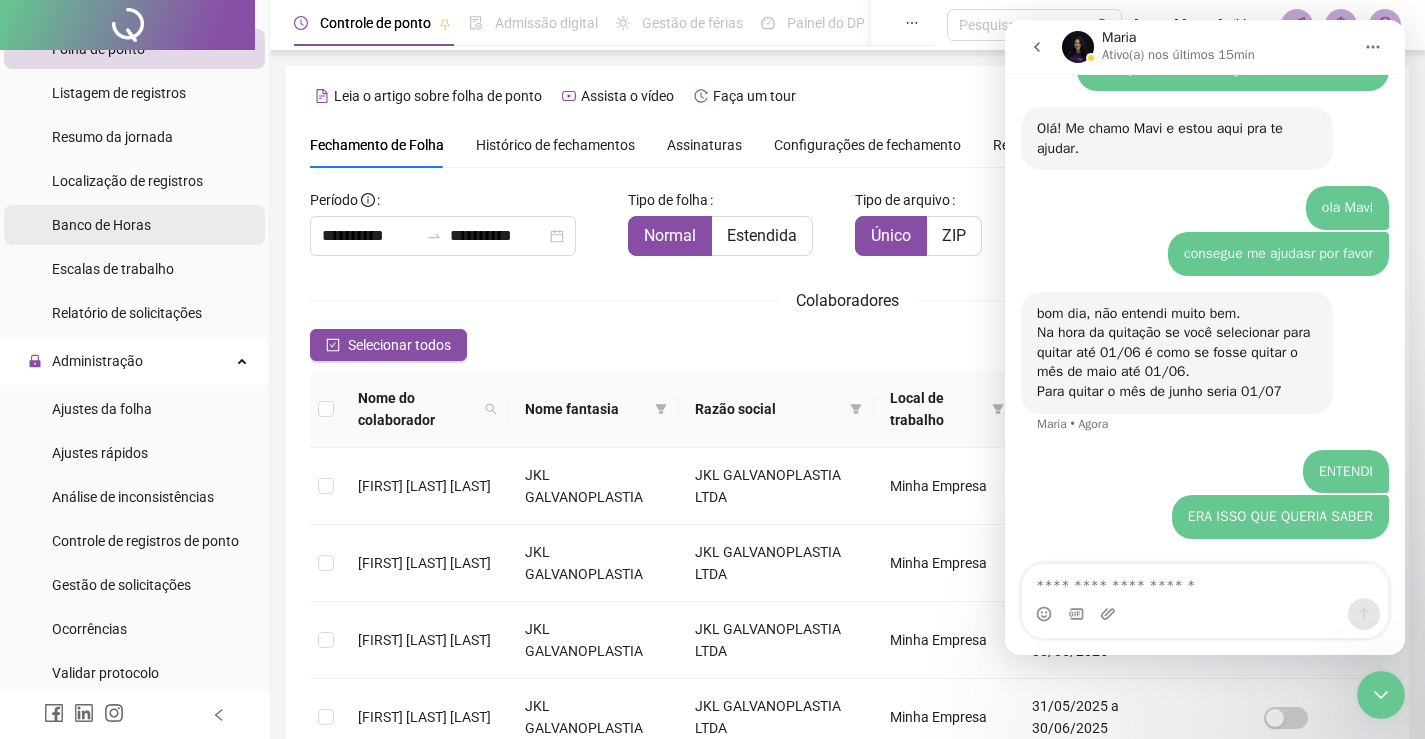 scroll, scrollTop: 590, scrollLeft: 0, axis: vertical 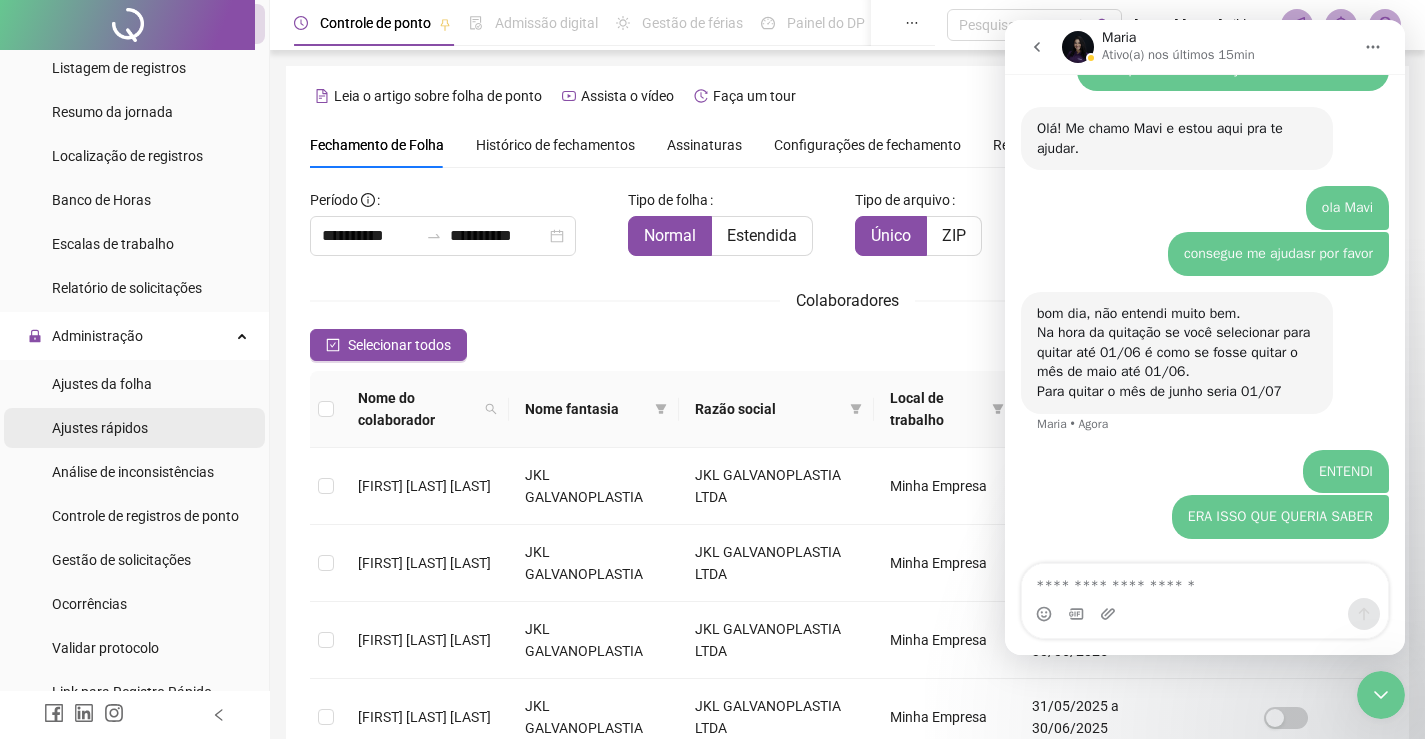 click on "Ajustes rápidos" at bounding box center [100, 428] 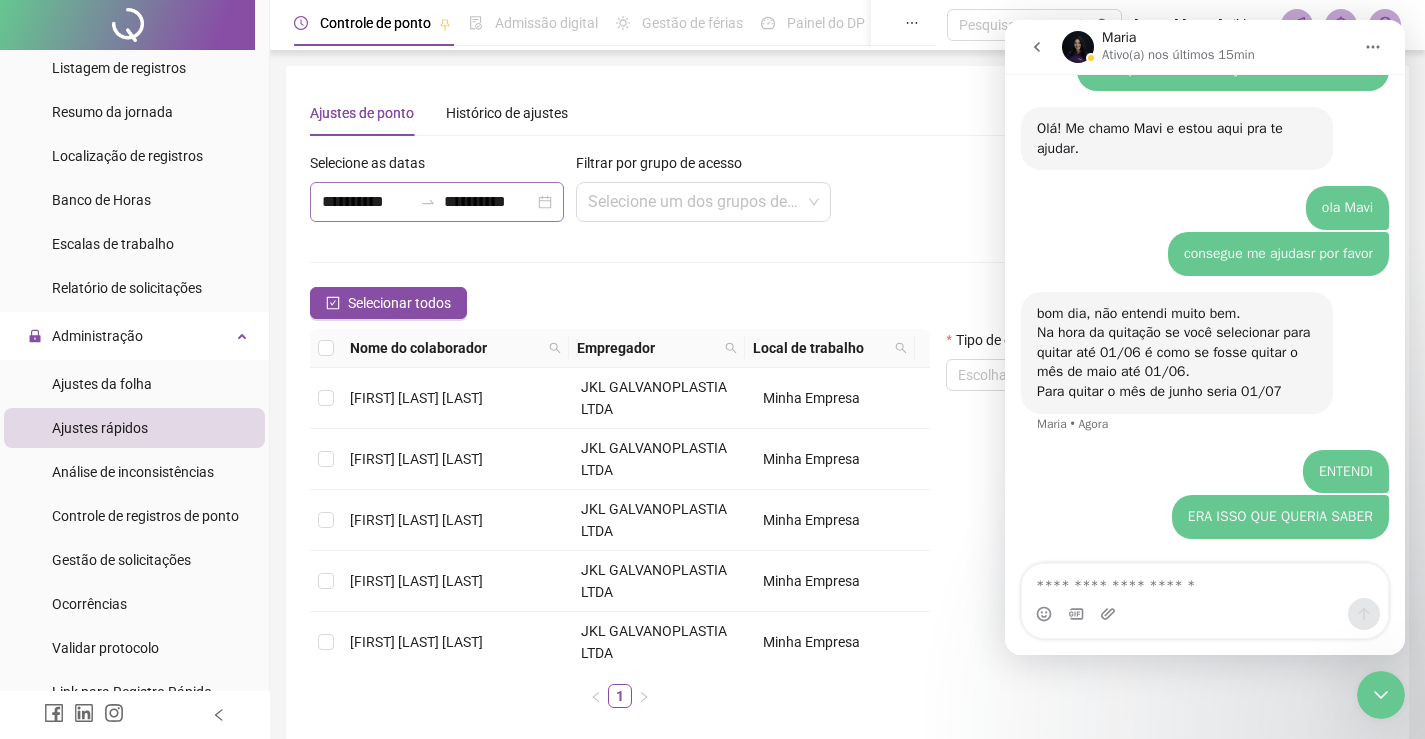 click at bounding box center [428, 202] 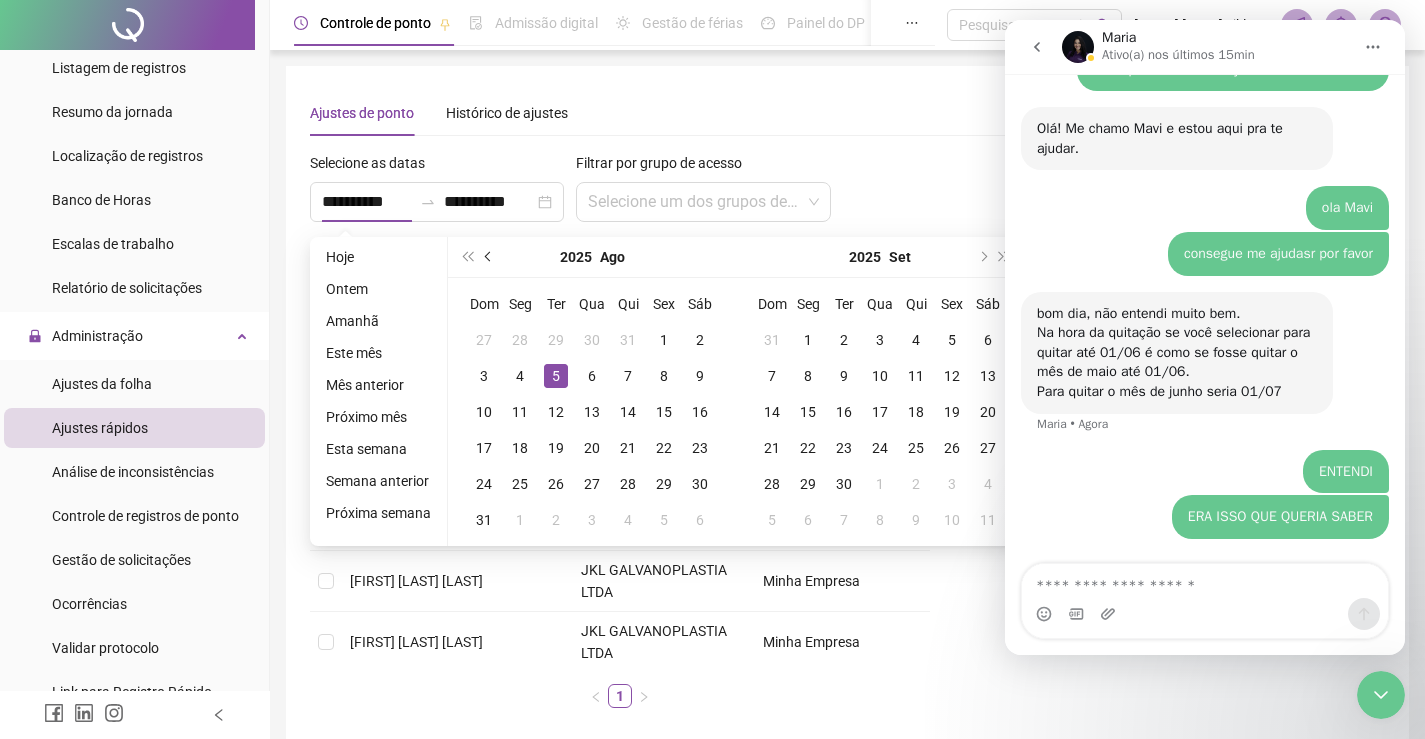 click at bounding box center (489, 257) 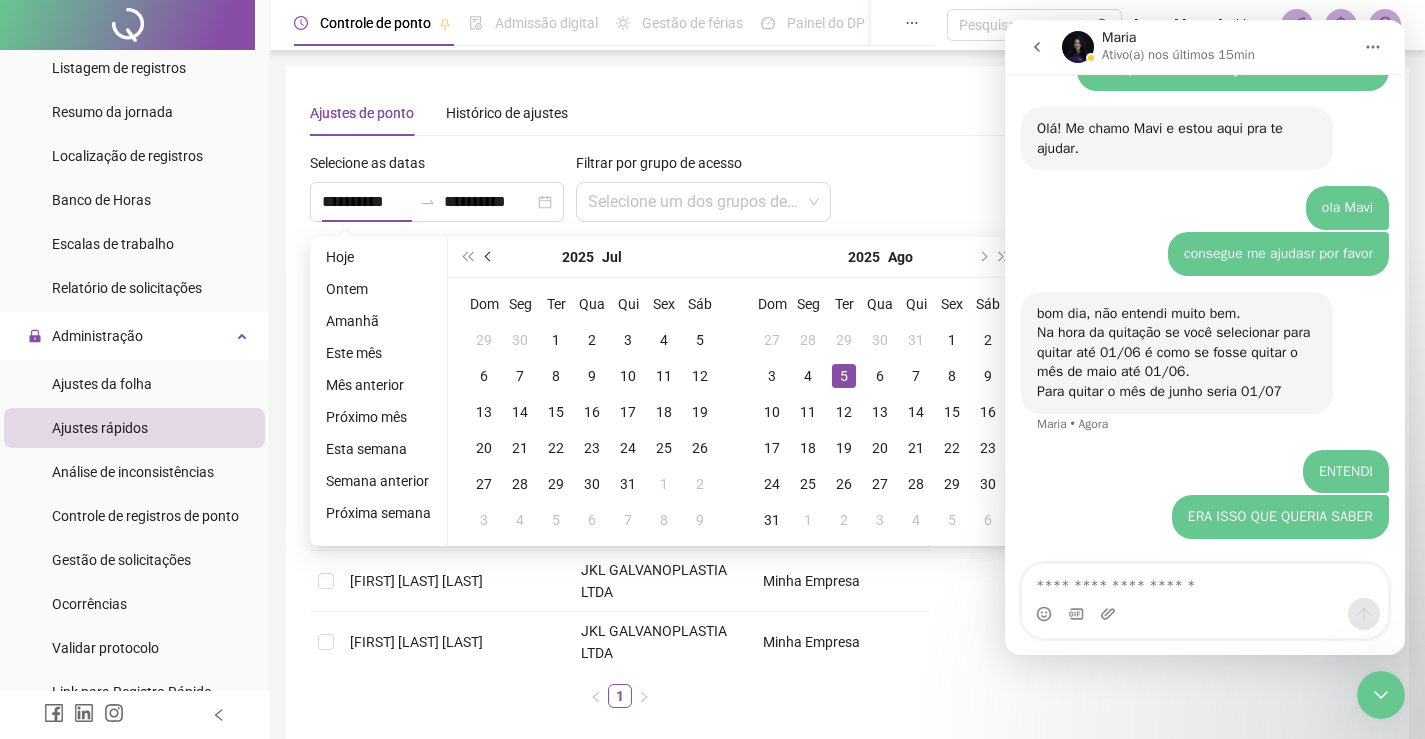 click at bounding box center [489, 257] 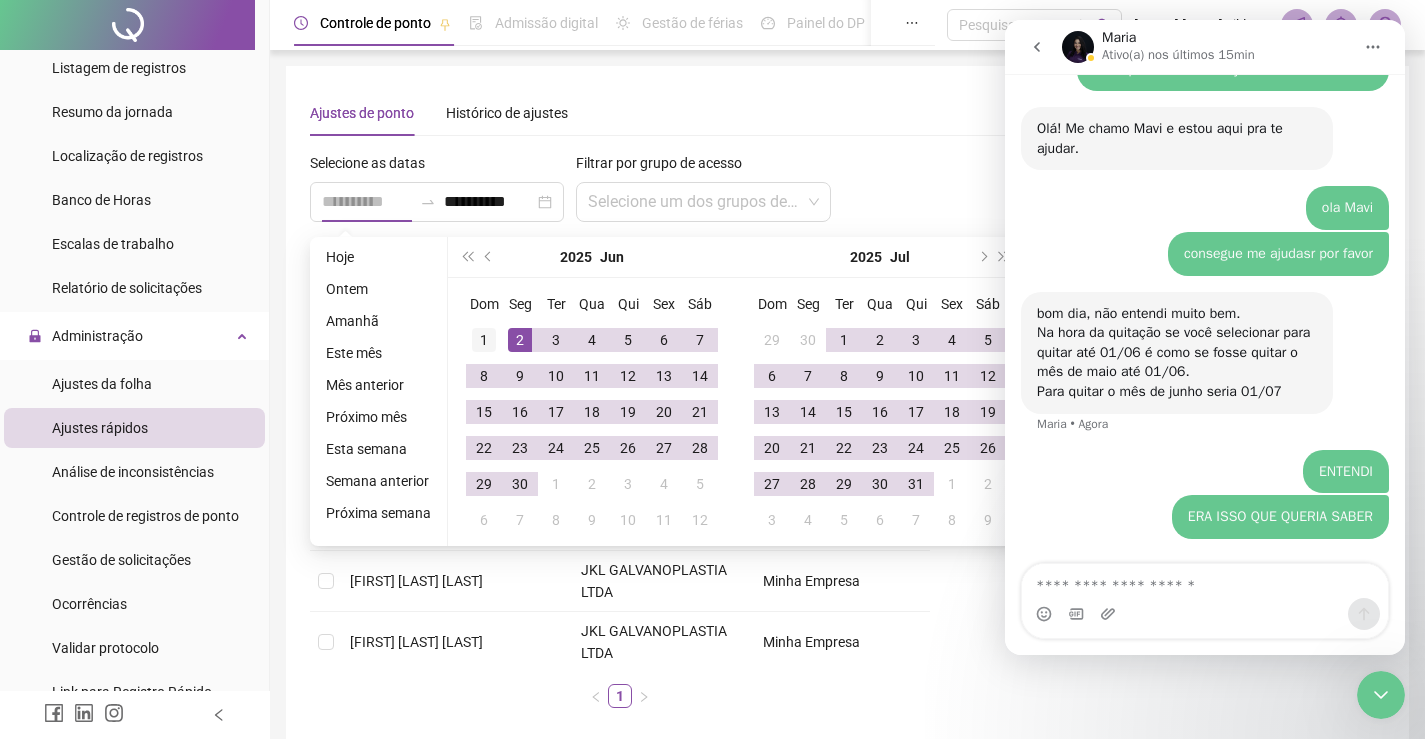 type on "**********" 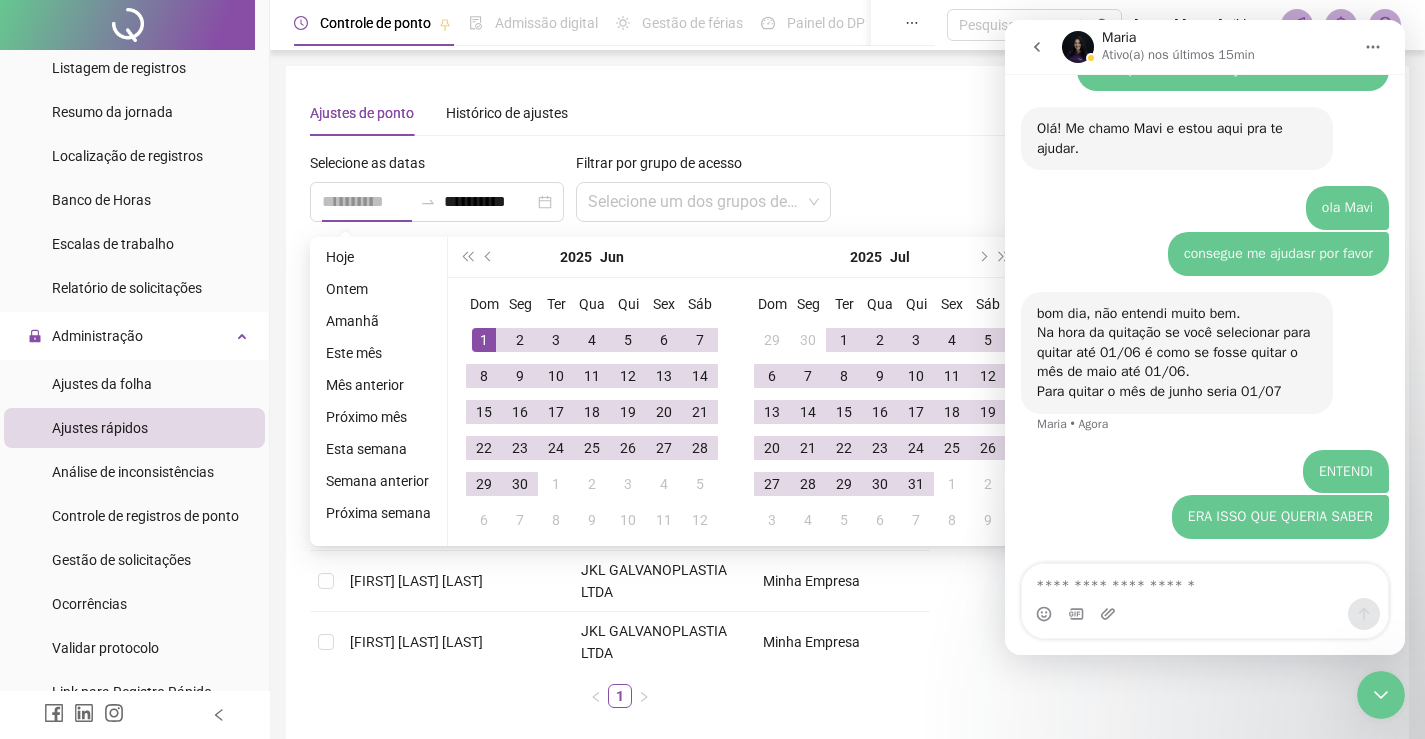 click on "1" at bounding box center (484, 340) 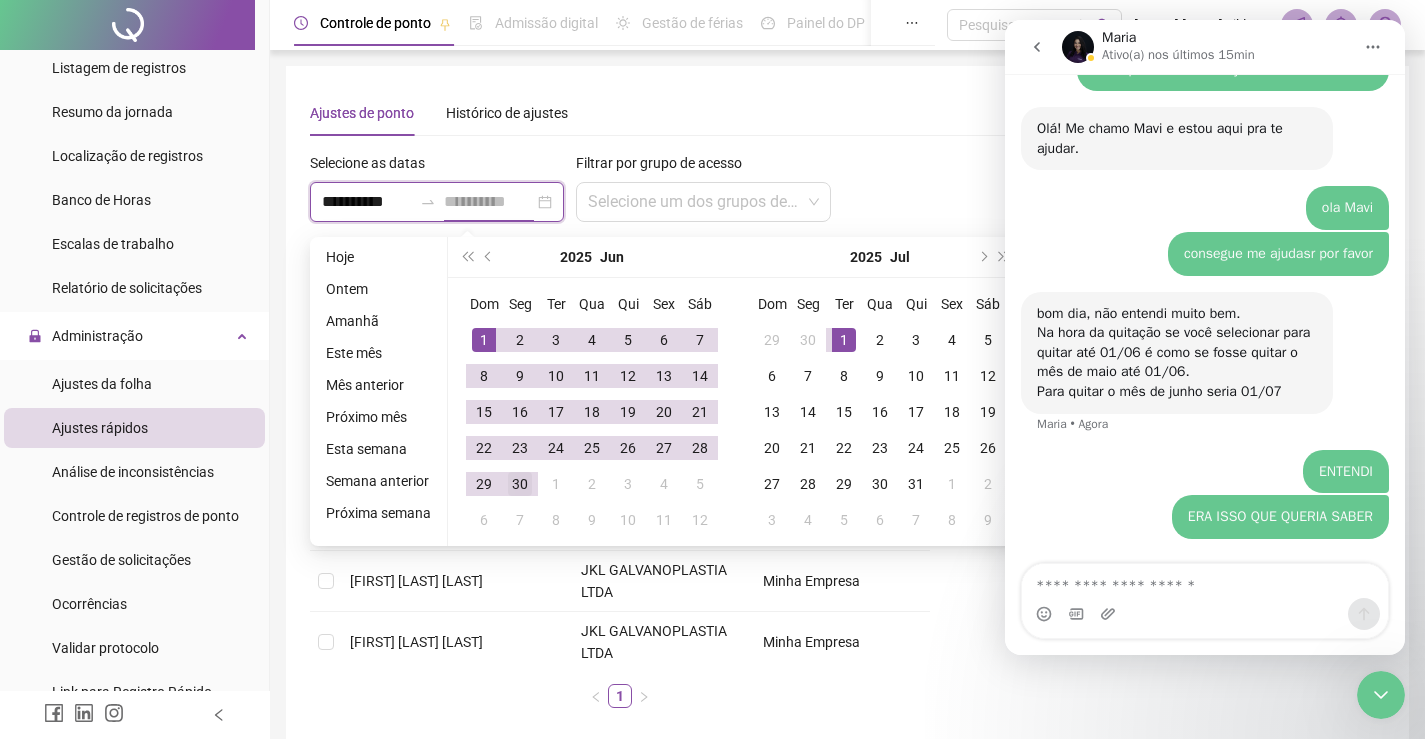 type on "**********" 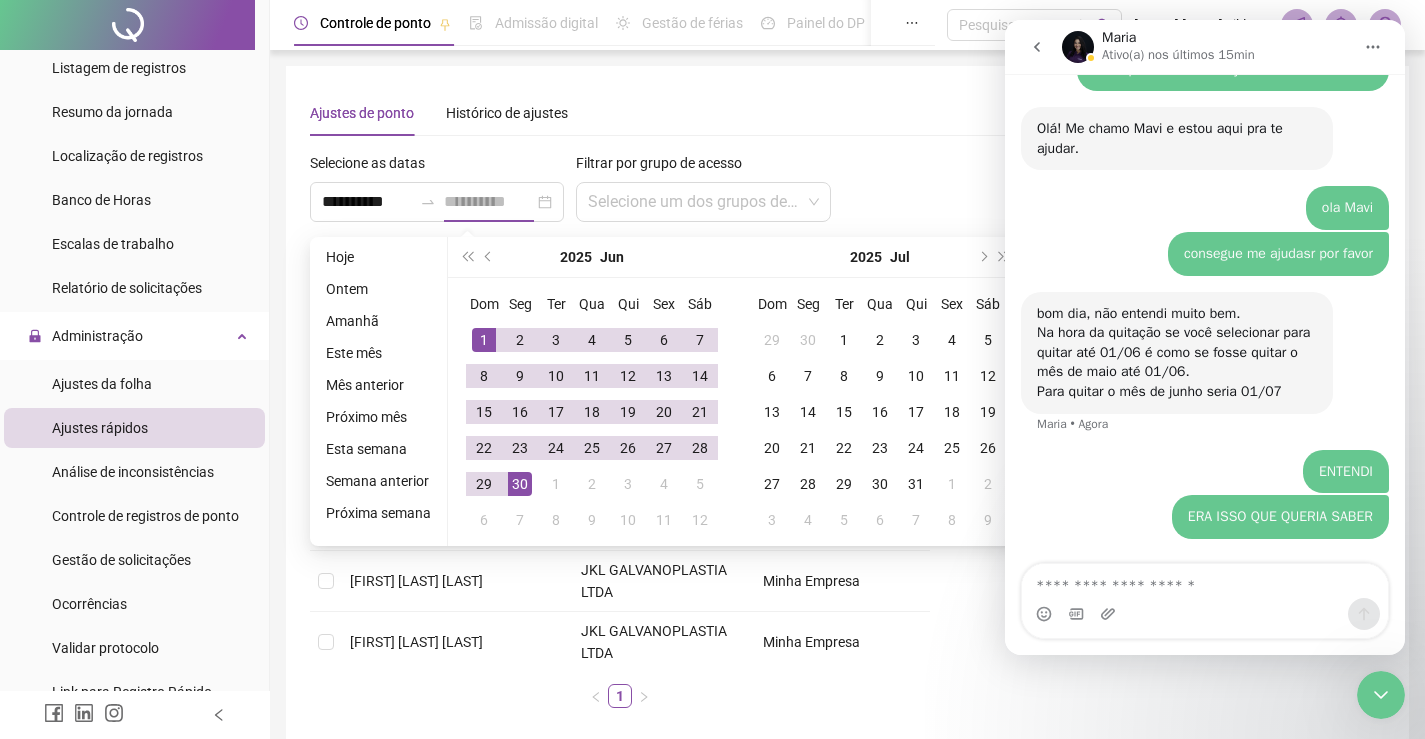 click on "30" at bounding box center [520, 484] 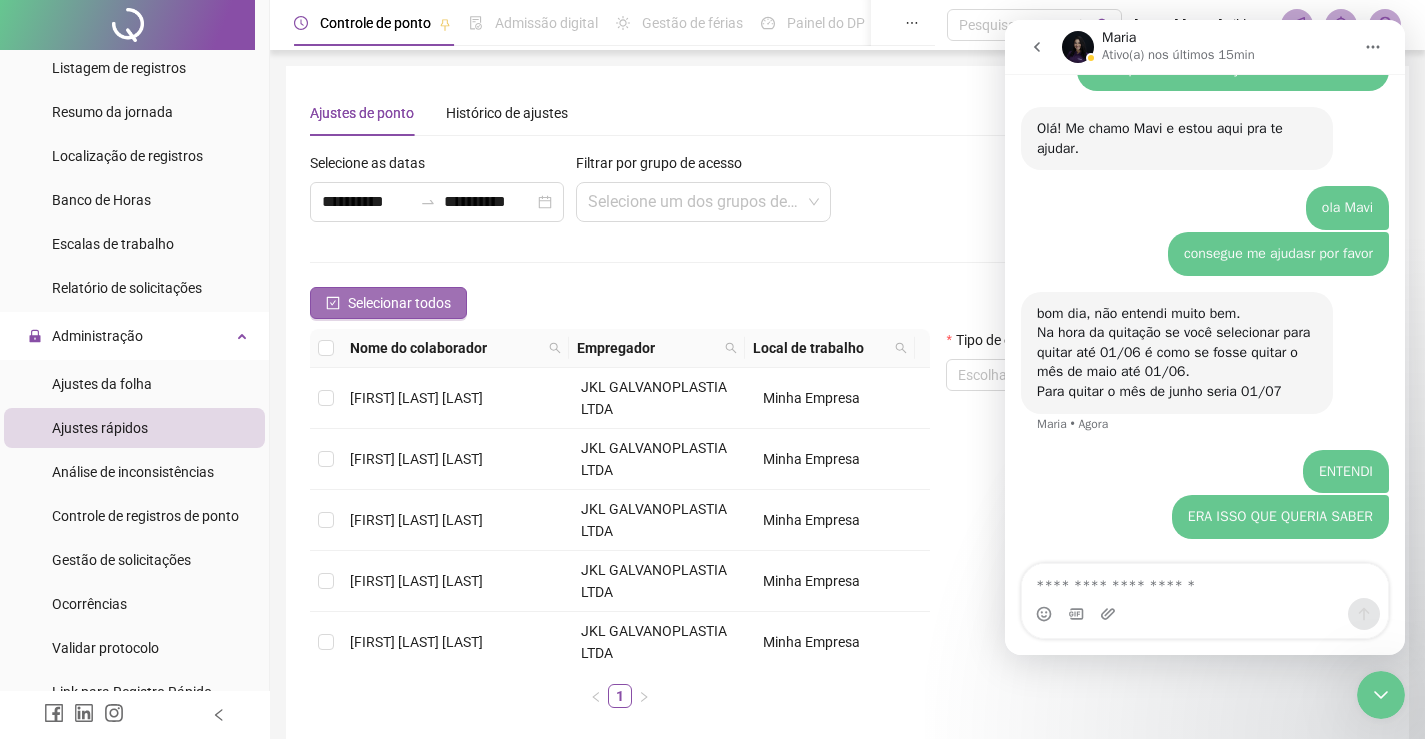 click 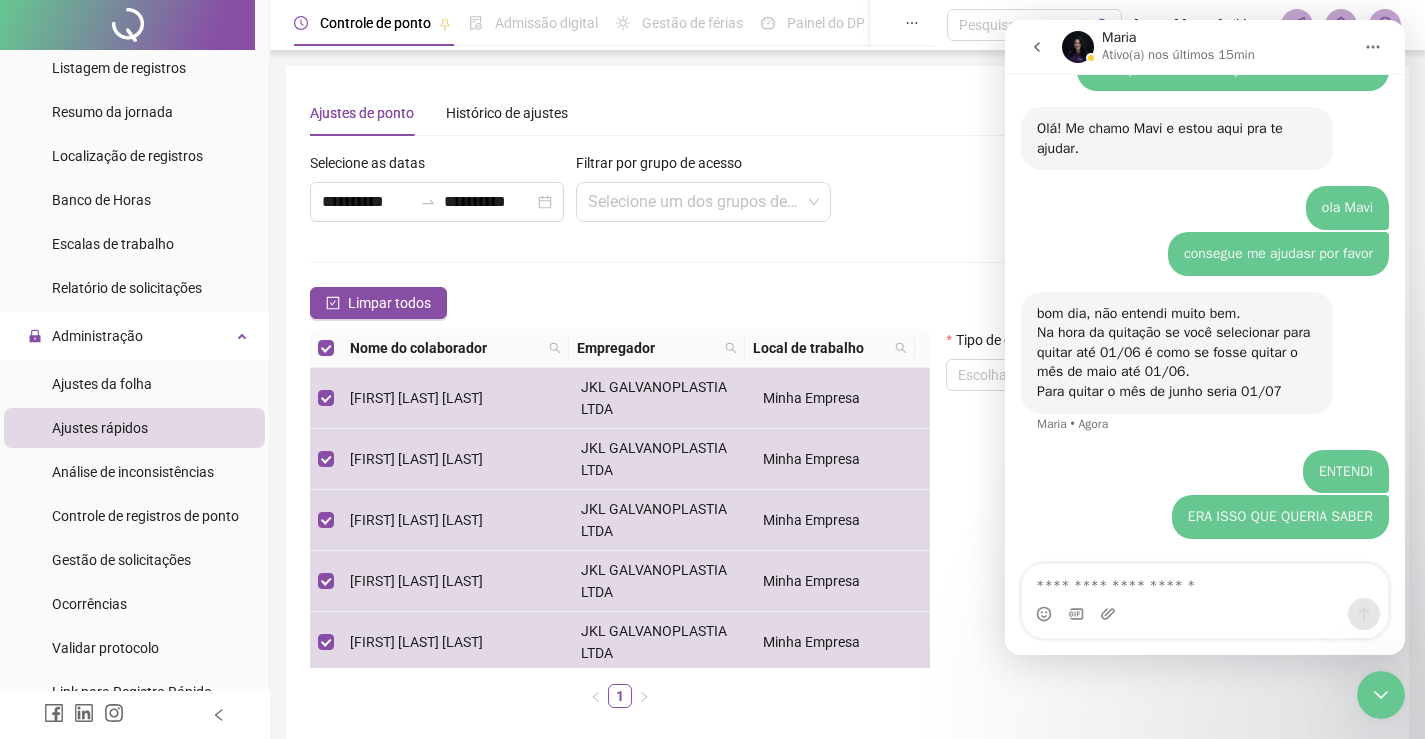 click on "**********" at bounding box center [847, 438] 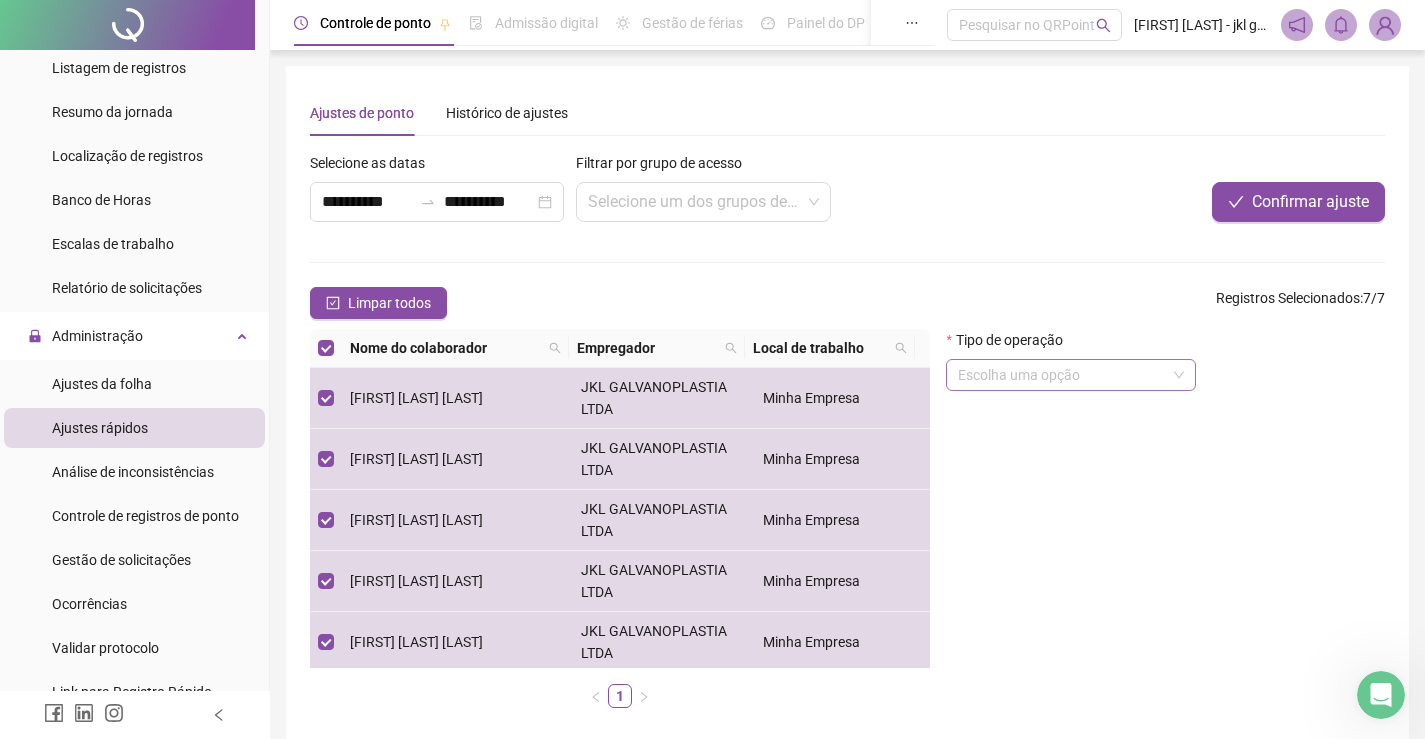 click at bounding box center (1062, 375) 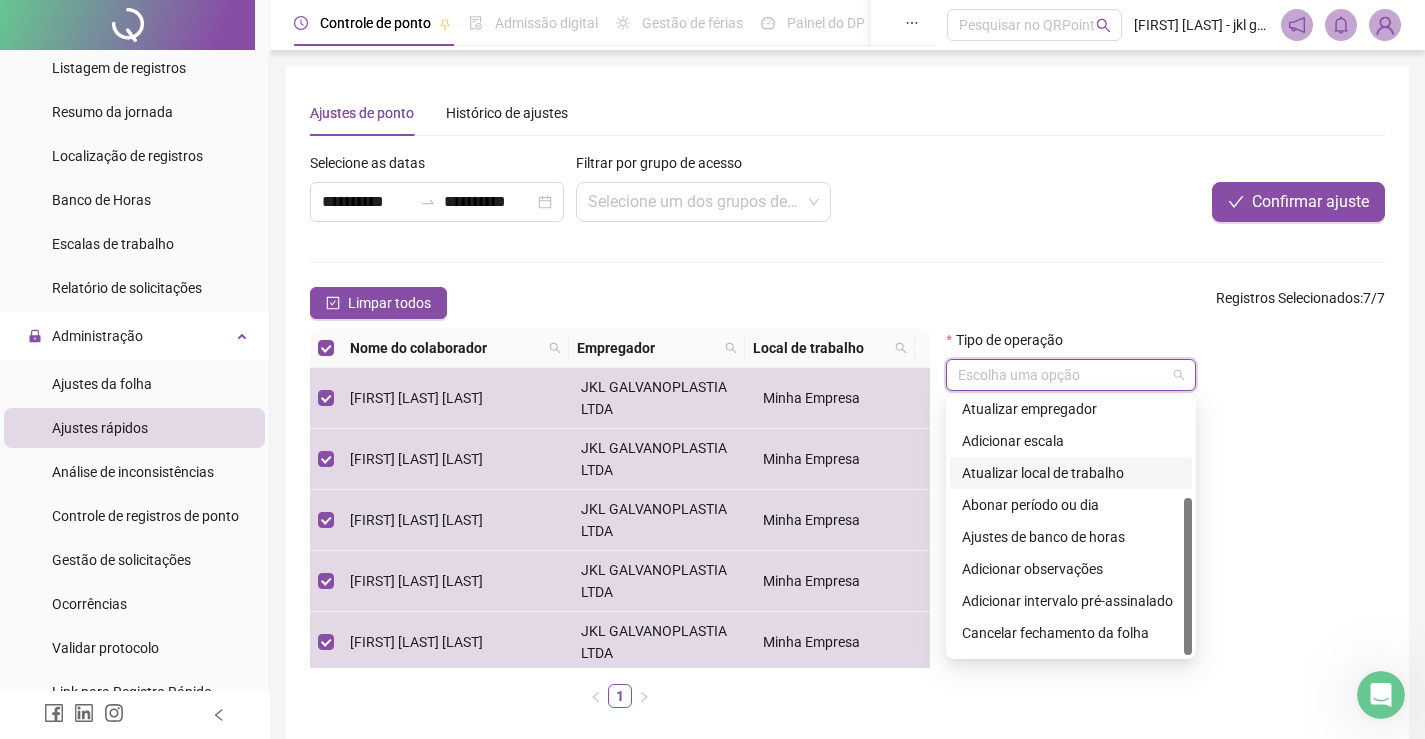 scroll, scrollTop: 160, scrollLeft: 0, axis: vertical 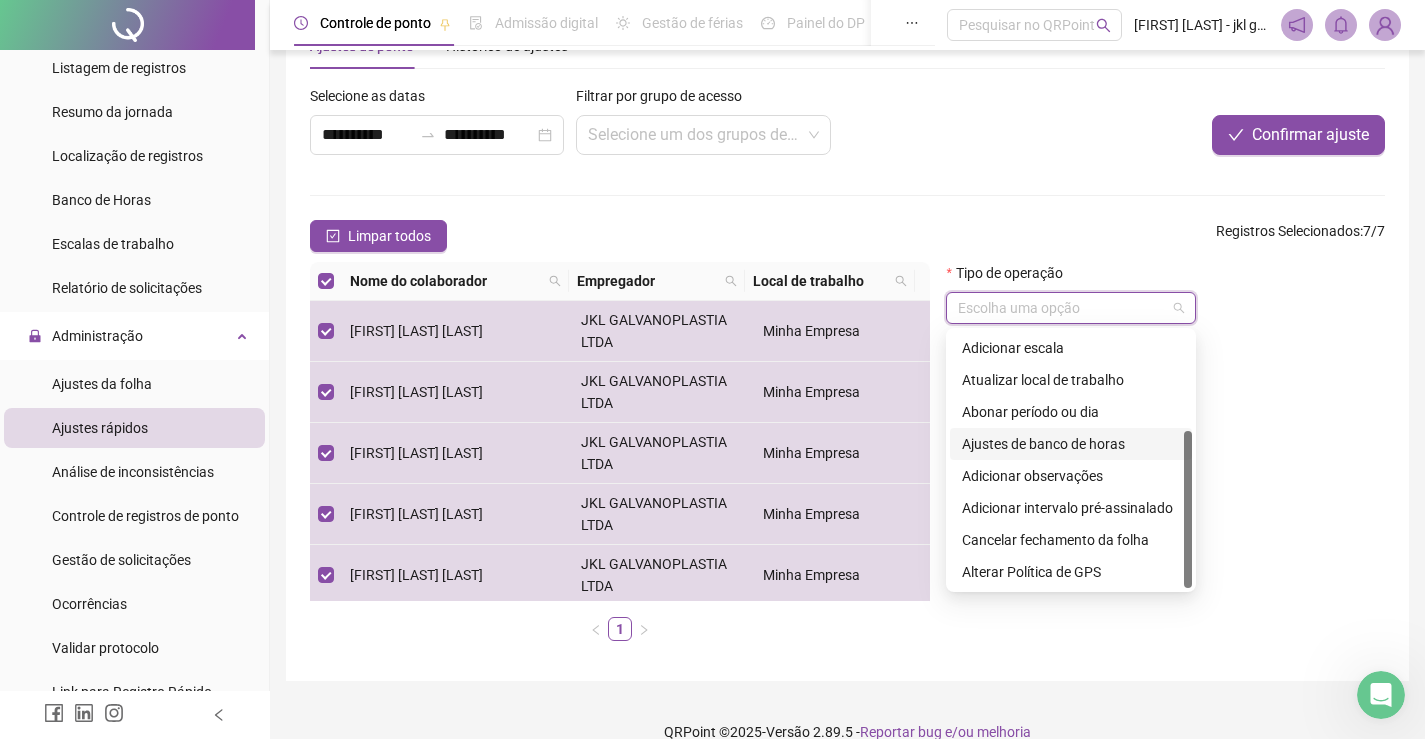 click on "Ajustes de banco de horas" at bounding box center [1071, 444] 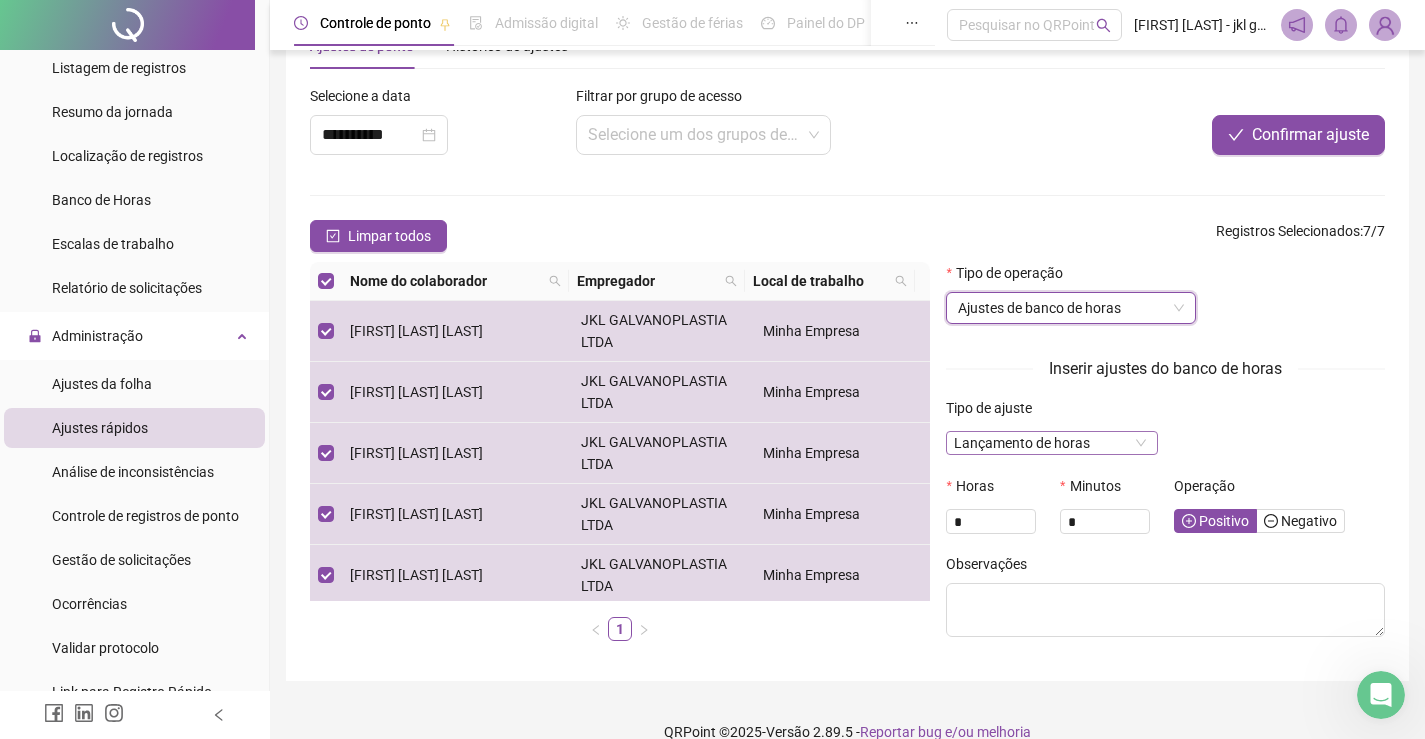 click on "Lançamento de horas" at bounding box center [1051, 443] 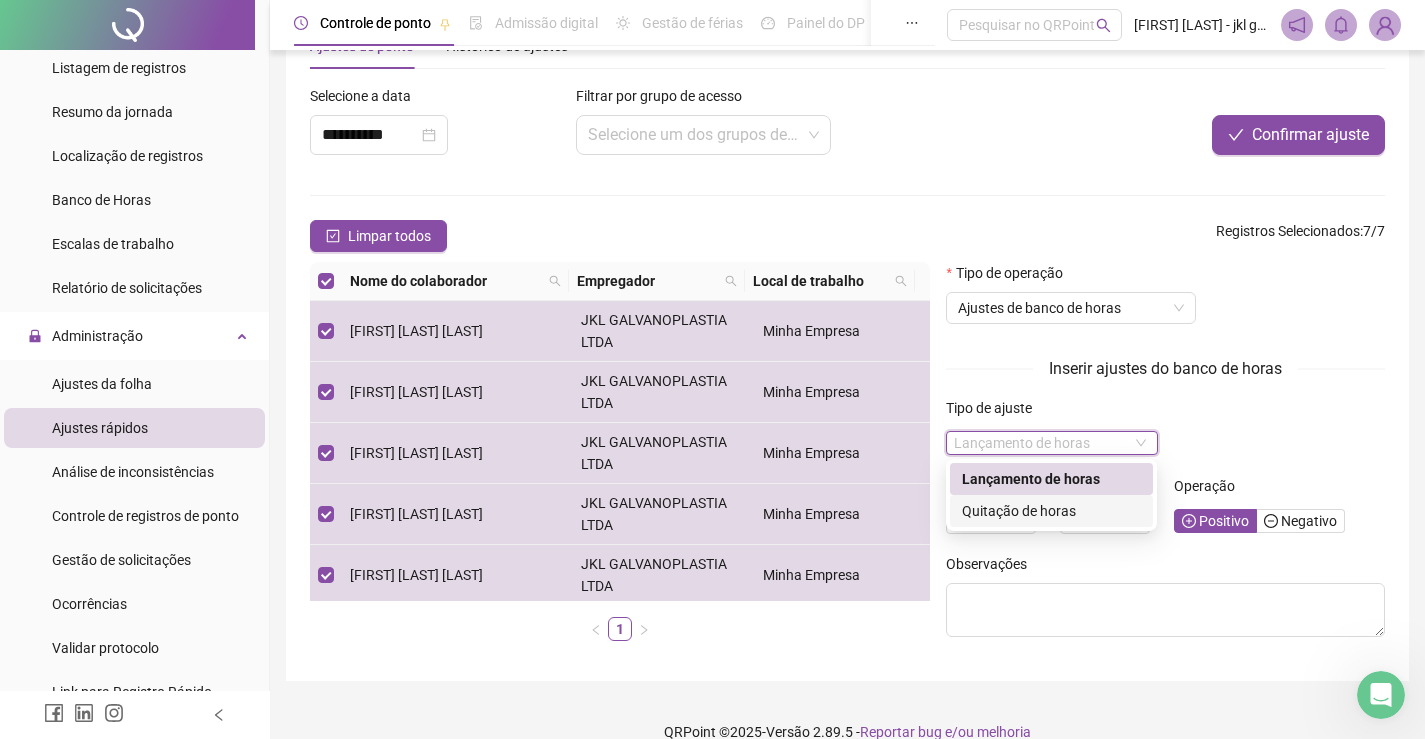 click on "Quitação de horas" at bounding box center (1051, 511) 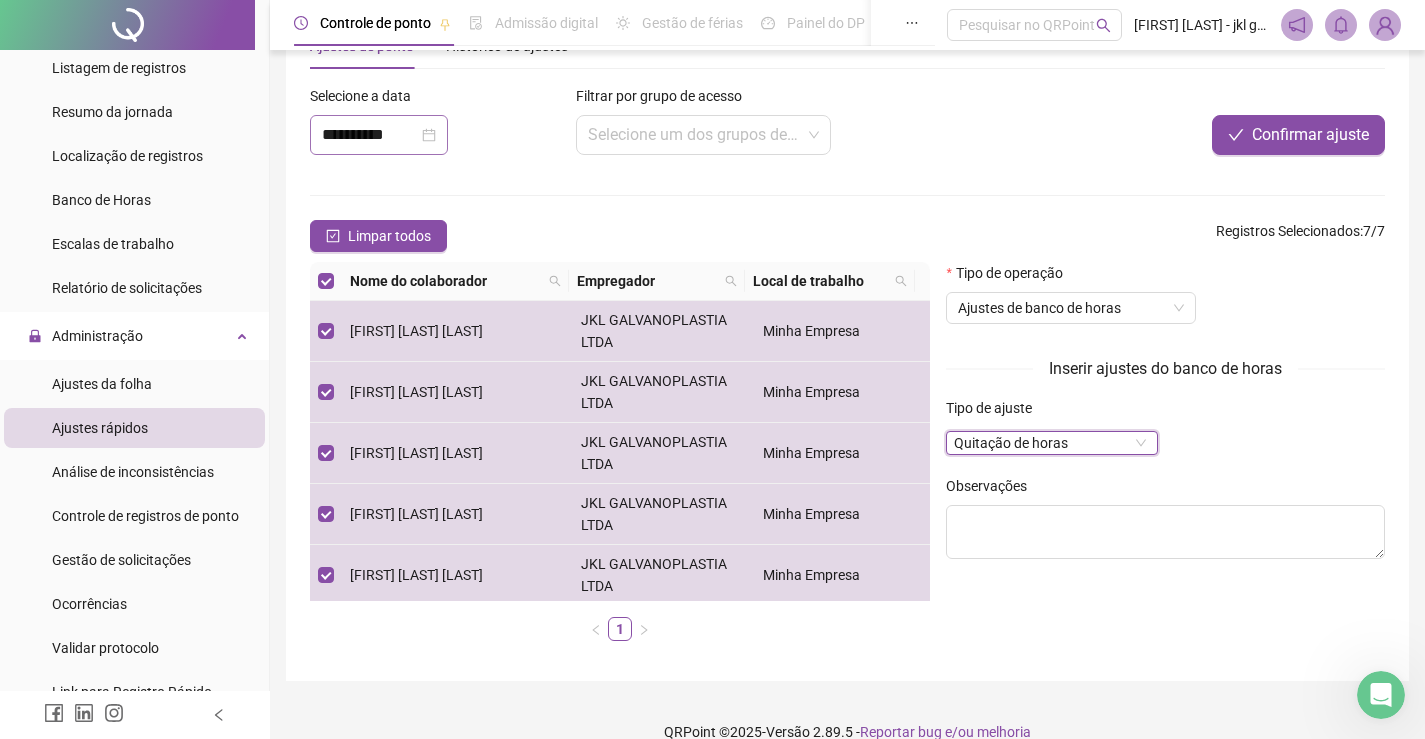 click on "**********" at bounding box center [379, 135] 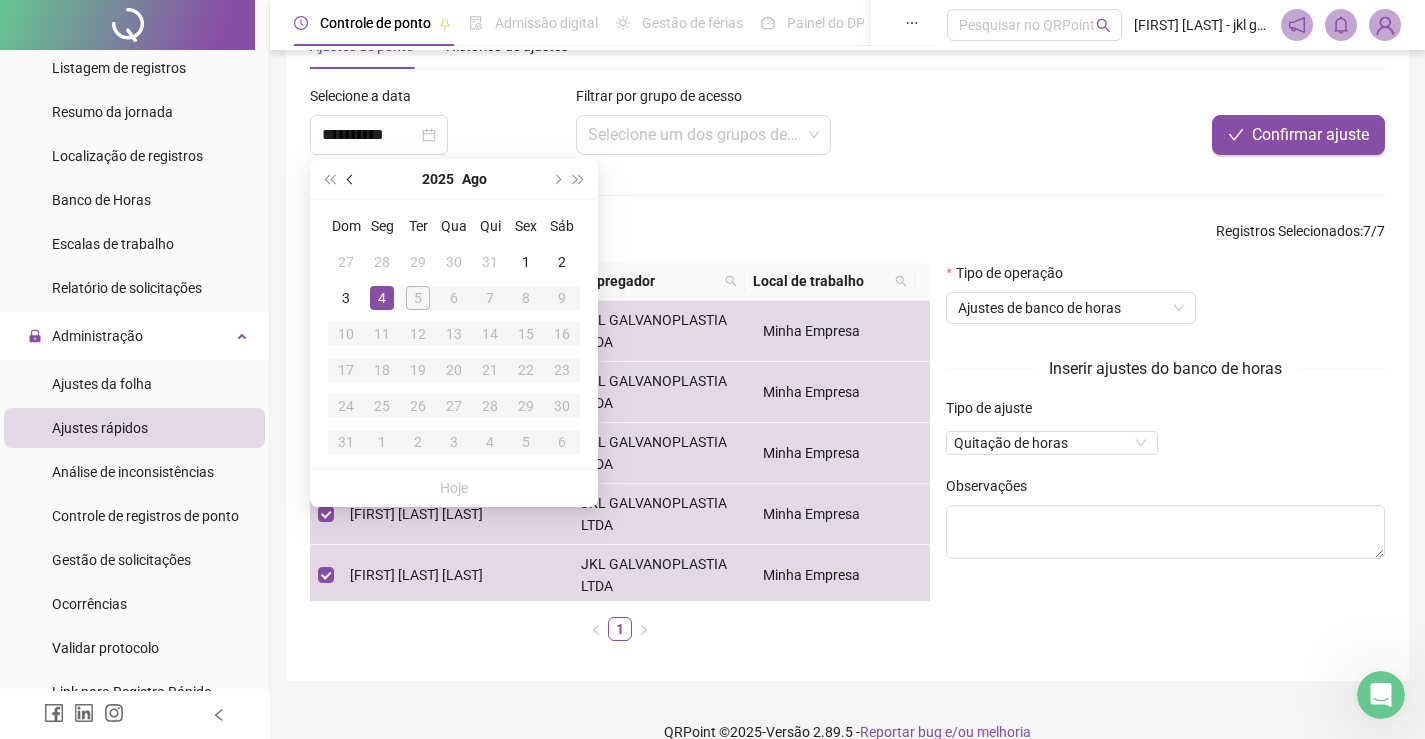 click at bounding box center (352, 179) 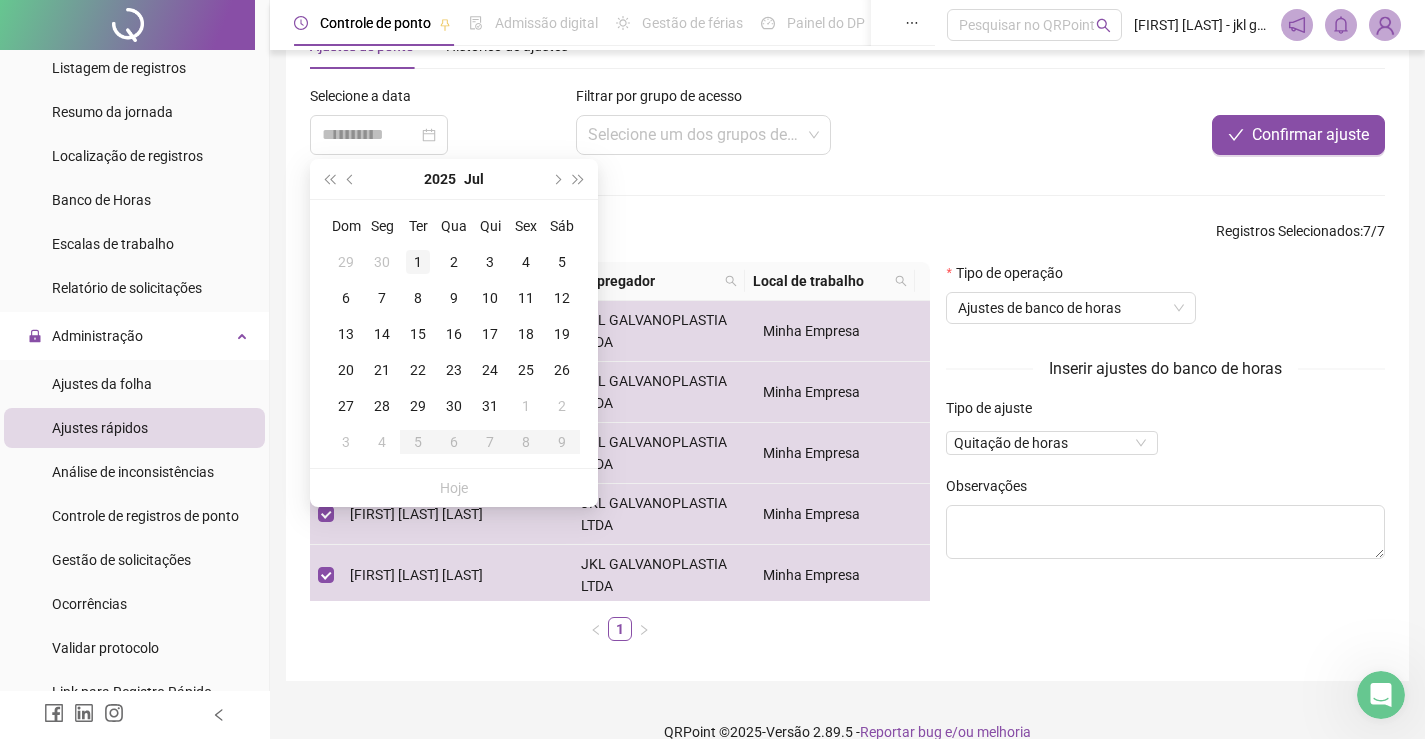 type on "**********" 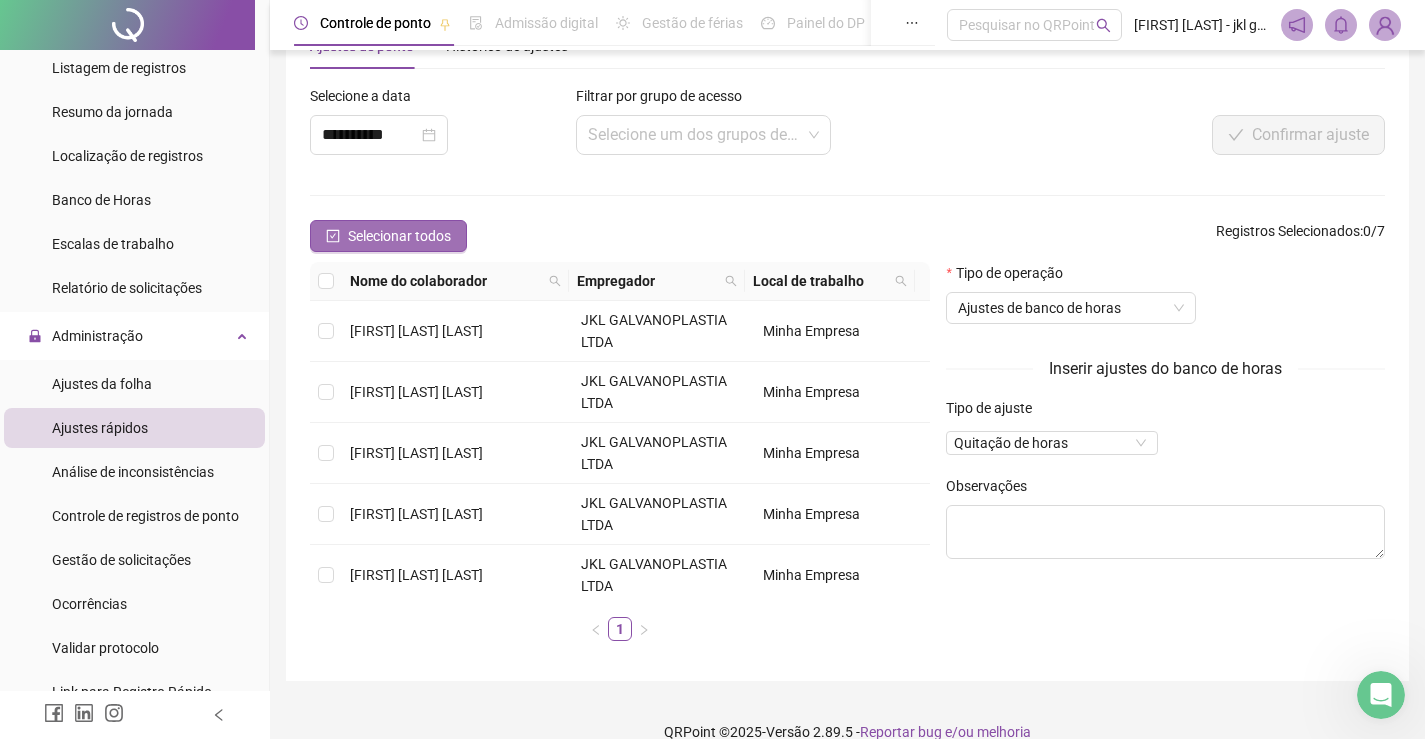 click 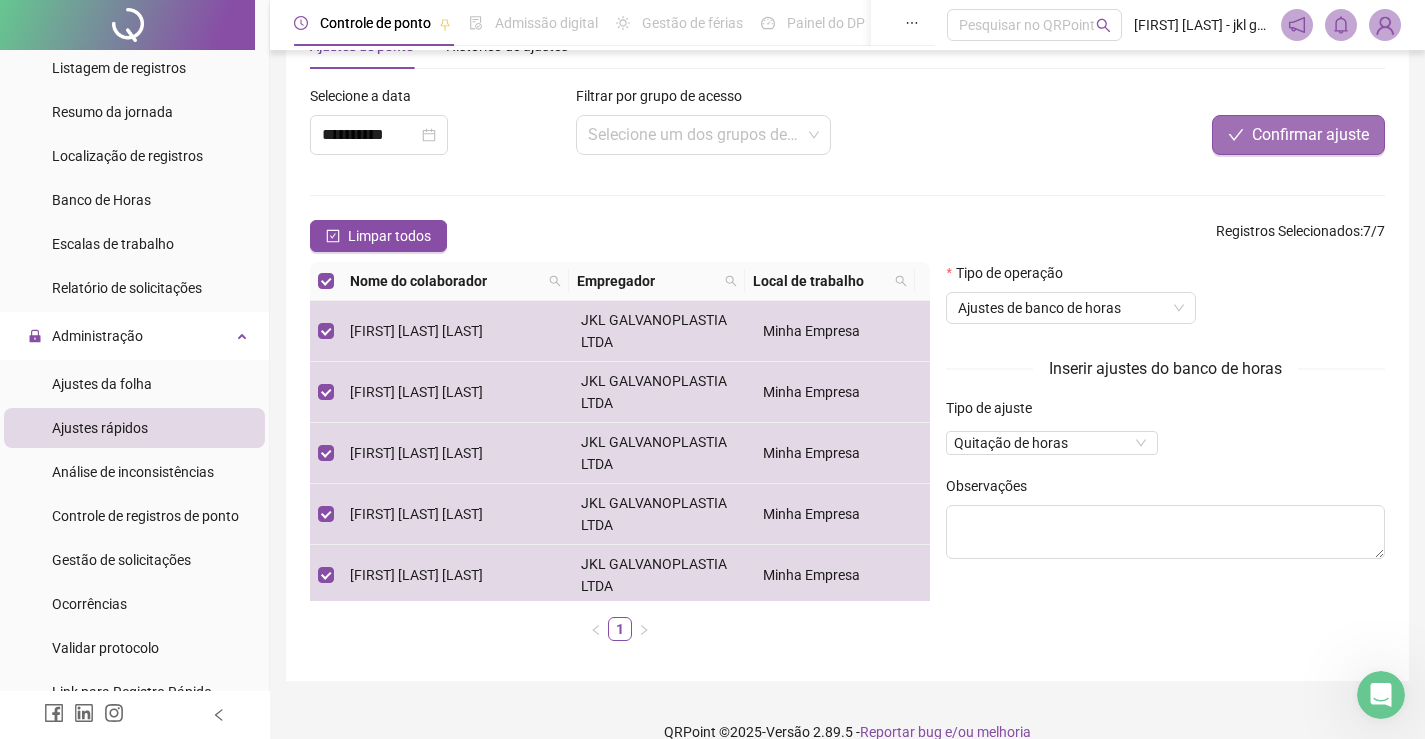 click on "Confirmar ajuste" at bounding box center (1310, 135) 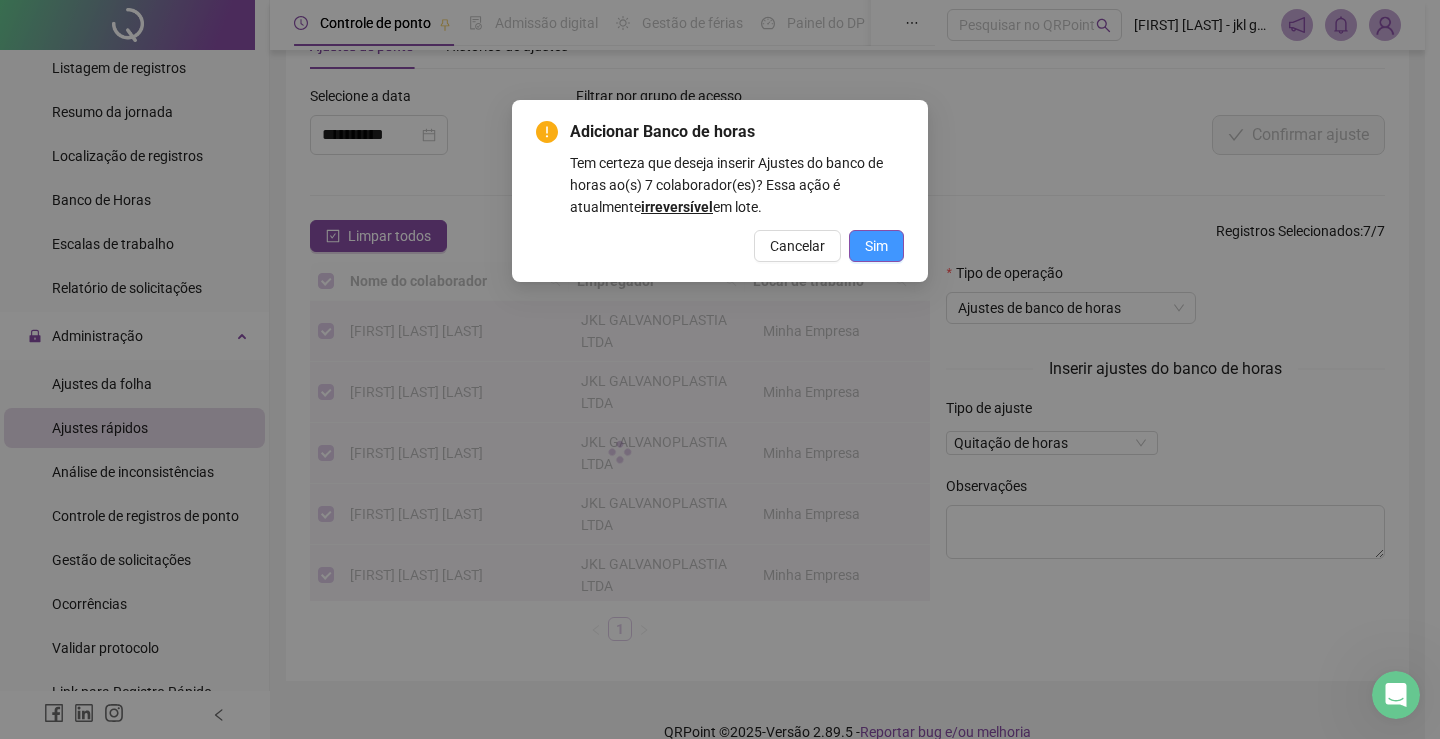 click on "Sim" at bounding box center (876, 246) 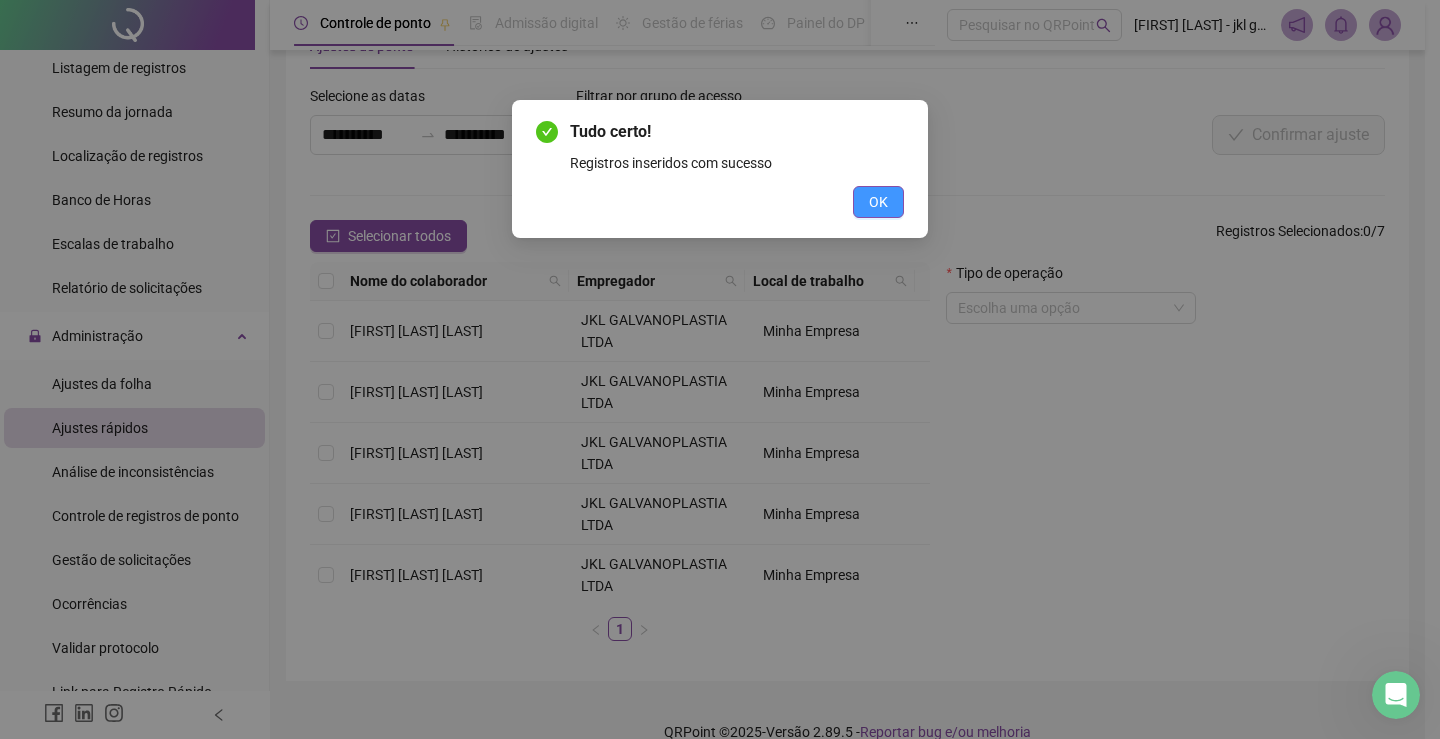 click on "OK" at bounding box center [878, 202] 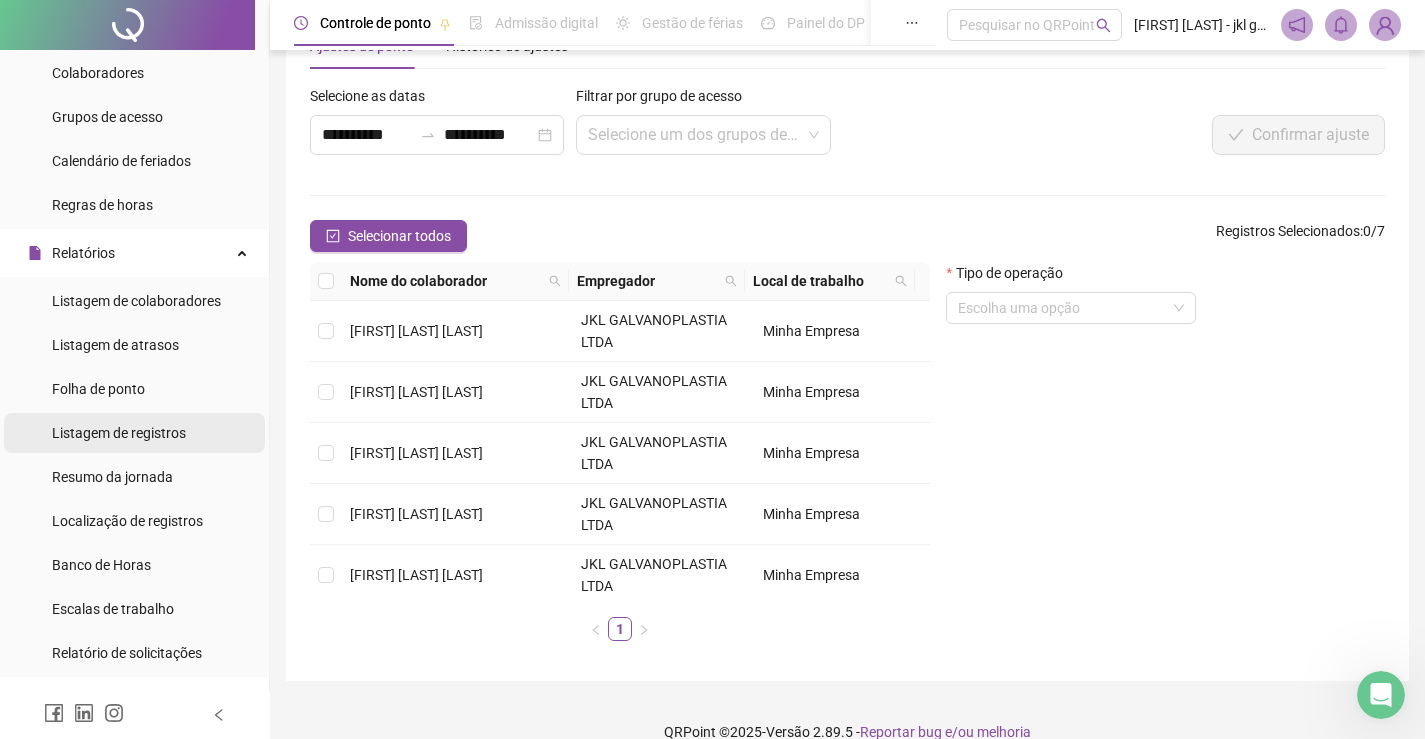 scroll, scrollTop: 267, scrollLeft: 0, axis: vertical 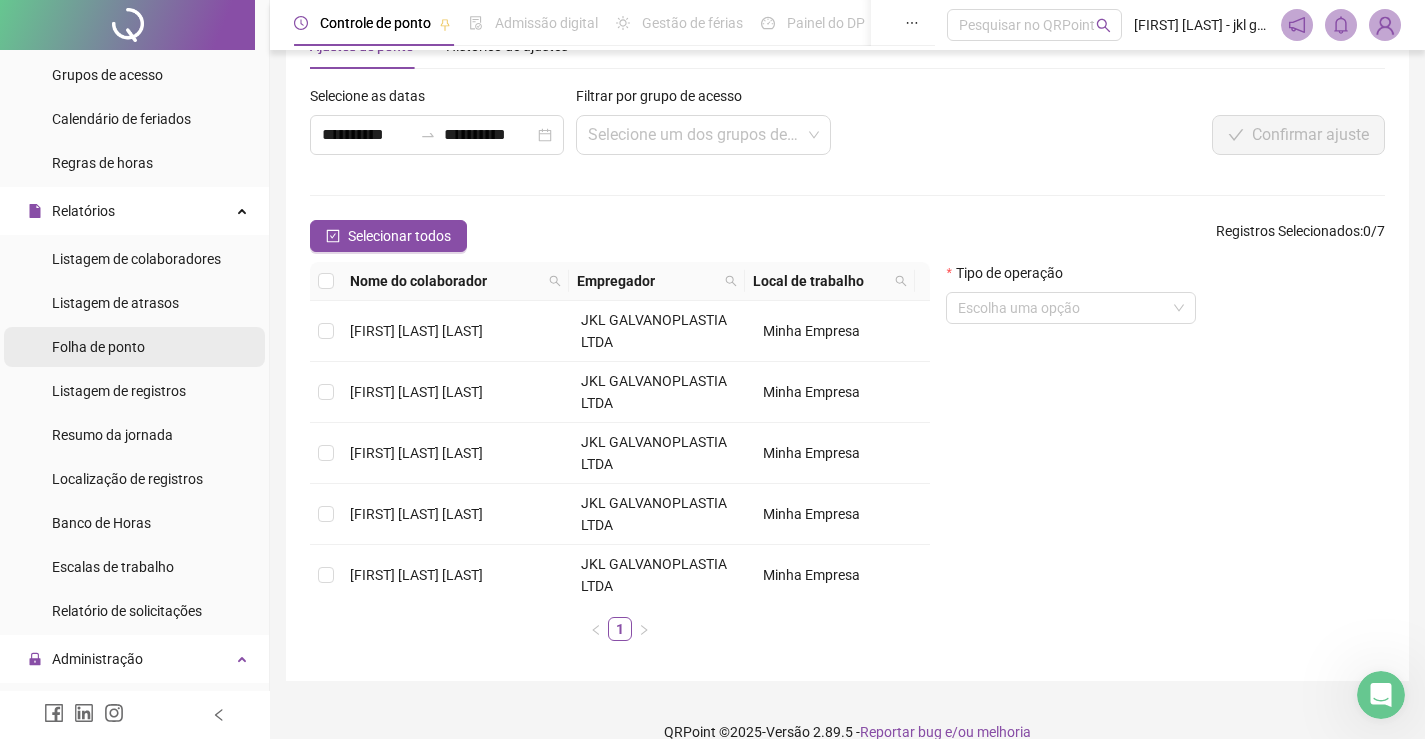 click on "Folha de ponto" at bounding box center [98, 347] 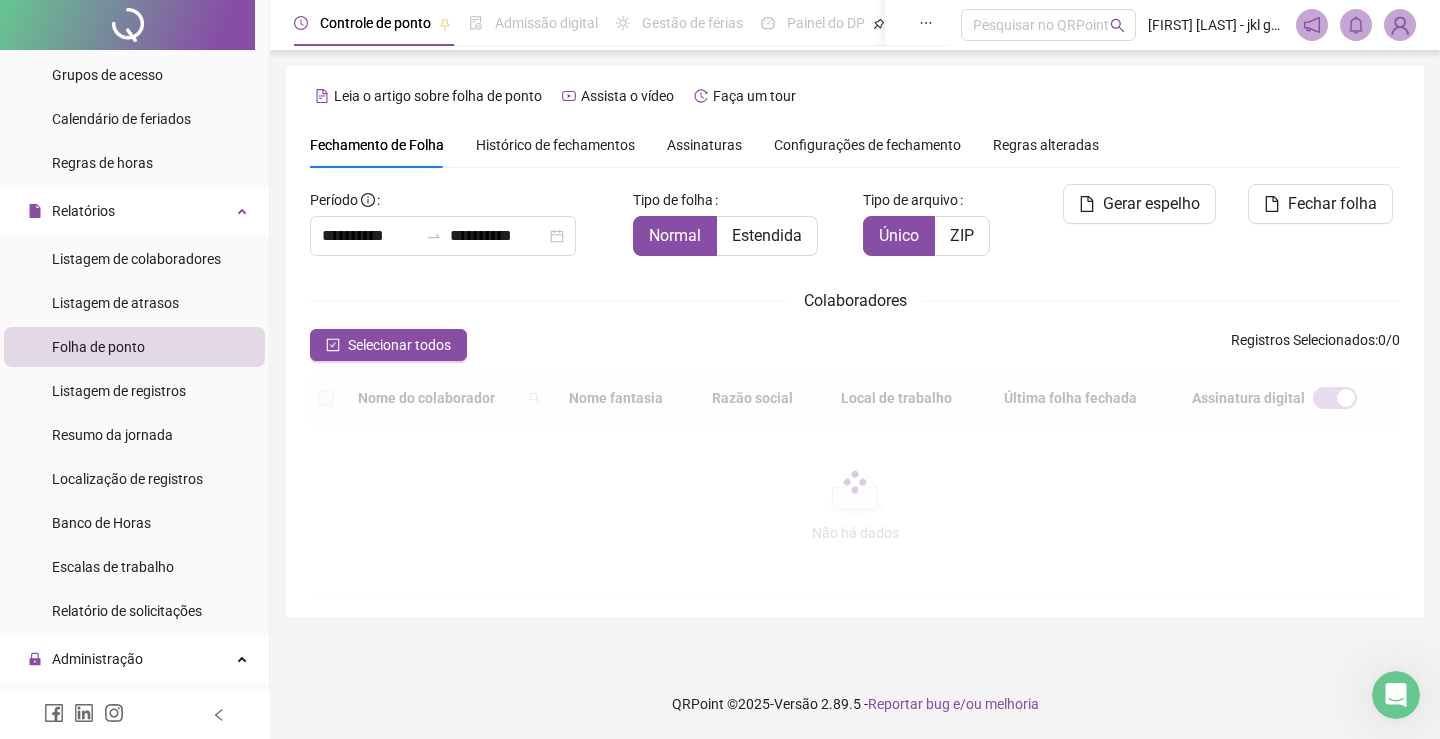 scroll, scrollTop: 40, scrollLeft: 0, axis: vertical 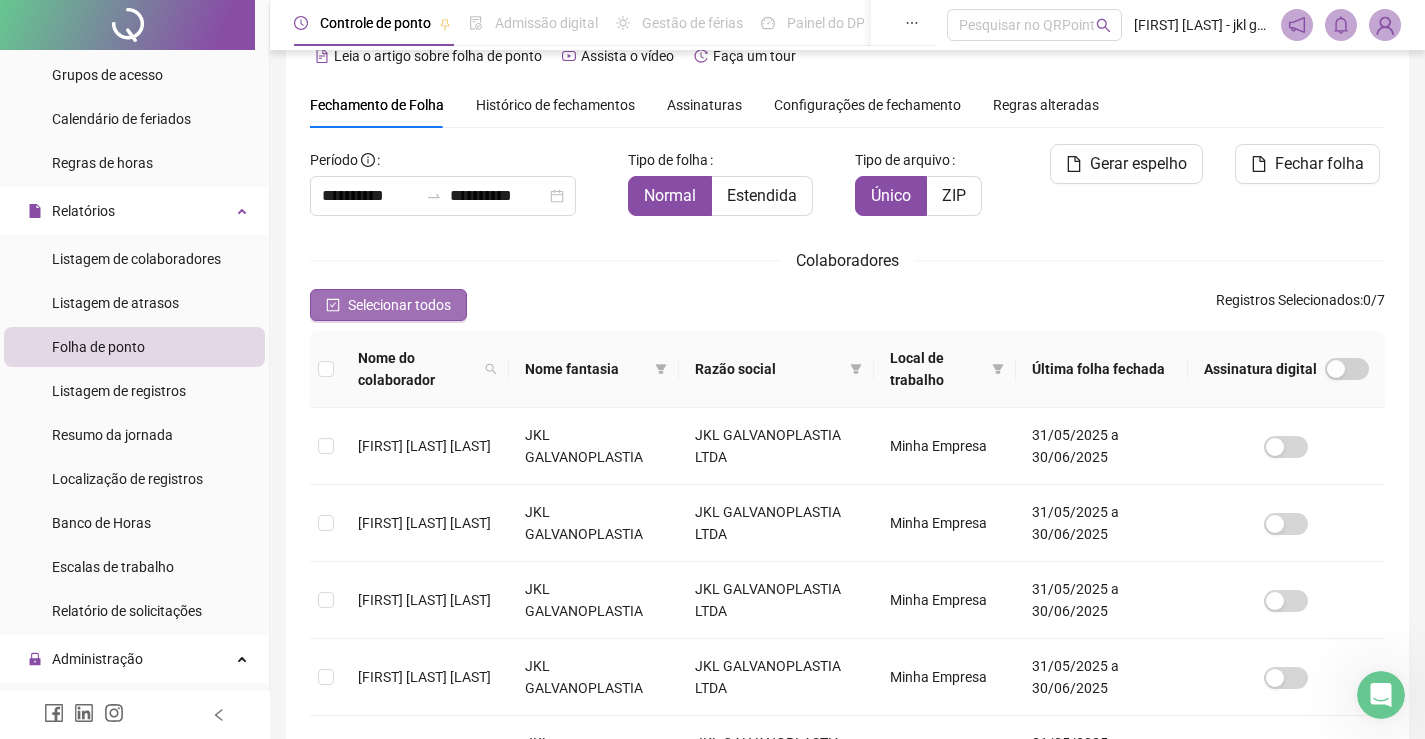 click 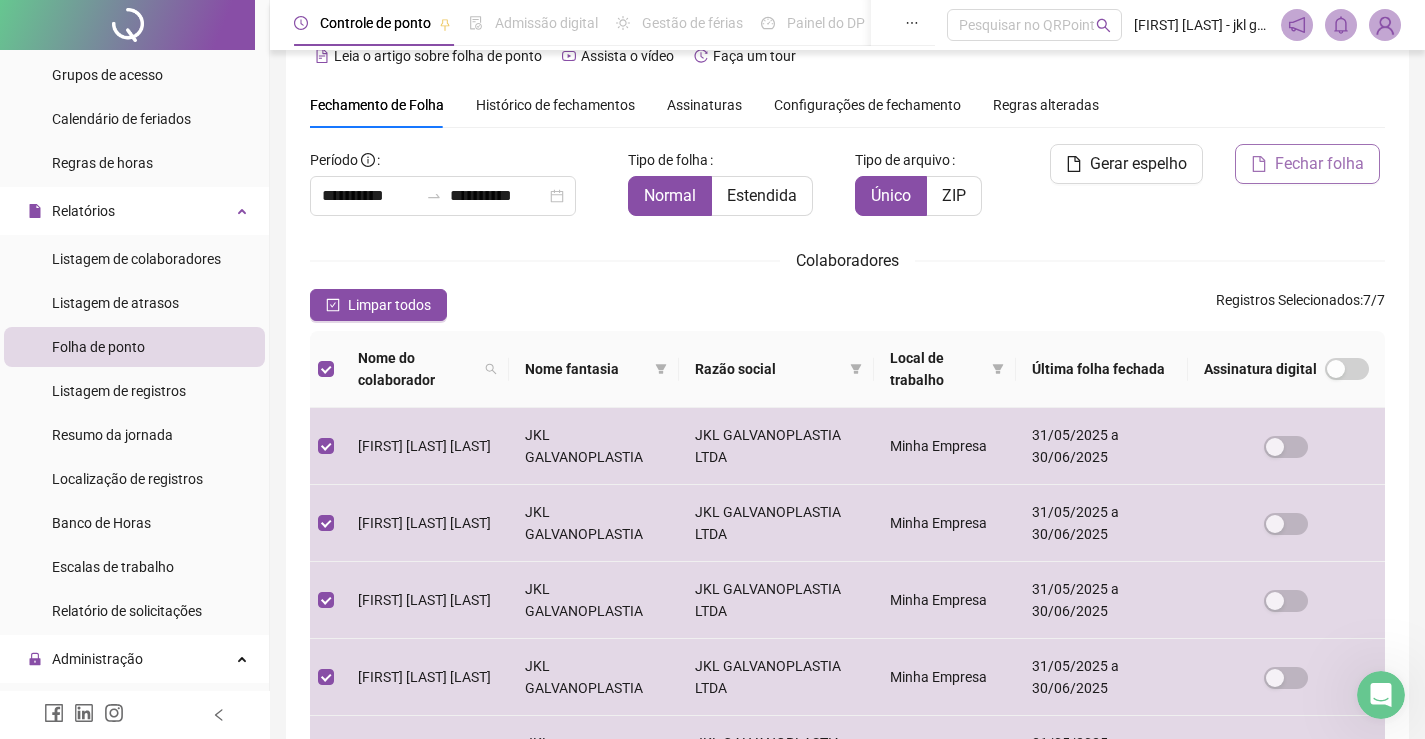 click on "Fechar folha" at bounding box center [1319, 164] 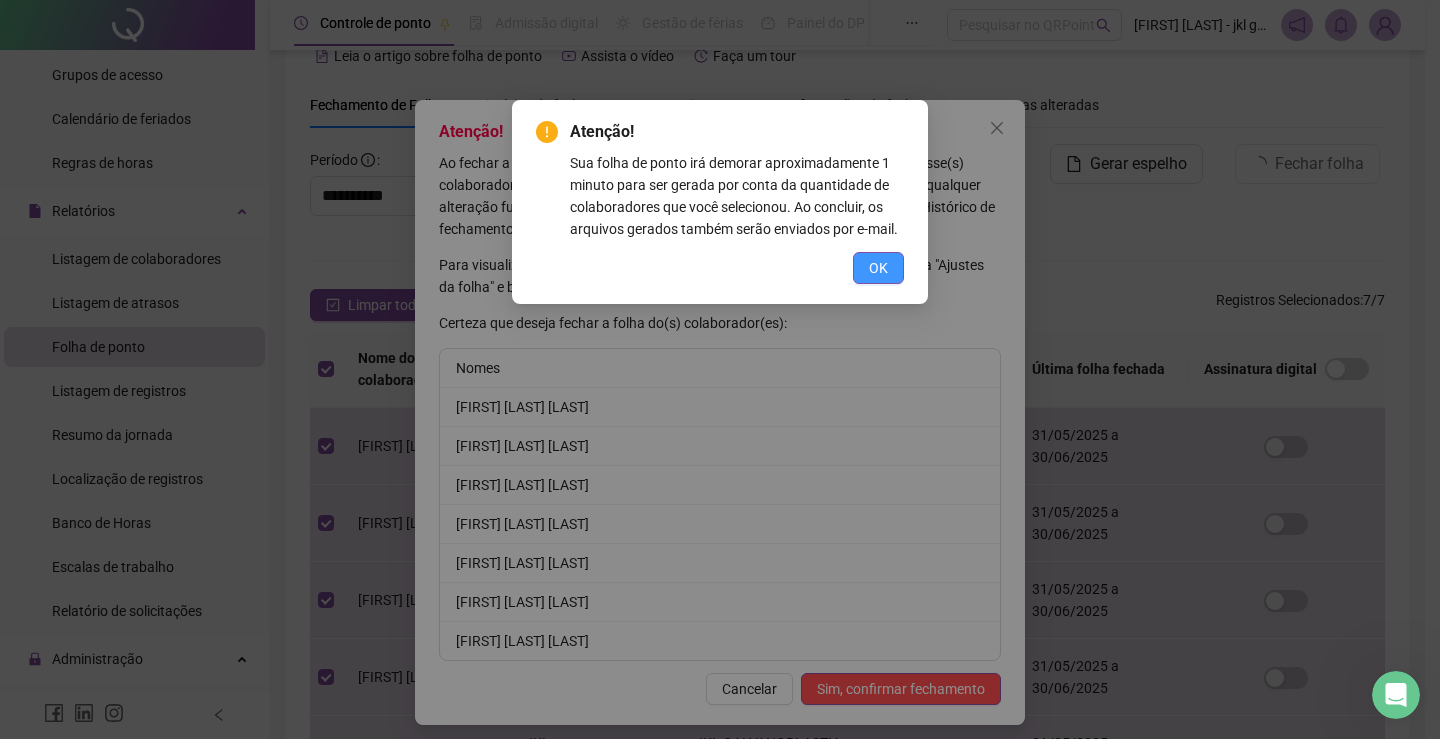 click on "OK" at bounding box center (878, 268) 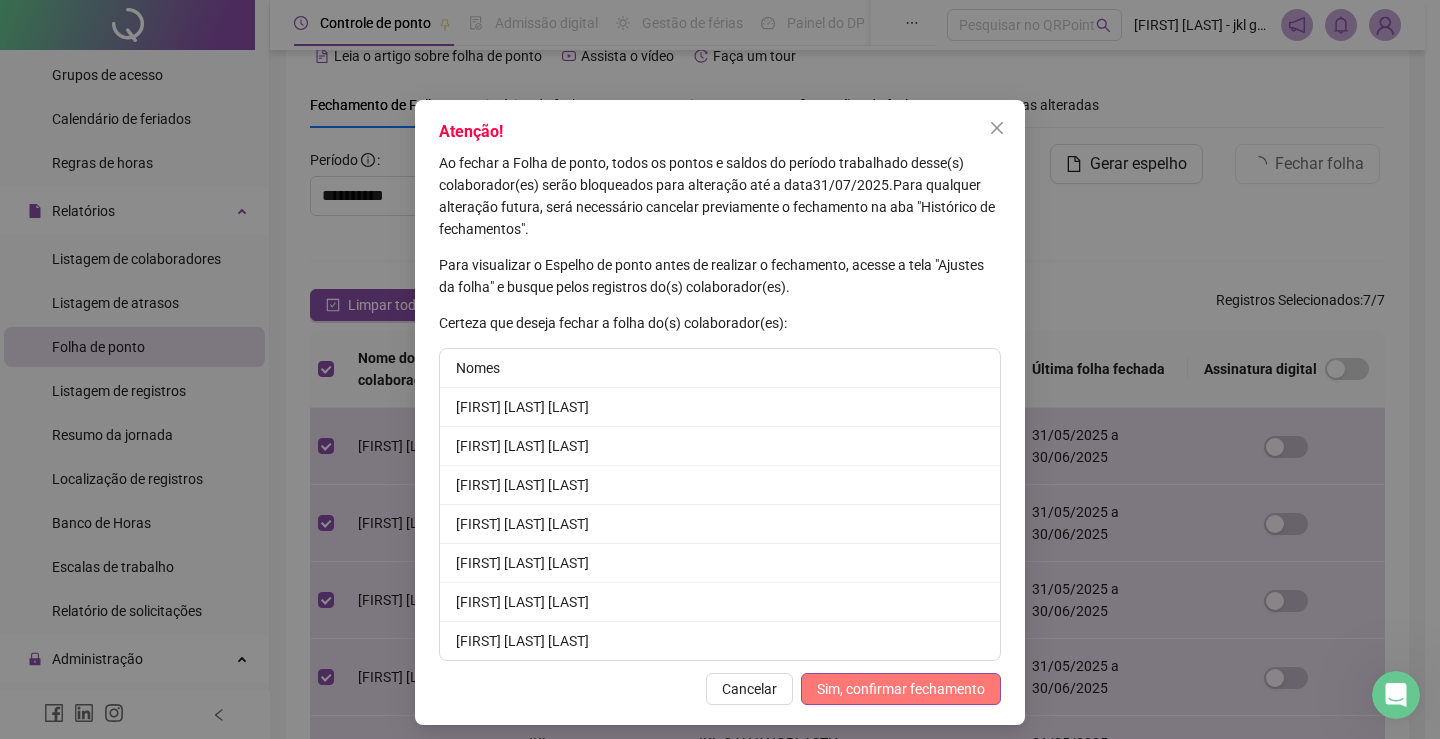 click on "Sim, confirmar fechamento" at bounding box center (901, 689) 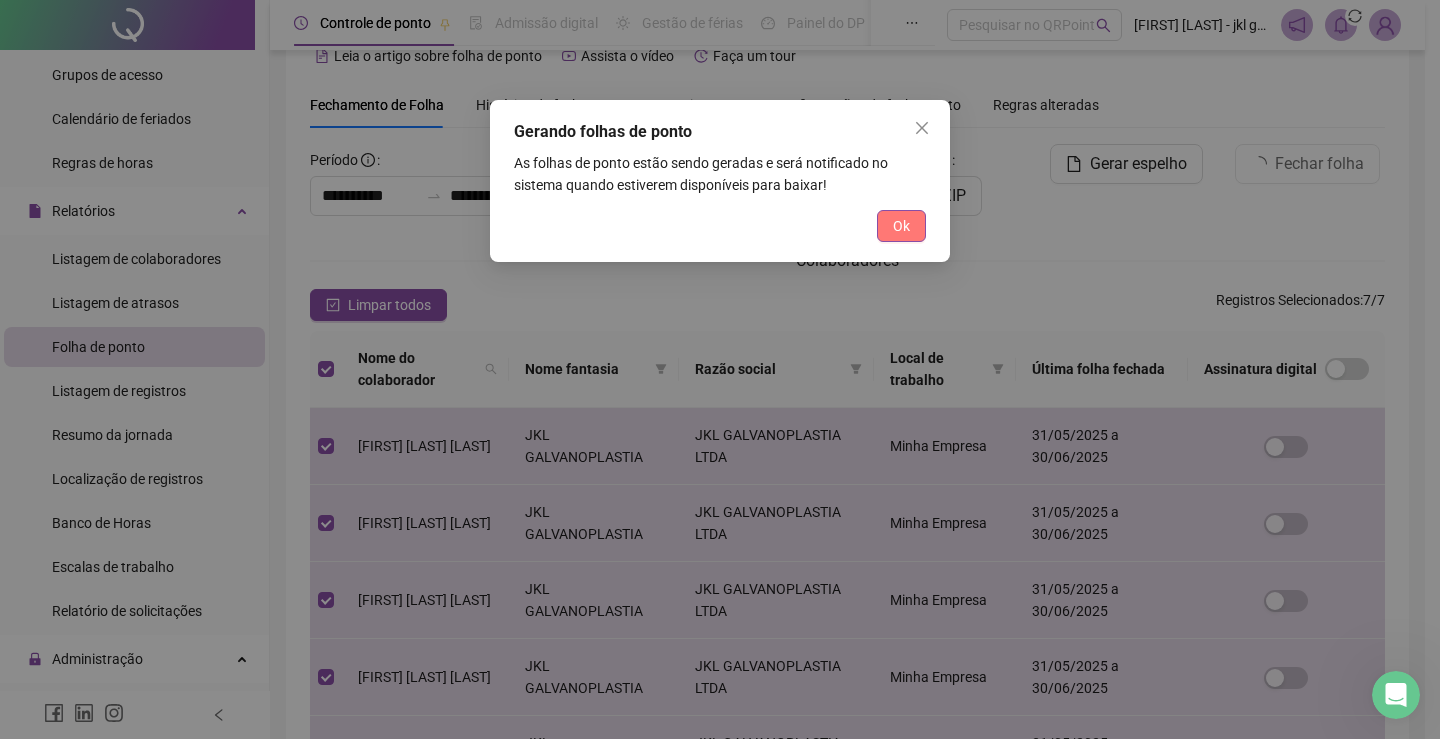 click on "Ok" at bounding box center (901, 226) 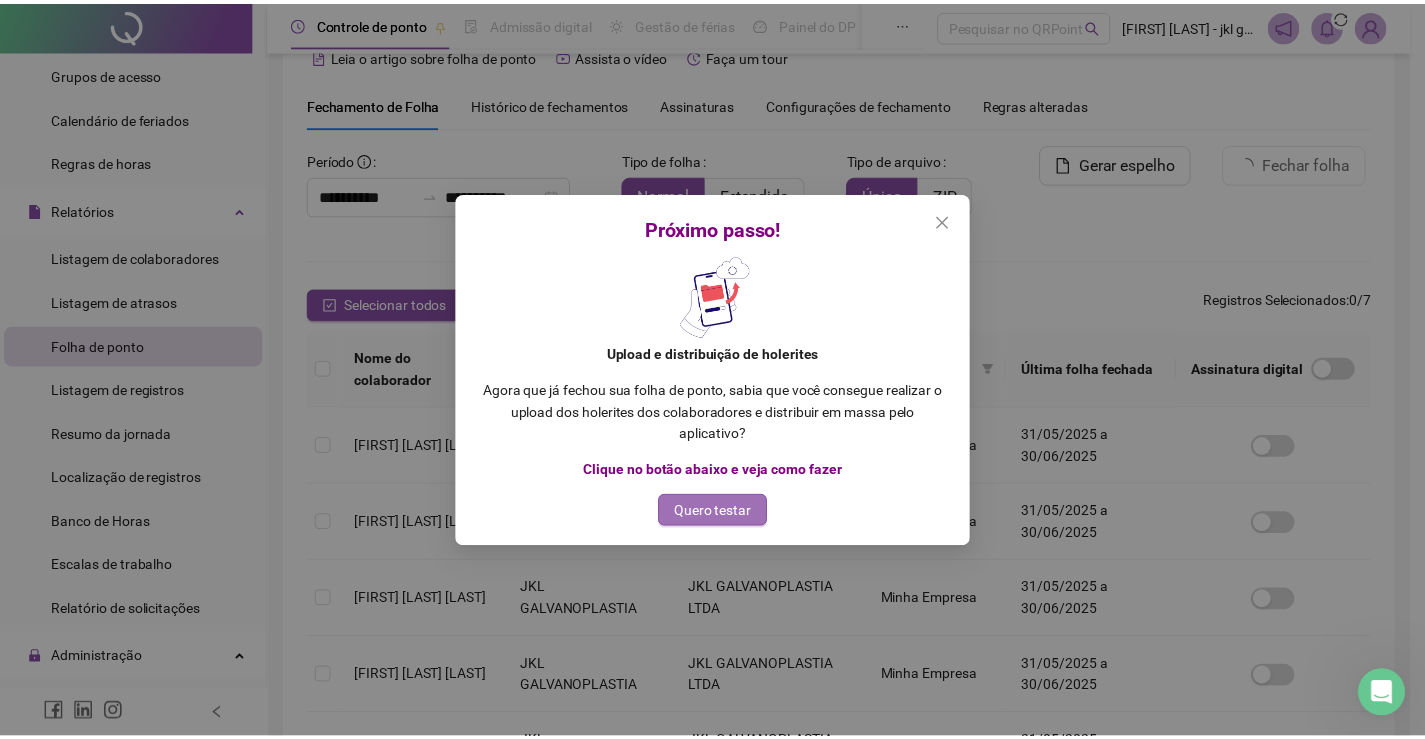 scroll, scrollTop: 331, scrollLeft: 0, axis: vertical 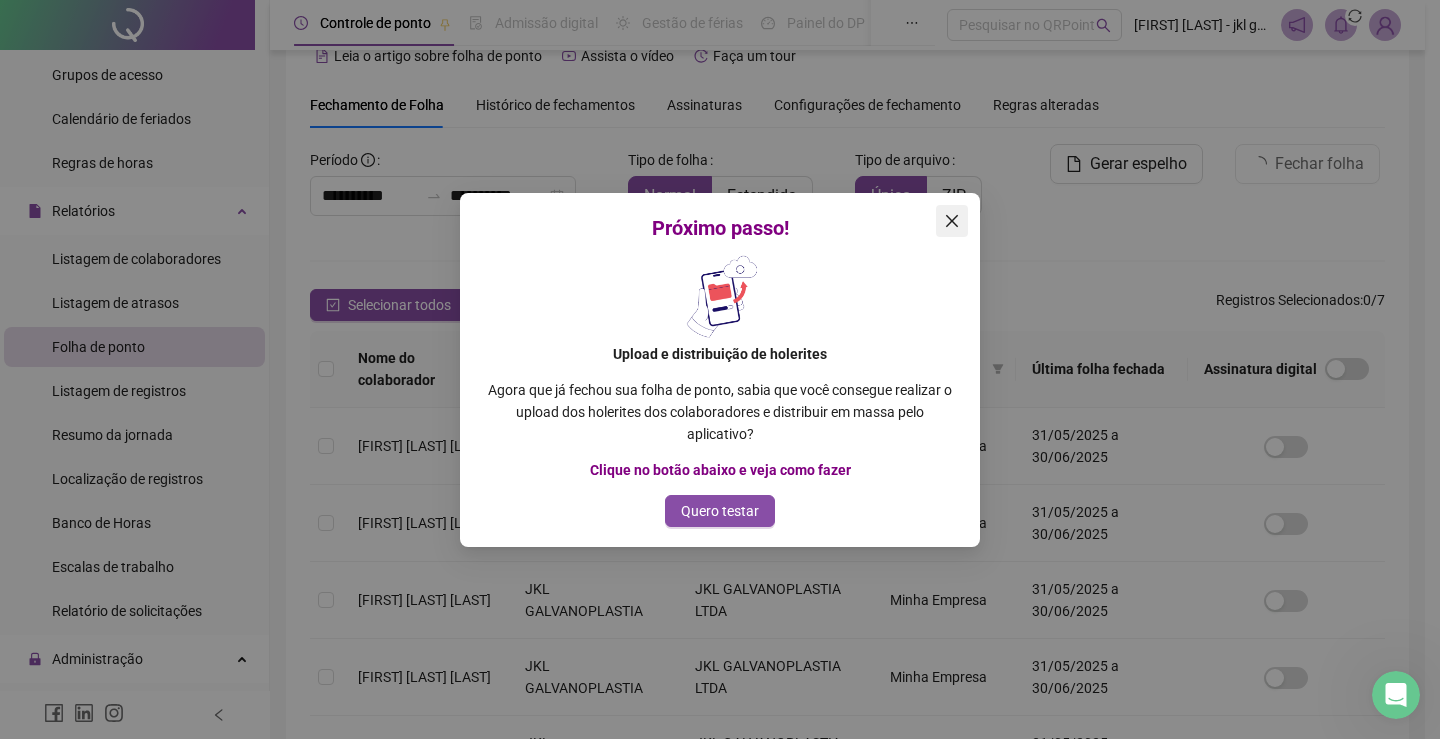 click 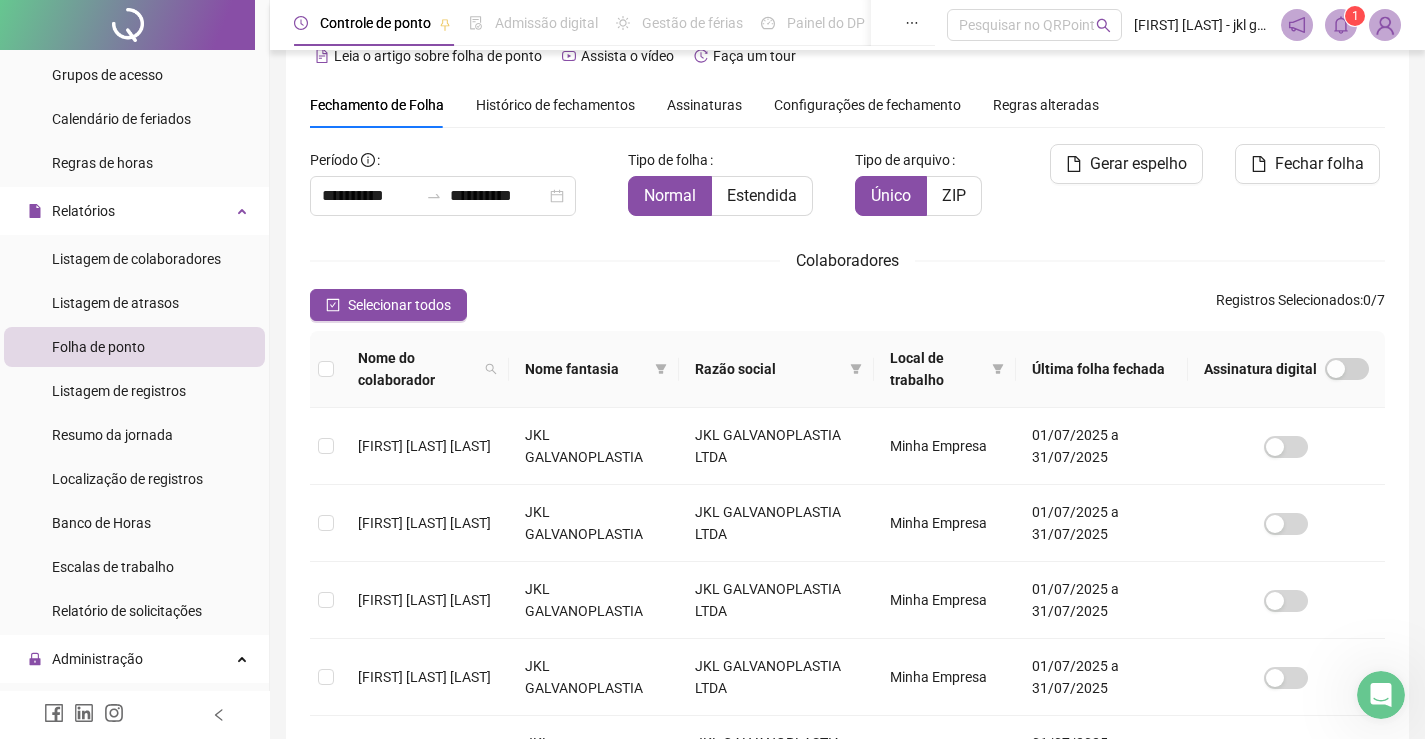 click 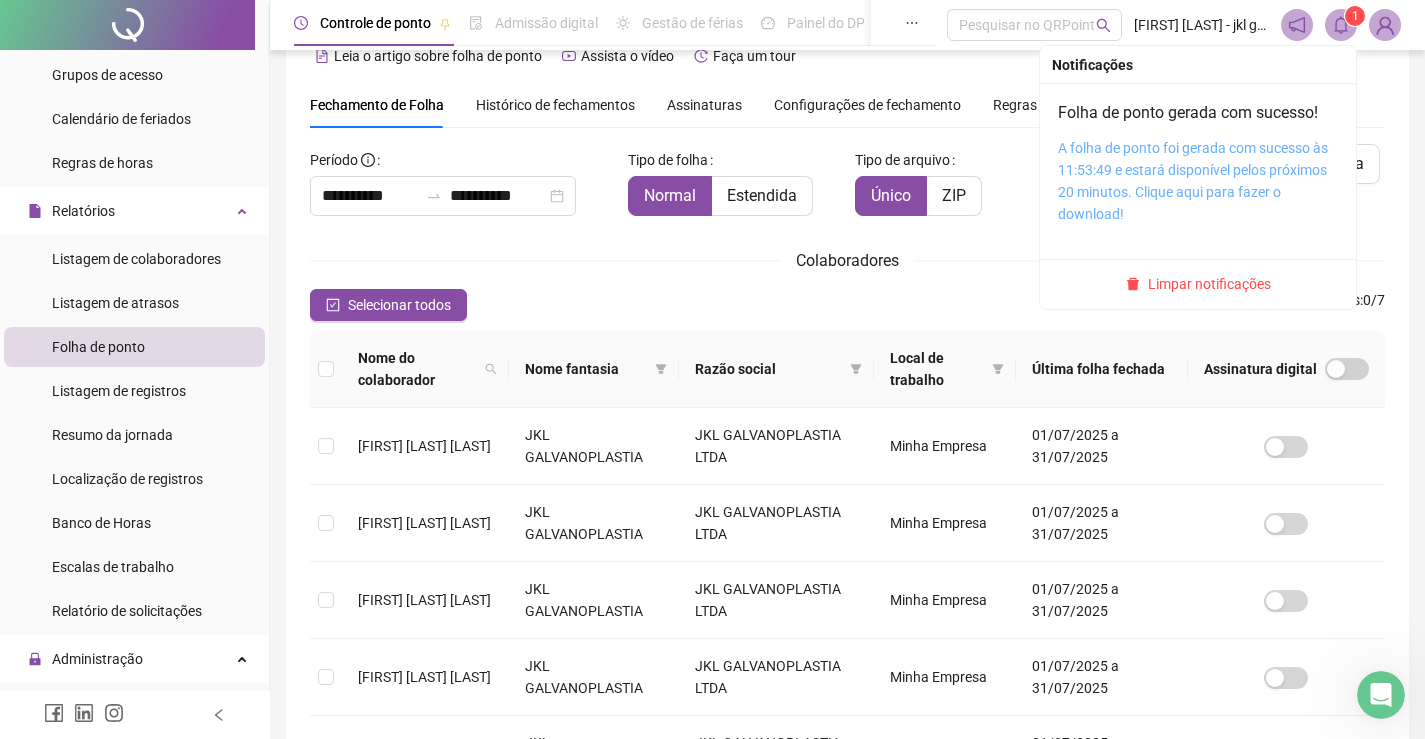 click on "A folha de ponto foi gerada com sucesso às 11:53:49 e estará disponível pelos próximos 20 minutos.
Clique aqui para fazer o download!" at bounding box center [1193, 181] 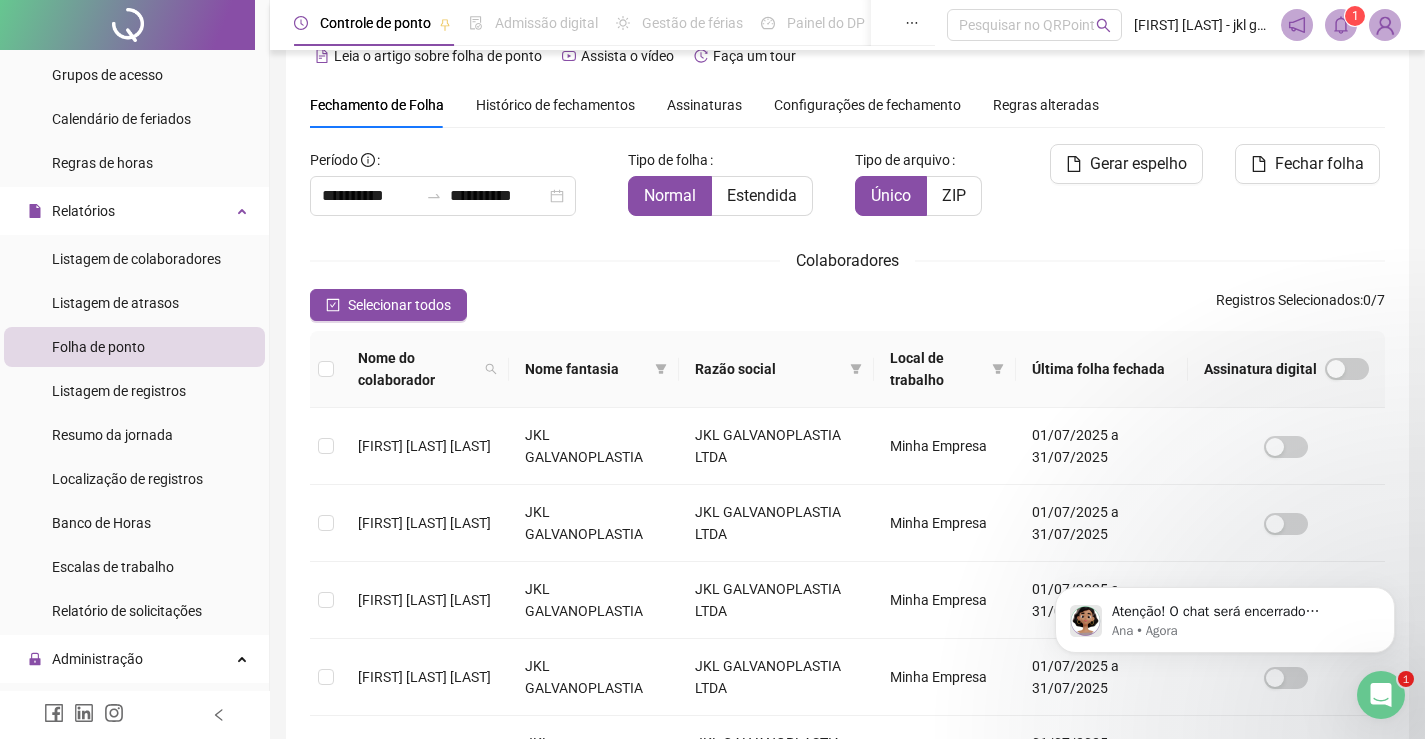 scroll, scrollTop: 0, scrollLeft: 0, axis: both 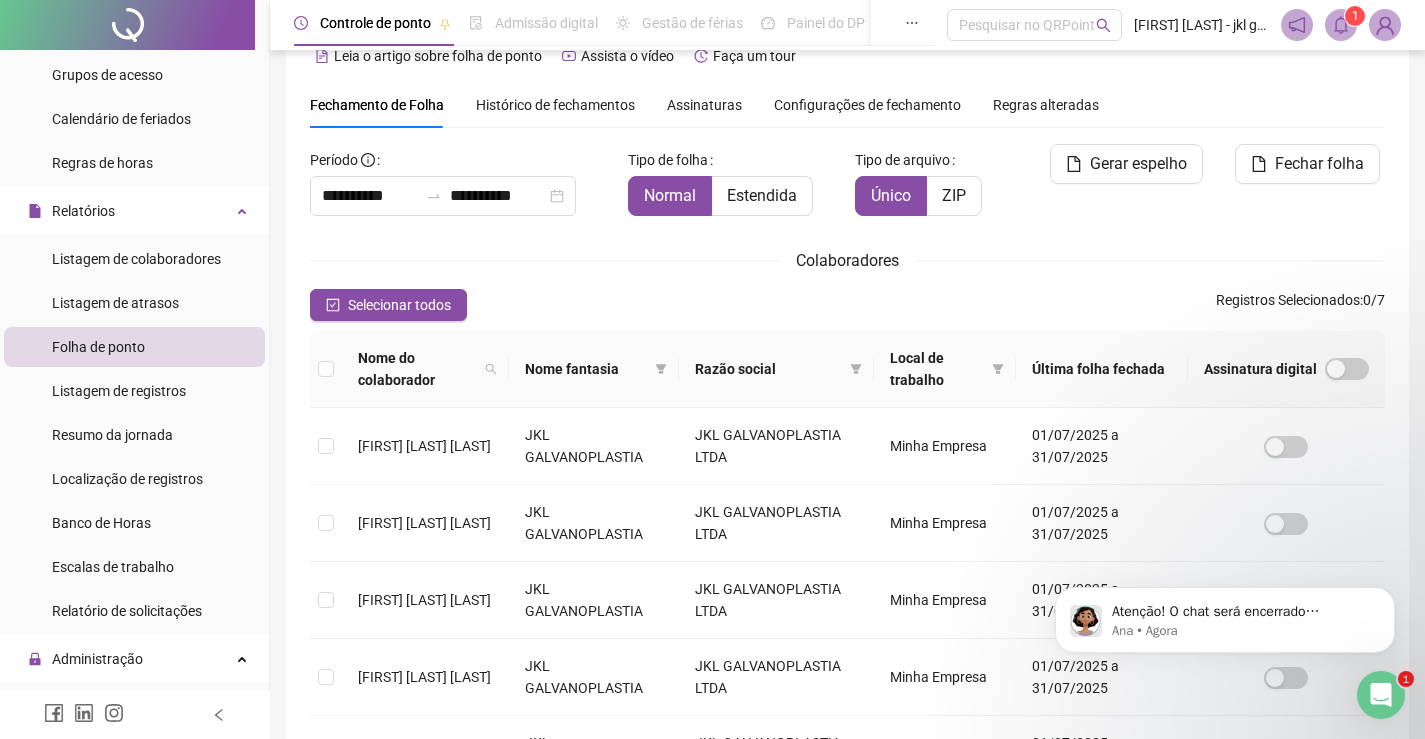 click 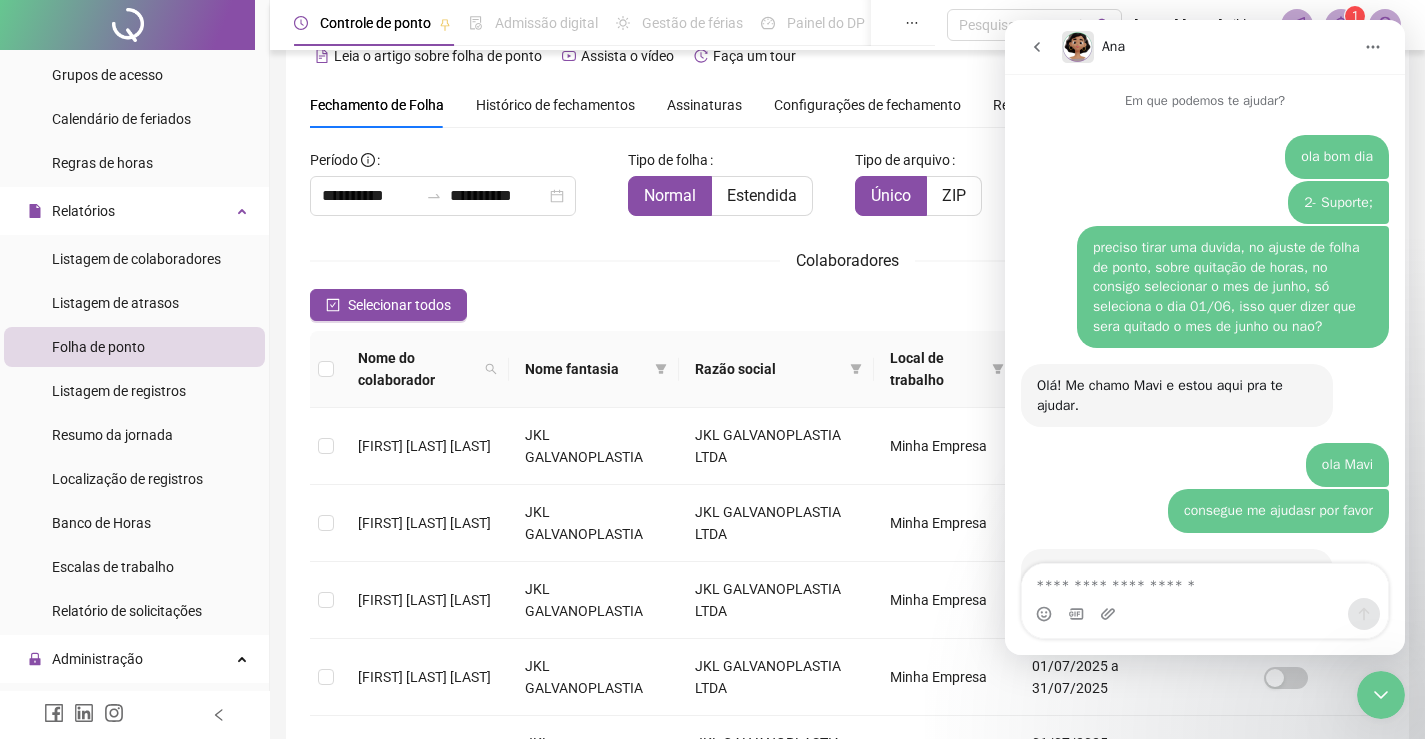 scroll, scrollTop: 112, scrollLeft: 0, axis: vertical 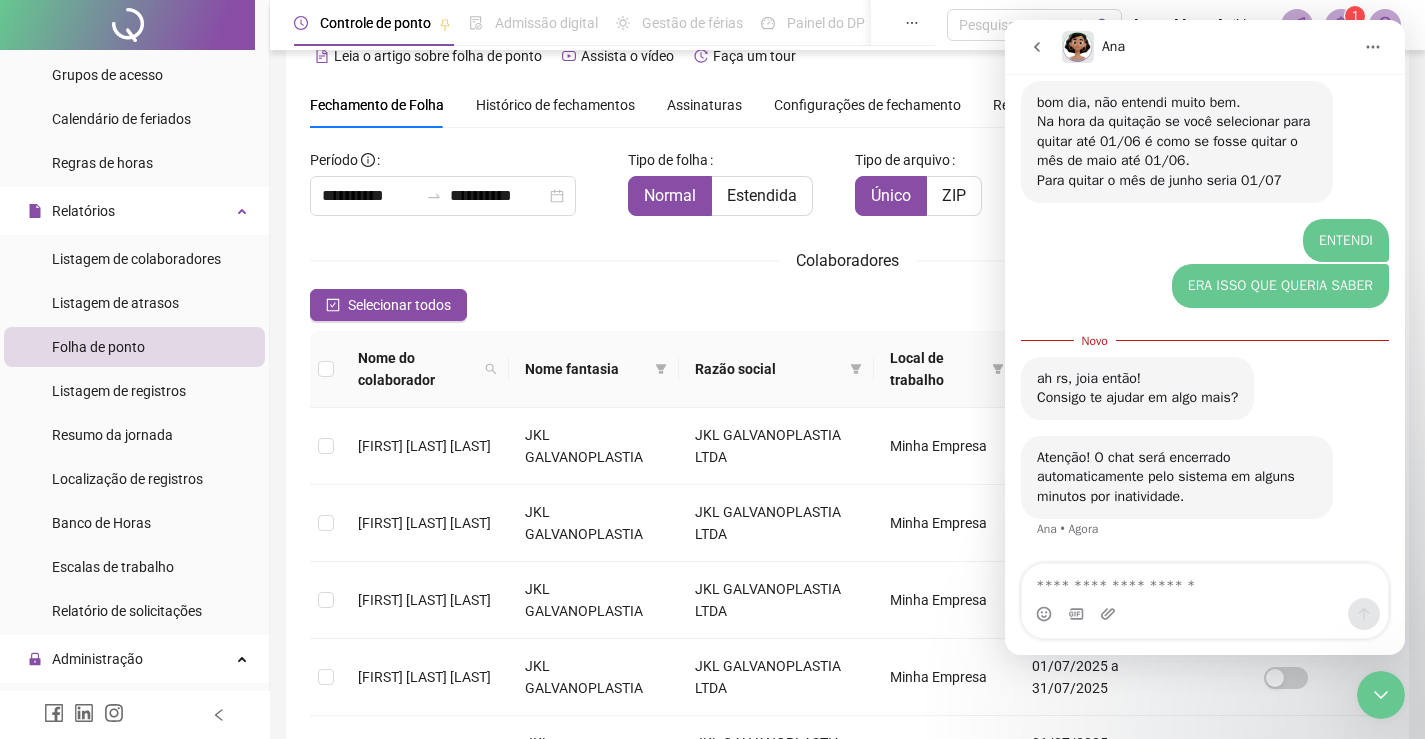 click at bounding box center (1205, 581) 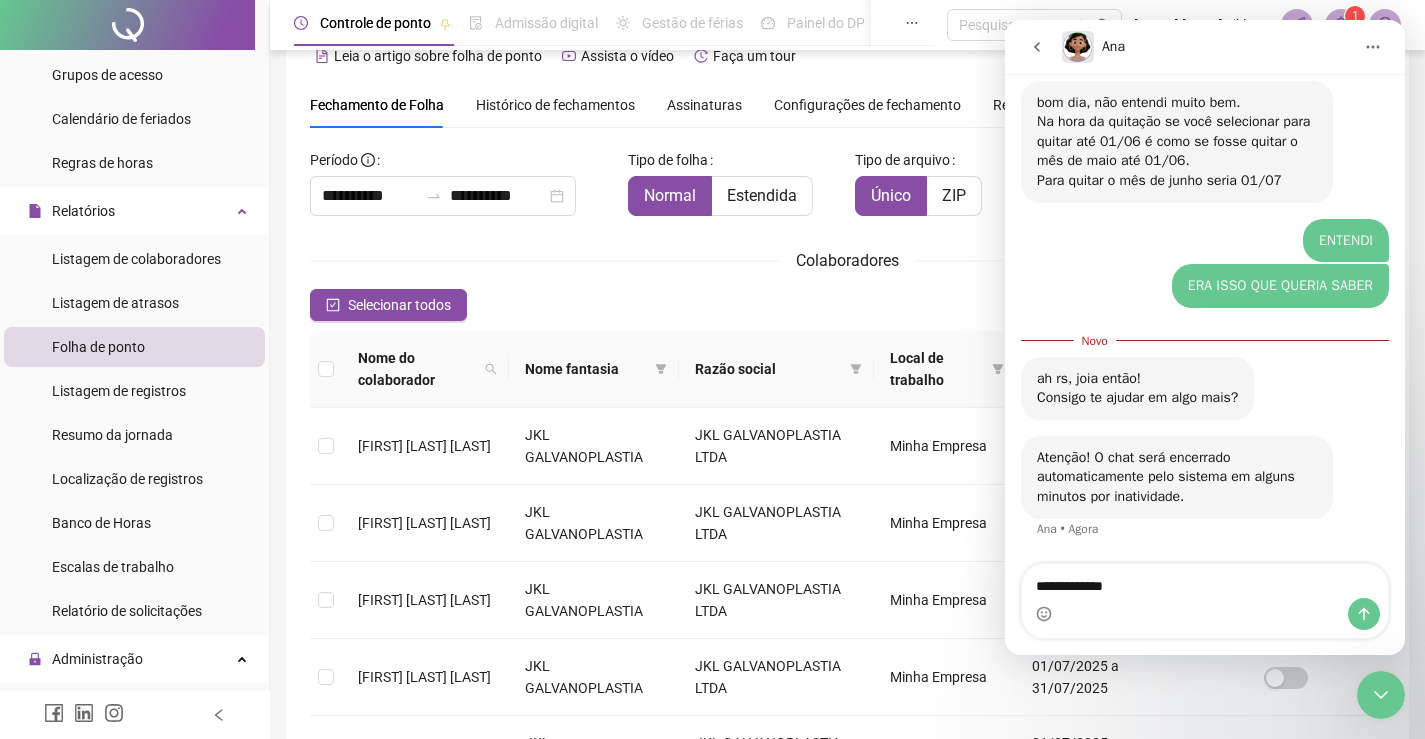 type on "**********" 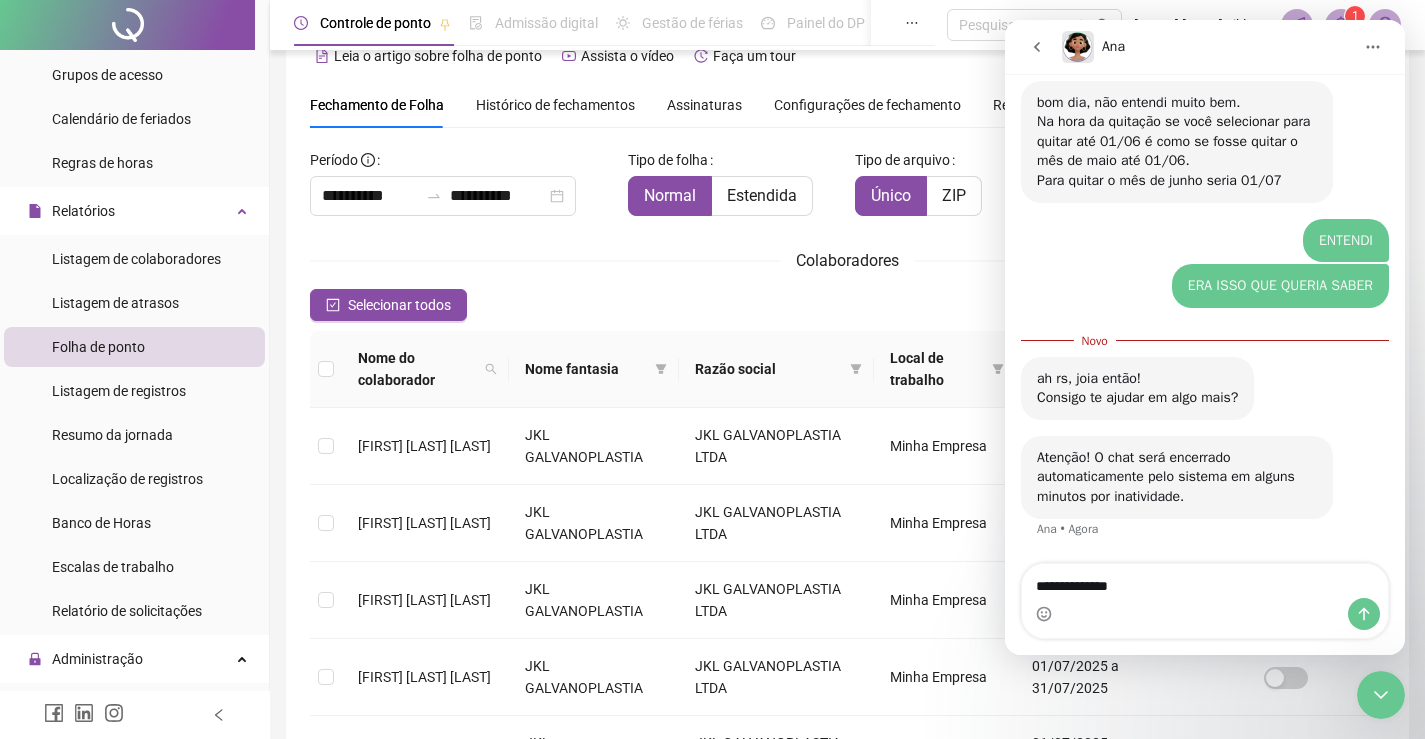 type 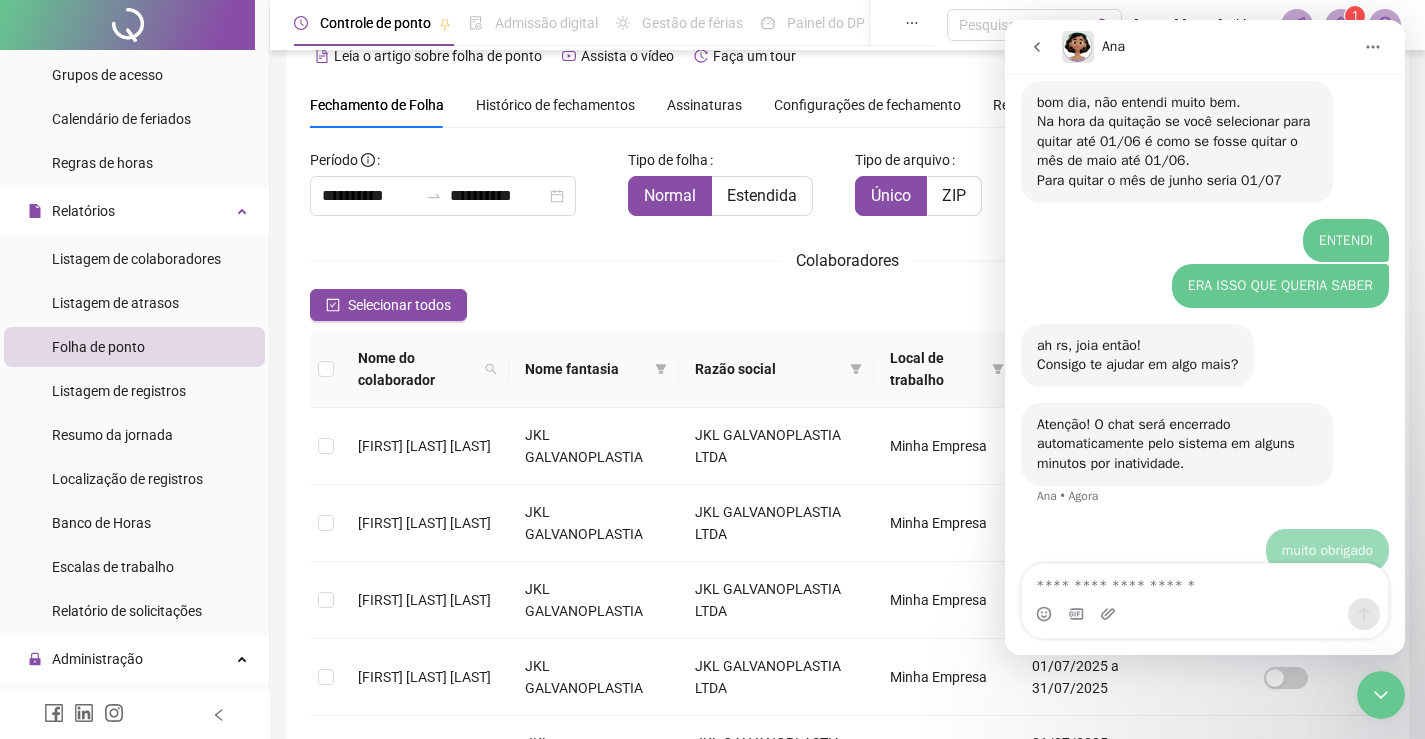 scroll, scrollTop: 491, scrollLeft: 0, axis: vertical 